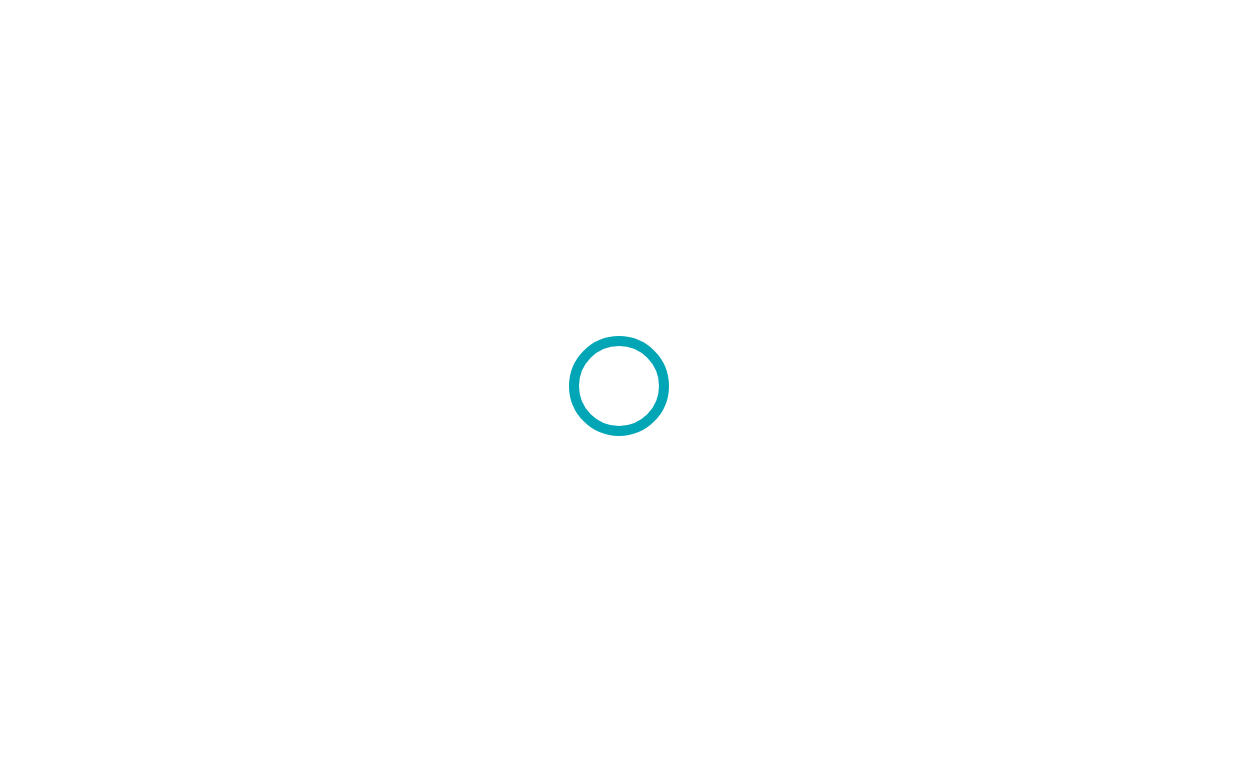 scroll, scrollTop: 0, scrollLeft: 0, axis: both 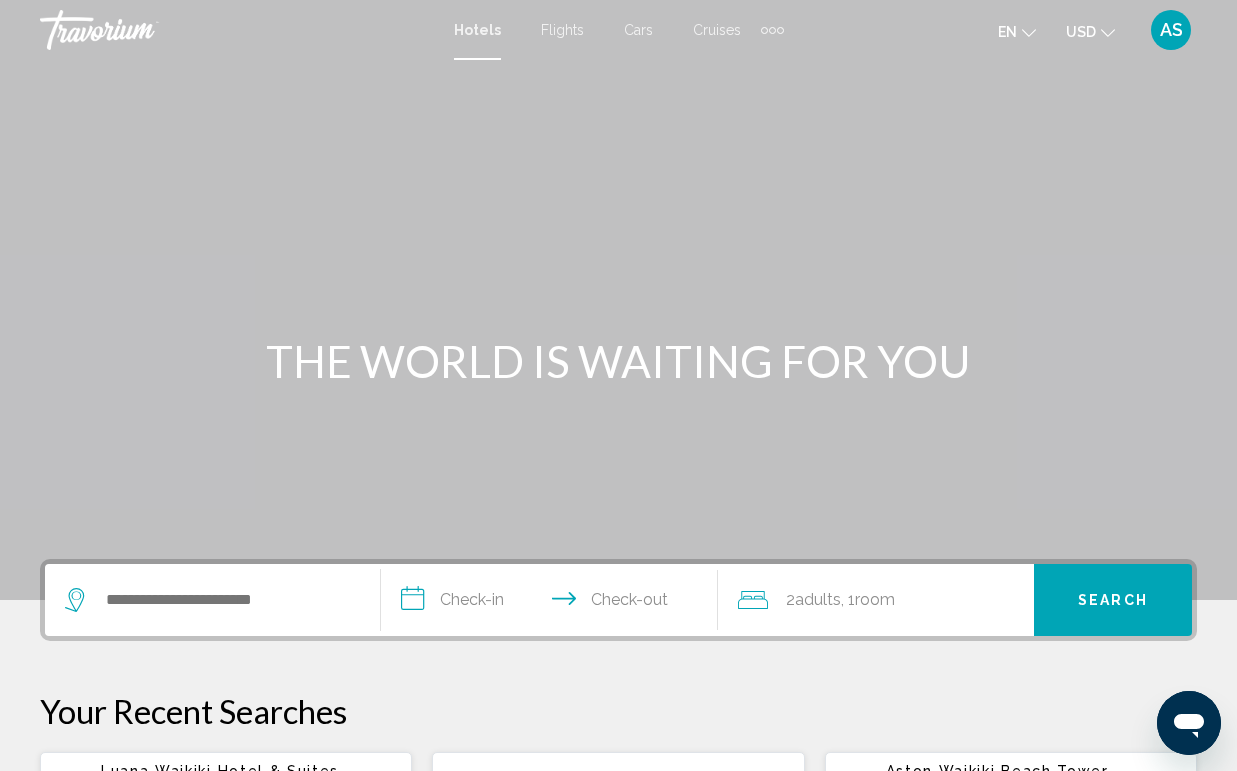 click on "AS" at bounding box center [1171, 30] 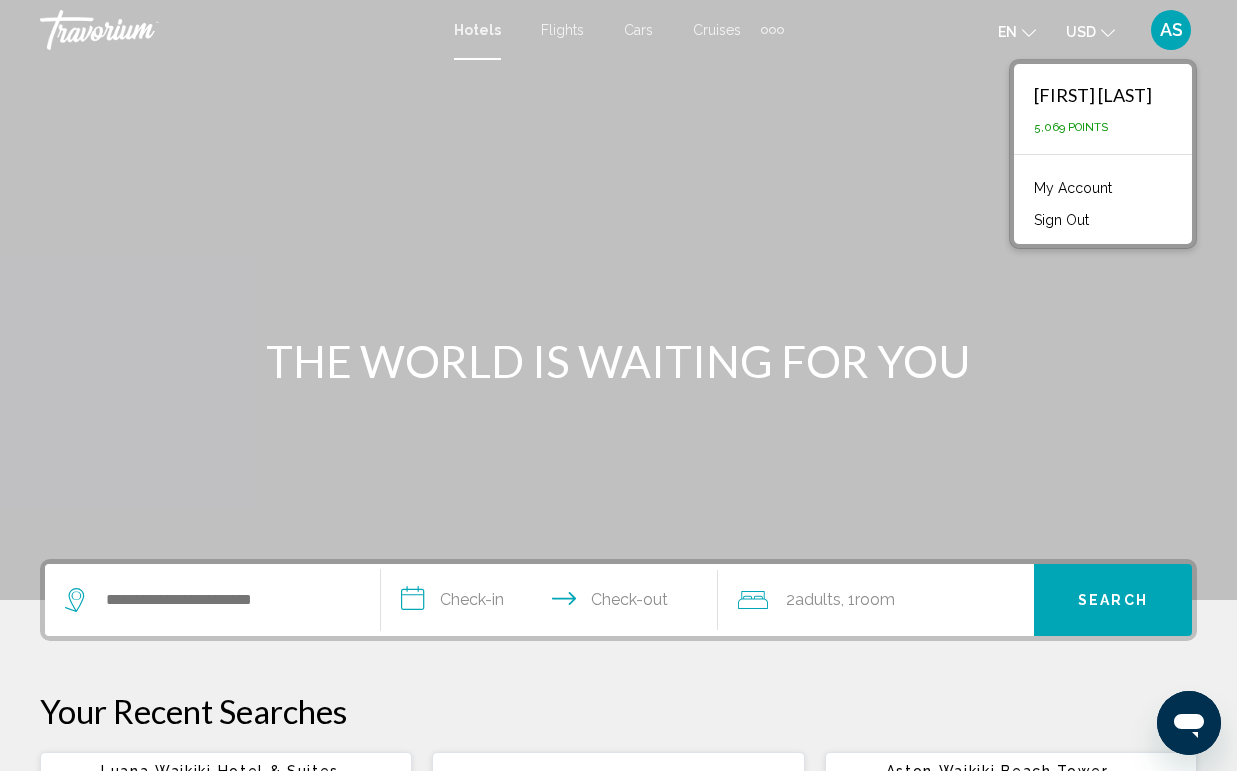 click on "My Account" at bounding box center [1073, 188] 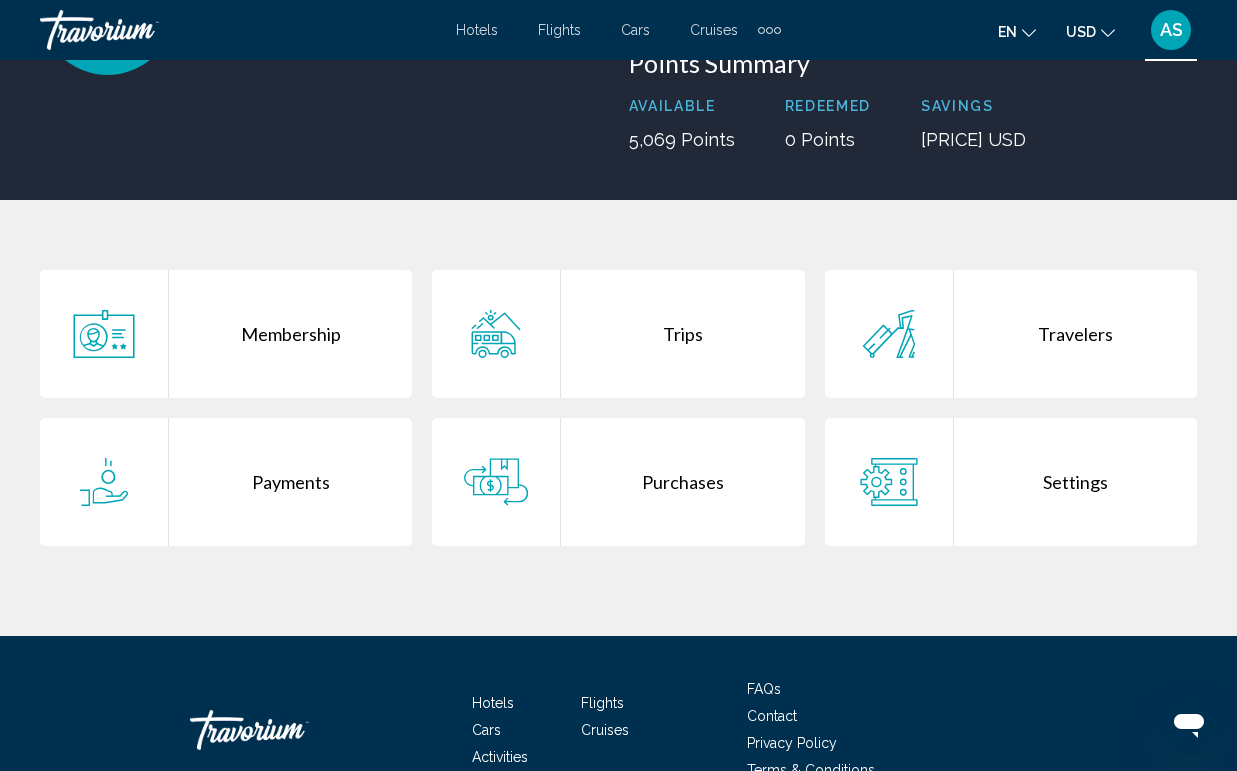 scroll, scrollTop: 252, scrollLeft: 0, axis: vertical 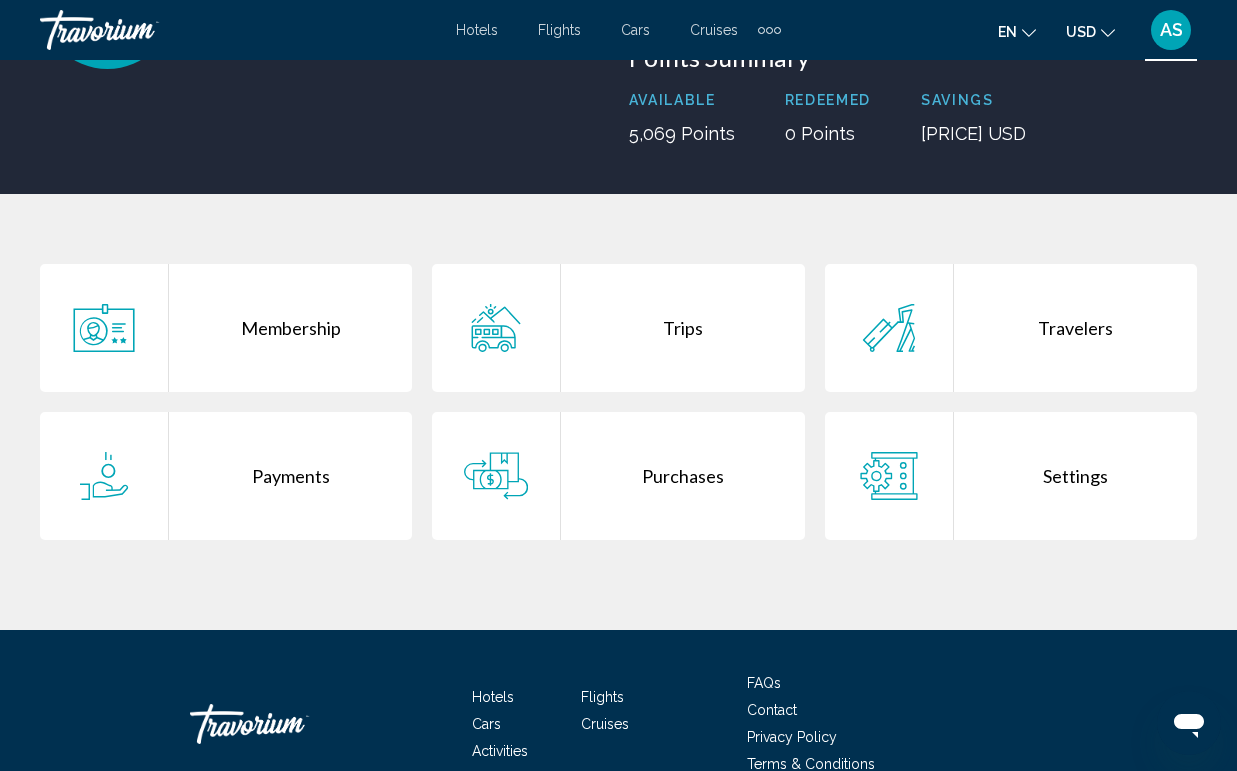 click on "Trips" at bounding box center [682, 328] 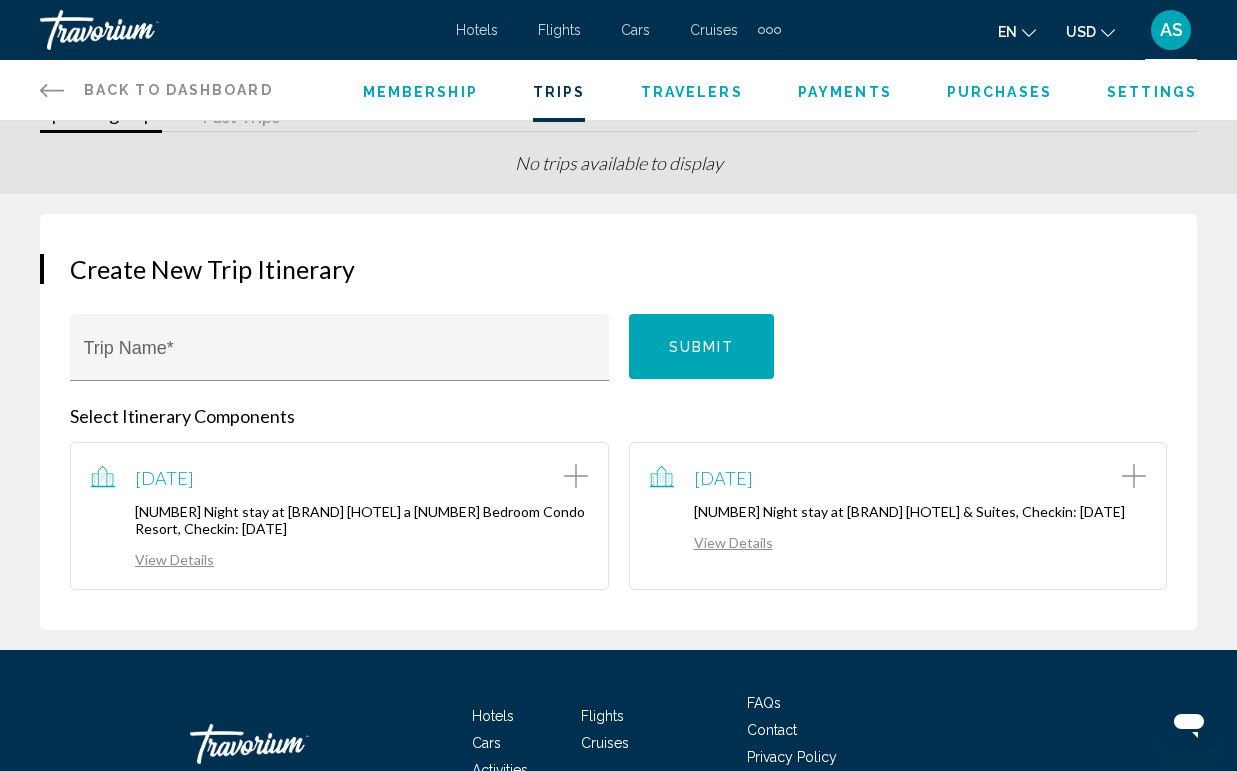scroll, scrollTop: 0, scrollLeft: 0, axis: both 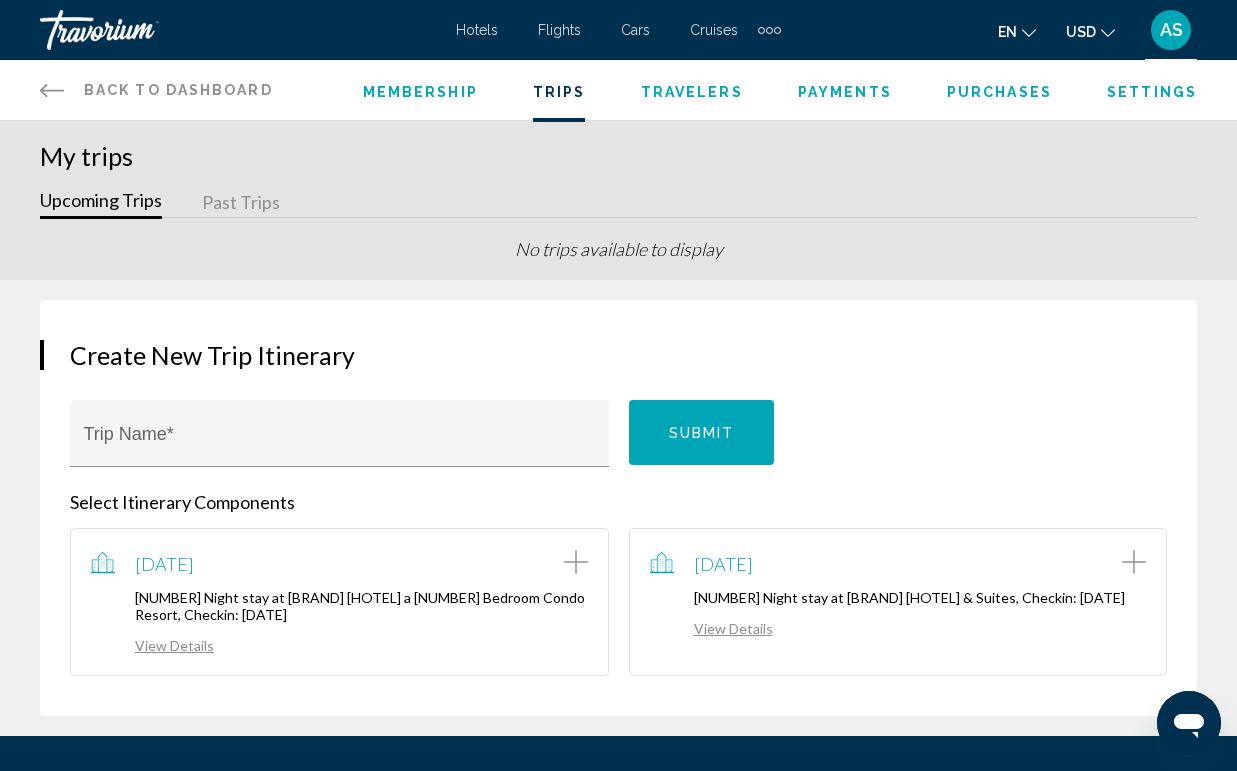 click on "View Details" at bounding box center [711, 628] 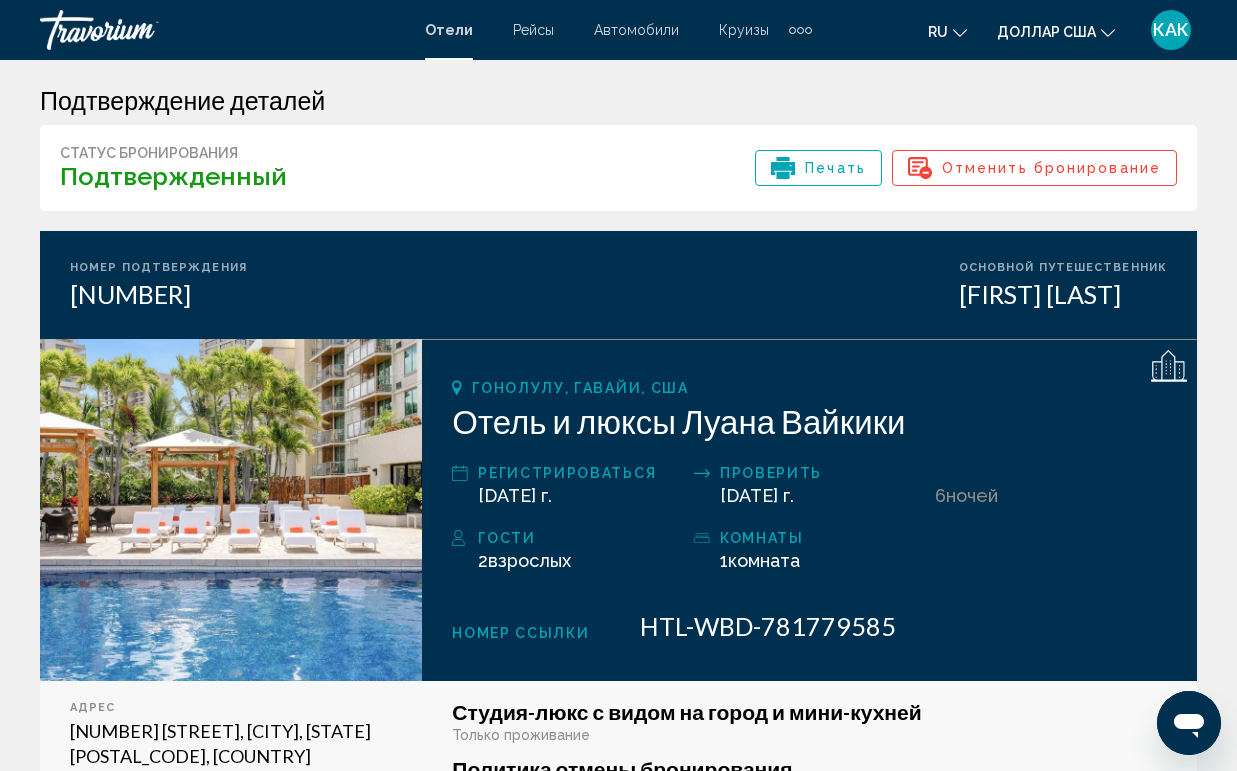 scroll, scrollTop: 0, scrollLeft: 0, axis: both 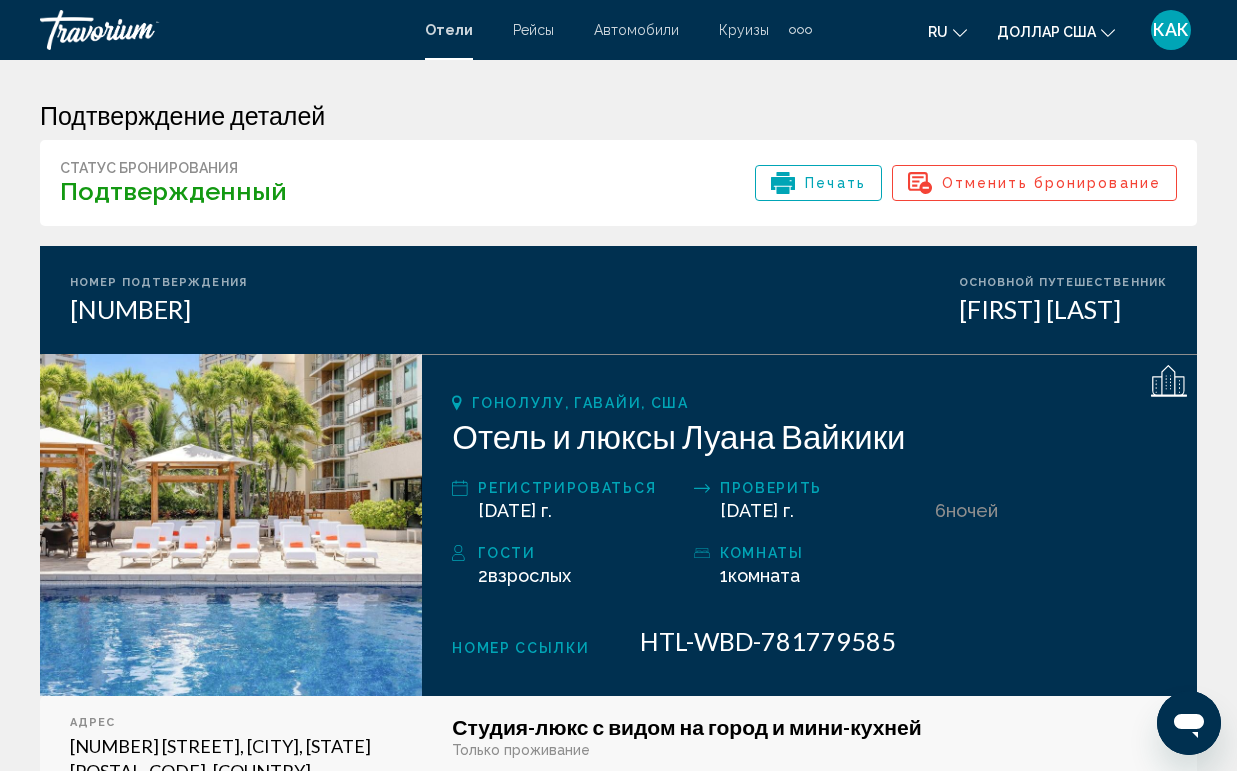 click at bounding box center (140, 30) 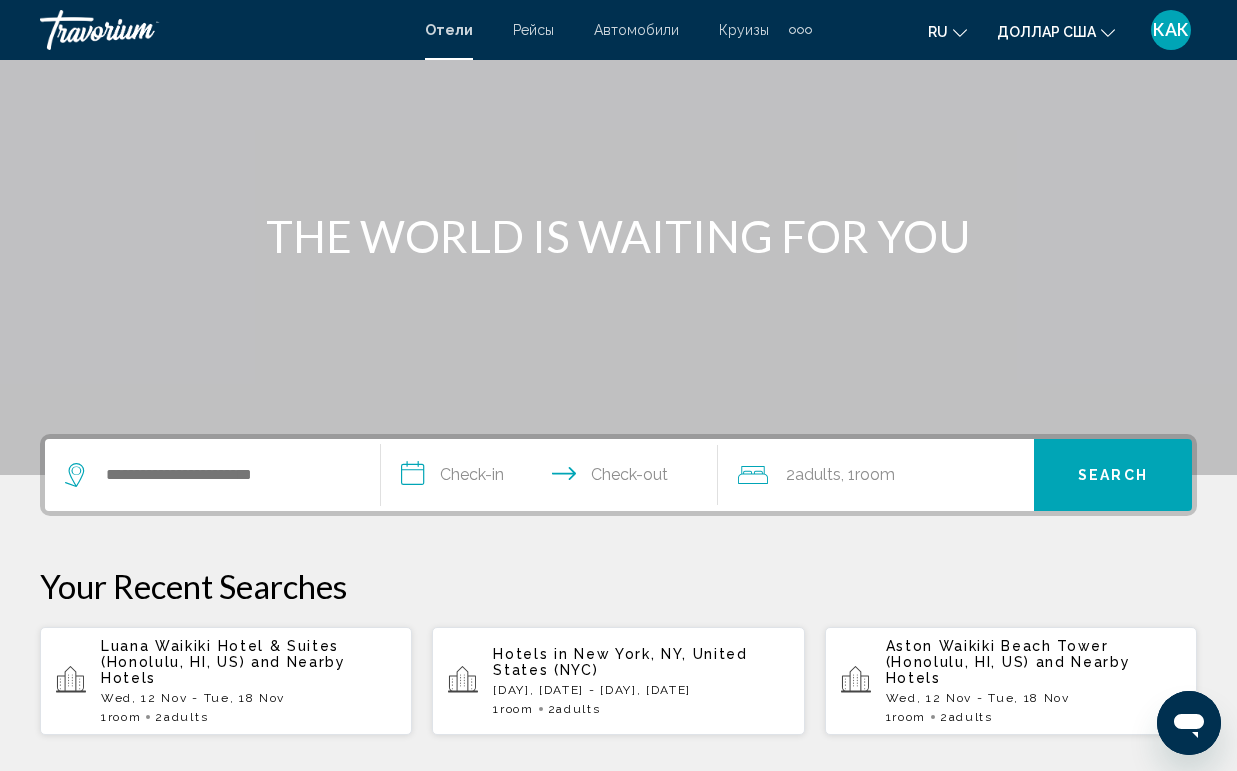 scroll, scrollTop: 146, scrollLeft: 0, axis: vertical 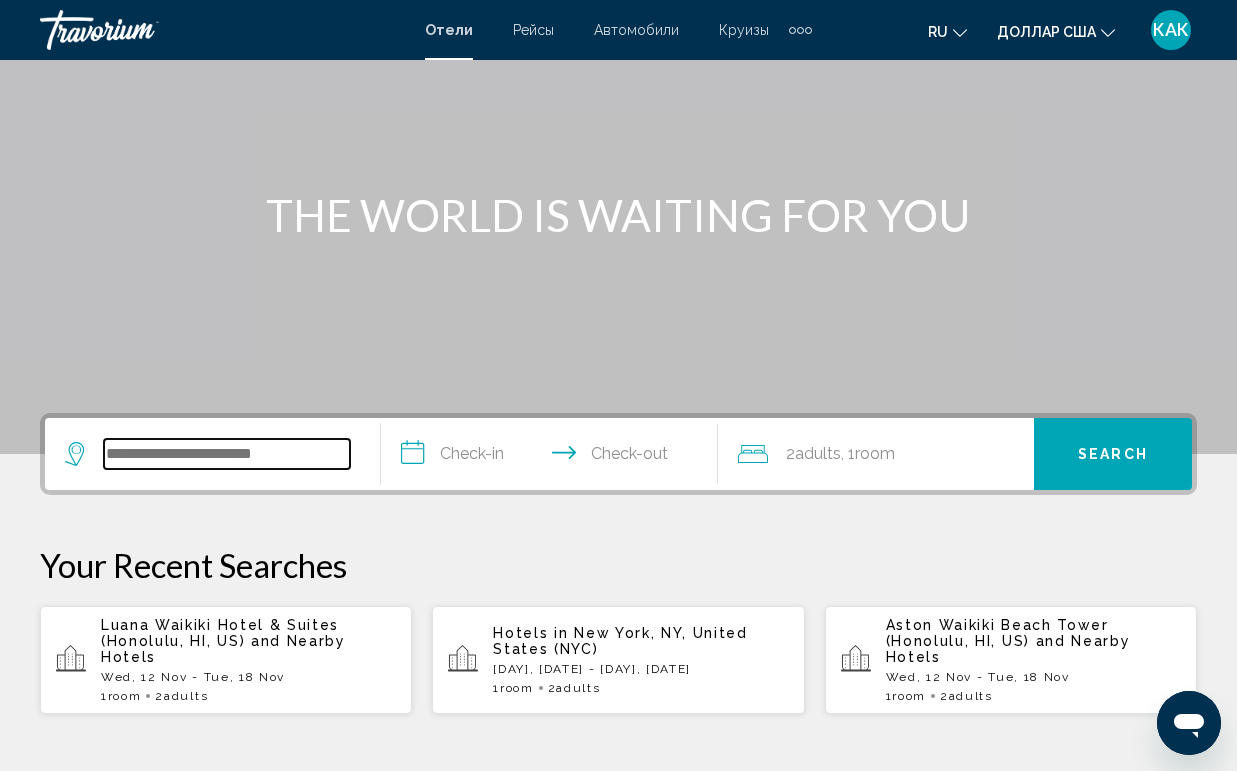 click at bounding box center [227, 454] 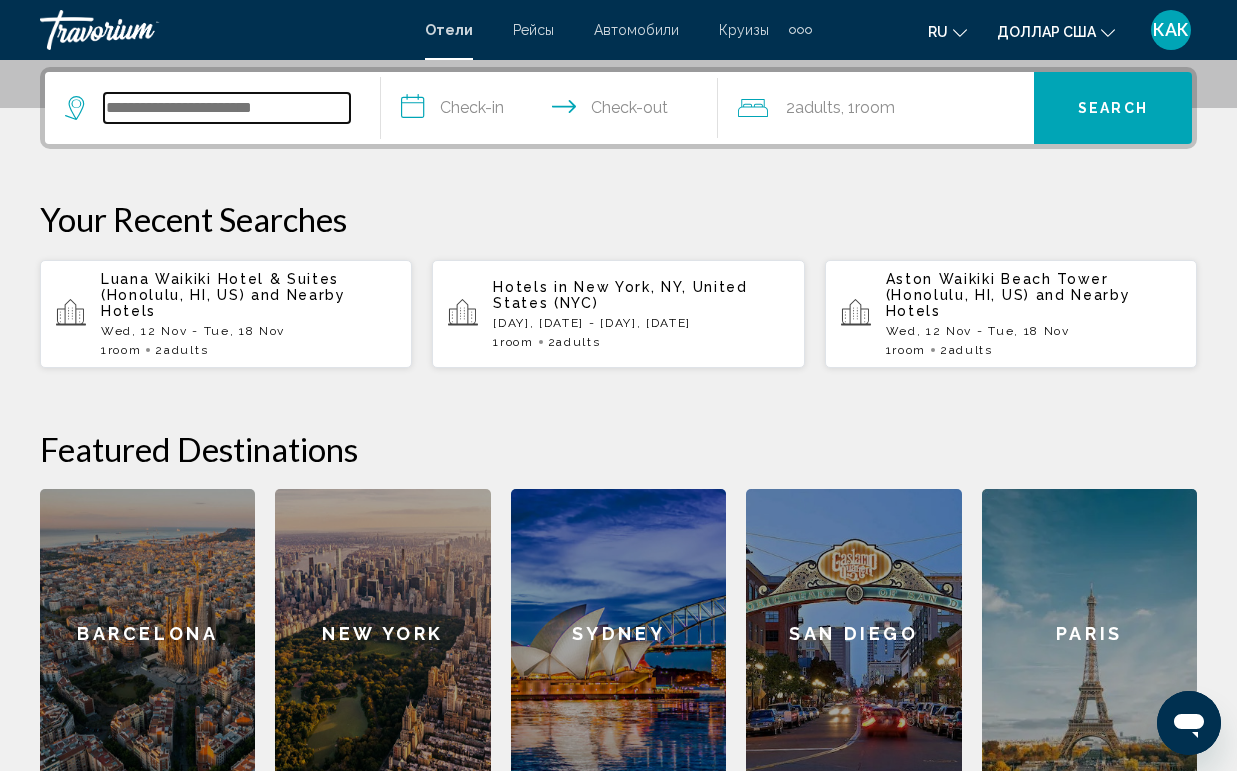 scroll, scrollTop: 494, scrollLeft: 0, axis: vertical 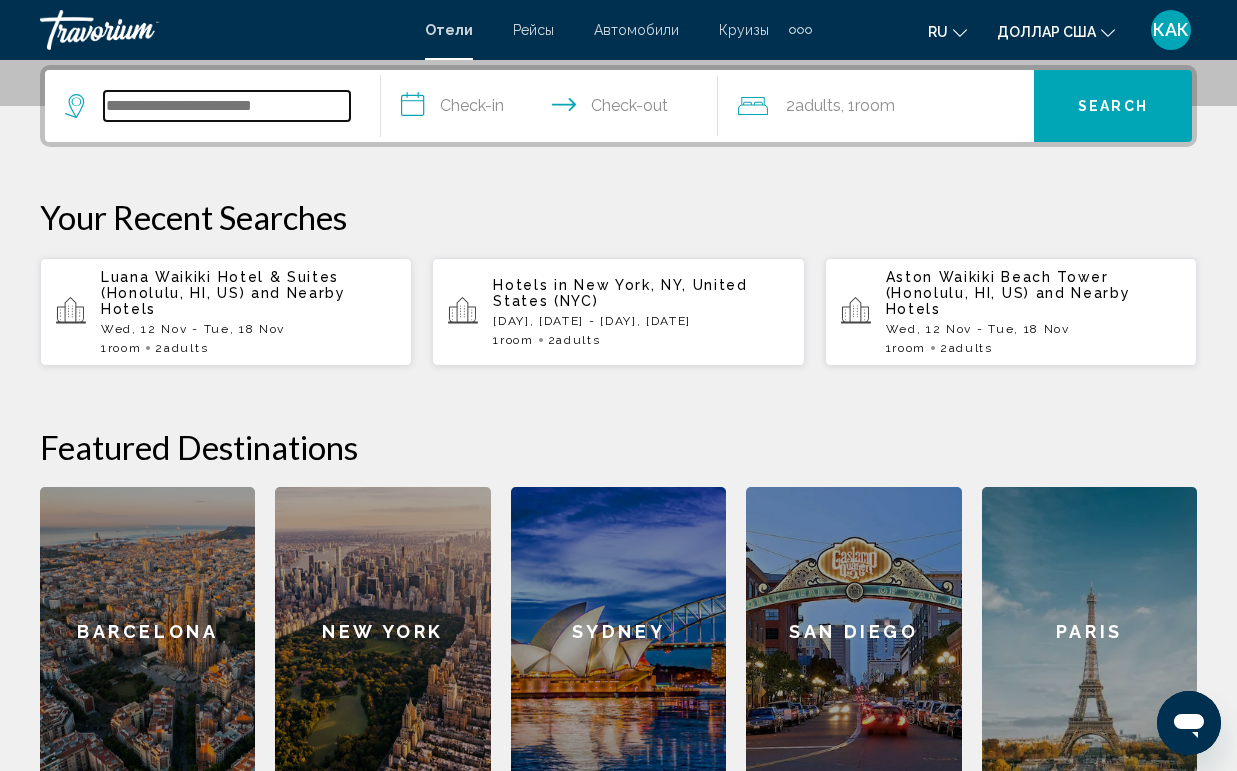 paste on "**********" 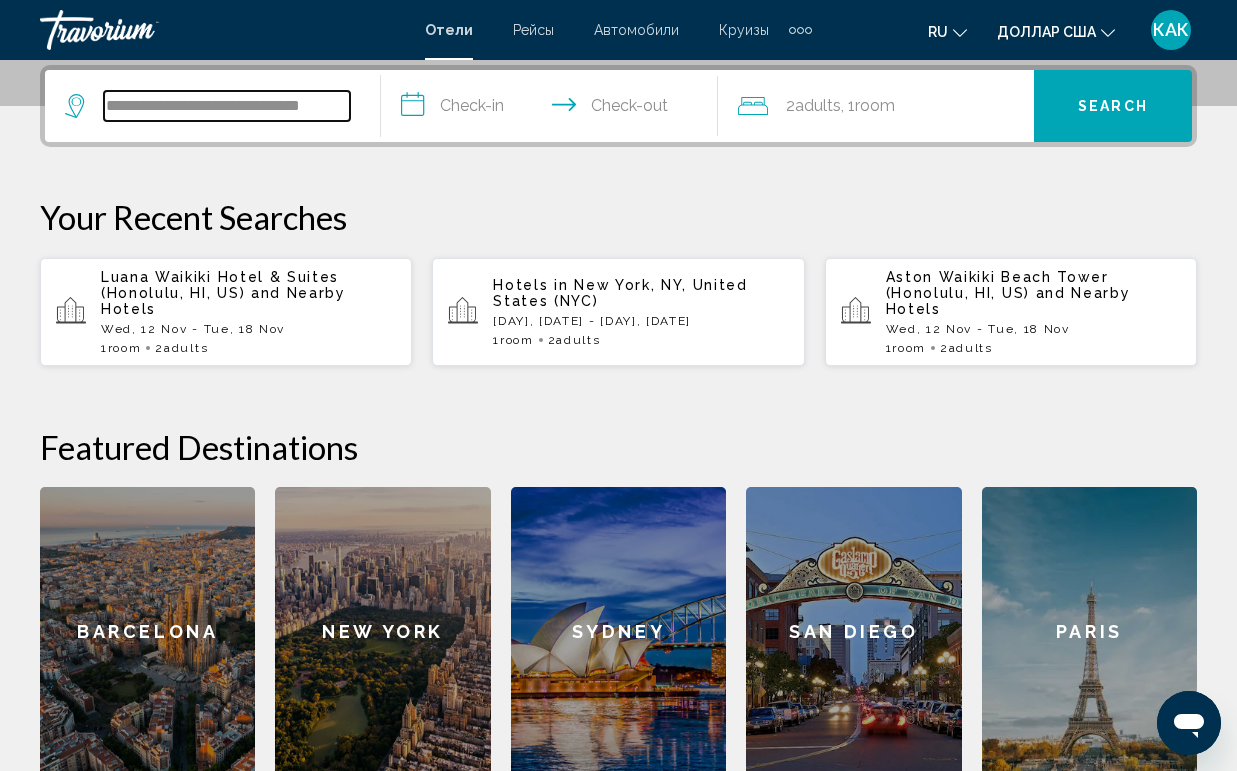 scroll, scrollTop: 0, scrollLeft: 5, axis: horizontal 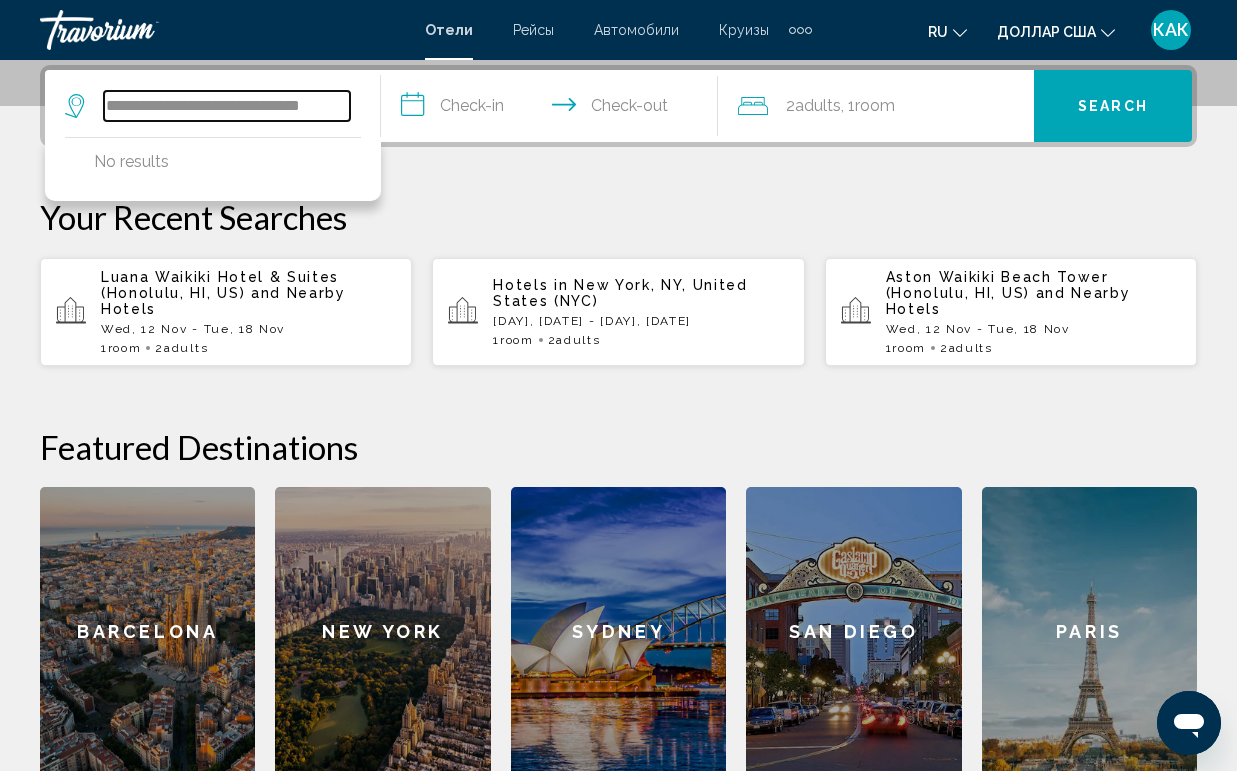 type on "**********" 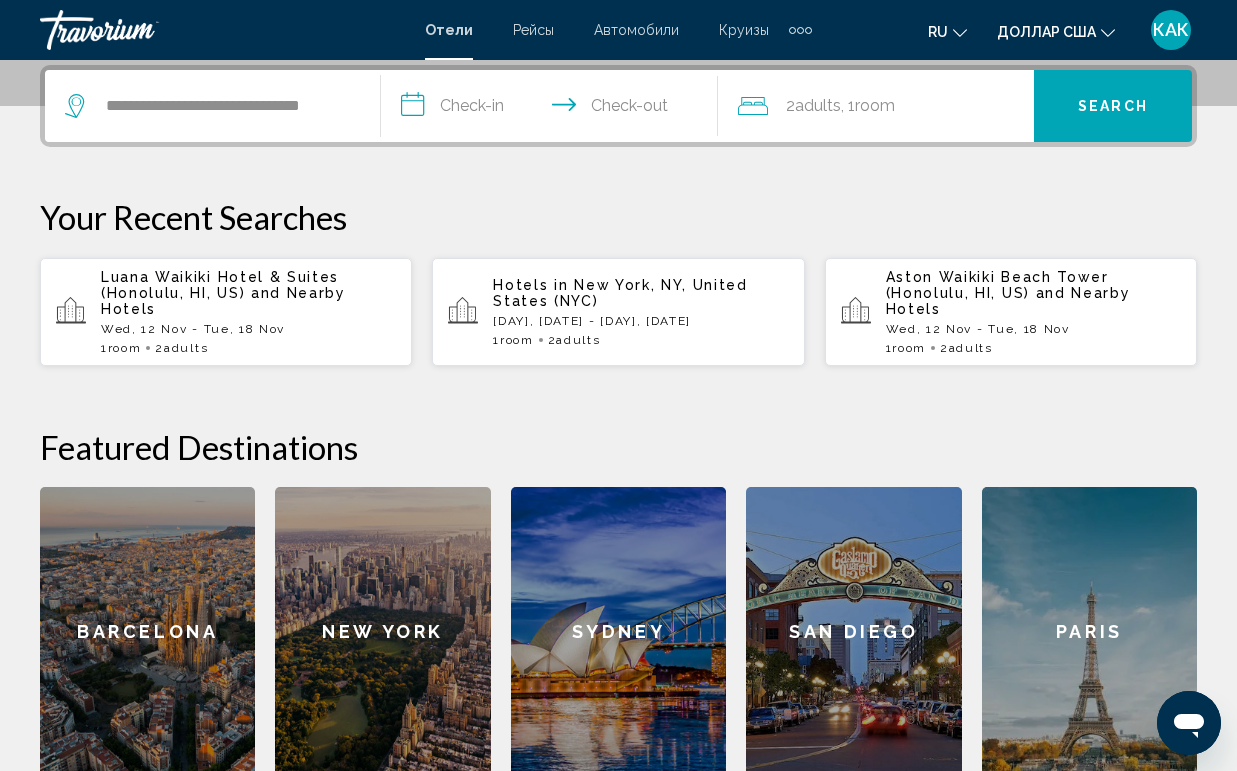 scroll, scrollTop: 0, scrollLeft: 0, axis: both 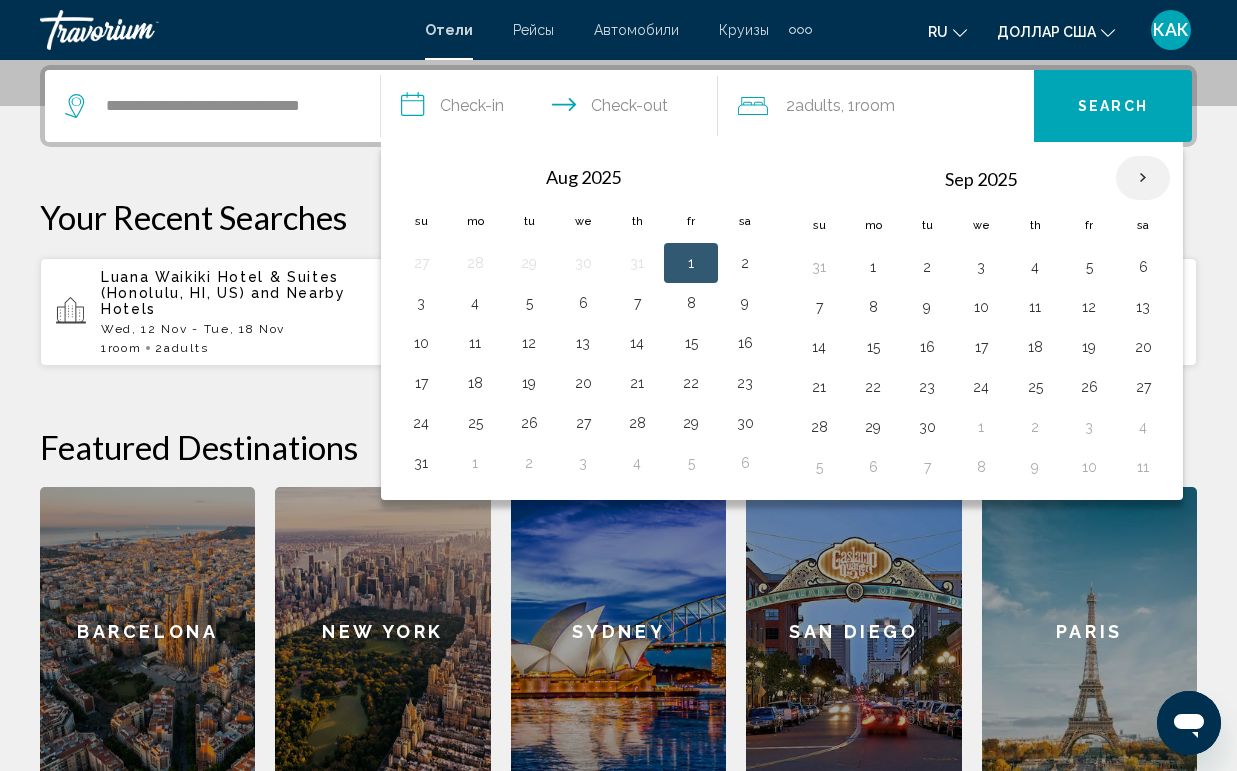 click at bounding box center [1143, 178] 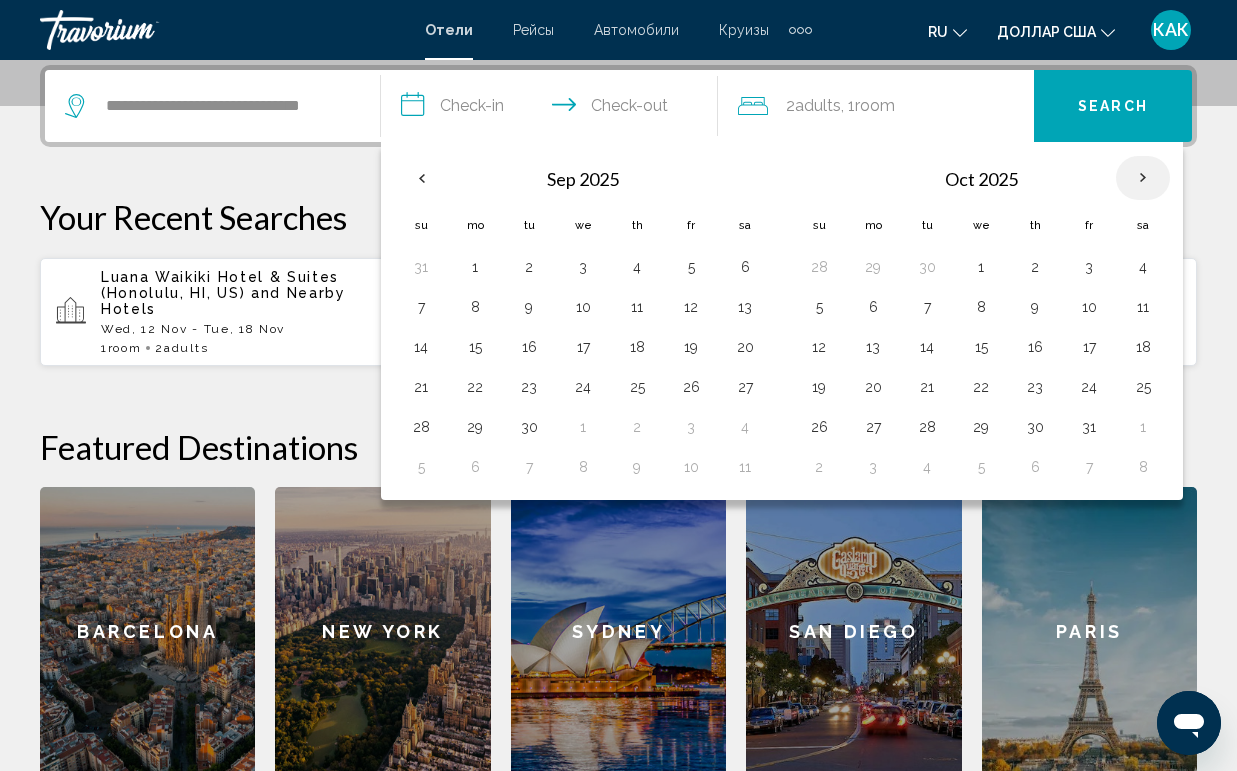 click at bounding box center [1143, 178] 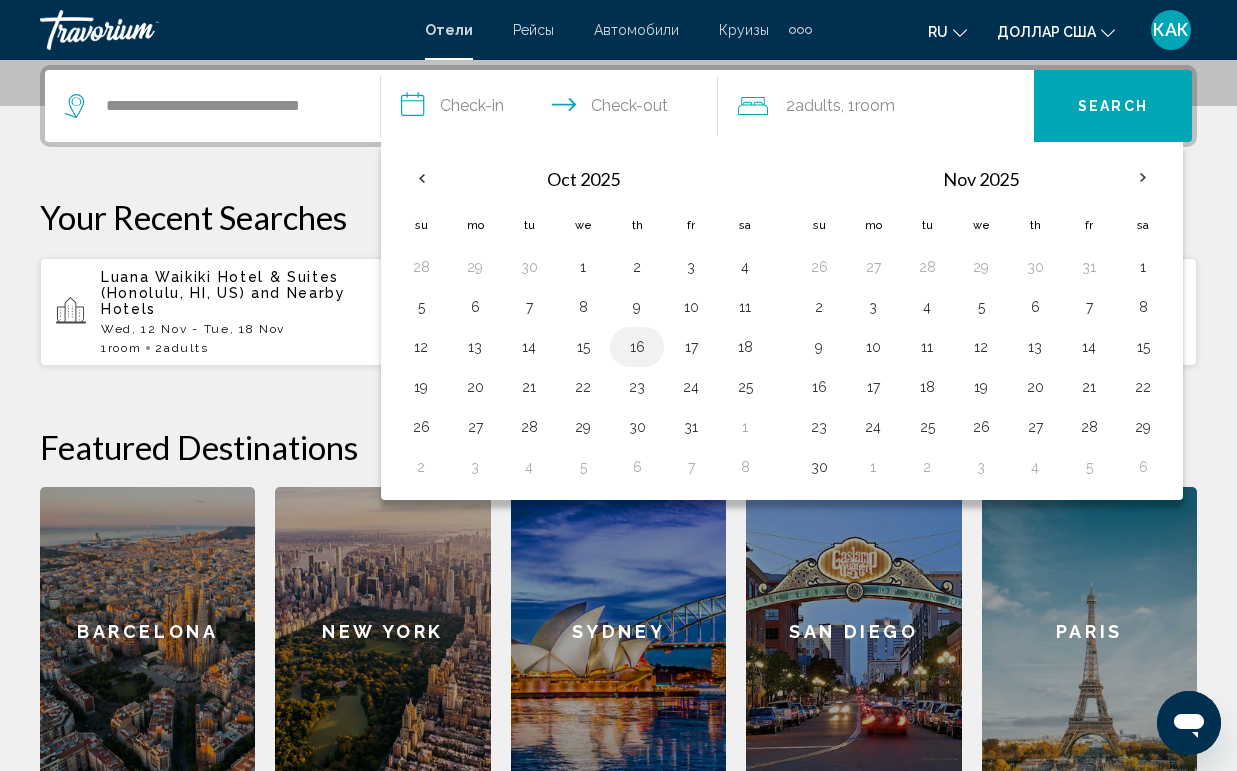 click on "16" at bounding box center [637, 347] 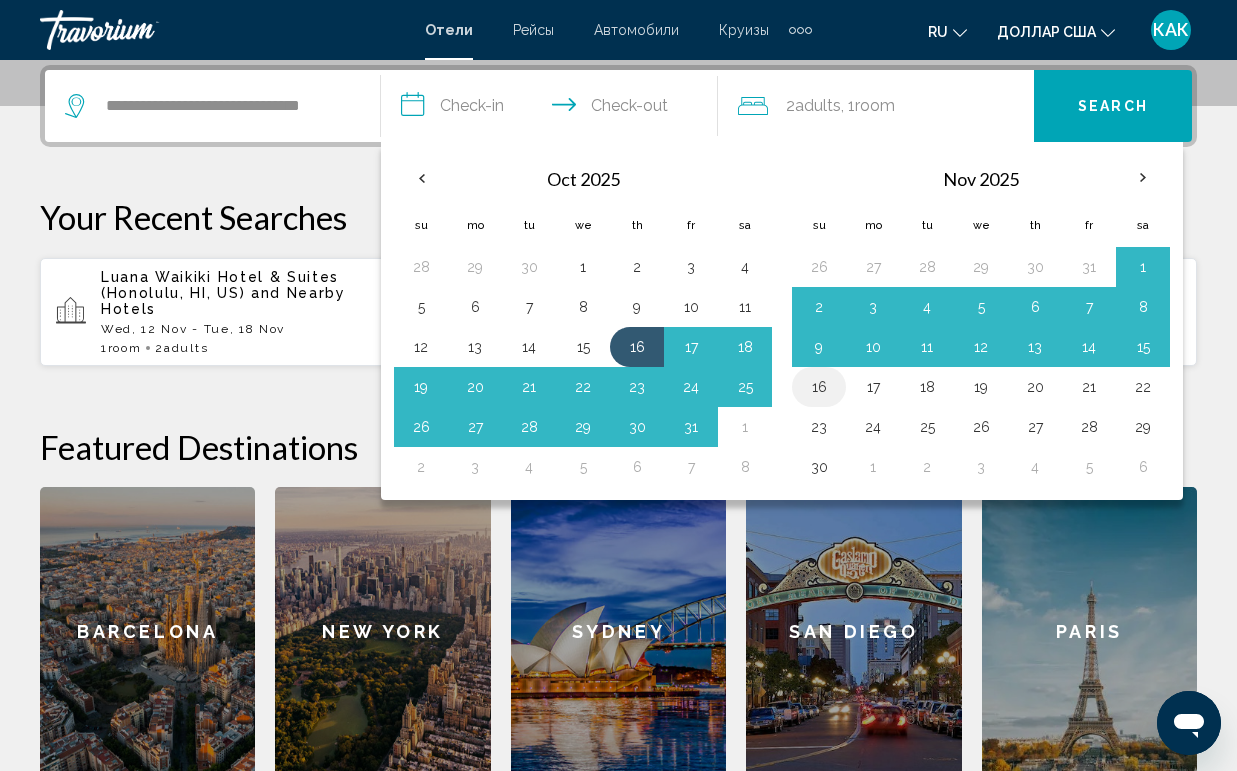 click on "16" at bounding box center [819, 387] 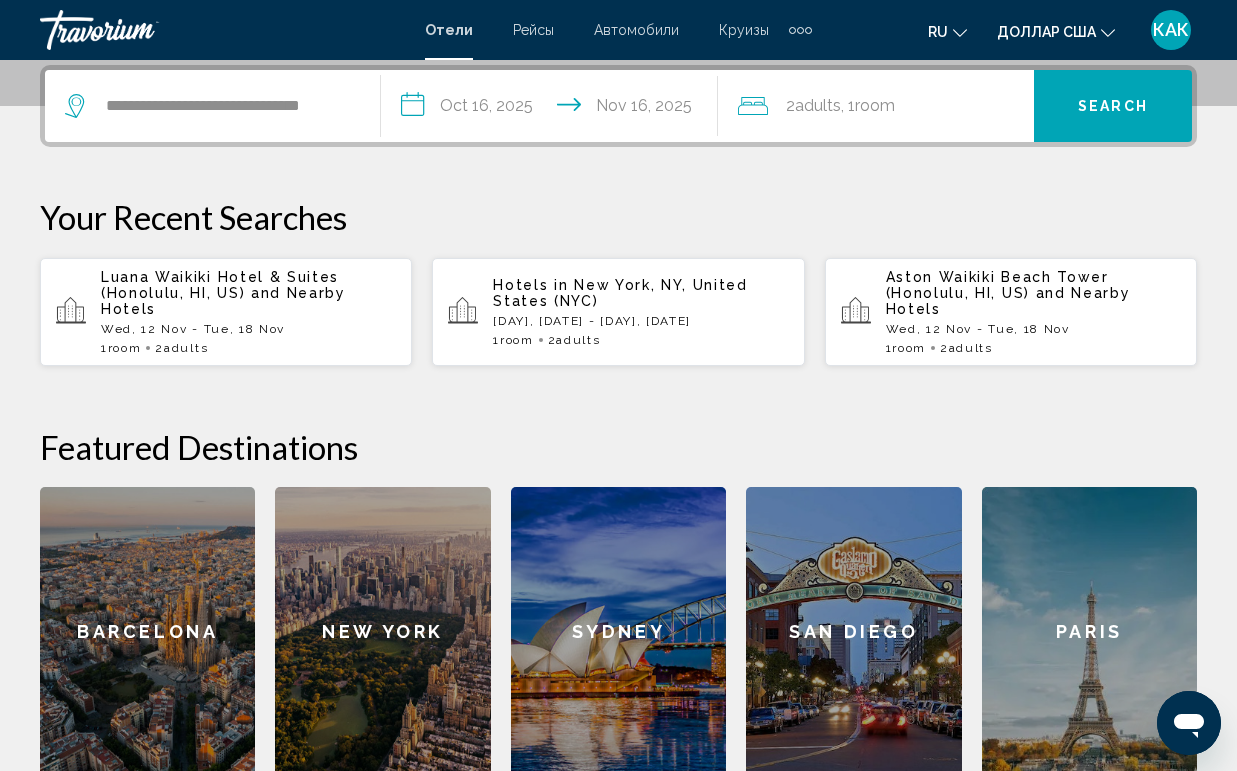click on "**********" at bounding box center (553, 109) 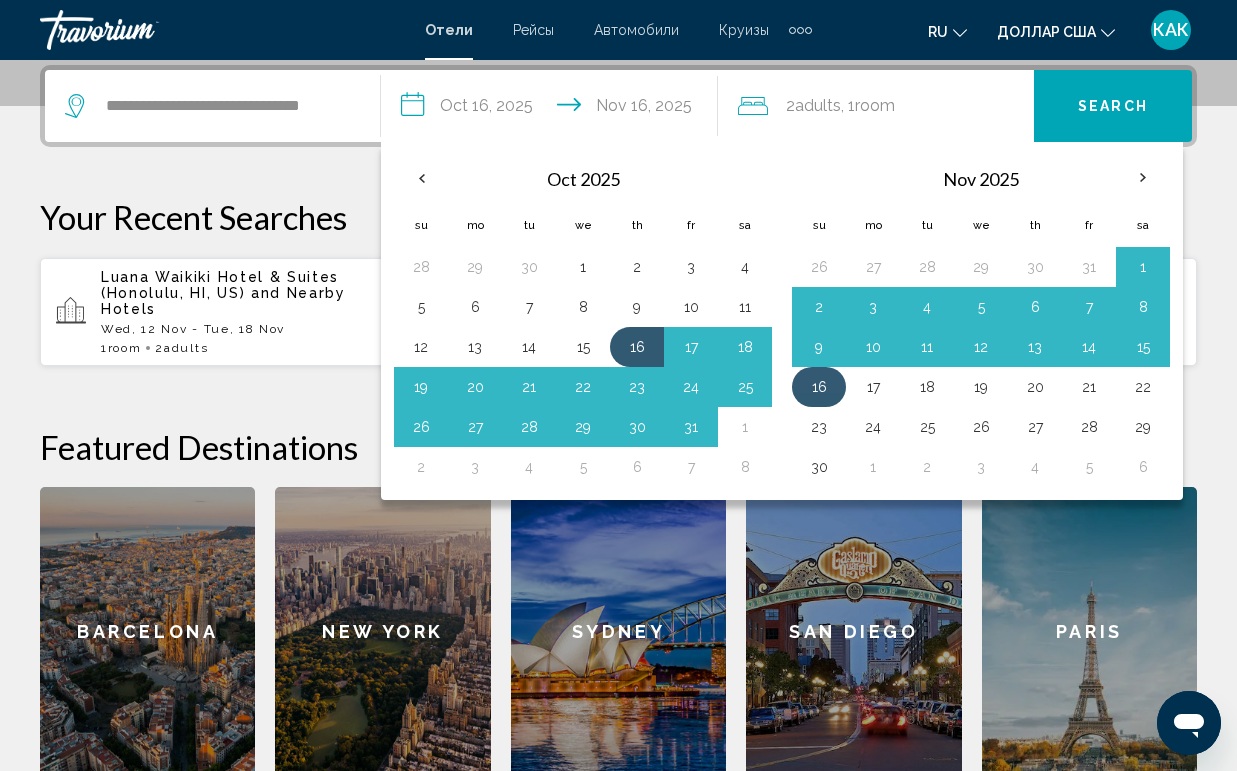 click on "16" at bounding box center [819, 387] 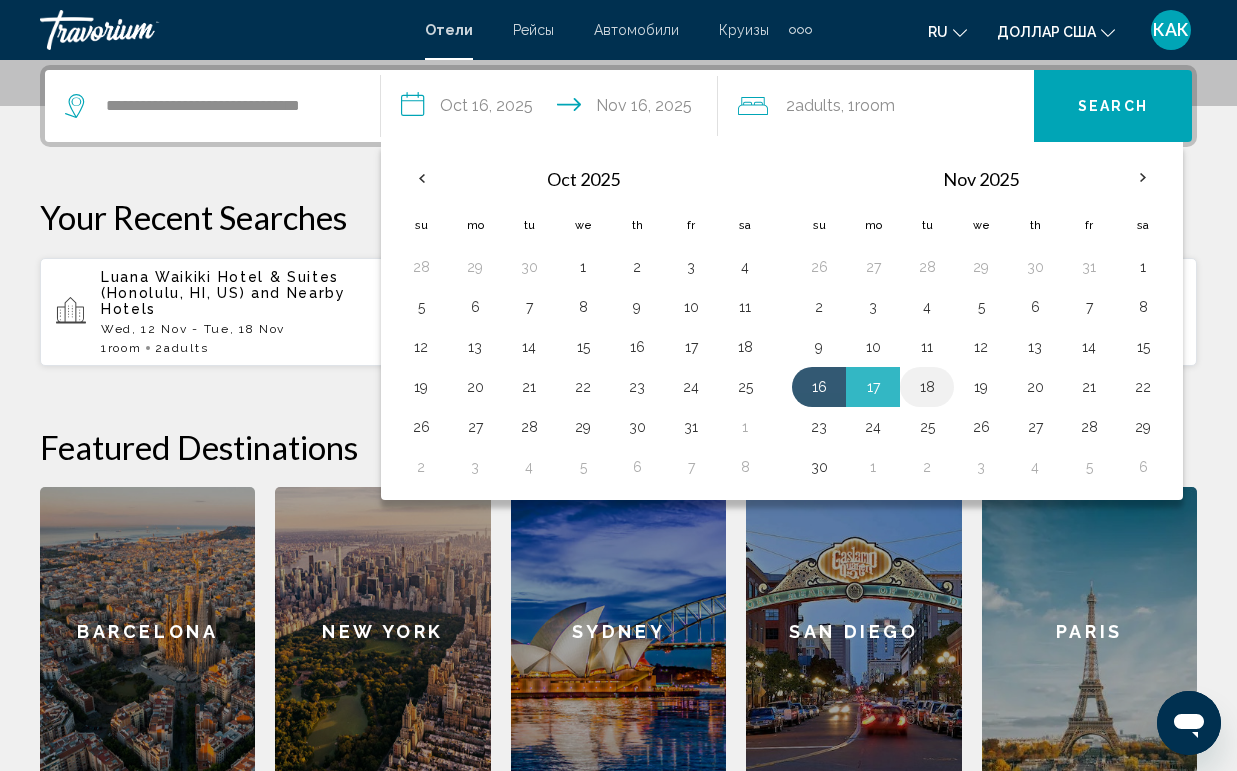 click on "18" at bounding box center (927, 387) 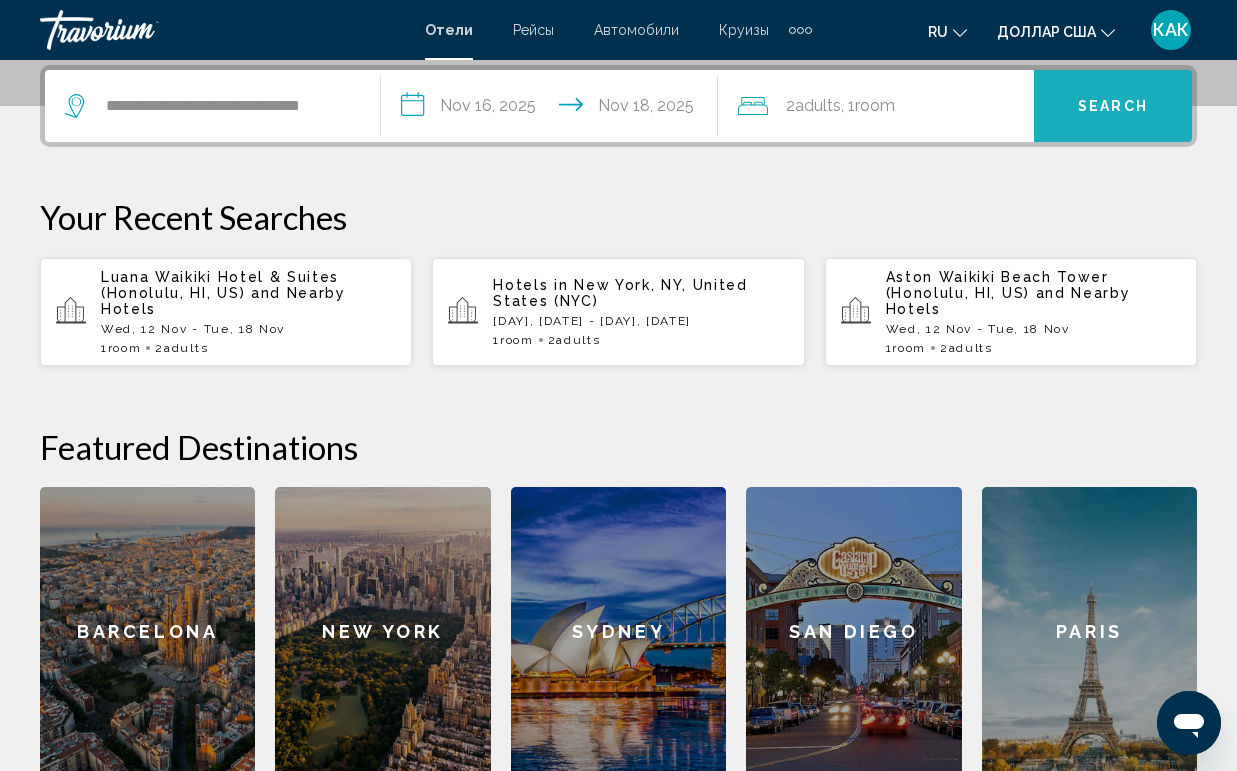 click on "Search" at bounding box center (1113, 107) 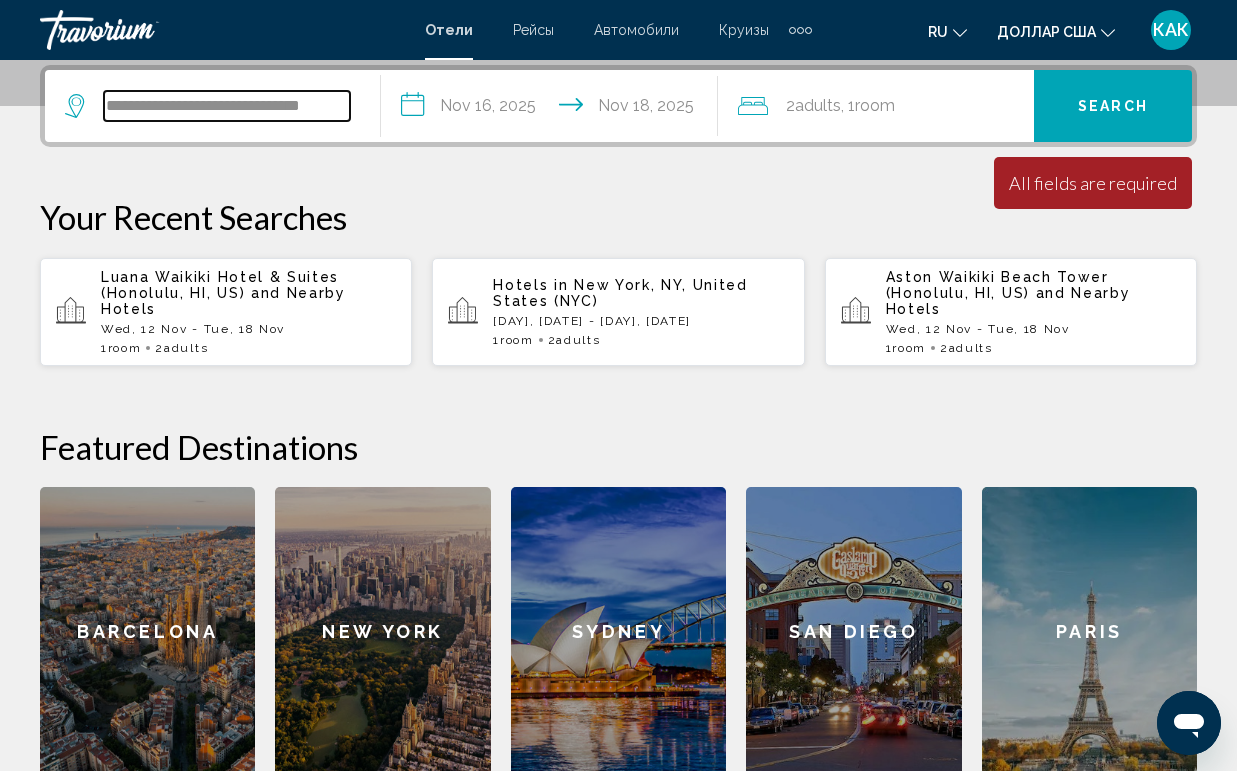 drag, startPoint x: 108, startPoint y: 105, endPoint x: 317, endPoint y: 111, distance: 209.0861 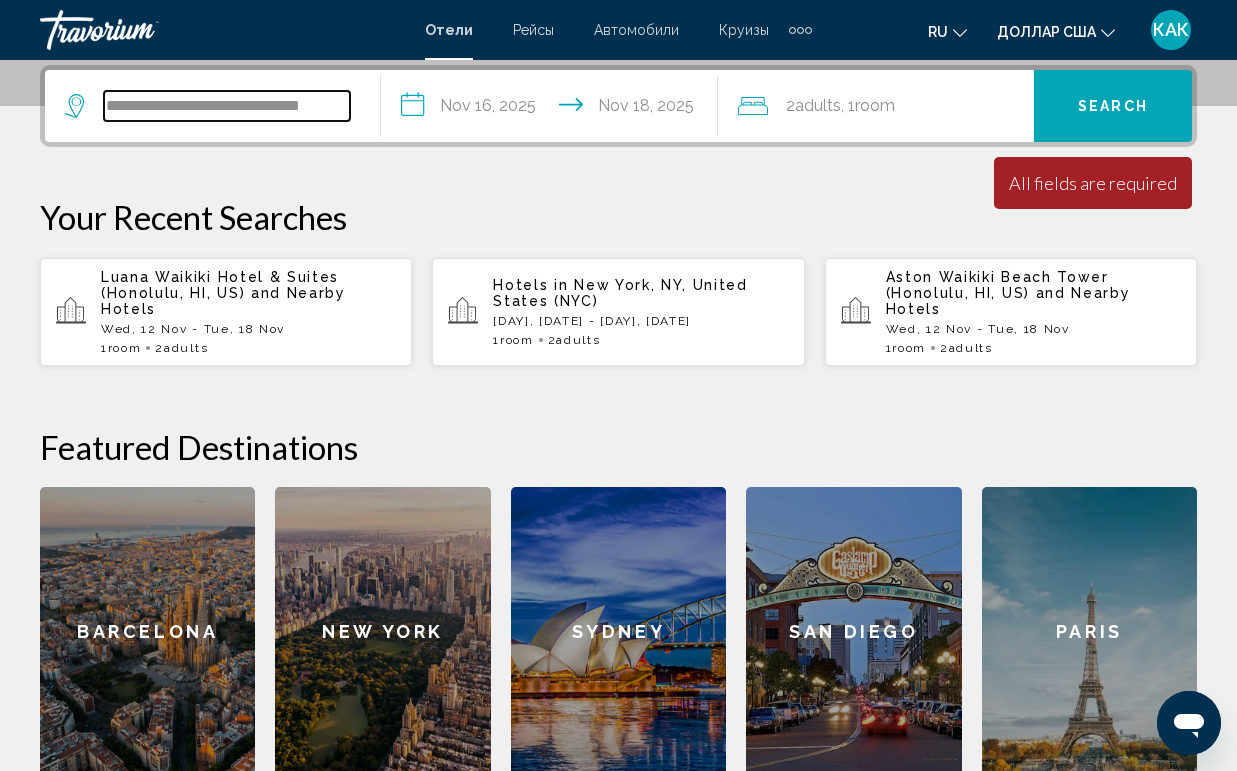 click on "**********" at bounding box center [227, 106] 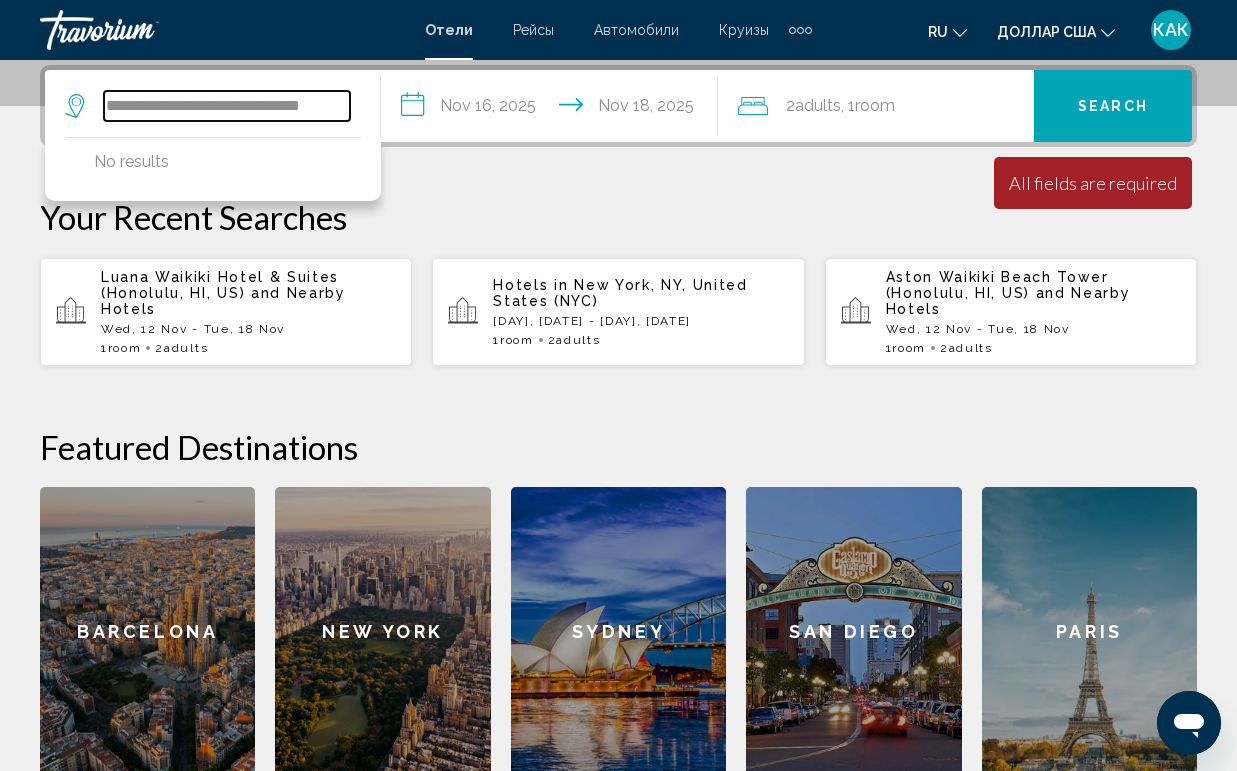click on "**********" at bounding box center [227, 106] 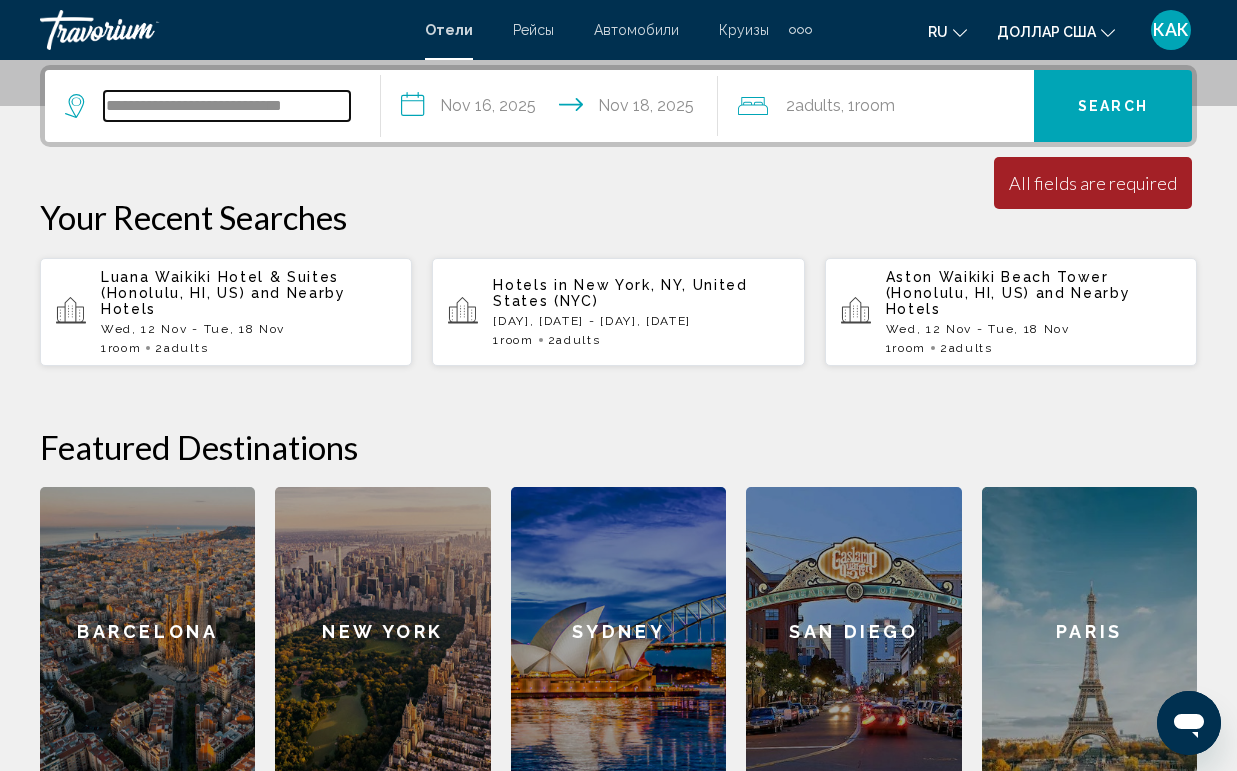scroll, scrollTop: 0, scrollLeft: 0, axis: both 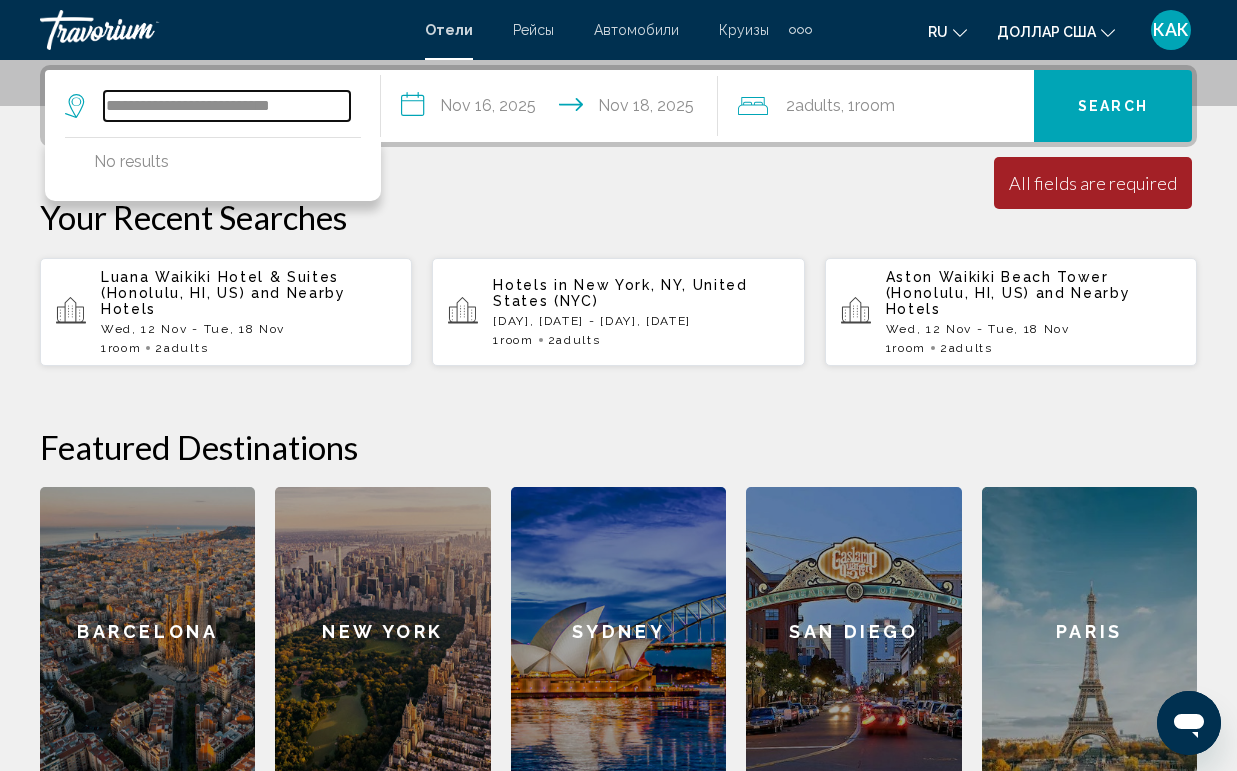 drag, startPoint x: 326, startPoint y: 108, endPoint x: 97, endPoint y: 108, distance: 229 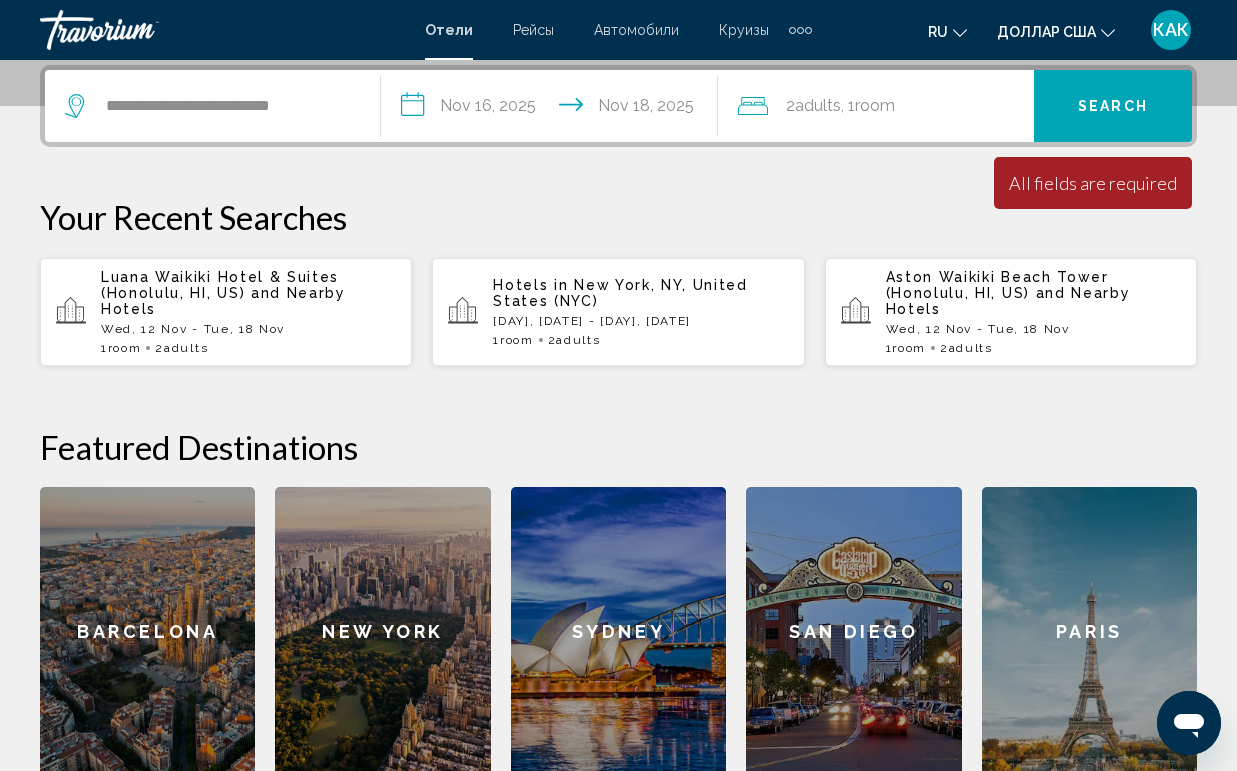 click at bounding box center [140, 30] 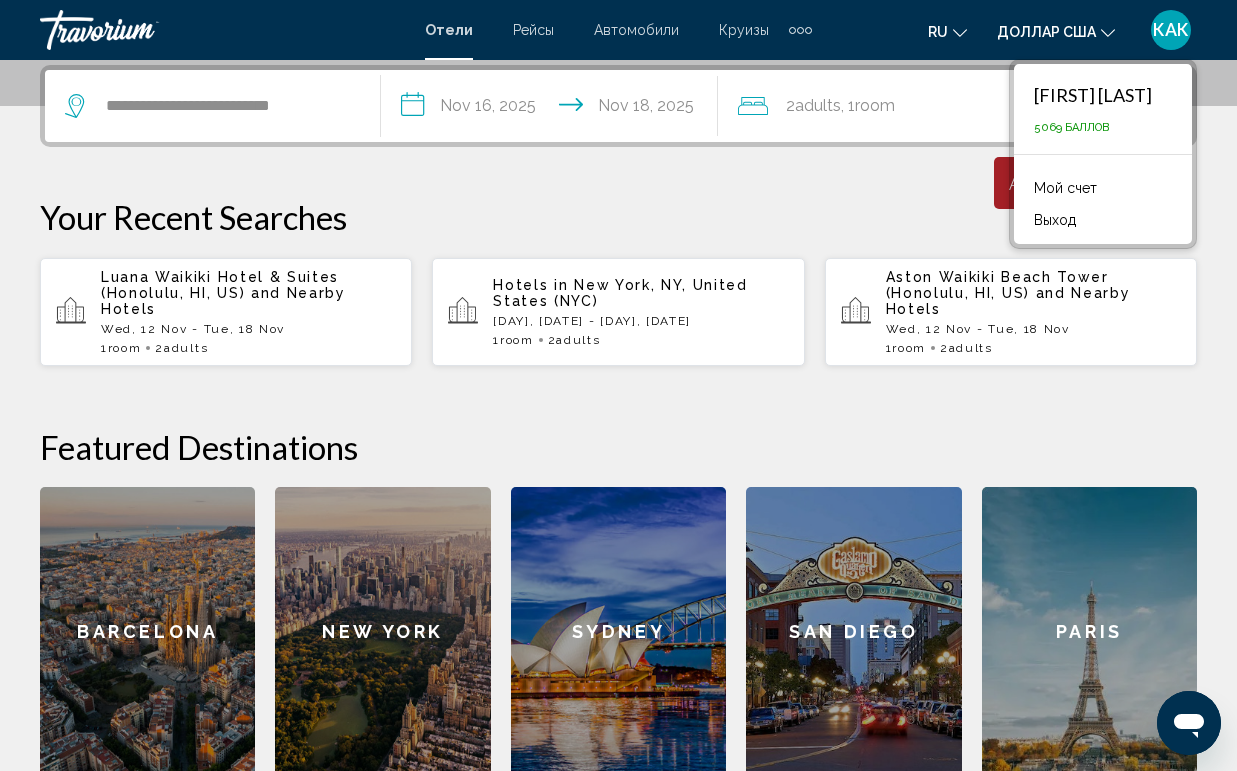 click on "Мой счет" at bounding box center (1065, 188) 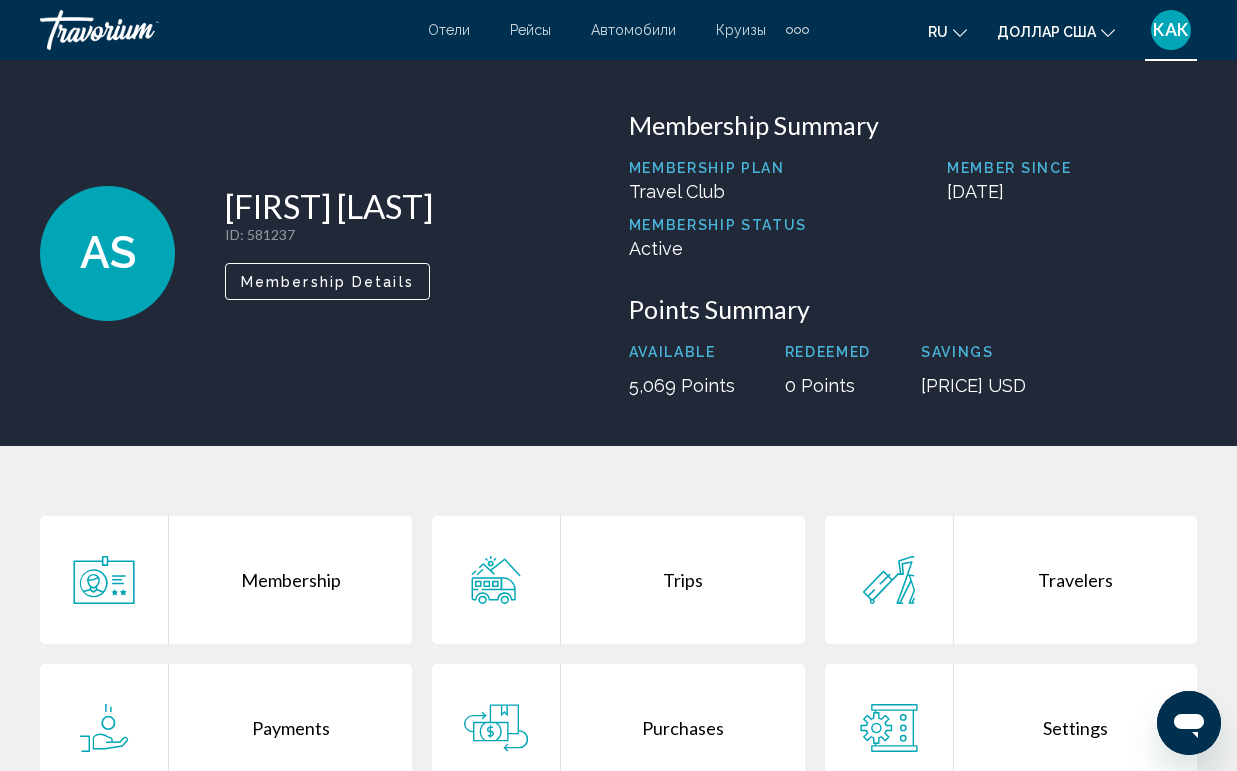 click on "Trips" at bounding box center (682, 580) 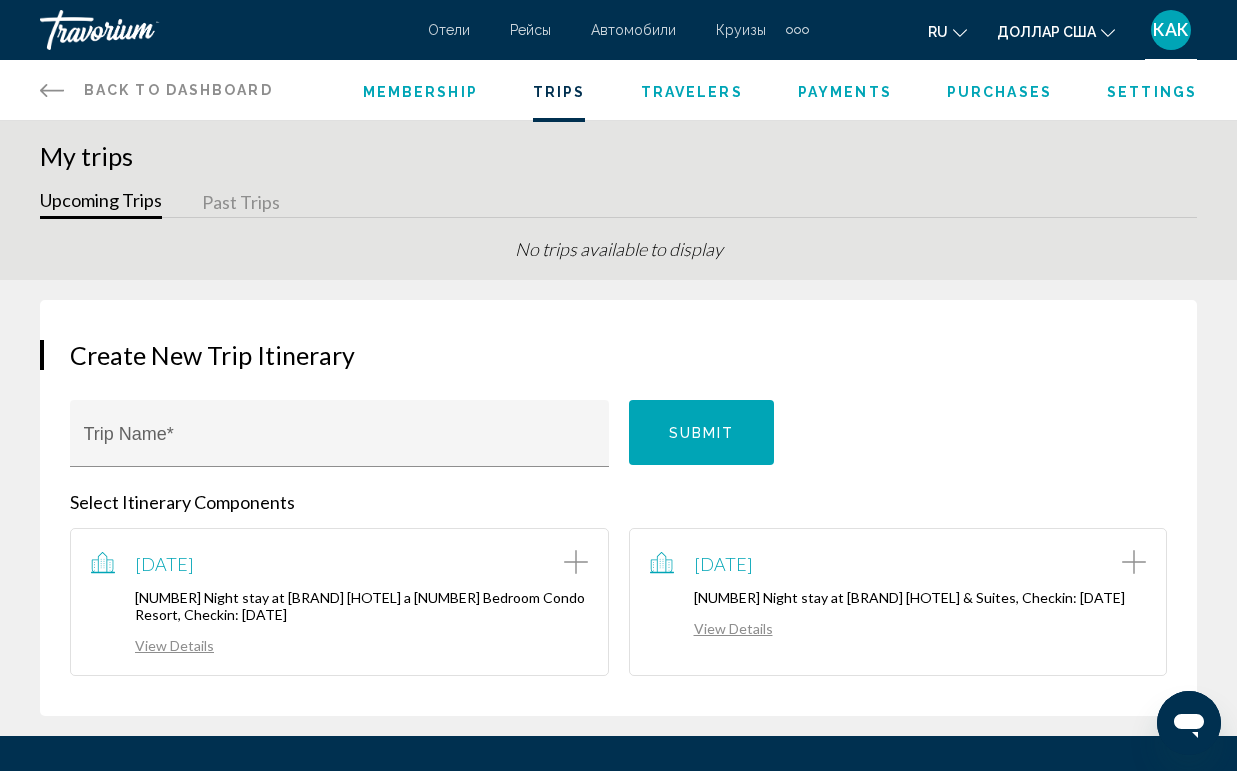 click on "November 12, 2025" at bounding box center [723, 564] 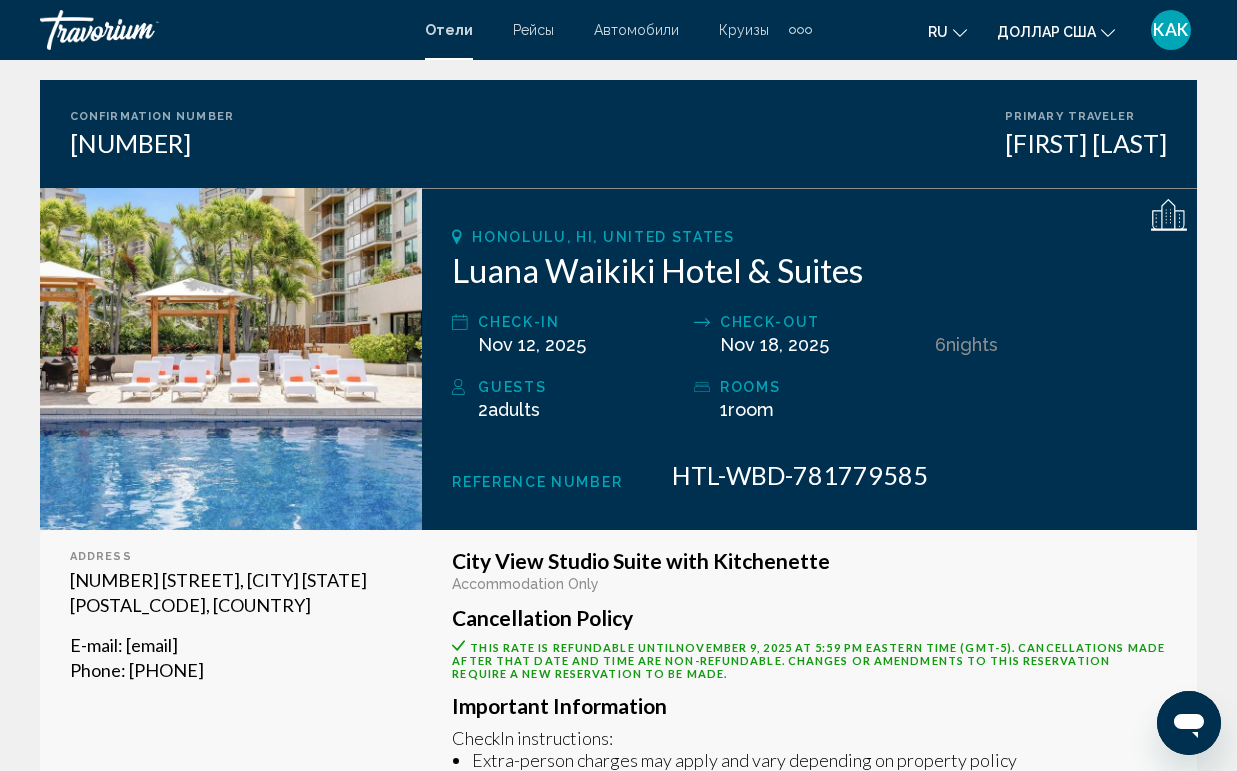 scroll, scrollTop: 168, scrollLeft: 0, axis: vertical 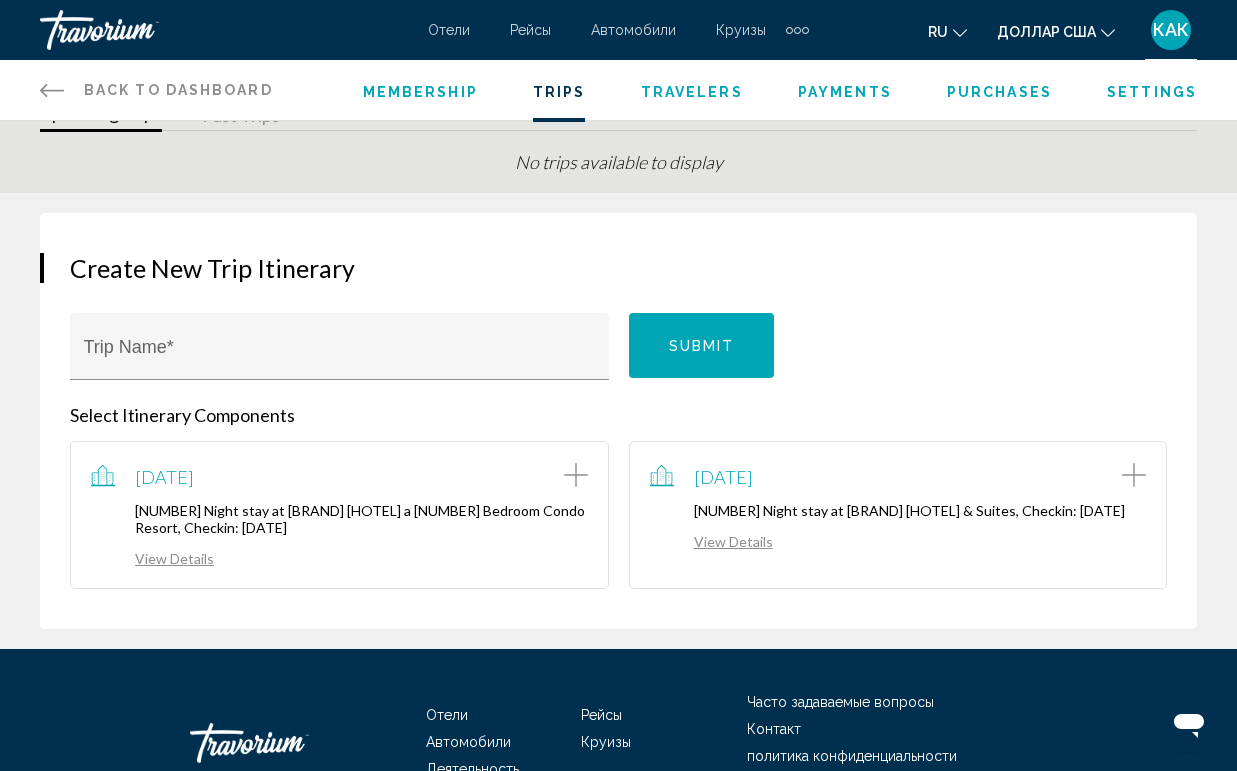 click on "Payments" at bounding box center [845, 92] 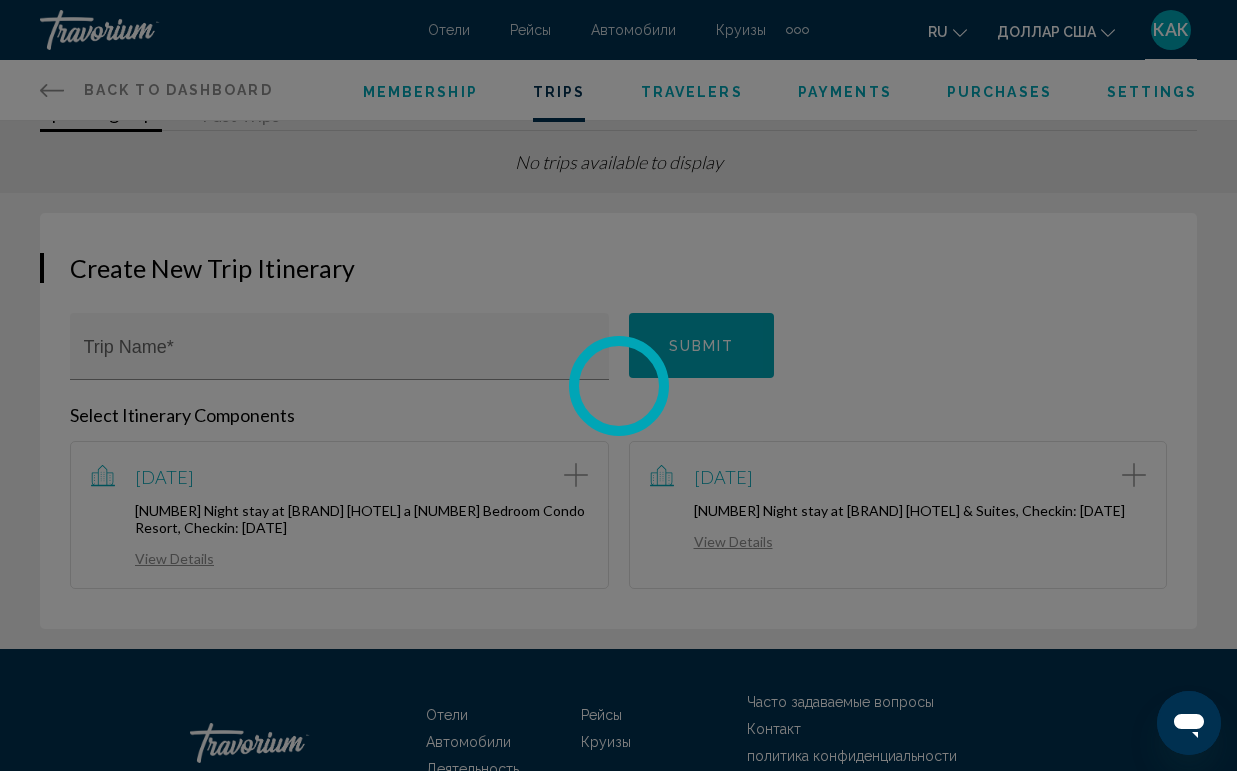 scroll, scrollTop: 0, scrollLeft: 0, axis: both 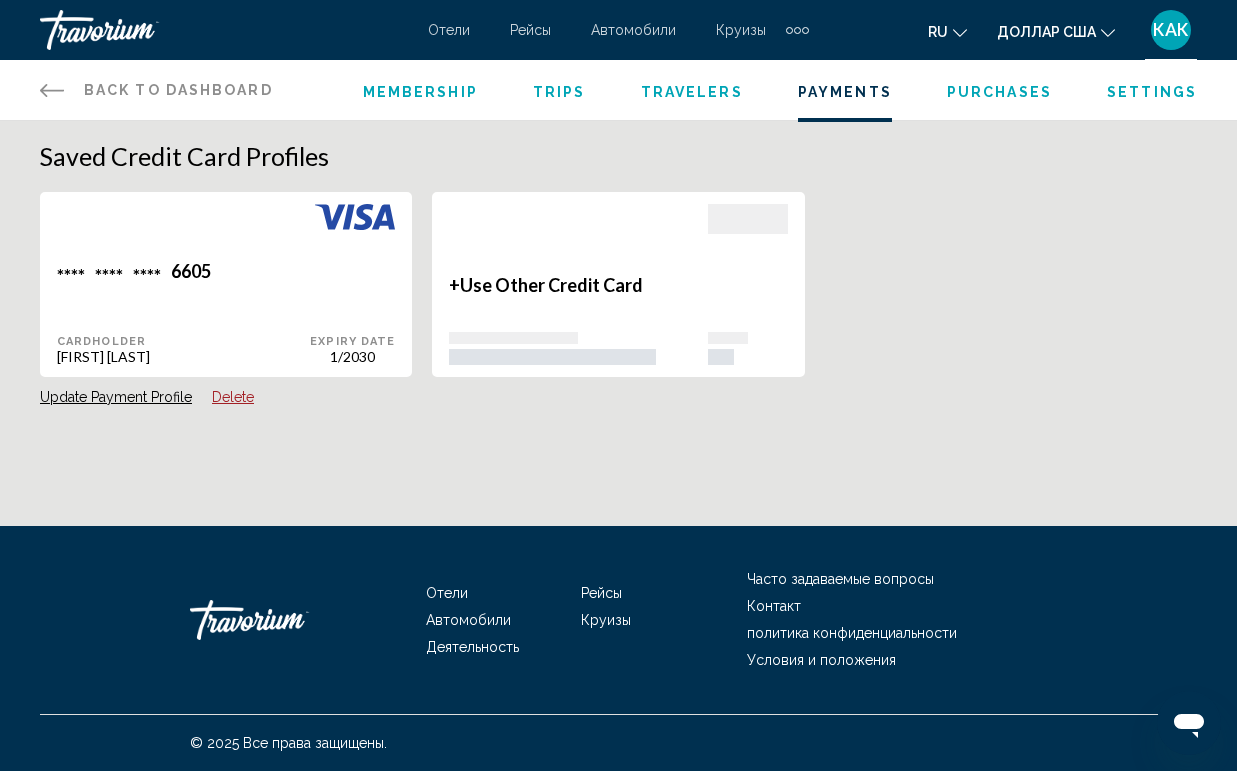 click on "Purchases" at bounding box center (999, 92) 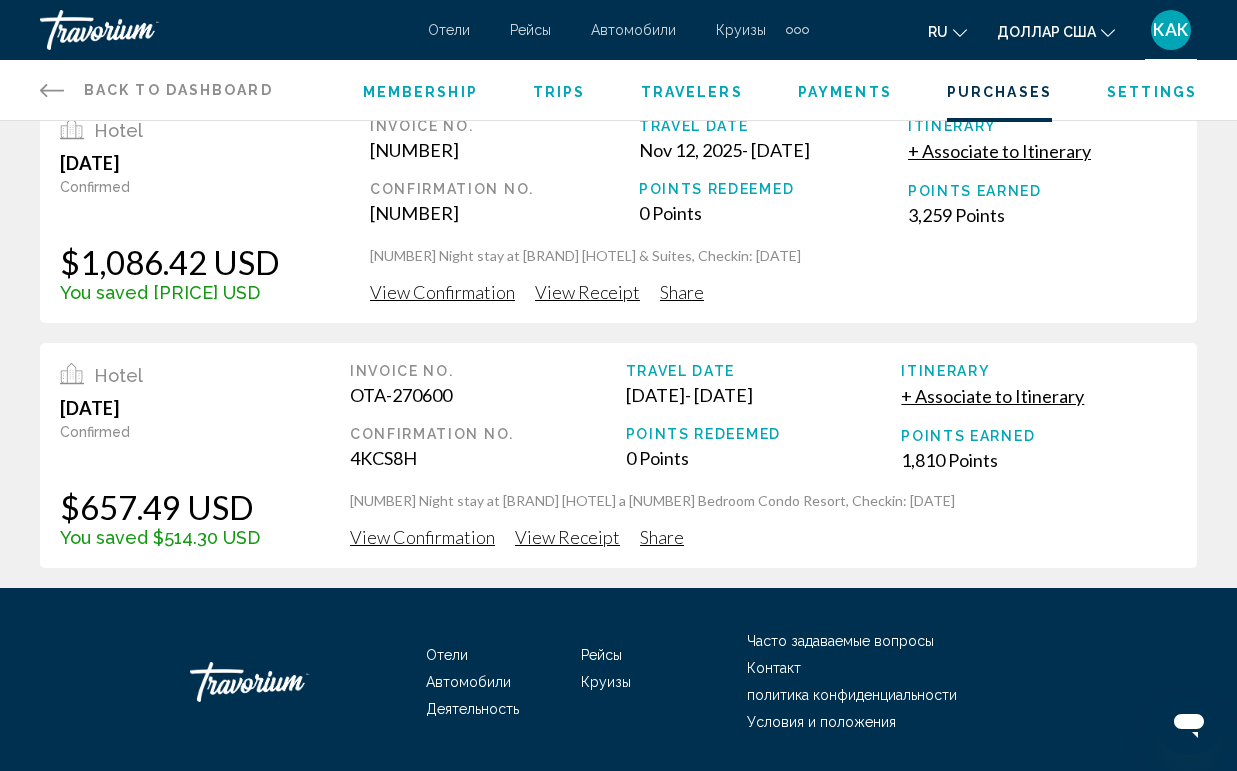 scroll, scrollTop: 0, scrollLeft: 0, axis: both 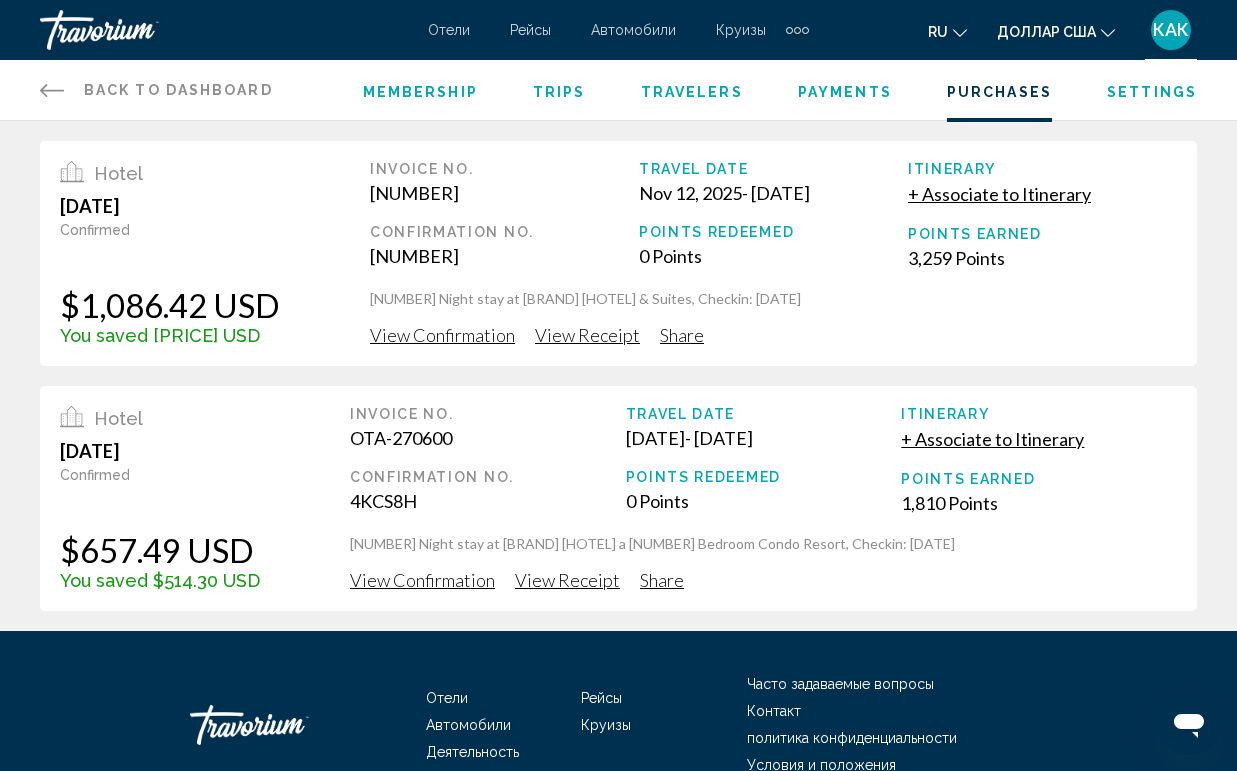 click on "View Receipt" at bounding box center (587, 335) 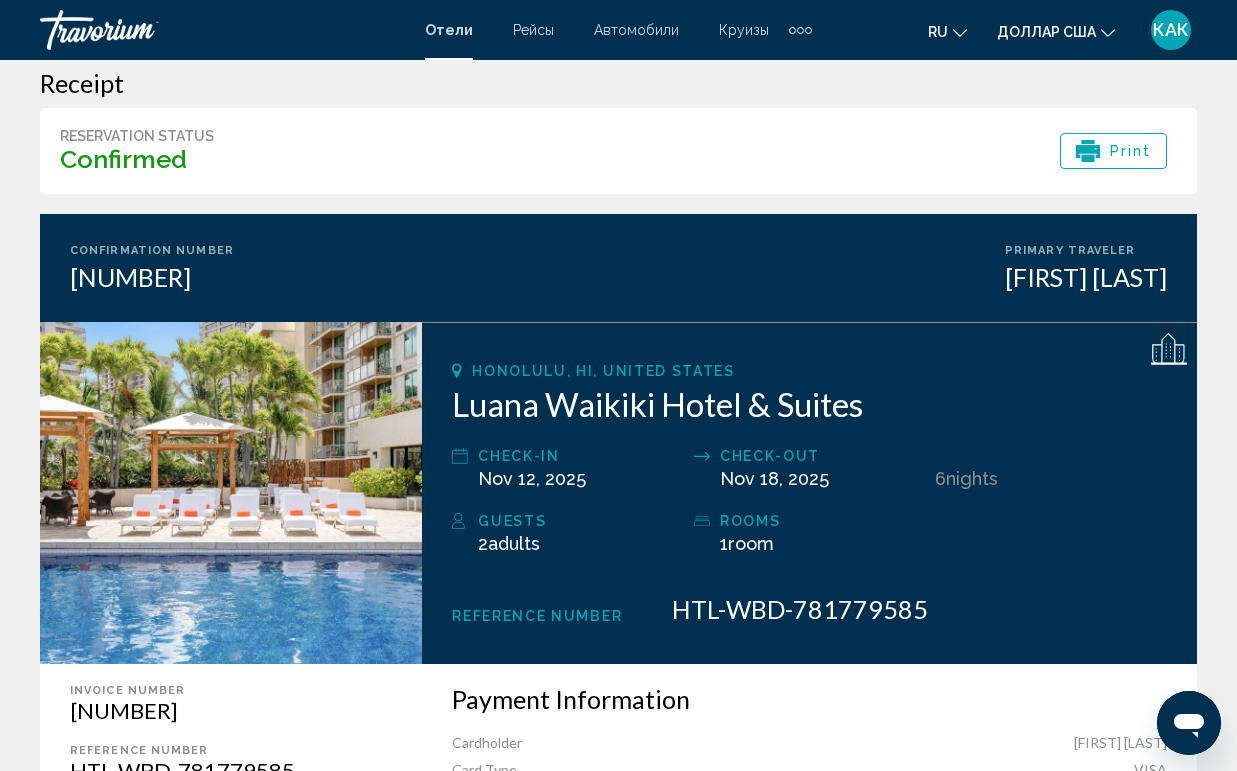 scroll, scrollTop: 23, scrollLeft: 0, axis: vertical 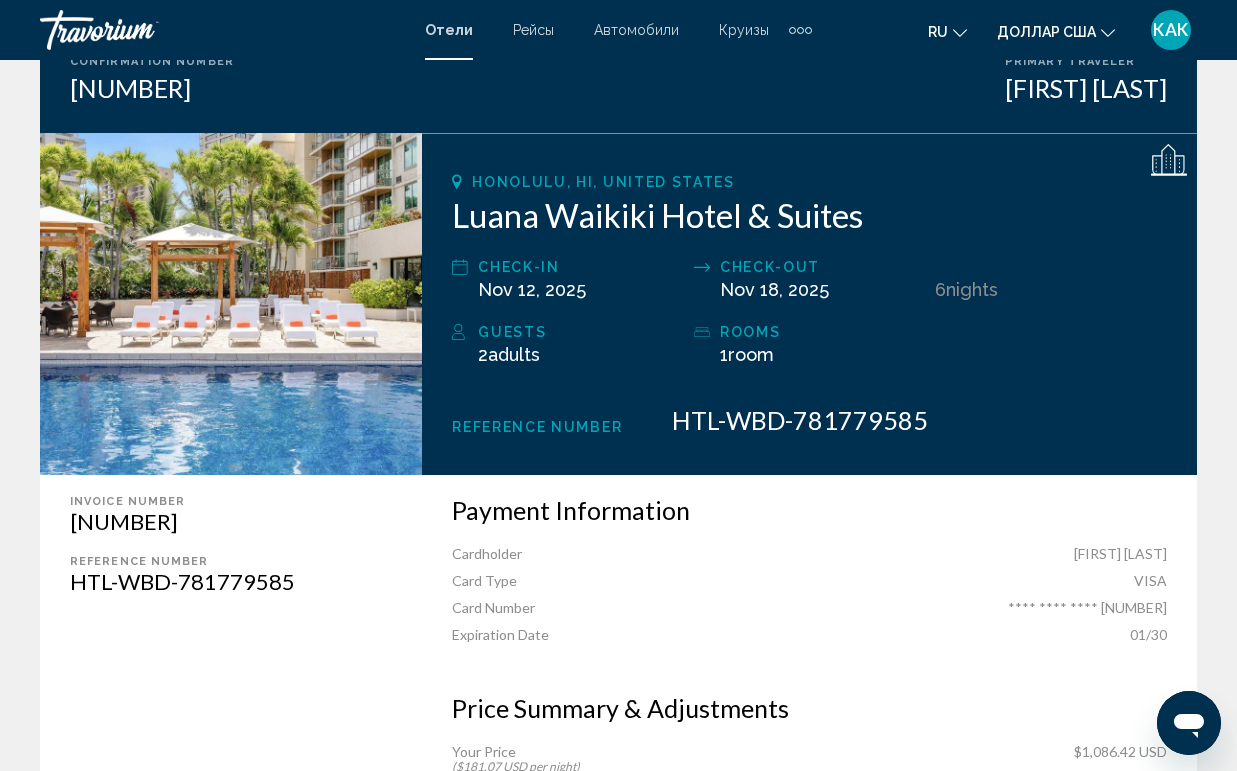 click on "Honolulu, HI, United States Luana Waikiki Hotel & Suites
Check-in Nov 12, 2025
Check-out Nov 18, 2025 6  Night Nights
Guests 2  Adult Adults ,   Child Children  ( ages   )
rooms 1  Room rooms Reference Number HTL-WBD-781779585" 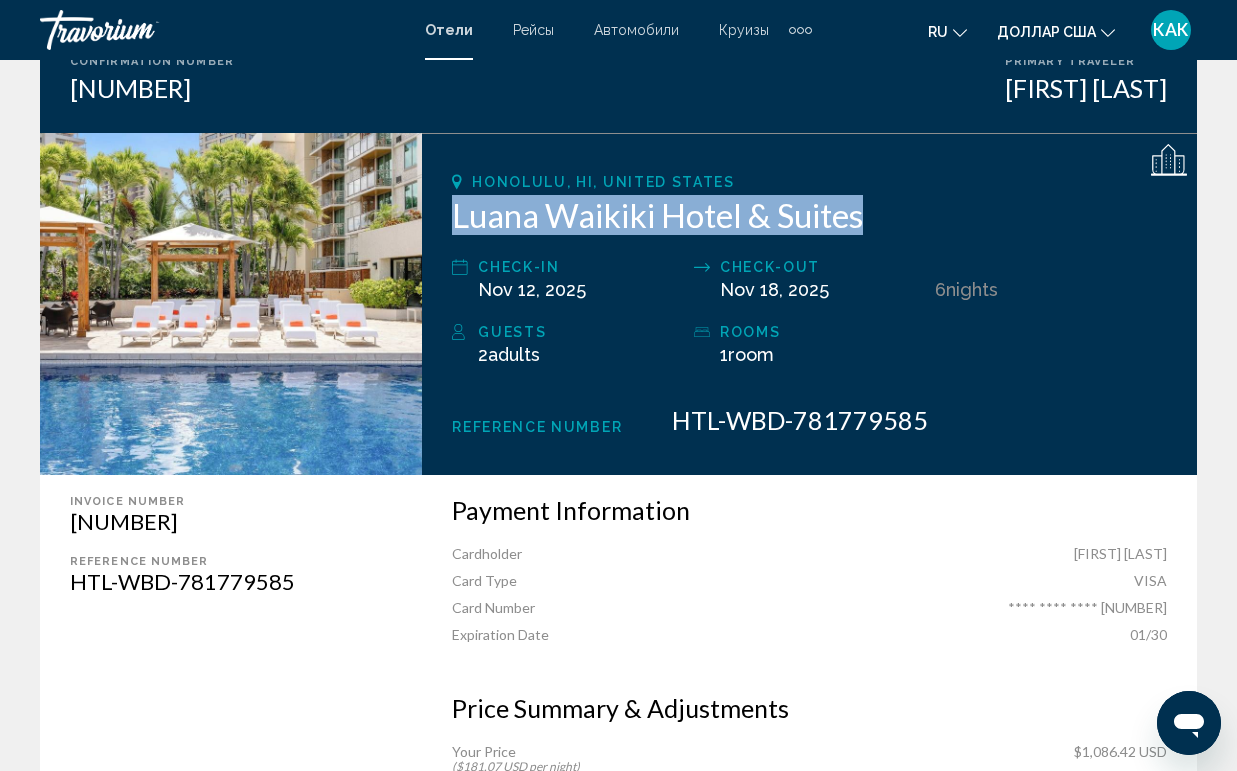 drag, startPoint x: 450, startPoint y: 218, endPoint x: 878, endPoint y: 232, distance: 428.2289 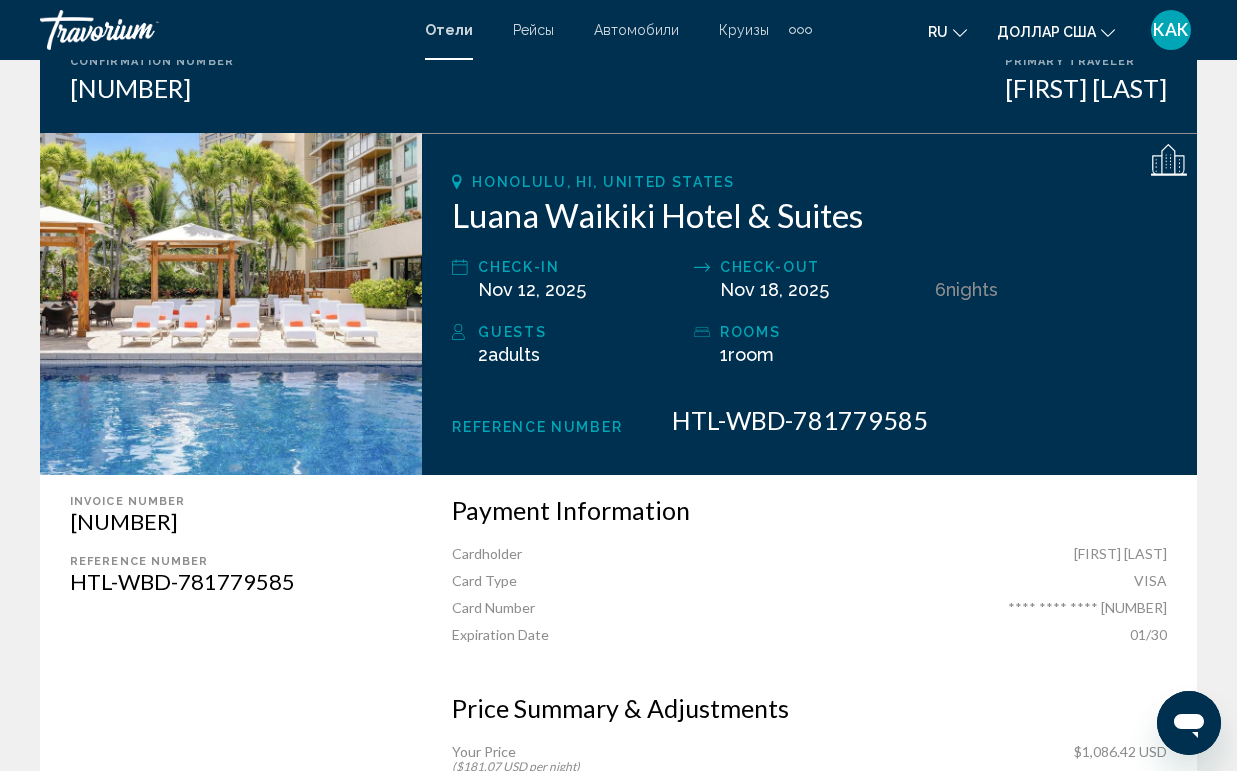 click on "1  Room rooms" 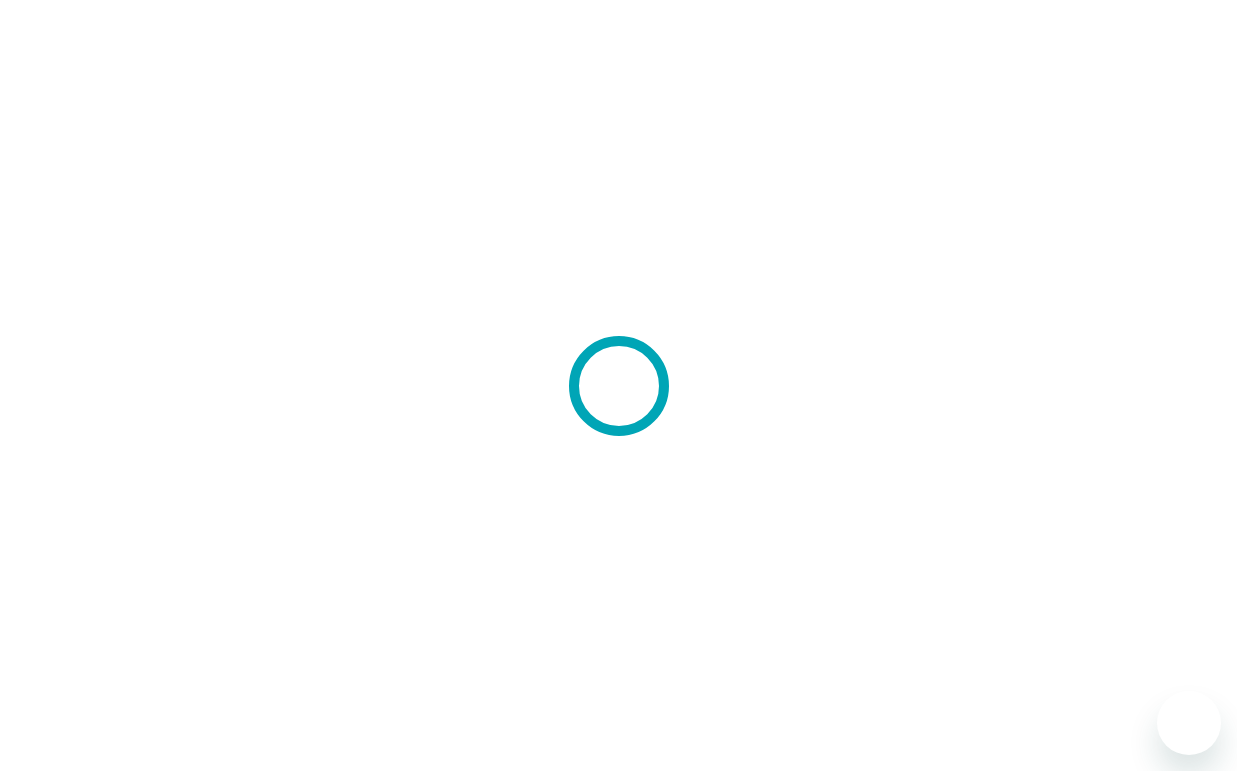 scroll, scrollTop: 0, scrollLeft: 0, axis: both 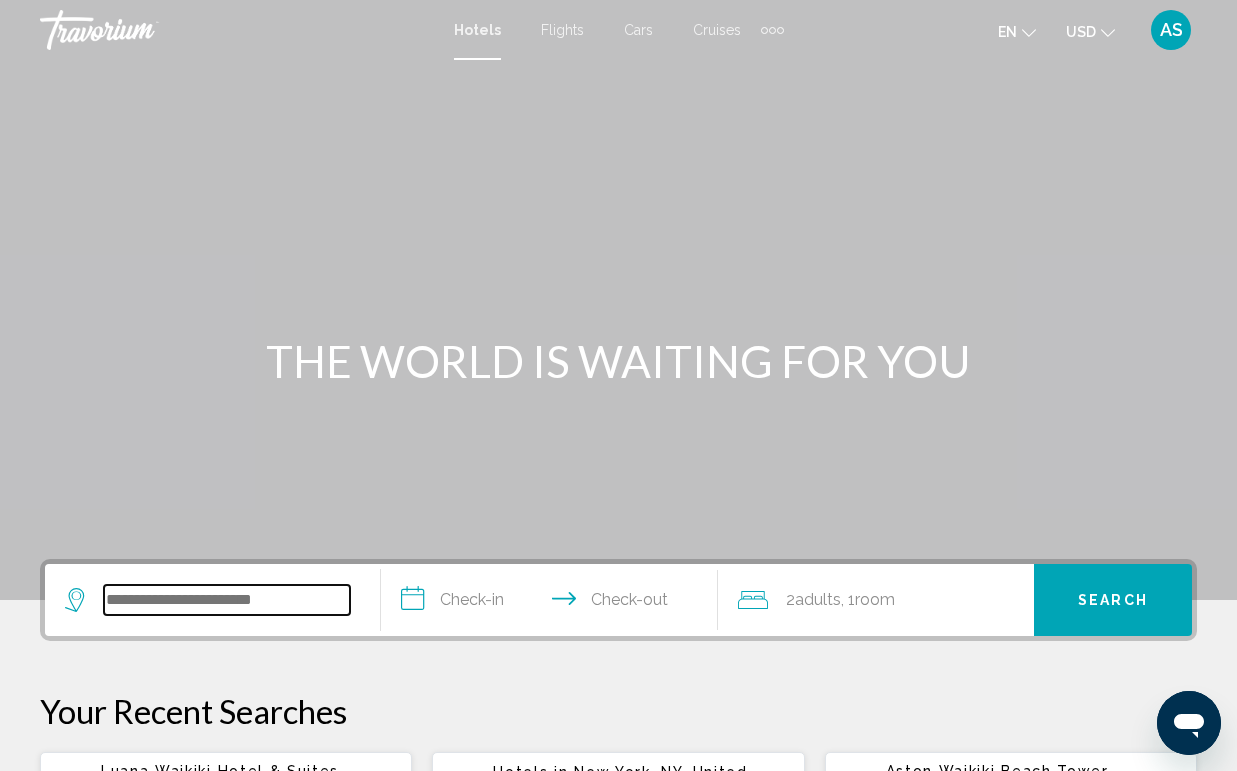 click at bounding box center [227, 600] 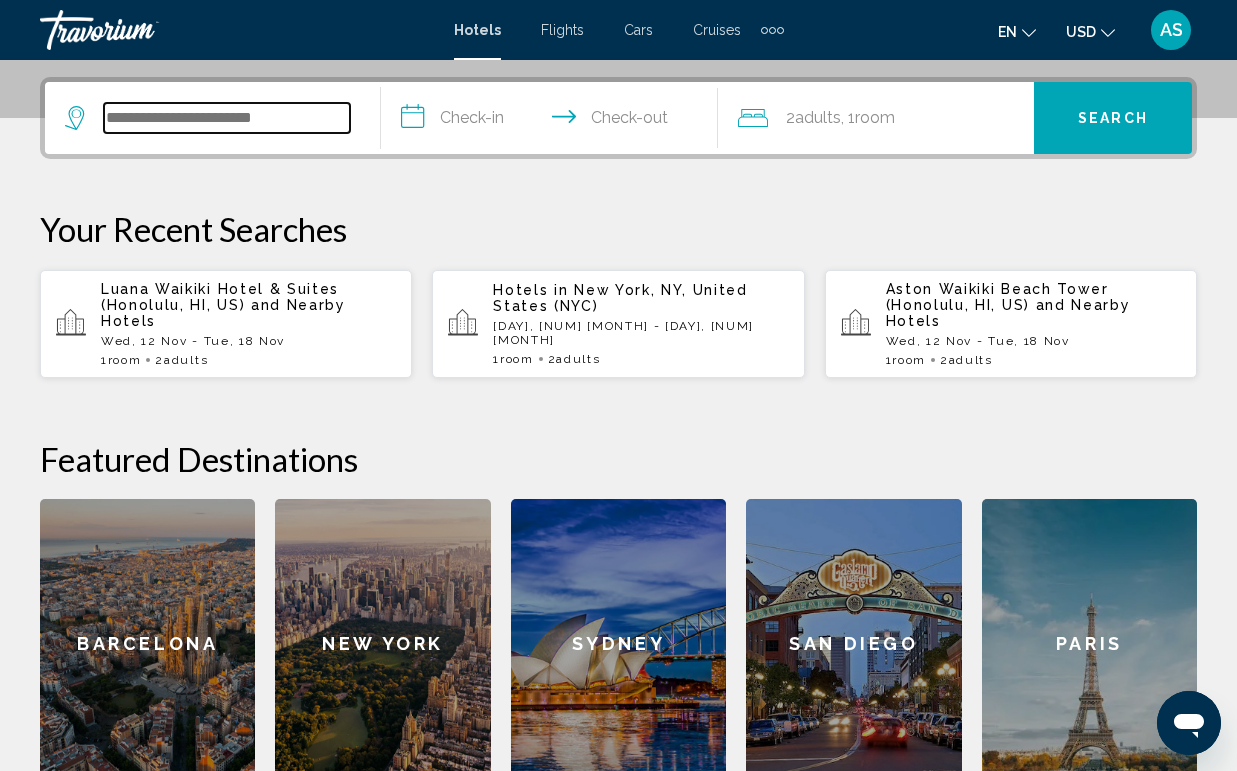 scroll, scrollTop: 494, scrollLeft: 0, axis: vertical 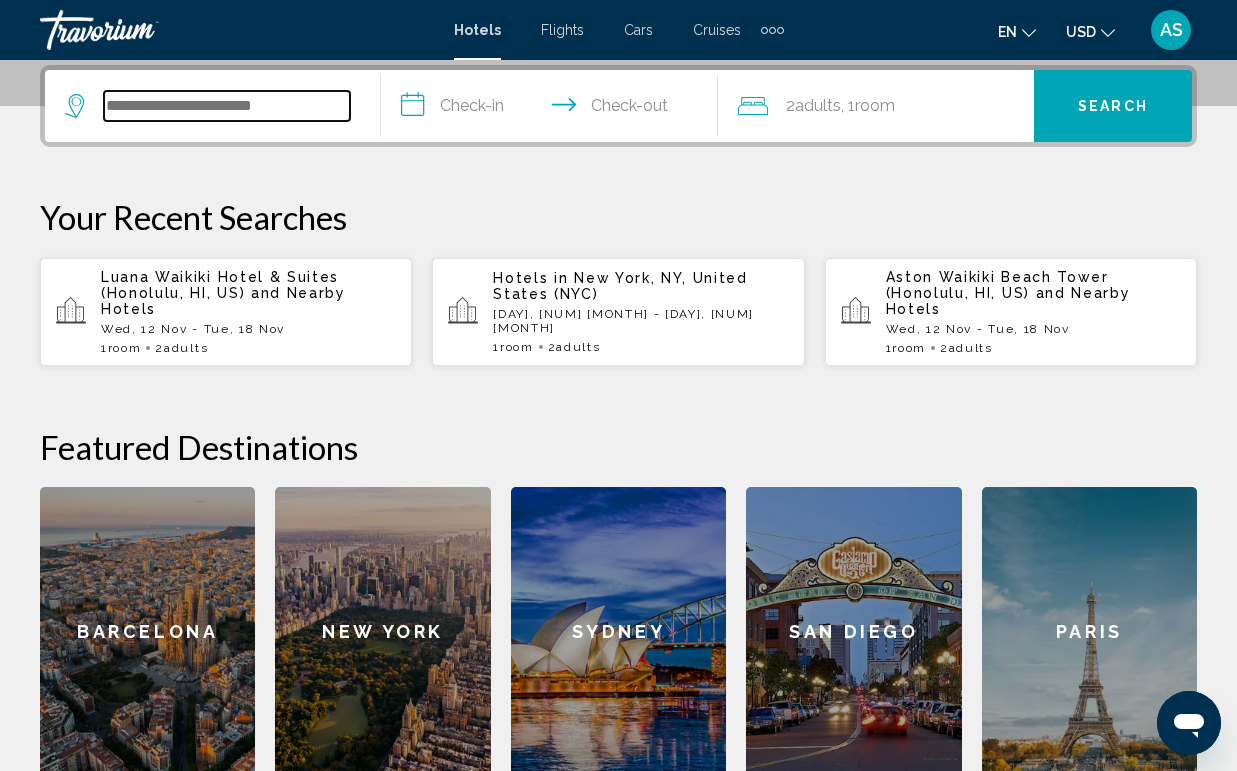 paste on "**********" 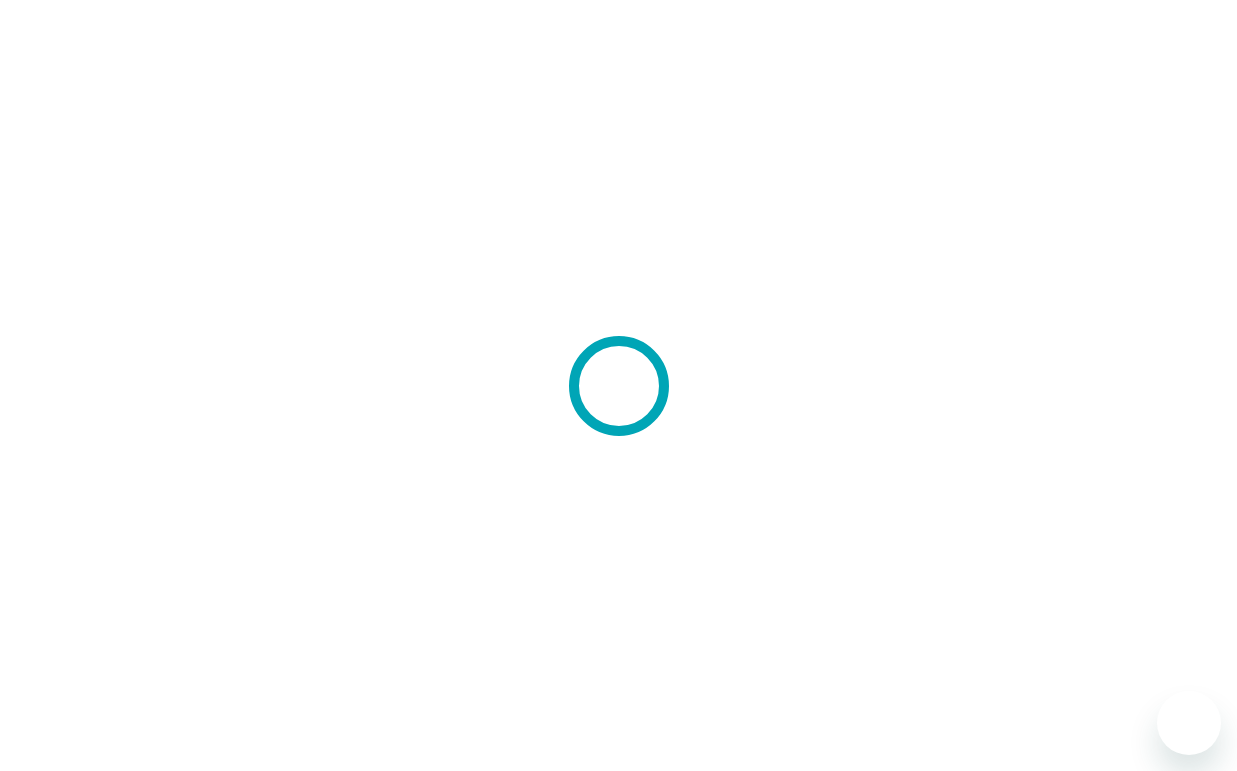 scroll, scrollTop: 0, scrollLeft: 0, axis: both 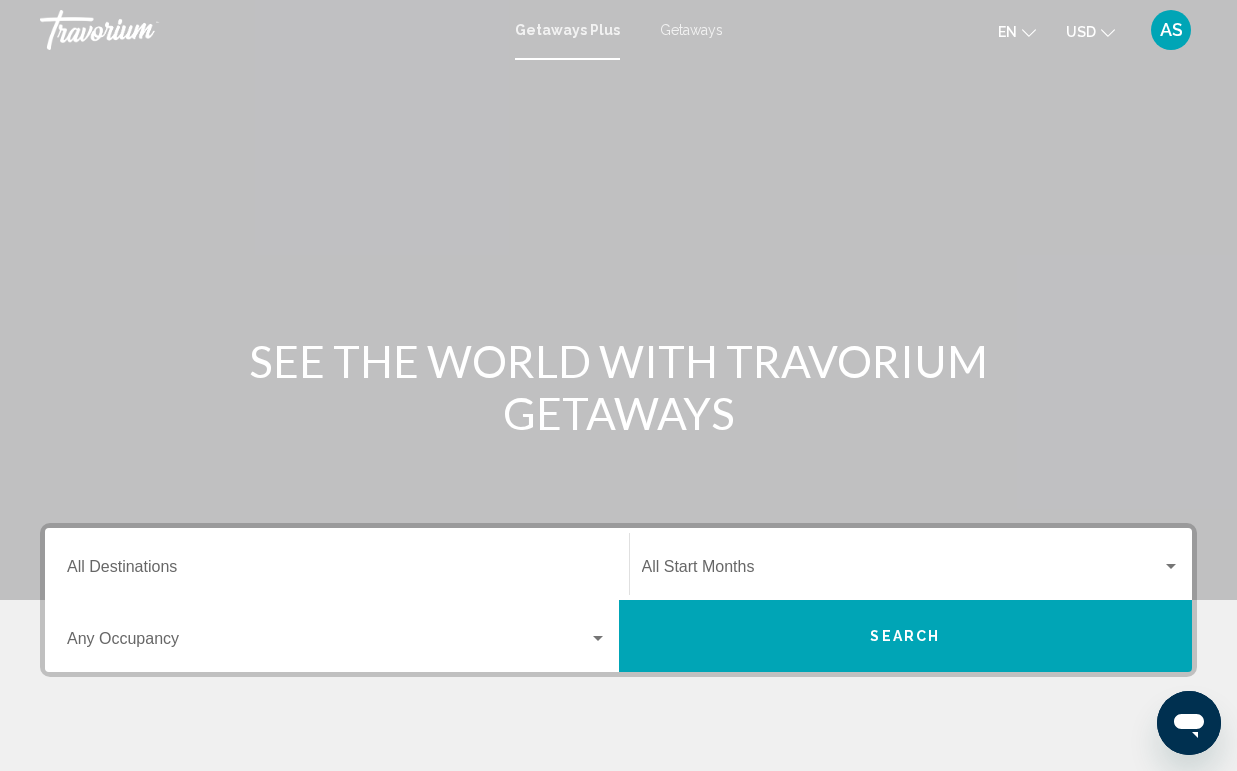 click on "Destination All Destinations" at bounding box center [337, 564] 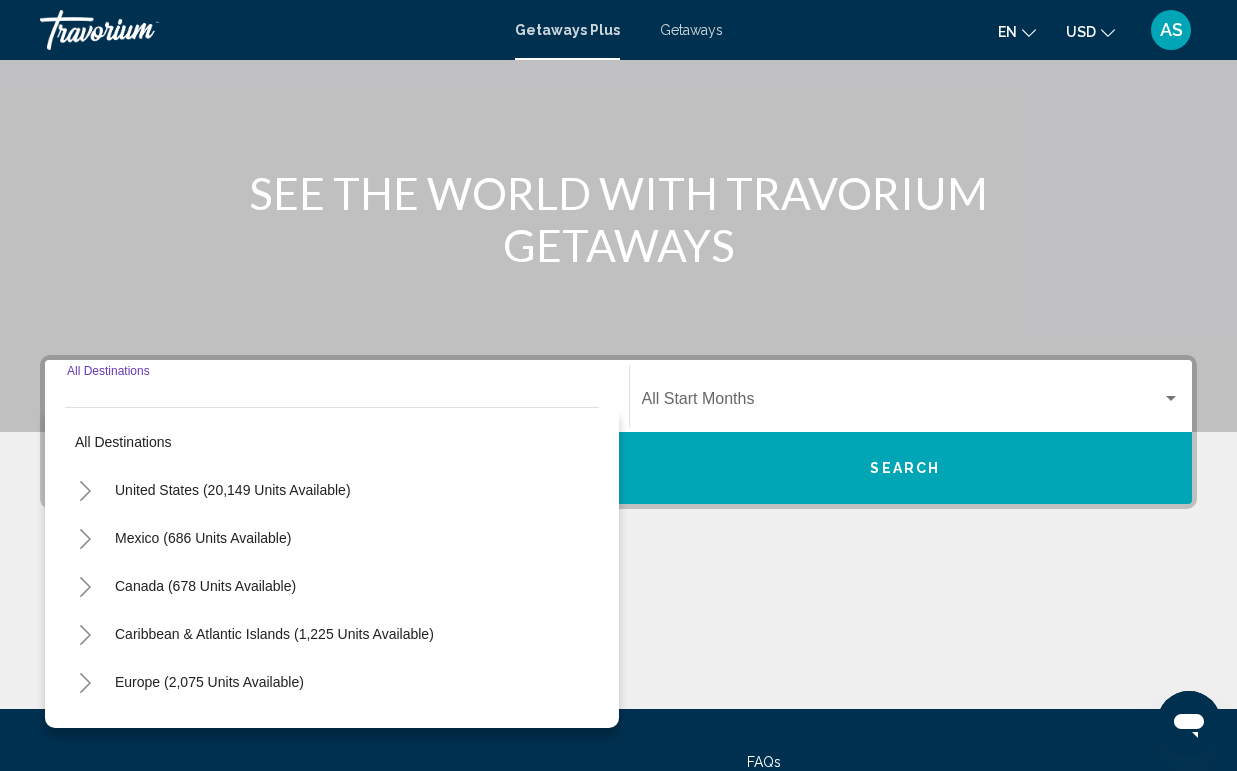 scroll, scrollTop: 351, scrollLeft: 0, axis: vertical 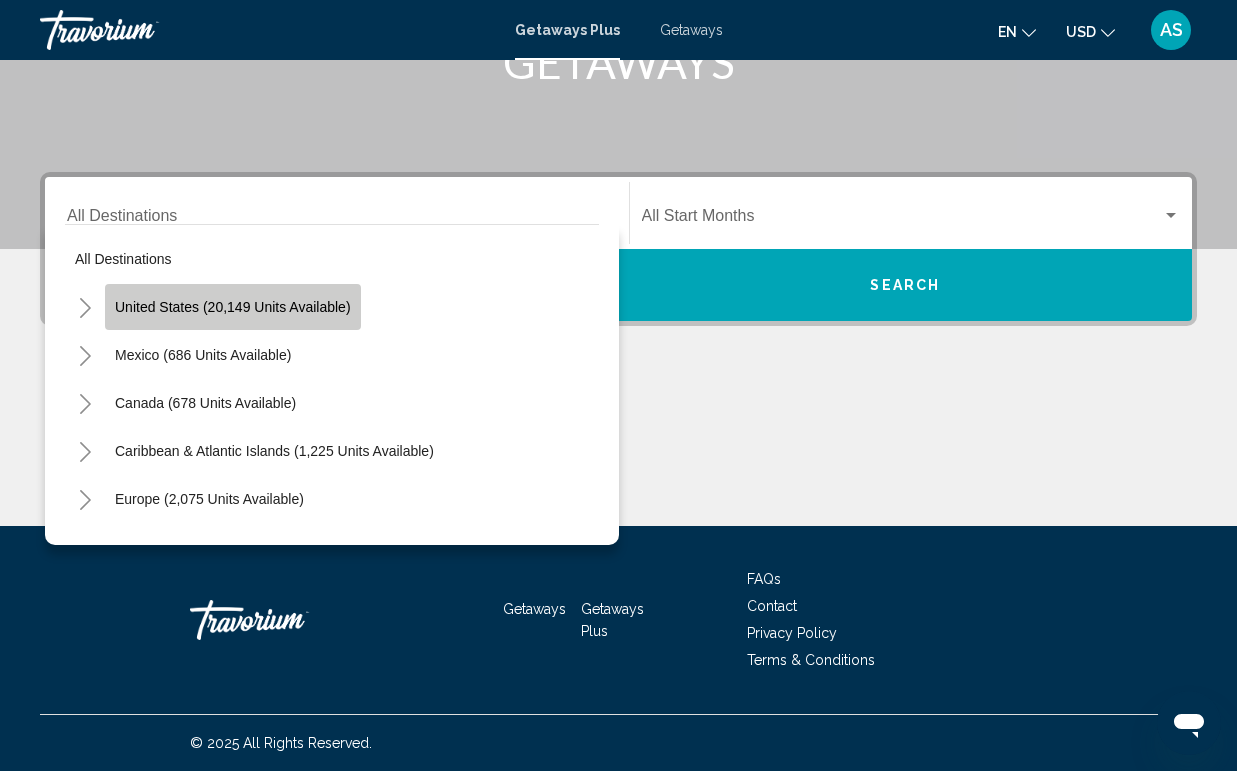 click on "United States (20,149 units available)" 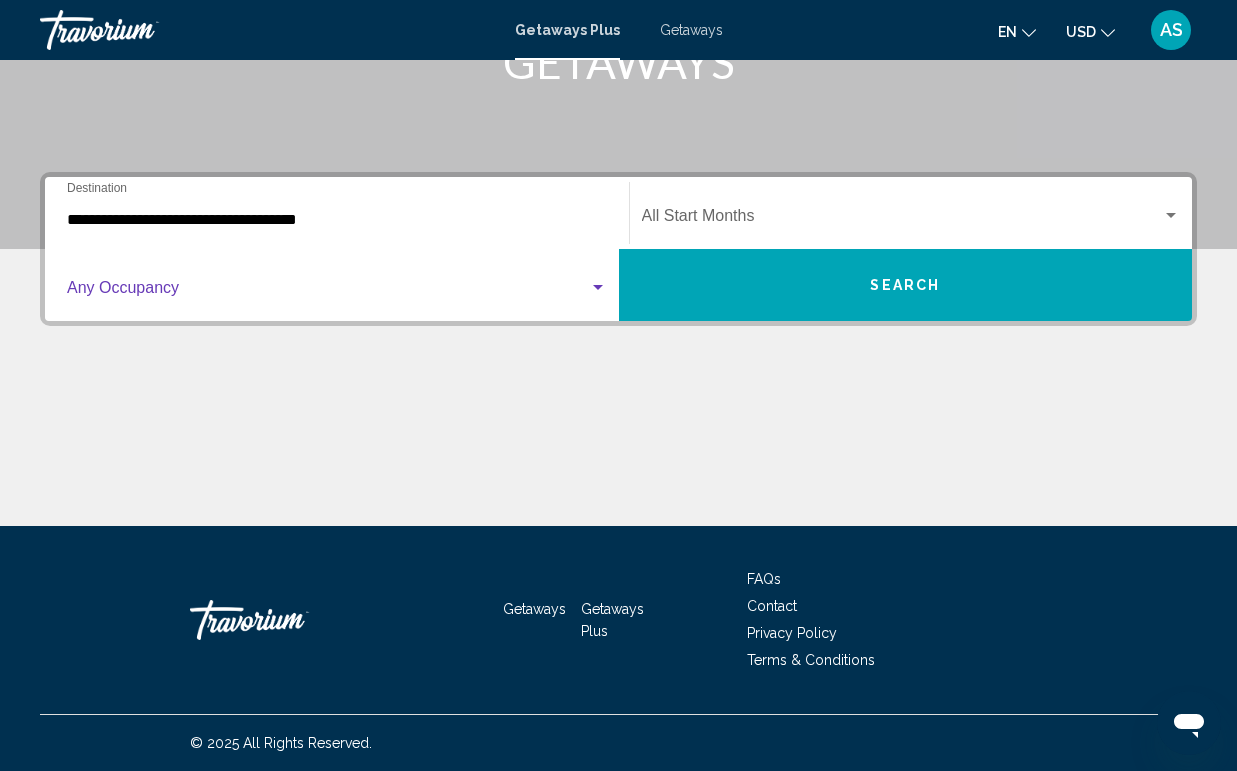 click at bounding box center [328, 292] 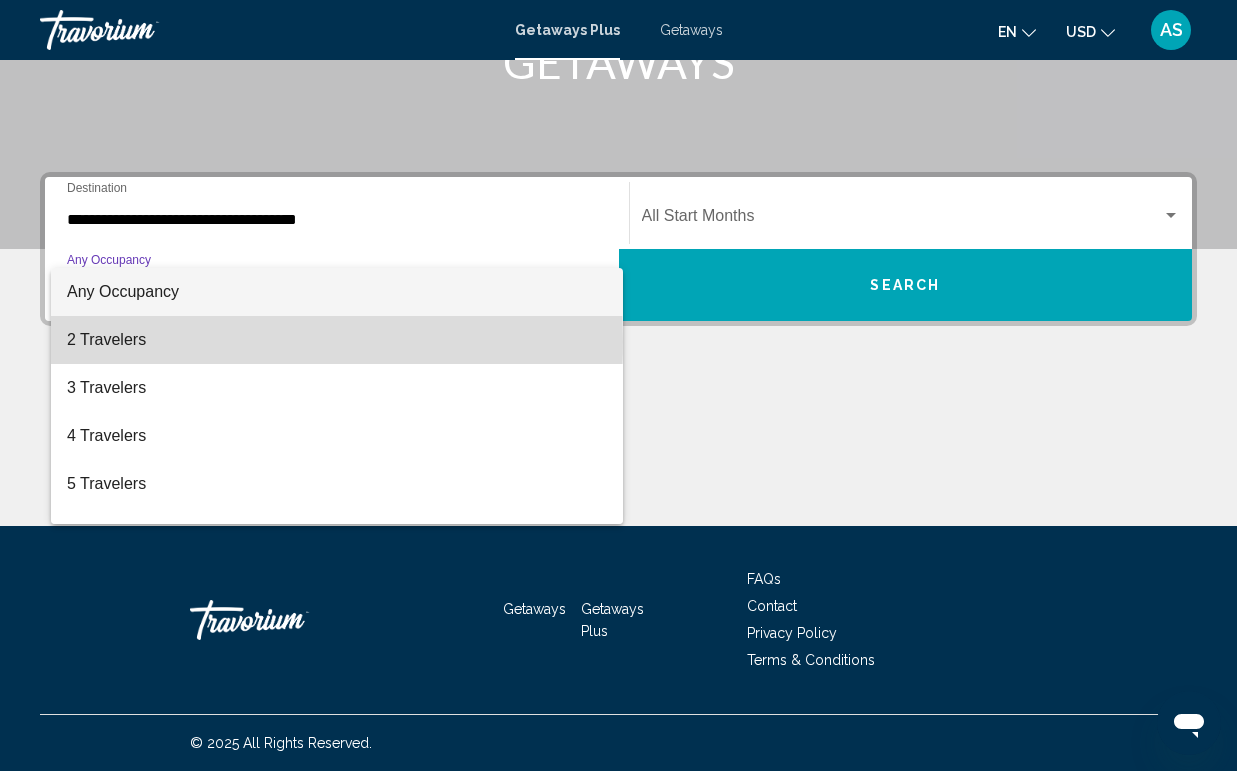 click on "2 Travelers" at bounding box center [337, 340] 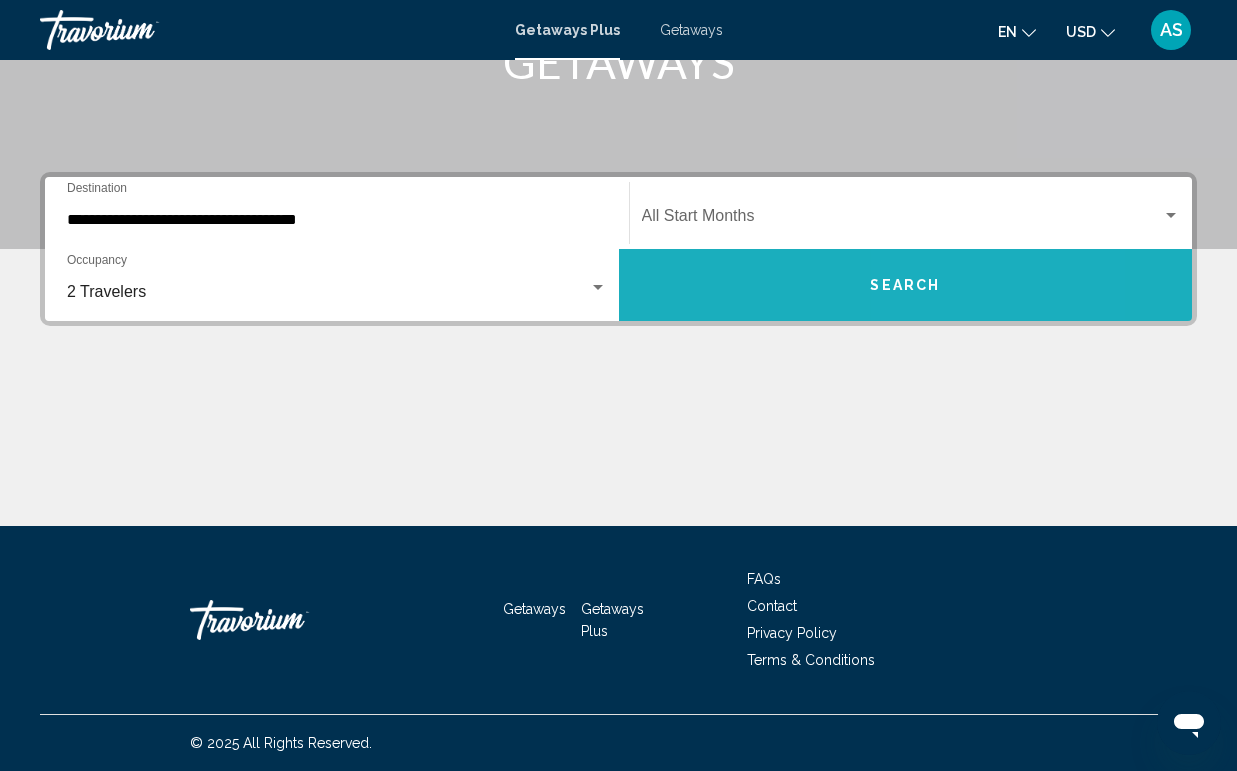 click on "Search" at bounding box center (906, 285) 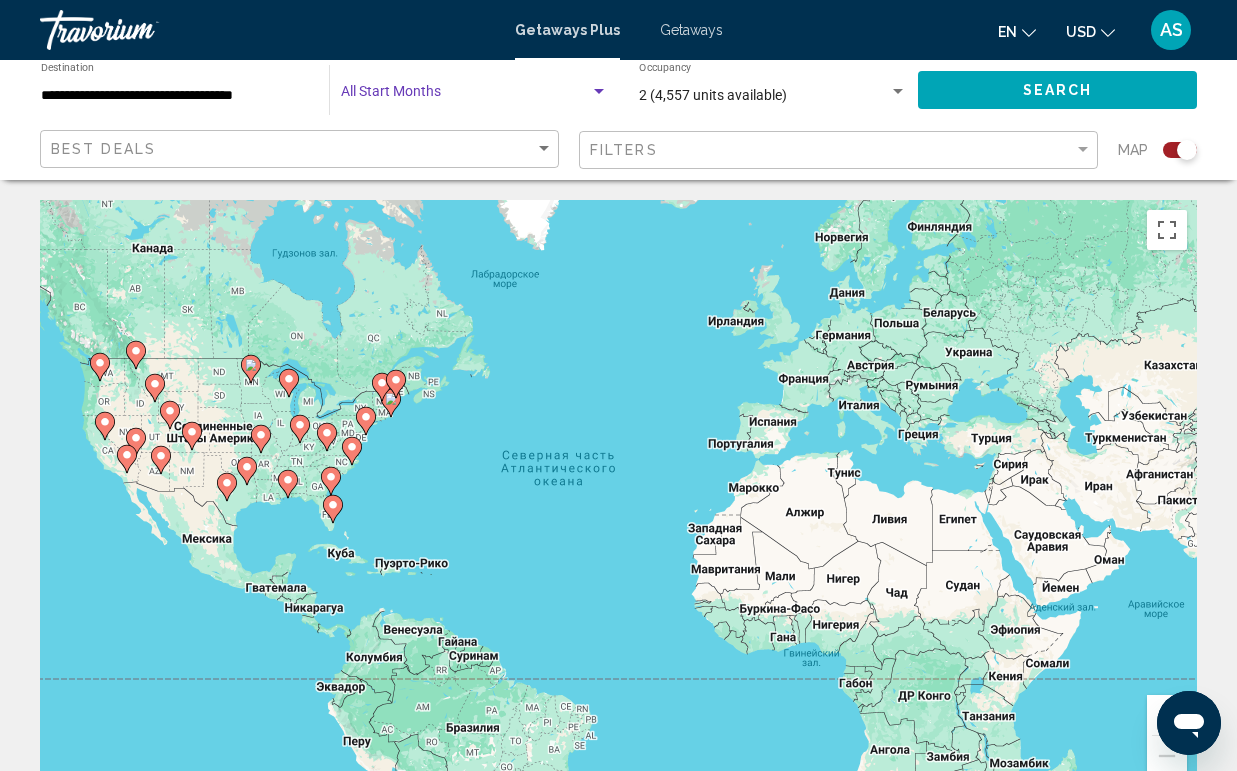 click at bounding box center [599, 91] 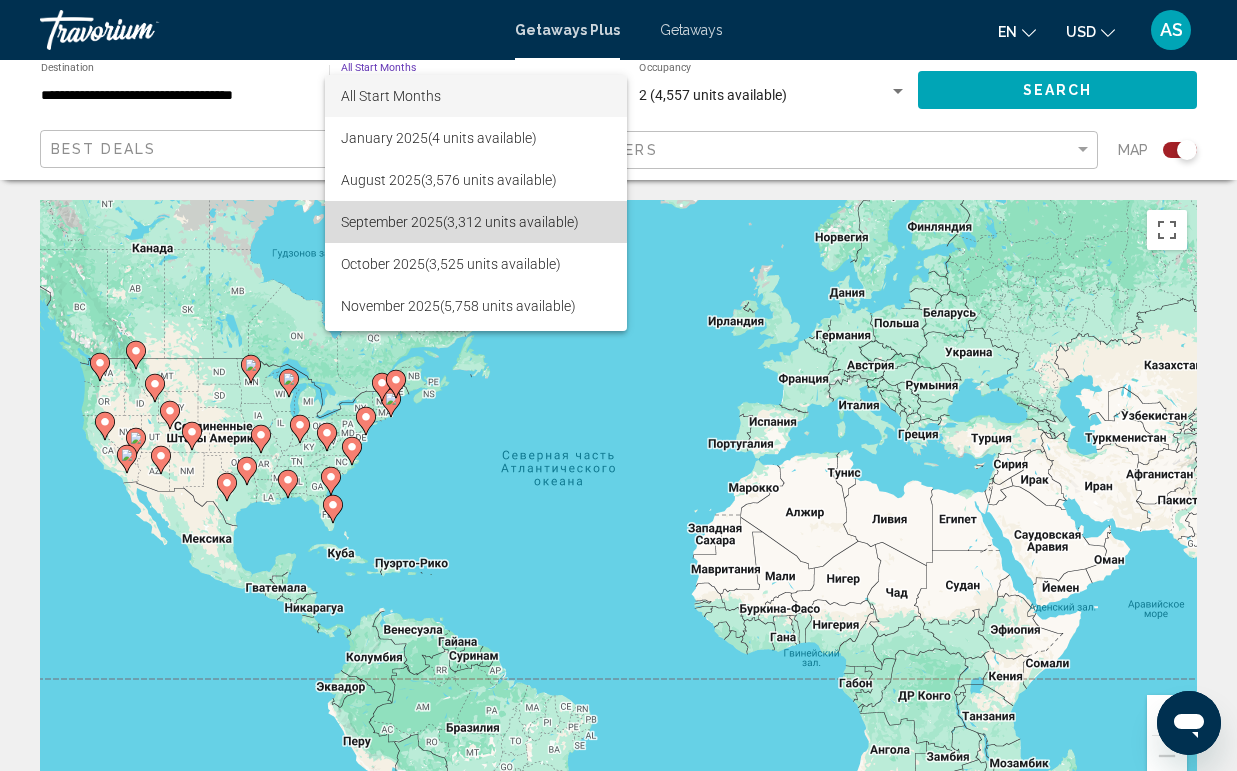 click on "September 2025  (3,312 units available)" at bounding box center [476, 222] 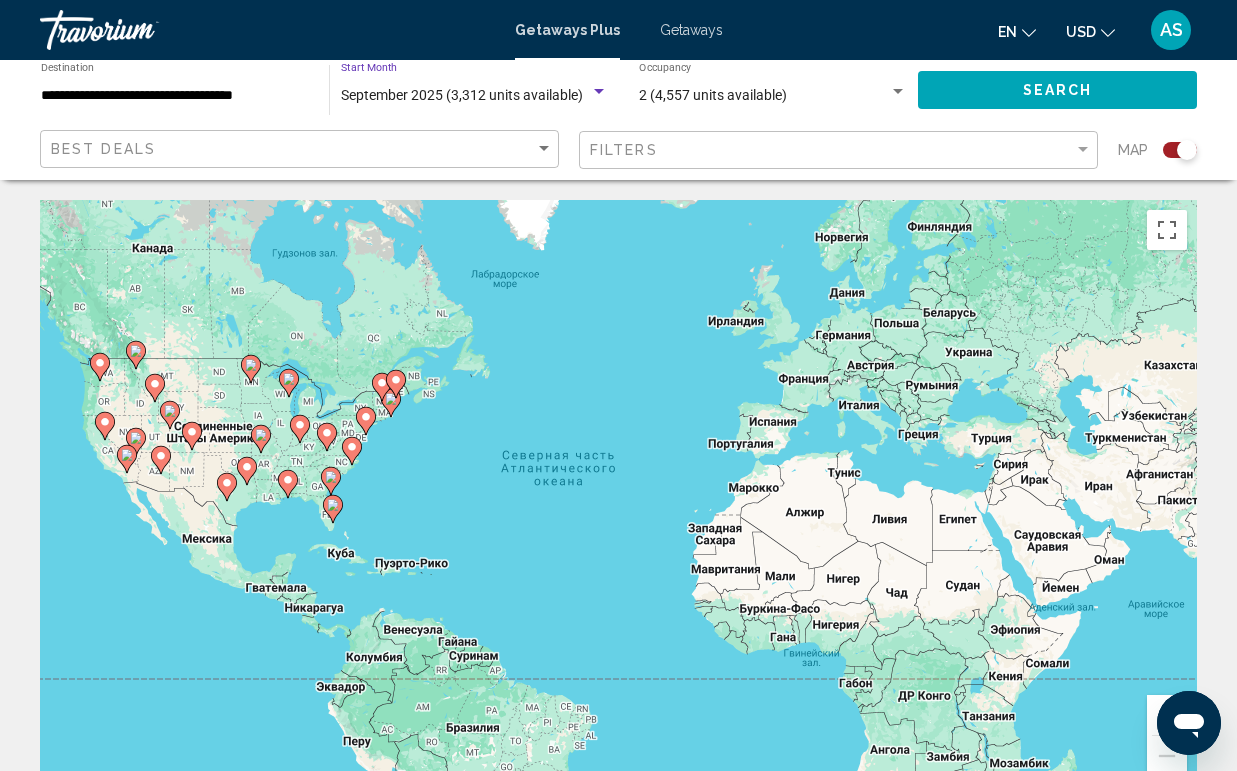 click on "Search" 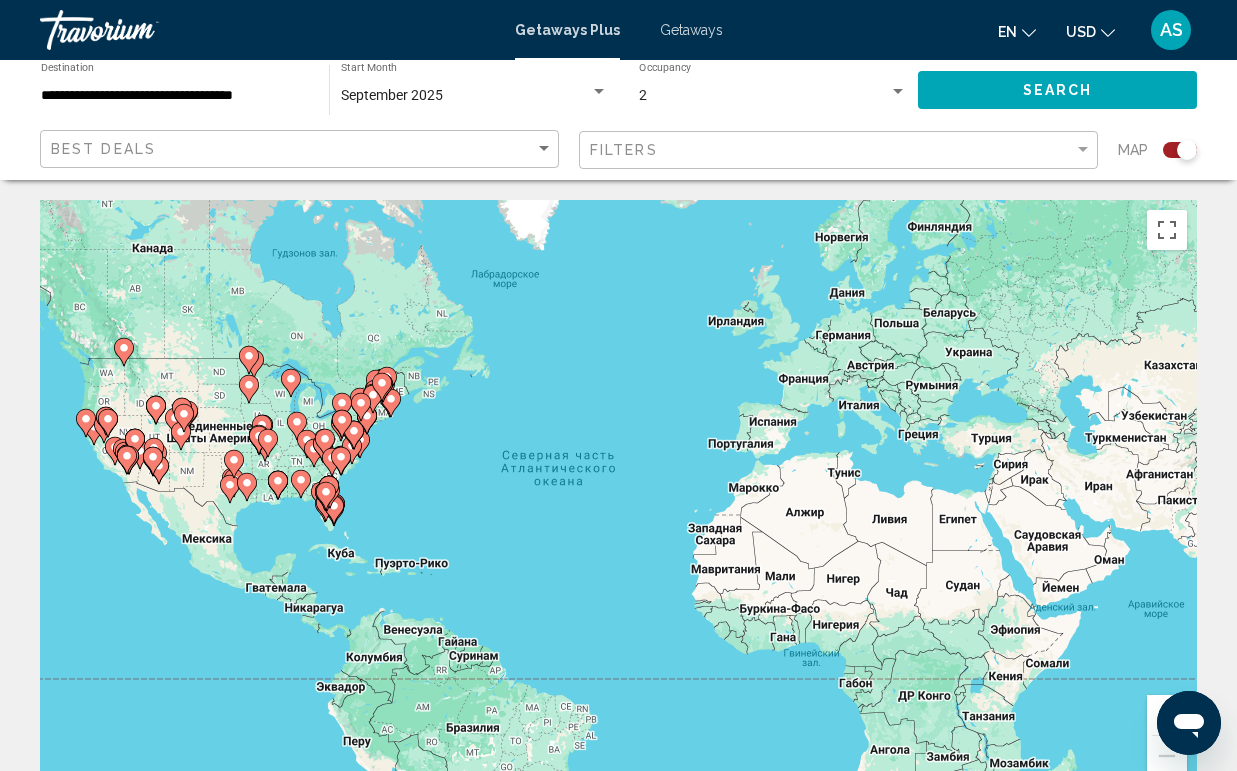 click on "Чтобы активировать перетаскивание с помощью клавиатуры, нажмите Alt + Ввод. После этого перемещайте маркер, используя клавиши со стрелками. Чтобы завершить перетаскивание, нажмите клавишу Ввод. Чтобы отменить действие, нажмите клавишу Esc." at bounding box center (618, 500) 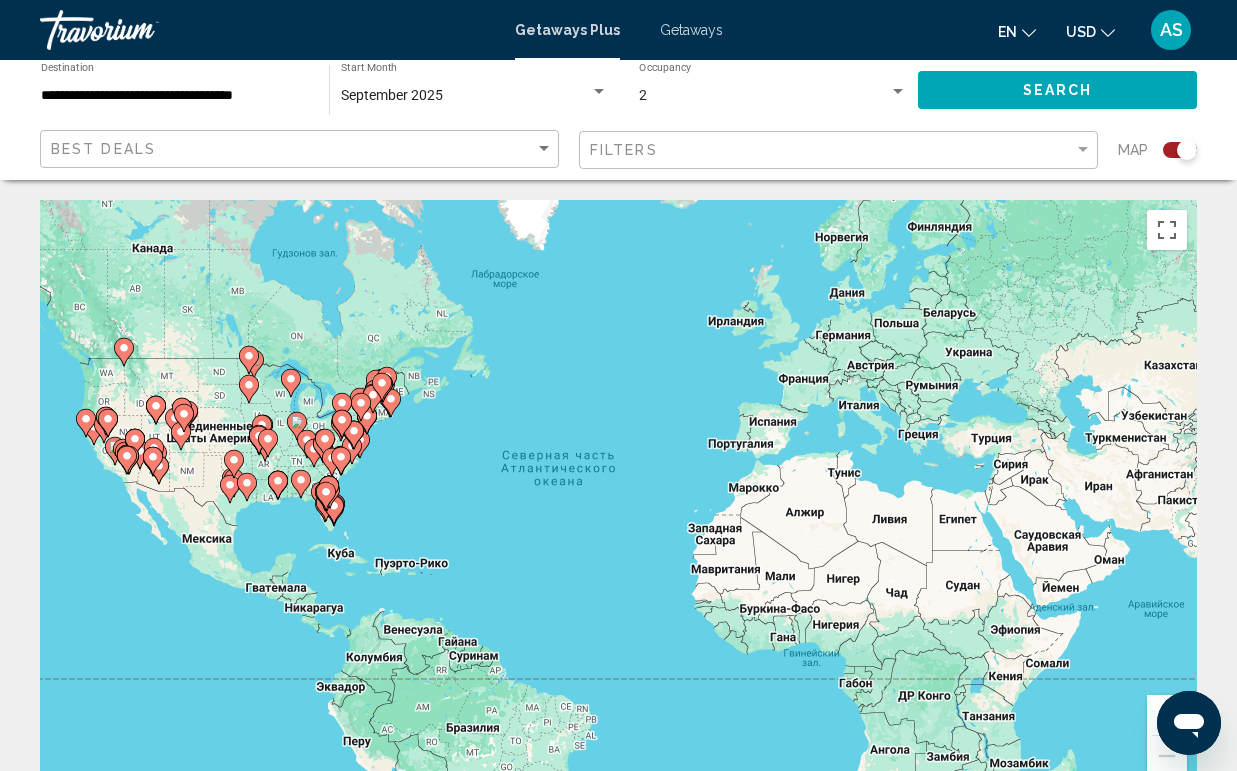 click at bounding box center [124, 352] 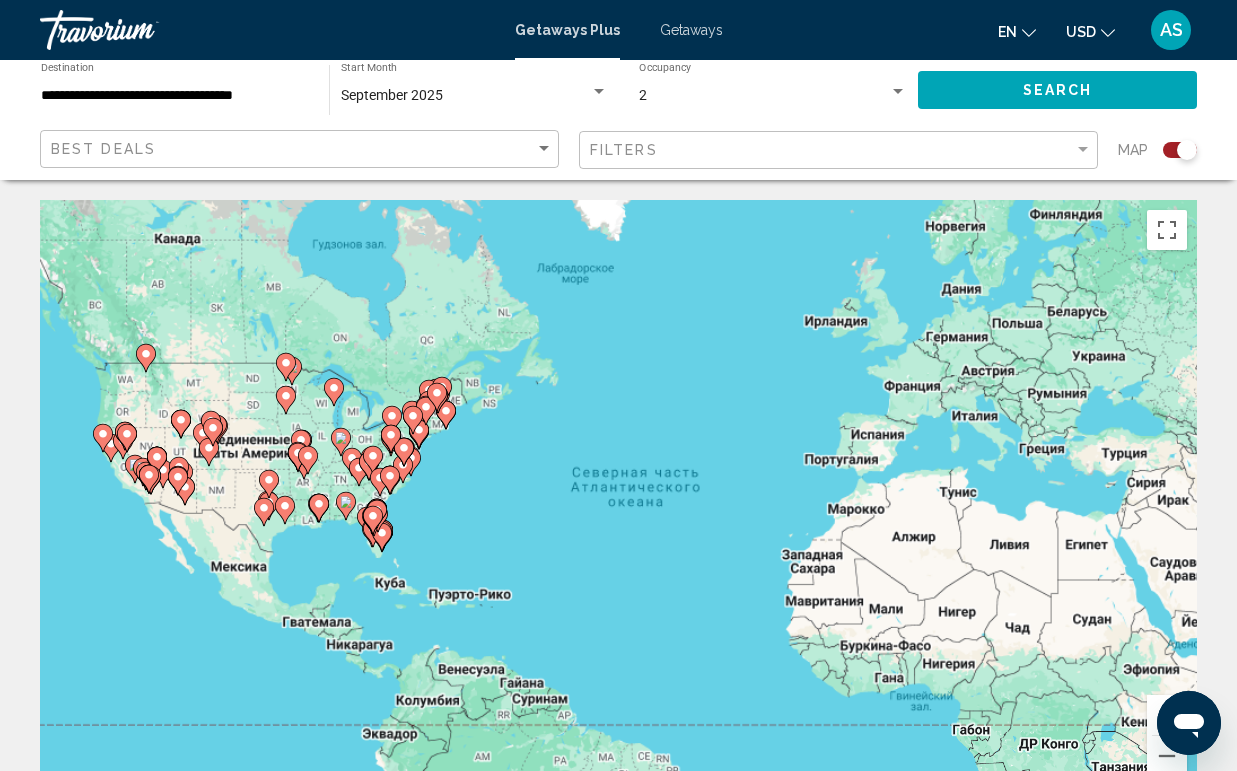 click on "Чтобы активировать перетаскивание с помощью клавиатуры, нажмите Alt + Ввод. После этого перемещайте маркер, используя клавиши со стрелками. Чтобы завершить перетаскивание, нажмите клавишу Ввод. Чтобы отменить действие, нажмите клавишу Esc." at bounding box center [618, 500] 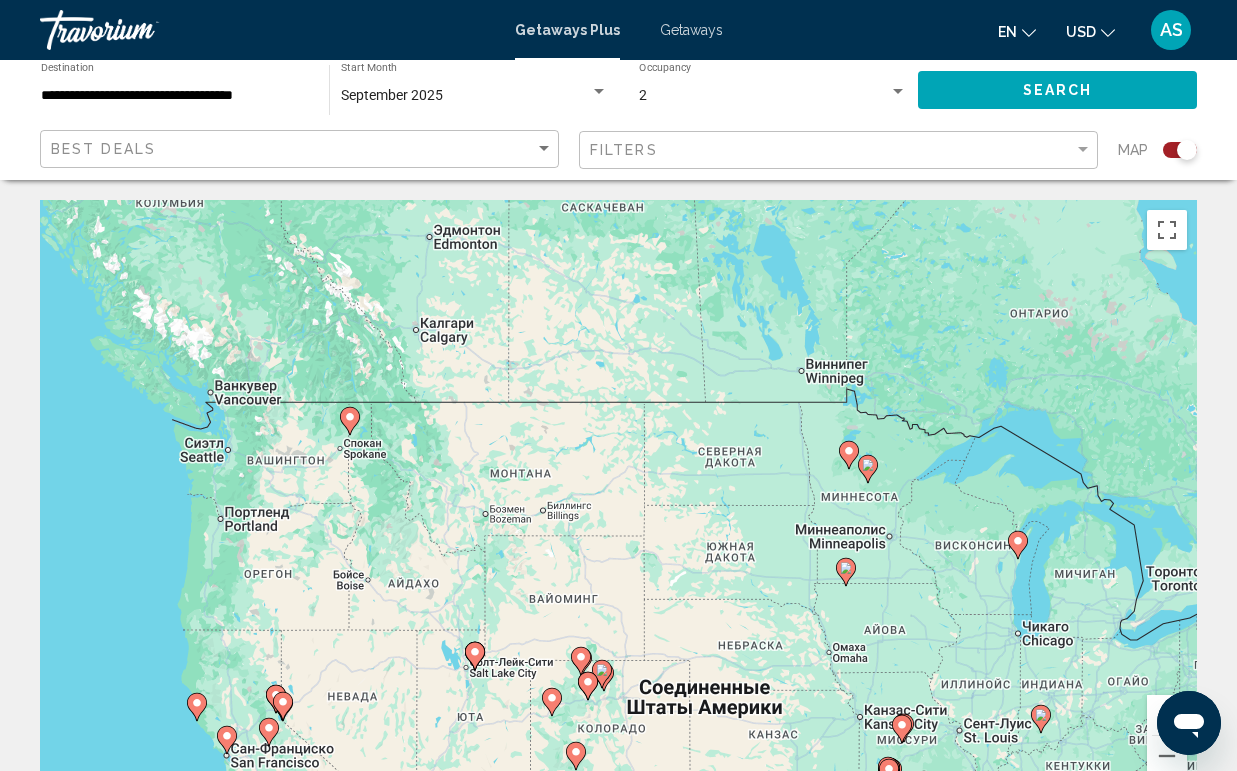 click on "Чтобы активировать перетаскивание с помощью клавиатуры, нажмите Alt + Ввод. После этого перемещайте маркер, используя клавиши со стрелками. Чтобы завершить перетаскивание, нажмите клавишу Ввод. Чтобы отменить действие, нажмите клавишу Esc." at bounding box center [618, 500] 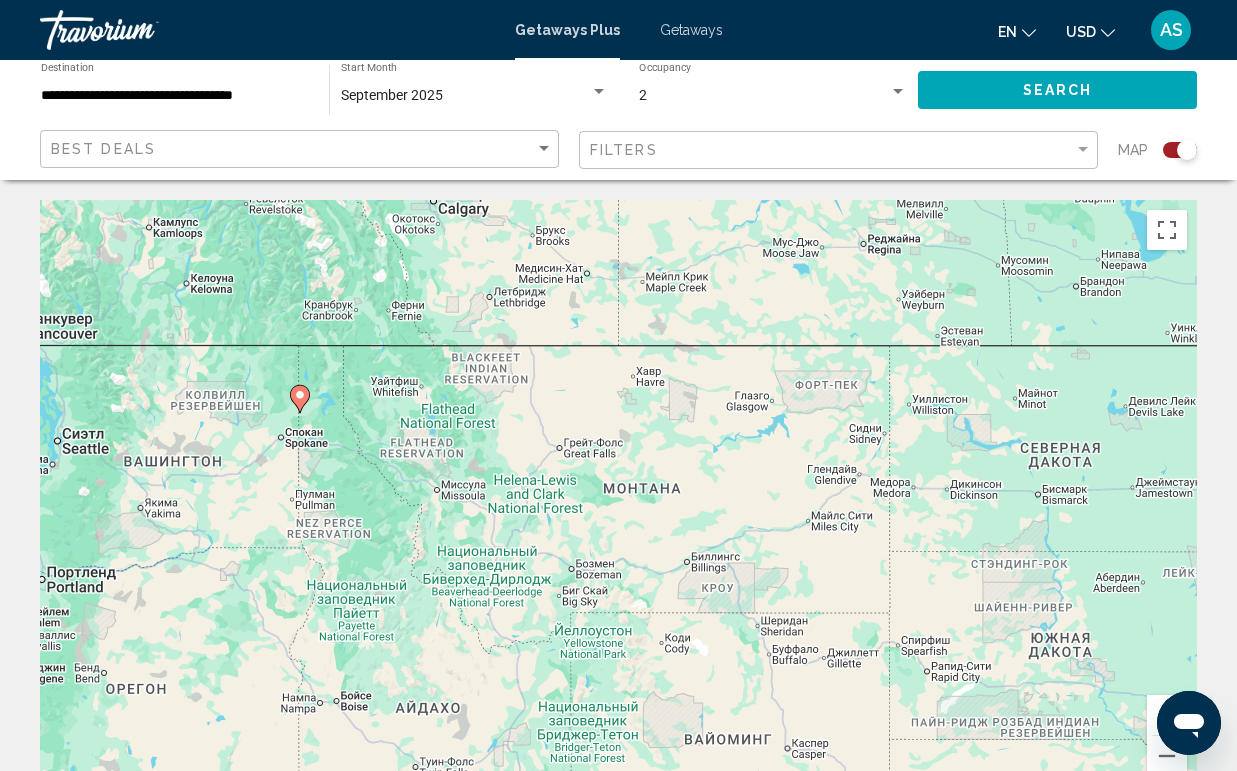 click on "Чтобы активировать перетаскивание с помощью клавиатуры, нажмите Alt + Ввод. После этого перемещайте маркер, используя клавиши со стрелками. Чтобы завершить перетаскивание, нажмите клавишу Ввод. Чтобы отменить действие, нажмите клавишу Esc." at bounding box center (618, 500) 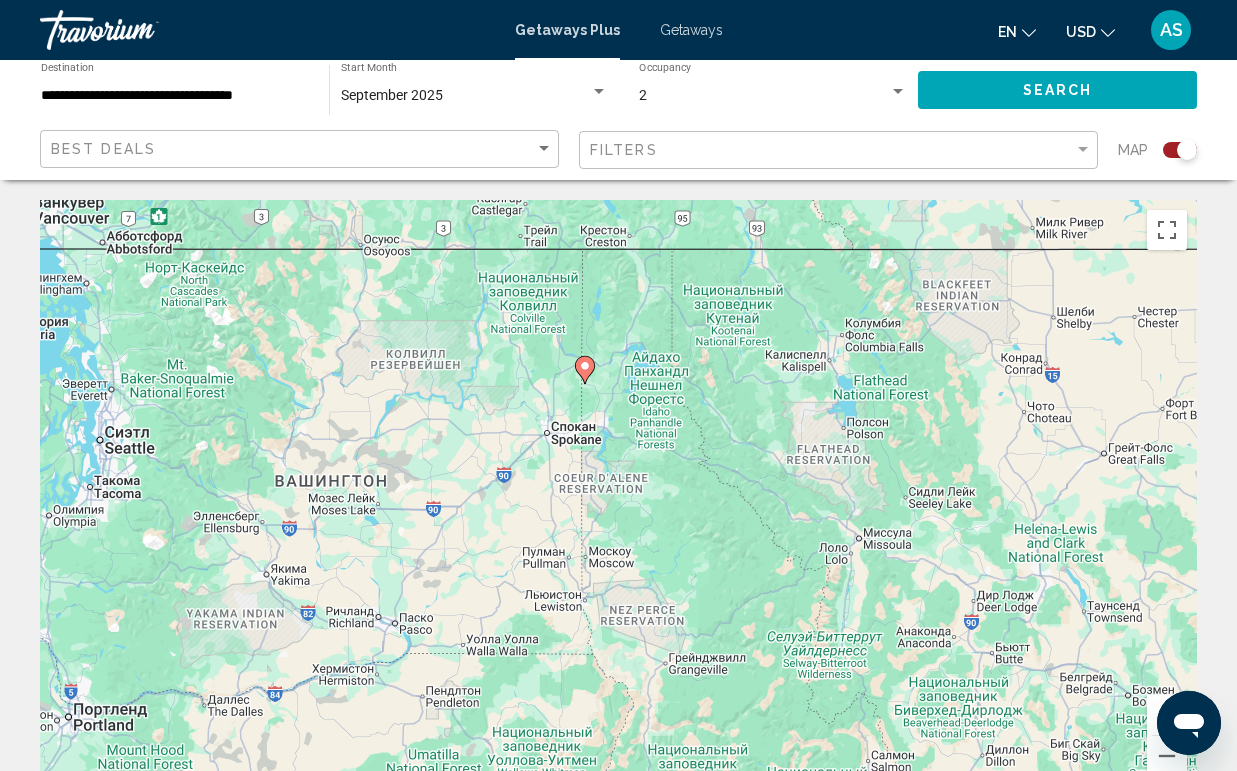 drag, startPoint x: 292, startPoint y: 371, endPoint x: 658, endPoint y: 391, distance: 366.54605 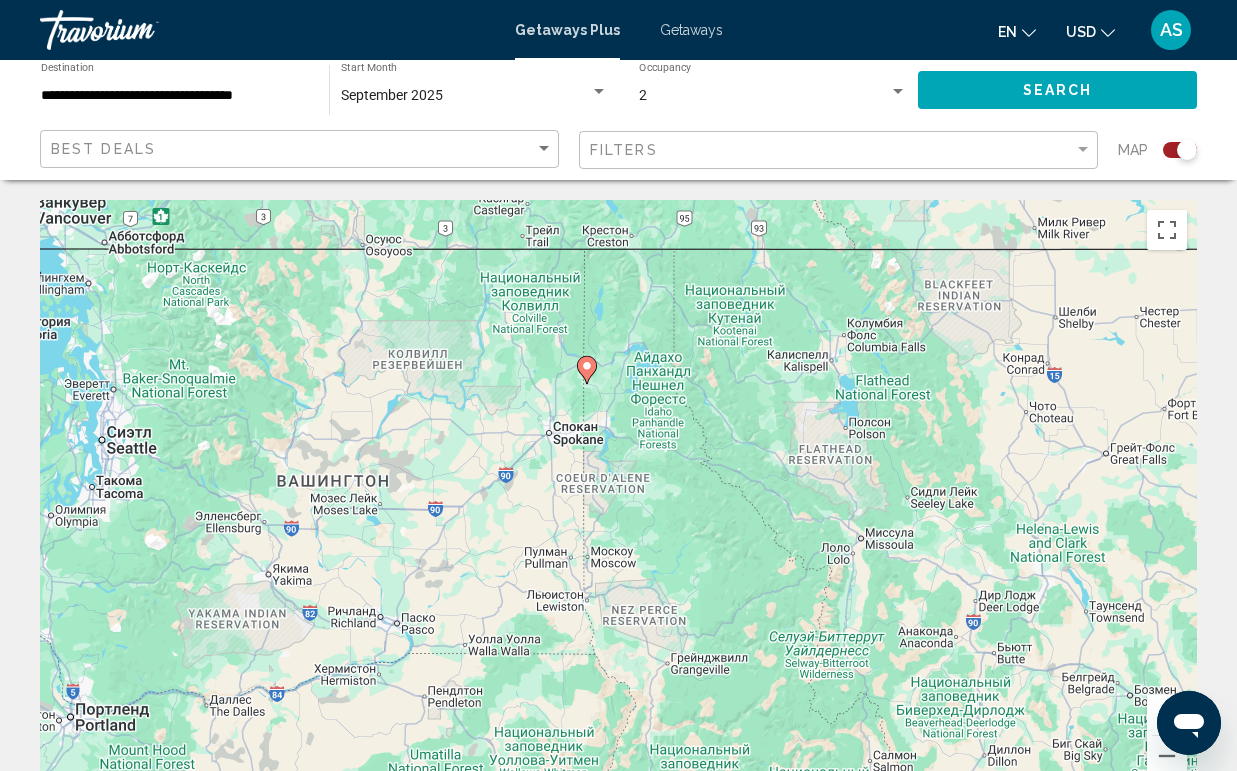 click on "Чтобы активировать перетаскивание с помощью клавиатуры, нажмите Alt + Ввод. После этого перемещайте маркер, используя клавиши со стрелками. Чтобы завершить перетаскивание, нажмите клавишу Ввод. Чтобы отменить действие, нажмите клавишу Esc." at bounding box center (618, 500) 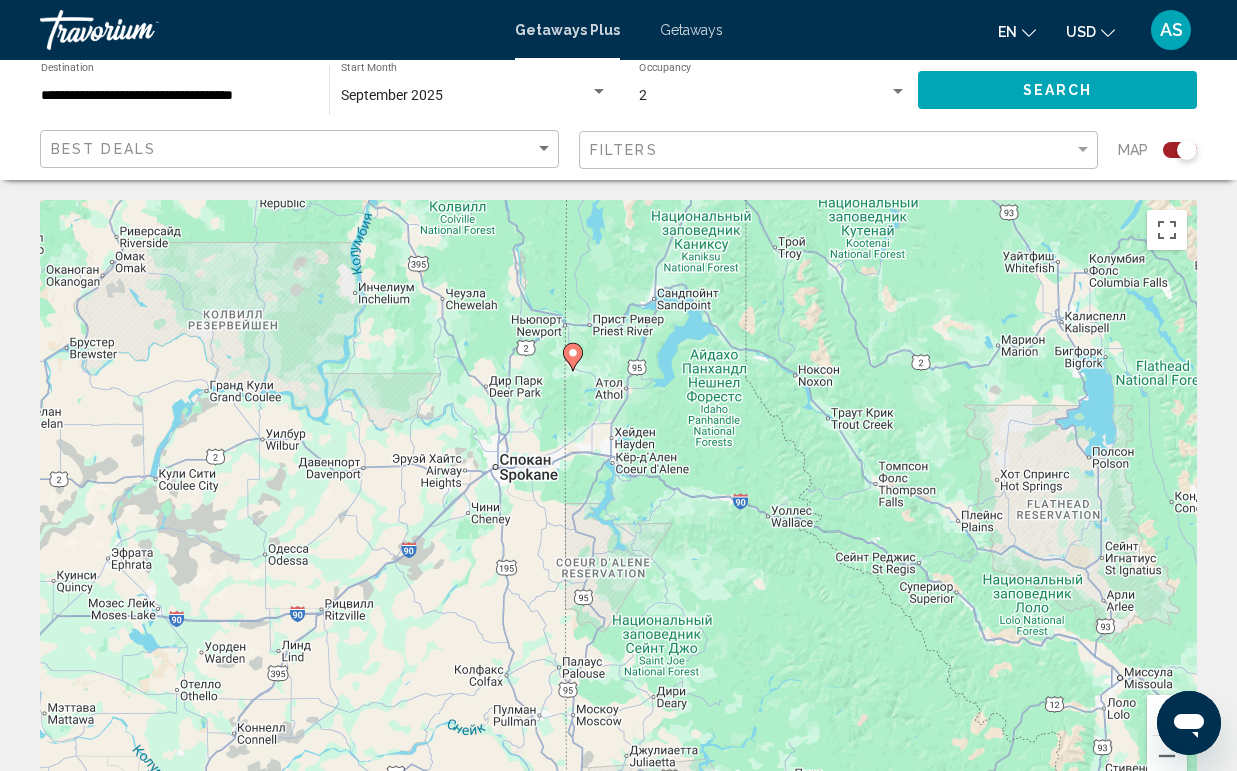 click on "Чтобы активировать перетаскивание с помощью клавиатуры, нажмите Alt + Ввод. После этого перемещайте маркер, используя клавиши со стрелками. Чтобы завершить перетаскивание, нажмите клавишу Ввод. Чтобы отменить действие, нажмите клавишу Esc." at bounding box center (618, 500) 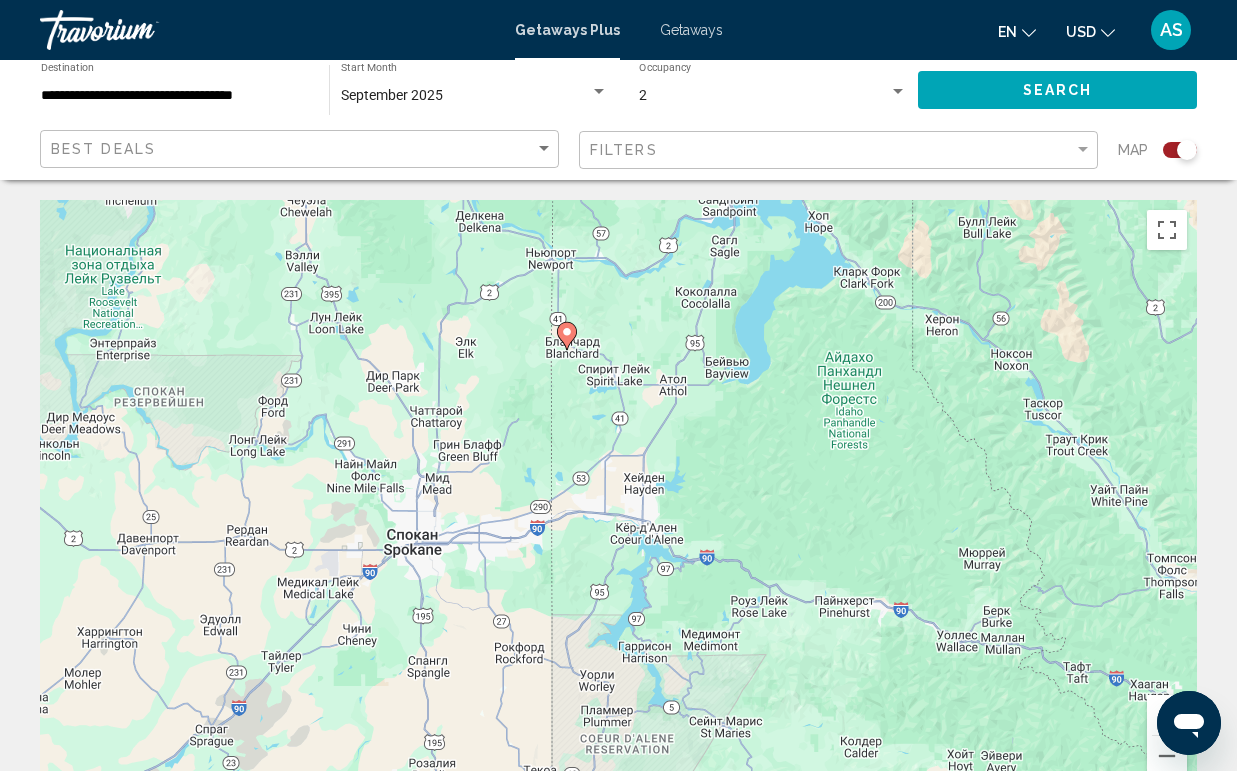 click on "Чтобы активировать перетаскивание с помощью клавиатуры, нажмите Alt + Ввод. После этого перемещайте маркер, используя клавиши со стрелками. Чтобы завершить перетаскивание, нажмите клавишу Ввод. Чтобы отменить действие, нажмите клавишу Esc." at bounding box center (618, 500) 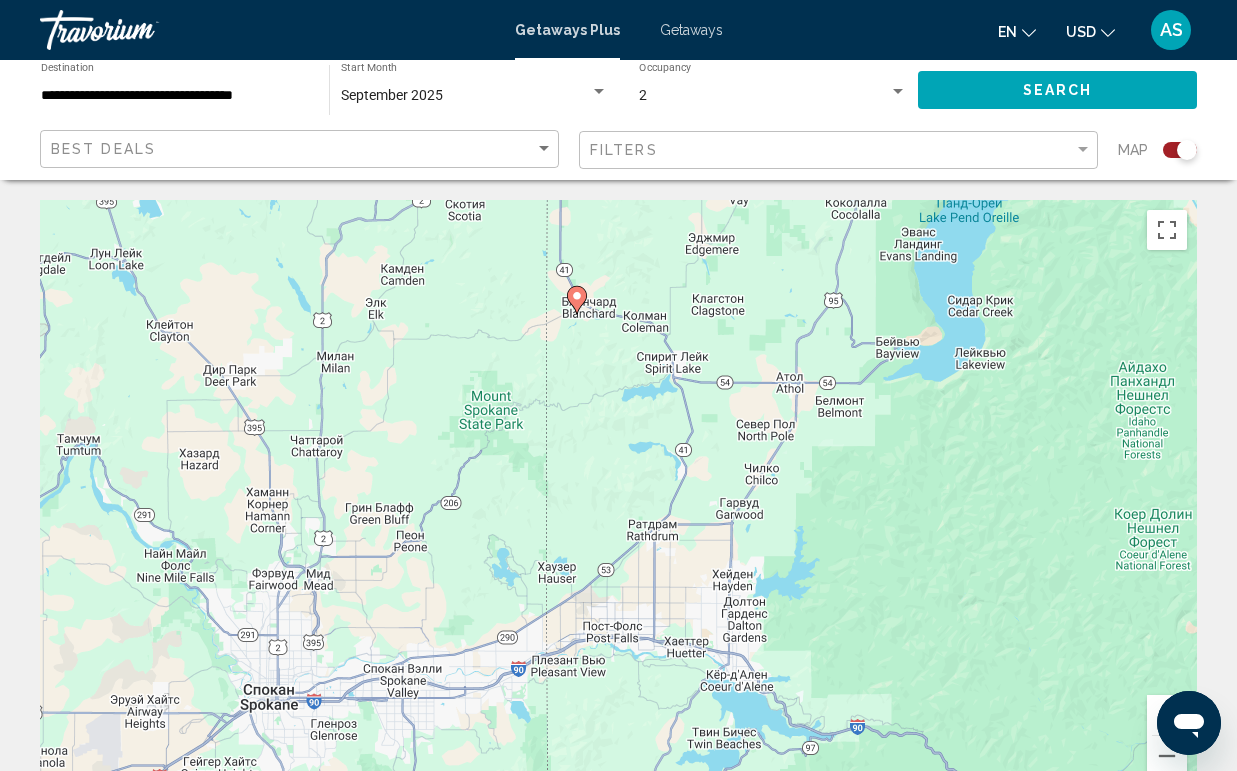 click 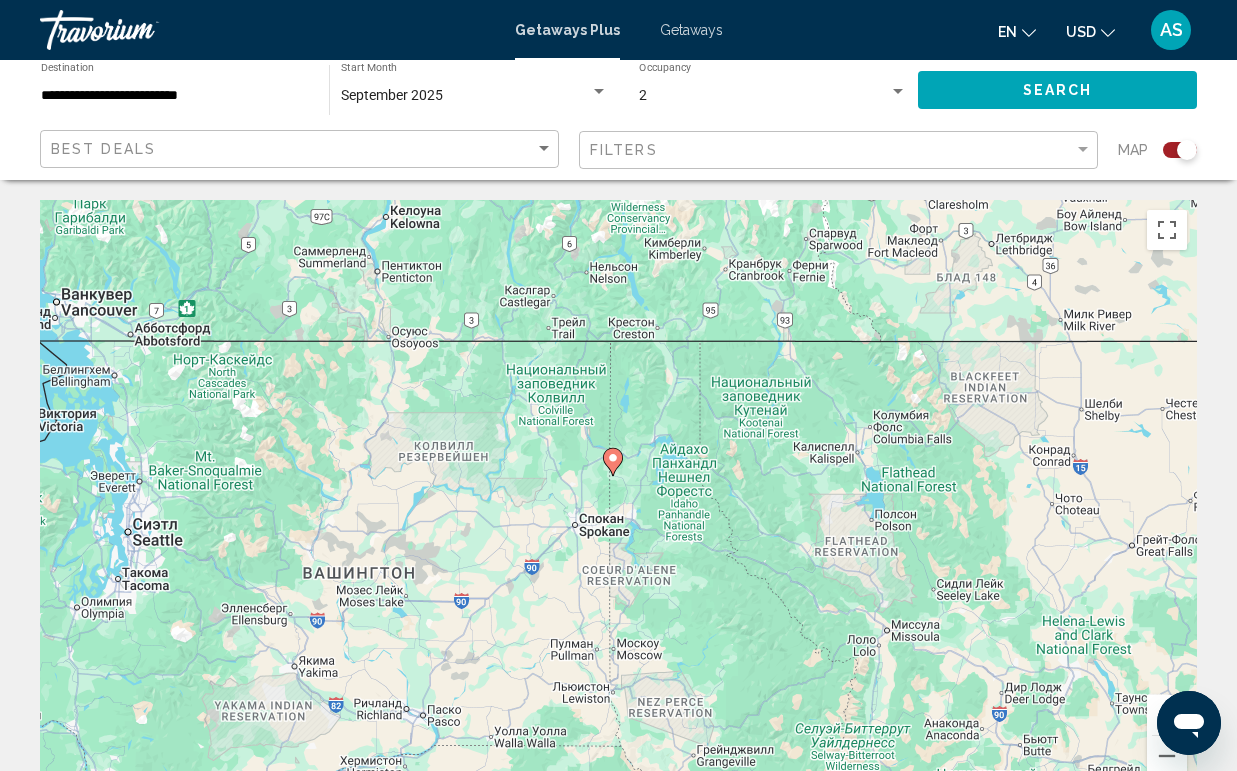 click 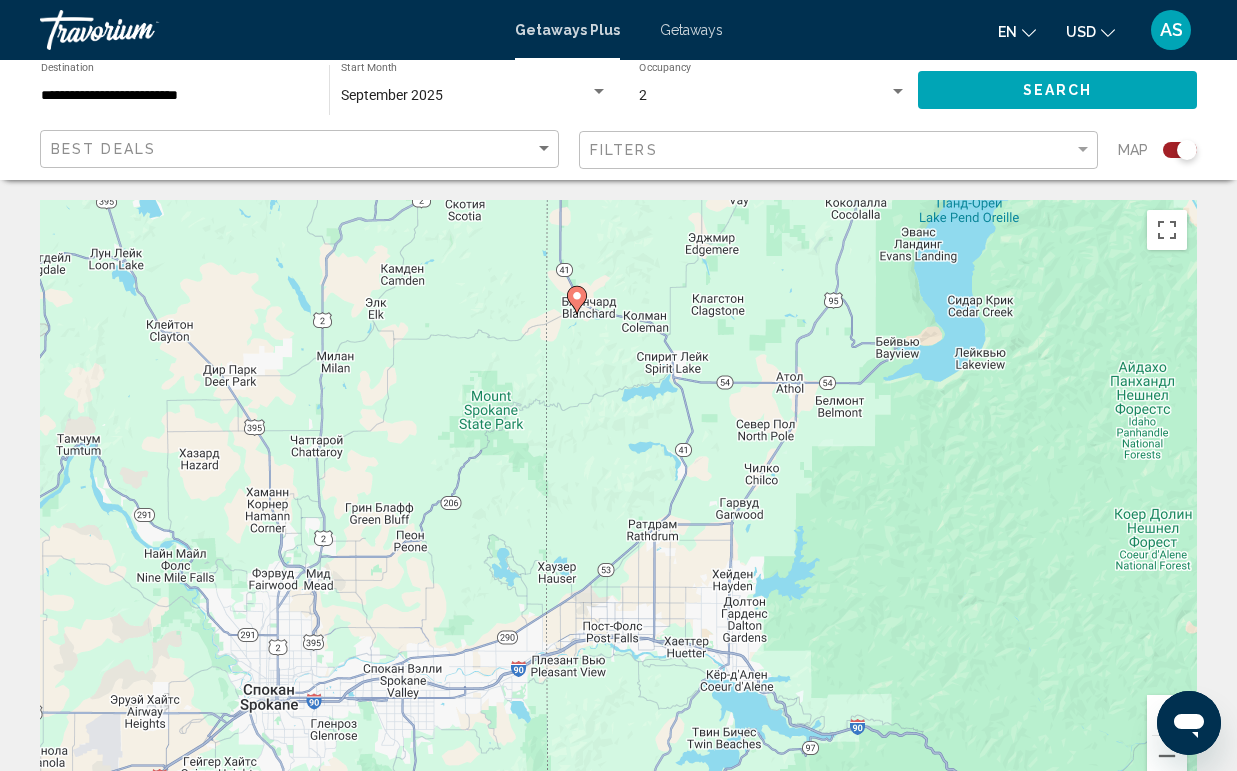 click 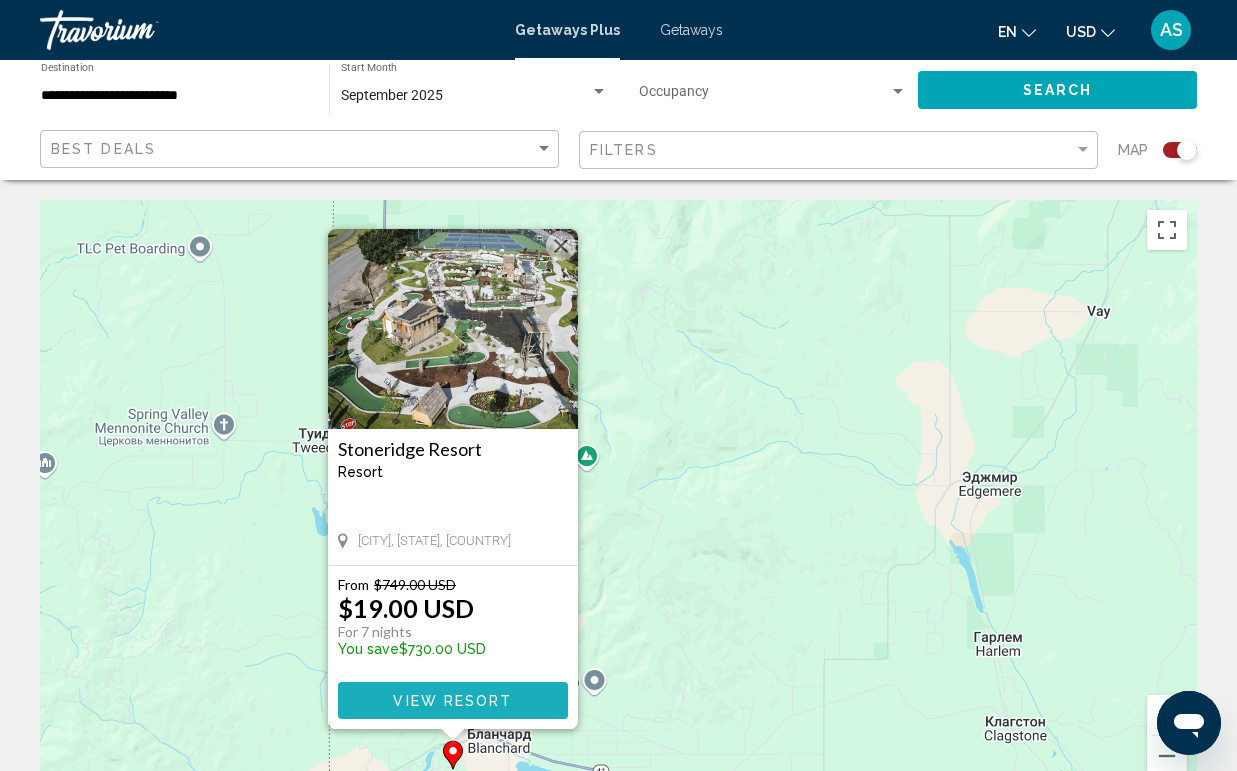 click on "View Resort" at bounding box center (452, 701) 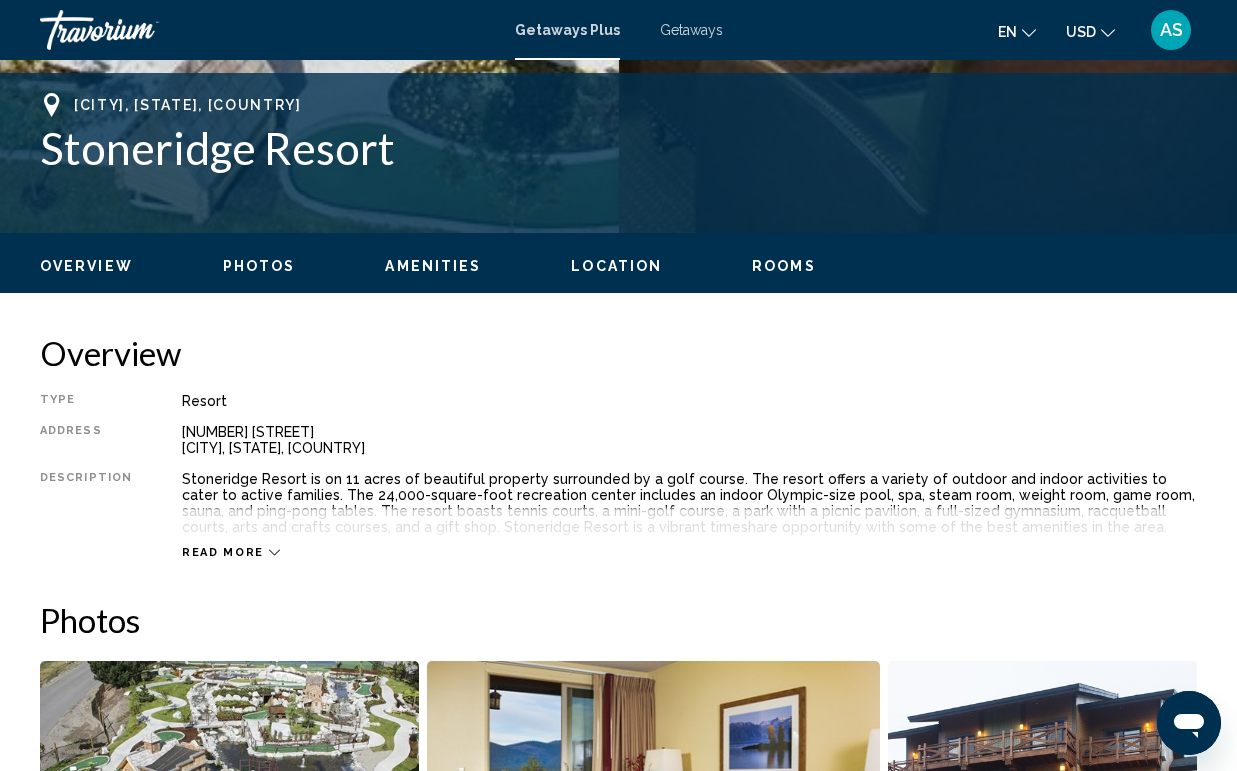 scroll, scrollTop: 780, scrollLeft: 0, axis: vertical 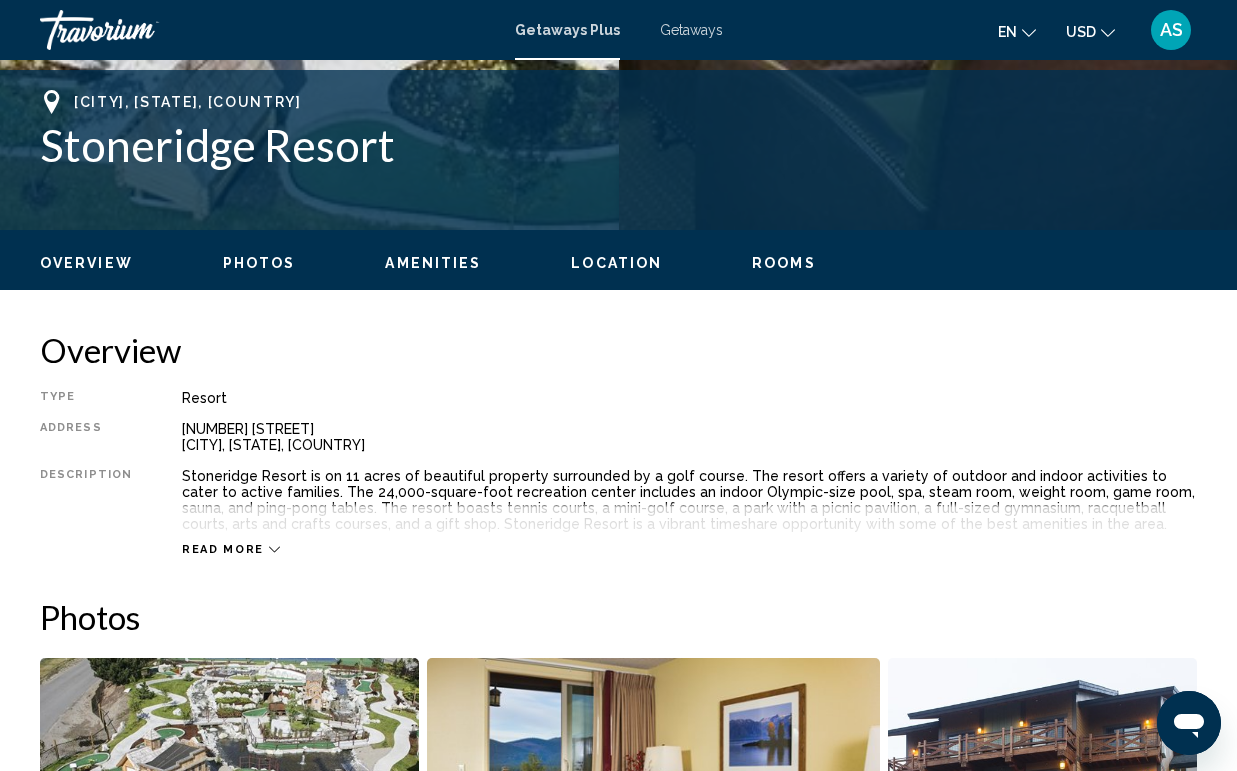 click 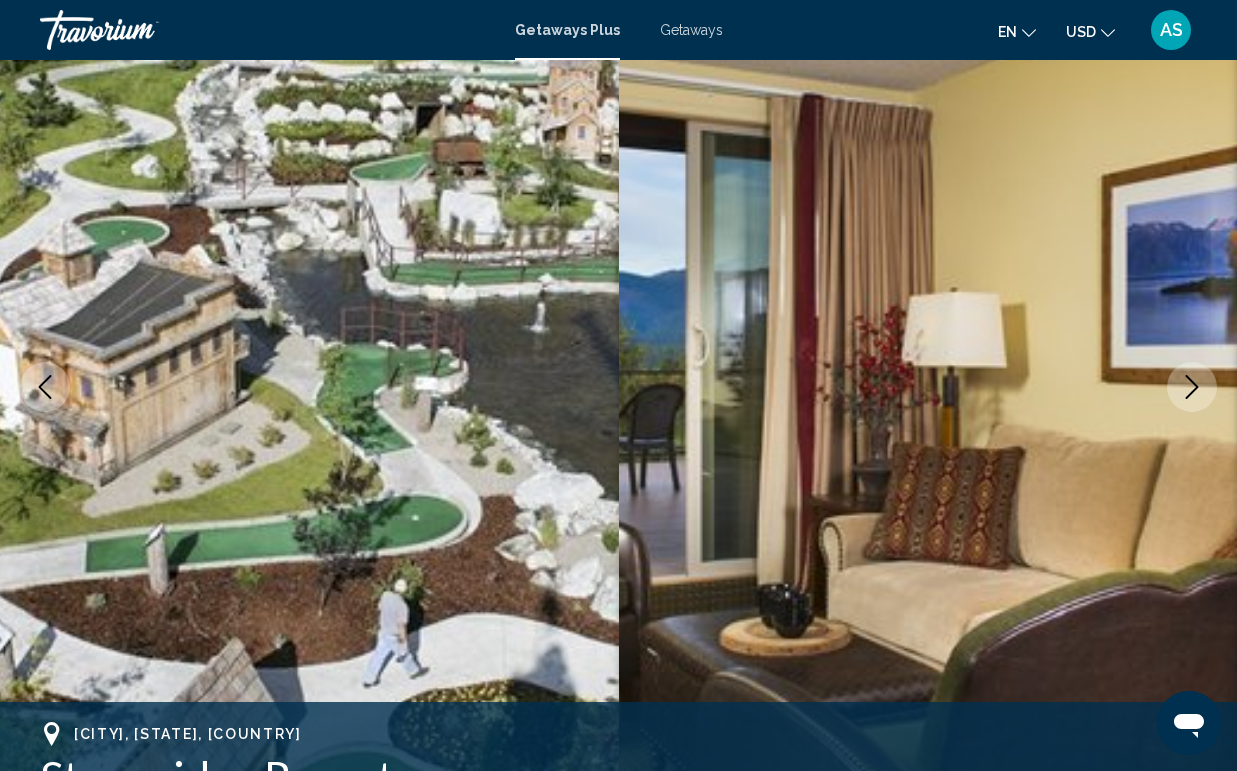 scroll, scrollTop: 0, scrollLeft: 0, axis: both 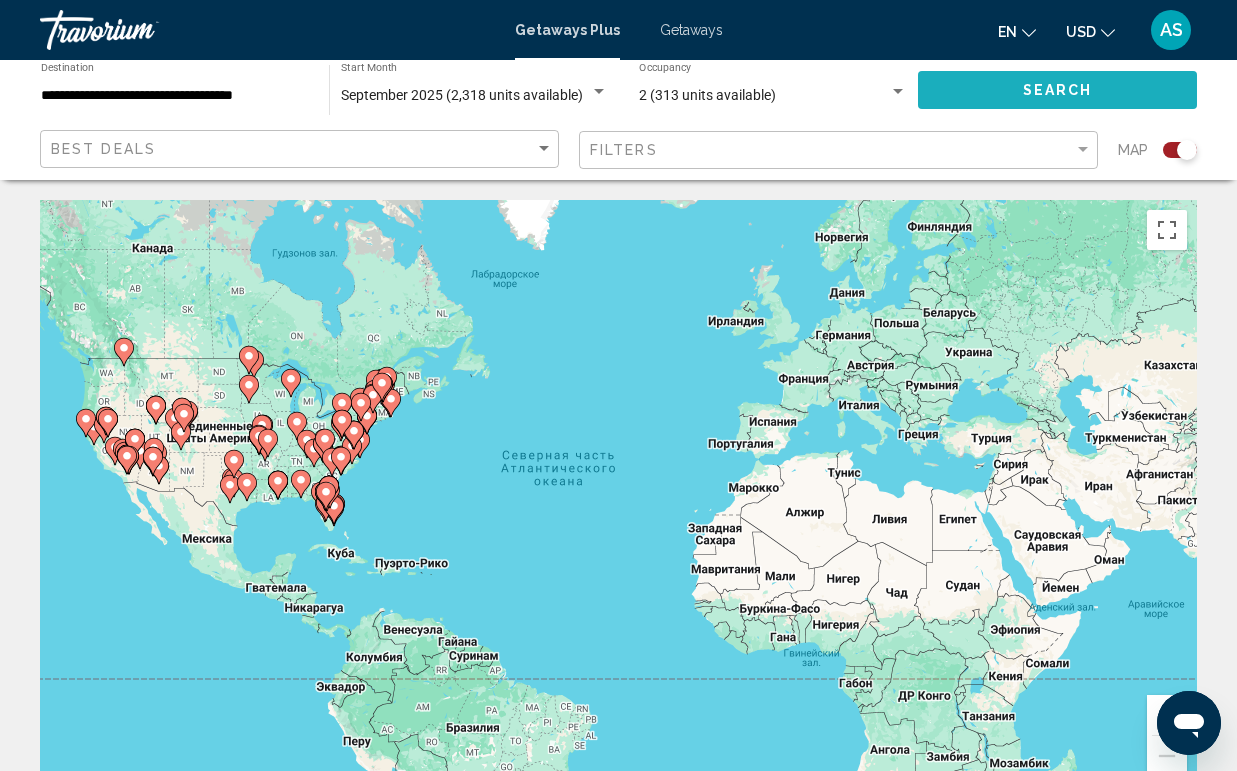 click on "Search" 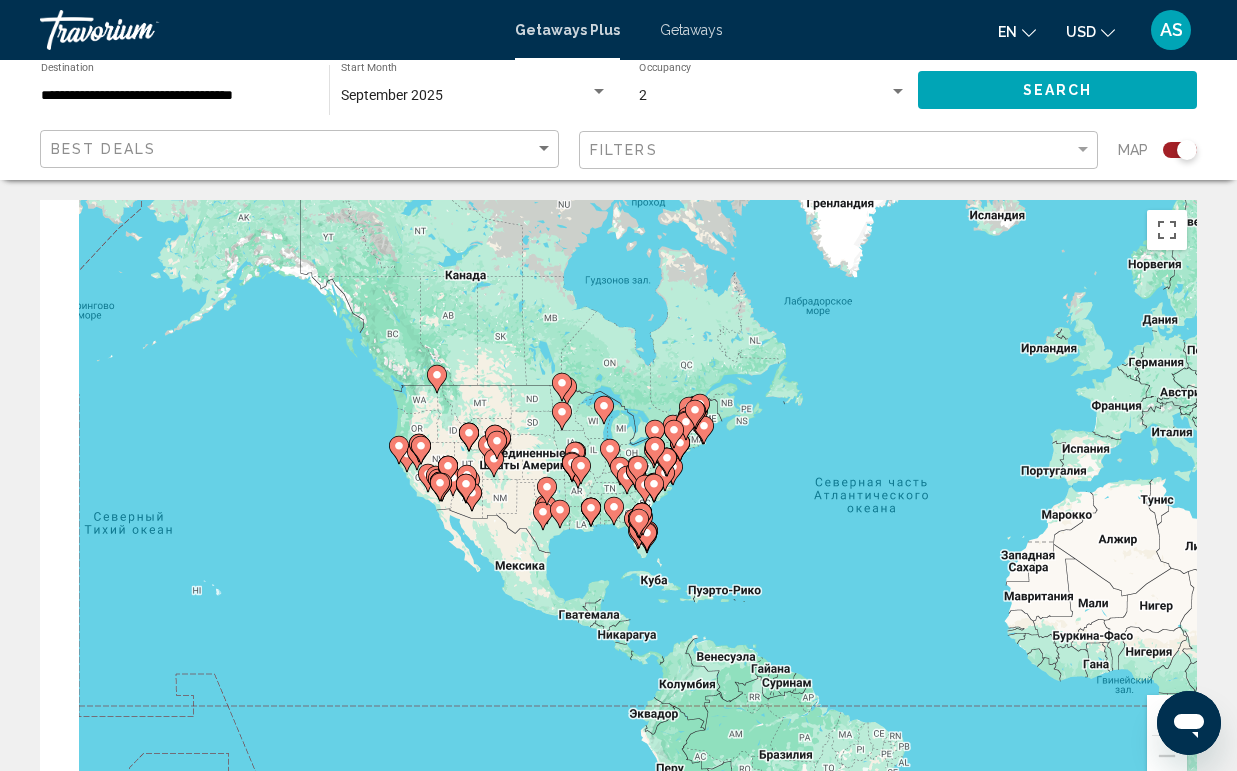 drag, startPoint x: 192, startPoint y: 465, endPoint x: 549, endPoint y: 487, distance: 357.67722 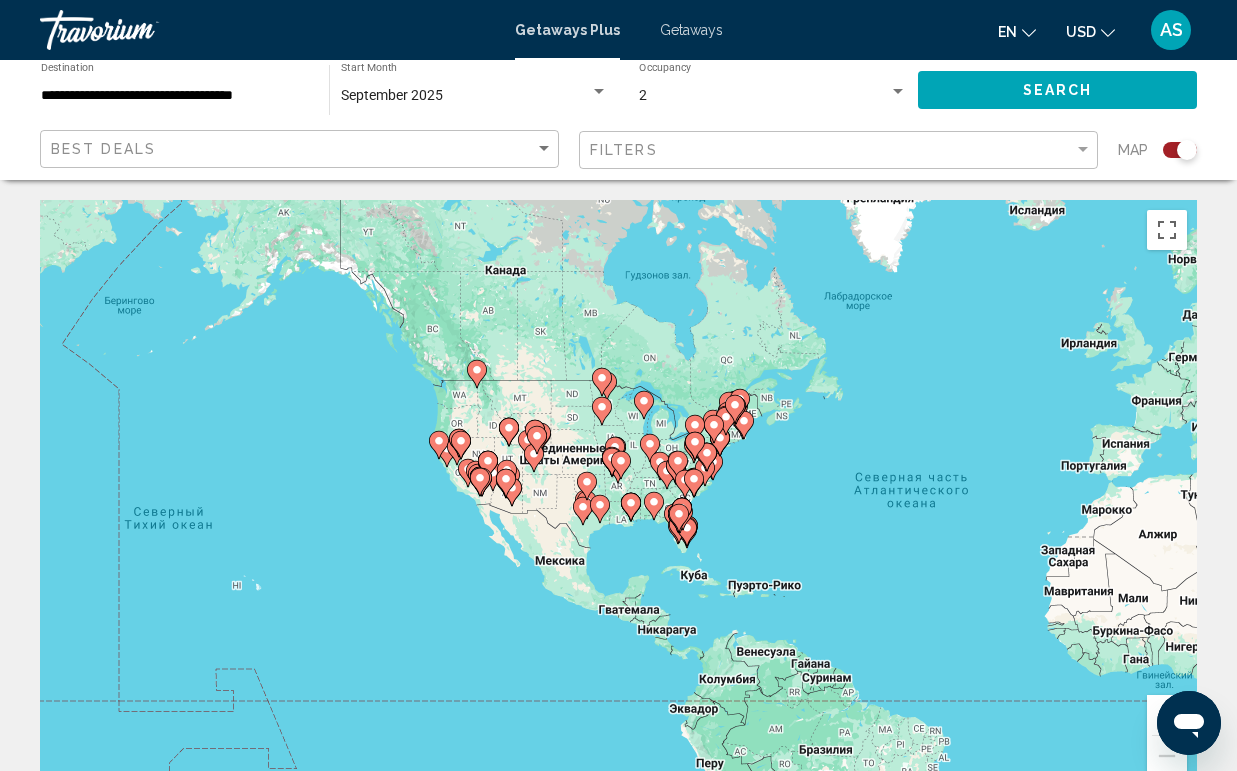 click 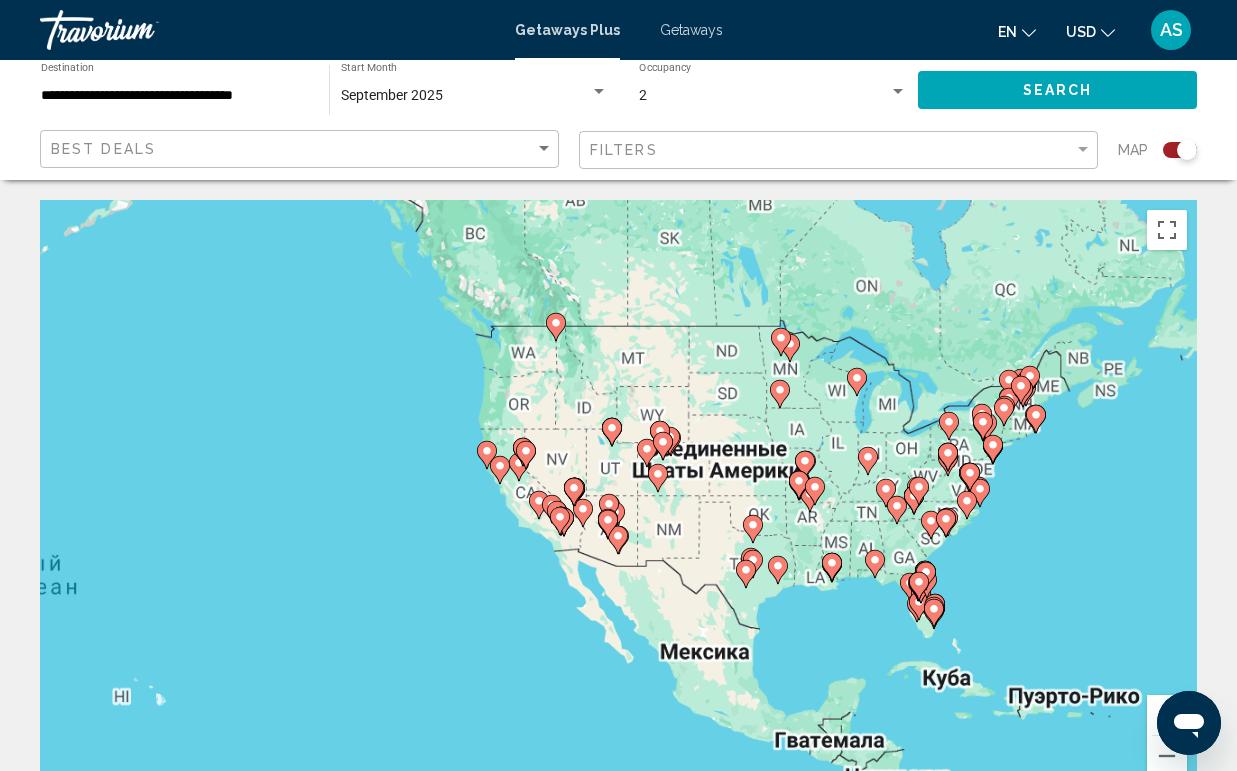 click on "Для навигации используйте клавиши со стрелками. Чтобы активировать перетаскивание с помощью клавиатуры, нажмите Alt + Ввод. После этого перемещайте маркер, используя клавиши со стрелками. Чтобы завершить перетаскивание, нажмите клавишу Ввод. Чтобы отменить действие, нажмите клавишу Esc." at bounding box center (618, 500) 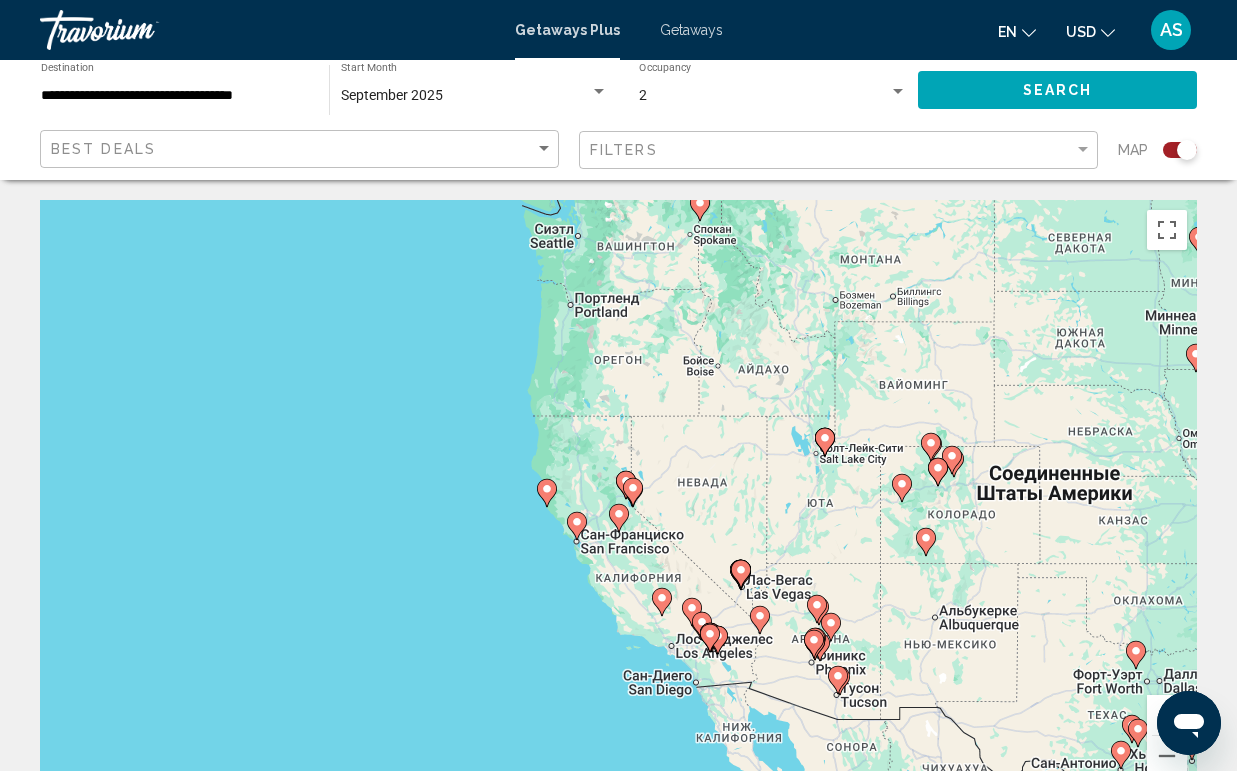 click 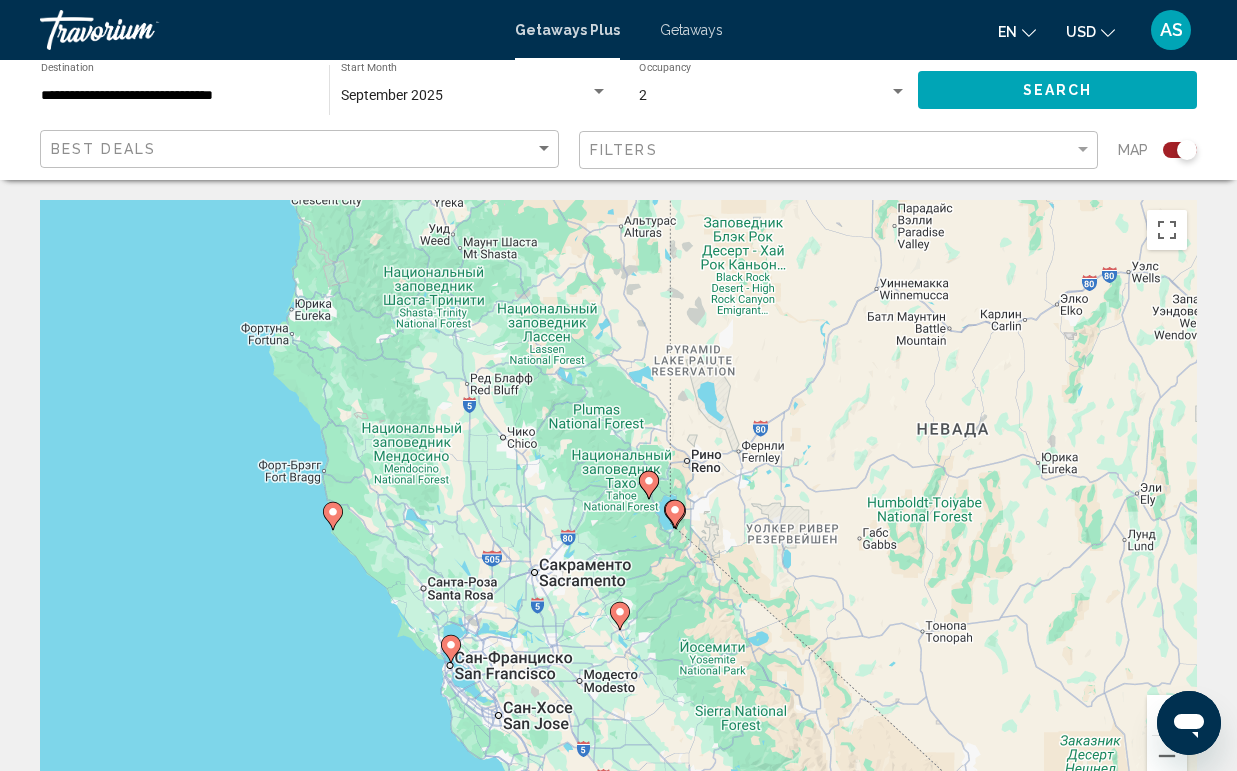 click 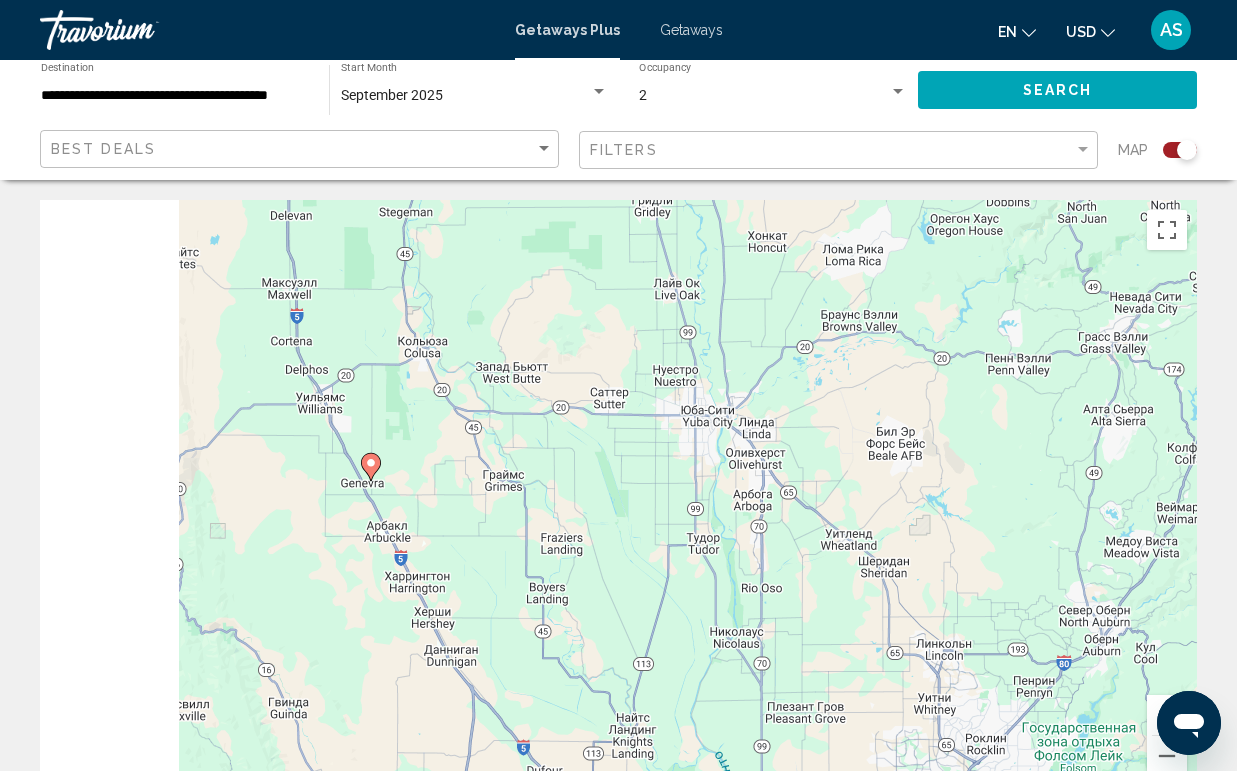 drag, startPoint x: 297, startPoint y: 512, endPoint x: 1158, endPoint y: 371, distance: 872.46893 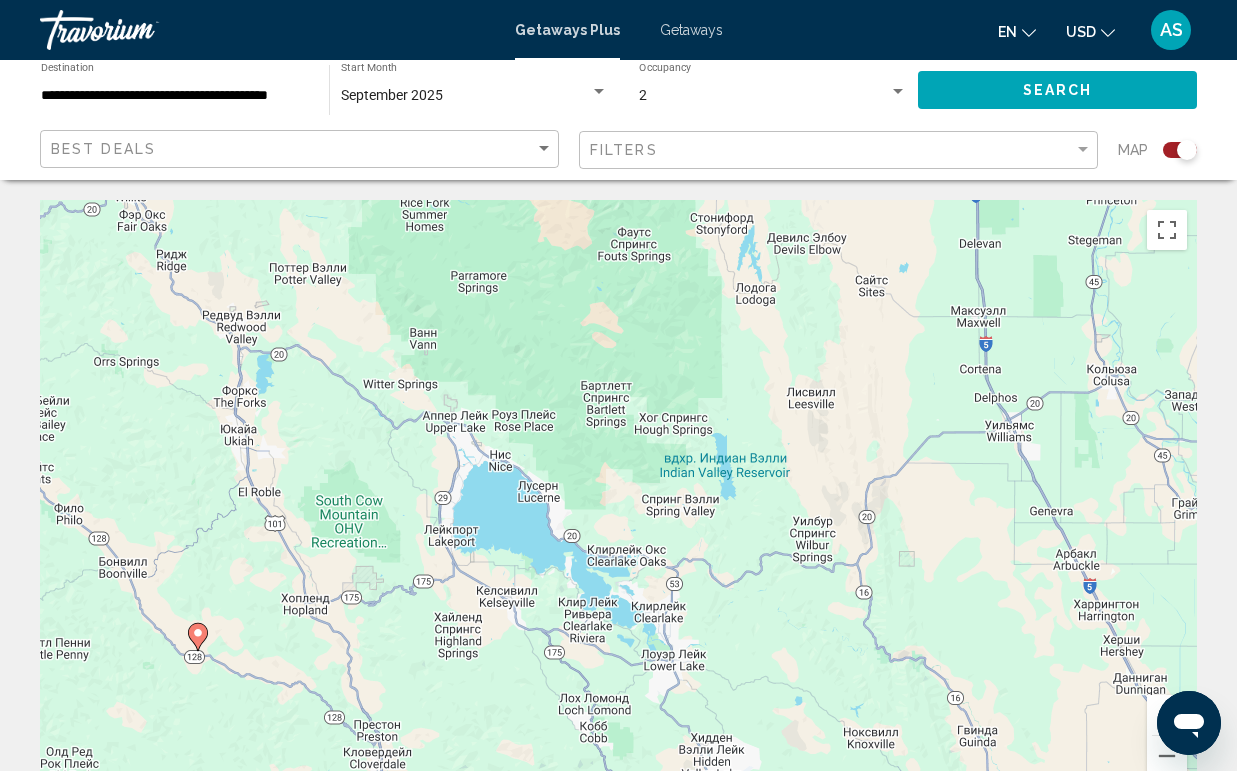 drag, startPoint x: 380, startPoint y: 415, endPoint x: 1077, endPoint y: 443, distance: 697.5622 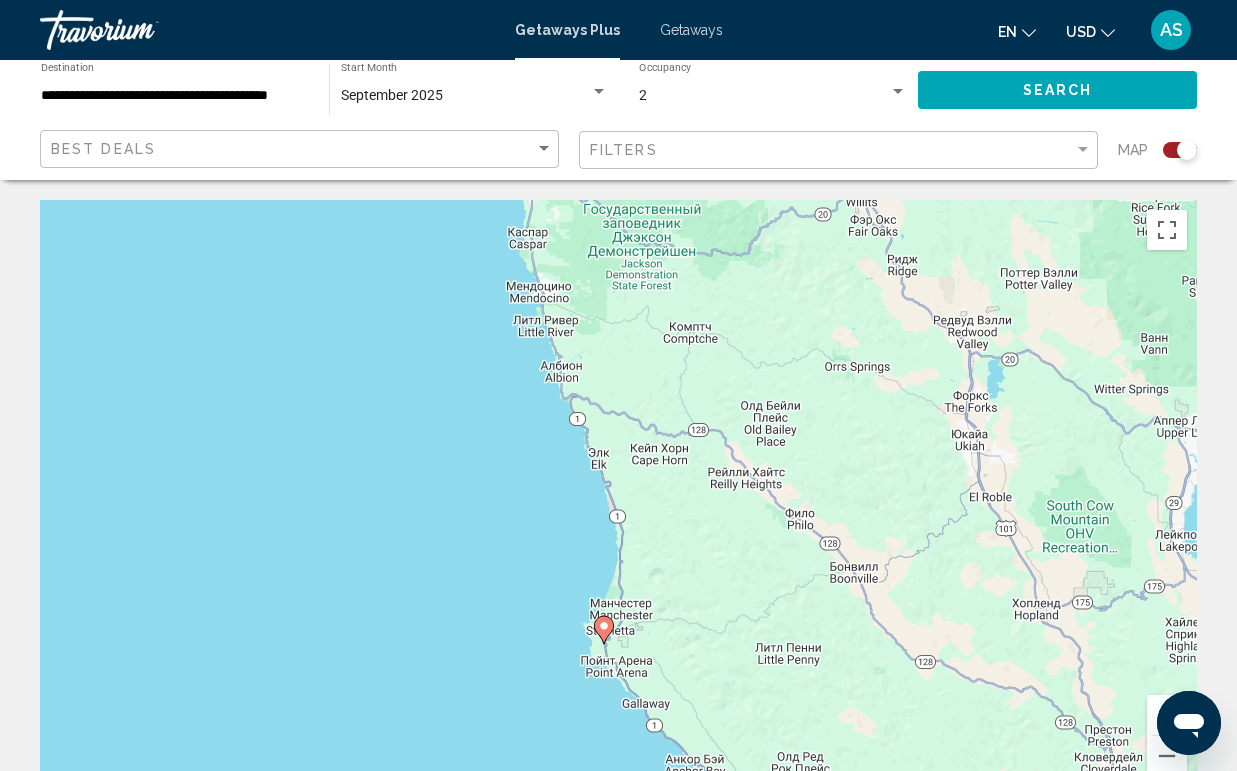 drag, startPoint x: 364, startPoint y: 389, endPoint x: 1095, endPoint y: 395, distance: 731.0246 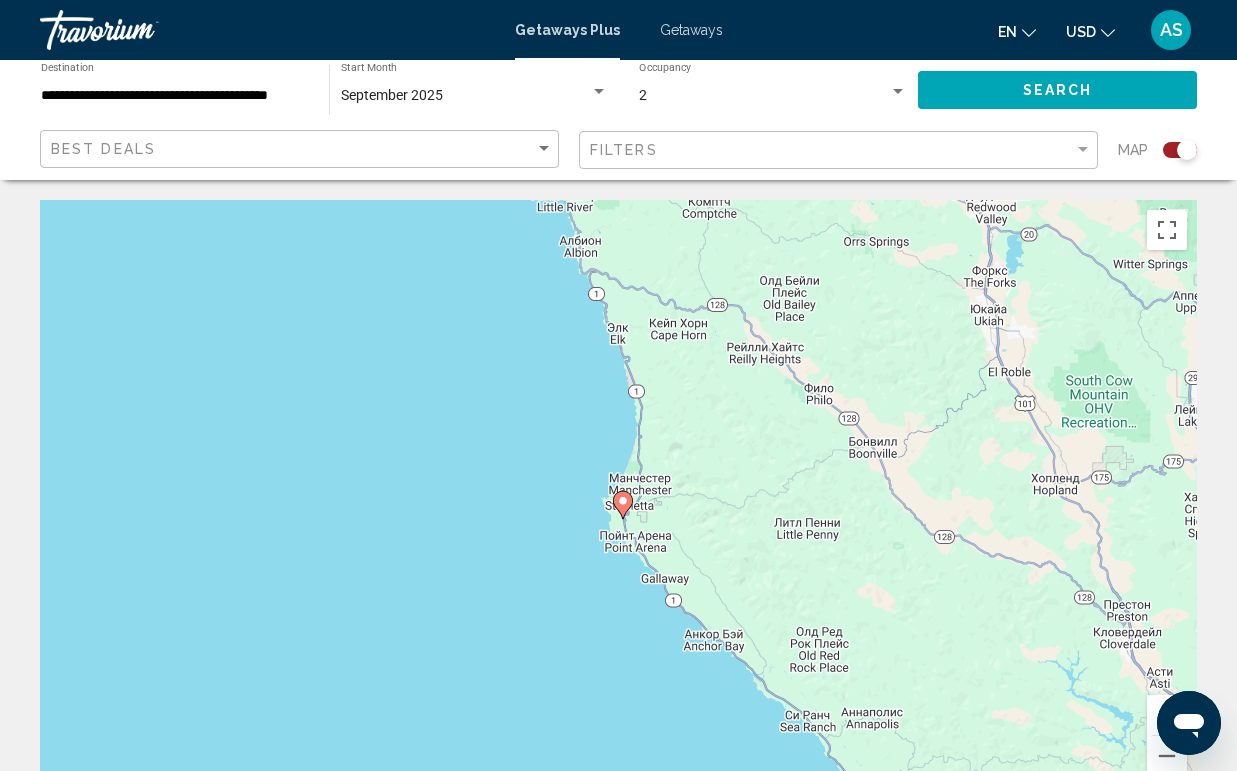 drag, startPoint x: 711, startPoint y: 614, endPoint x: 745, endPoint y: 451, distance: 166.50826 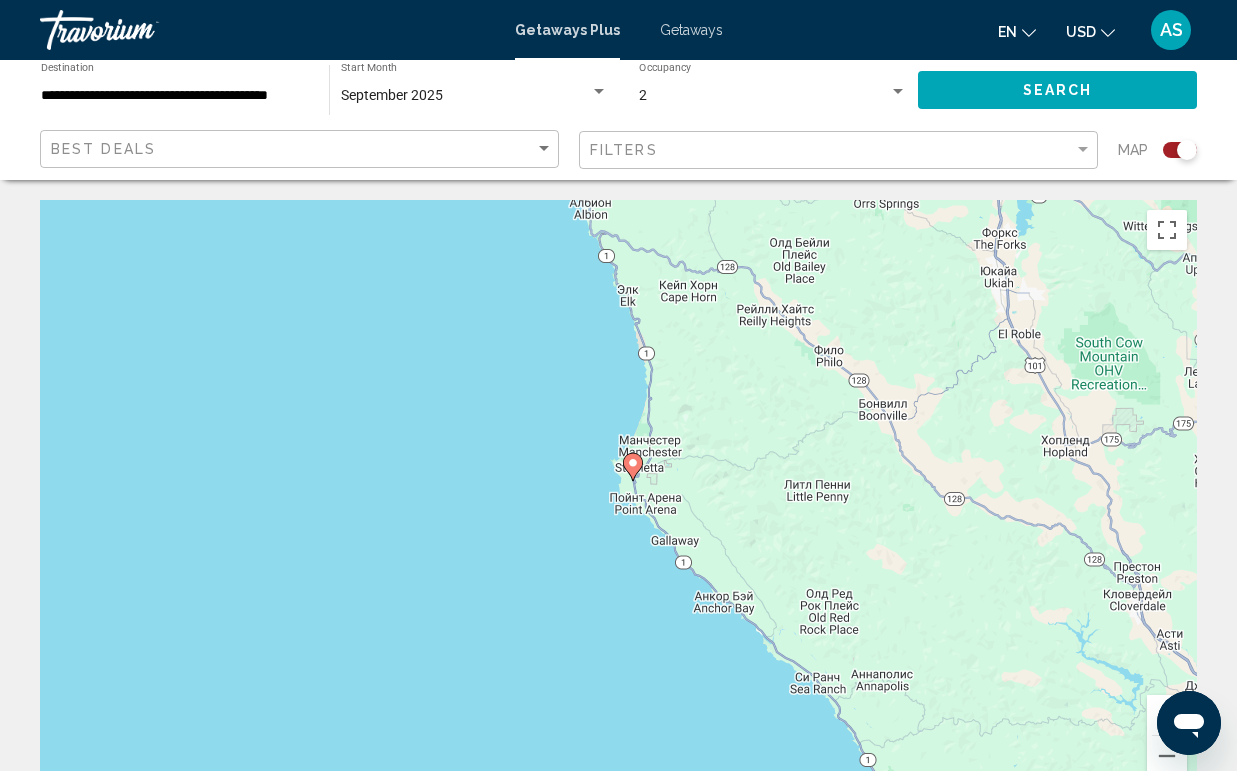 click 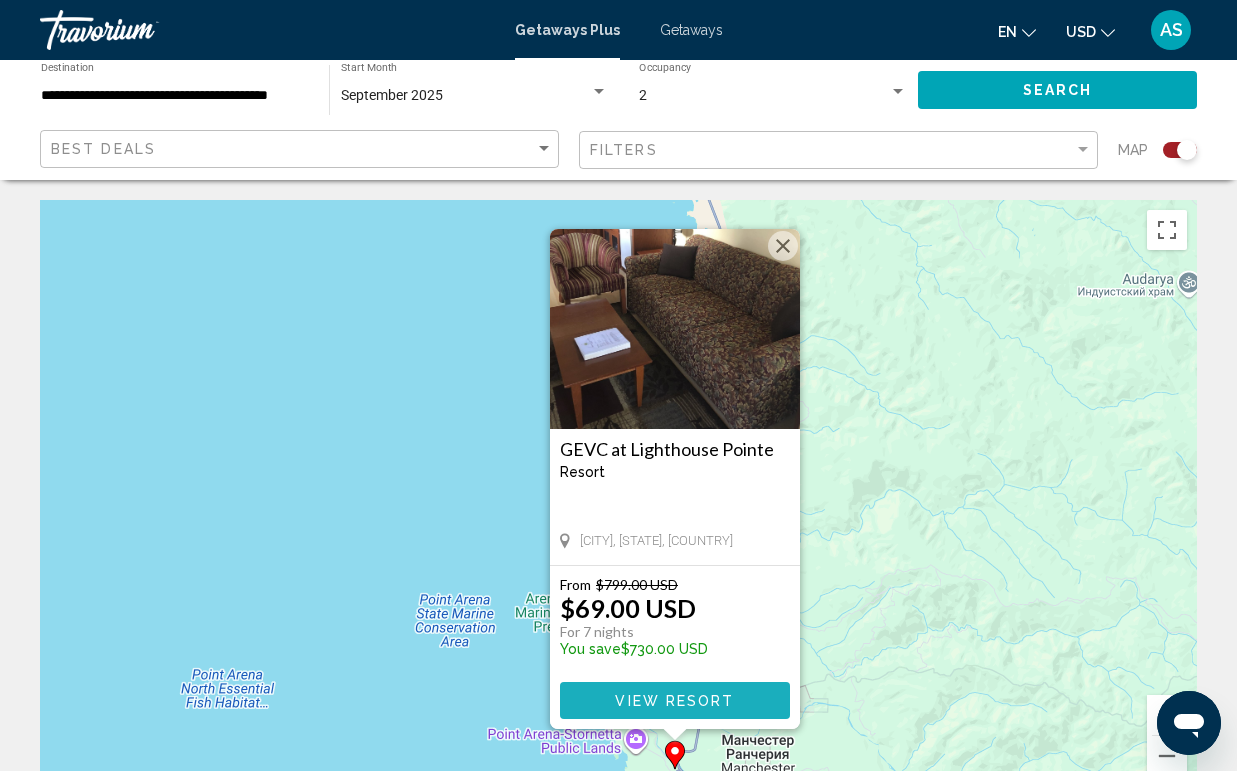 click on "View Resort" at bounding box center [674, 701] 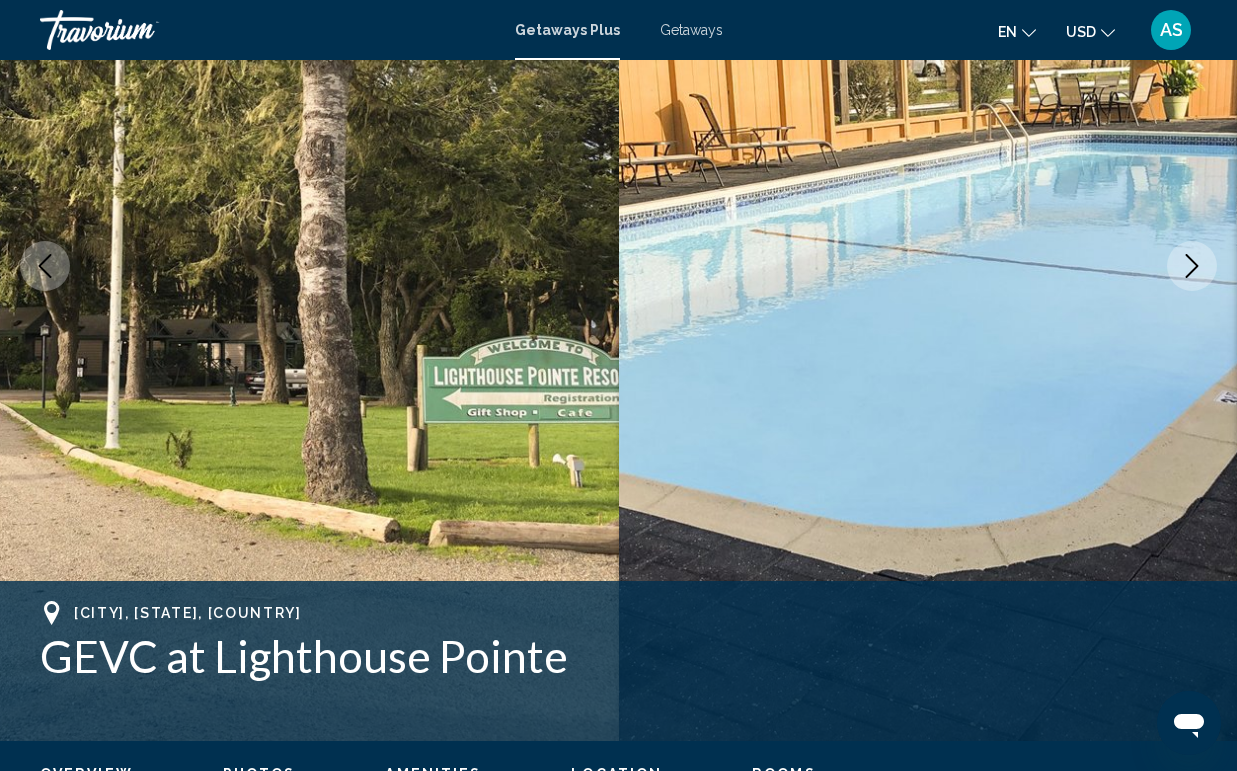 scroll, scrollTop: 0, scrollLeft: 0, axis: both 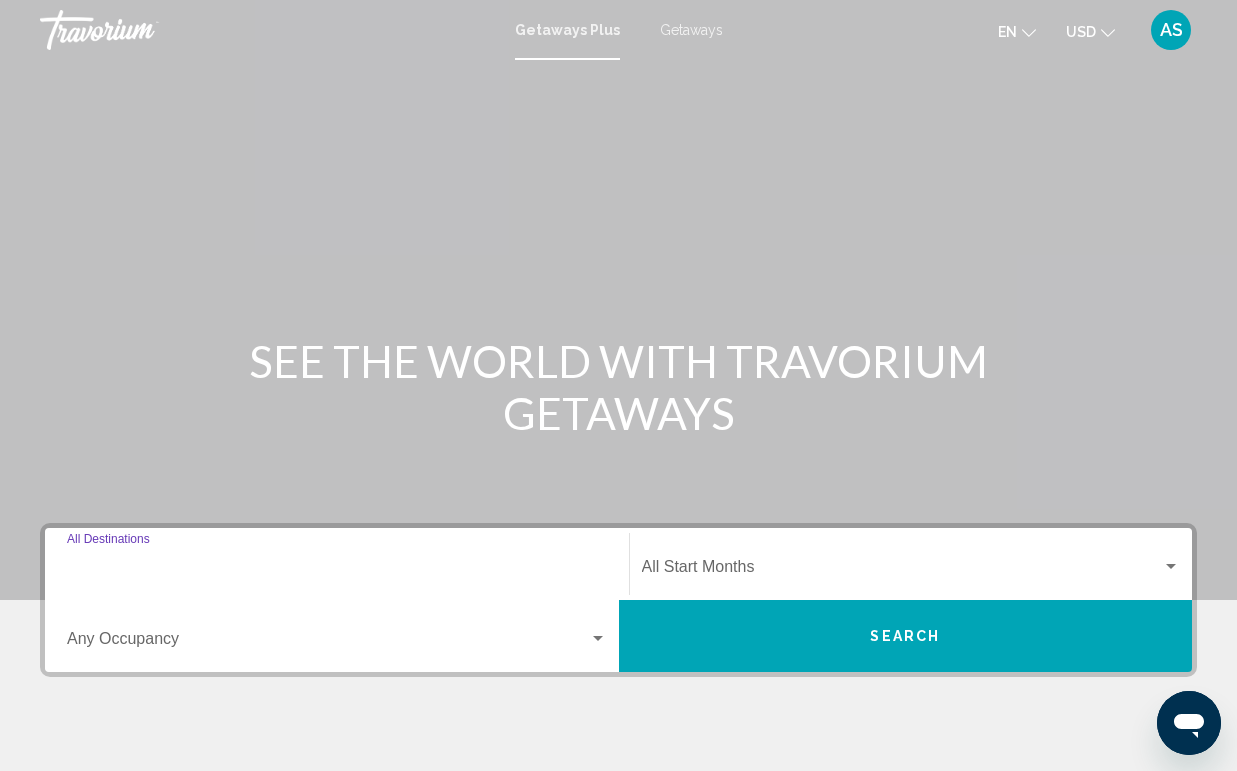 click on "Destination All Destinations" at bounding box center [337, 571] 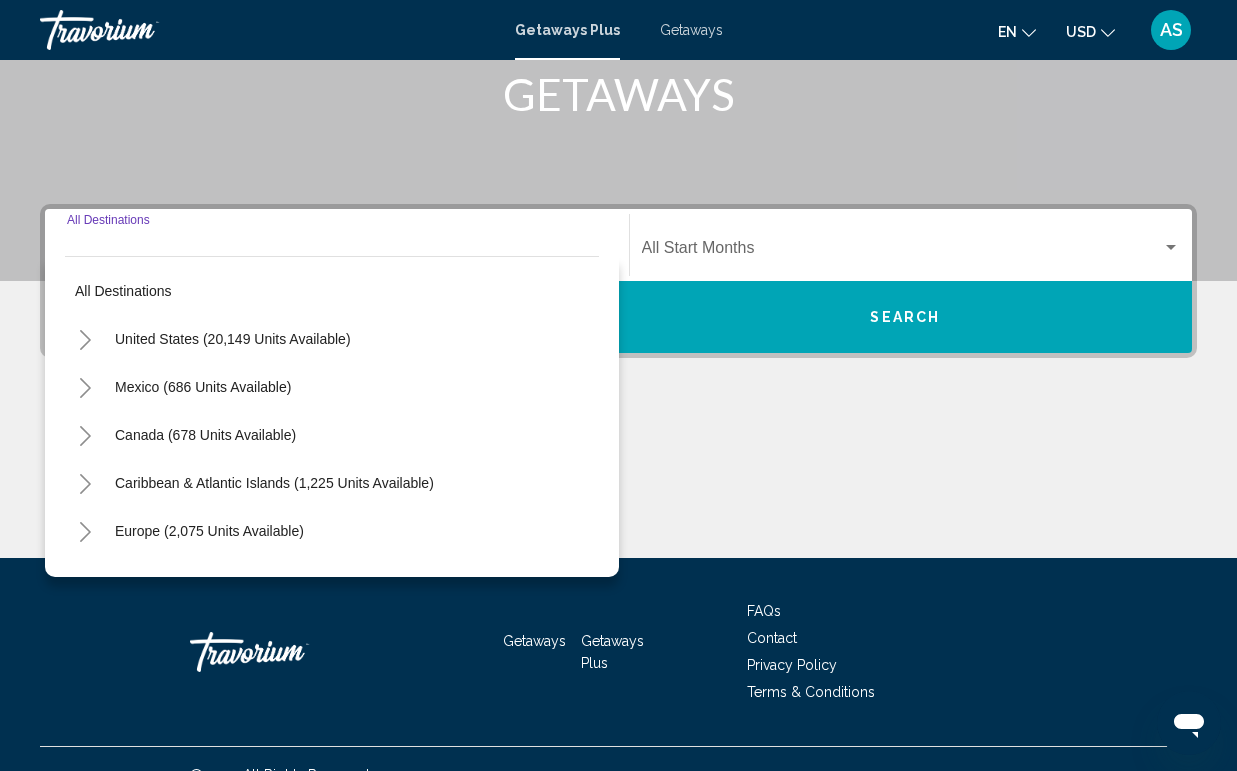 scroll, scrollTop: 351, scrollLeft: 0, axis: vertical 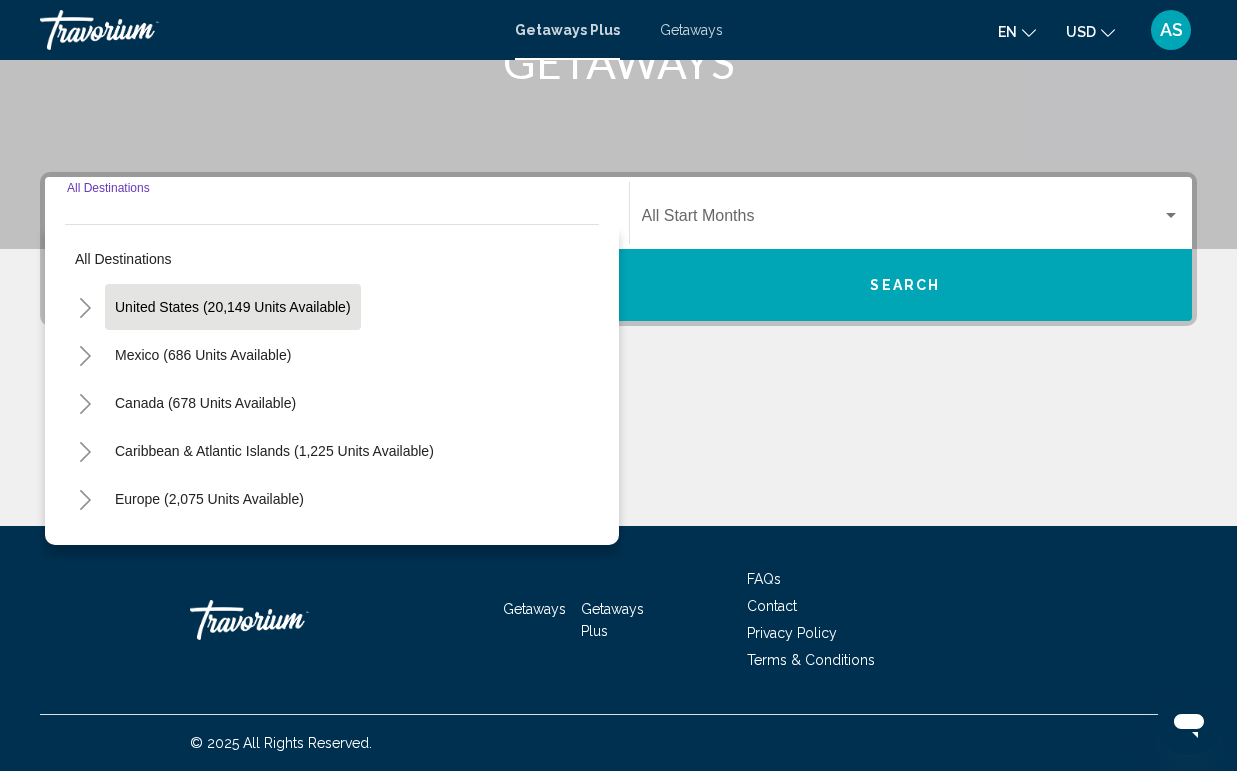click on "United States (20,149 units available)" at bounding box center [203, 355] 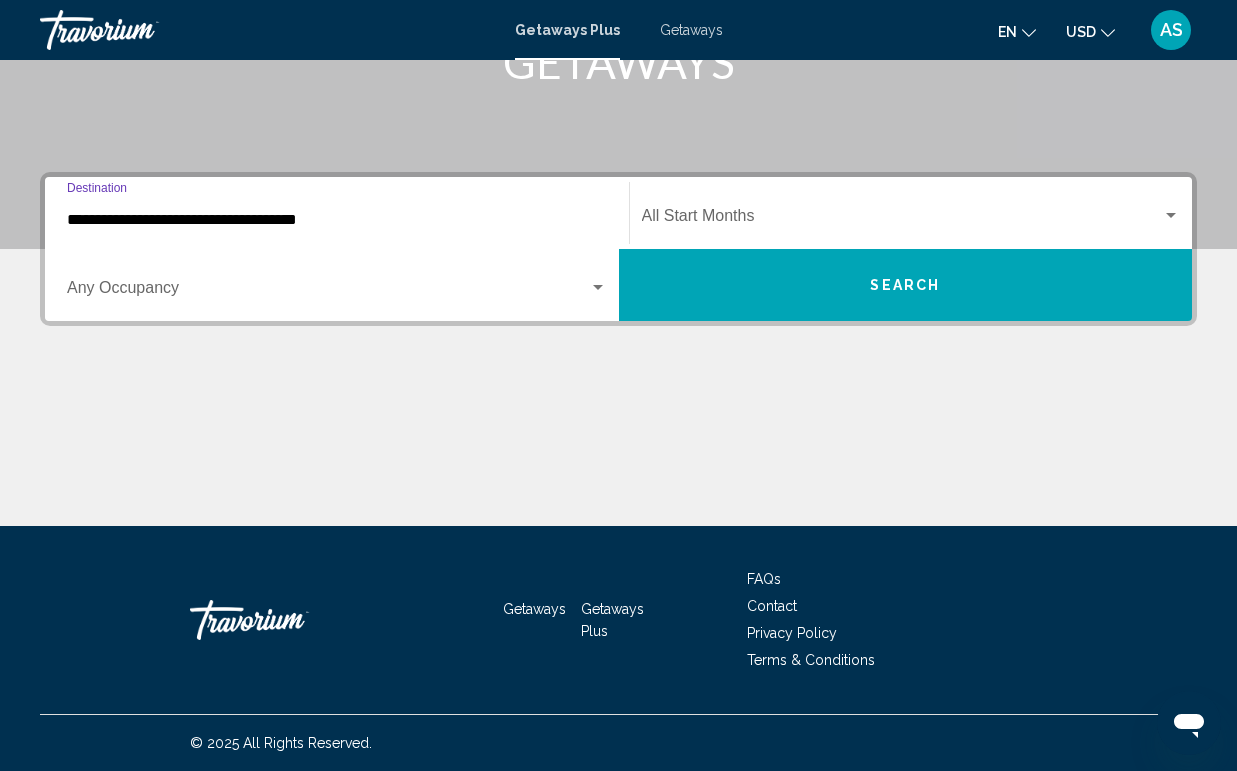 click on "Occupancy Any Occupancy" at bounding box center [337, 285] 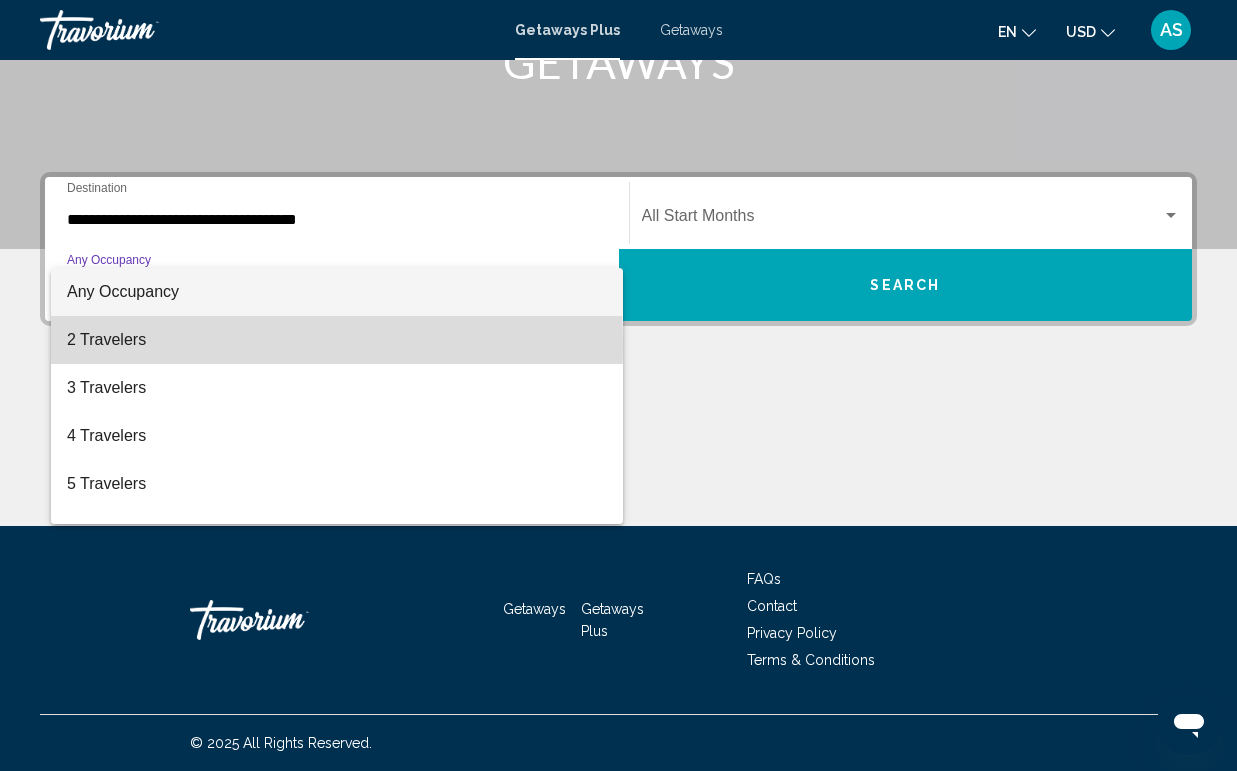 click on "2 Travelers" at bounding box center (337, 340) 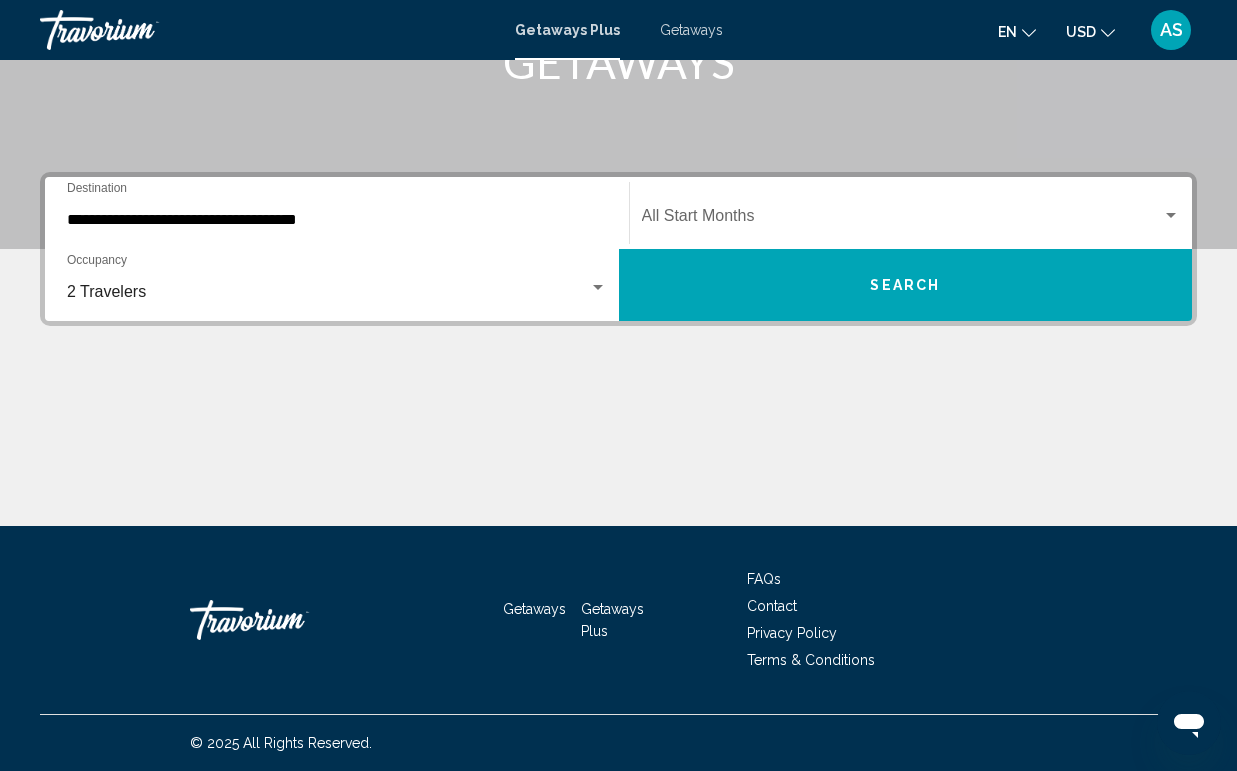click on "Start Month All Start Months" 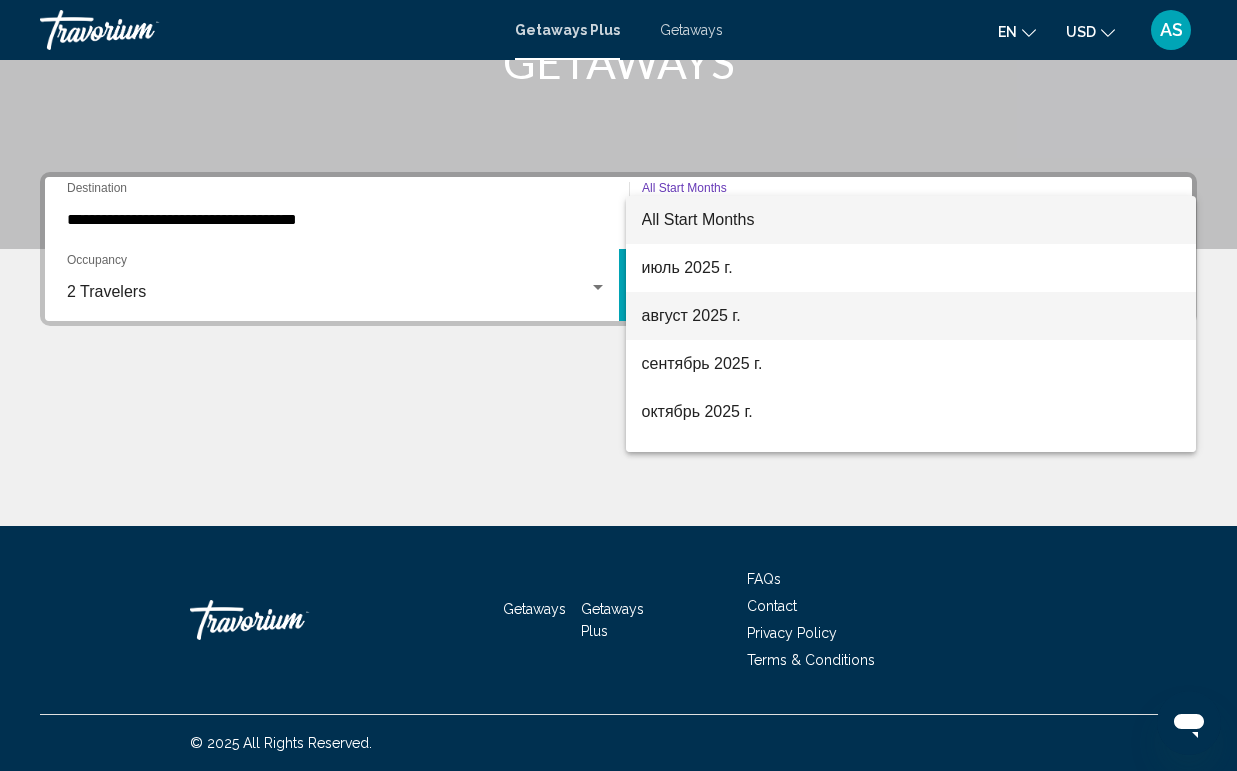 click on "август 2025 г." at bounding box center (911, 316) 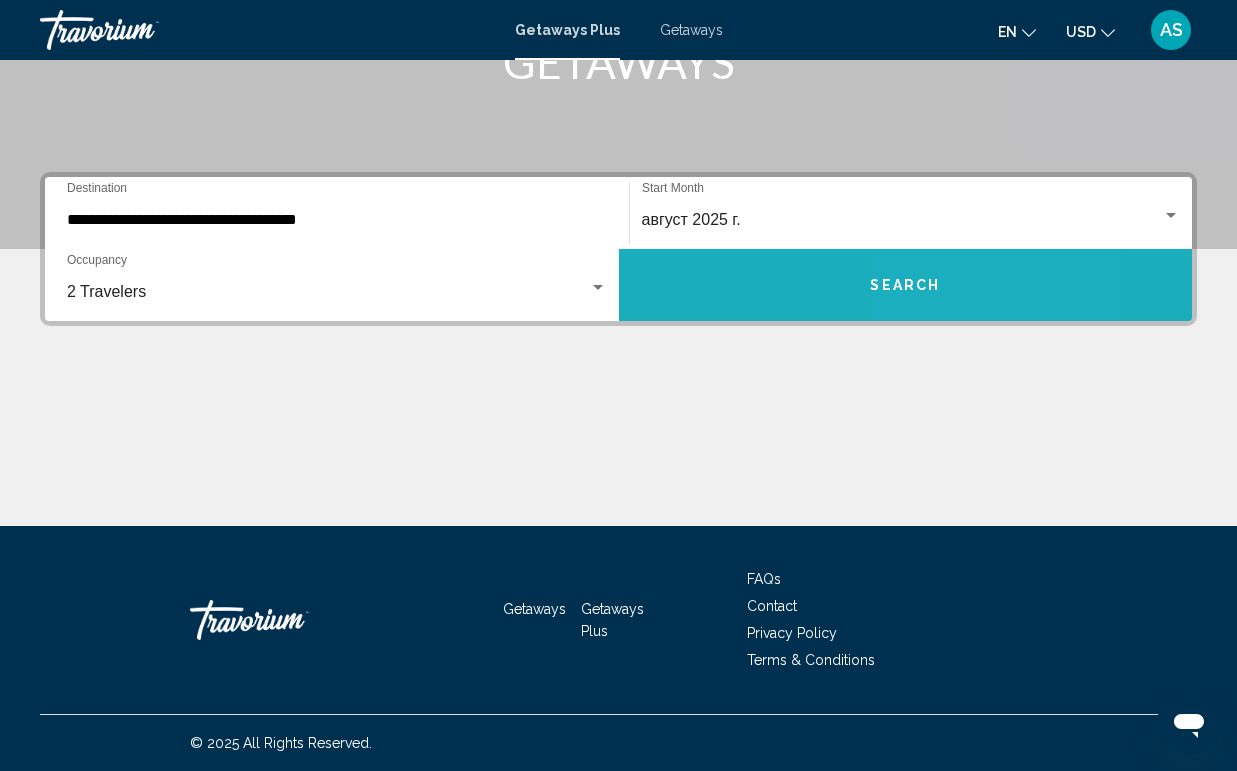 click on "Search" at bounding box center [905, 286] 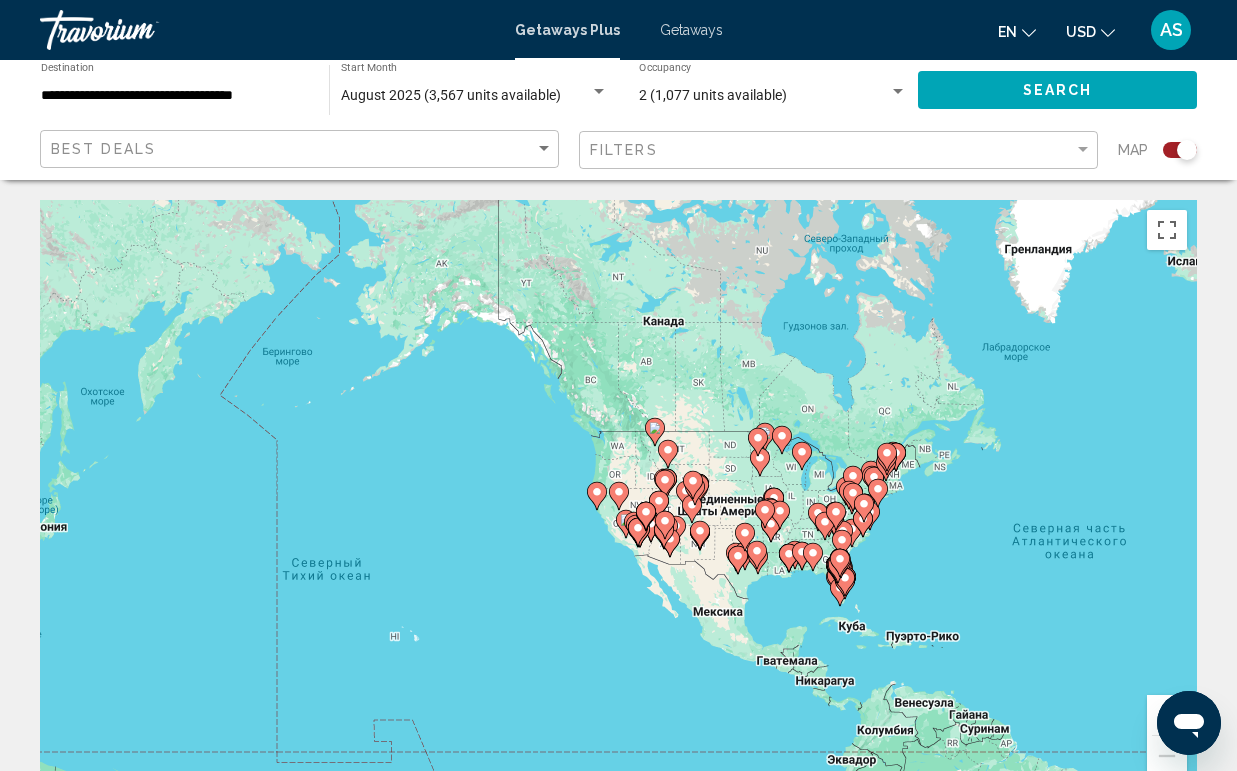 drag, startPoint x: 255, startPoint y: 450, endPoint x: 790, endPoint y: 521, distance: 539.6907 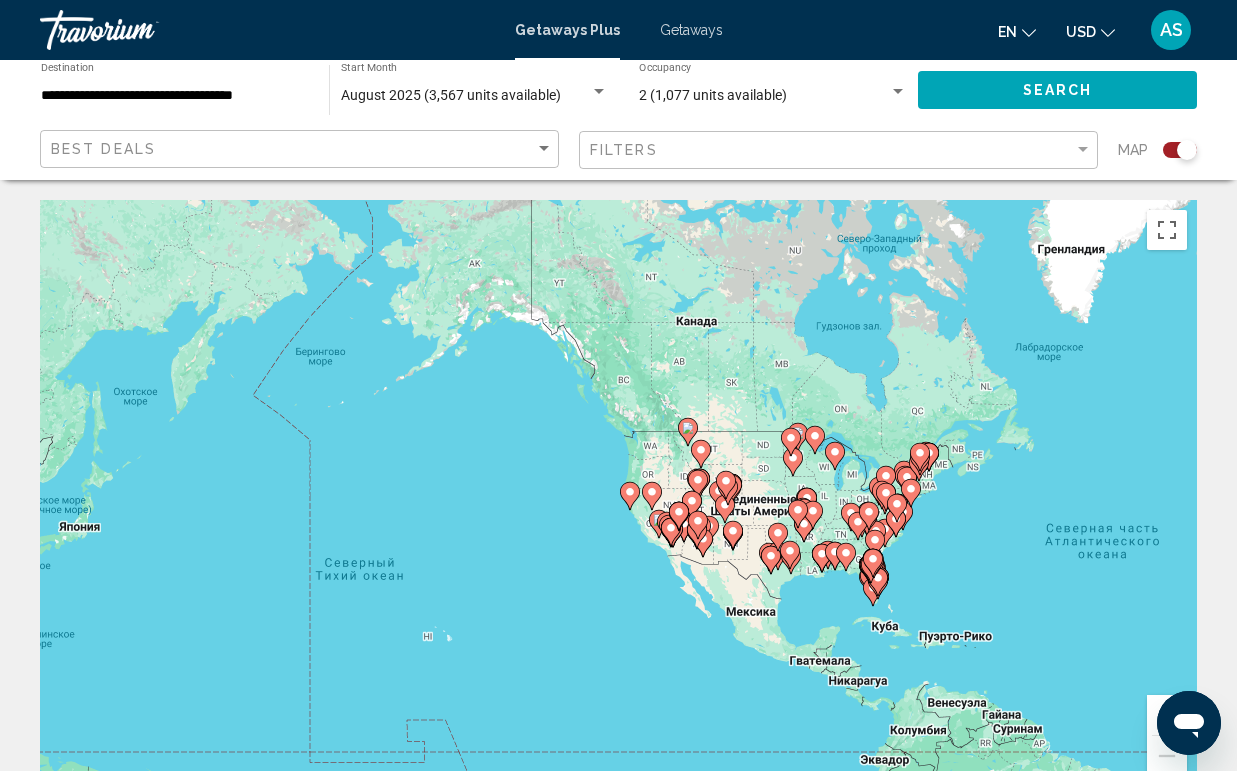 click on "Чтобы активировать перетаскивание с помощью клавиатуры, нажмите Alt + Ввод. После этого перемещайте маркер, используя клавиши со стрелками. Чтобы завершить перетаскивание, нажмите клавишу Ввод. Чтобы отменить действие, нажмите клавишу Esc." at bounding box center (618, 500) 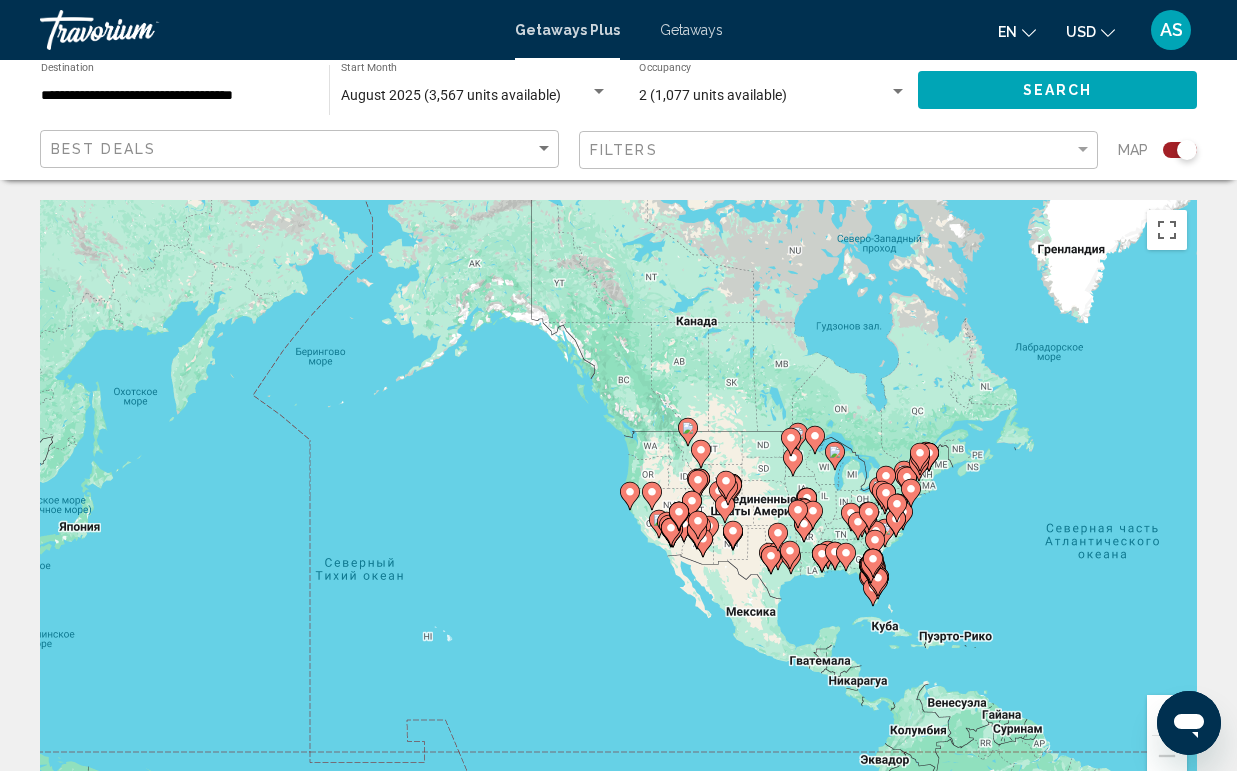 click on "Чтобы активировать перетаскивание с помощью клавиатуры, нажмите Alt + Ввод. После этого перемещайте маркер, используя клавиши со стрелками. Чтобы завершить перетаскивание, нажмите клавишу Ввод. Чтобы отменить действие, нажмите клавишу Esc." at bounding box center [618, 500] 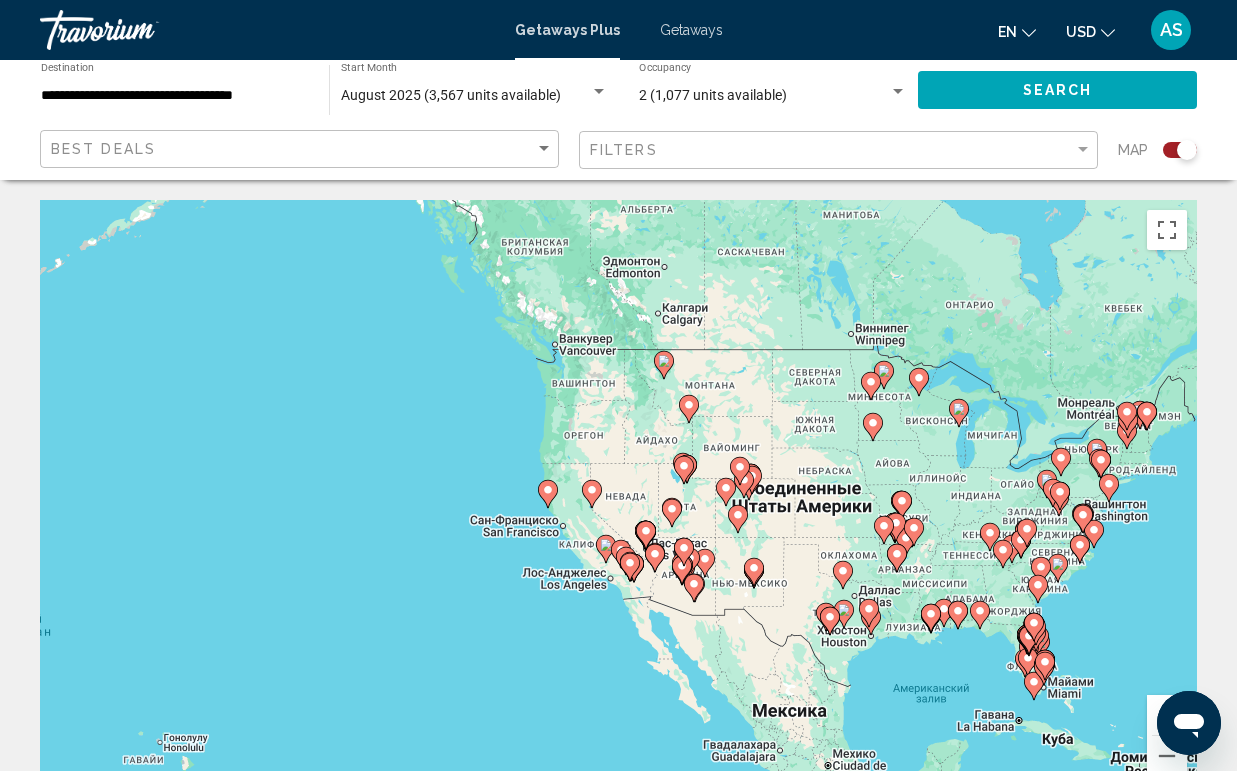 click on "Чтобы активировать перетаскивание с помощью клавиатуры, нажмите Alt + Ввод. После этого перемещайте маркер, используя клавиши со стрелками. Чтобы завершить перетаскивание, нажмите клавишу Ввод. Чтобы отменить действие, нажмите клавишу Esc." at bounding box center (618, 500) 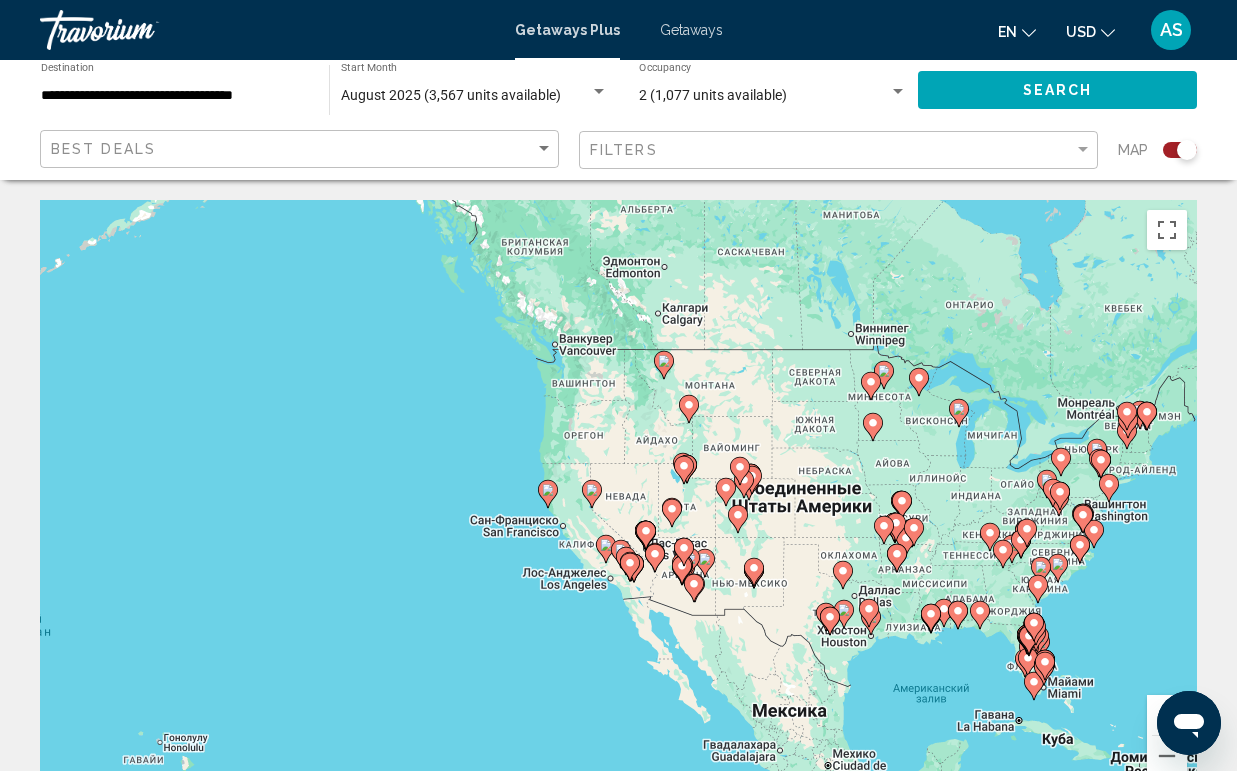 click on "Чтобы активировать перетаскивание с помощью клавиатуры, нажмите Alt + Ввод. После этого перемещайте маркер, используя клавиши со стрелками. Чтобы завершить перетаскивание, нажмите клавишу Ввод. Чтобы отменить действие, нажмите клавишу Esc." at bounding box center [618, 500] 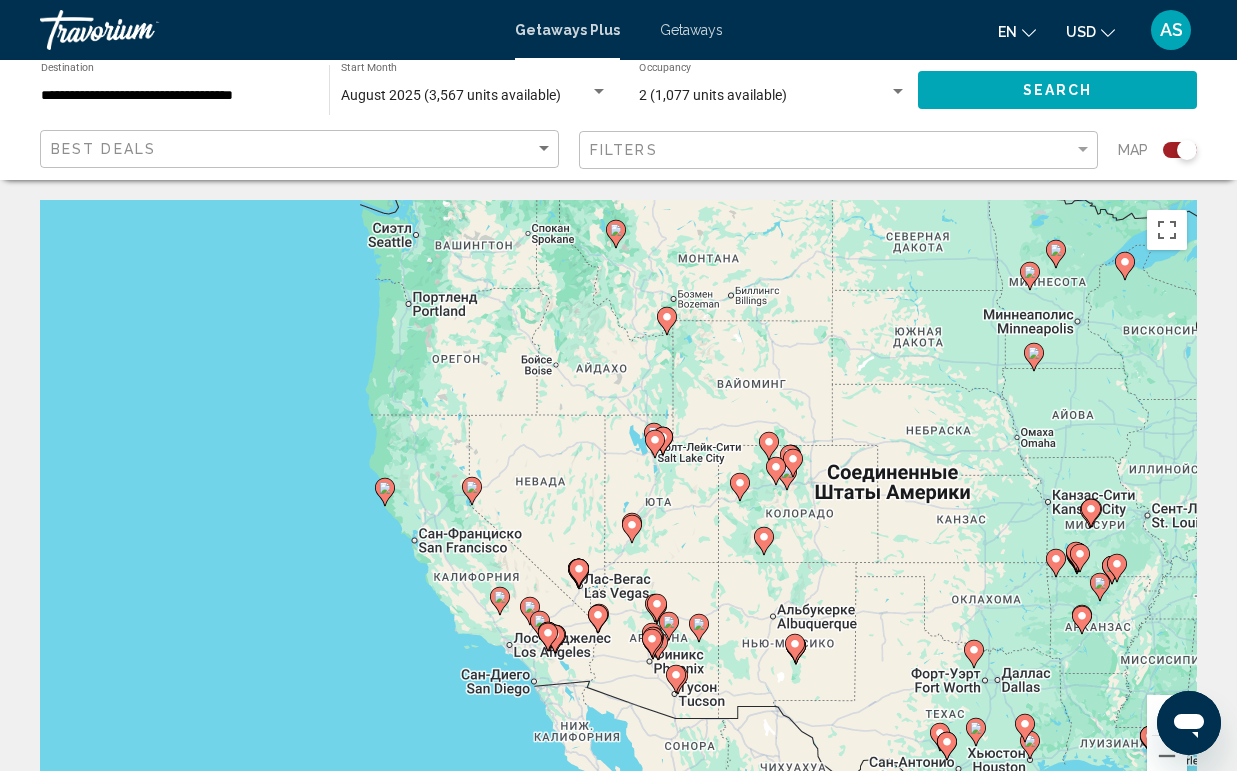 click 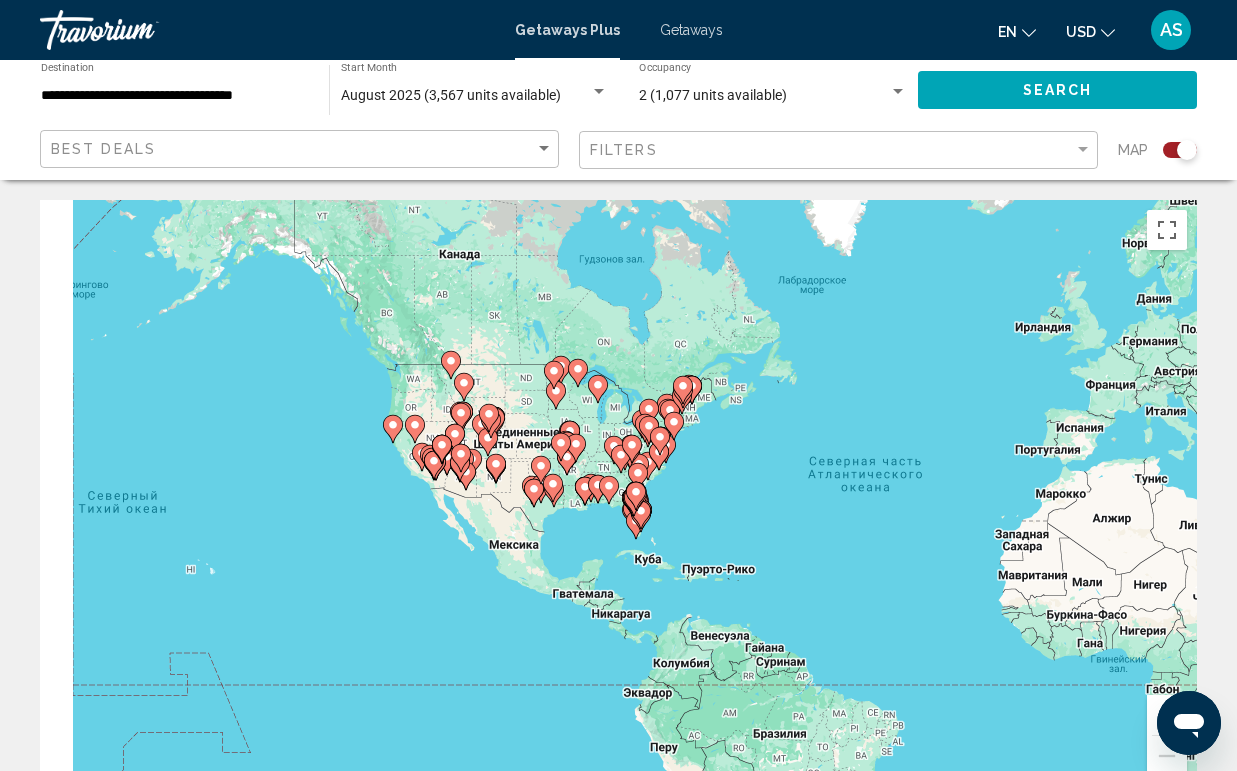 drag, startPoint x: 707, startPoint y: 560, endPoint x: 1091, endPoint y: 557, distance: 384.01172 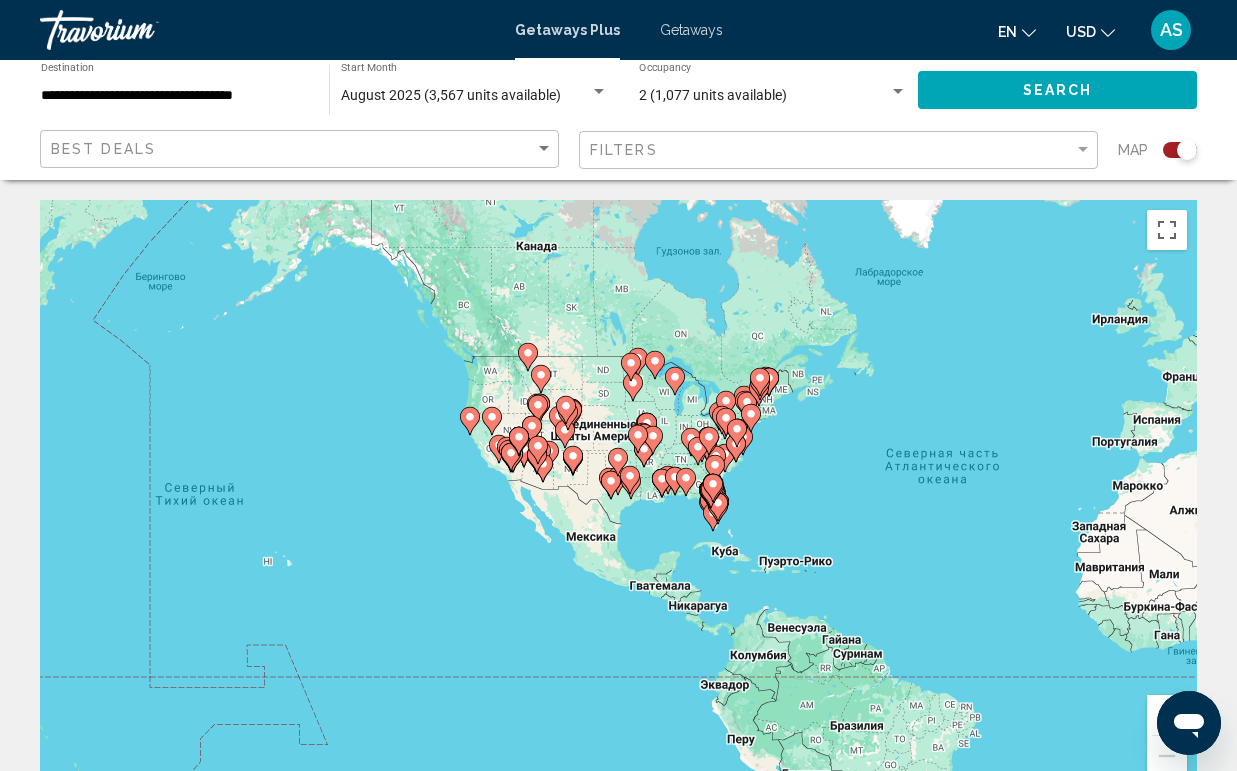 click on "Чтобы активировать перетаскивание с помощью клавиатуры, нажмите Alt + Ввод. После этого перемещайте маркер, используя клавиши со стрелками. Чтобы завершить перетаскивание, нажмите клавишу Ввод. Чтобы отменить действие, нажмите клавишу Esc." at bounding box center [618, 500] 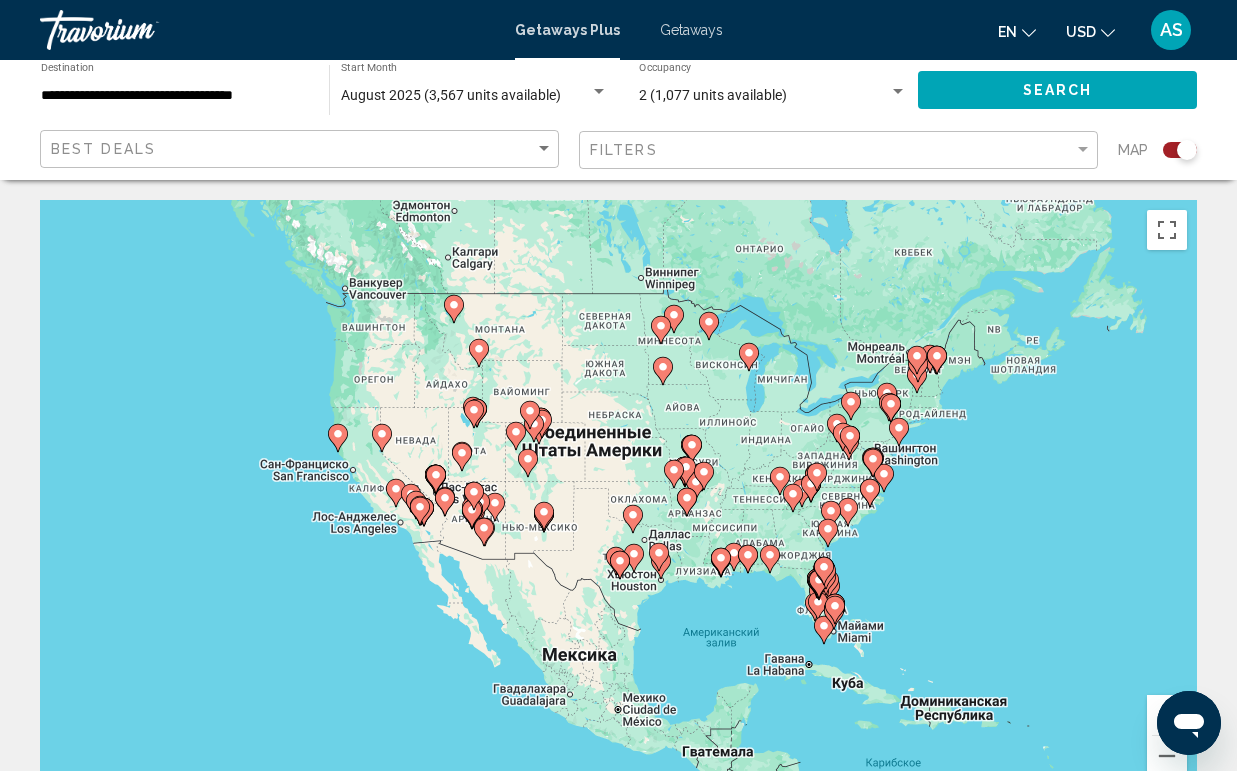 click on "Чтобы активировать перетаскивание с помощью клавиатуры, нажмите Alt + Ввод. После этого перемещайте маркер, используя клавиши со стрелками. Чтобы завершить перетаскивание, нажмите клавишу Ввод. Чтобы отменить действие, нажмите клавишу Esc." at bounding box center (618, 500) 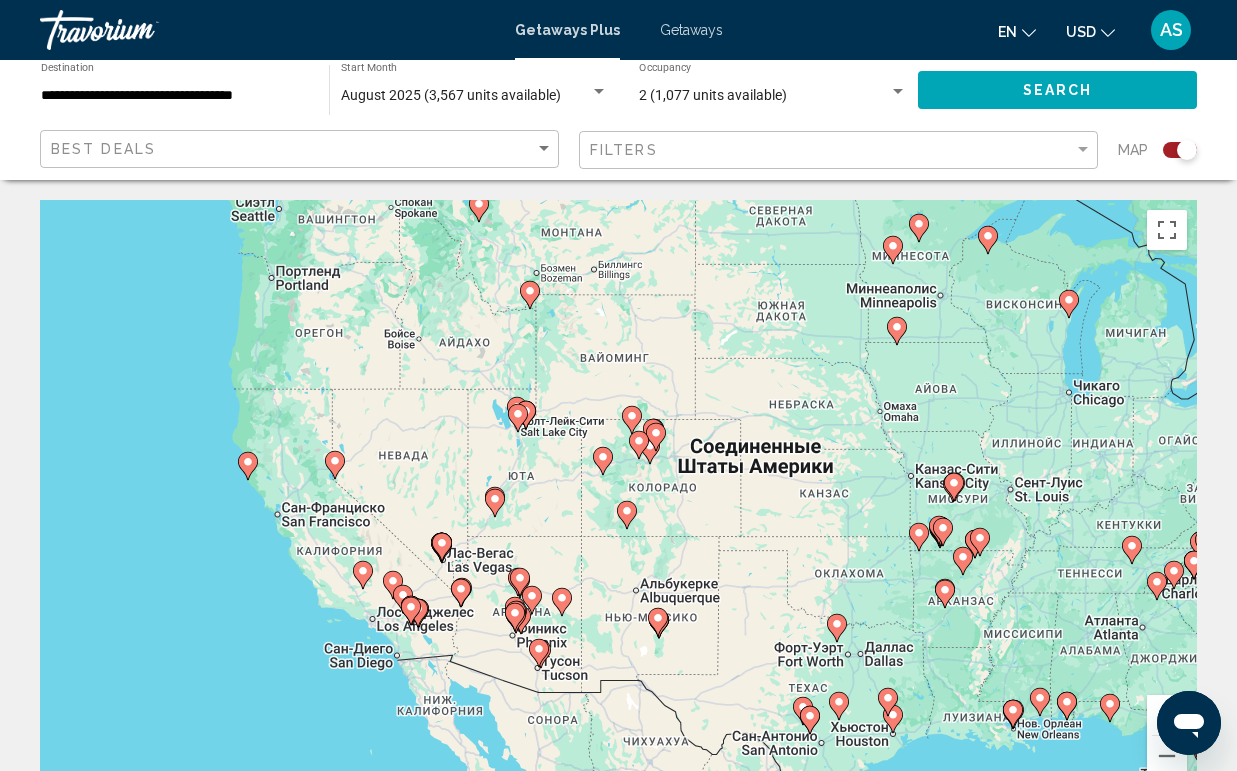 drag, startPoint x: 560, startPoint y: 570, endPoint x: 742, endPoint y: 561, distance: 182.2224 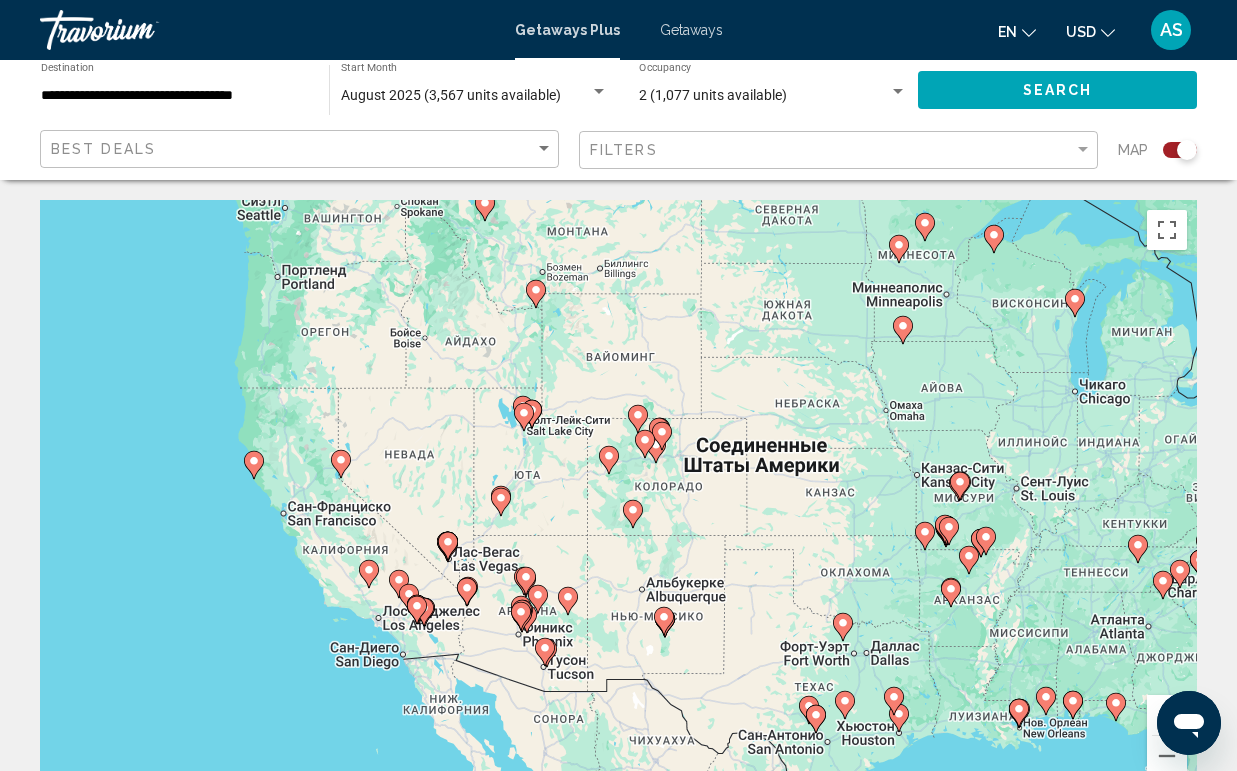 click on "Чтобы активировать перетаскивание с помощью клавиатуры, нажмите Alt + Ввод. После этого перемещайте маркер, используя клавиши со стрелками. Чтобы завершить перетаскивание, нажмите клавишу Ввод. Чтобы отменить действие, нажмите клавишу Esc." at bounding box center [618, 500] 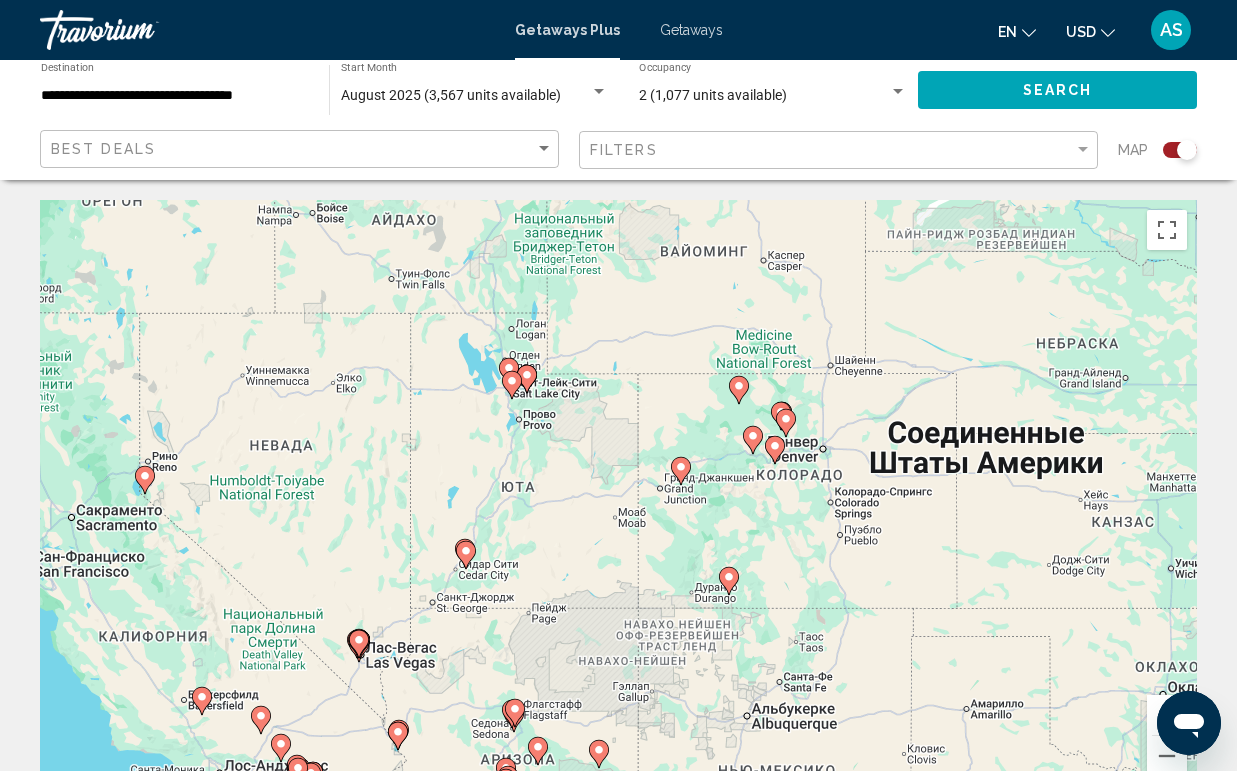 click on "Чтобы активировать перетаскивание с помощью клавиатуры, нажмите Alt + Ввод. После этого перемещайте маркер, используя клавиши со стрелками. Чтобы завершить перетаскивание, нажмите клавишу Ввод. Чтобы отменить действие, нажмите клавишу Esc." at bounding box center [618, 500] 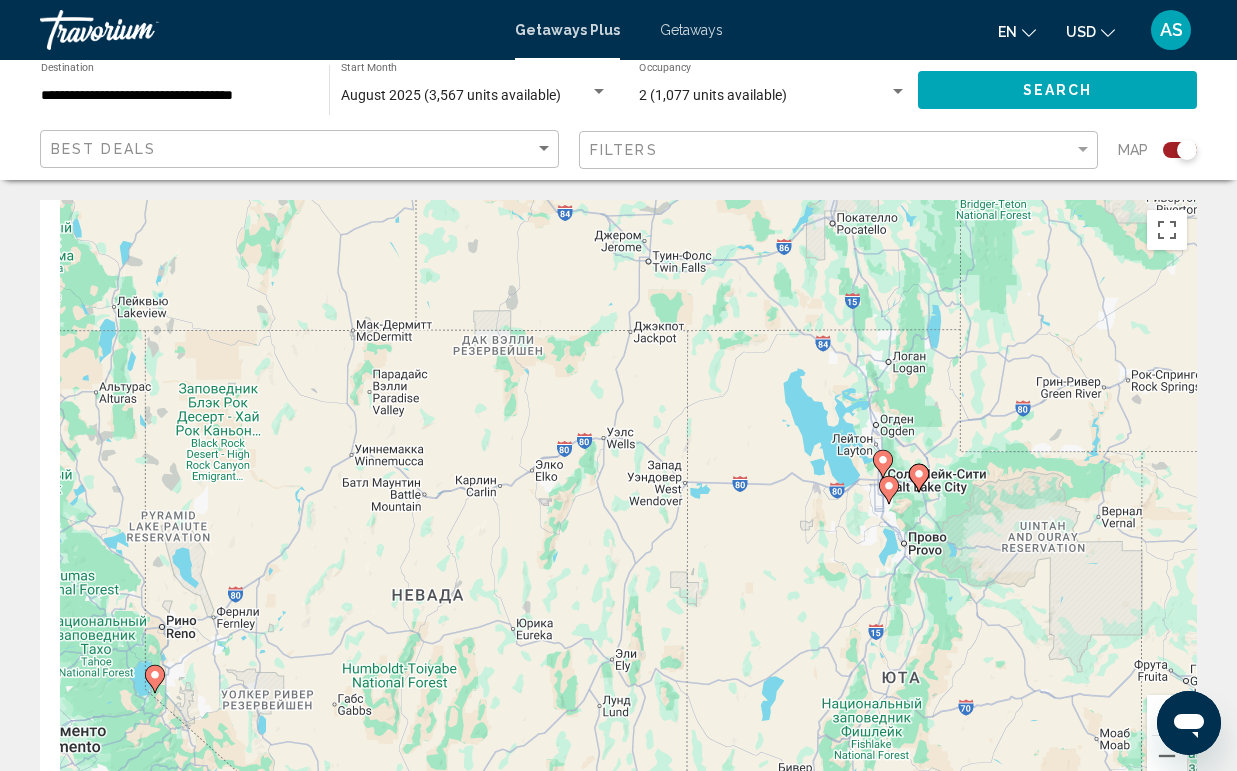 drag, startPoint x: 300, startPoint y: 506, endPoint x: 619, endPoint y: 665, distance: 356.4295 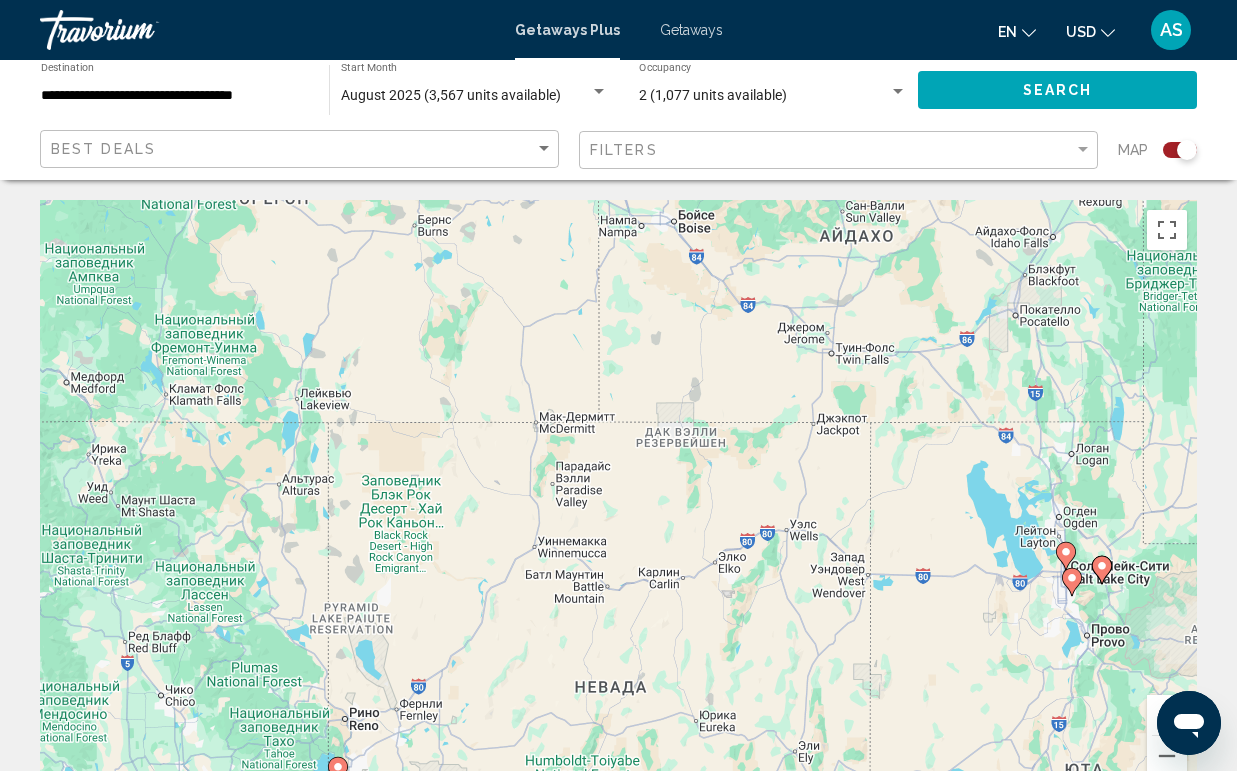 click 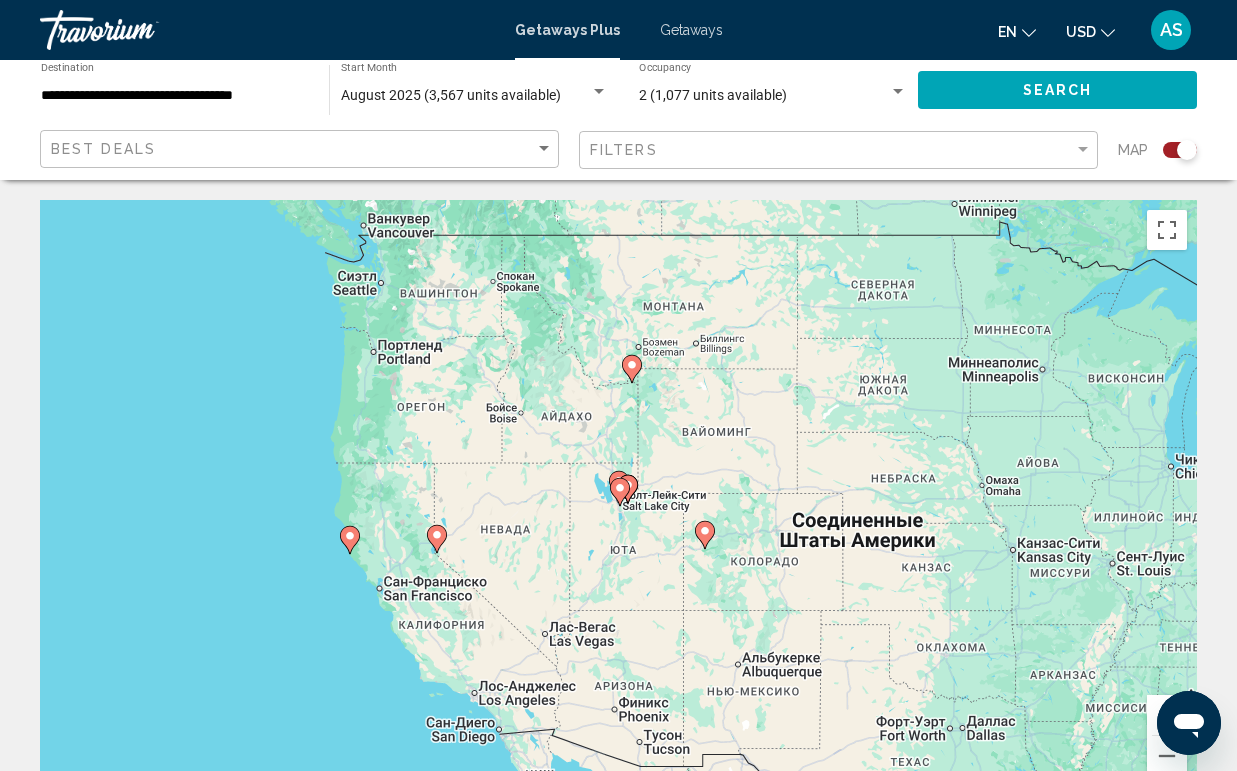 click 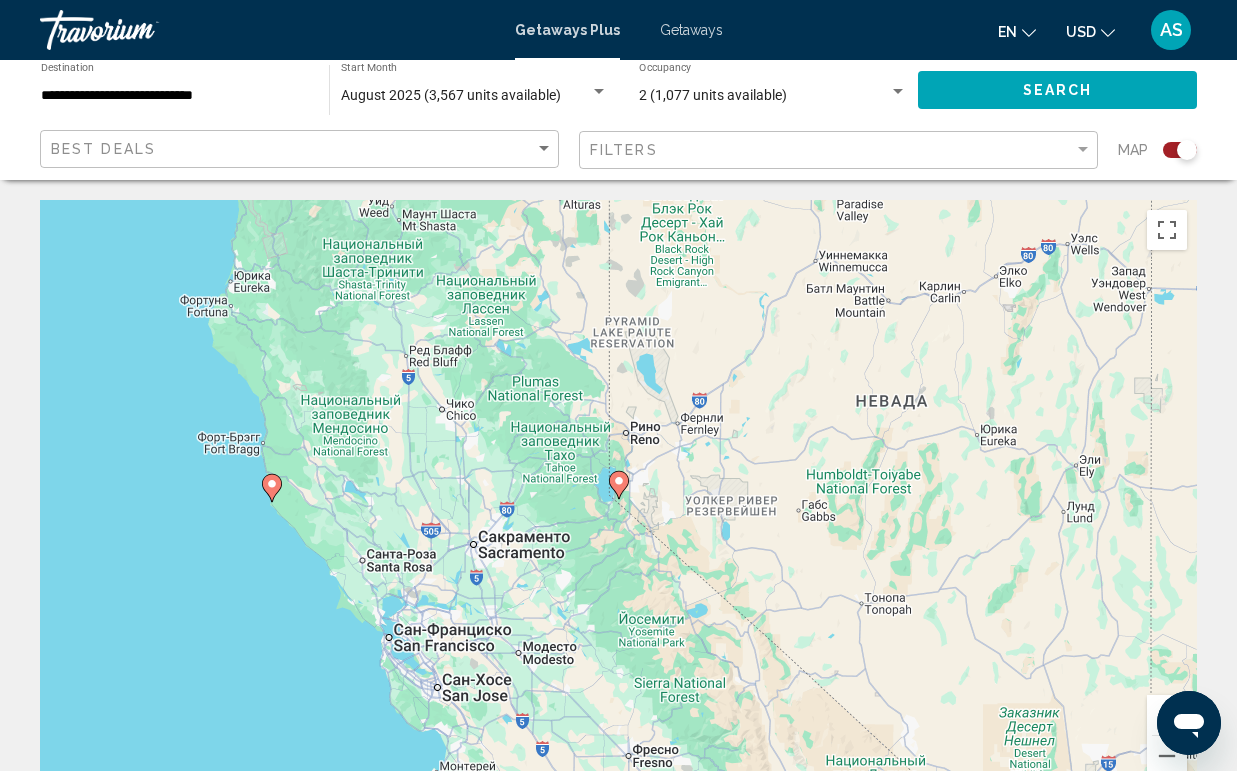 click 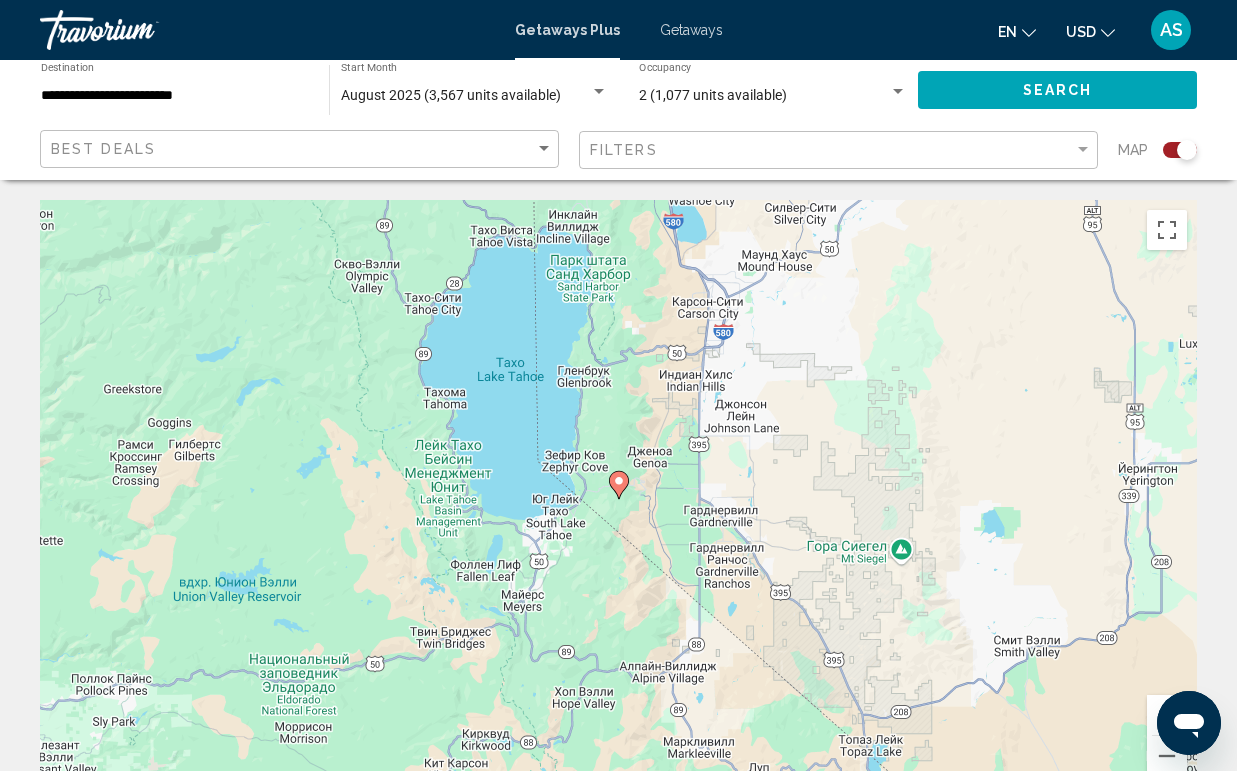 click 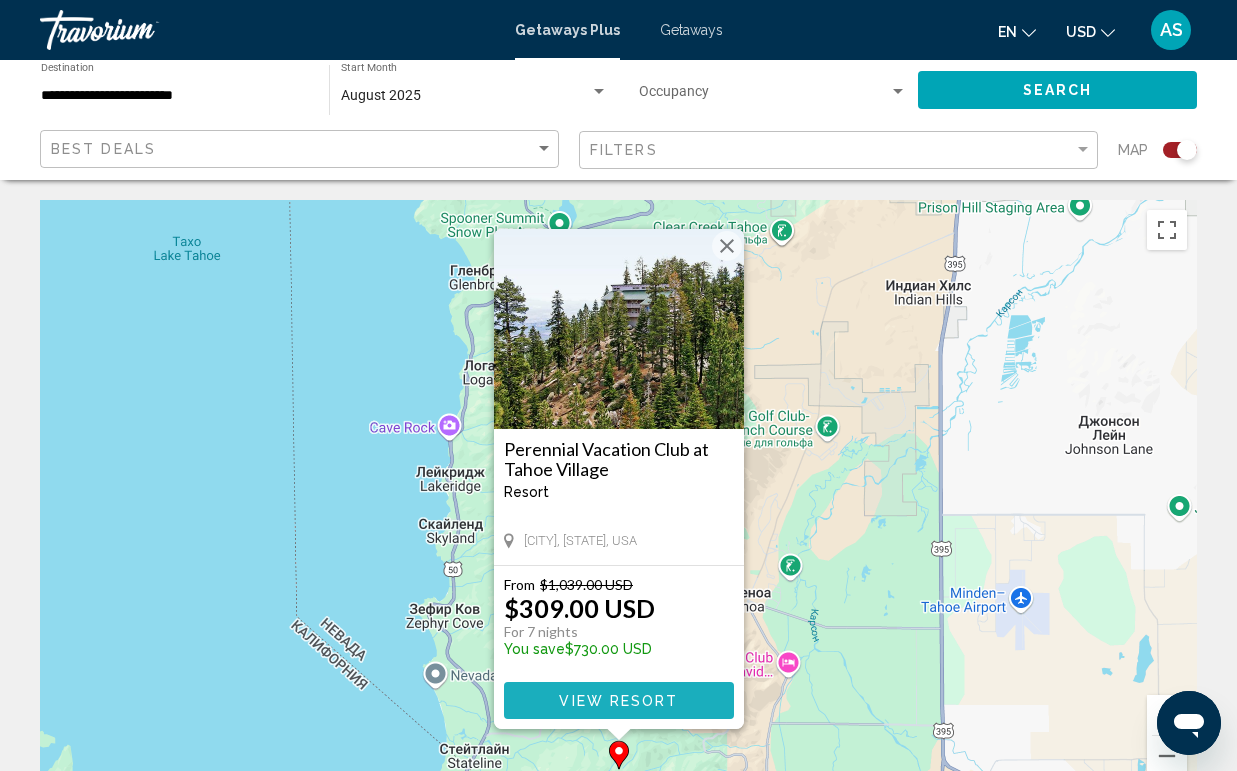 click on "View Resort" at bounding box center (618, 701) 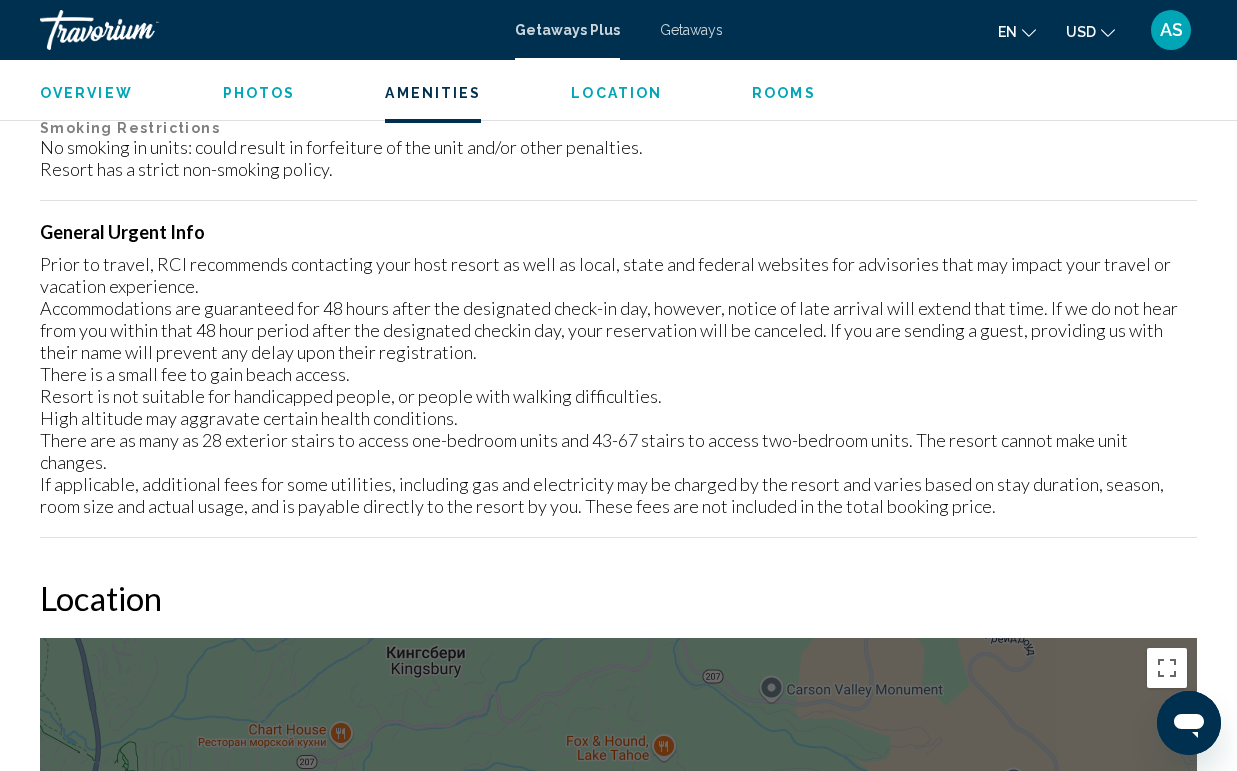 scroll, scrollTop: 2383, scrollLeft: 0, axis: vertical 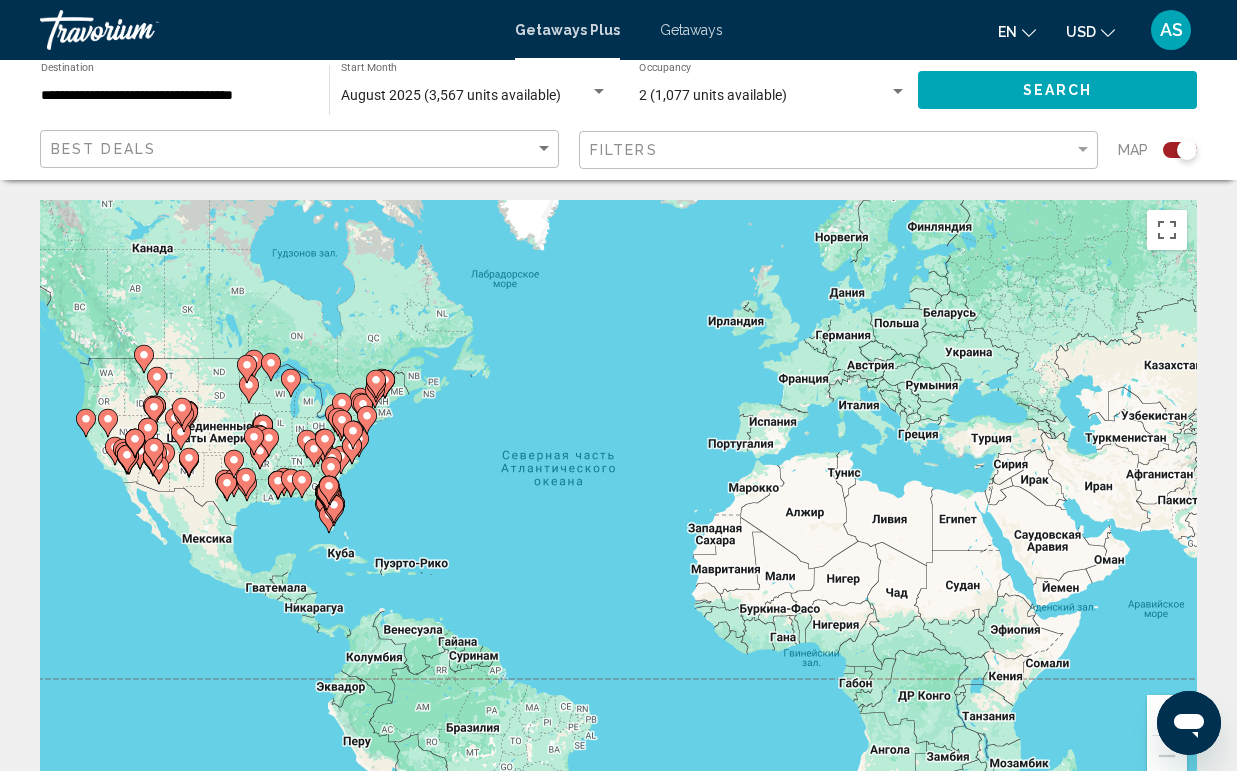 click at bounding box center [181, 436] 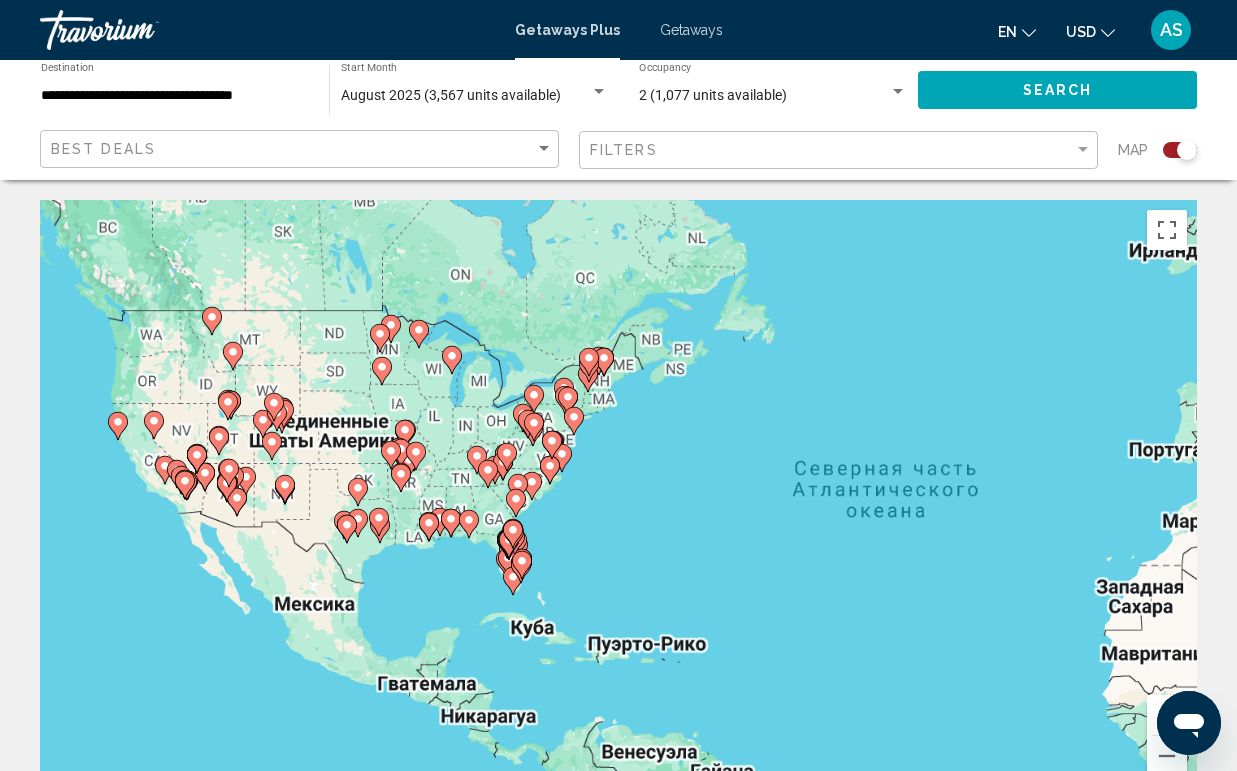 click on "Чтобы активировать перетаскивание с помощью клавиатуры, нажмите Alt + Ввод. После этого перемещайте маркер, используя клавиши со стрелками. Чтобы завершить перетаскивание, нажмите клавишу Ввод. Чтобы отменить действие, нажмите клавишу Esc." at bounding box center [618, 500] 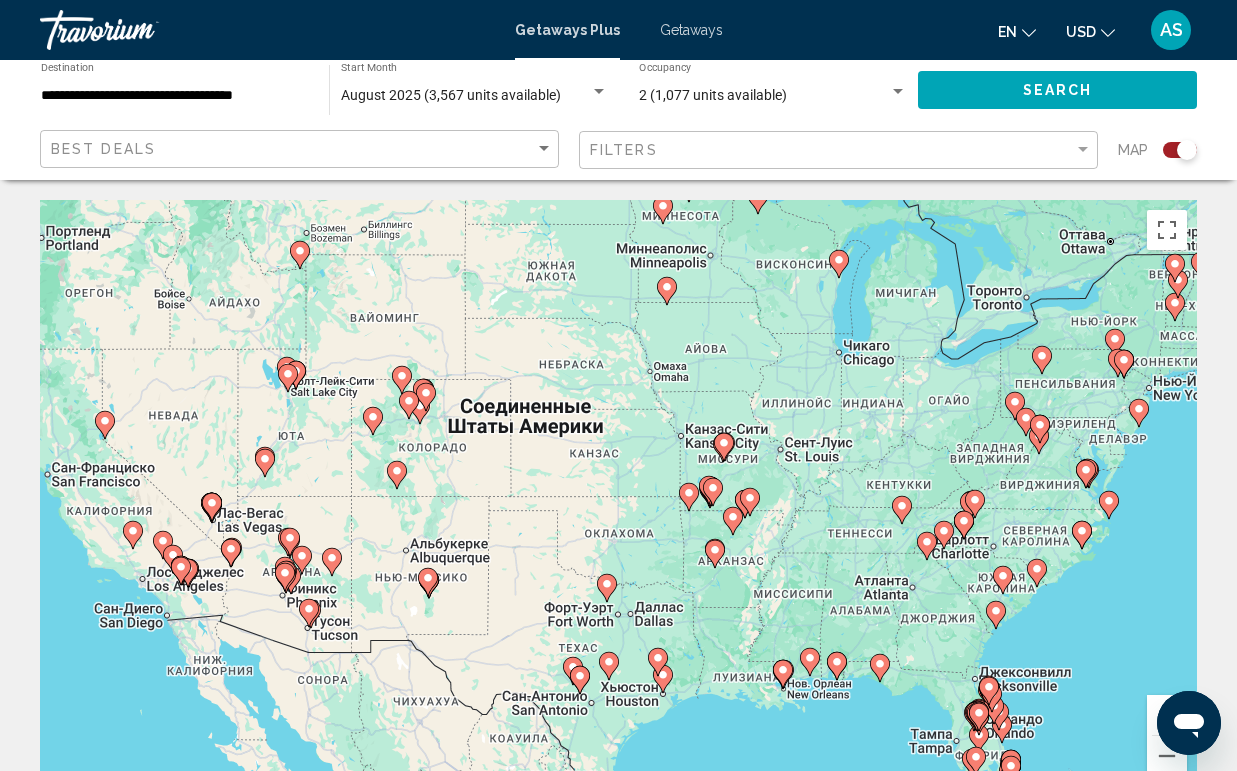 click 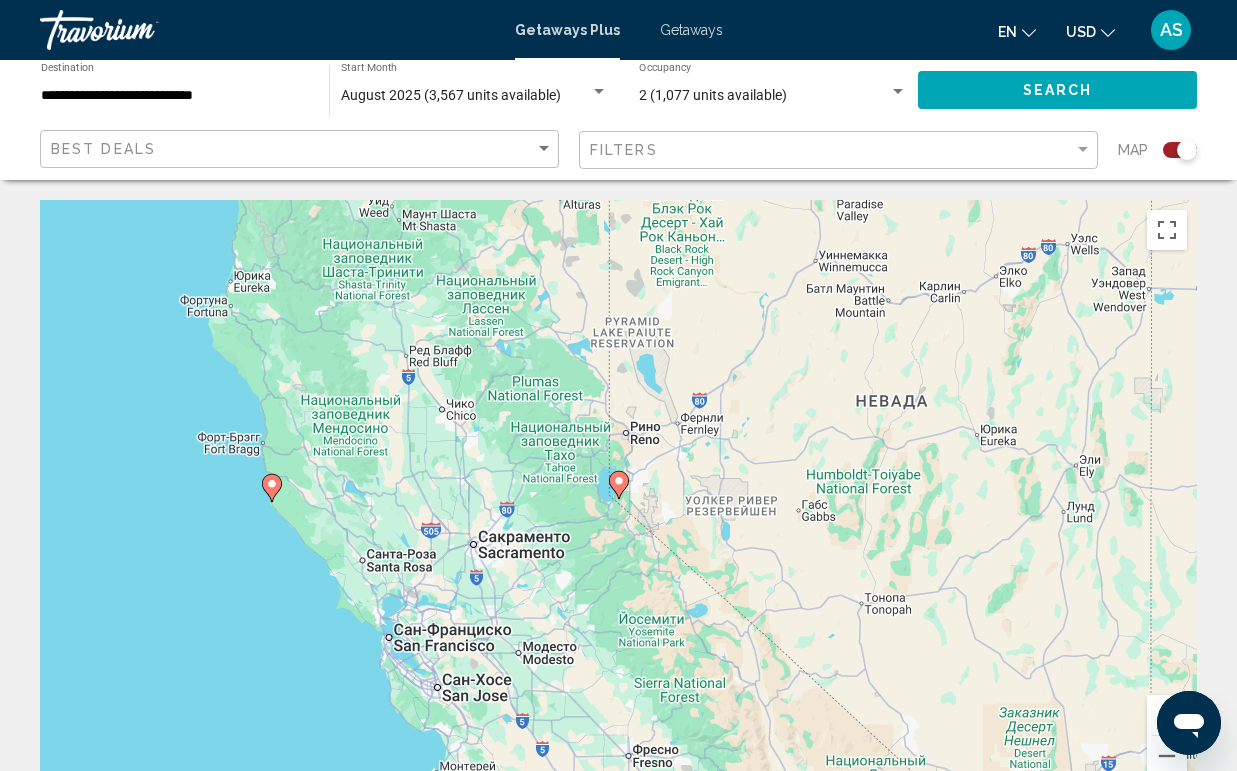 click 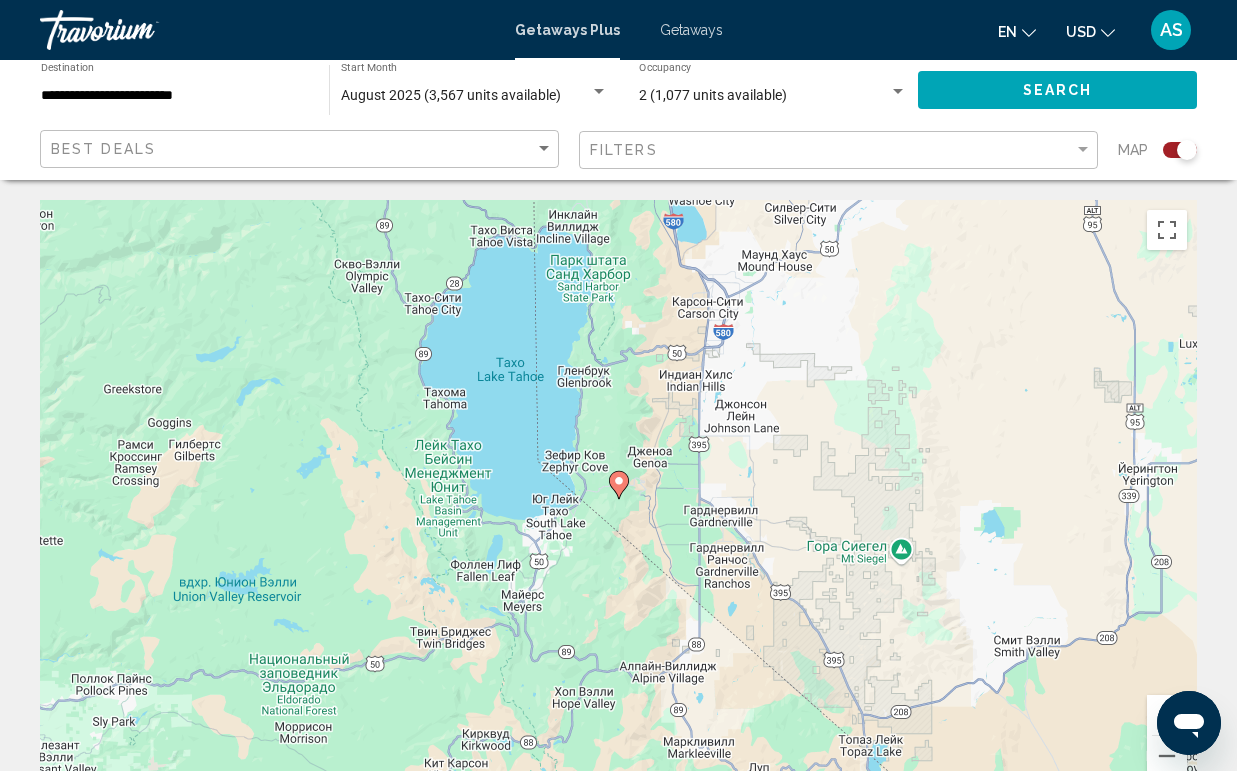 click 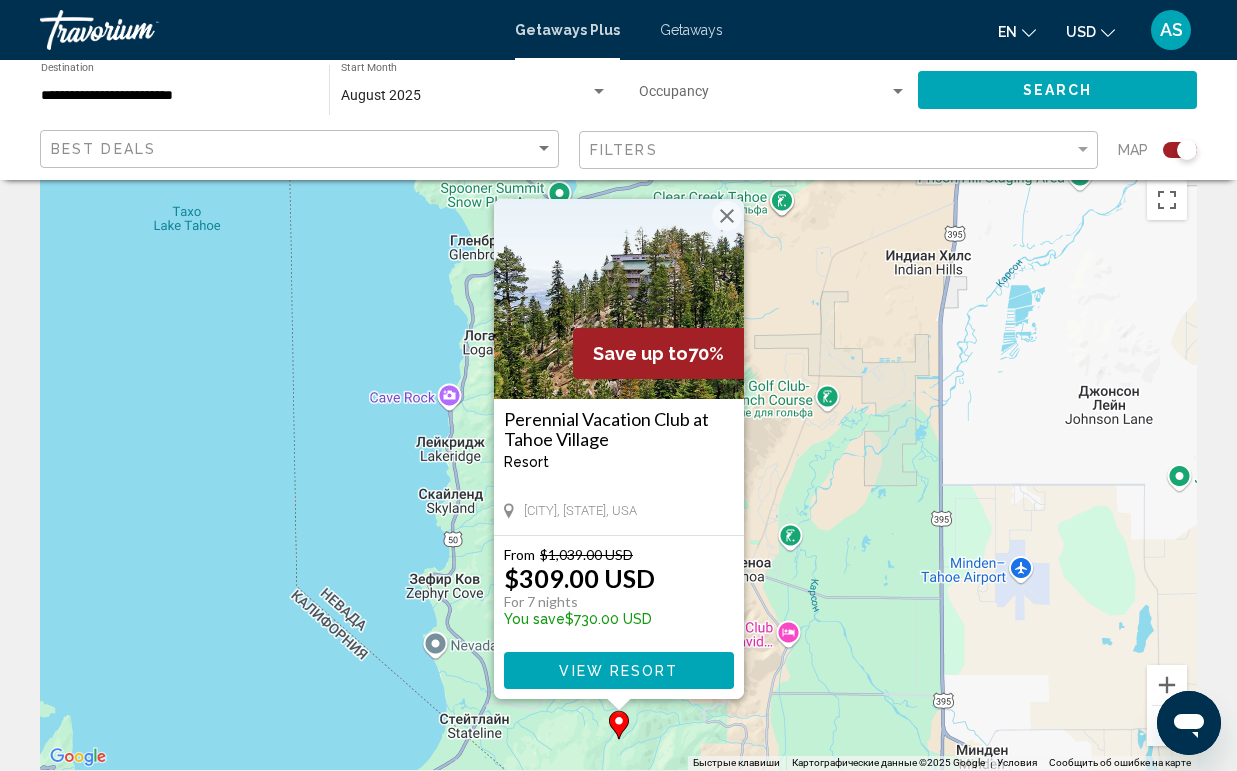scroll, scrollTop: 0, scrollLeft: 0, axis: both 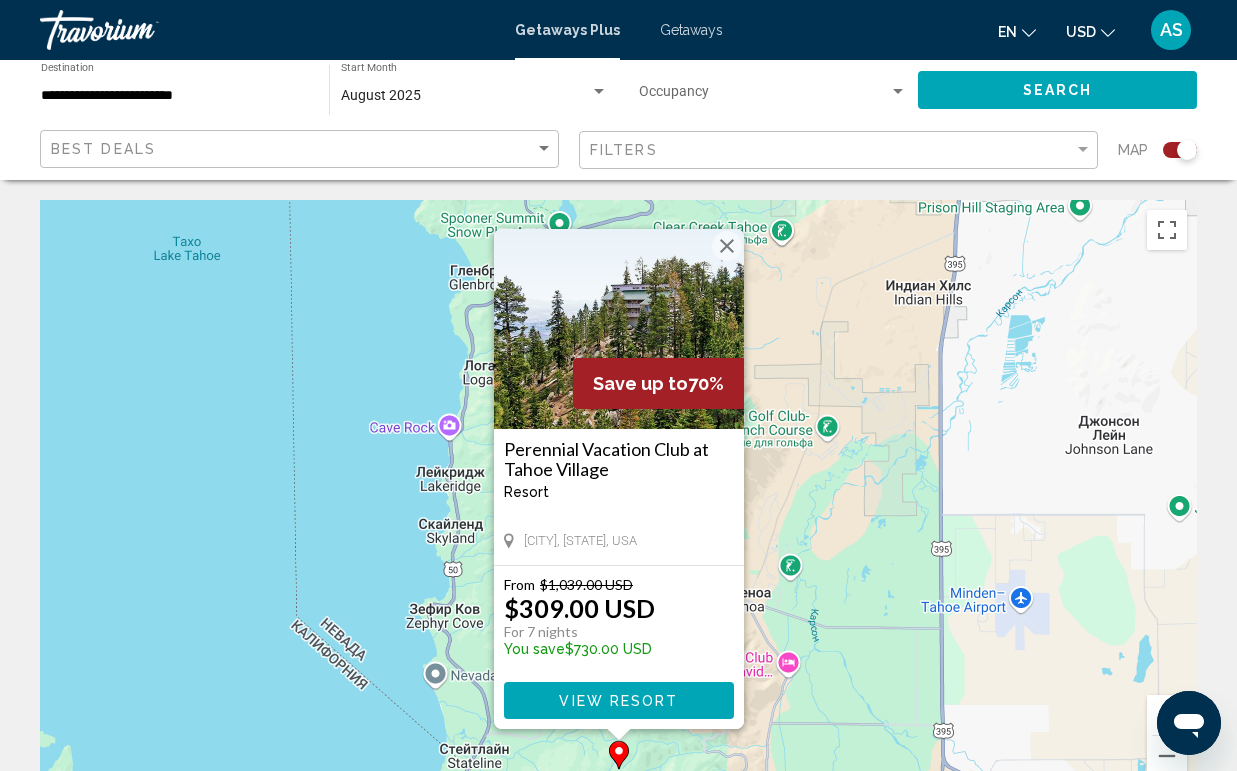 click on "Чтобы активировать перетаскивание с помощью клавиатуры, нажмите Alt + Ввод. После этого перемещайте маркер, используя клавиши со стрелками. Чтобы завершить перетаскивание, нажмите клавишу Ввод. Чтобы отменить действие, нажмите клавишу Esc. Save up to  70%   Perennial Vacation Club at Tahoe Village  Resort  -  This is an adults only resort
Stateline, NV, USA From $1,039.00 USD $309.00 USD For 7 nights You save  $730.00 USD  View Resort" at bounding box center [618, 500] 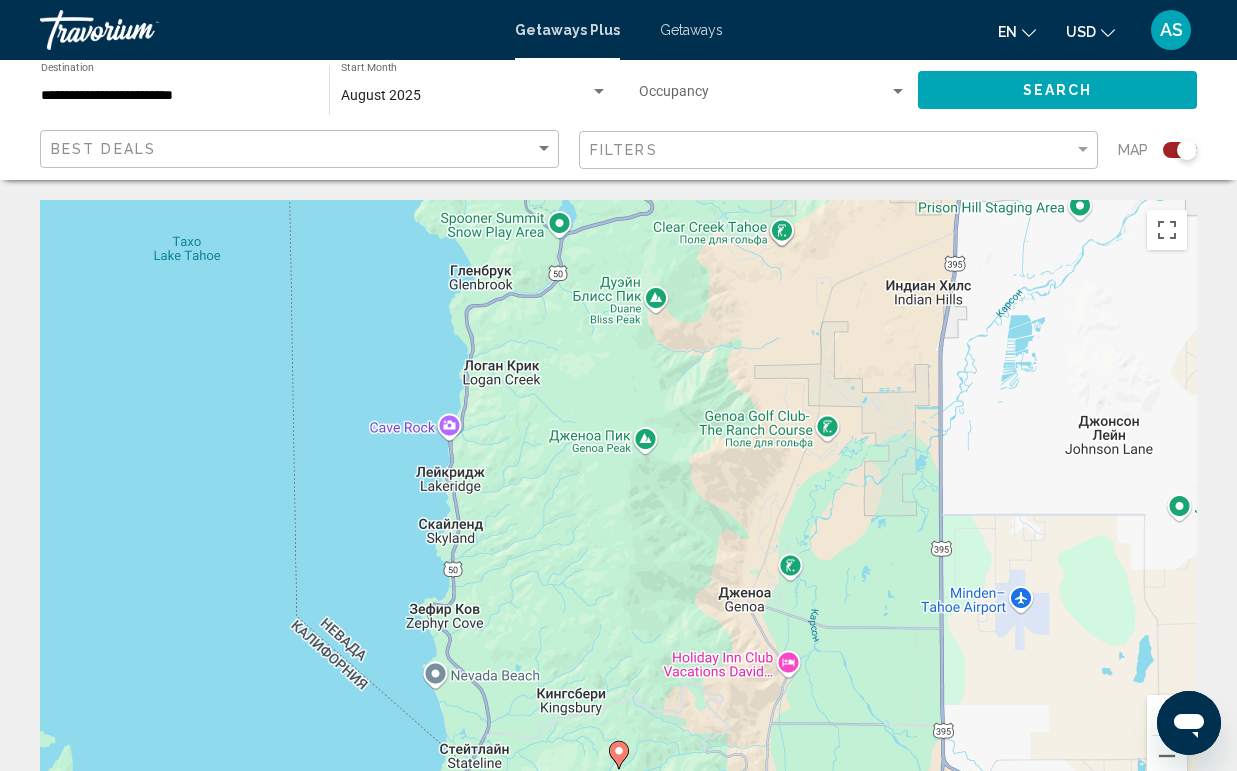 click on "Чтобы активировать перетаскивание с помощью клавиатуры, нажмите Alt + Ввод. После этого перемещайте маркер, используя клавиши со стрелками. Чтобы завершить перетаскивание, нажмите клавишу Ввод. Чтобы отменить действие, нажмите клавишу Esc." at bounding box center [618, 500] 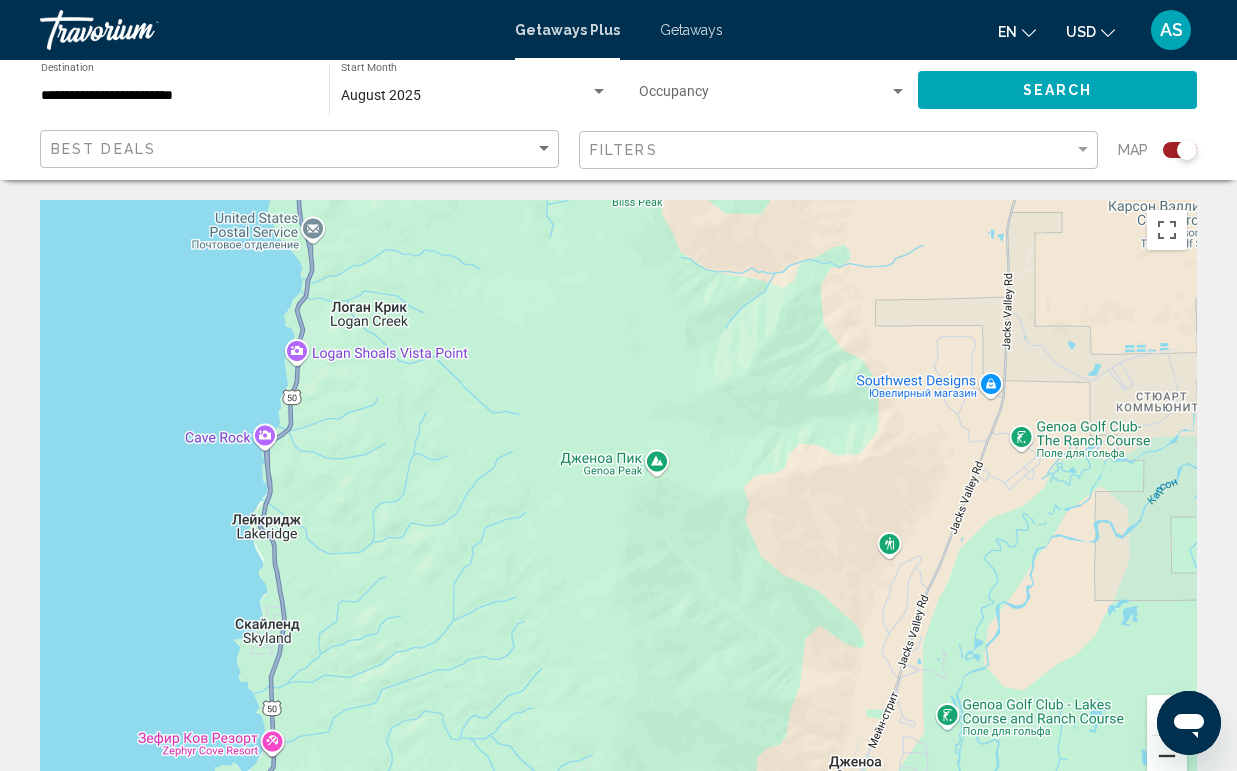 click at bounding box center (1167, 756) 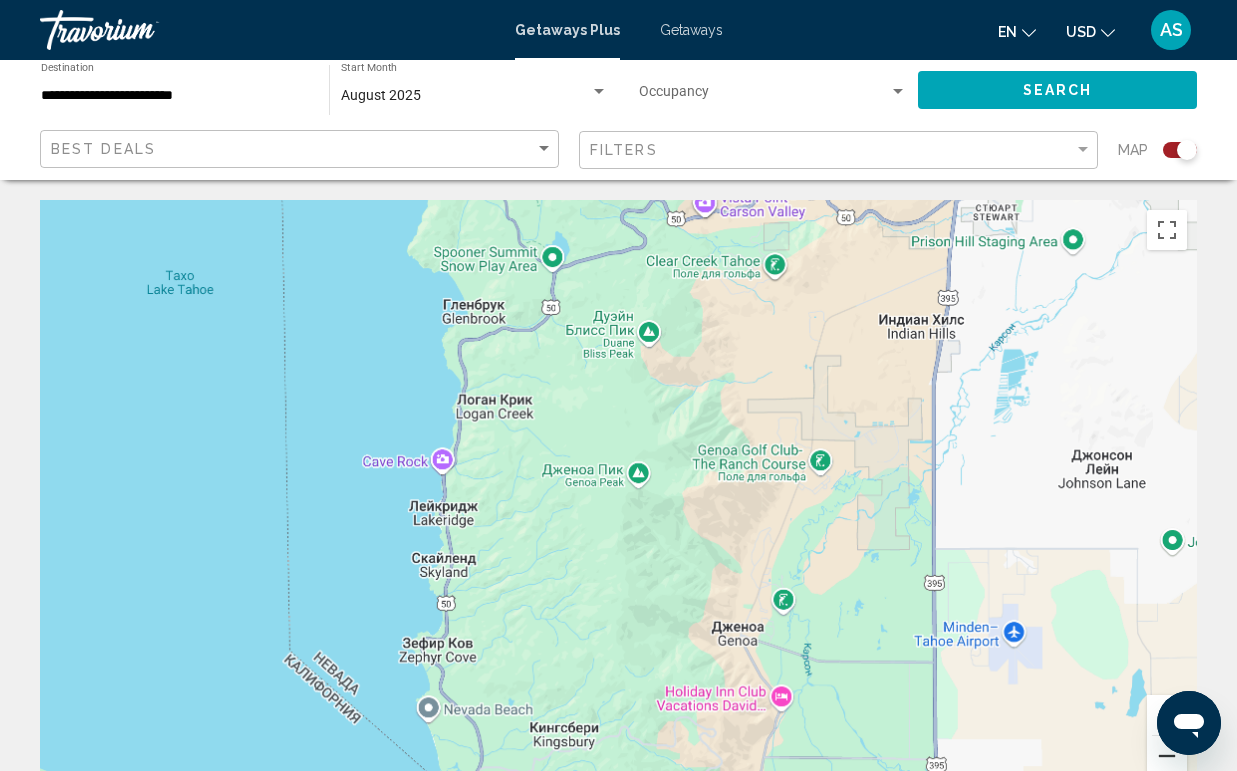 click at bounding box center [1167, 756] 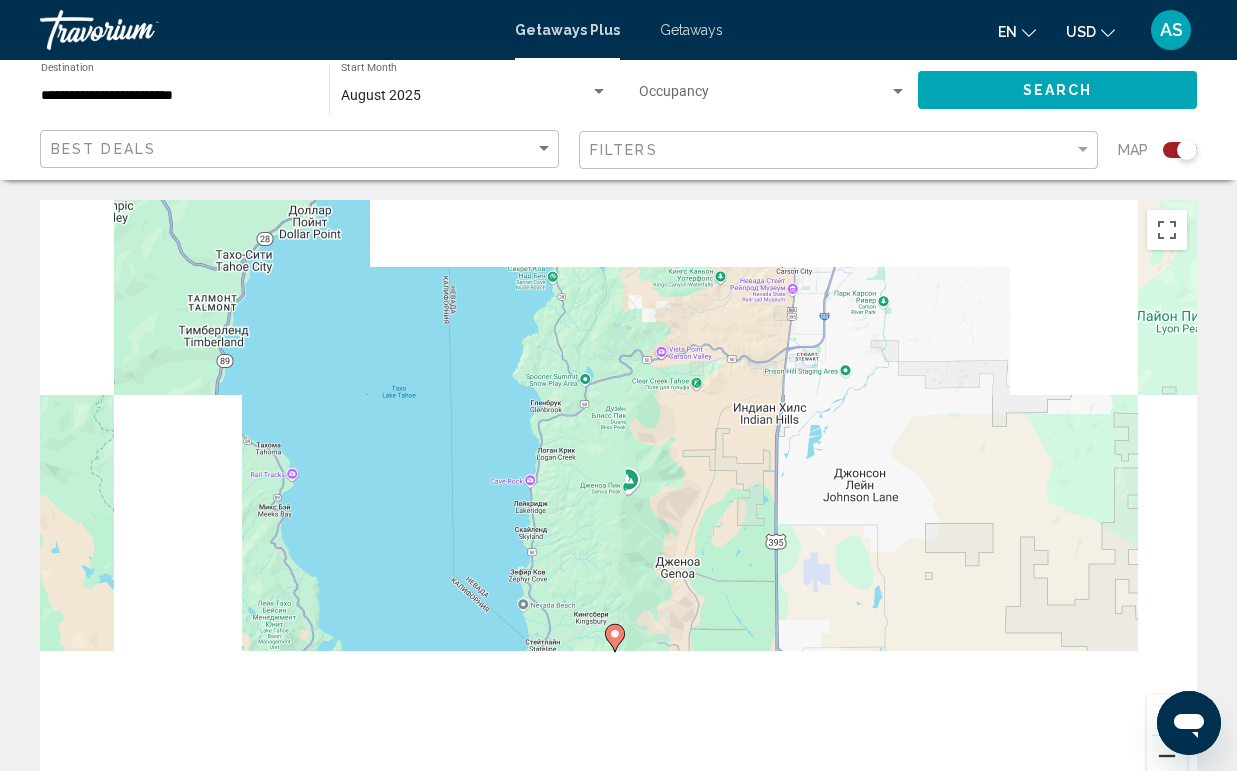 click at bounding box center (1167, 756) 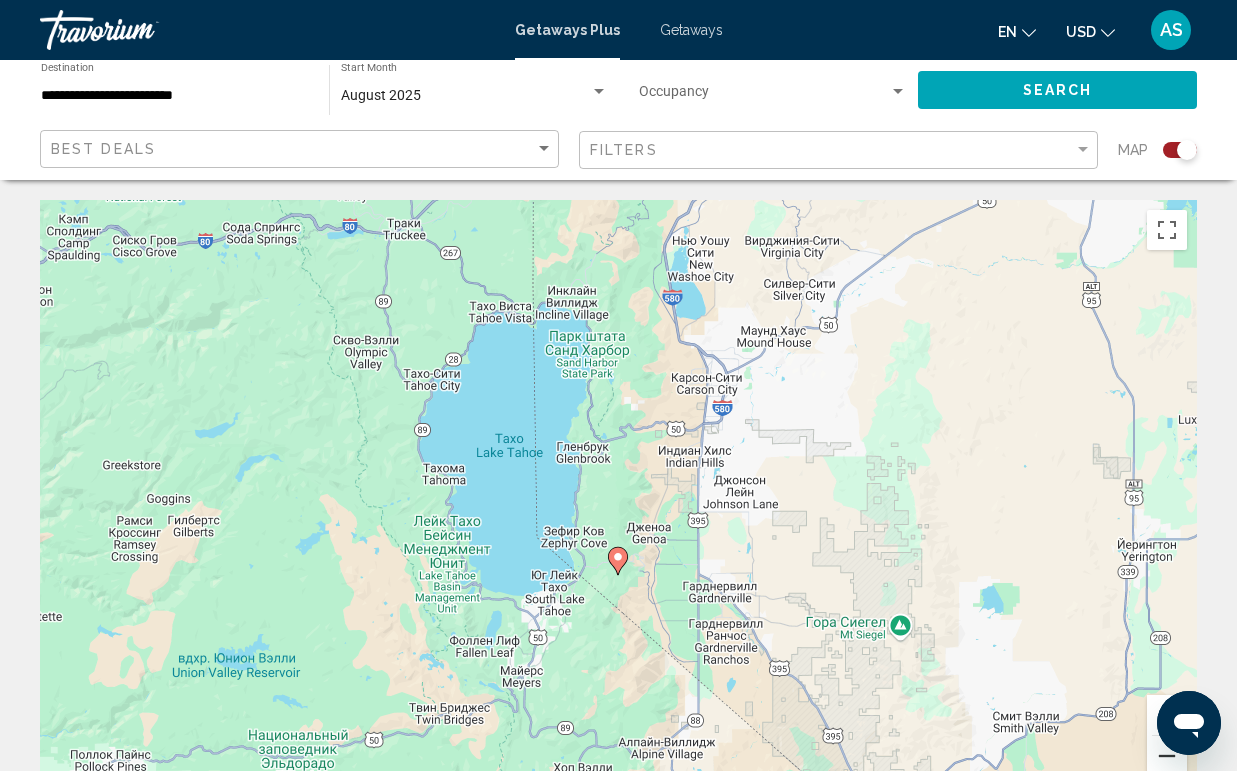click at bounding box center (1167, 756) 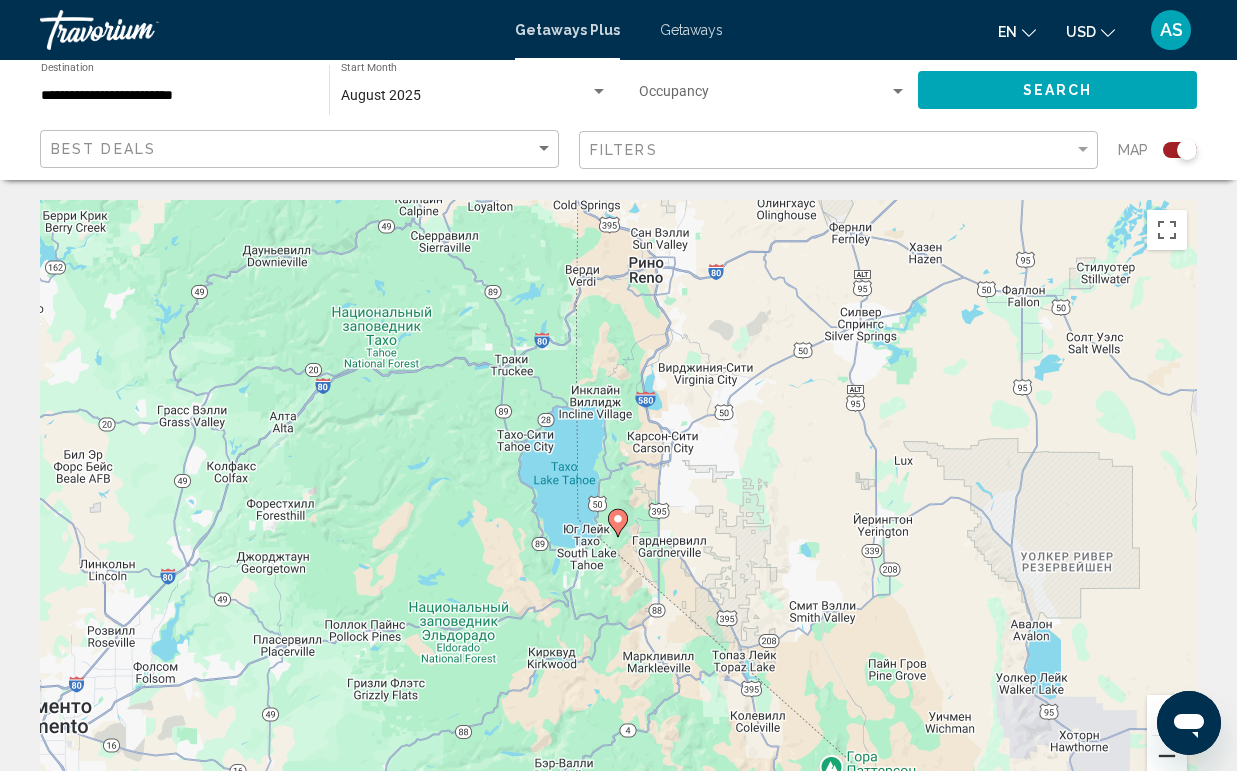 click at bounding box center [1167, 756] 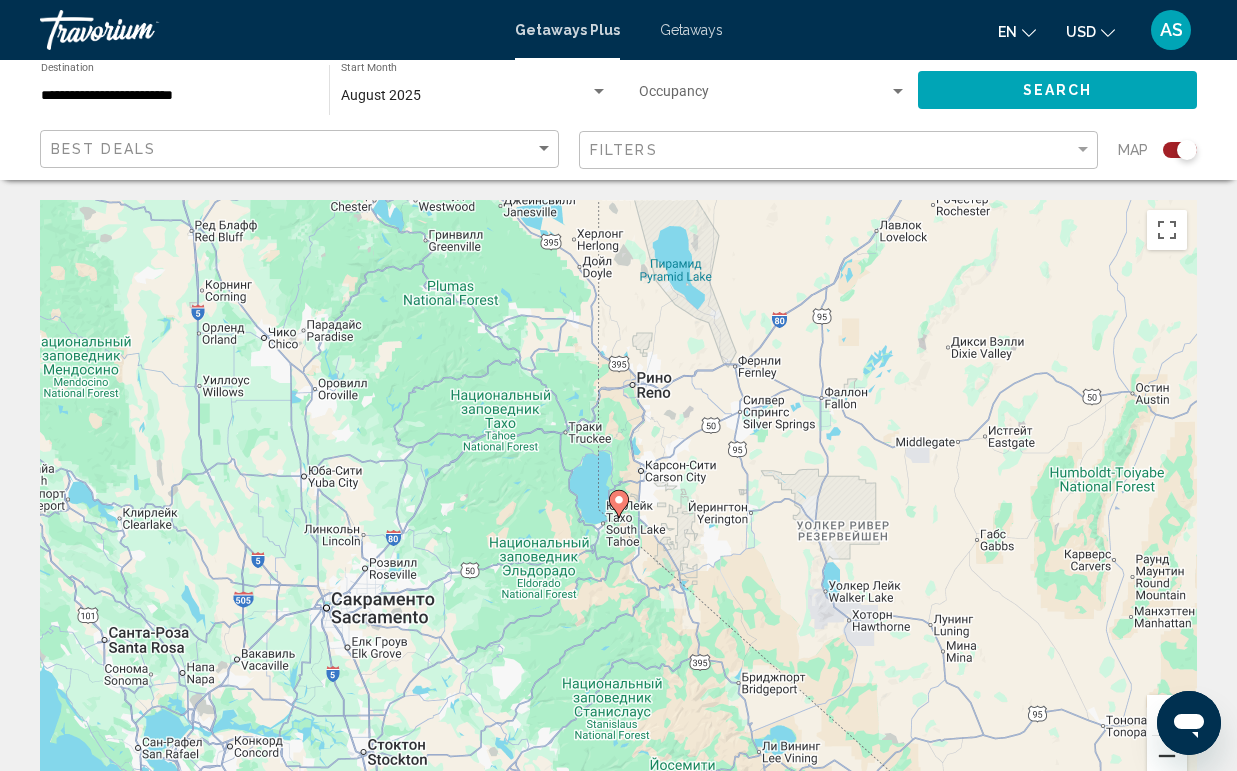 click at bounding box center (1167, 756) 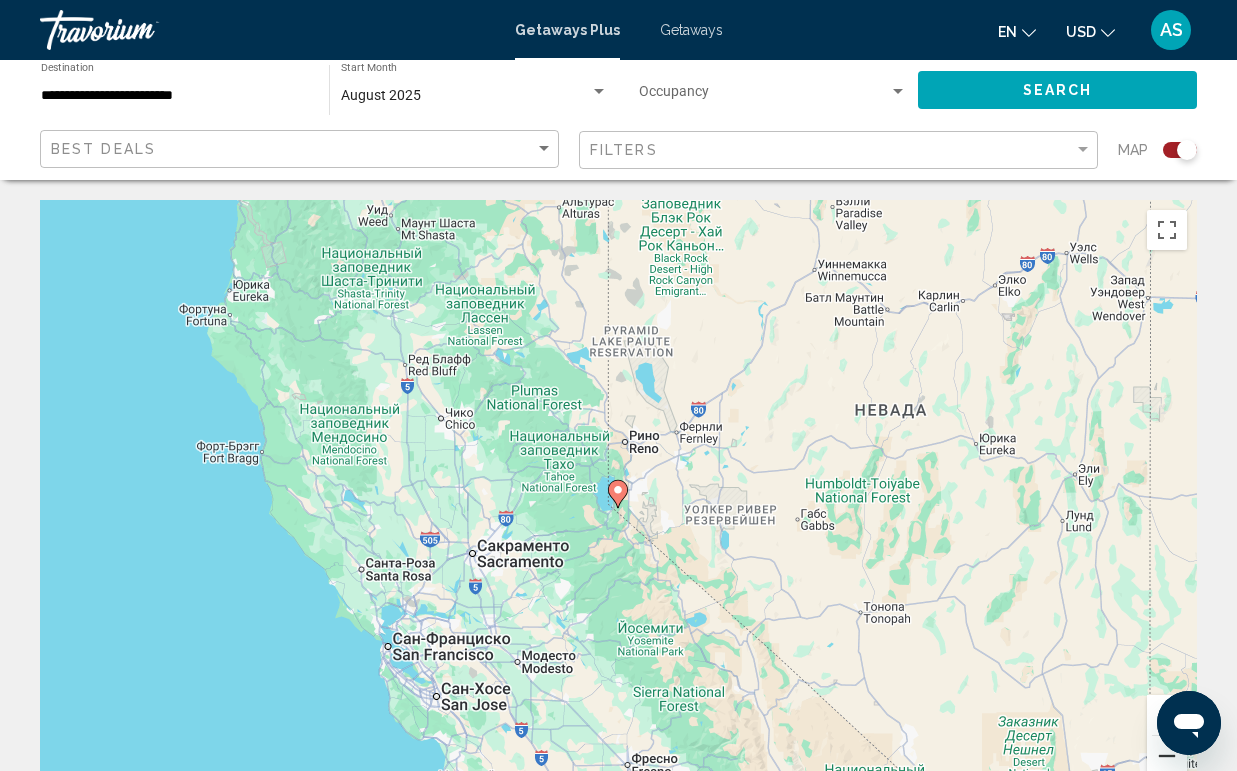 click at bounding box center (1167, 756) 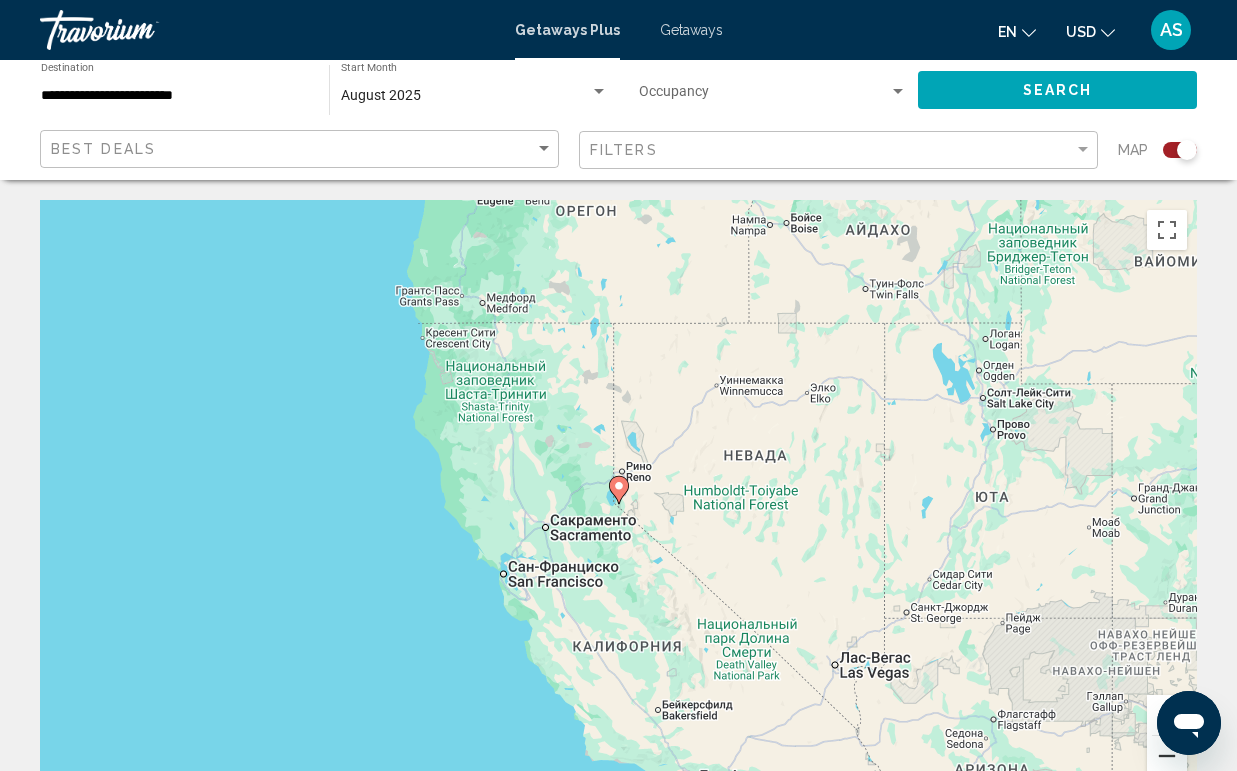 click at bounding box center [1167, 756] 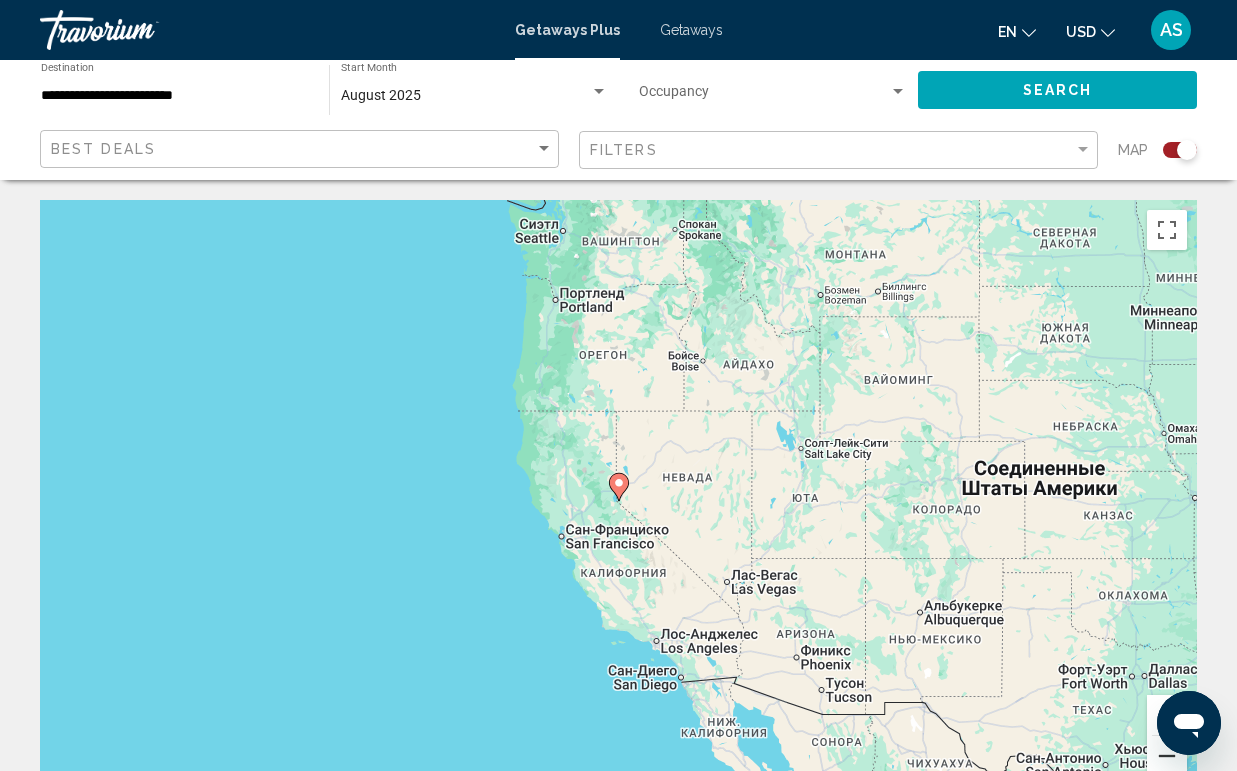 click at bounding box center [1167, 756] 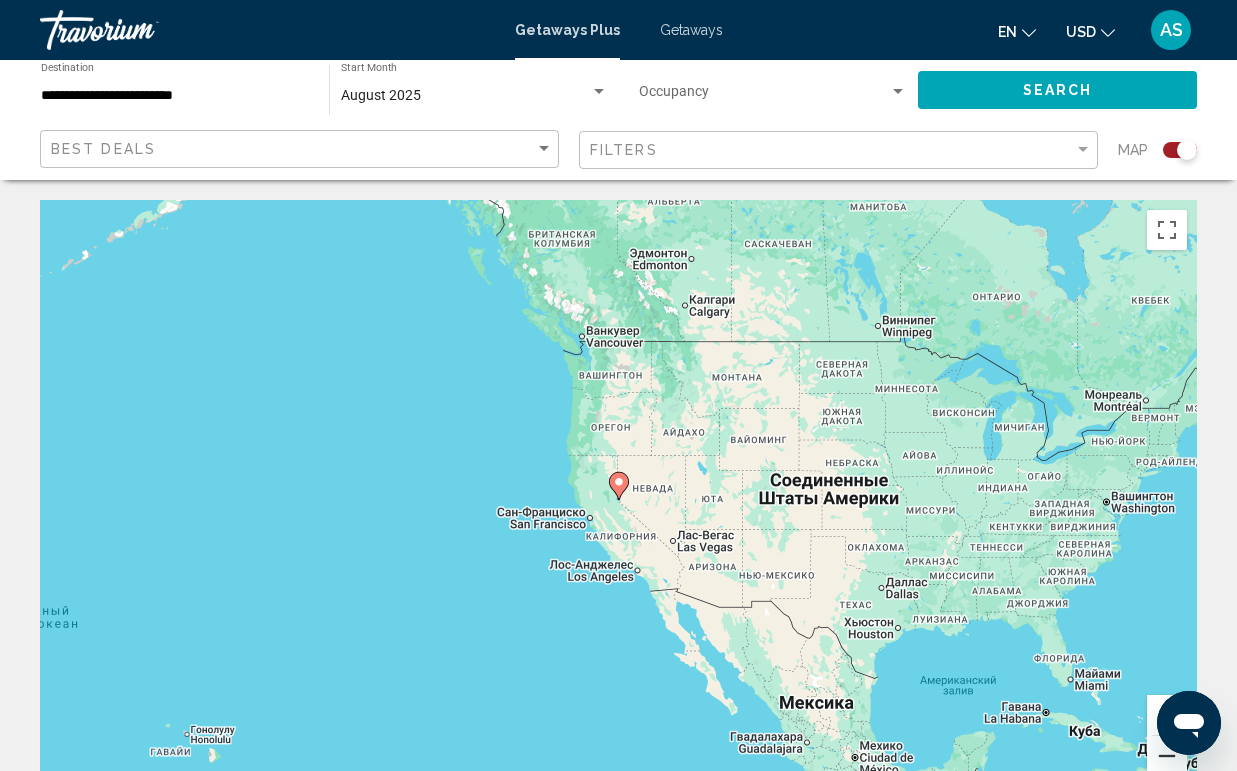 click at bounding box center [1167, 756] 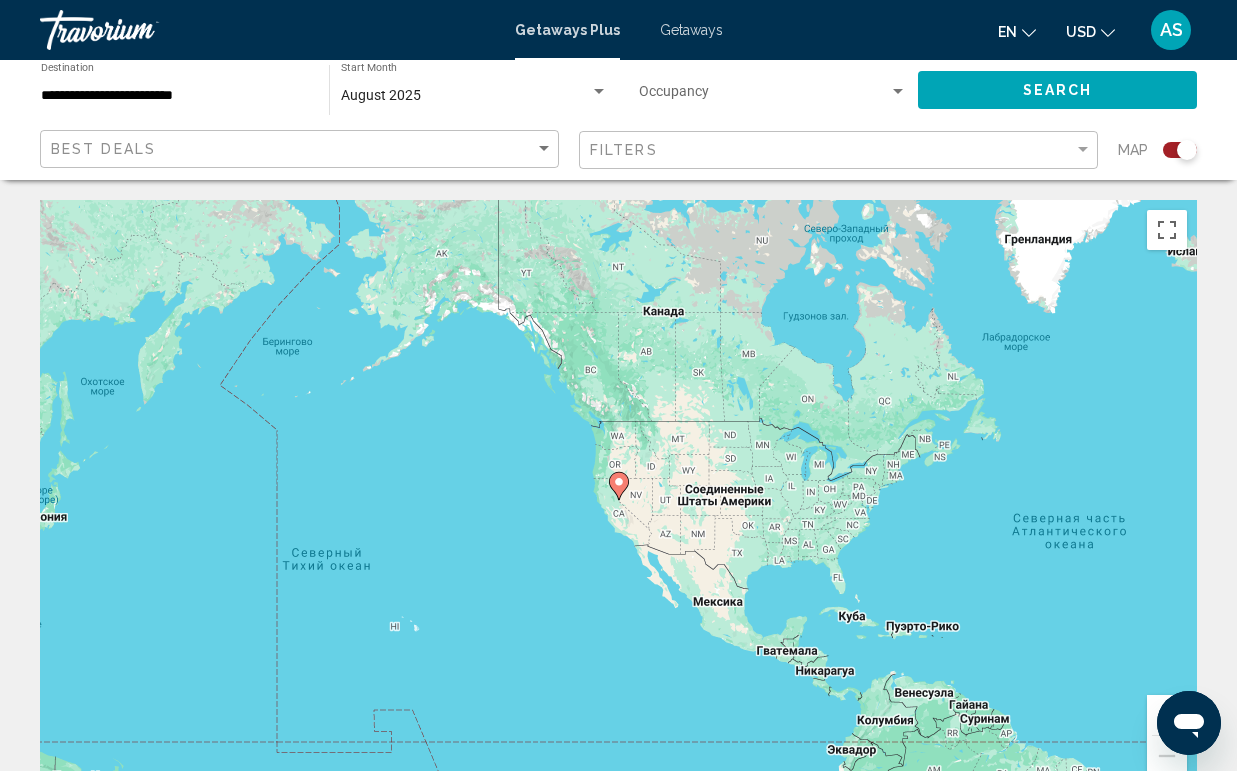 click on "Чтобы активировать перетаскивание с помощью клавиатуры, нажмите Alt + Ввод. После этого перемещайте маркер, используя клавиши со стрелками. Чтобы завершить перетаскивание, нажмите клавишу Ввод. Чтобы отменить действие, нажмите клавишу Esc." at bounding box center [618, 500] 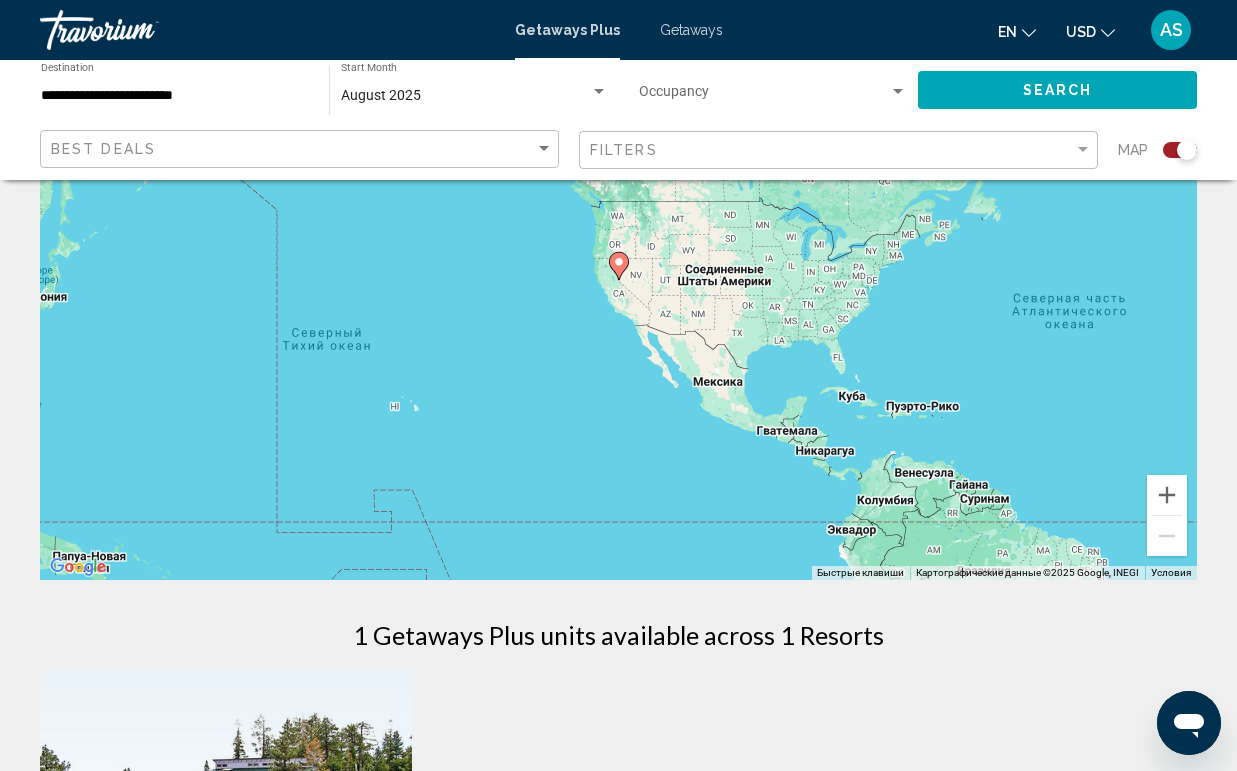 scroll, scrollTop: 193, scrollLeft: 0, axis: vertical 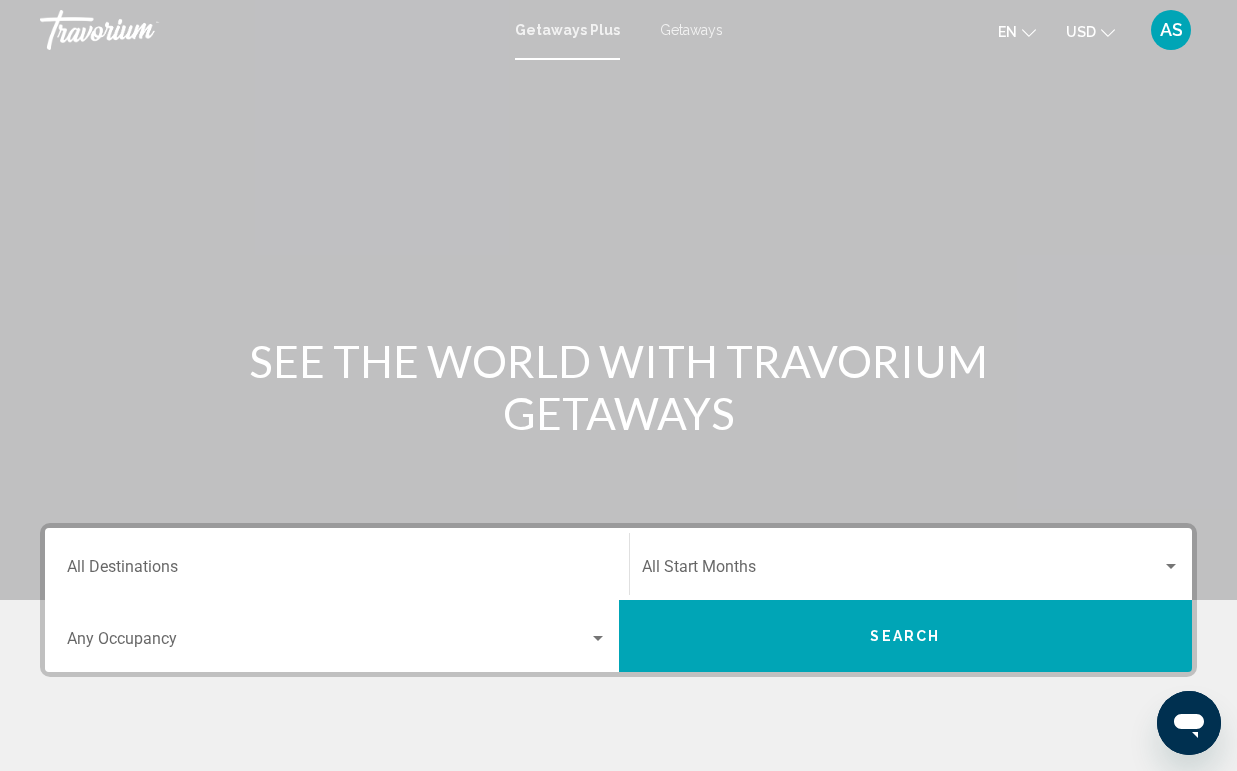 click on "Getaways" at bounding box center [691, 30] 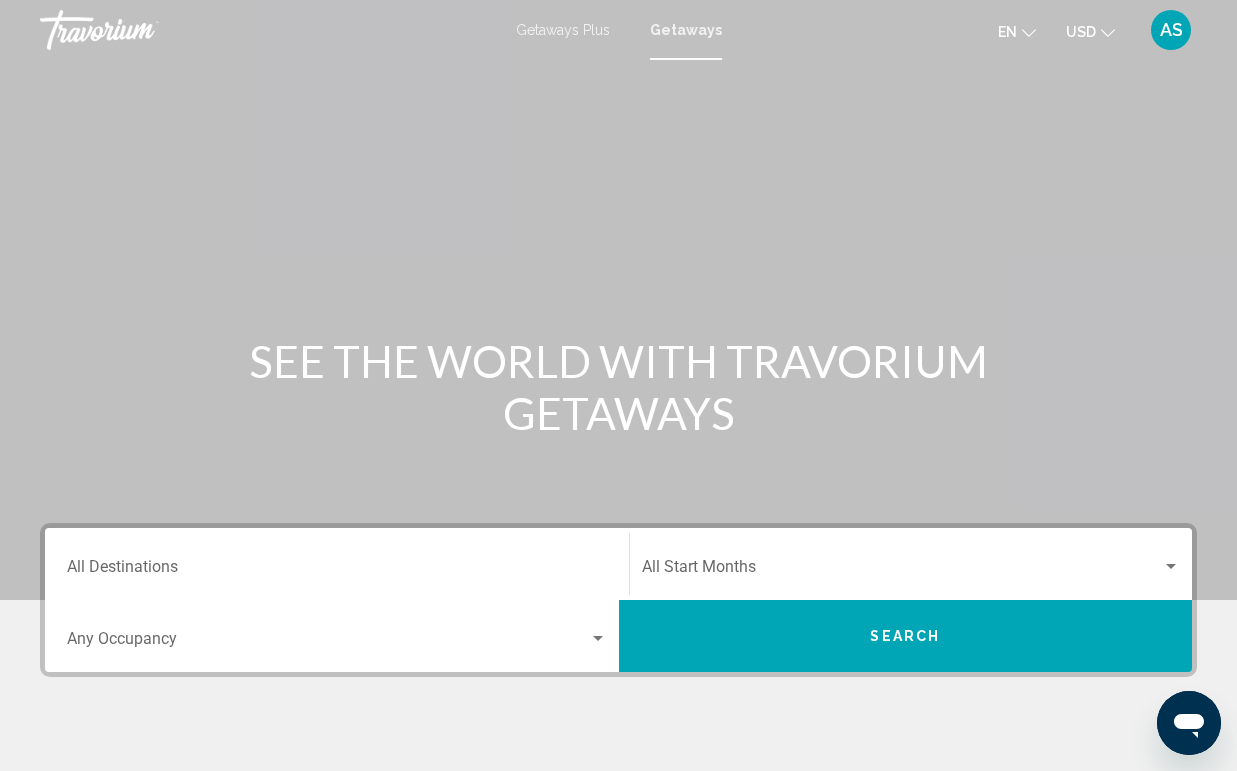 click on "Destination All Destinations" at bounding box center [337, 564] 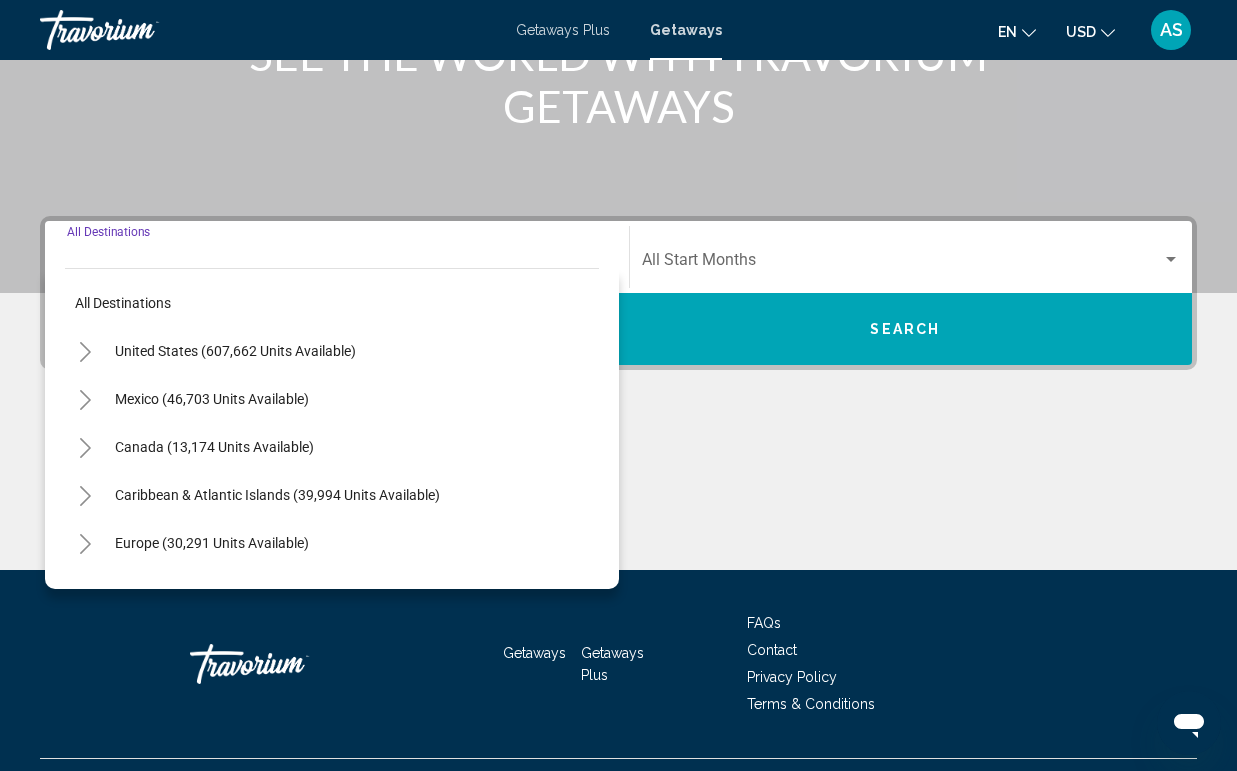 scroll, scrollTop: 351, scrollLeft: 0, axis: vertical 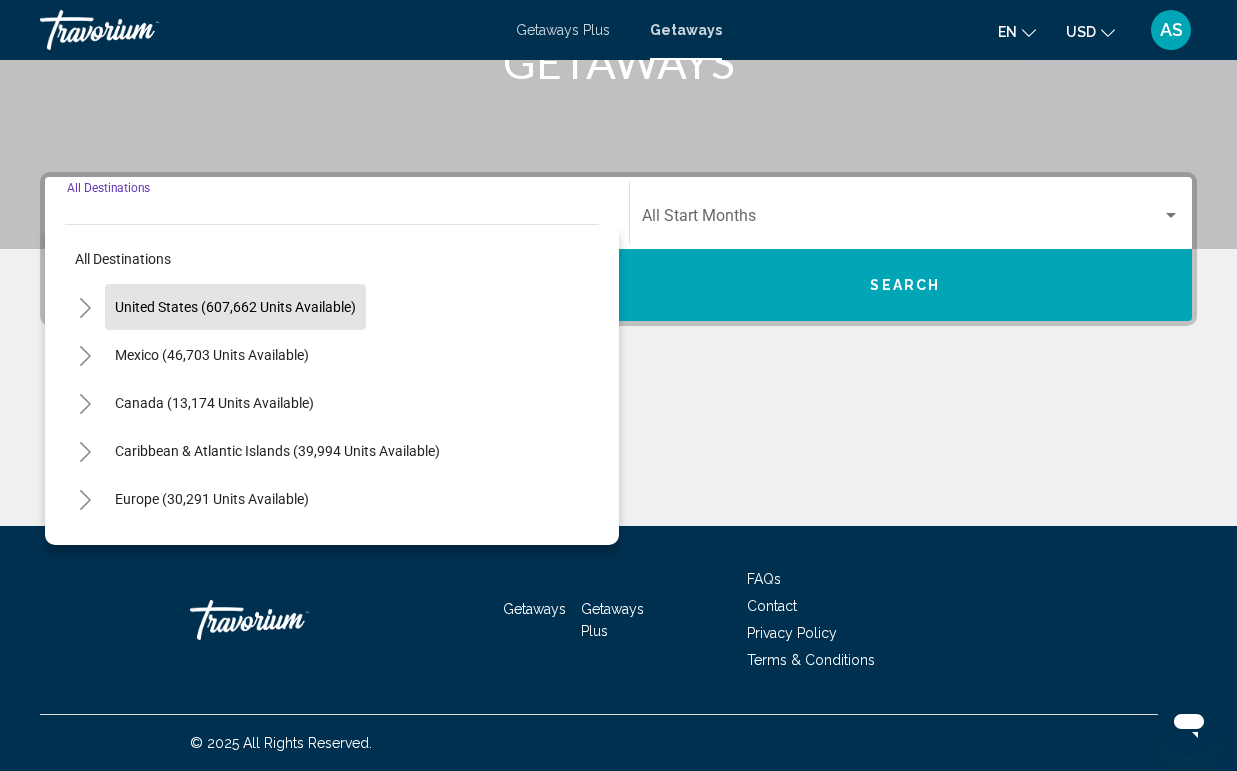 click on "United States (607,662 units available)" at bounding box center (212, 355) 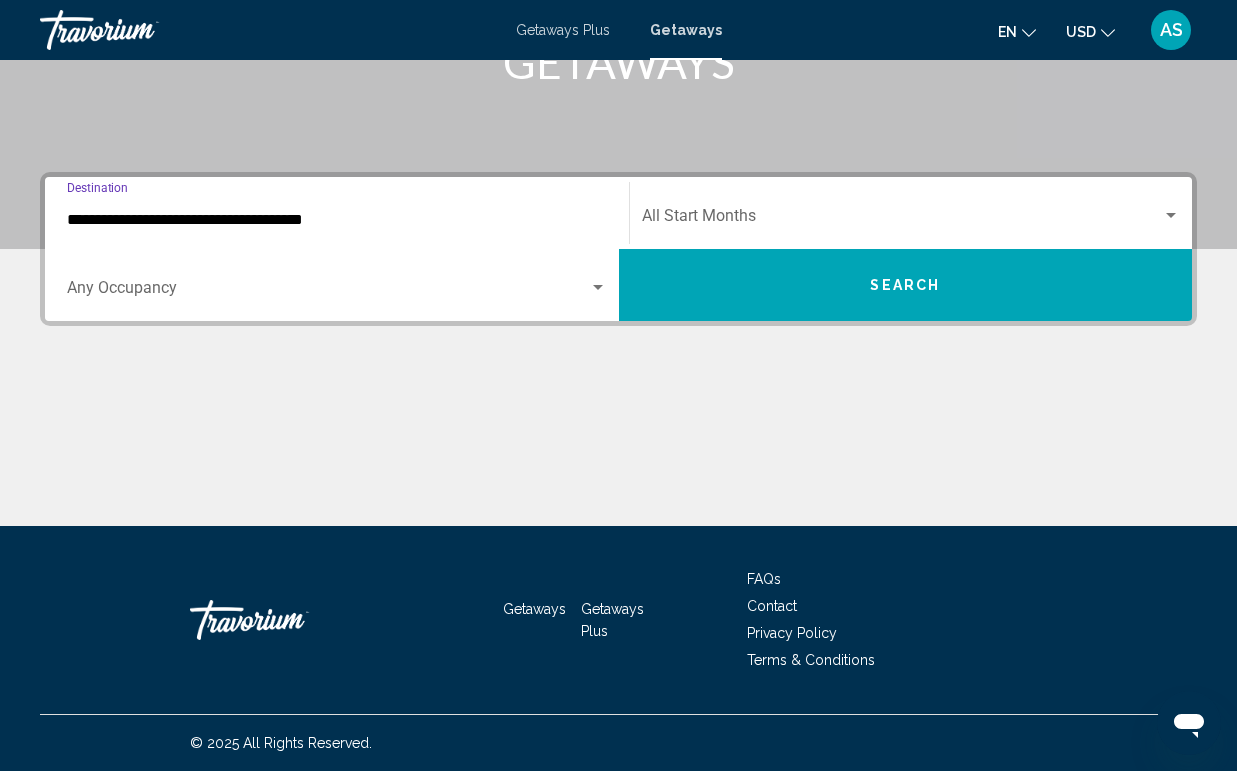 click at bounding box center (598, 288) 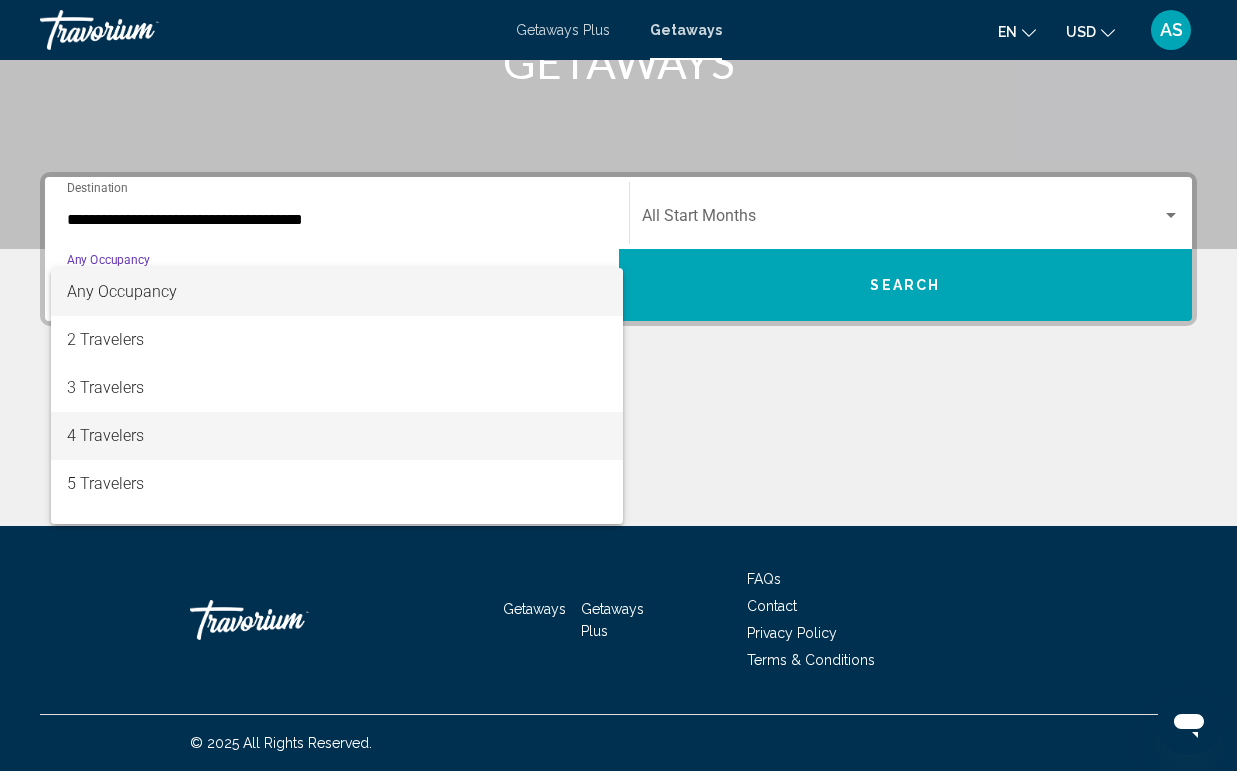 click on "4 Travelers" at bounding box center [337, 436] 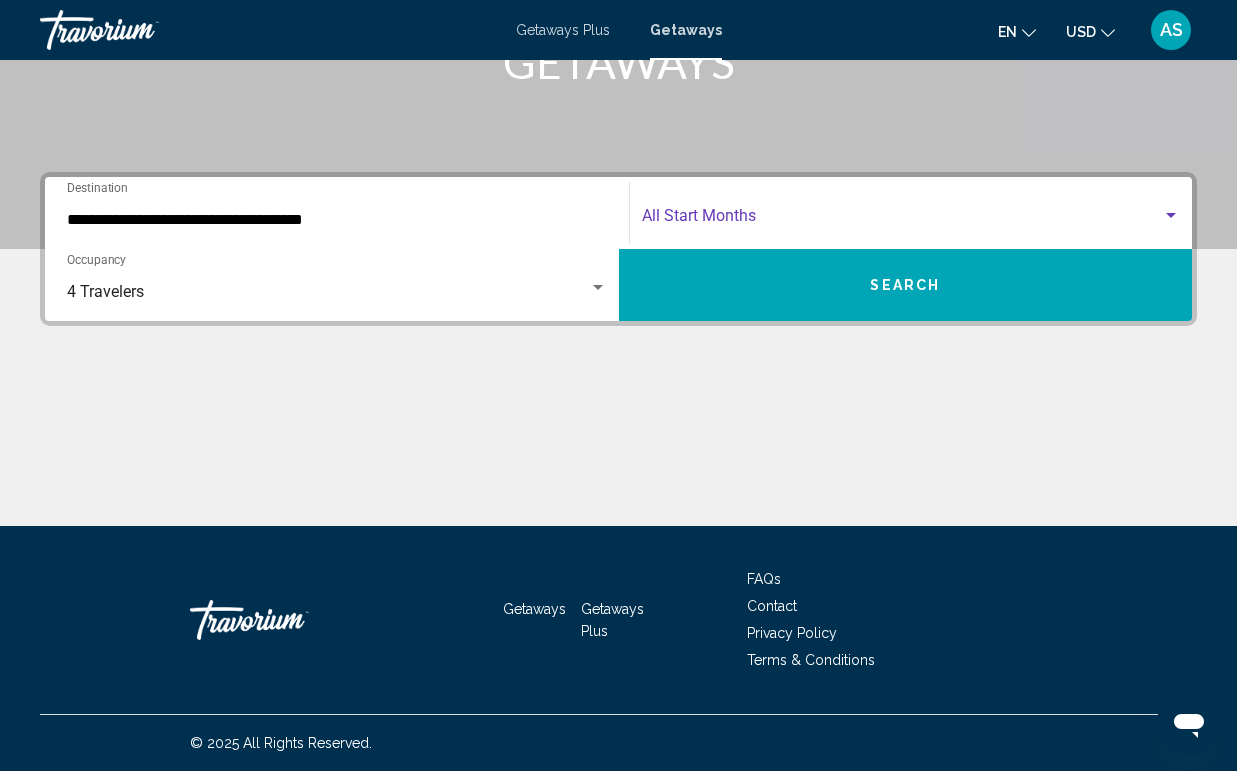 click at bounding box center [902, 220] 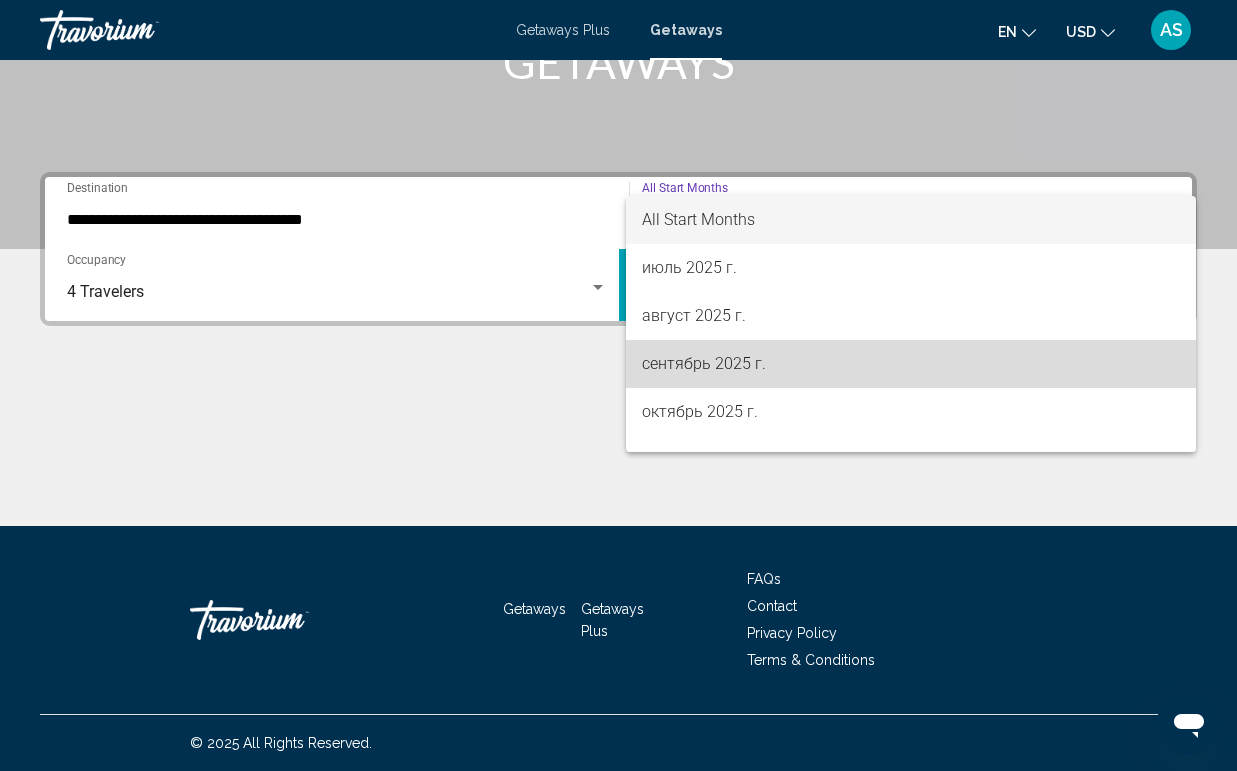 click on "сентябрь 2025 г." at bounding box center [911, 364] 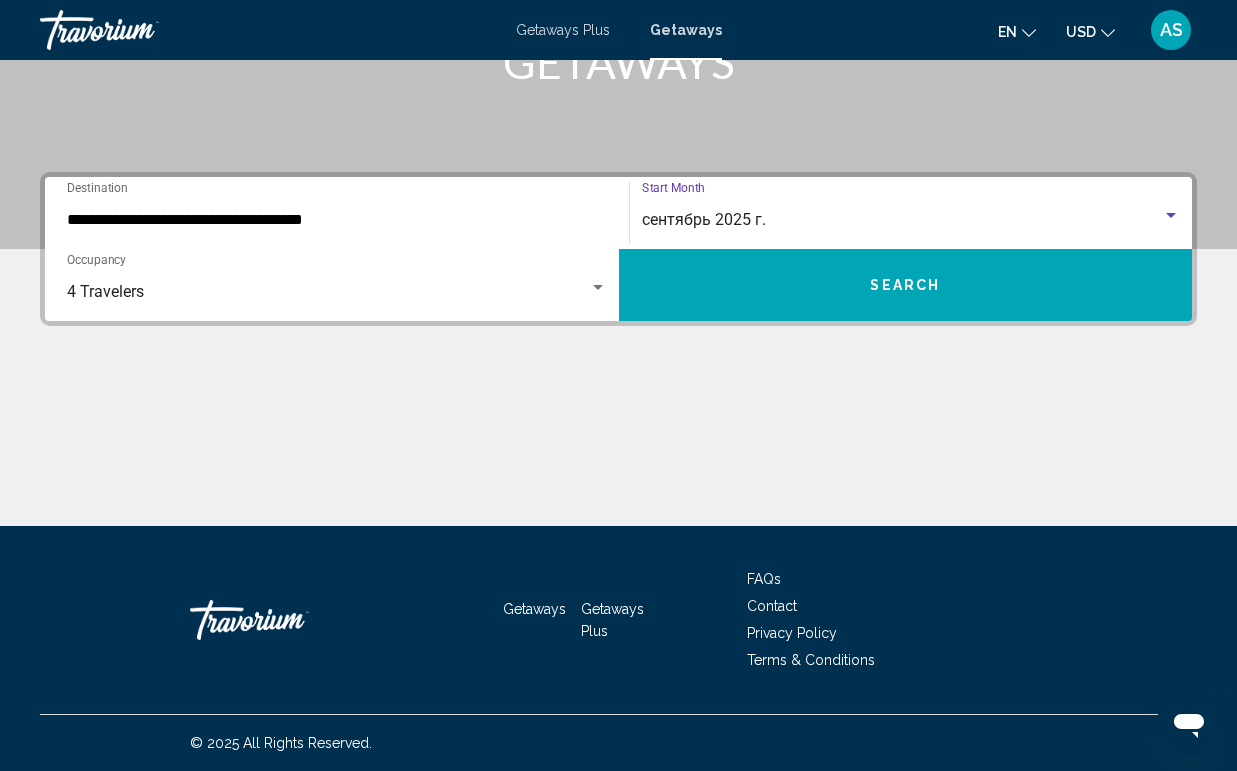 click on "Search" at bounding box center (905, 286) 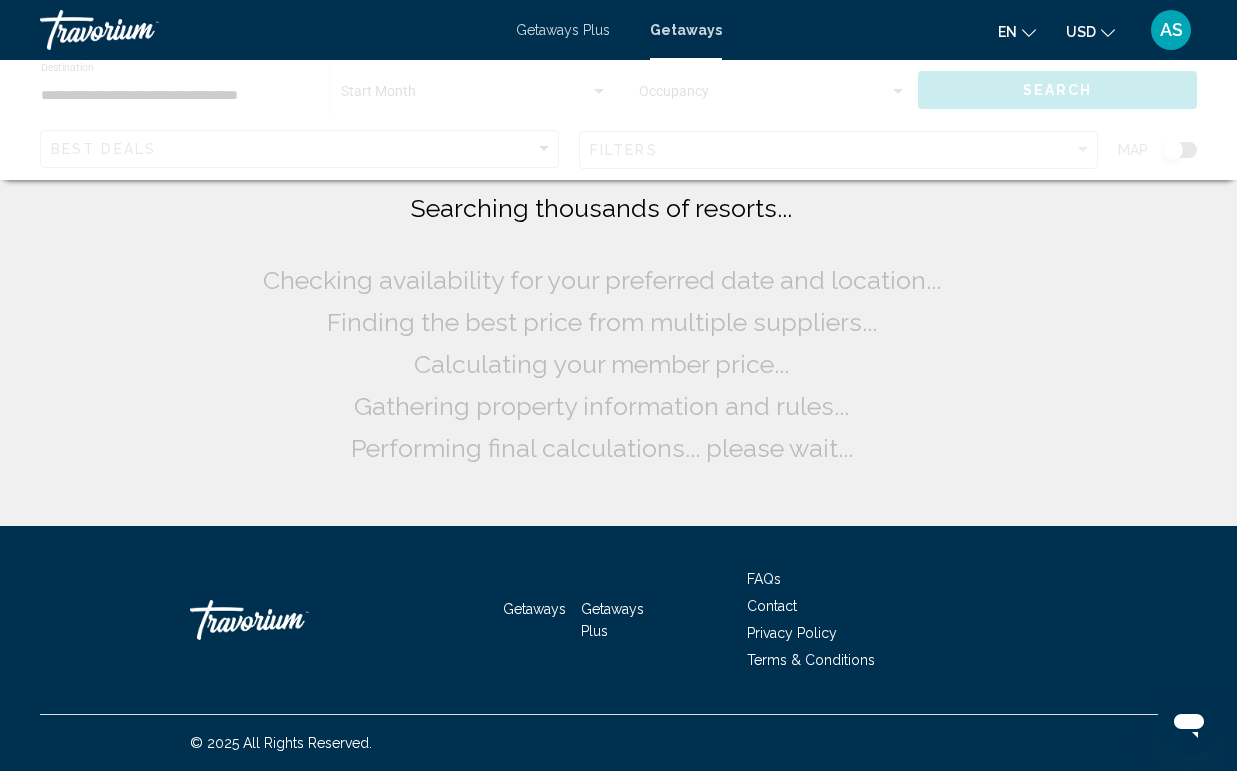 scroll, scrollTop: 0, scrollLeft: 0, axis: both 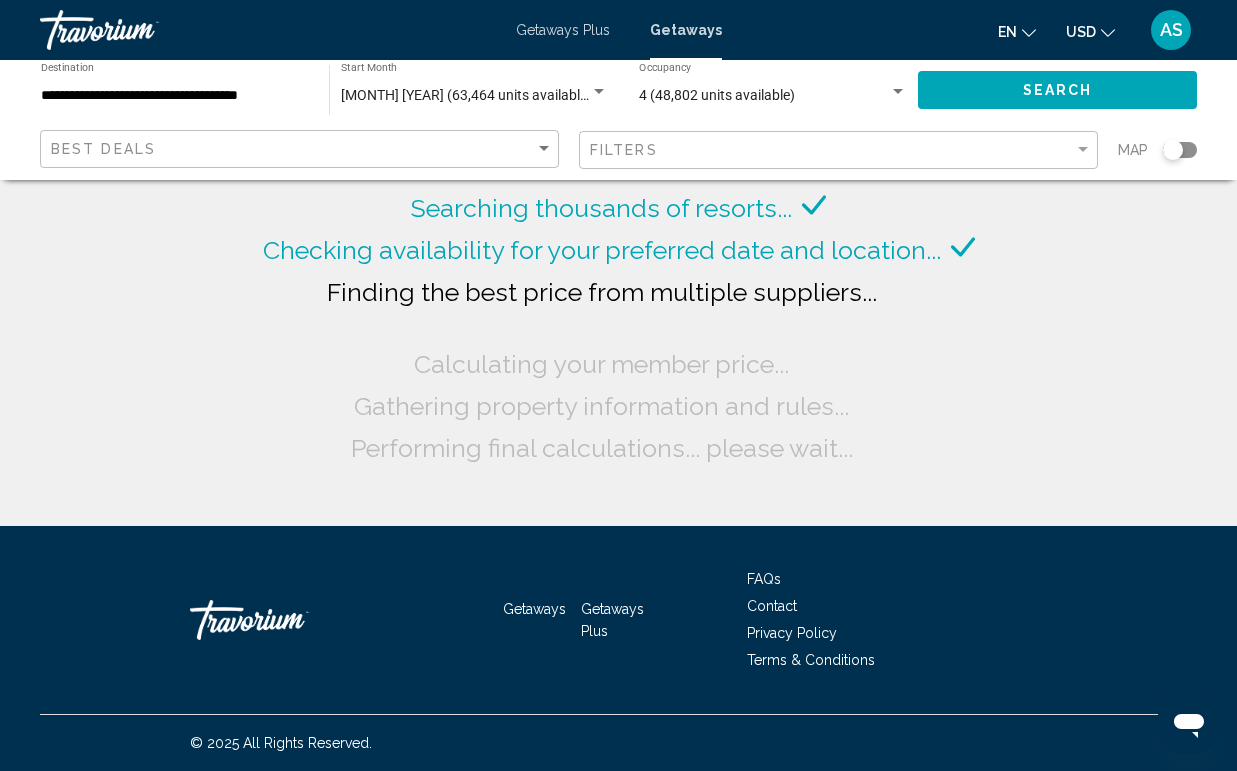 click 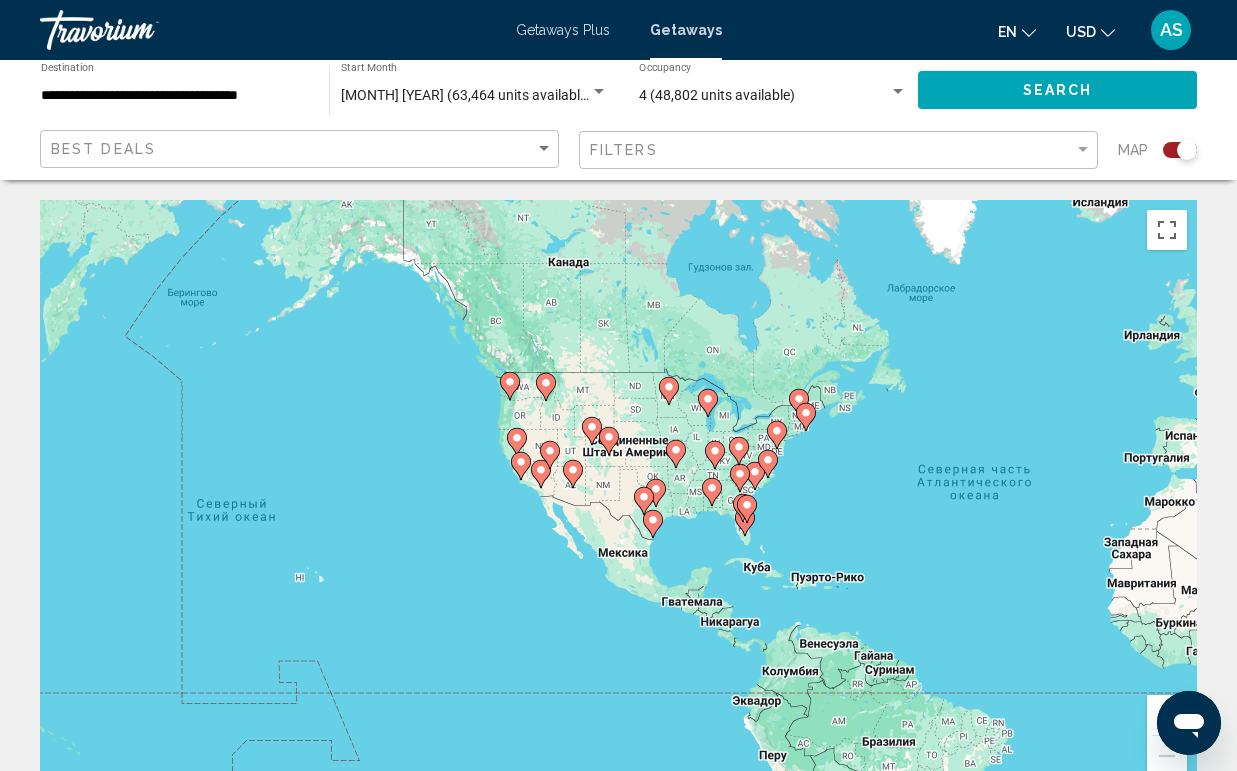 drag, startPoint x: 481, startPoint y: 428, endPoint x: 899, endPoint y: 441, distance: 418.20212 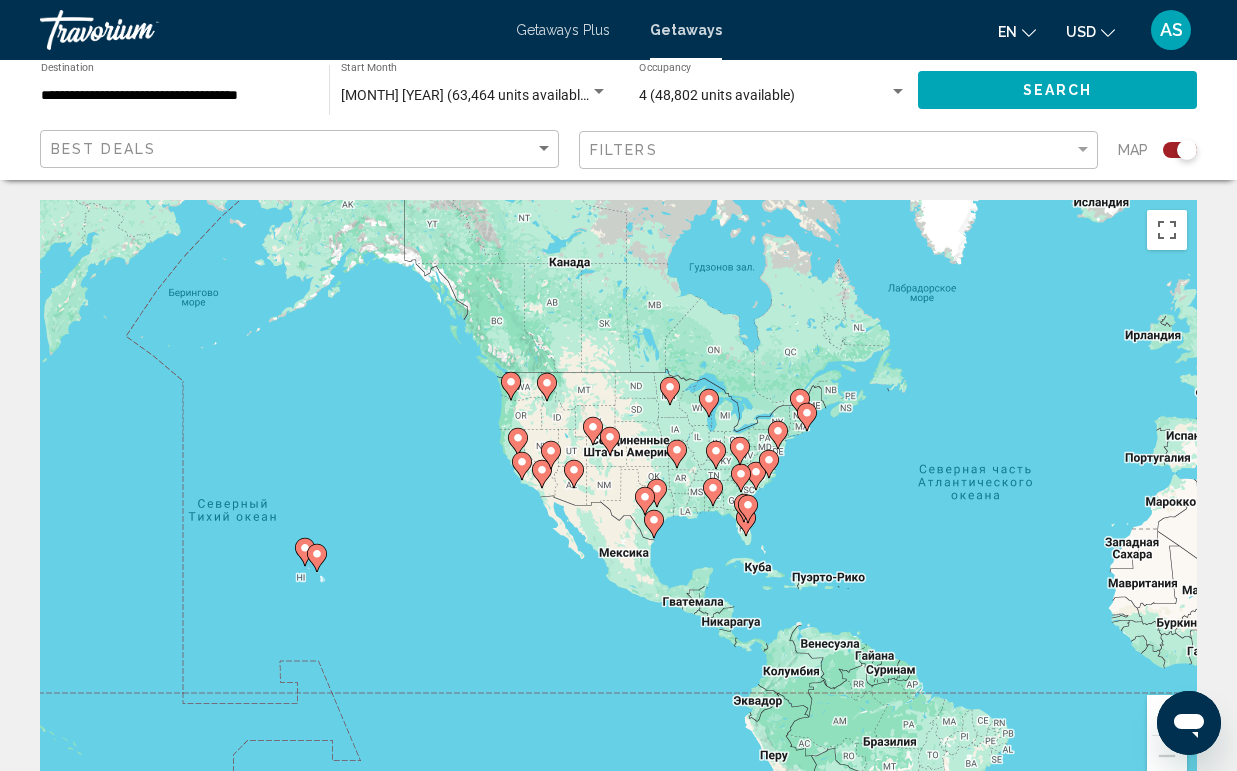 click at bounding box center [551, 455] 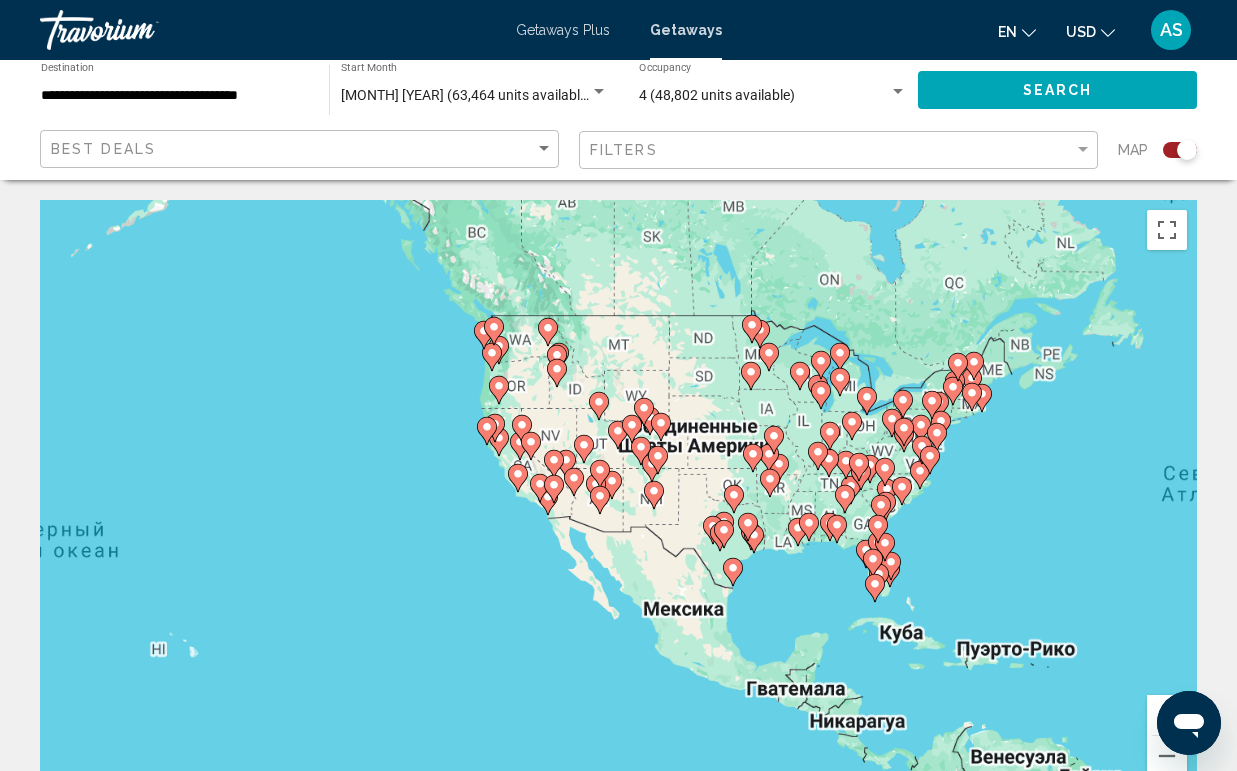 click on "Чтобы активировать перетаскивание с помощью клавиатуры, нажмите Alt + Ввод. После этого перемещайте маркер, используя клавиши со стрелками. Чтобы завершить перетаскивание, нажмите клавишу Ввод. Чтобы отменить действие, нажмите клавишу Esc." at bounding box center [618, 500] 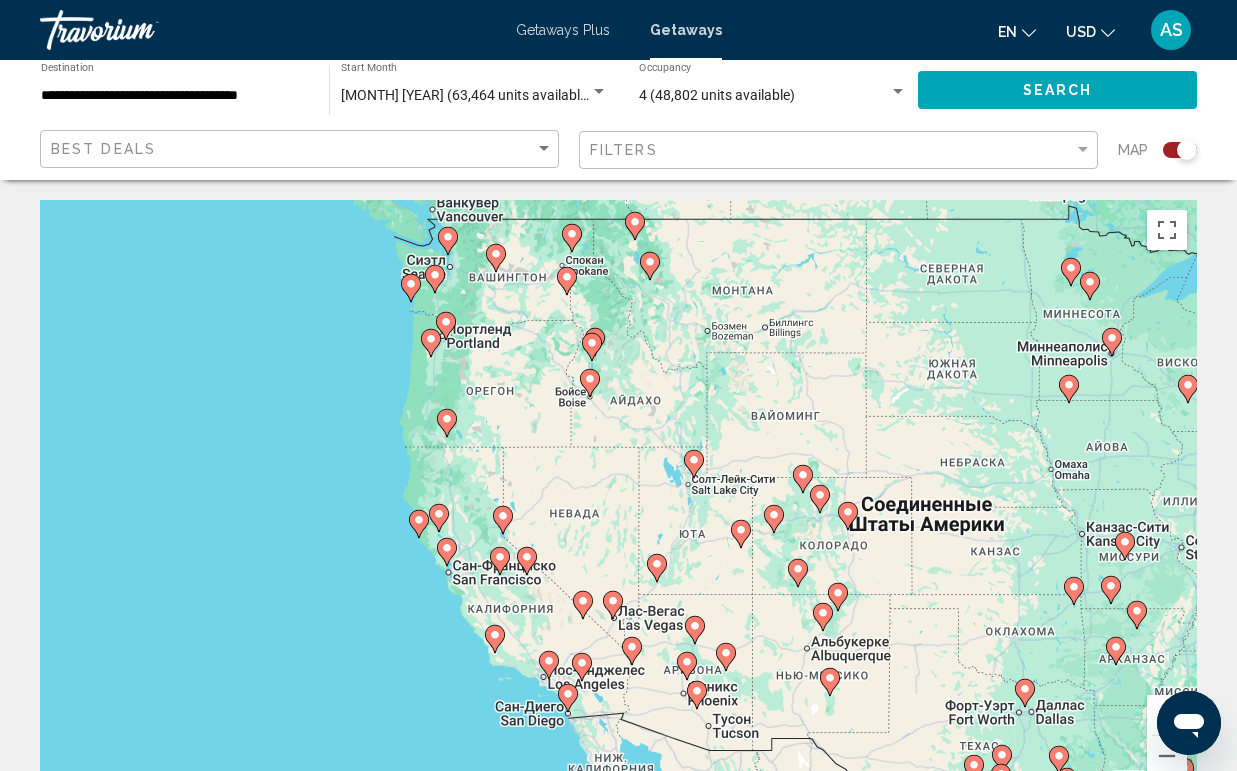 drag, startPoint x: 634, startPoint y: 373, endPoint x: 643, endPoint y: 499, distance: 126.32102 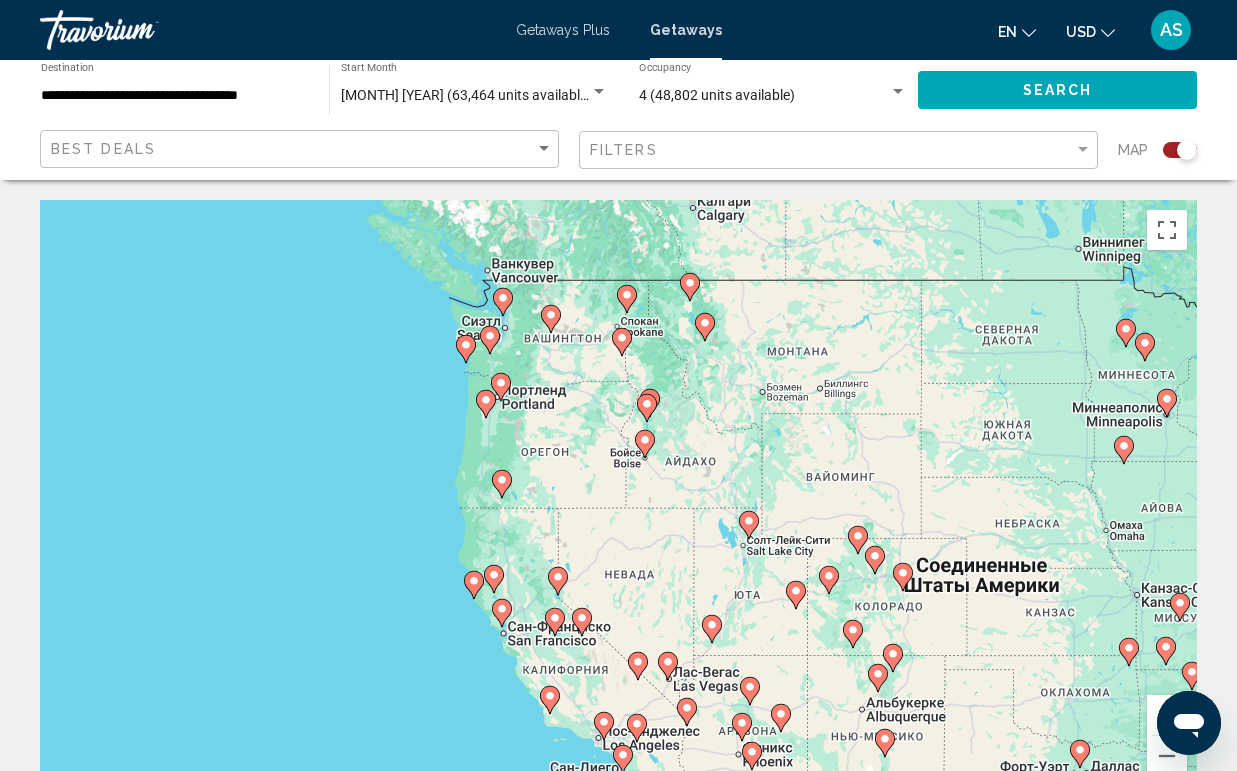 drag, startPoint x: 637, startPoint y: 326, endPoint x: 695, endPoint y: 382, distance: 80.622574 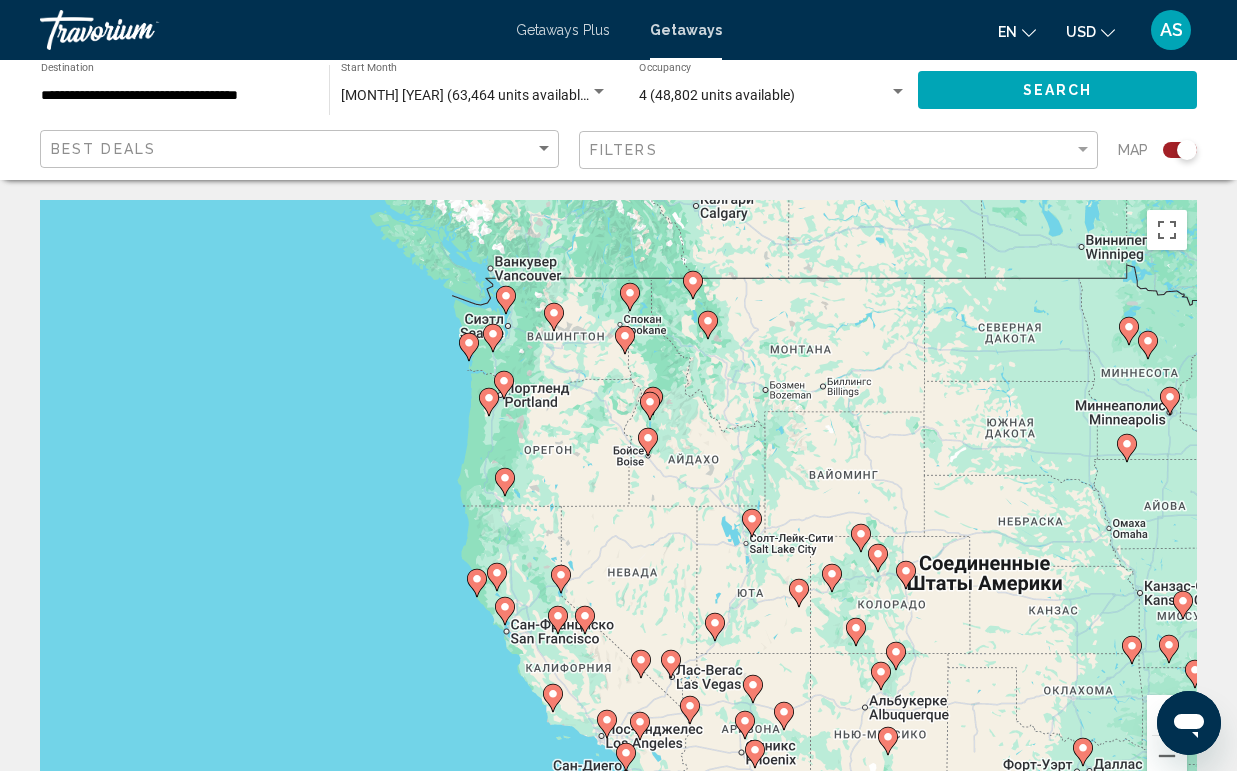 click on "Чтобы активировать перетаскивание с помощью клавиатуры, нажмите Alt + Ввод. После этого перемещайте маркер, используя клавиши со стрелками. Чтобы завершить перетаскивание, нажмите клавишу Ввод. Чтобы отменить действие, нажмите клавишу Esc." at bounding box center [618, 500] 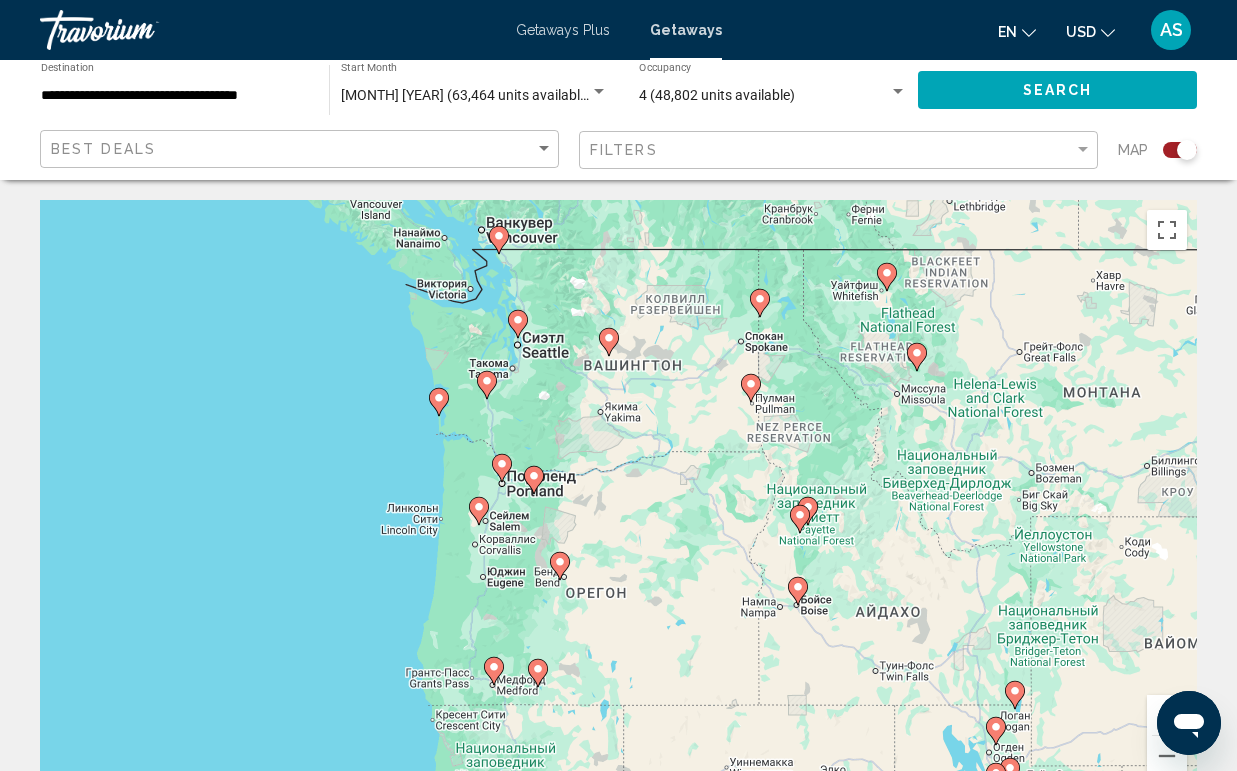drag, startPoint x: 472, startPoint y: 353, endPoint x: 539, endPoint y: 486, distance: 148.9228 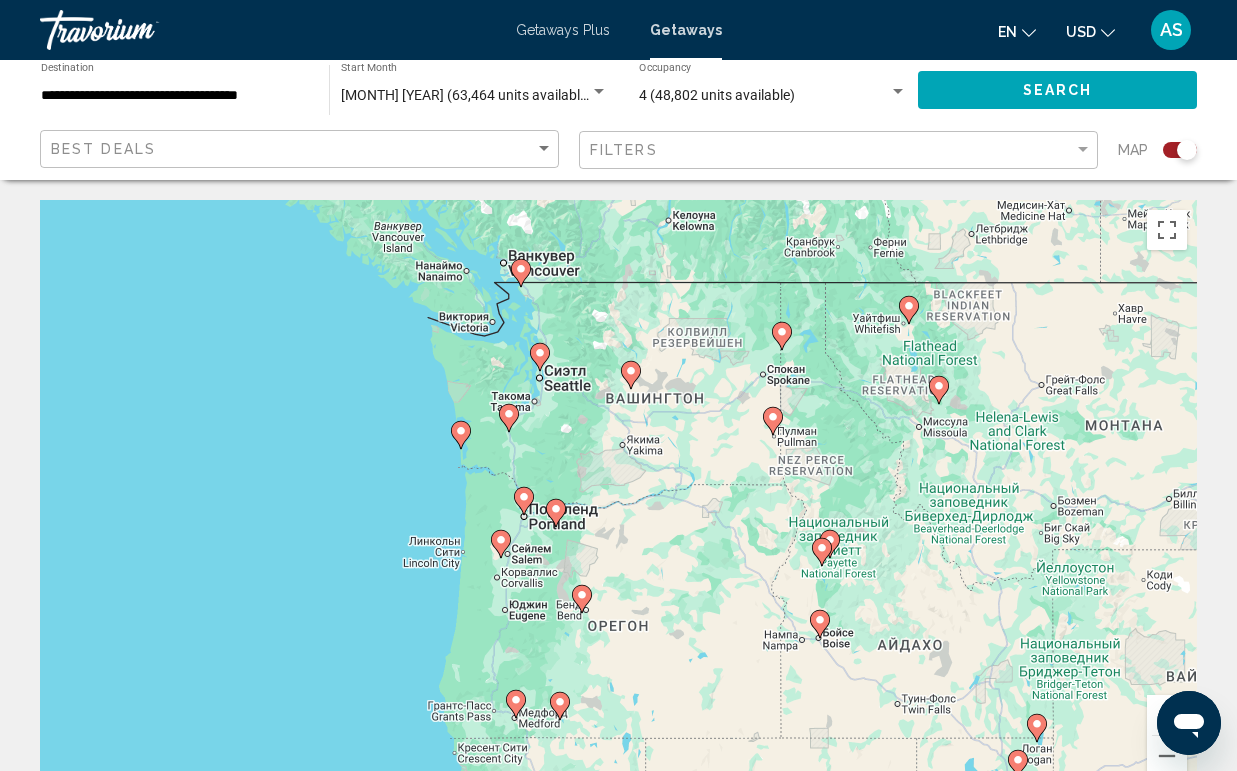 click 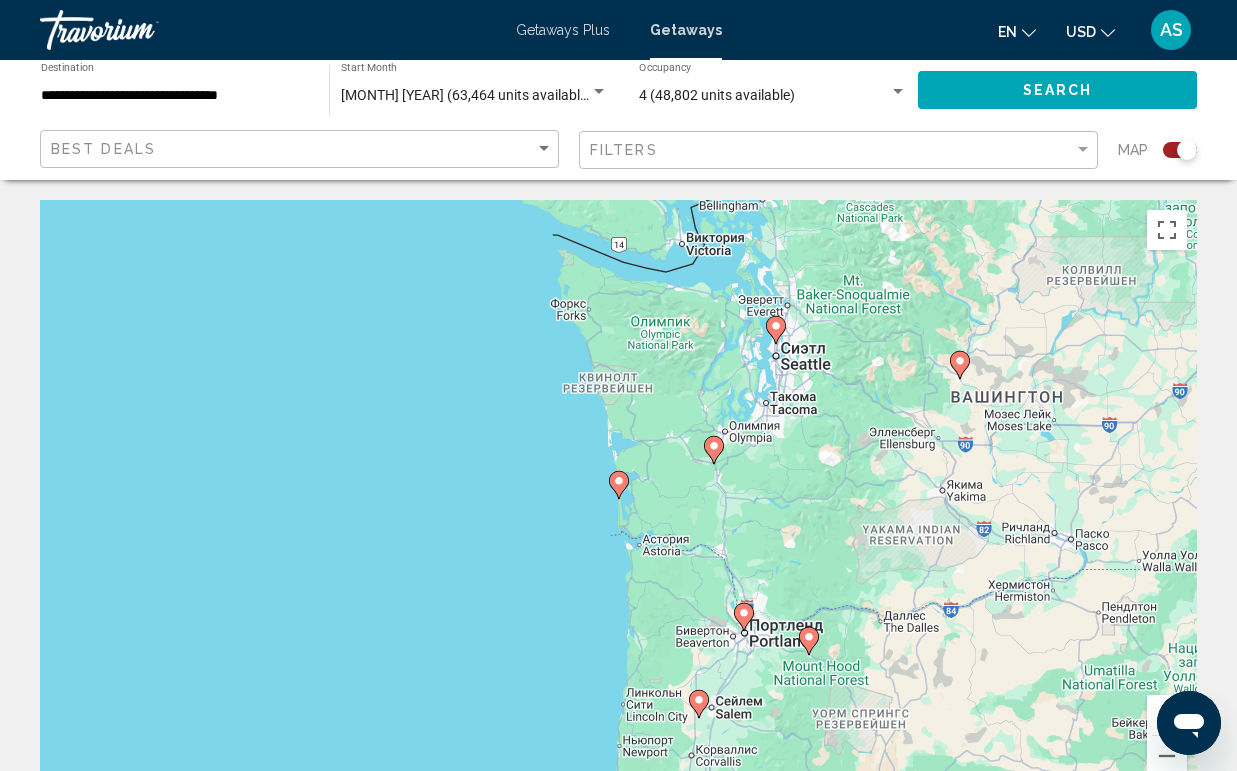 click 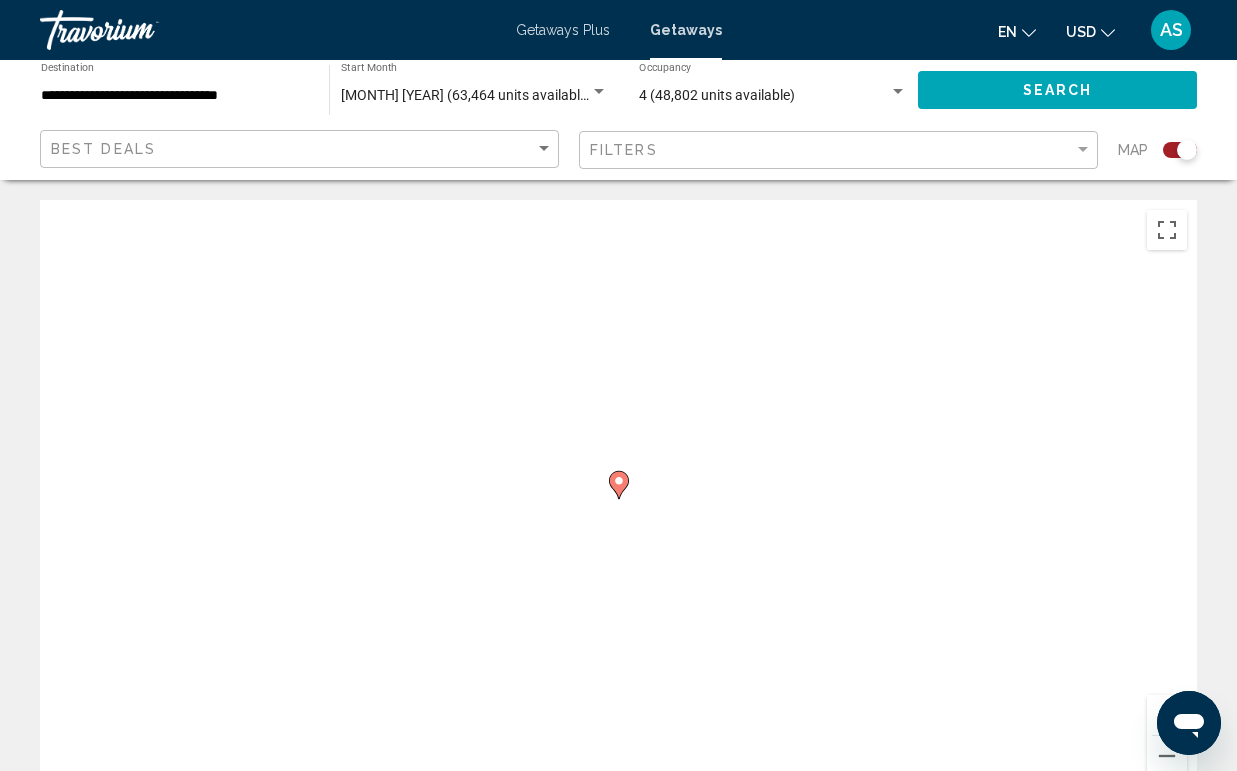 click 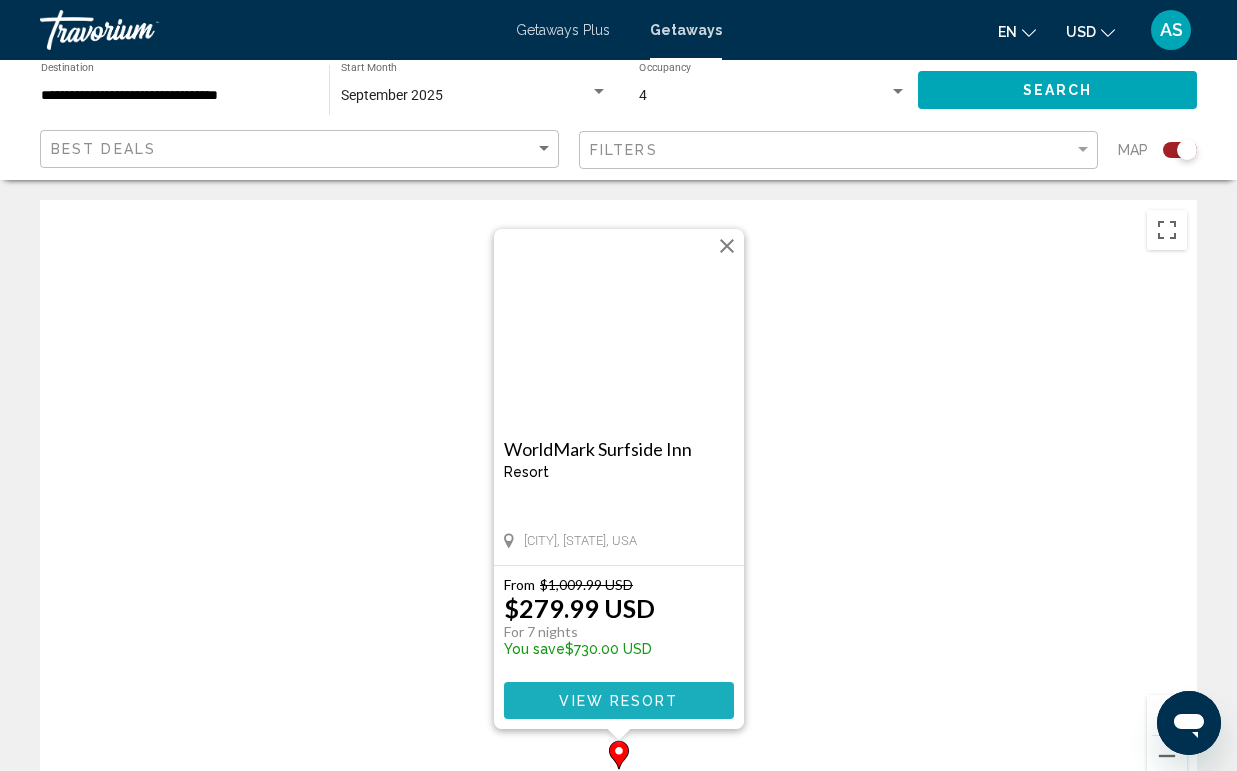 click on "View Resort" at bounding box center (618, 701) 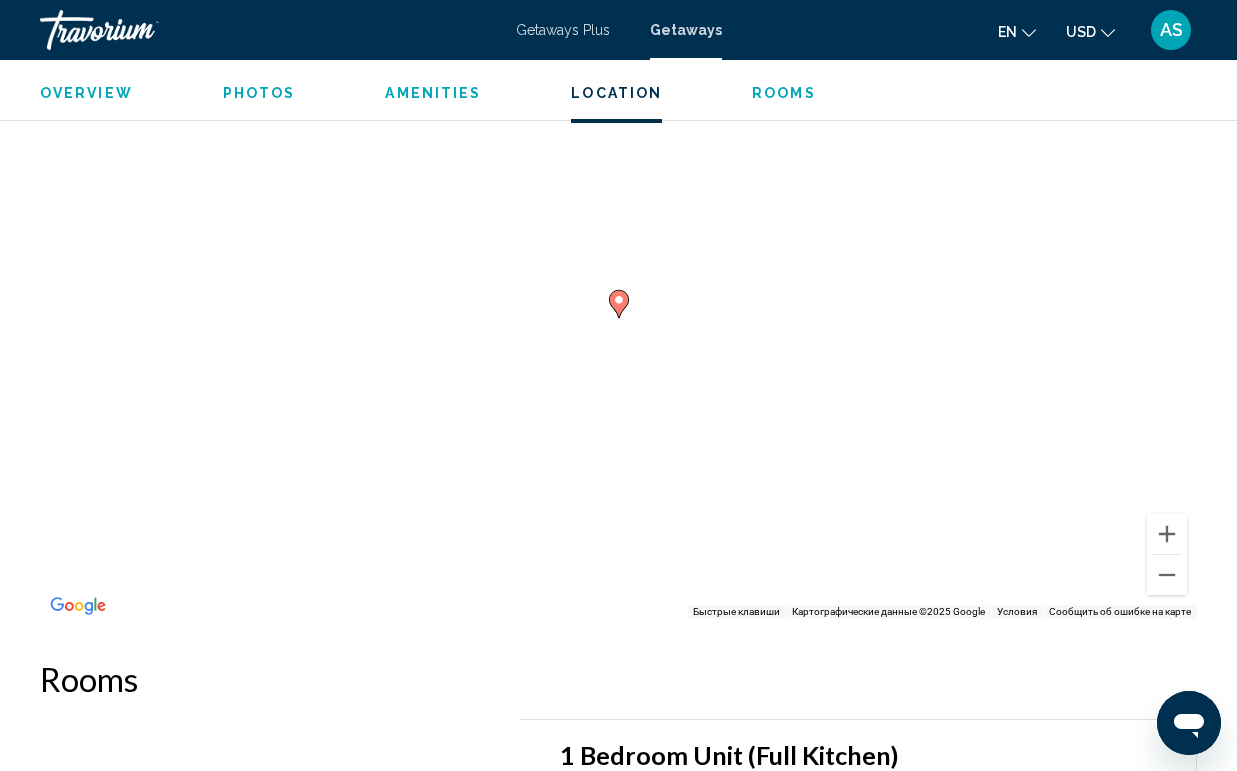 scroll, scrollTop: 3374, scrollLeft: 0, axis: vertical 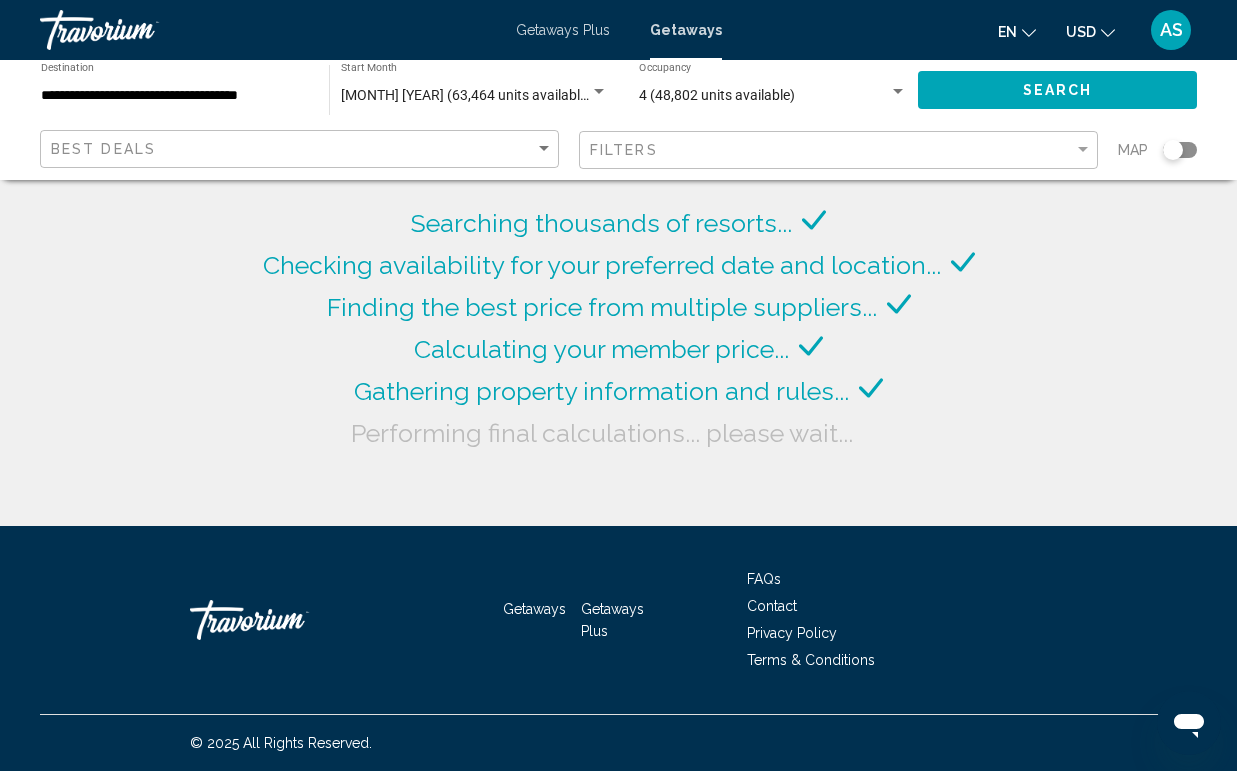 click 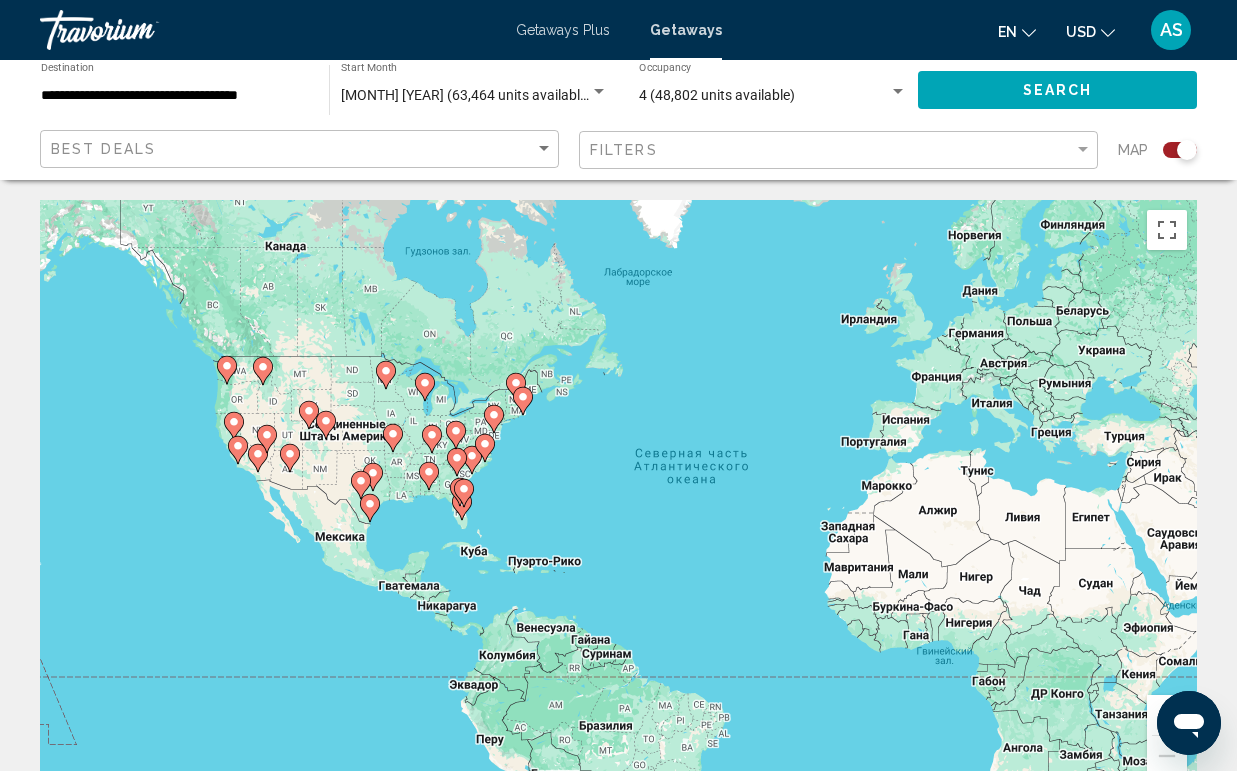 drag, startPoint x: 477, startPoint y: 460, endPoint x: 654, endPoint y: 456, distance: 177.0452 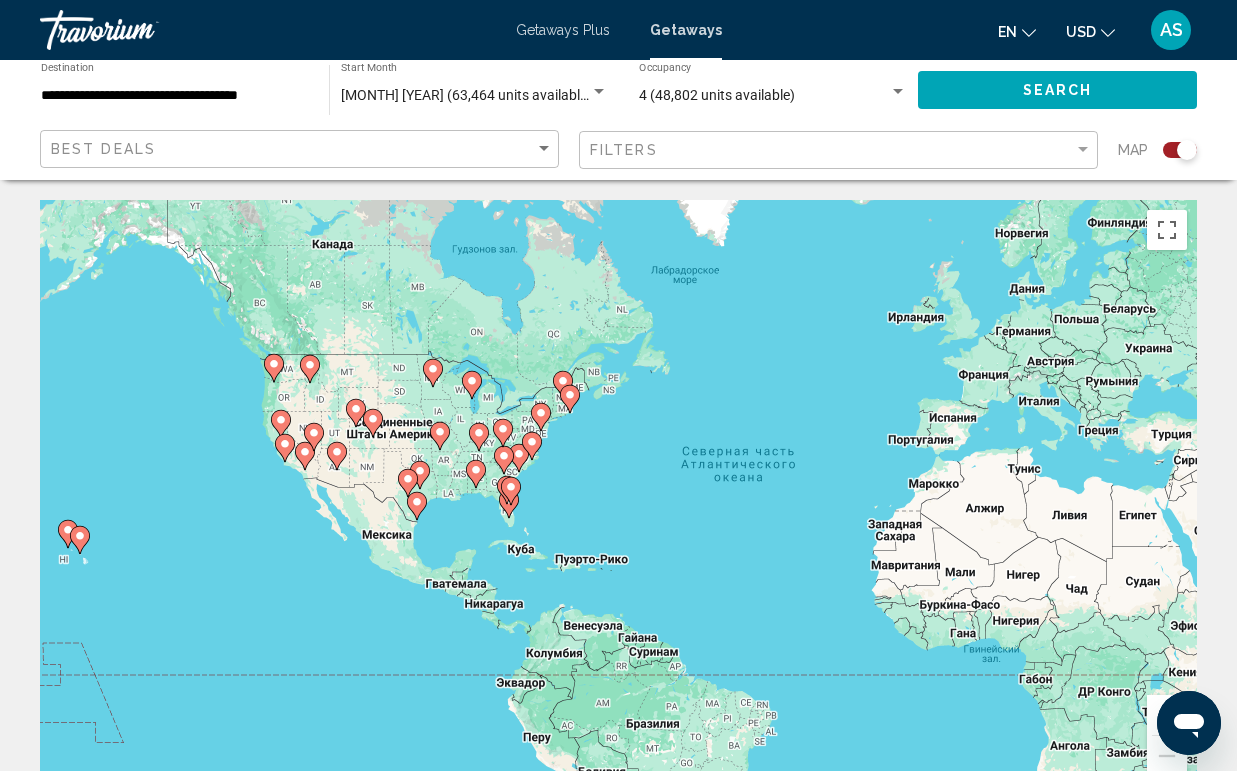 click on "Чтобы активировать перетаскивание с помощью клавиатуры, нажмите Alt + Ввод. После этого перемещайте маркер, используя клавиши со стрелками. Чтобы завершить перетаскивание, нажмите клавишу Ввод. Чтобы отменить действие, нажмите клавишу Esc." at bounding box center [618, 500] 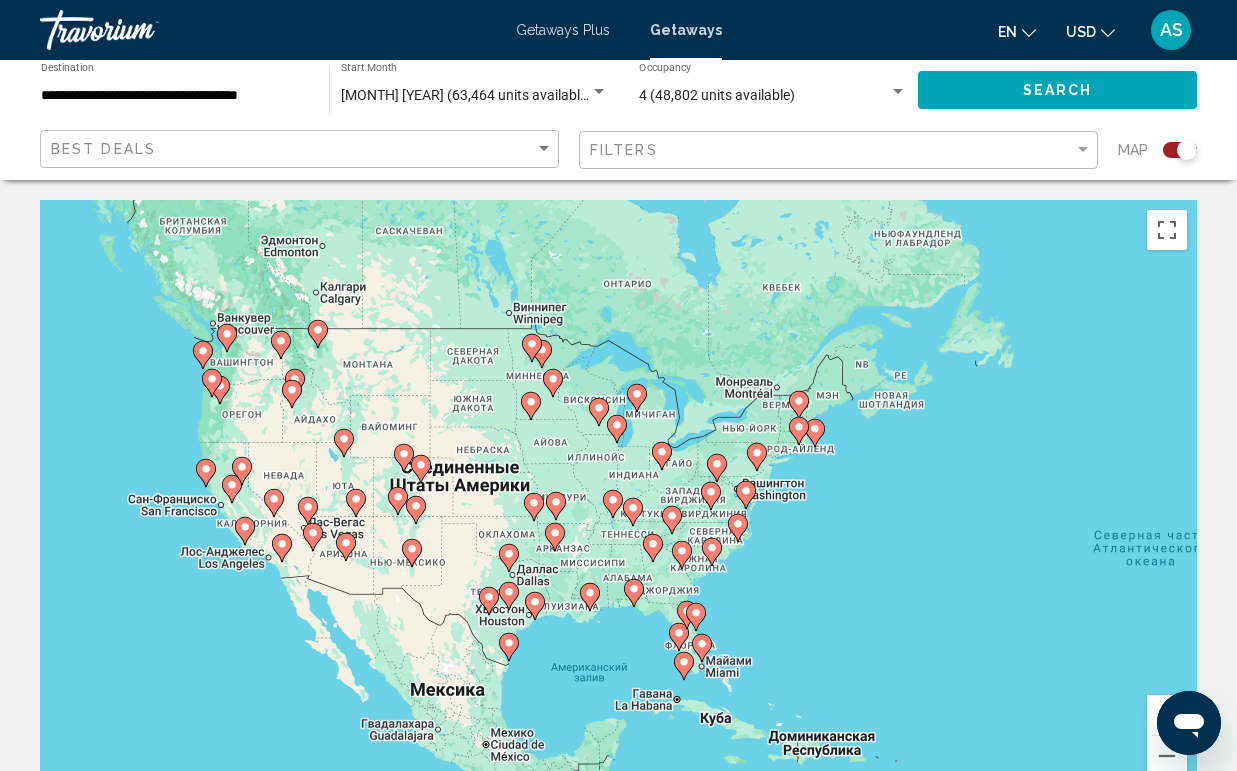 click on "Чтобы активировать перетаскивание с помощью клавиатуры, нажмите Alt + Ввод. После этого перемещайте маркер, используя клавиши со стрелками. Чтобы завершить перетаскивание, нажмите клавишу Ввод. Чтобы отменить действие, нажмите клавишу Esc." at bounding box center (618, 500) 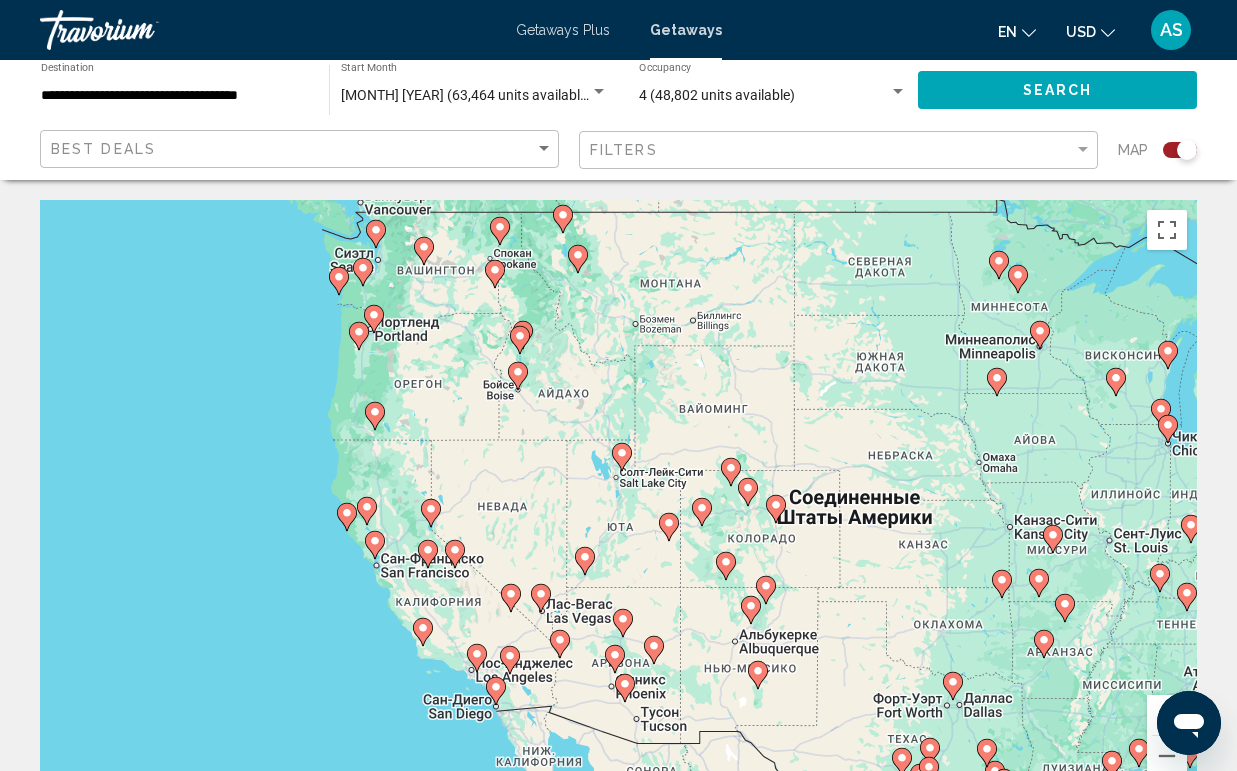 drag, startPoint x: 228, startPoint y: 374, endPoint x: 570, endPoint y: 377, distance: 342.01315 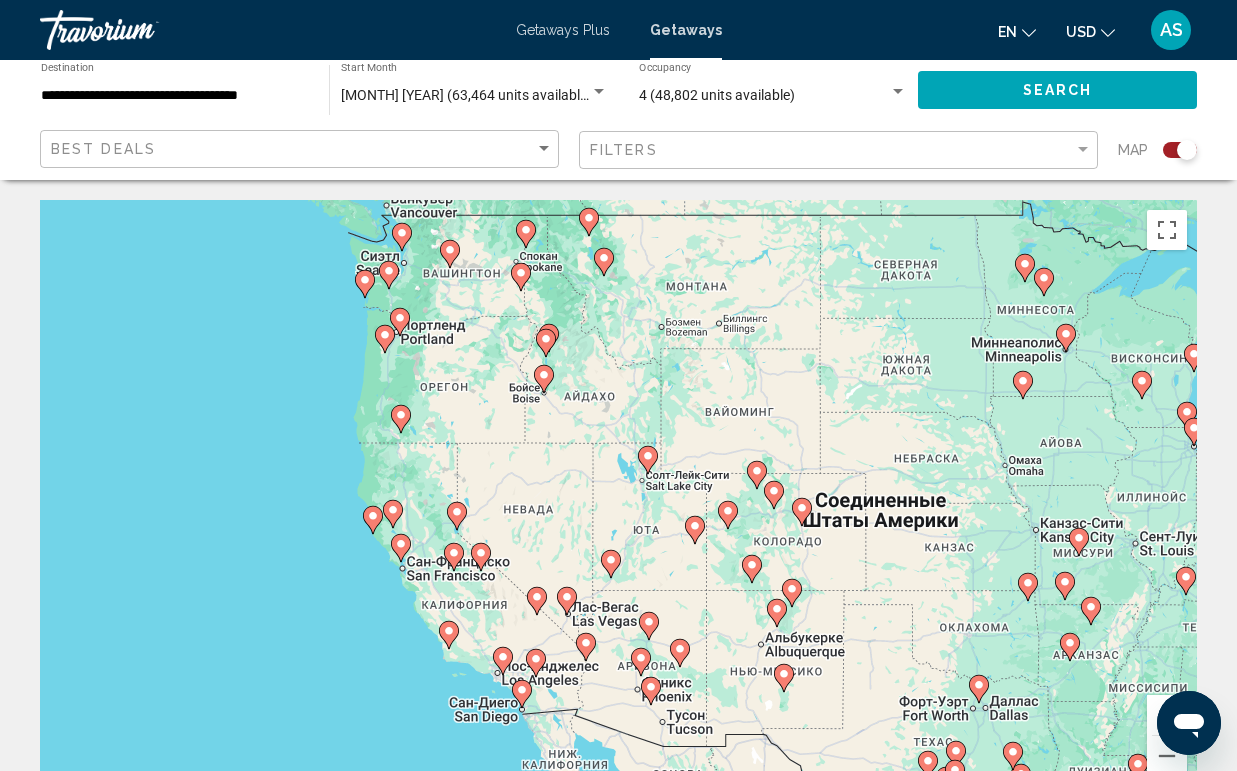 click on "Чтобы активировать перетаскивание с помощью клавиатуры, нажмите Alt + Ввод. После этого перемещайте маркер, используя клавиши со стрелками. Чтобы завершить перетаскивание, нажмите клавишу Ввод. Чтобы отменить действие, нажмите клавишу Esc." at bounding box center (618, 500) 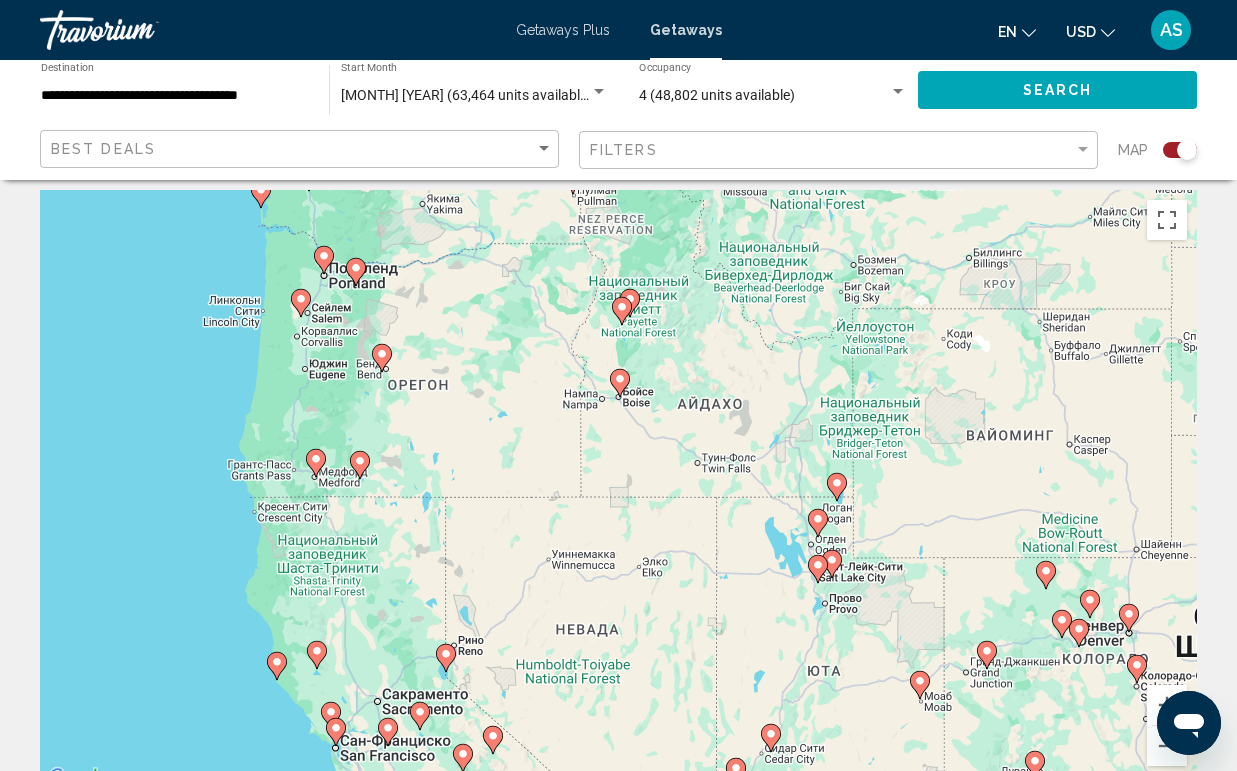 scroll, scrollTop: 0, scrollLeft: 0, axis: both 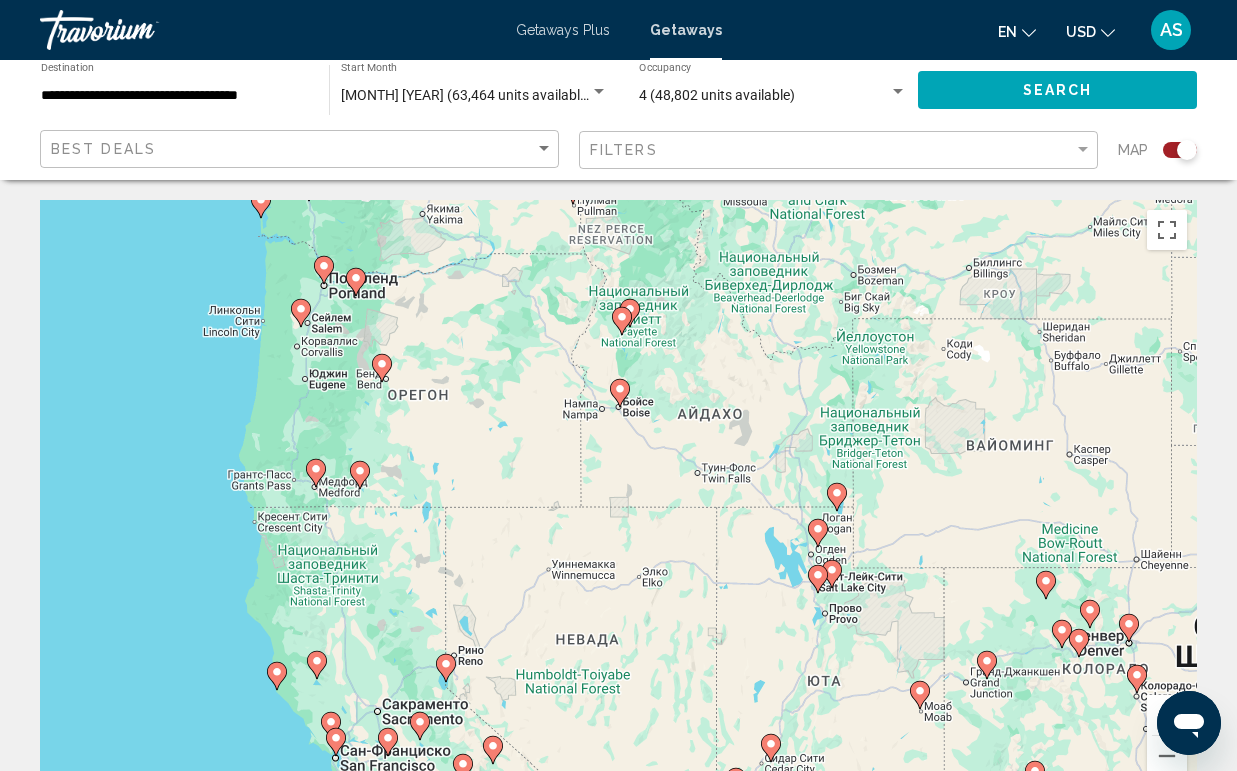 click on "Чтобы активировать перетаскивание с помощью клавиатуры, нажмите Alt + Ввод. После этого перемещайте маркер, используя клавиши со стрелками. Чтобы завершить перетаскивание, нажмите клавишу Ввод. Чтобы отменить действие, нажмите клавишу Esc." at bounding box center (618, 500) 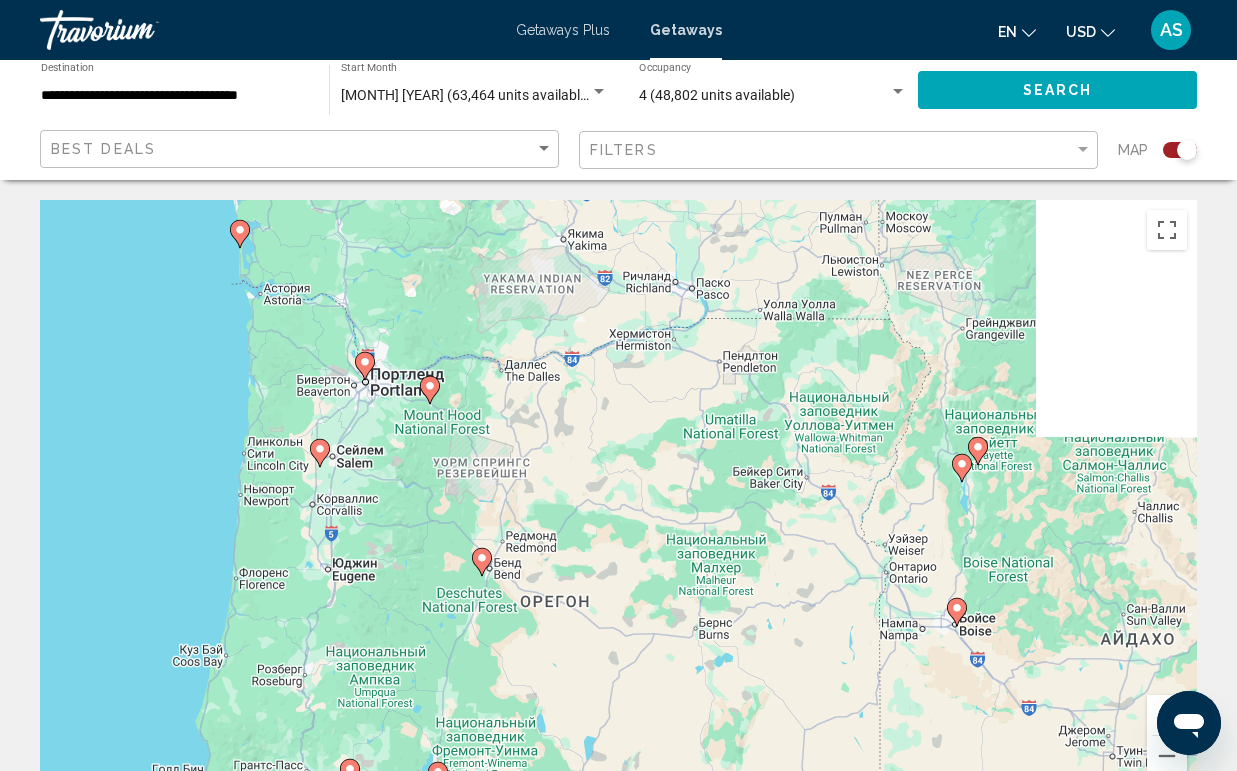 drag, startPoint x: 163, startPoint y: 339, endPoint x: 327, endPoint y: 524, distance: 247.22662 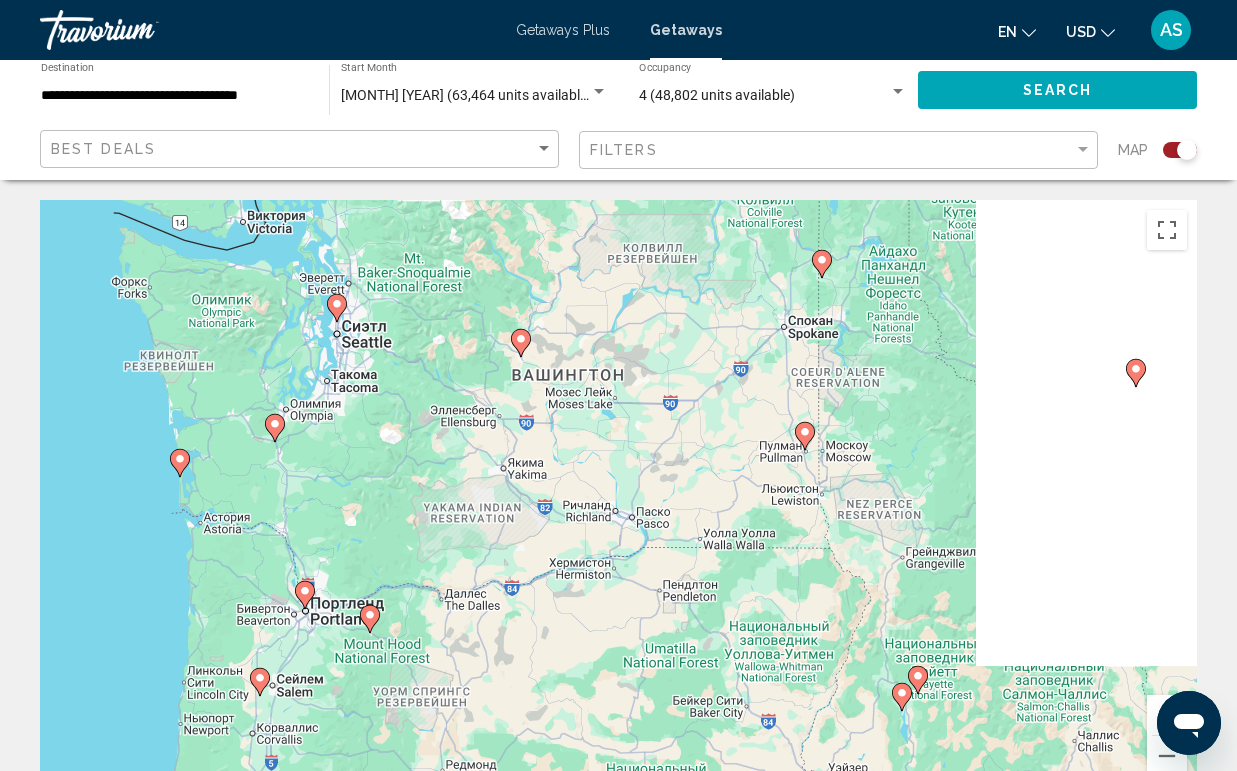 drag, startPoint x: 429, startPoint y: 366, endPoint x: 358, endPoint y: 557, distance: 203.76947 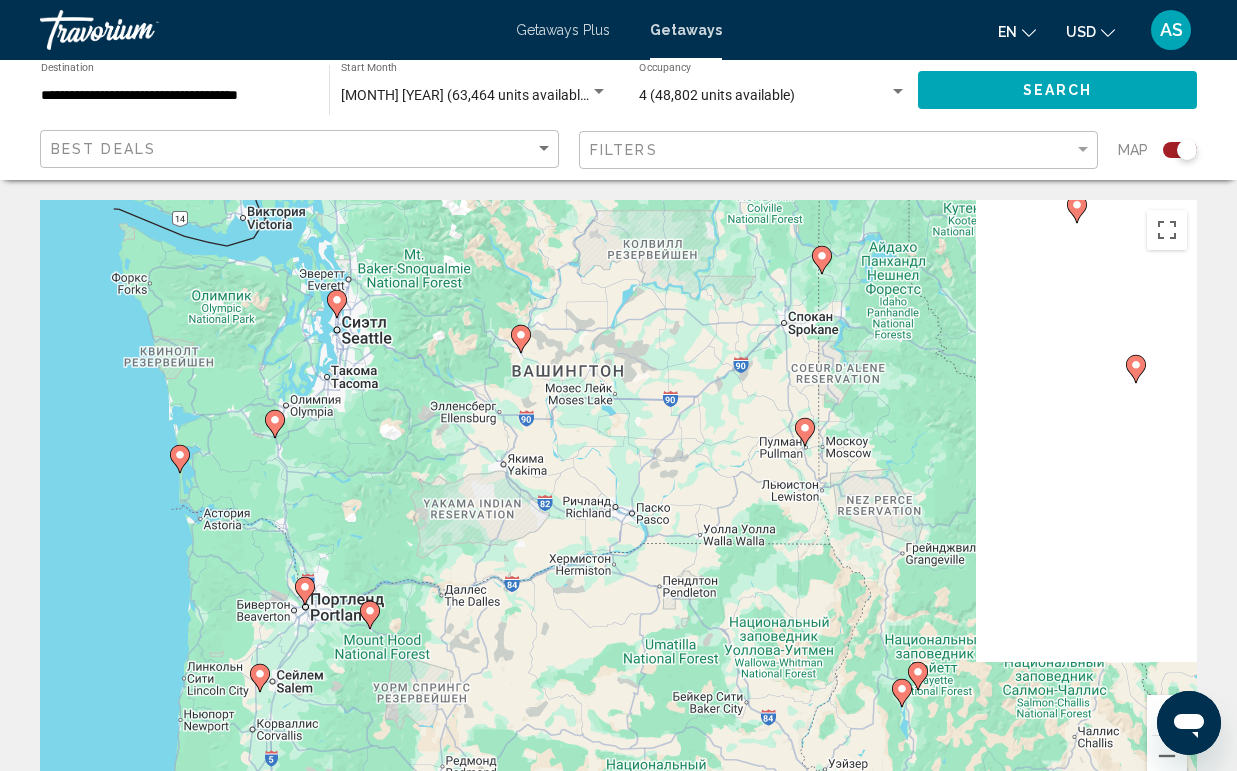 click on "Чтобы активировать перетаскивание с помощью клавиатуры, нажмите Alt + Ввод. После этого перемещайте маркер, используя клавиши со стрелками. Чтобы завершить перетаскивание, нажмите клавишу Ввод. Чтобы отменить действие, нажмите клавишу Esc." at bounding box center (618, 500) 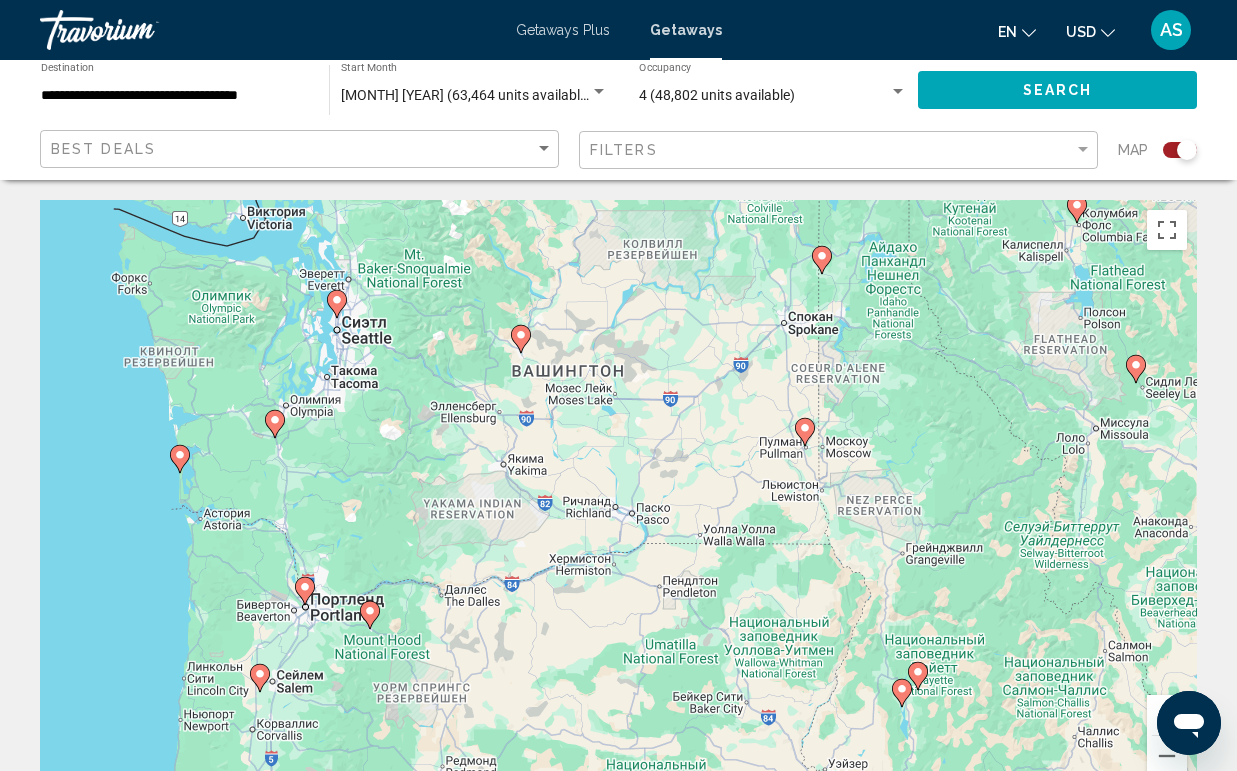 click on "Чтобы активировать перетаскивание с помощью клавиатуры, нажмите Alt + Ввод. После этого перемещайте маркер, используя клавиши со стрелками. Чтобы завершить перетаскивание, нажмите клавишу Ввод. Чтобы отменить действие, нажмите клавишу Esc." at bounding box center (618, 500) 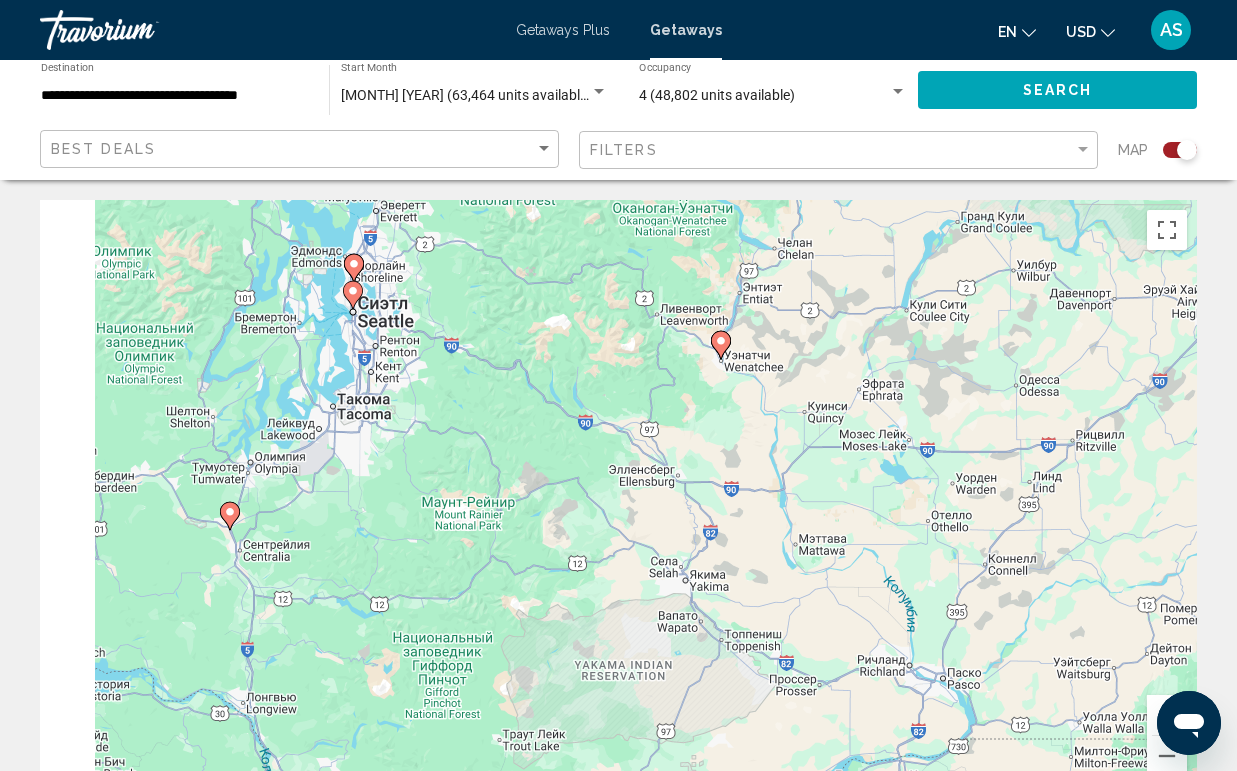 drag, startPoint x: 442, startPoint y: 446, endPoint x: 697, endPoint y: 442, distance: 255.03137 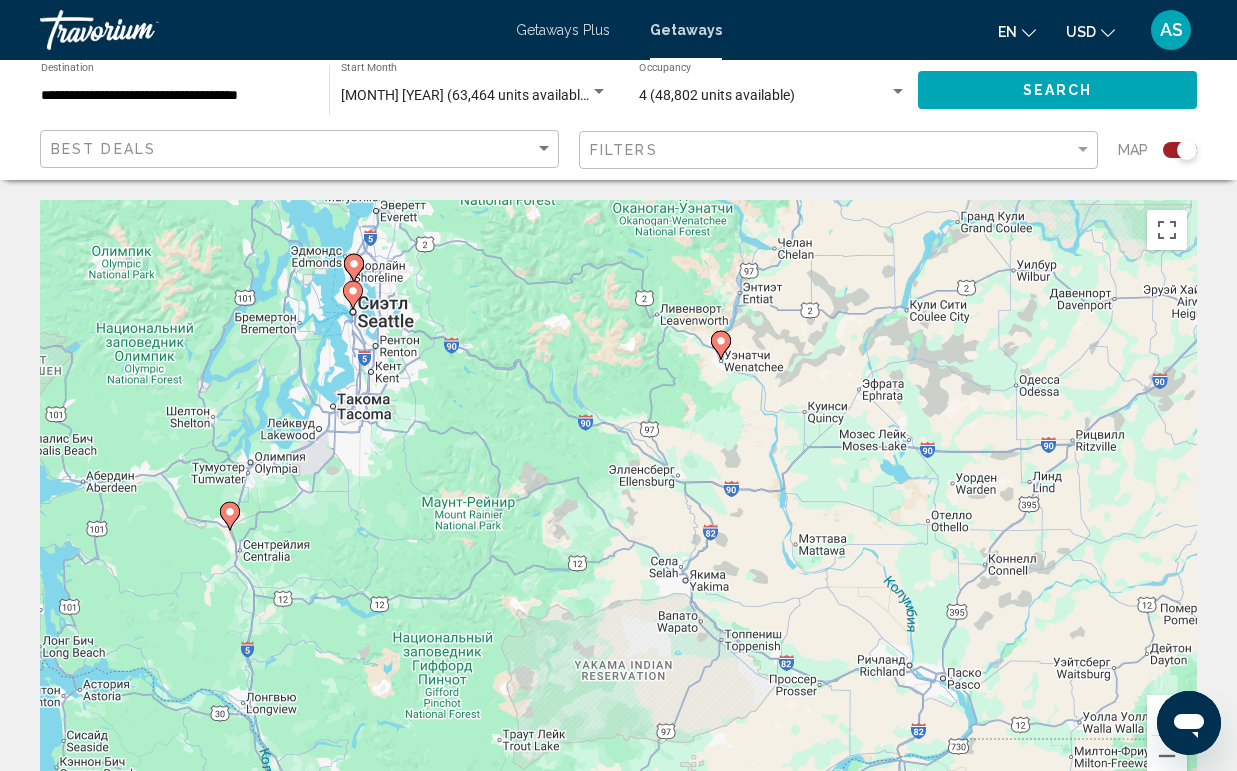 click on "Чтобы активировать перетаскивание с помощью клавиатуры, нажмите Alt + Ввод. После этого перемещайте маркер, используя клавиши со стрелками. Чтобы завершить перетаскивание, нажмите клавишу Ввод. Чтобы отменить действие, нажмите клавишу Esc." at bounding box center [618, 500] 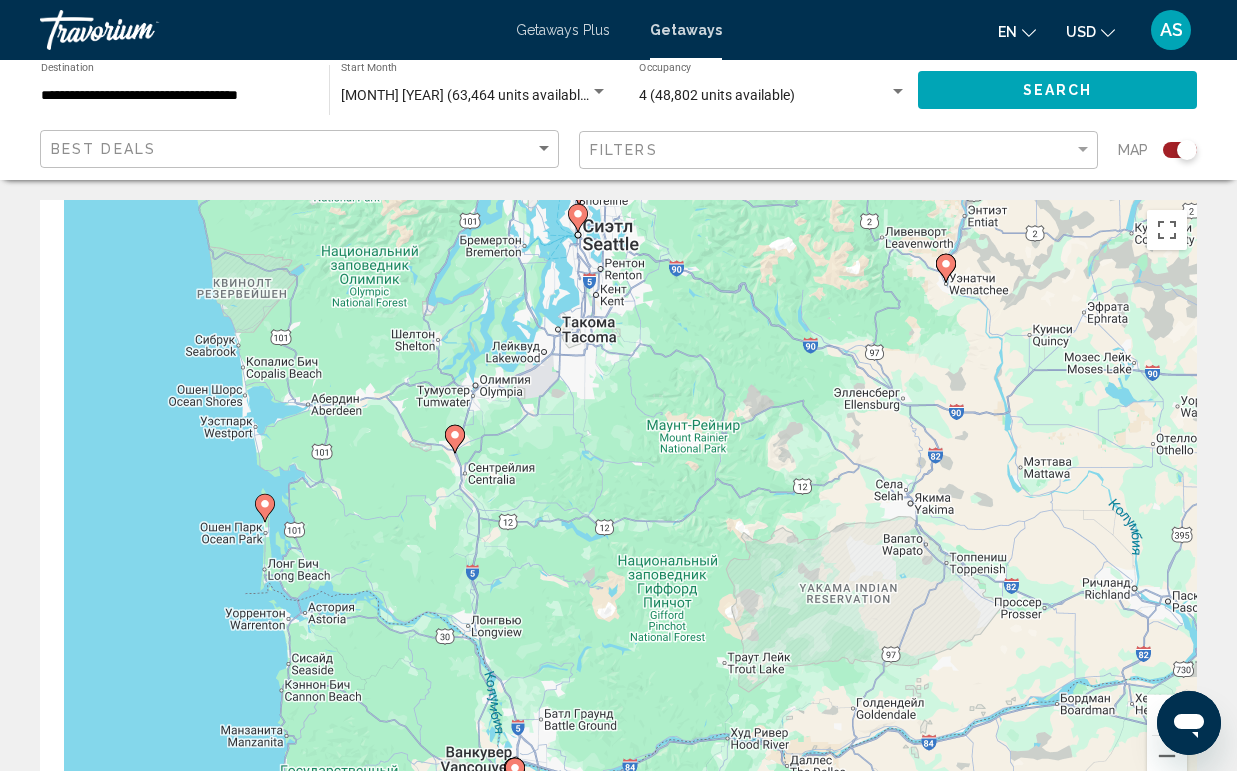 drag, startPoint x: 372, startPoint y: 551, endPoint x: 629, endPoint y: 466, distance: 270.6917 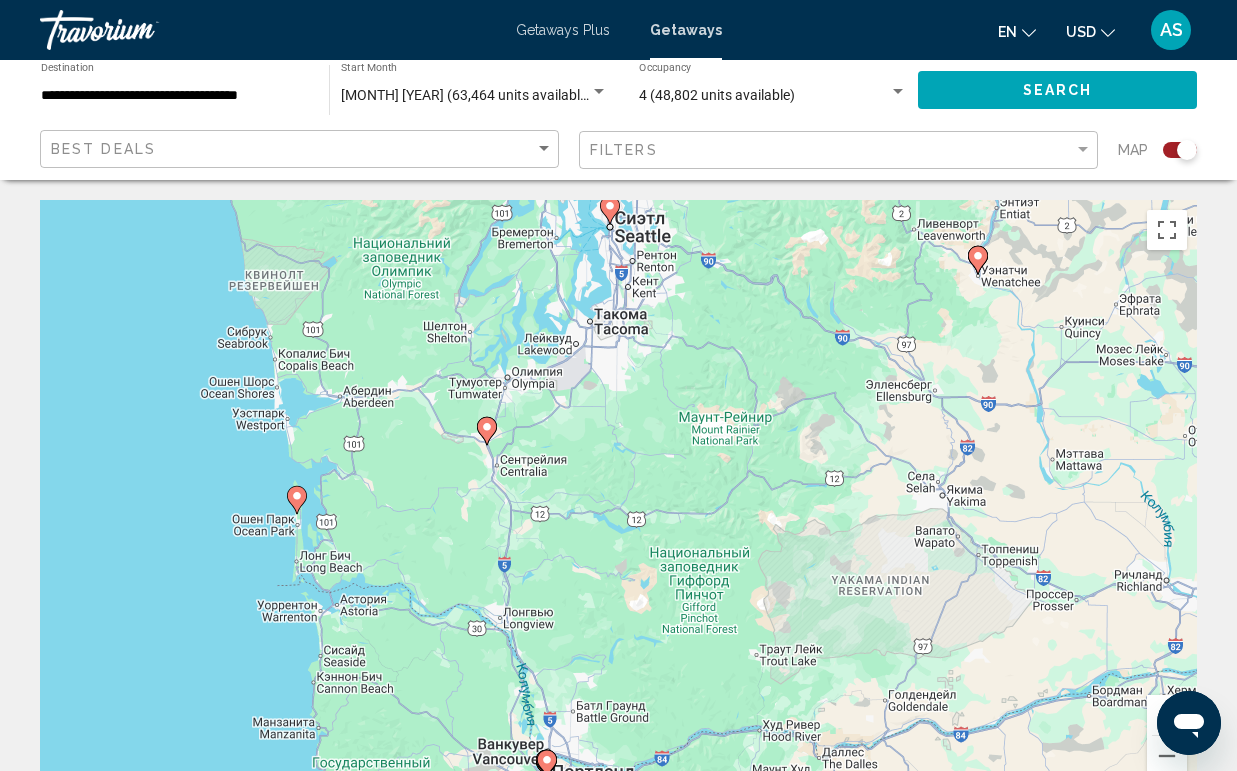 click 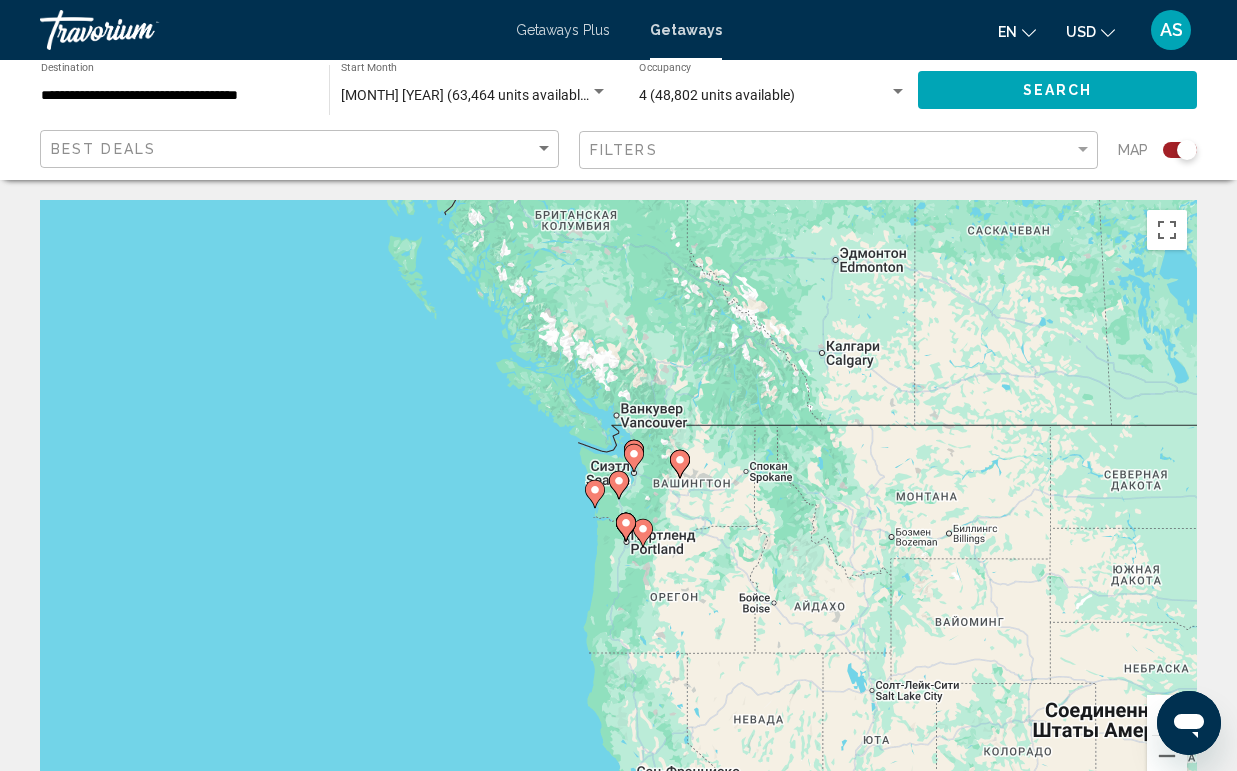 click 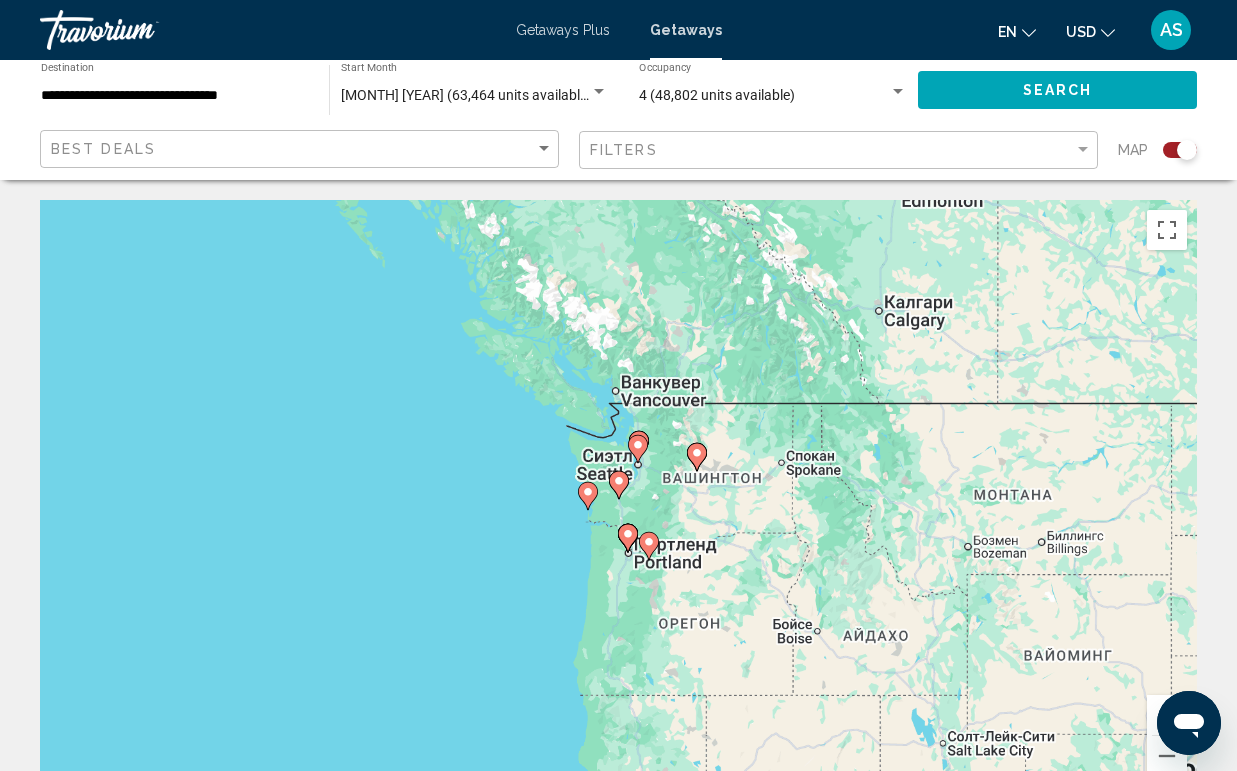 click 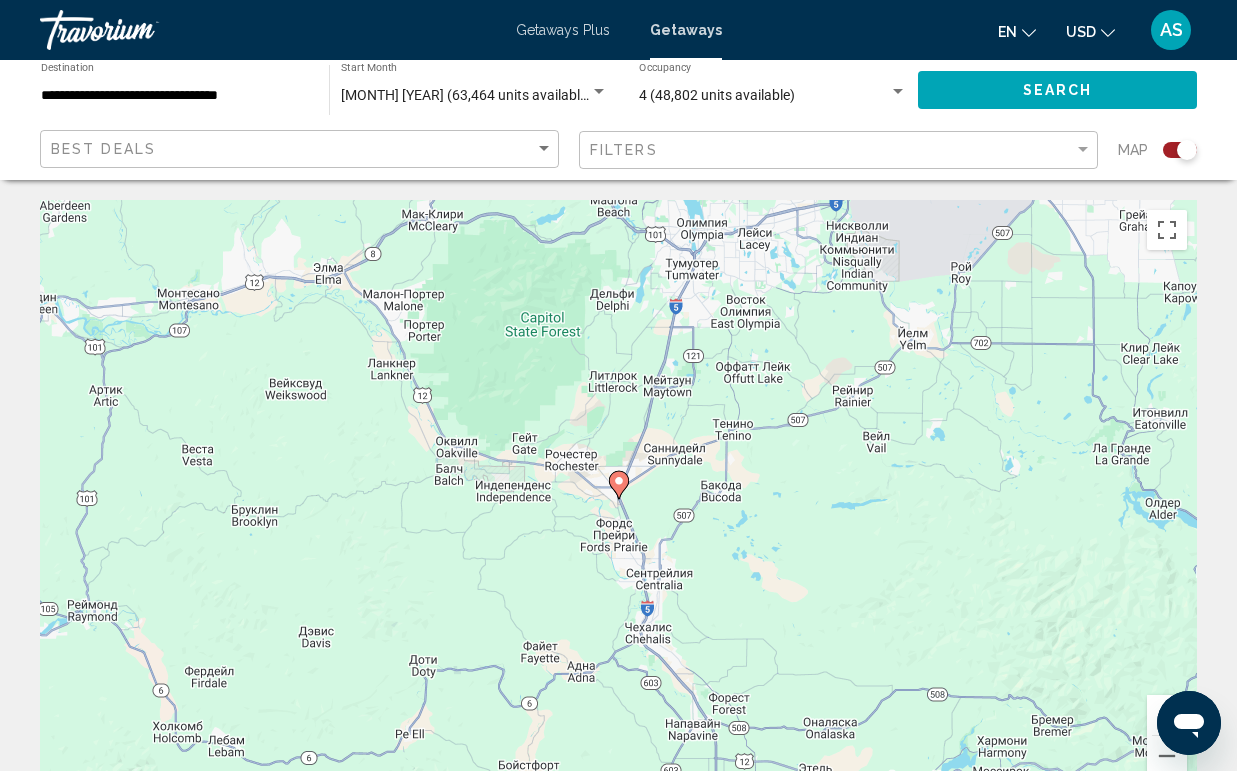 click 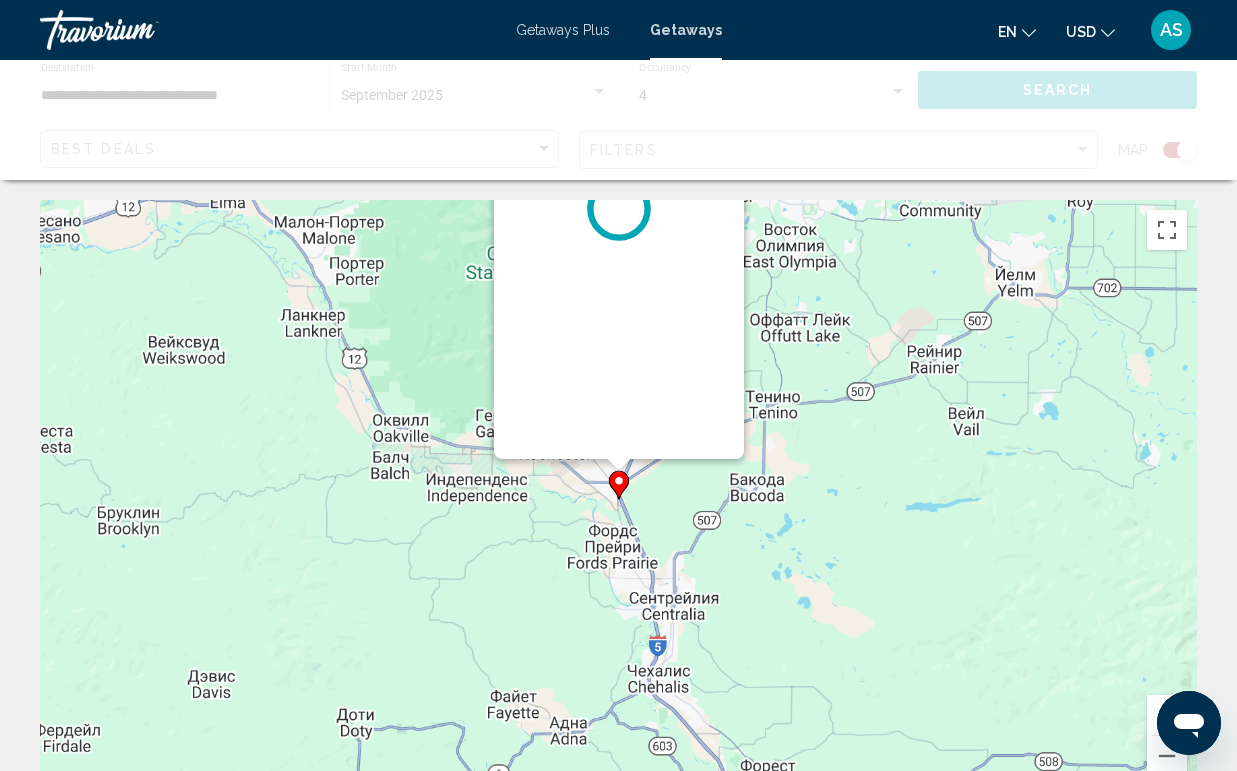 click on "Для навигации используйте клавиши со стрелками.  Чтобы активировать перетаскивание с помощью клавиатуры, нажмите Alt + Ввод. После этого перемещайте маркер, используя клавиши со стрелками. Чтобы завершить перетаскивание, нажмите клавишу Ввод. Чтобы отменить действие, нажмите клавишу Esc." at bounding box center (1197, 500) 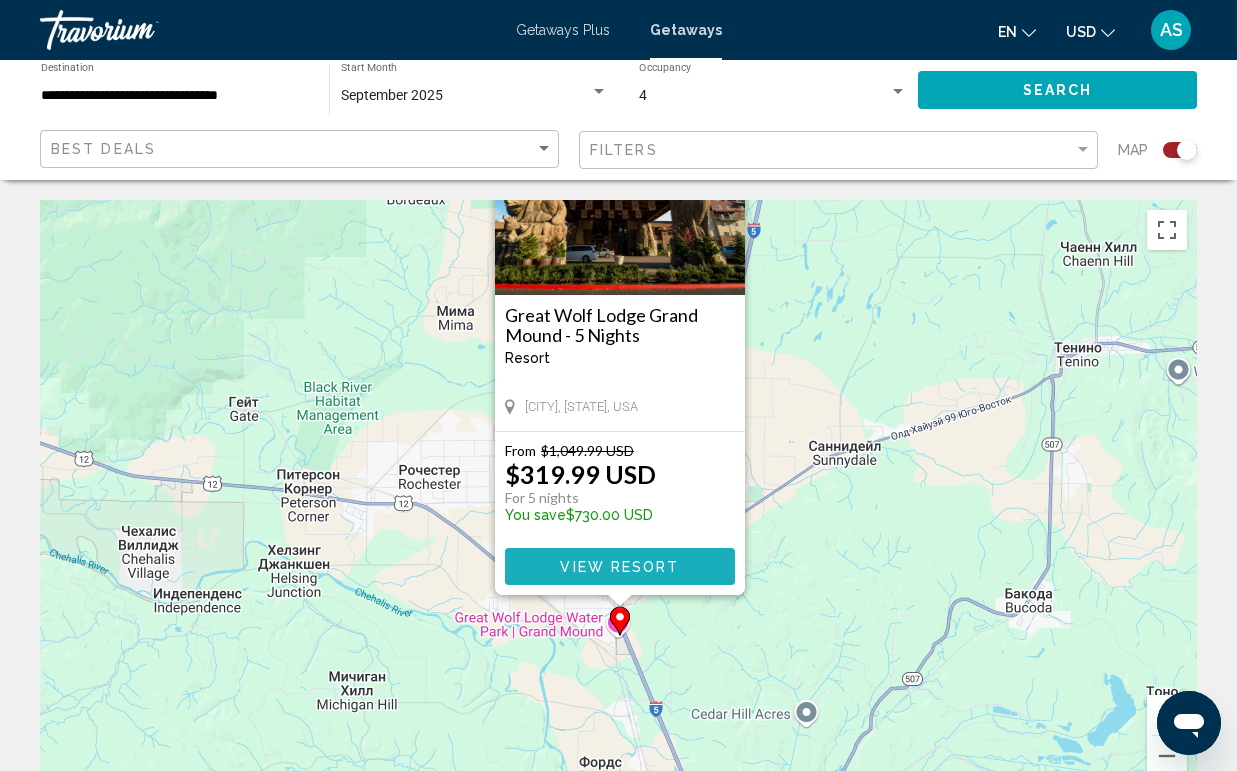 click on "View Resort" at bounding box center (619, 567) 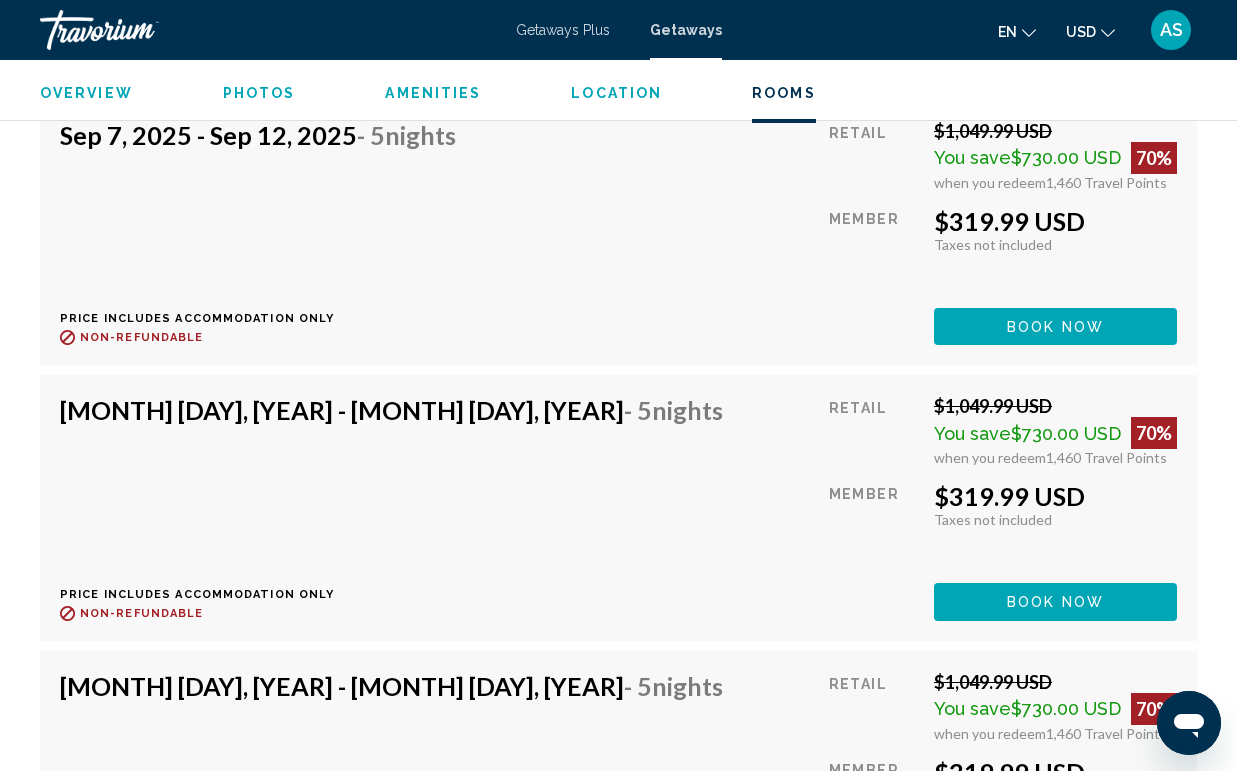 scroll, scrollTop: 3625, scrollLeft: 0, axis: vertical 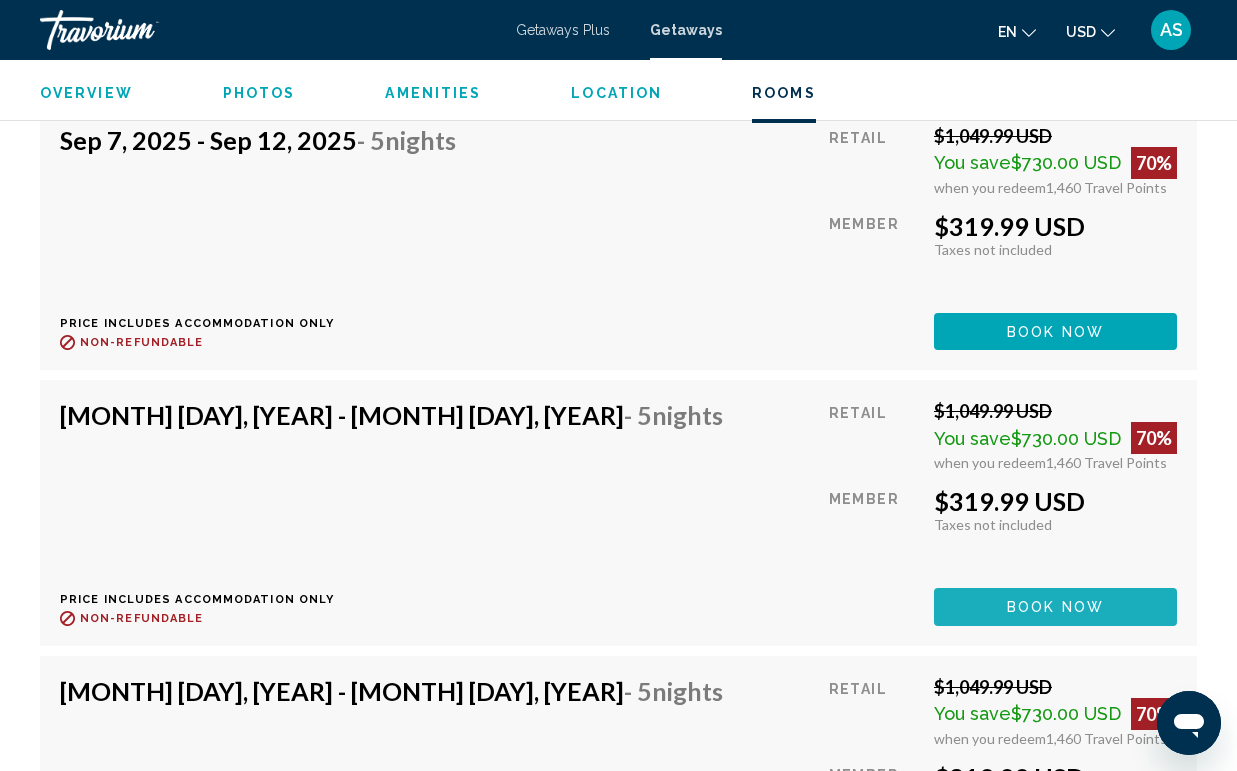 click on "Book now" at bounding box center [1055, 608] 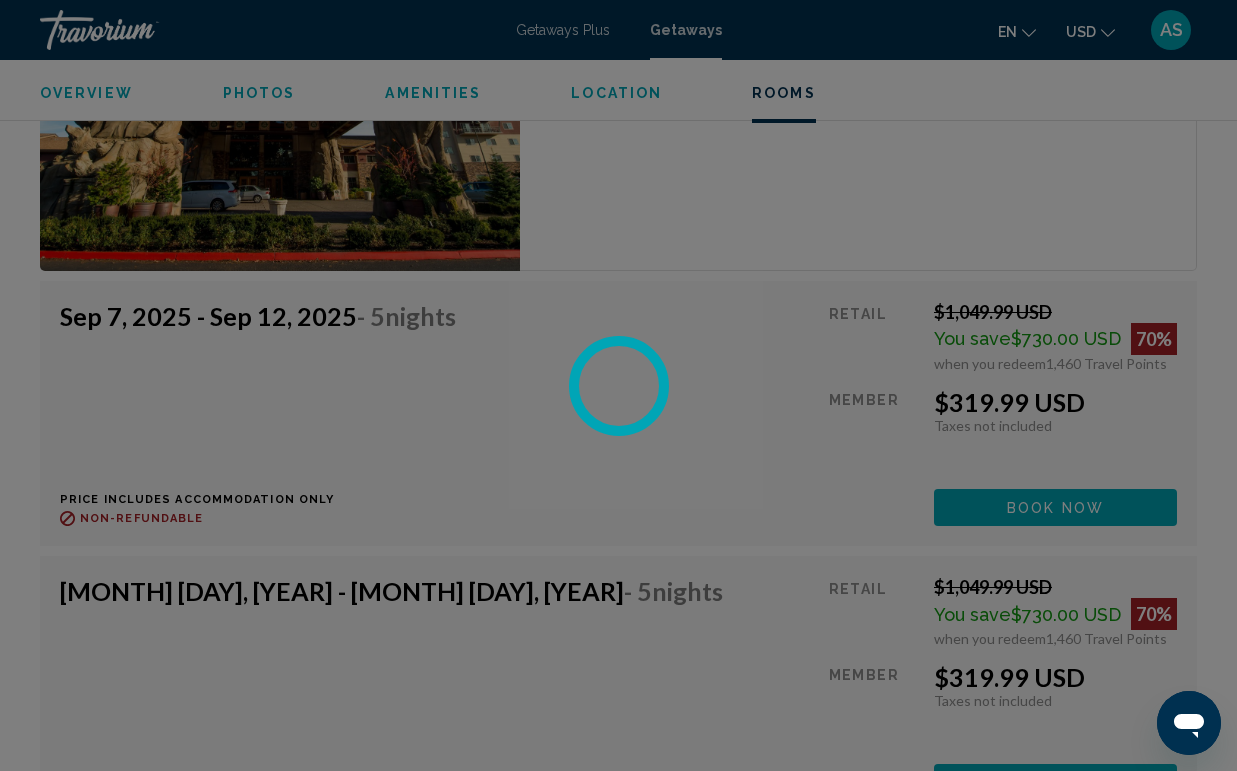 scroll, scrollTop: 3441, scrollLeft: 0, axis: vertical 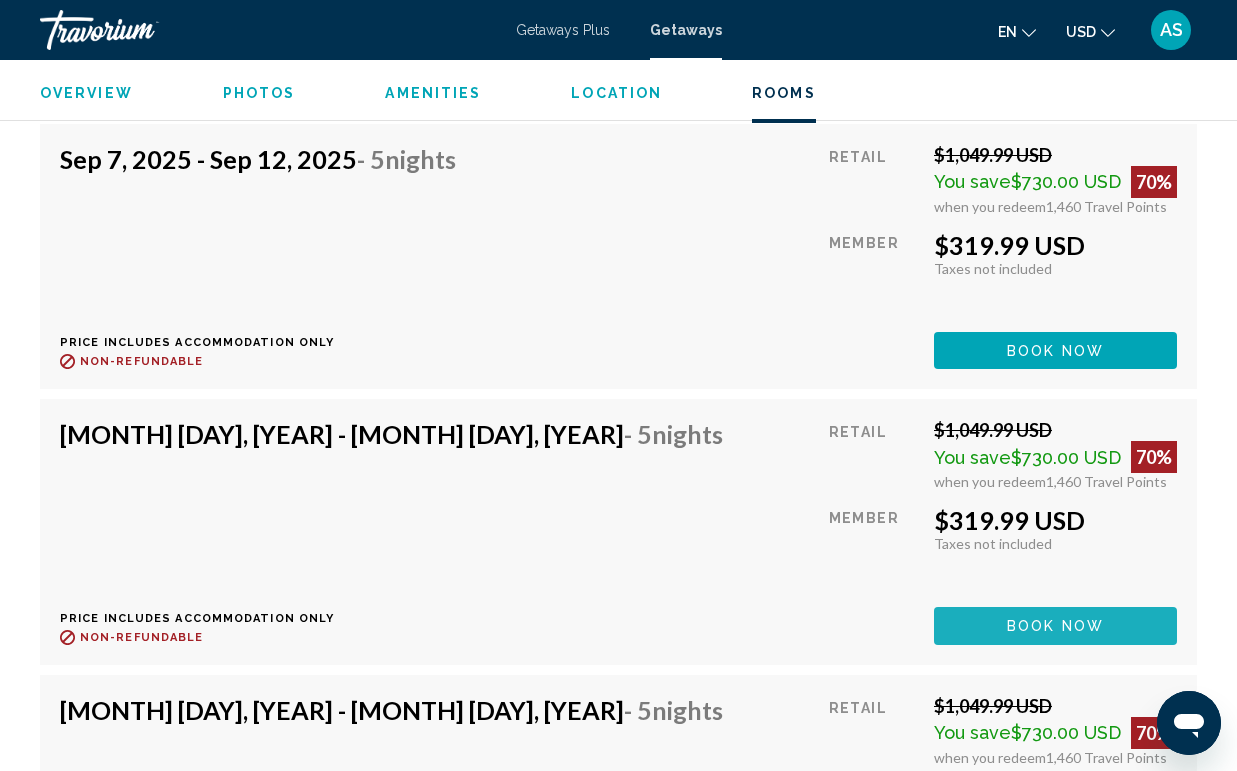 click on "Book now" at bounding box center (1055, 627) 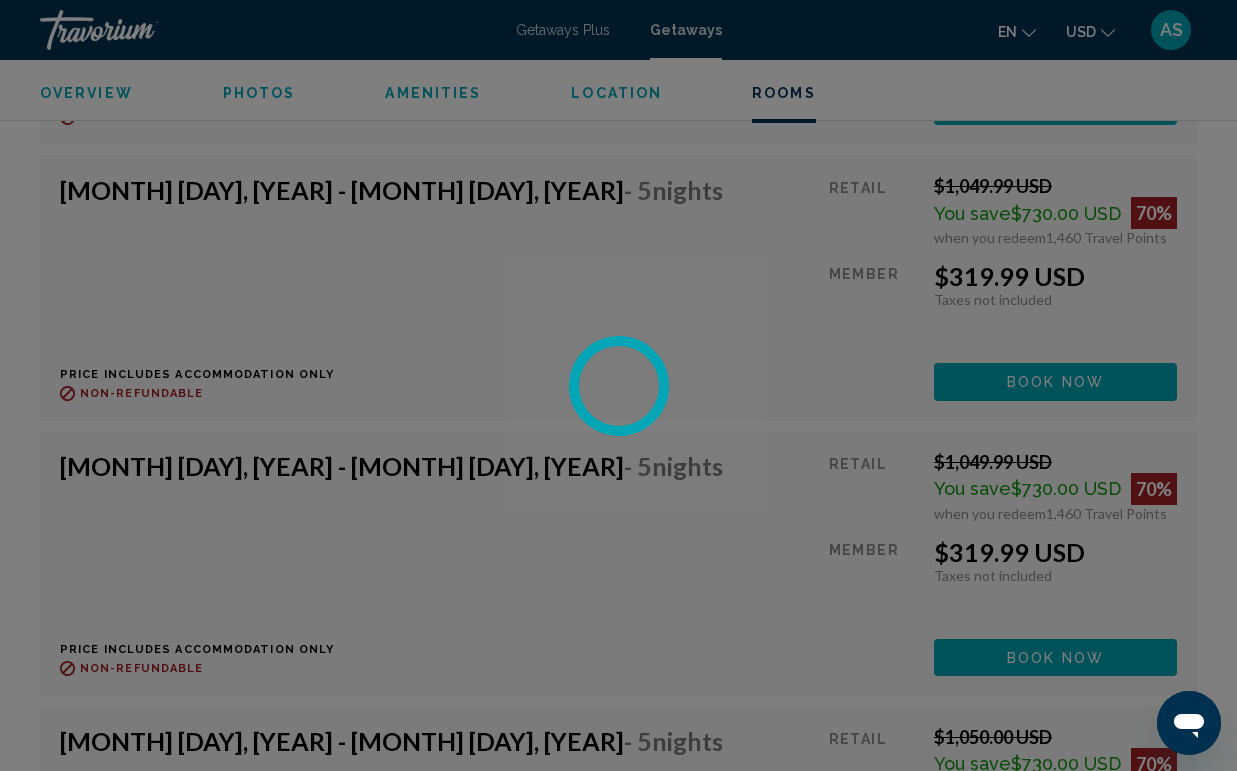 scroll, scrollTop: 3851, scrollLeft: 0, axis: vertical 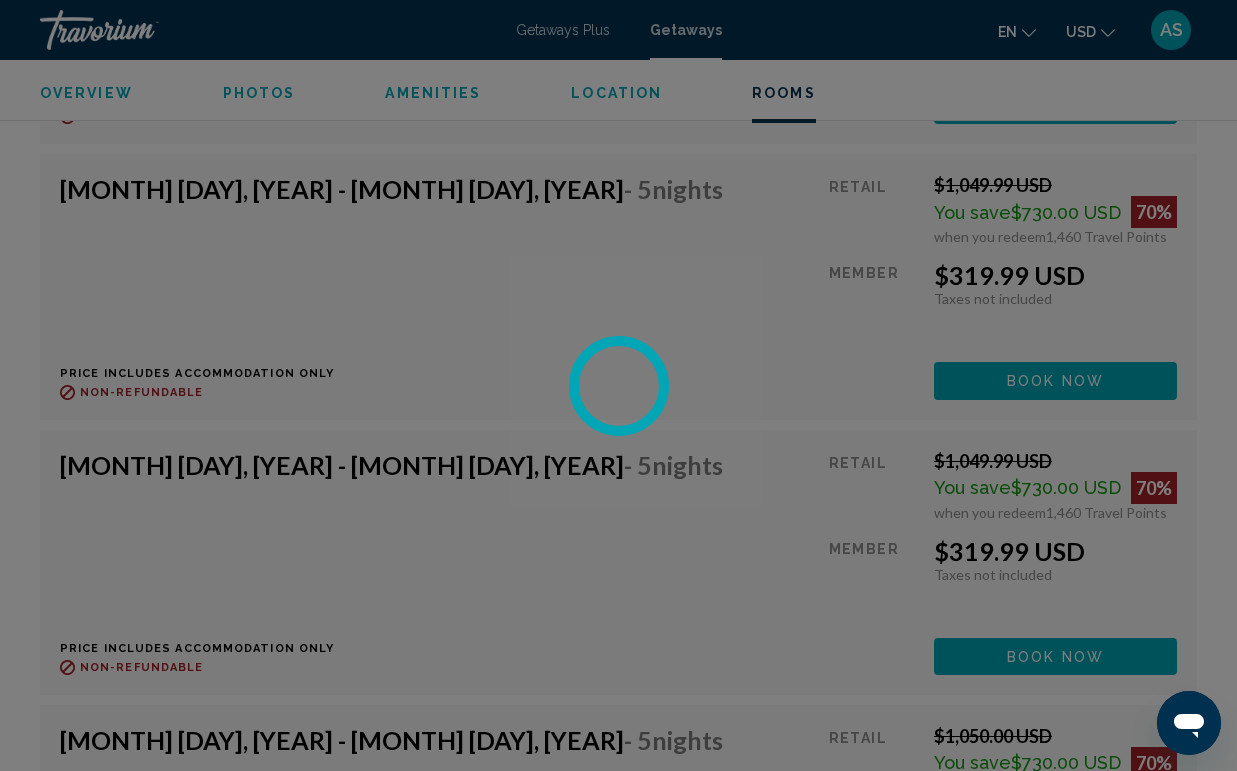 click 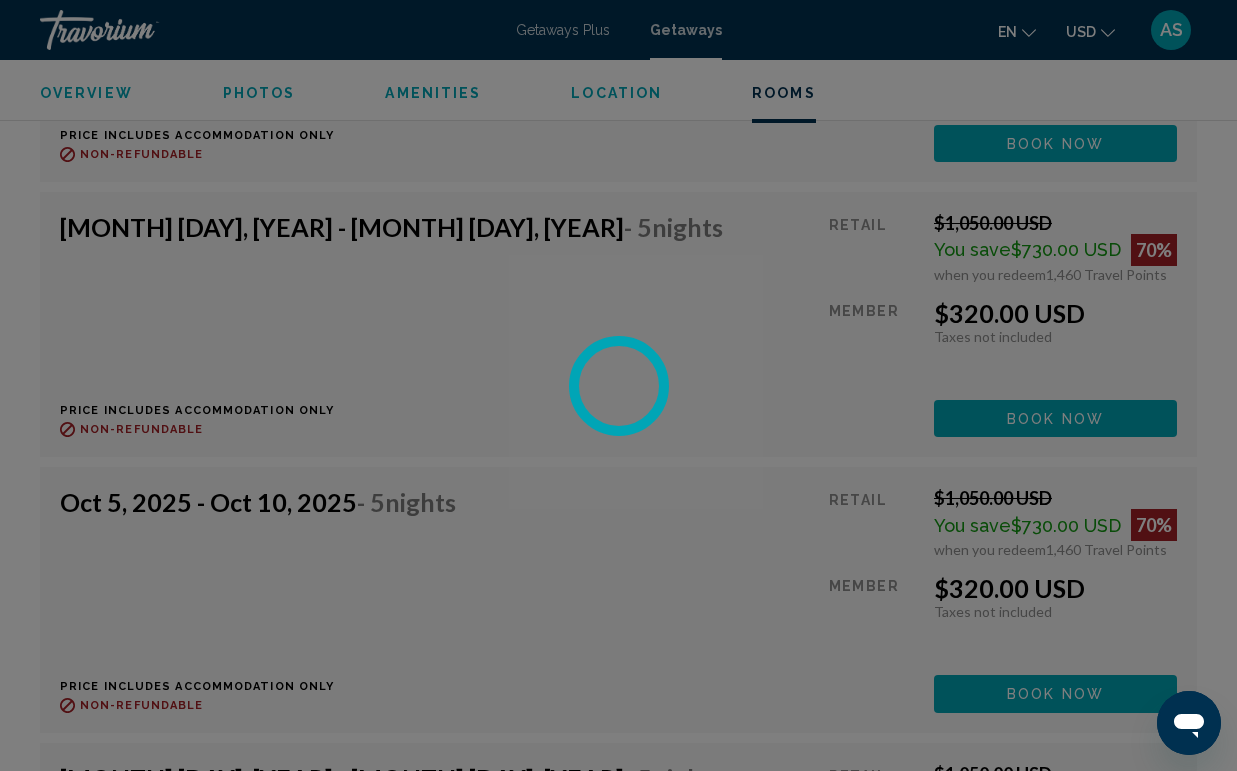 scroll, scrollTop: 4365, scrollLeft: 0, axis: vertical 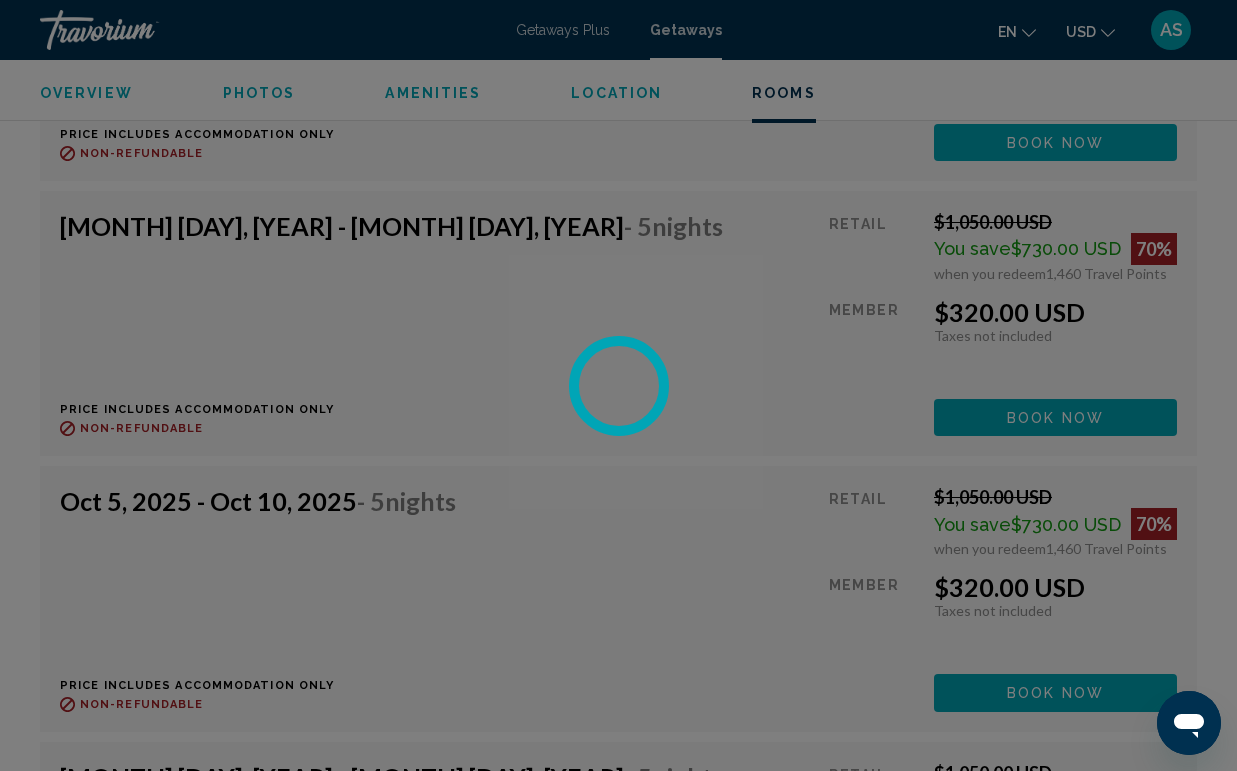 click 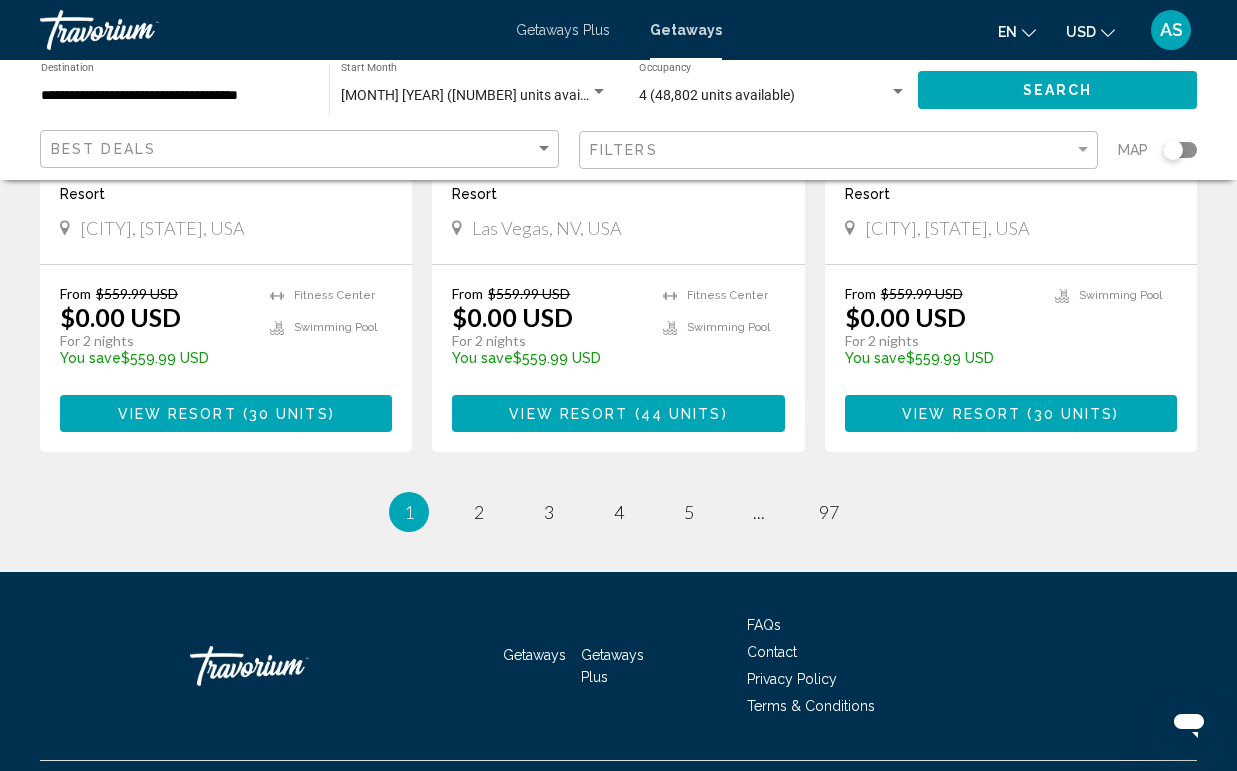 scroll, scrollTop: 2658, scrollLeft: 0, axis: vertical 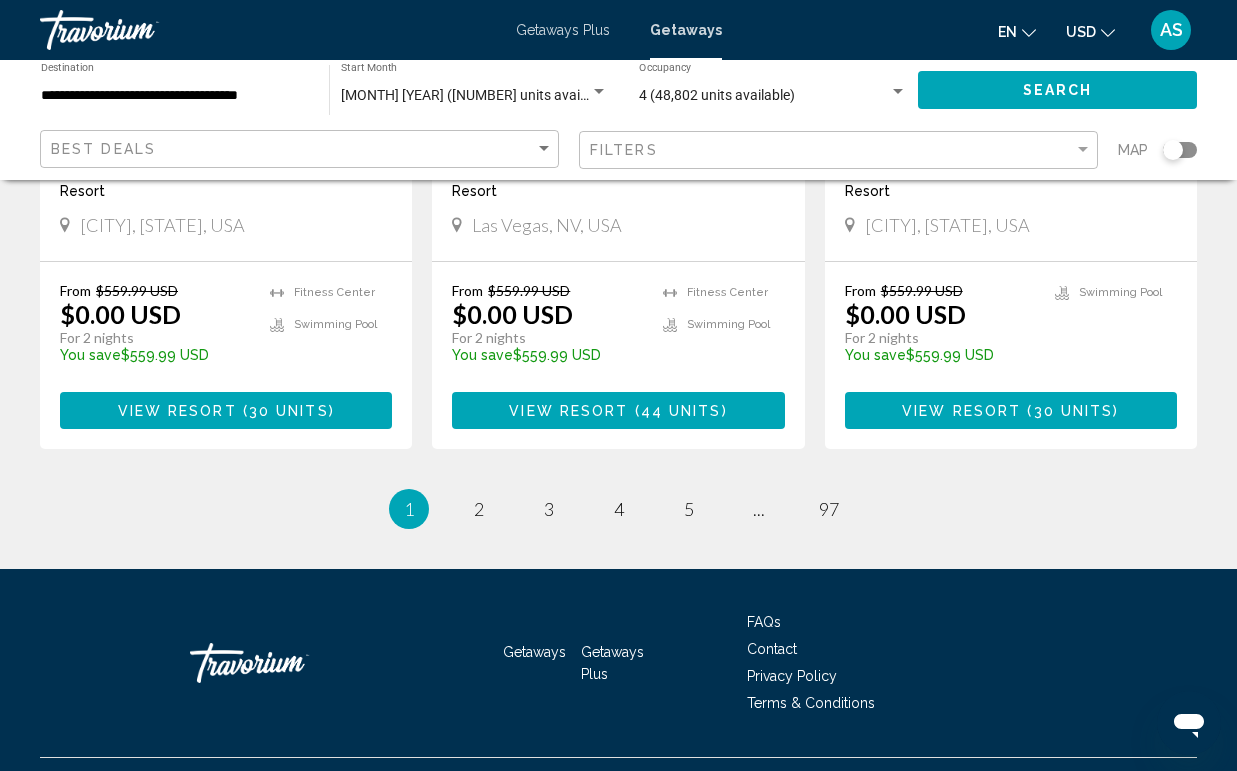 click on "Best Deals Filters Map" 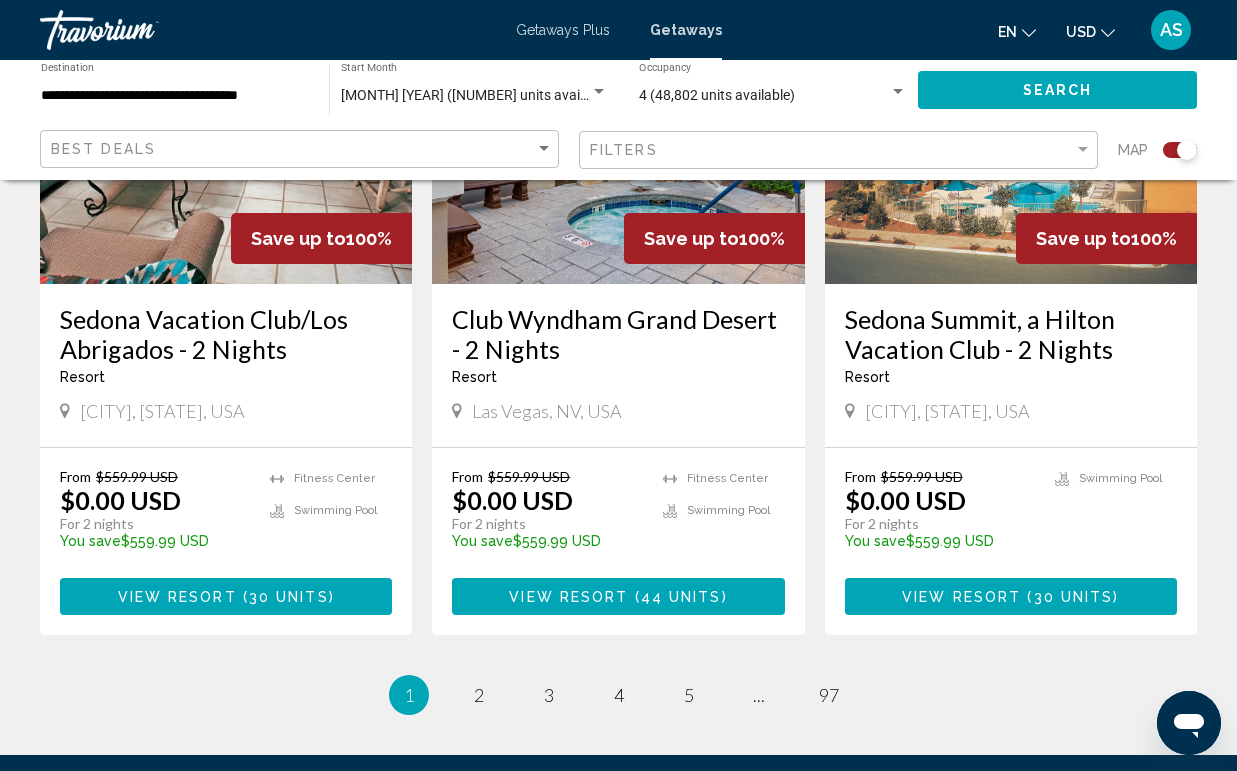 scroll, scrollTop: 3088, scrollLeft: 0, axis: vertical 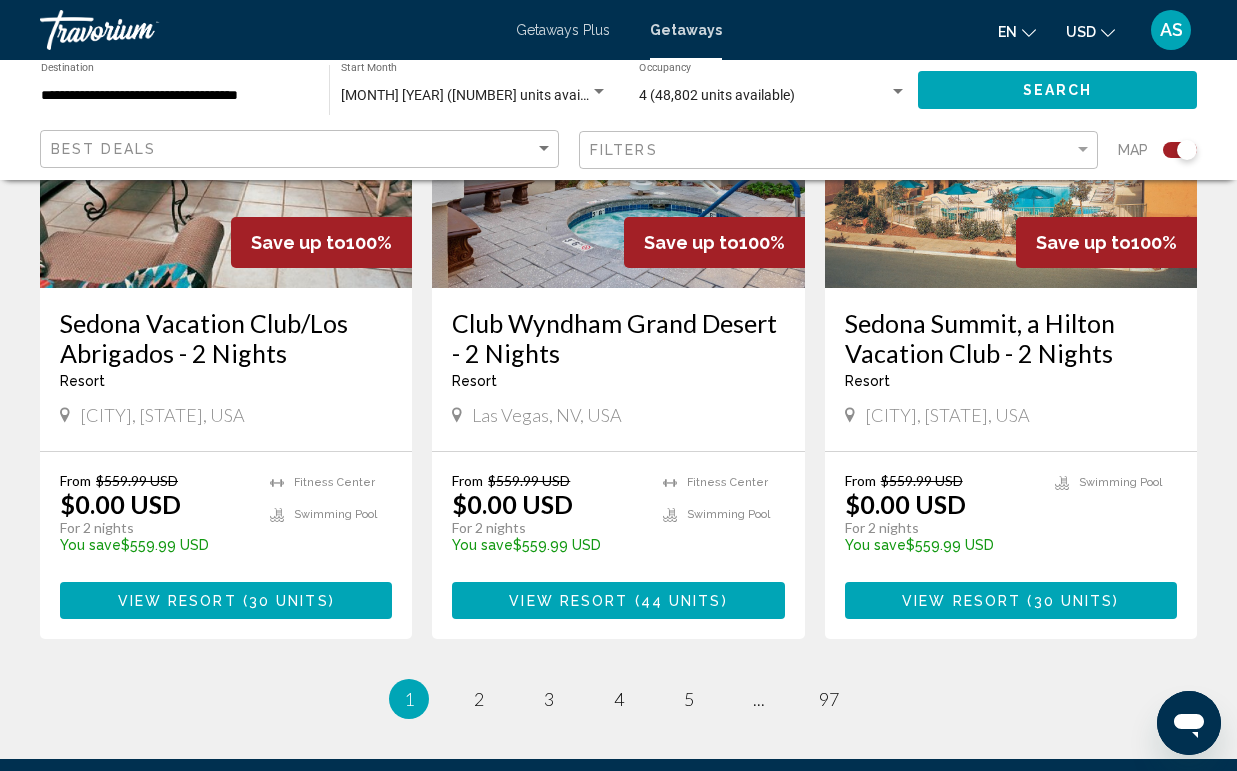 click at bounding box center [898, 92] 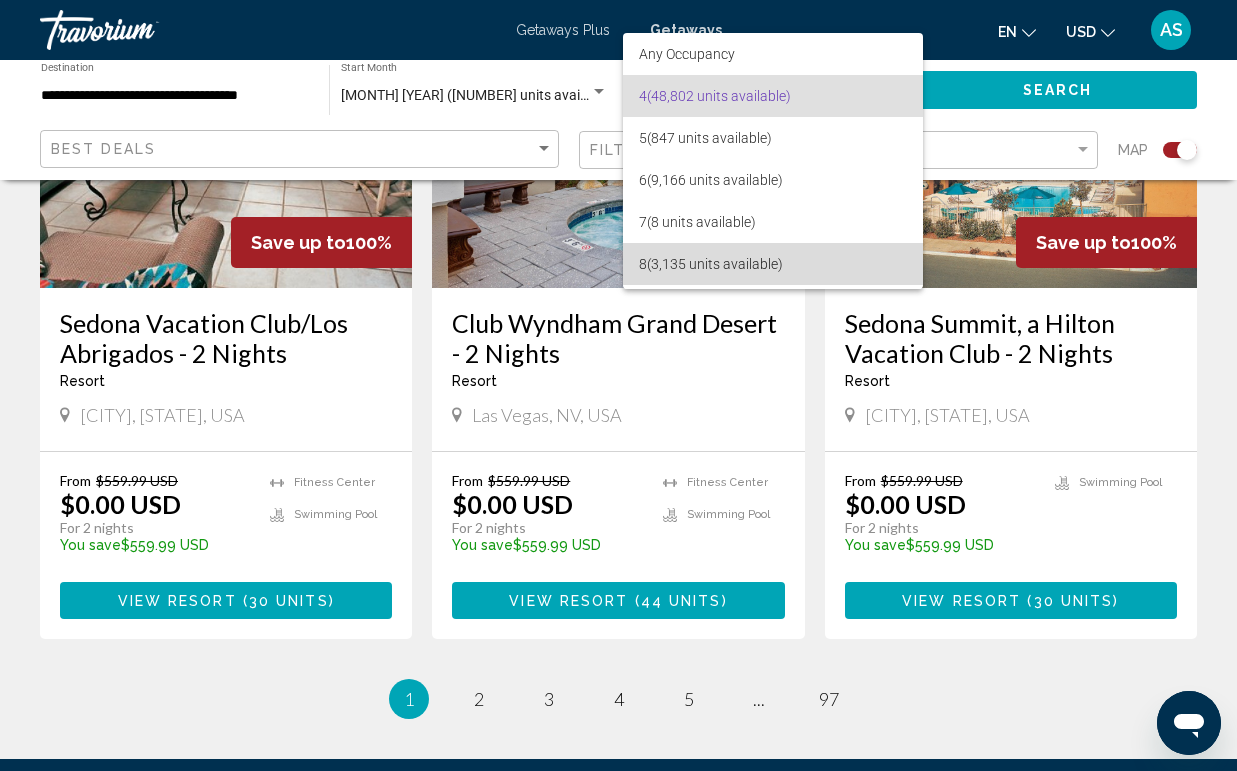 click on "8  (3,135 units available)" at bounding box center [773, 264] 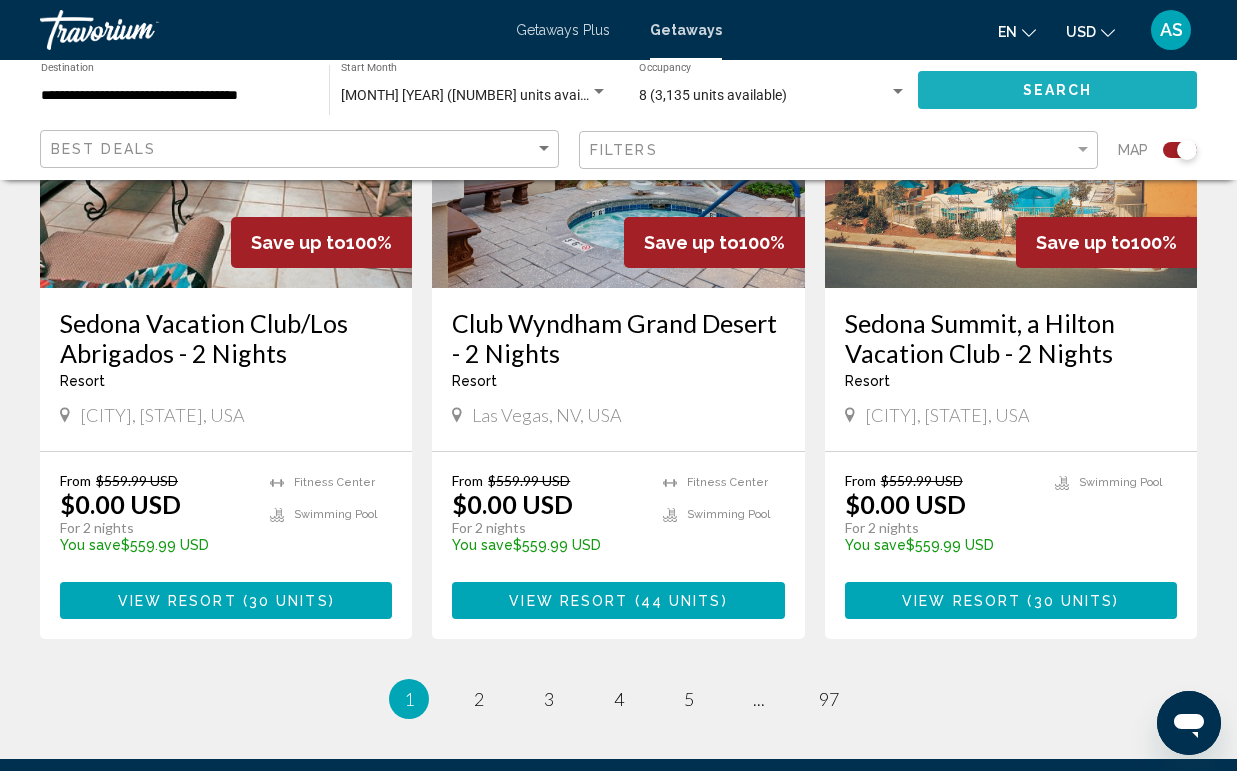 click on "Search" 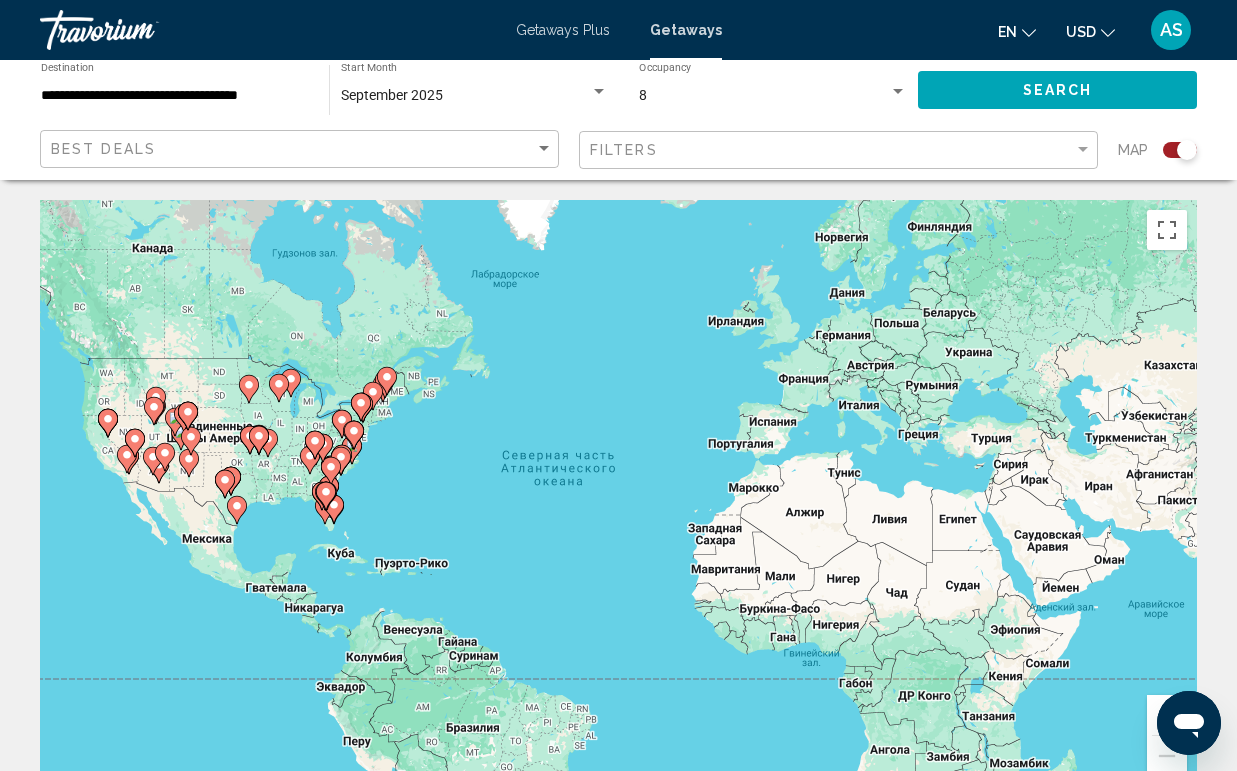 click on "Чтобы активировать перетаскивание с помощью клавиатуры, нажмите Alt + Ввод. После этого перемещайте маркер, используя клавиши со стрелками. Чтобы завершить перетаскивание, нажмите клавишу Ввод. Чтобы отменить действие, нажмите клавишу Esc." at bounding box center [618, 500] 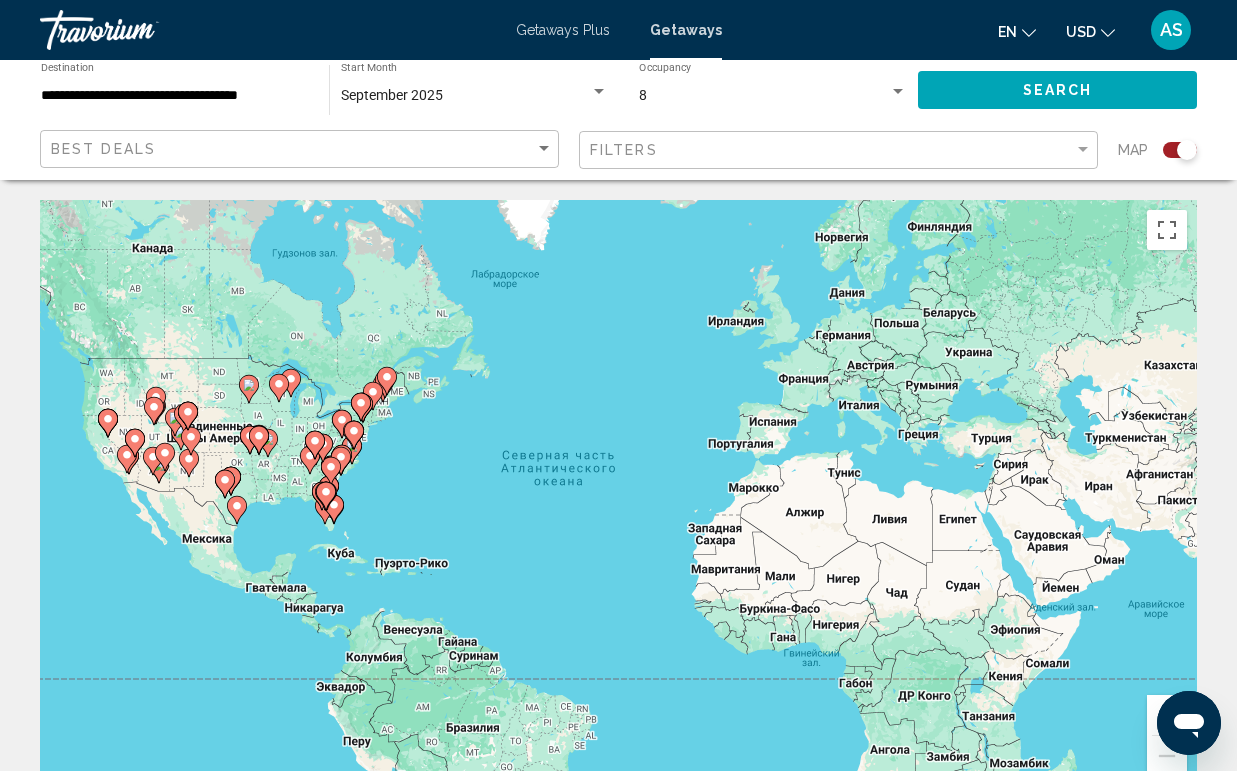 click on "Чтобы активировать перетаскивание с помощью клавиатуры, нажмите Alt + Ввод. После этого перемещайте маркер, используя клавиши со стрелками. Чтобы завершить перетаскивание, нажмите клавишу Ввод. Чтобы отменить действие, нажмите клавишу Esc." at bounding box center [618, 500] 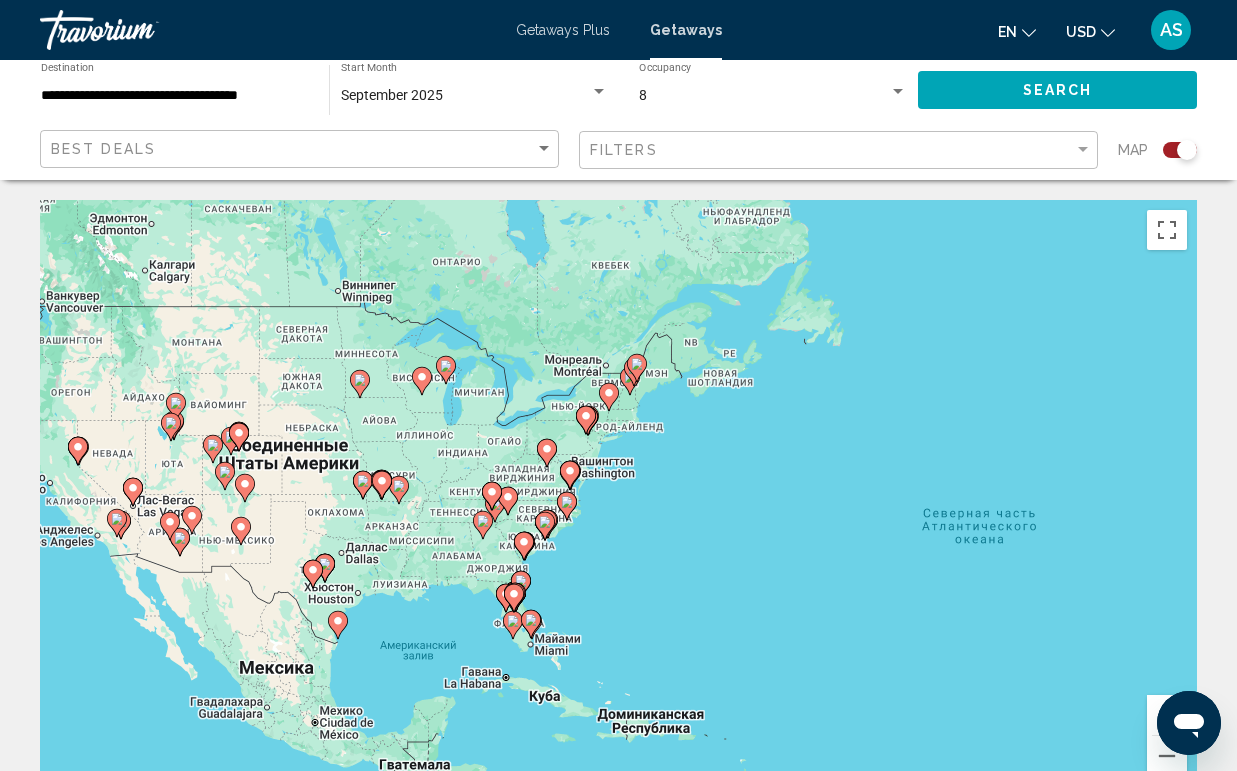 click 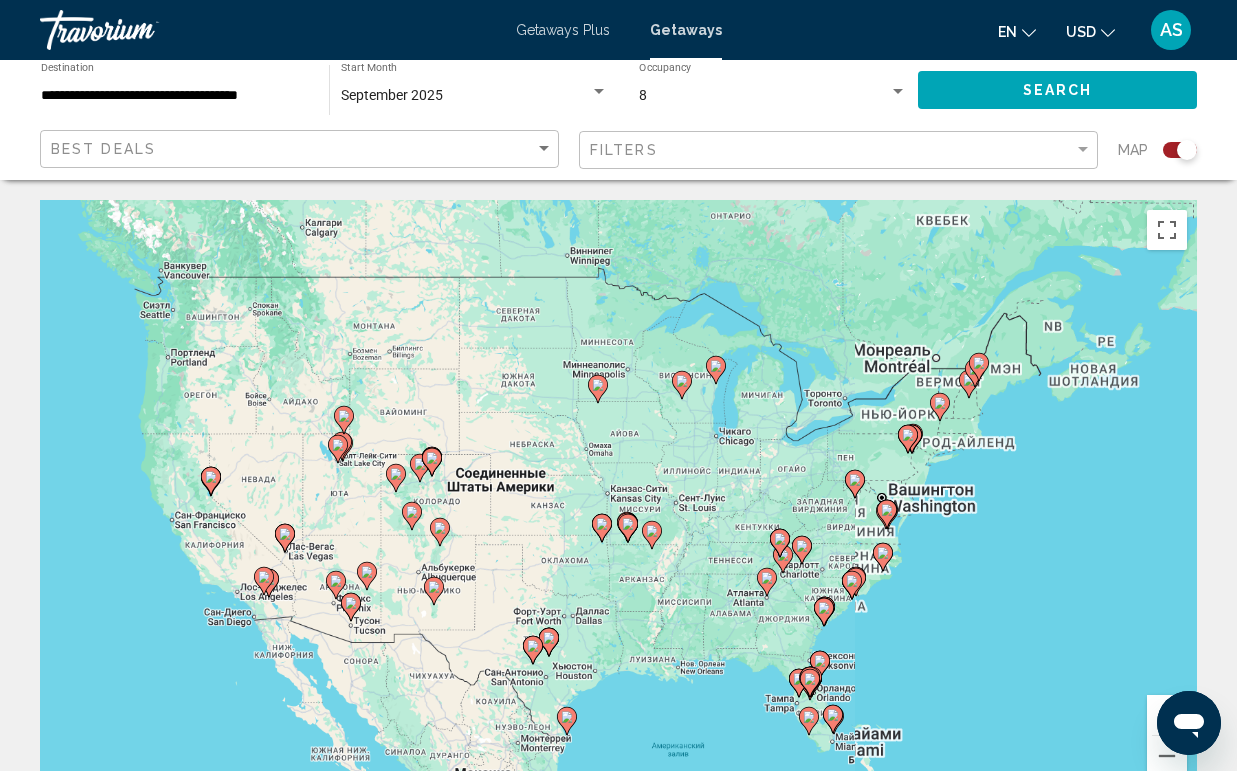 click on "Для навигации используйте клавиши со стрелками. Чтобы активировать перетаскивание с помощью клавиатуры, нажмите Alt + Ввод. После этого перемещайте маркер, используя клавиши со стрелками. Чтобы завершить перетаскивание, нажмите клавишу Ввод. Чтобы отменить действие, нажмите клавишу Esc." at bounding box center [618, 500] 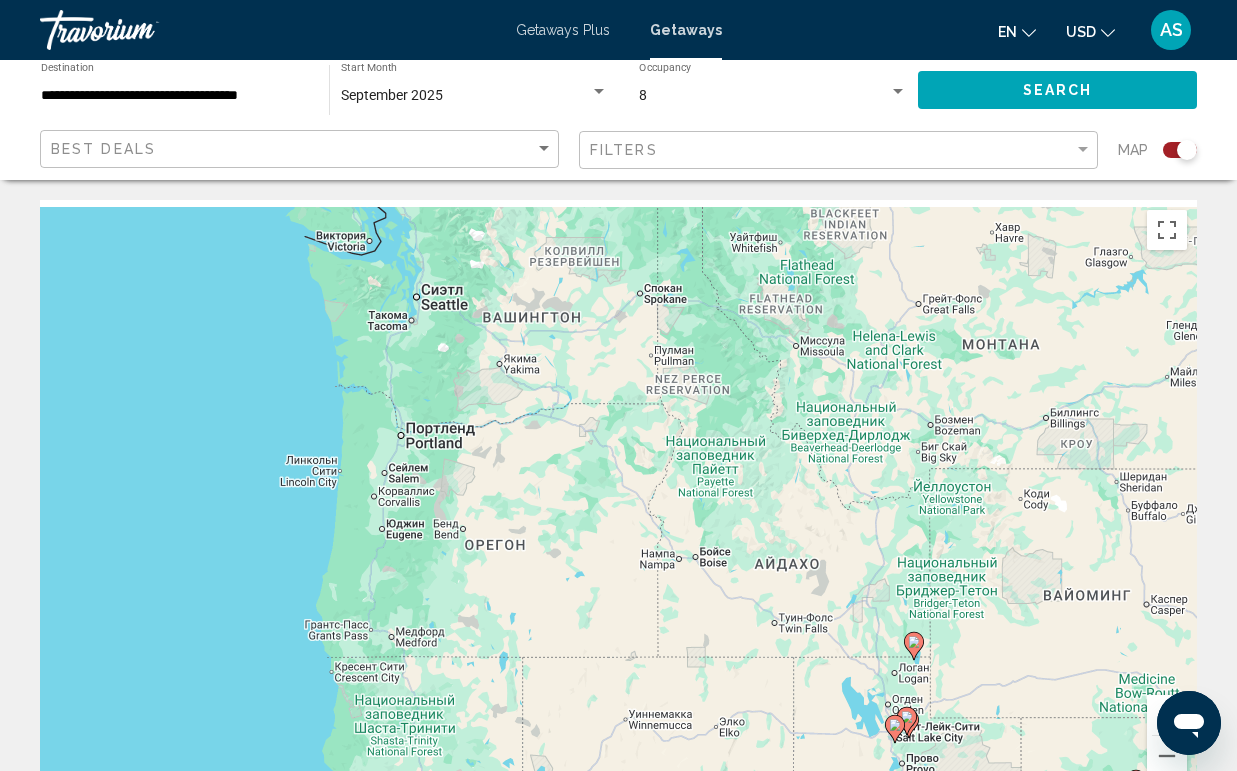 drag, startPoint x: 584, startPoint y: 576, endPoint x: 646, endPoint y: 802, distance: 234.35016 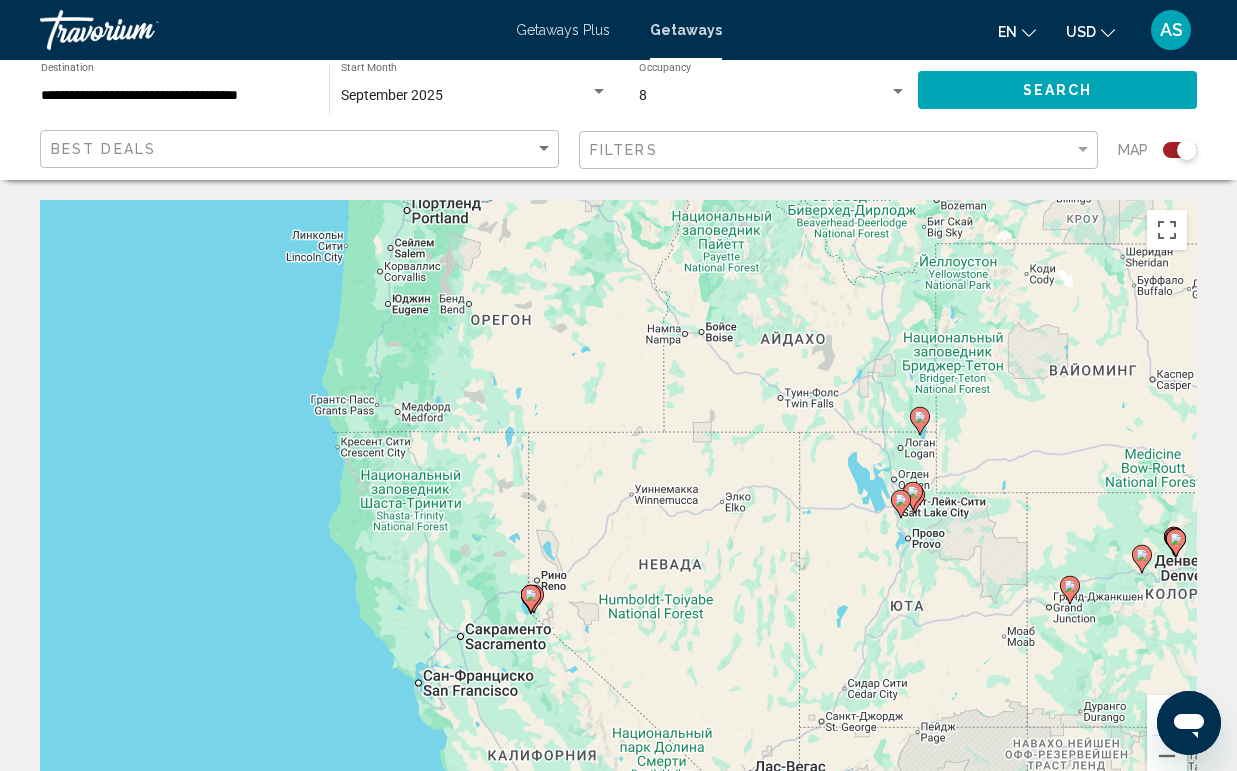 drag, startPoint x: 780, startPoint y: 673, endPoint x: 762, endPoint y: 403, distance: 270.59933 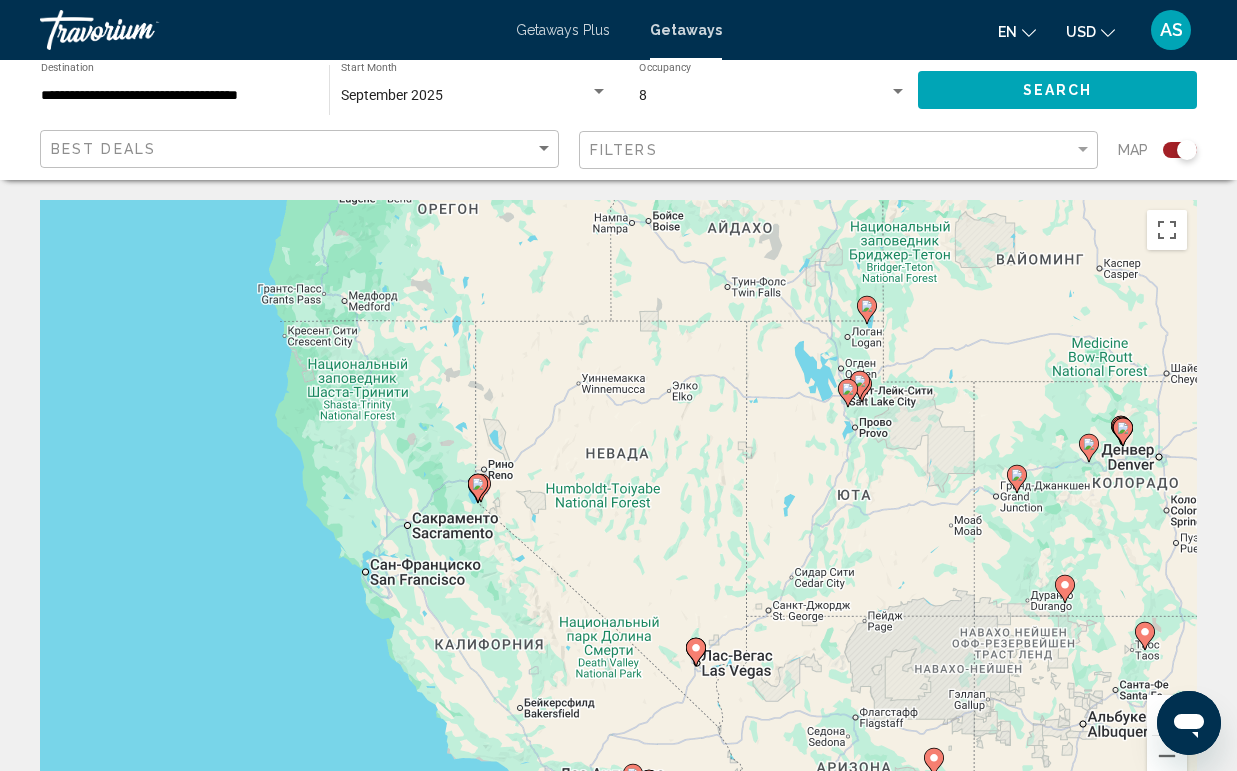 drag, startPoint x: 705, startPoint y: 461, endPoint x: 648, endPoint y: 384, distance: 95.80188 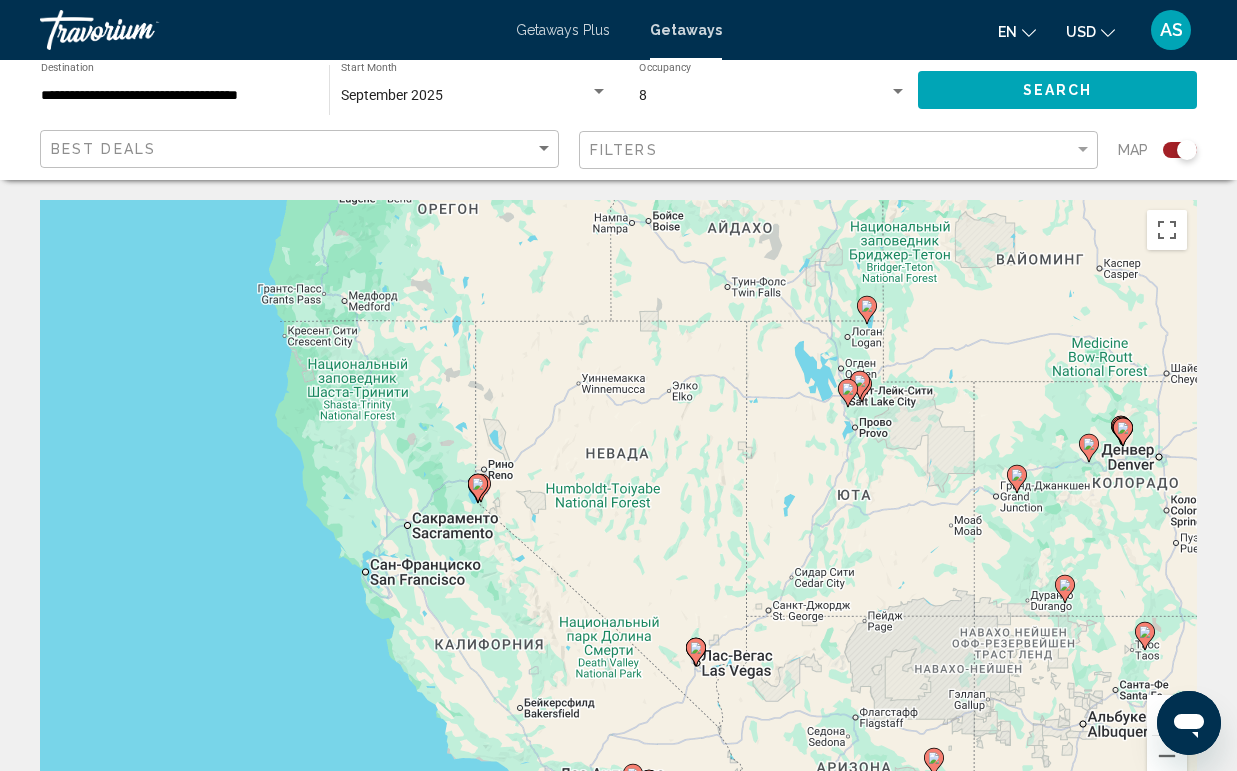 click on "Чтобы активировать перетаскивание с помощью клавиатуры, нажмите Alt + Ввод. После этого перемещайте маркер, используя клавиши со стрелками. Чтобы завершить перетаскивание, нажмите клавишу Ввод. Чтобы отменить действие, нажмите клавишу Esc." at bounding box center [618, 500] 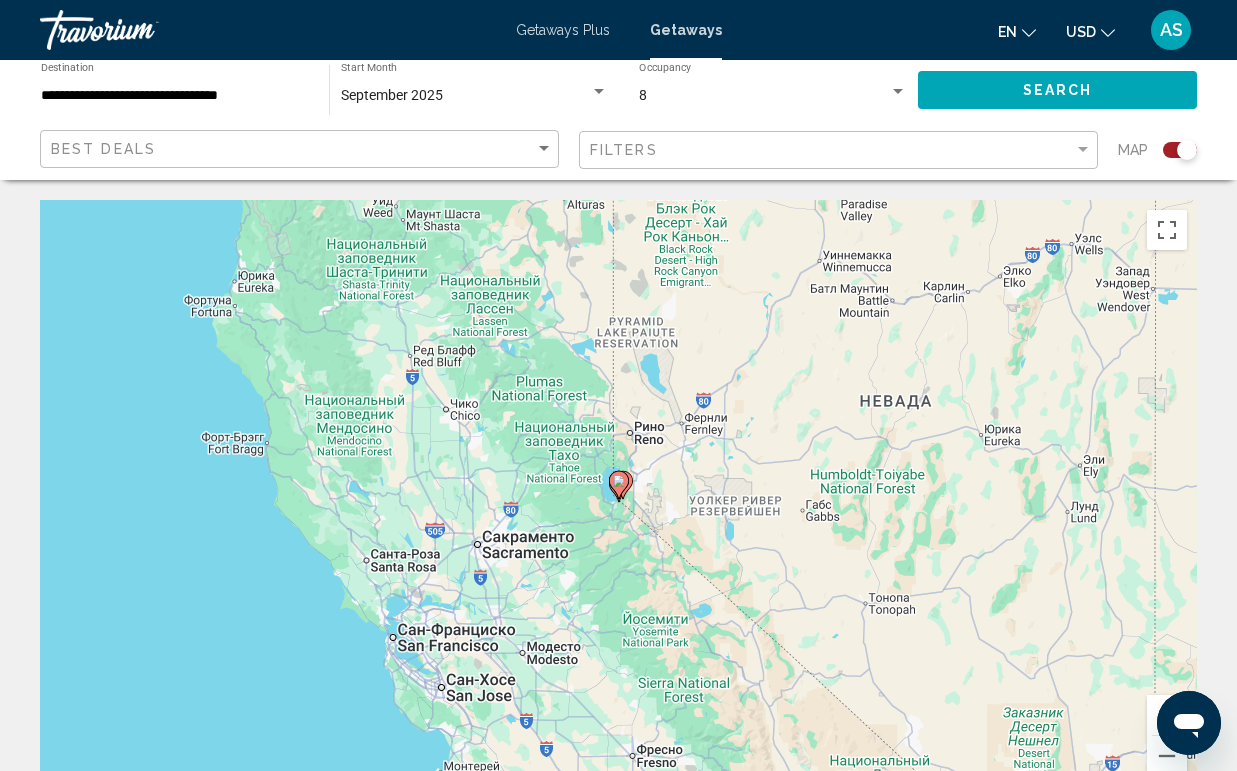 click on "Для навигации используйте клавиши со стрелками. Чтобы активировать перетаскивание с помощью клавиатуры, нажмите Alt + Ввод. После этого перемещайте маркер, используя клавиши со стрелками. Чтобы завершить перетаскивание, нажмите клавишу Ввод. Чтобы отменить действие, нажмите клавишу Esc." at bounding box center [618, 500] 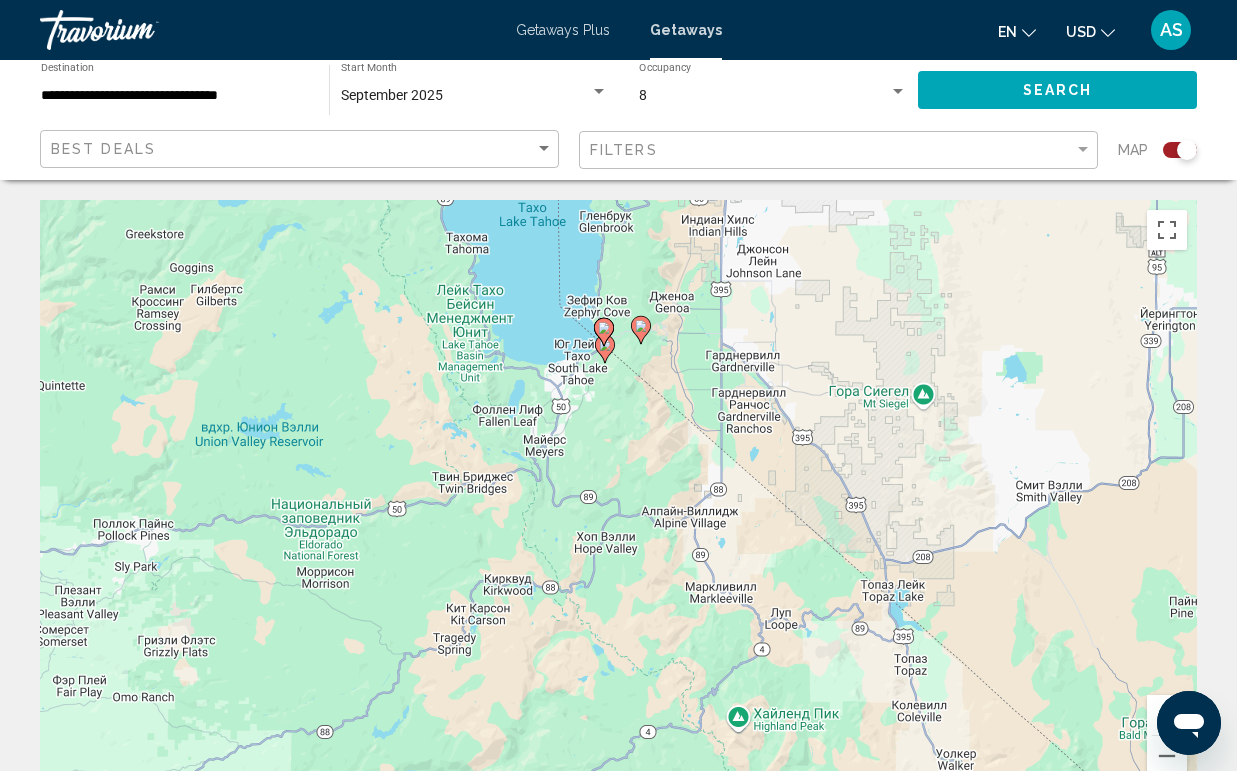 drag, startPoint x: 658, startPoint y: 498, endPoint x: 642, endPoint y: 342, distance: 156.81836 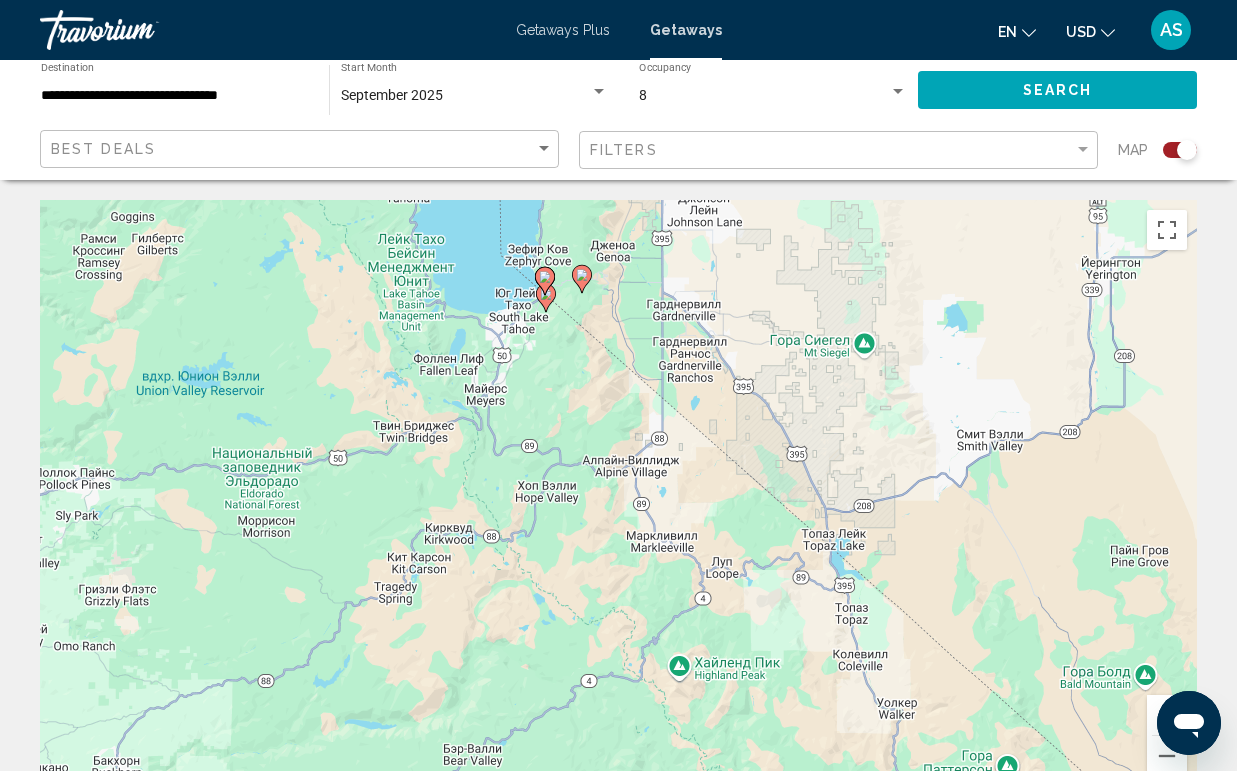 drag, startPoint x: 616, startPoint y: 452, endPoint x: 477, endPoint y: 250, distance: 245.204 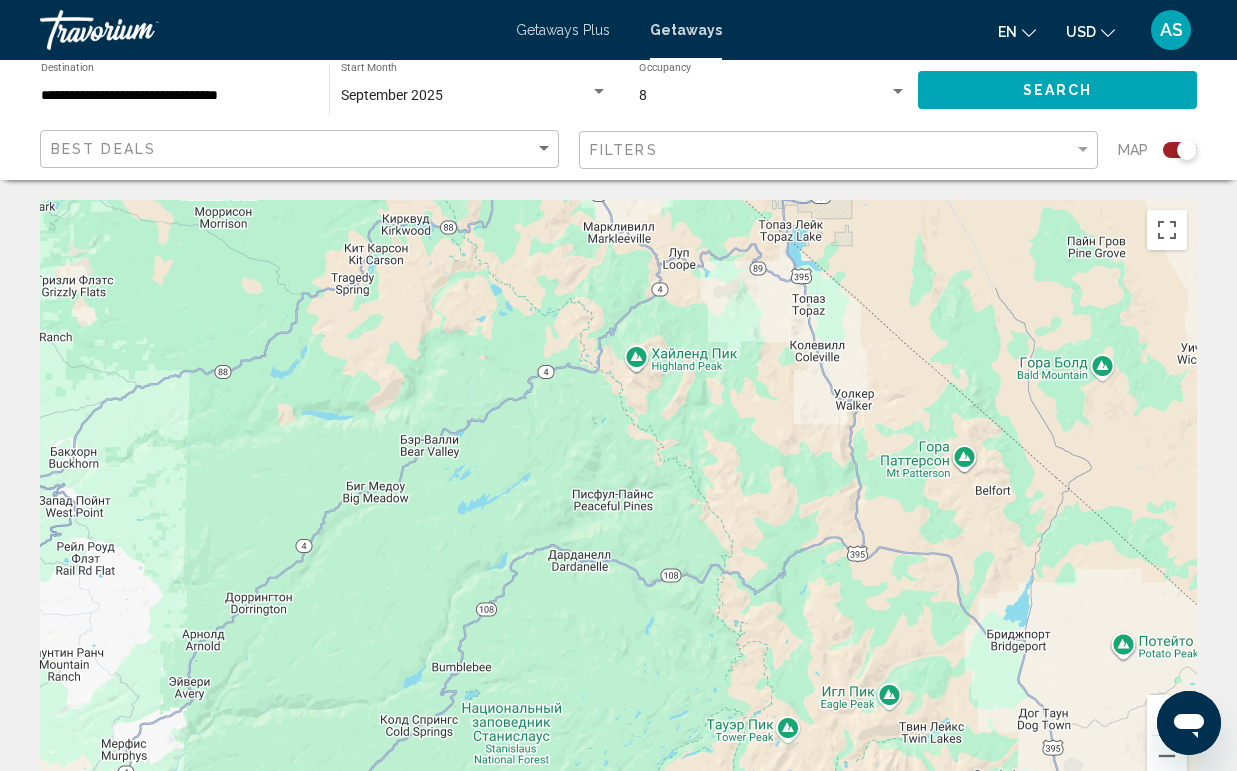 drag, startPoint x: 478, startPoint y: 266, endPoint x: 584, endPoint y: 39, distance: 250.52943 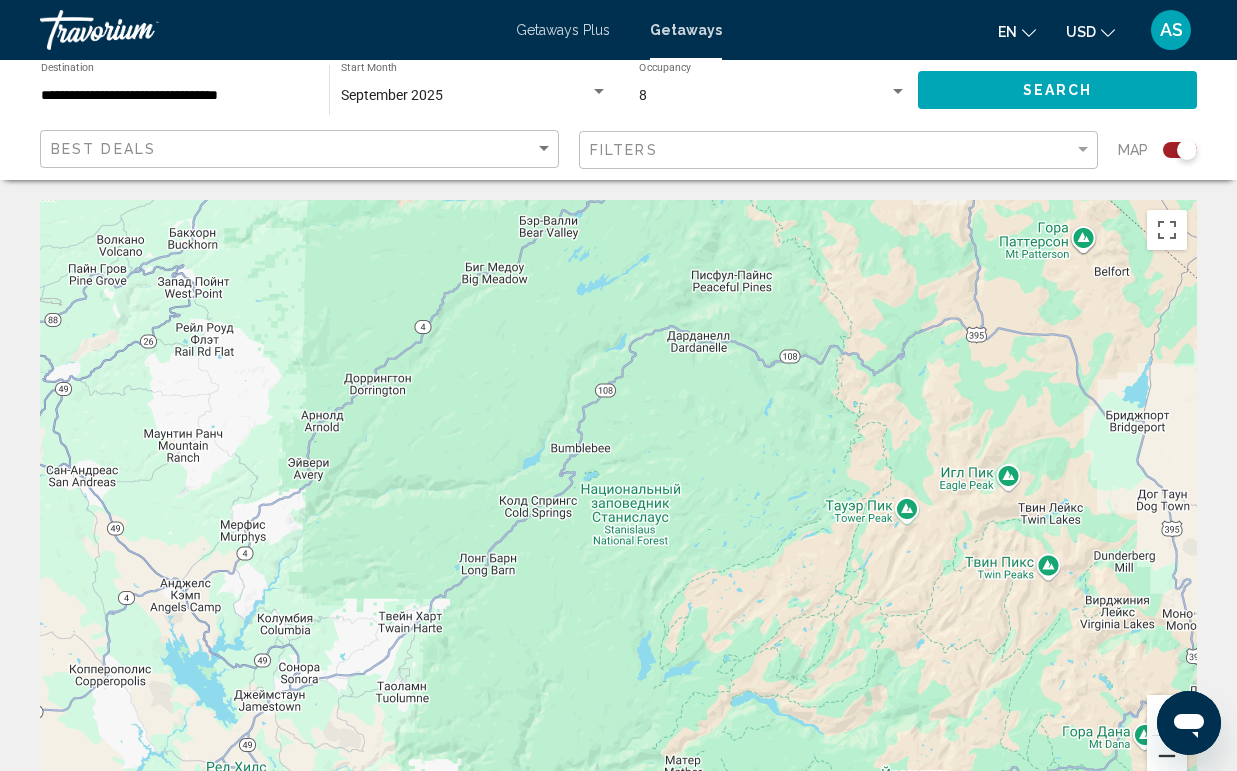 click at bounding box center (1167, 756) 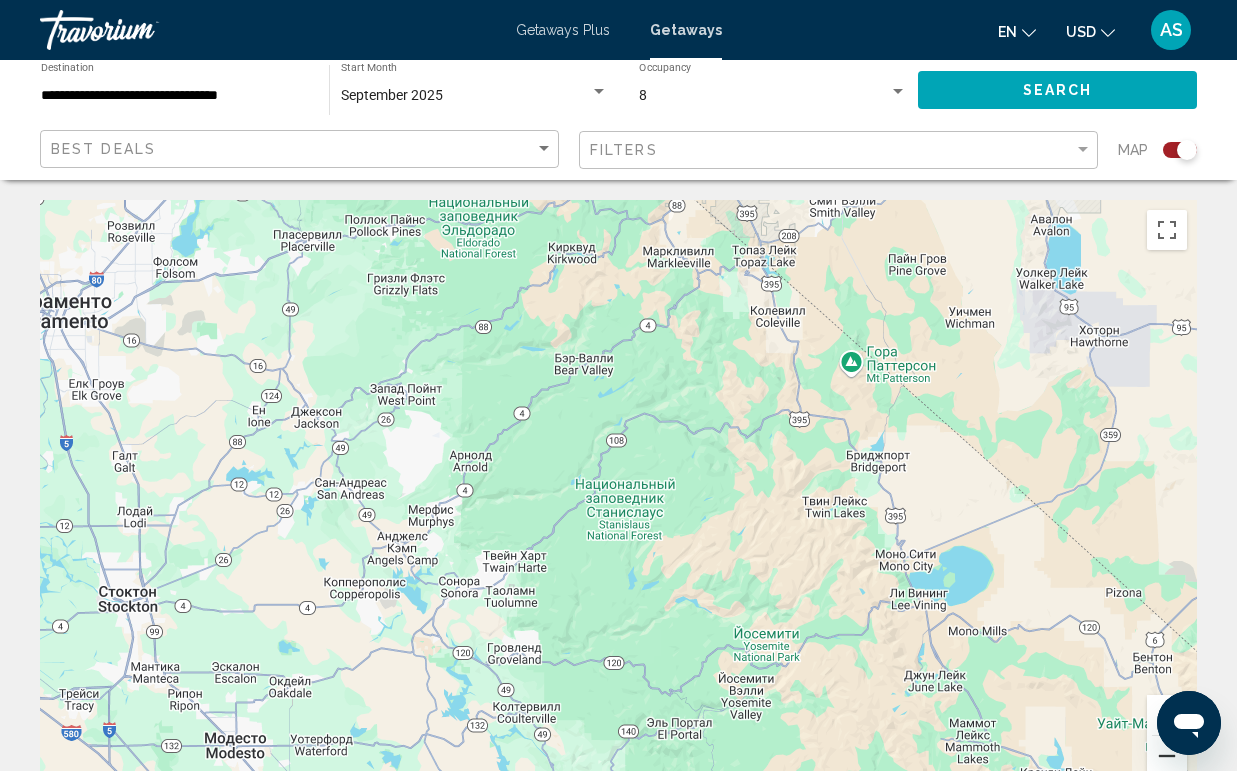 click at bounding box center [1167, 756] 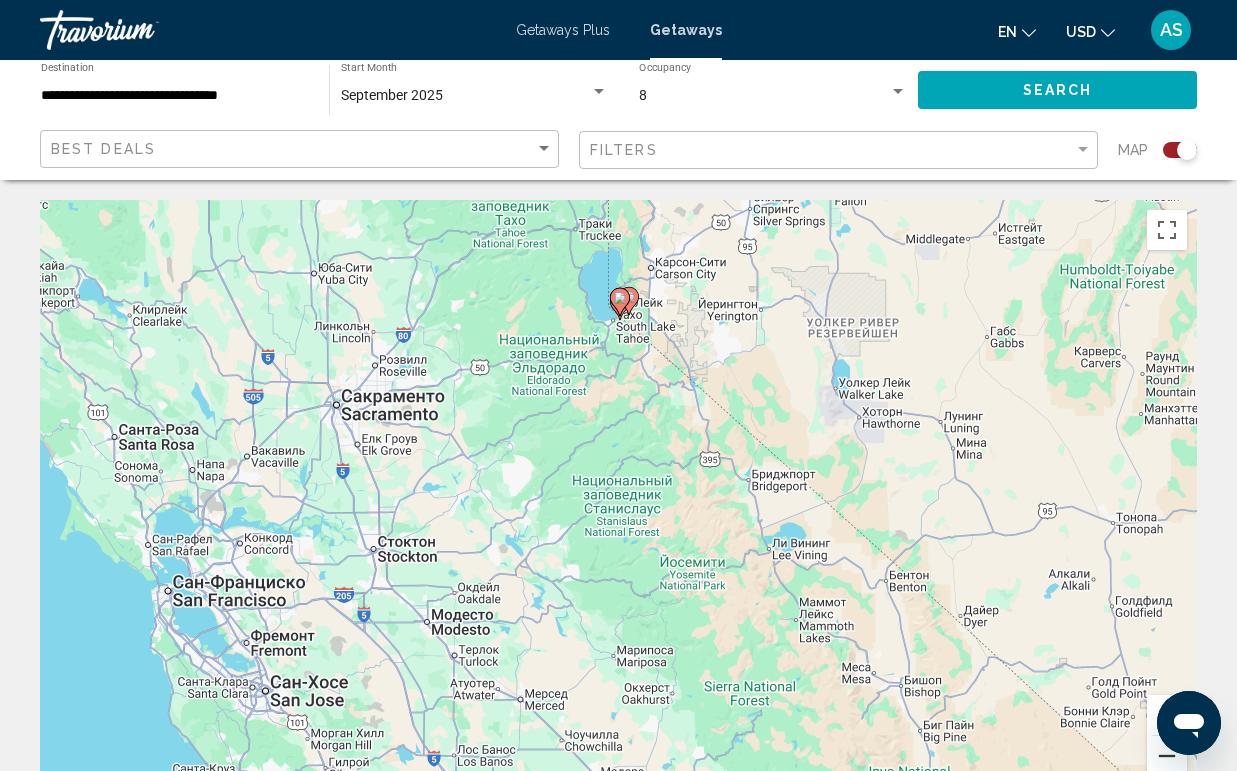 click at bounding box center [1167, 756] 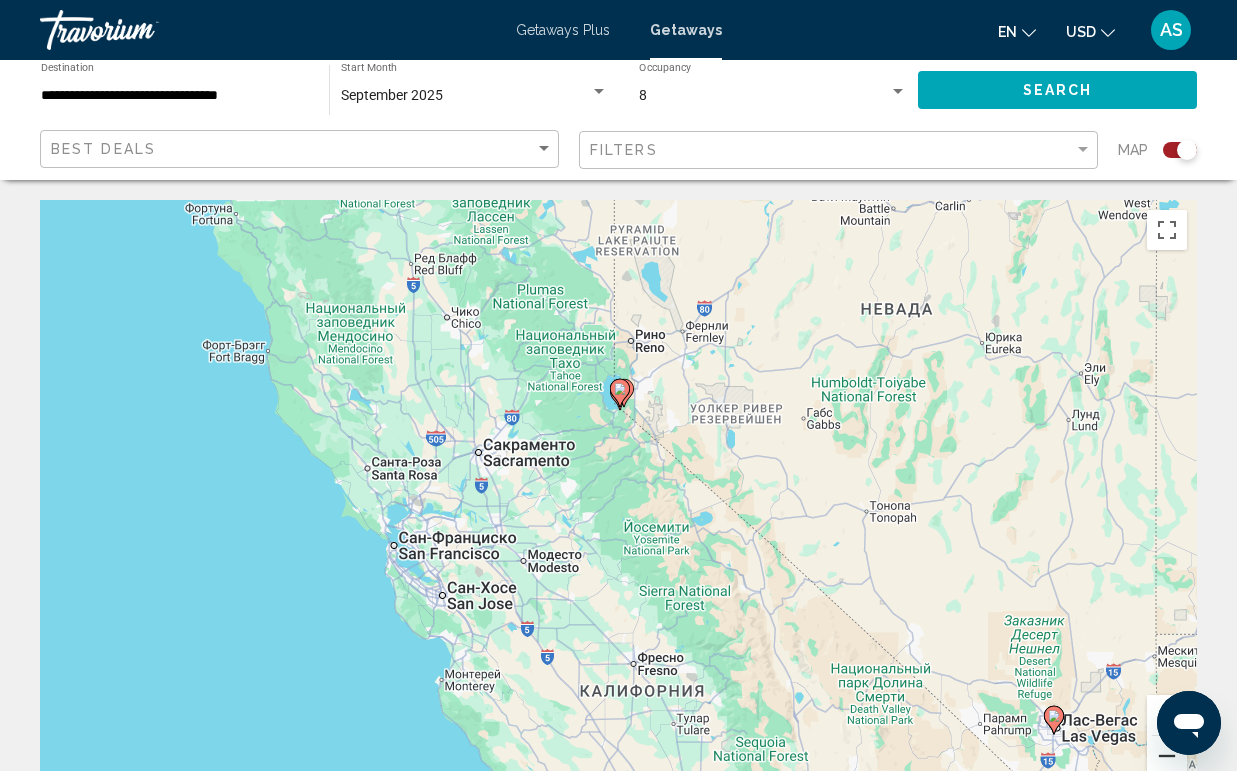 click at bounding box center (1167, 756) 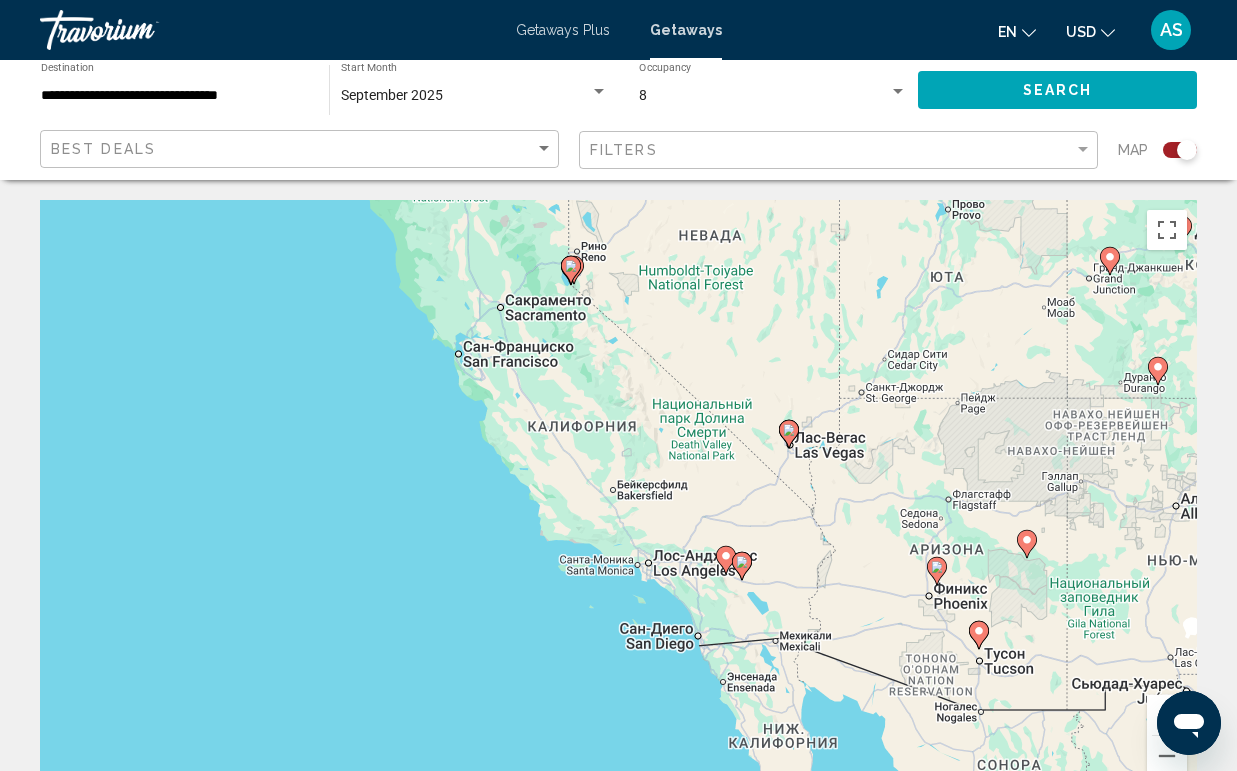 drag, startPoint x: 812, startPoint y: 709, endPoint x: 764, endPoint y: 537, distance: 178.57211 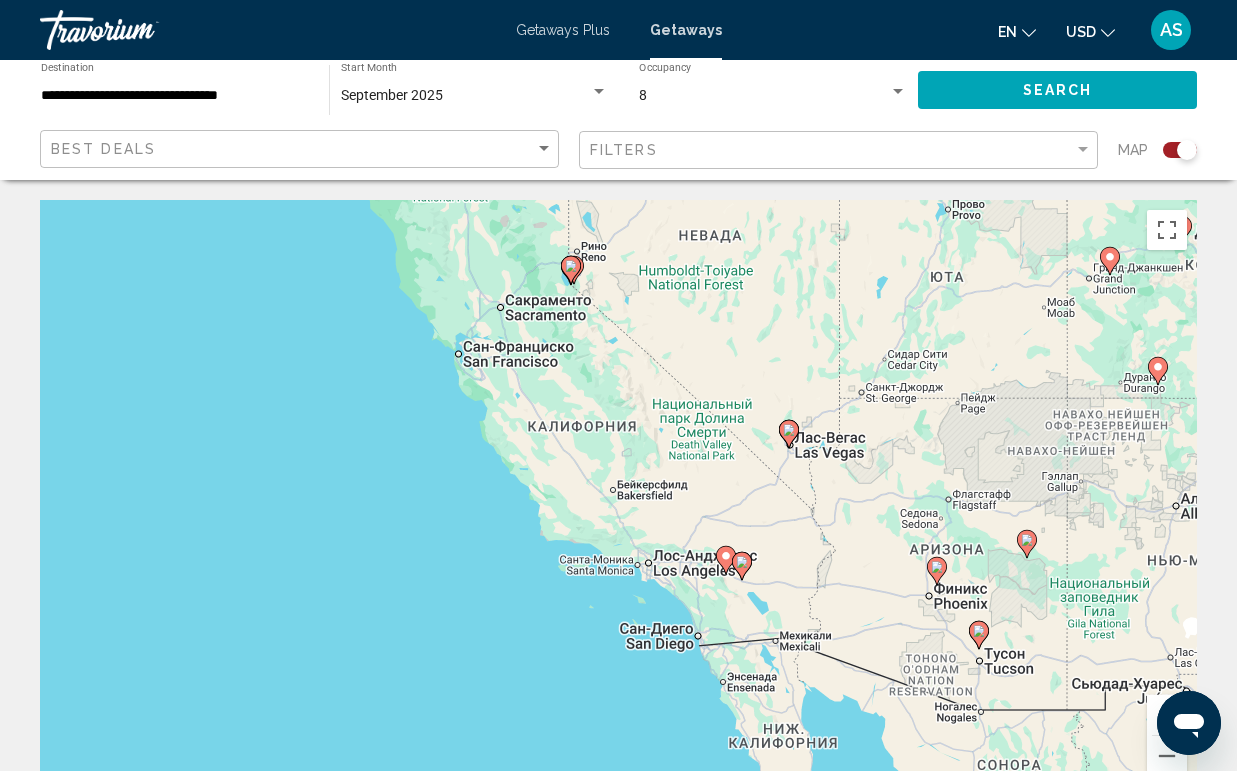 click 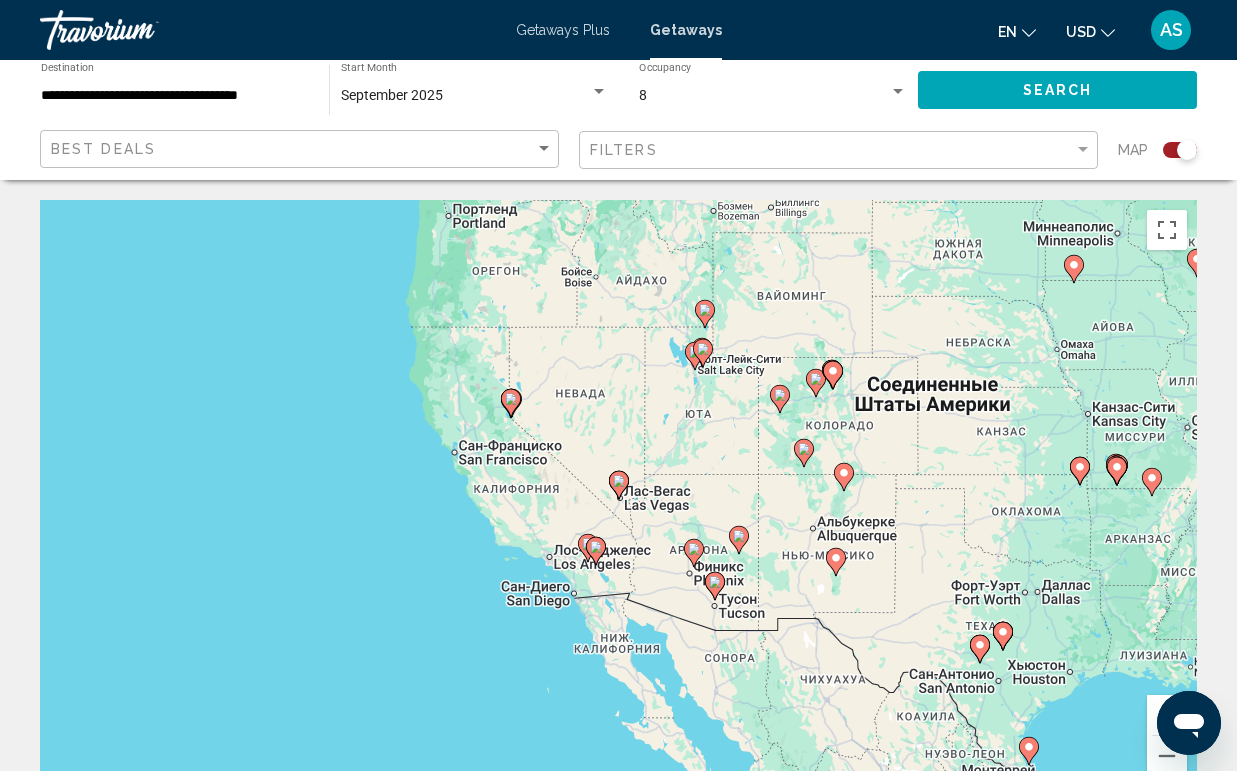 click at bounding box center (619, 485) 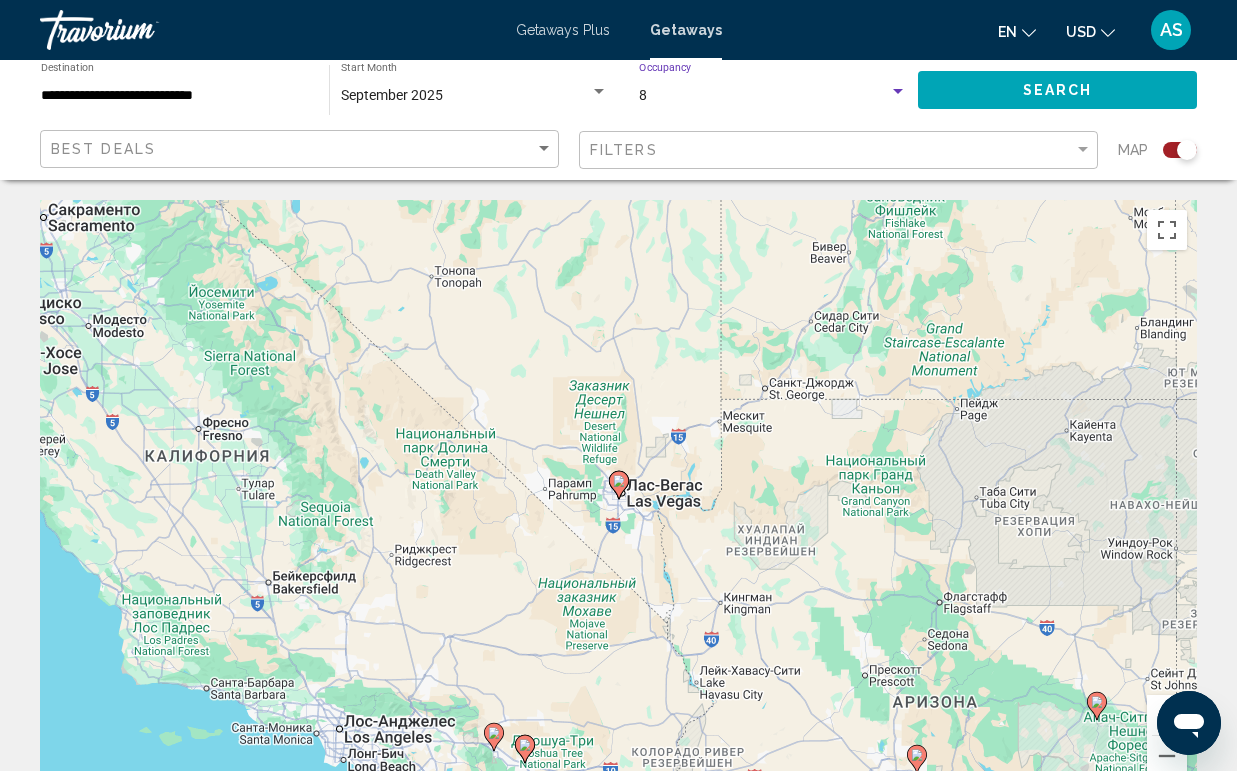 click at bounding box center [898, 92] 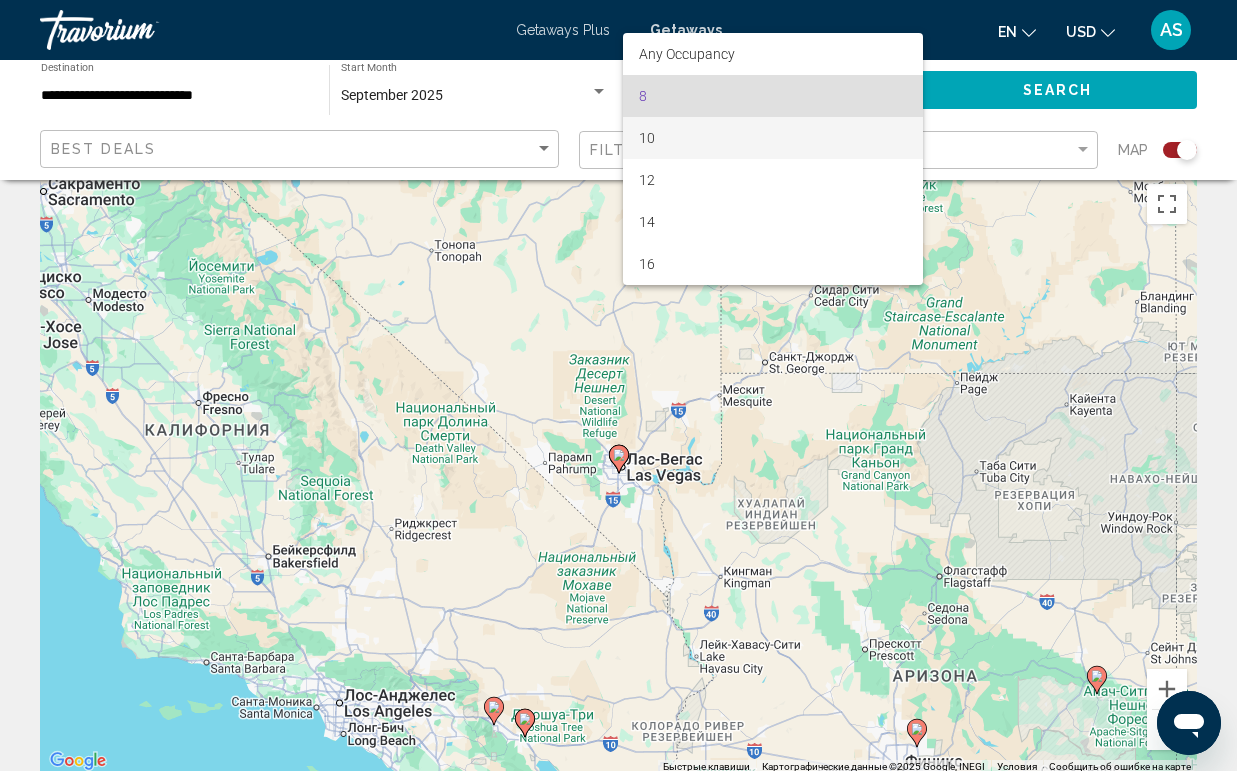 scroll, scrollTop: 0, scrollLeft: 0, axis: both 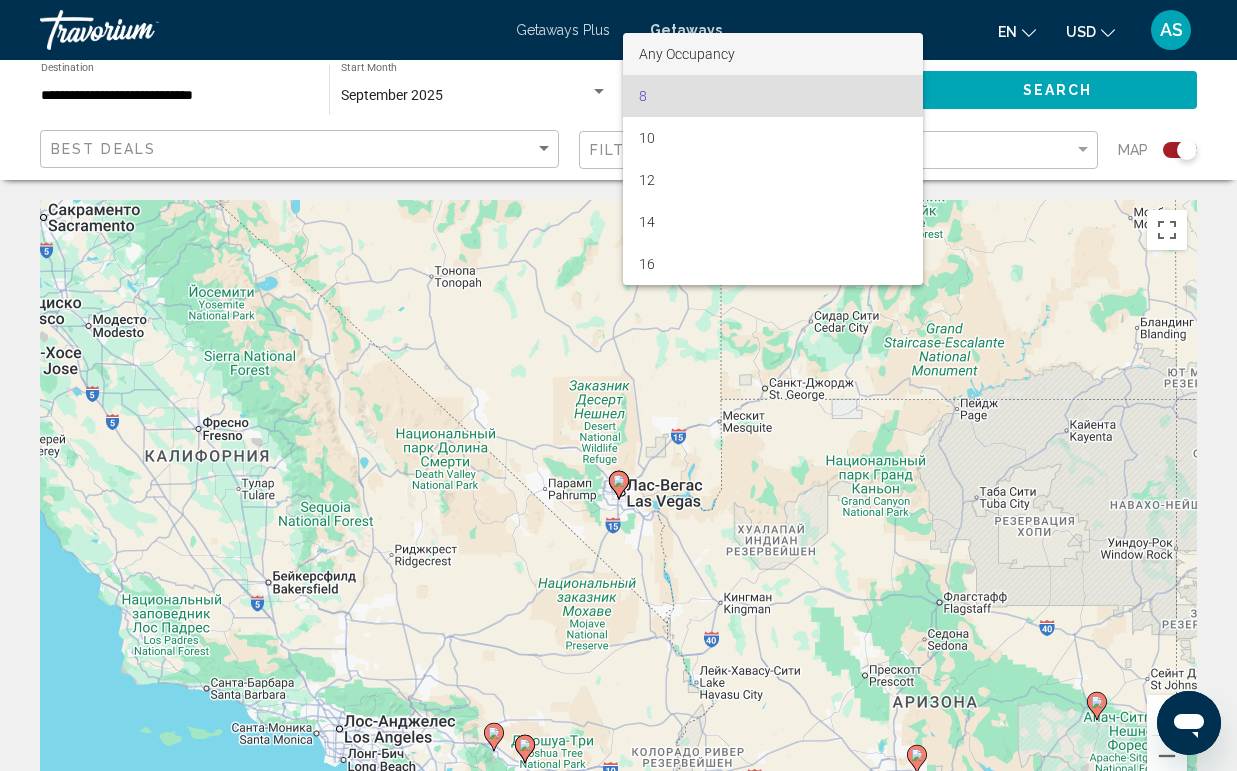 click on "Any Occupancy" at bounding box center [773, 54] 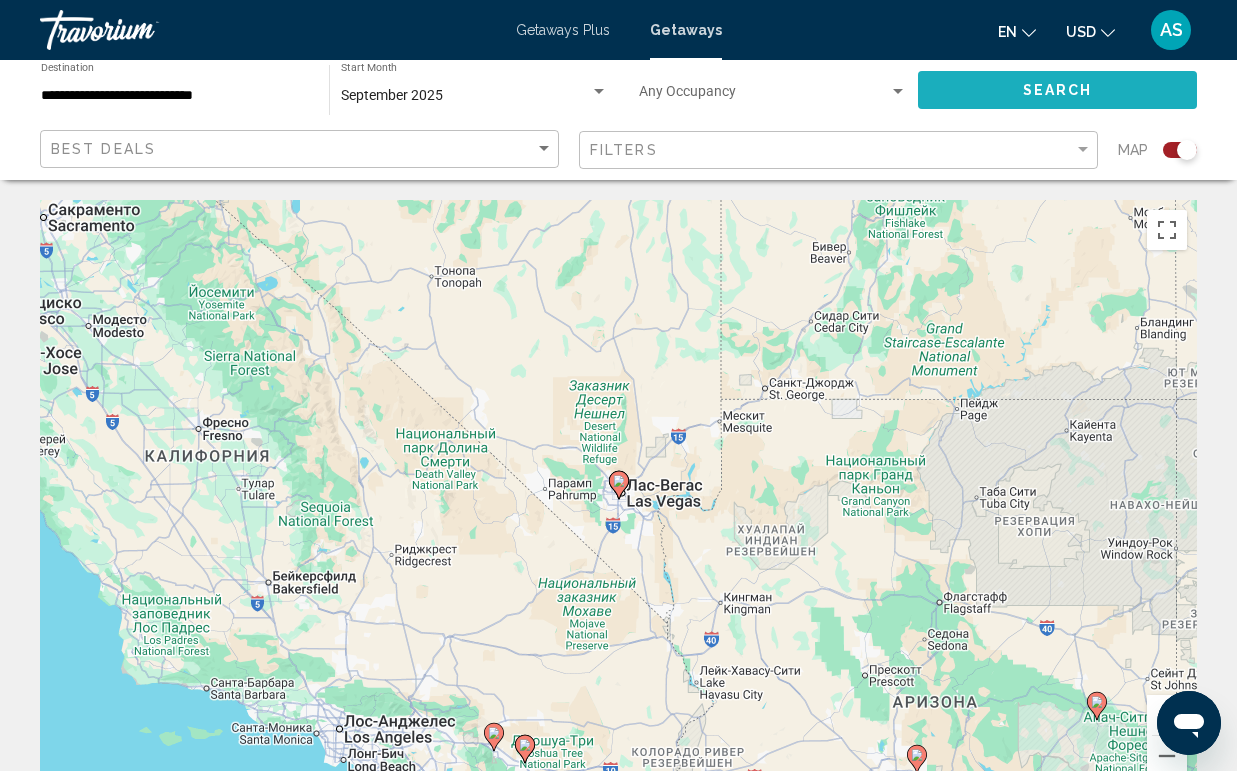 click on "Search" 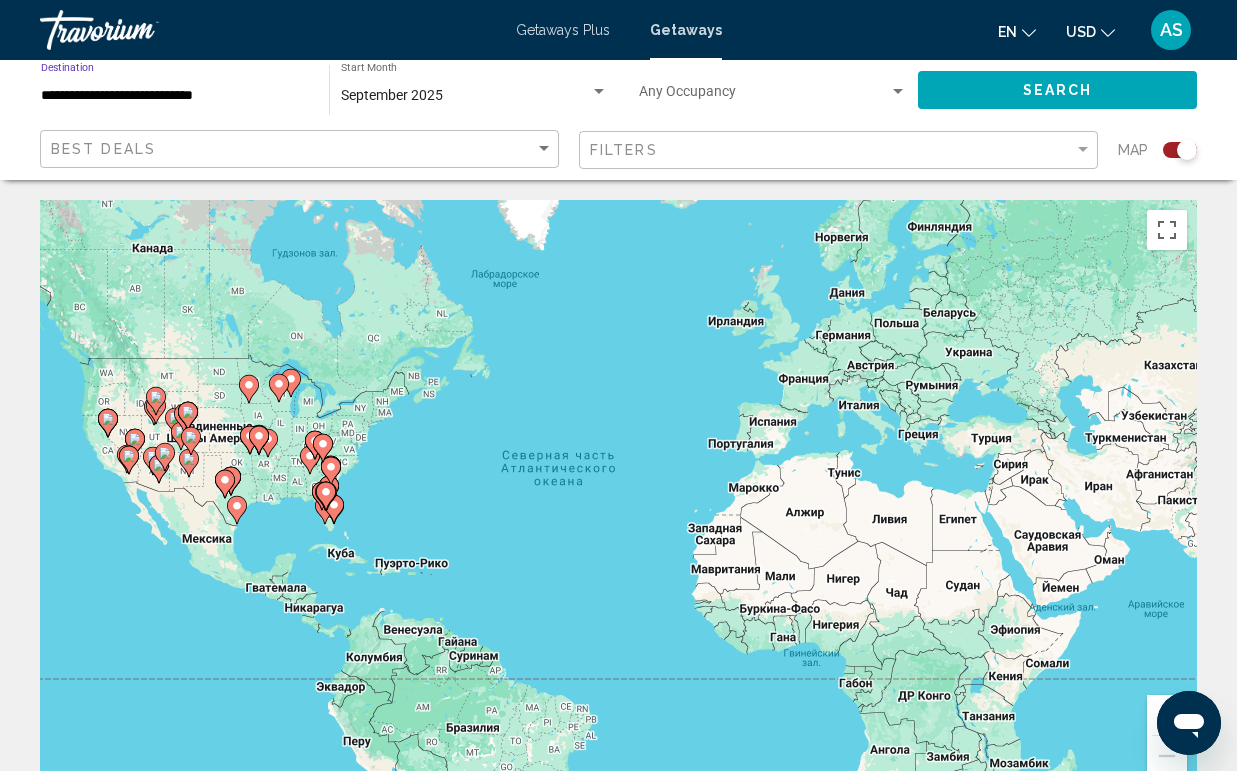 click on "**********" at bounding box center (175, 96) 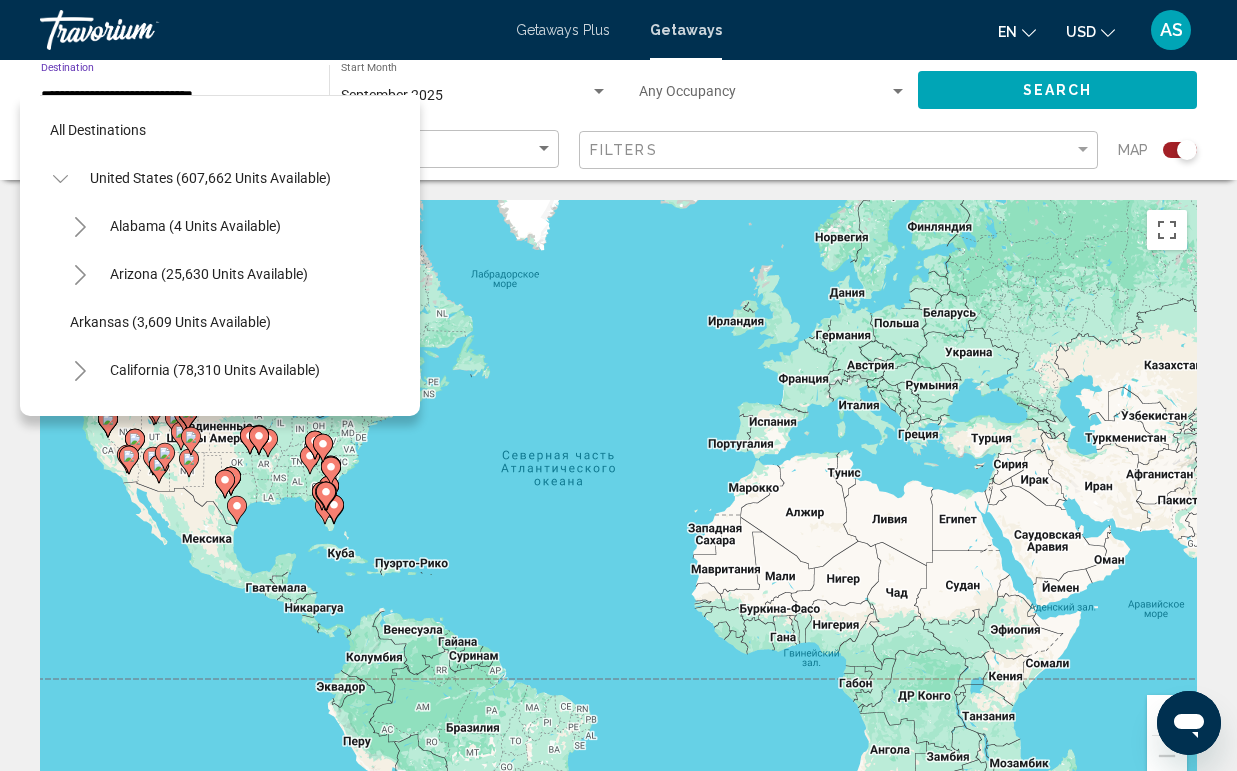scroll, scrollTop: 1127, scrollLeft: 0, axis: vertical 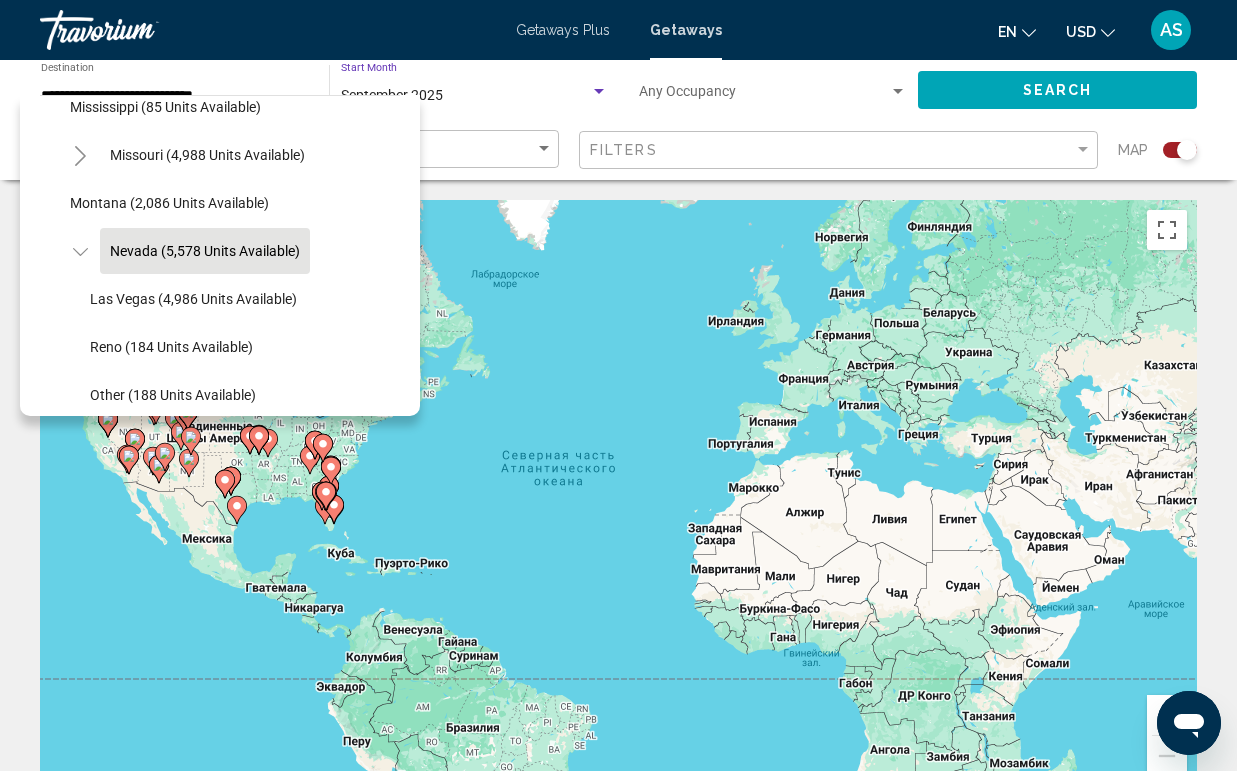 click on "September 2025" at bounding box center (465, 96) 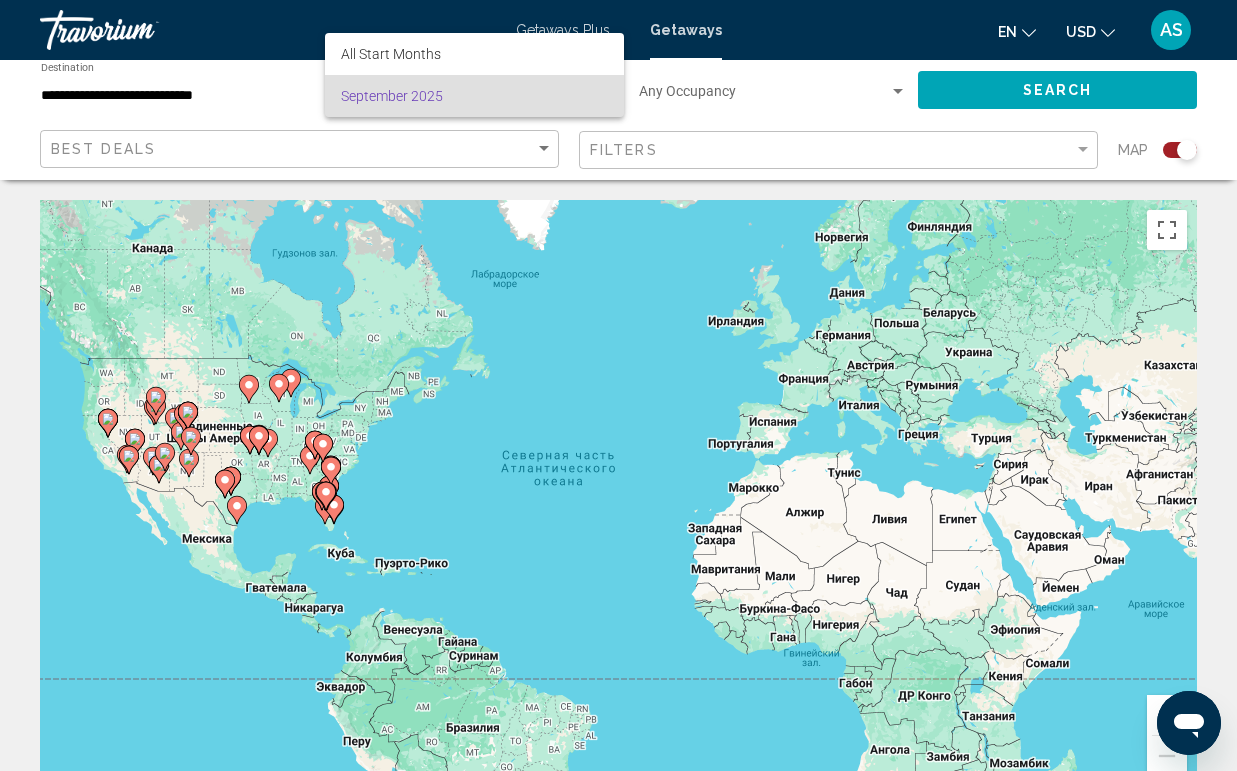 click at bounding box center (618, 385) 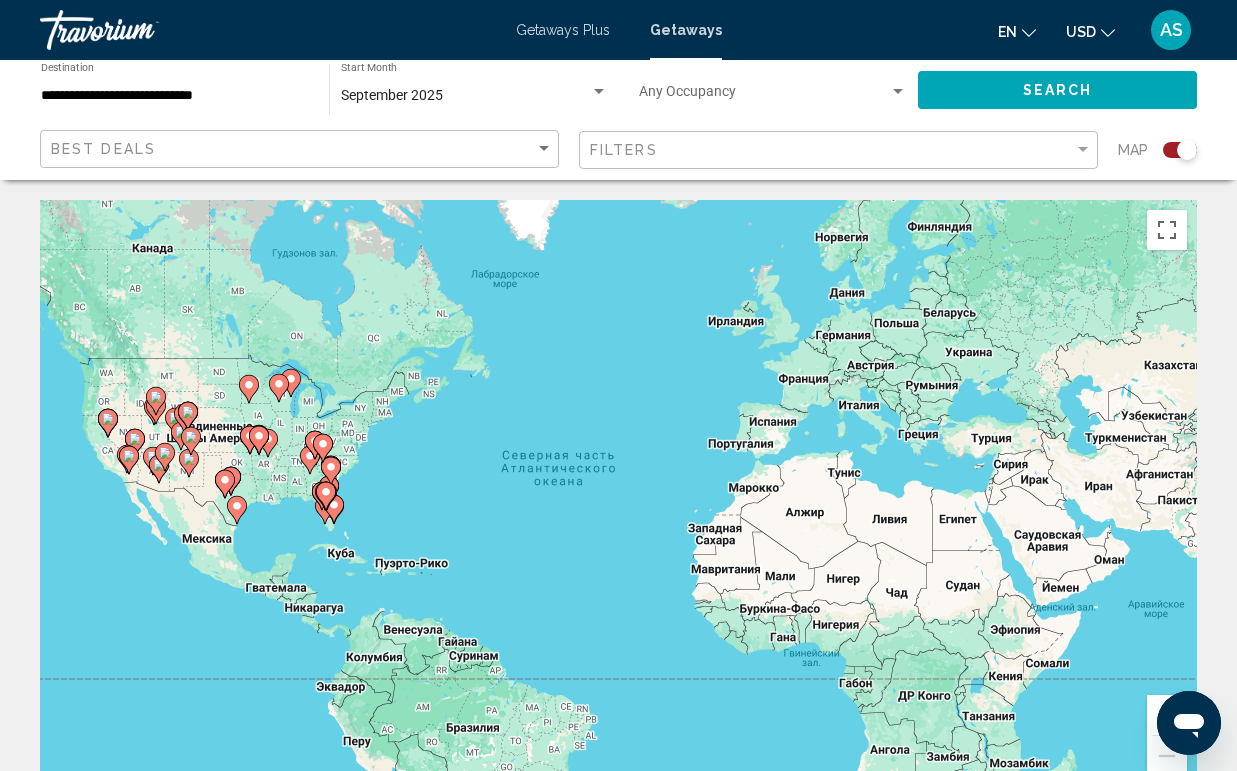 click 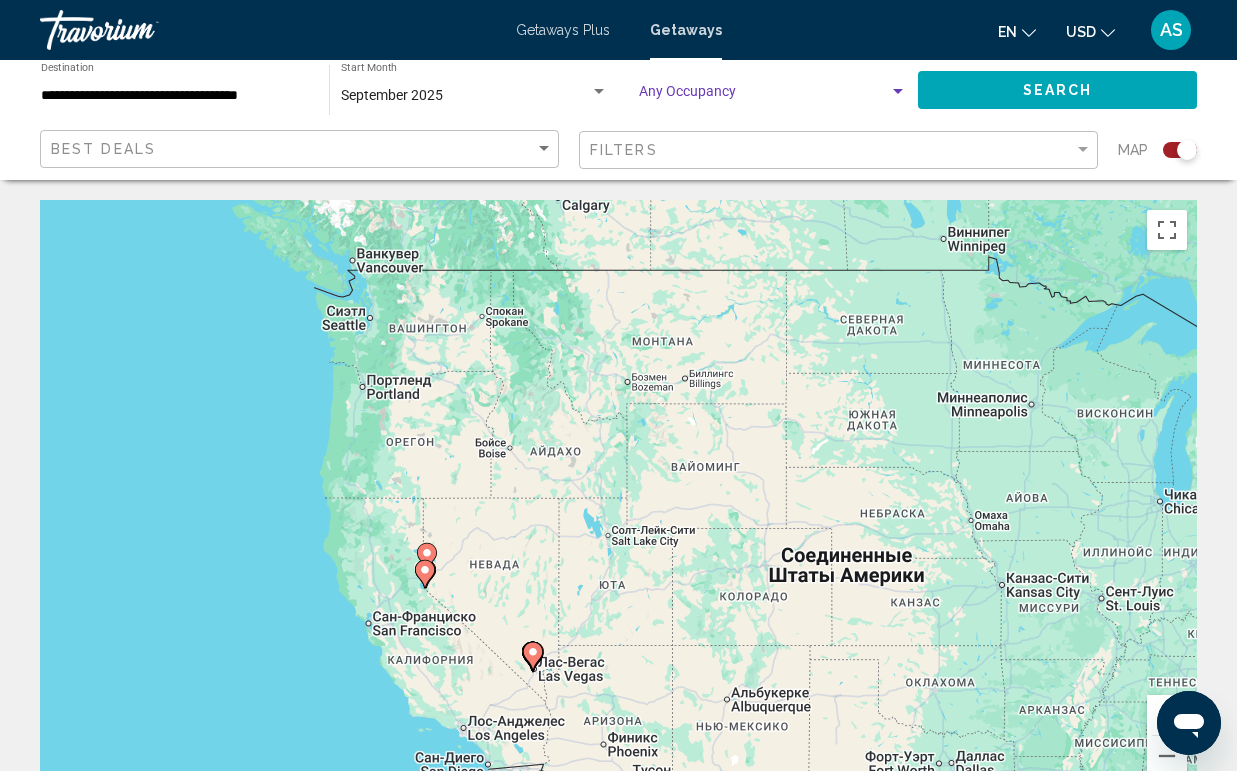 click at bounding box center (764, 96) 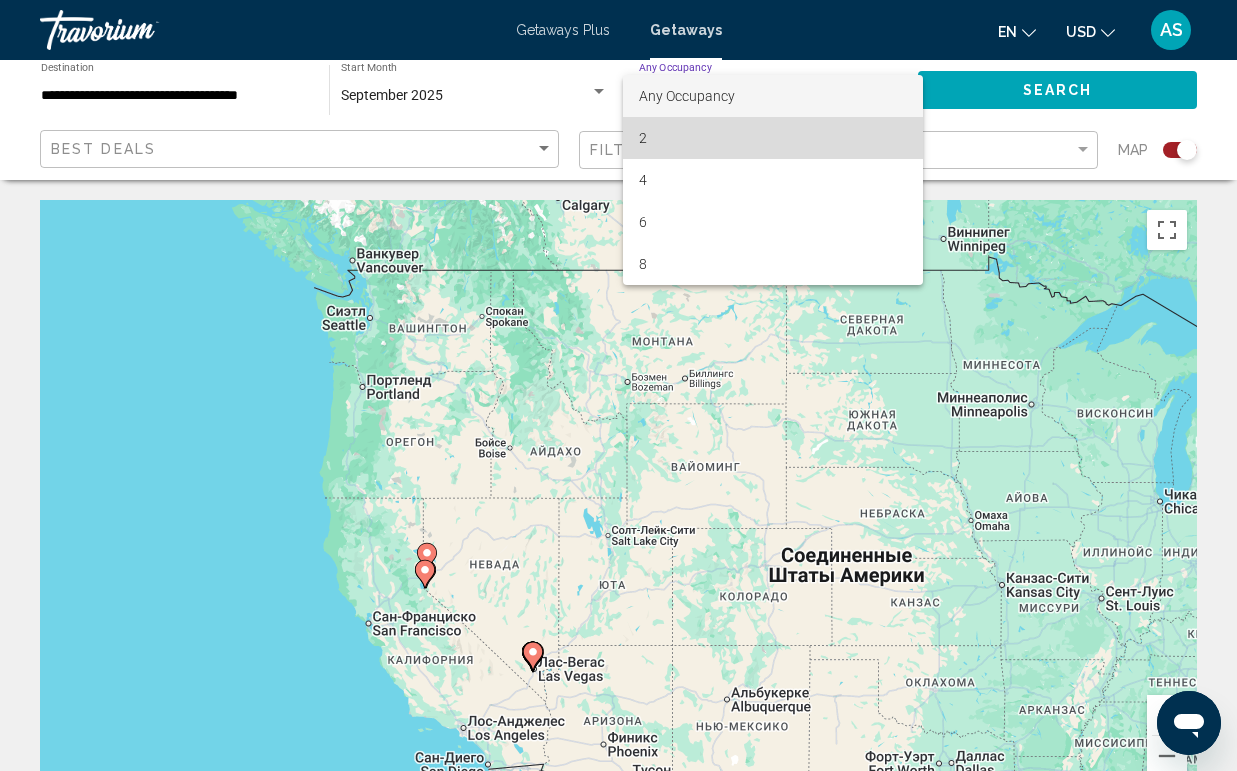 click on "2" at bounding box center [773, 138] 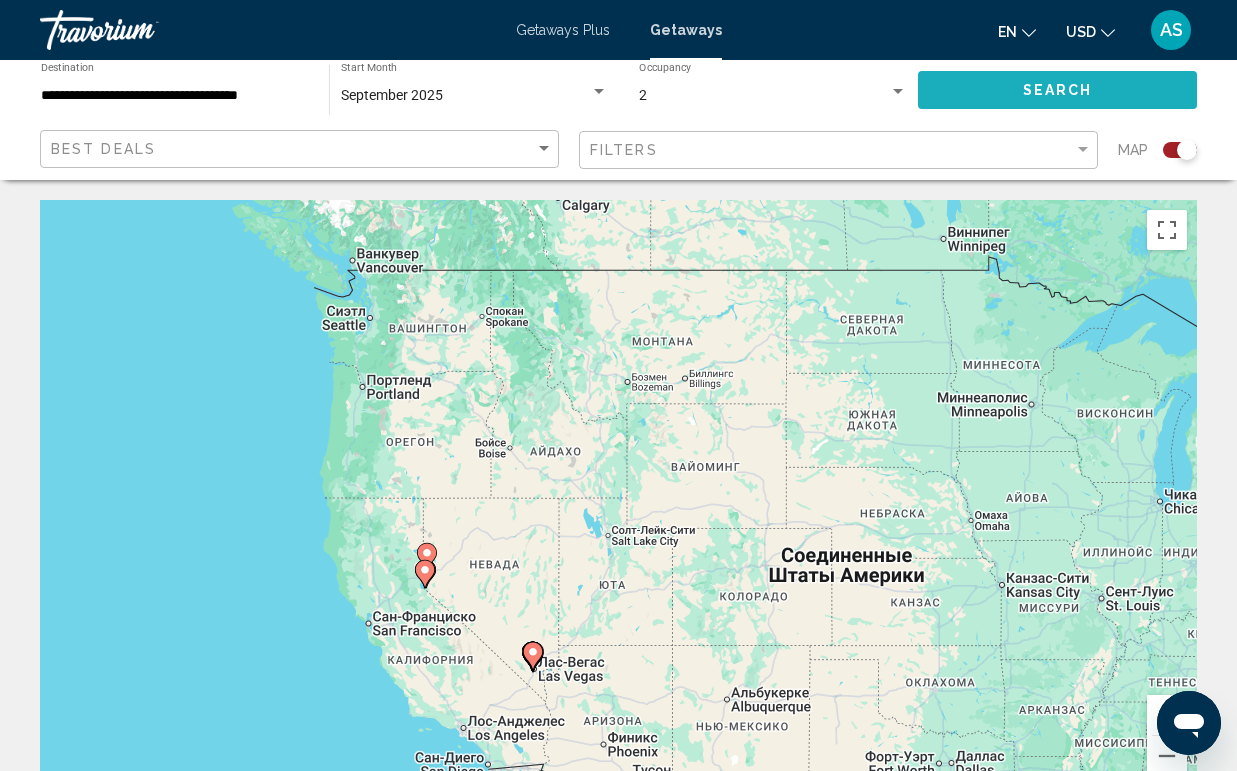 click on "Search" 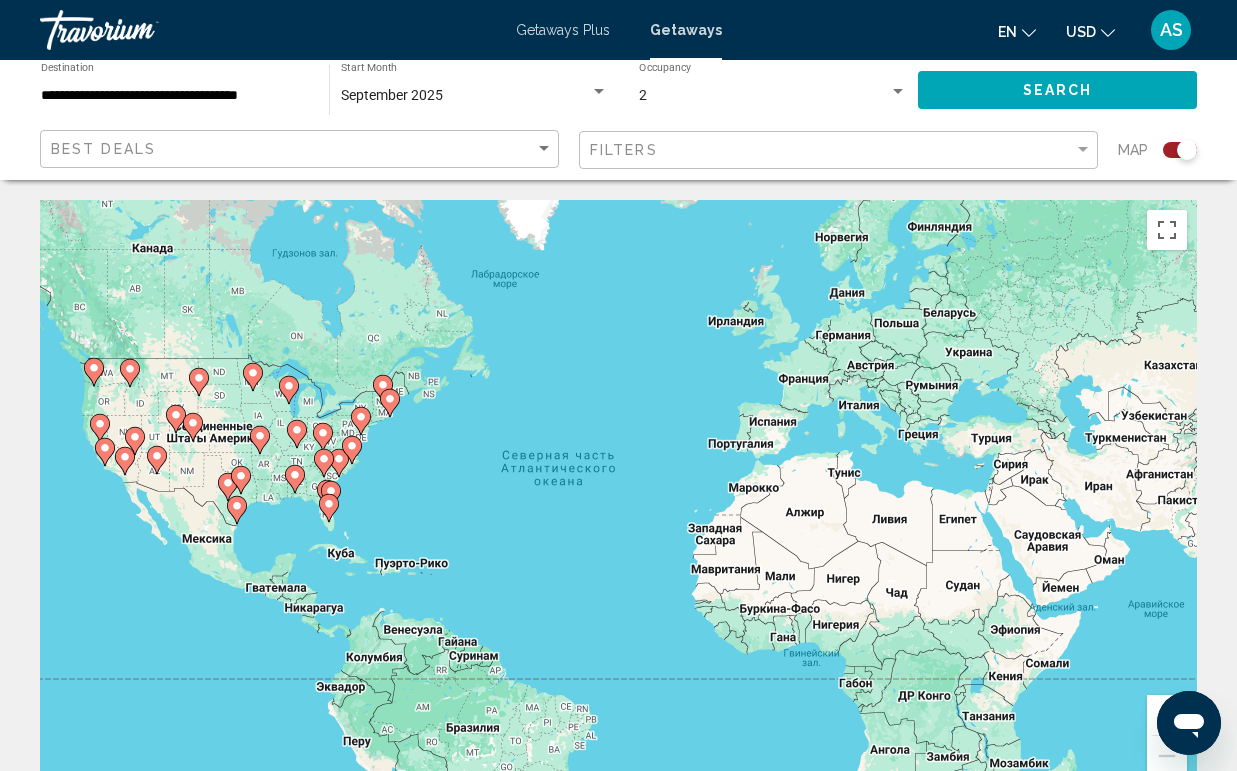 click on "Чтобы активировать перетаскивание с помощью клавиатуры, нажмите Alt + Ввод. После этого перемещайте маркер, используя клавиши со стрелками. Чтобы завершить перетаскивание, нажмите клавишу Ввод. Чтобы отменить действие, нажмите клавишу Esc." at bounding box center [618, 500] 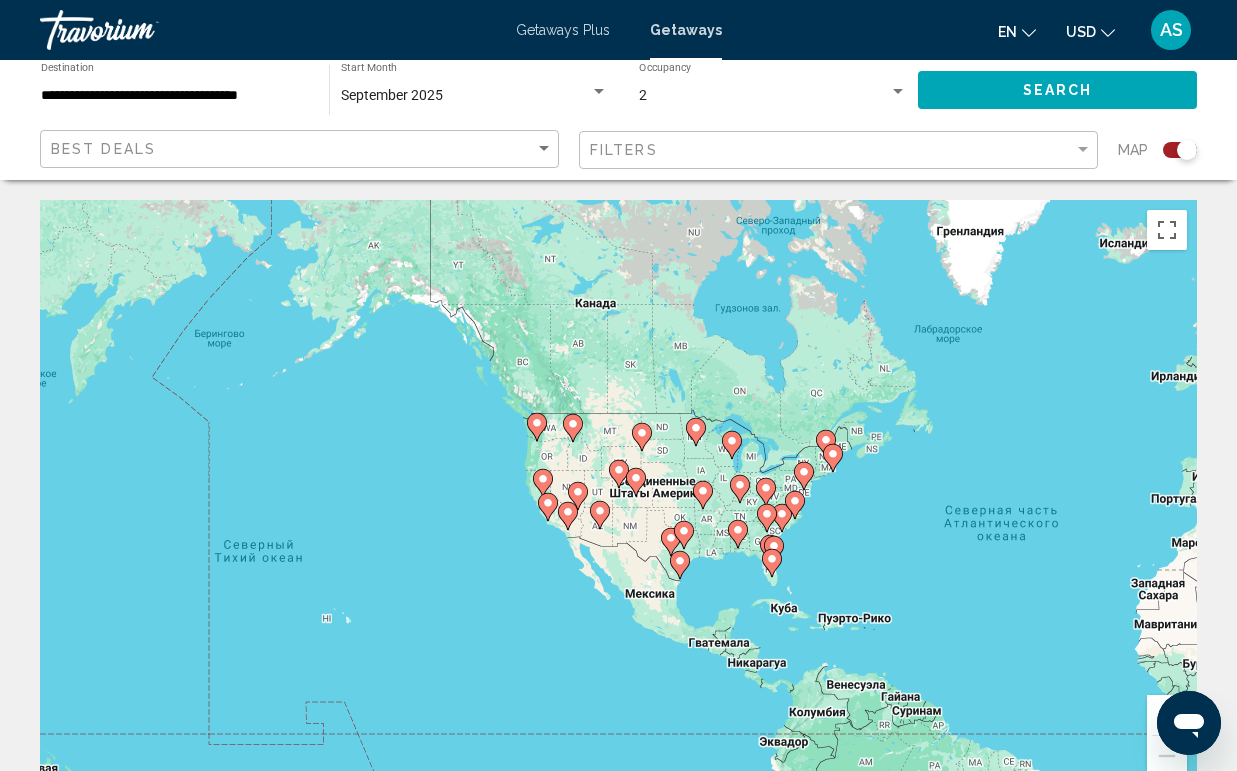 drag, startPoint x: 132, startPoint y: 398, endPoint x: 618, endPoint y: 455, distance: 489.33118 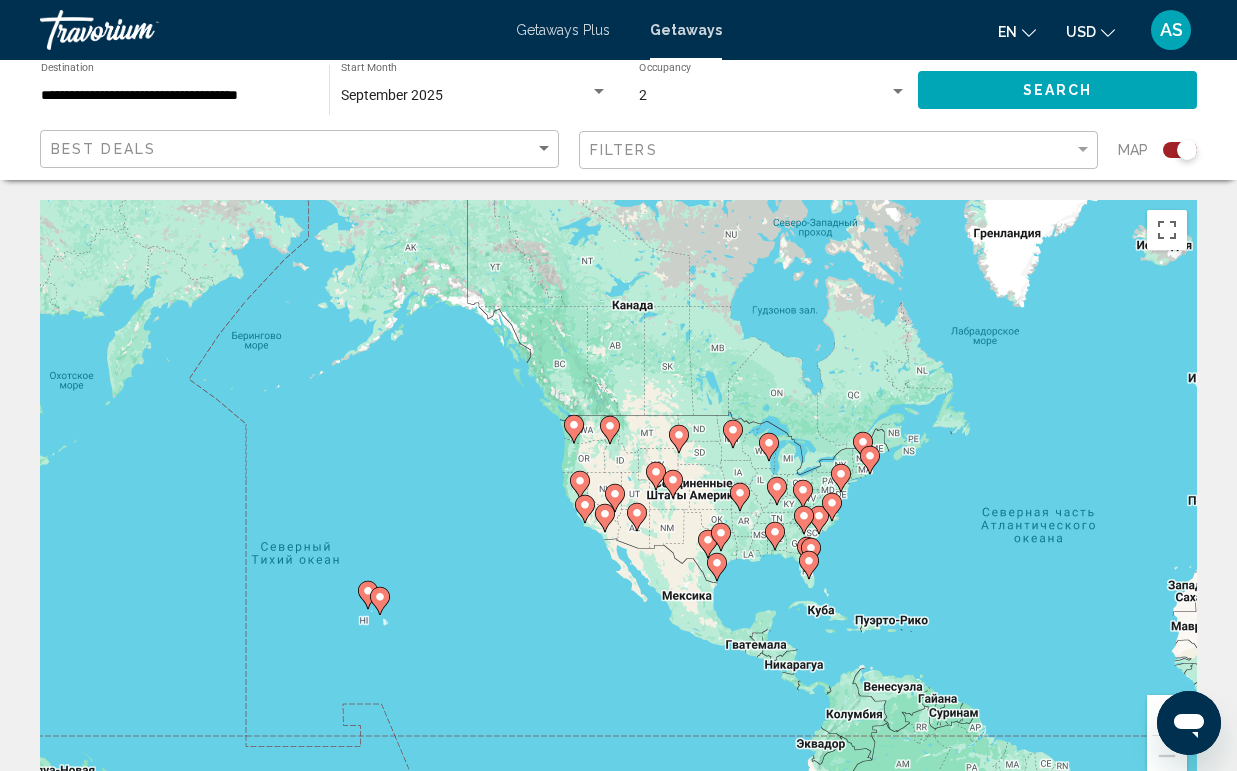 click on "Чтобы активировать перетаскивание с помощью клавиатуры, нажмите Alt + Ввод. После этого перемещайте маркер, используя клавиши со стрелками. Чтобы завершить перетаскивание, нажмите клавишу Ввод. Чтобы отменить действие, нажмите клавишу Esc." at bounding box center [618, 500] 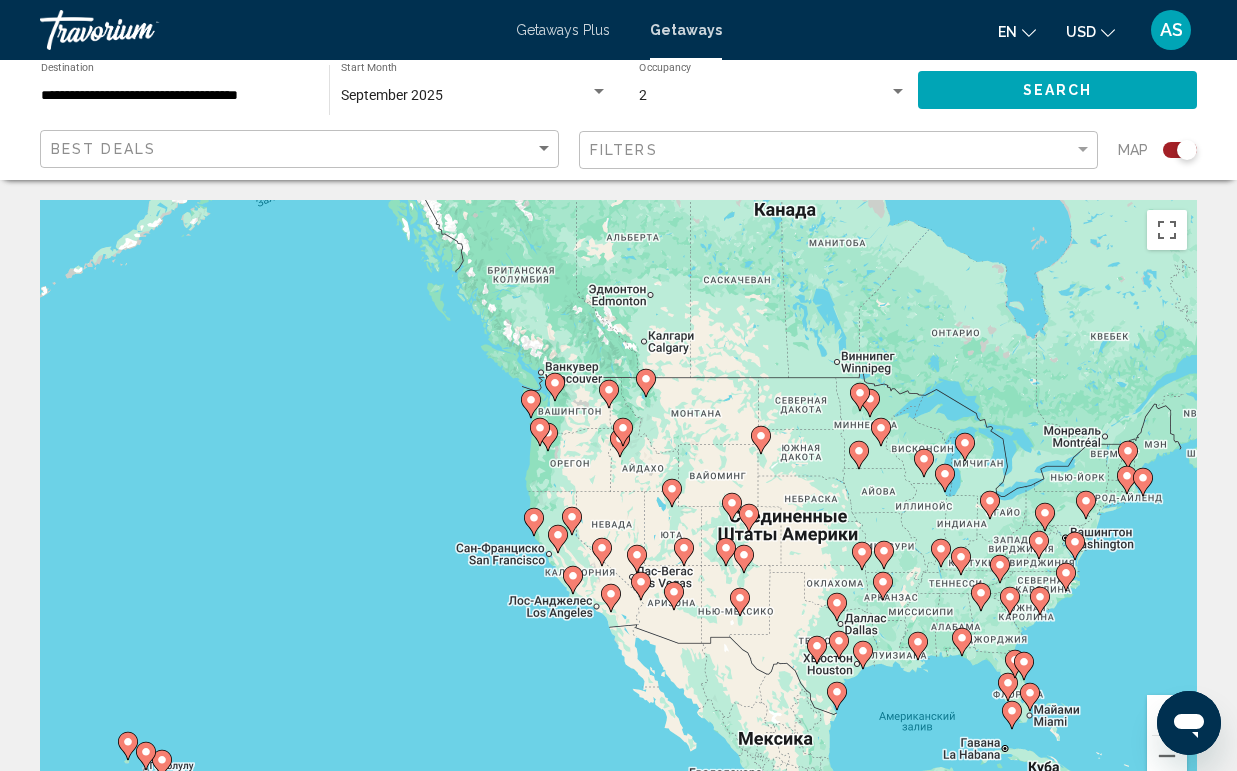 click on "Чтобы активировать перетаскивание с помощью клавиатуры, нажмите Alt + Ввод. После этого перемещайте маркер, используя клавиши со стрелками. Чтобы завершить перетаскивание, нажмите клавишу Ввод. Чтобы отменить действие, нажмите клавишу Esc." at bounding box center [618, 500] 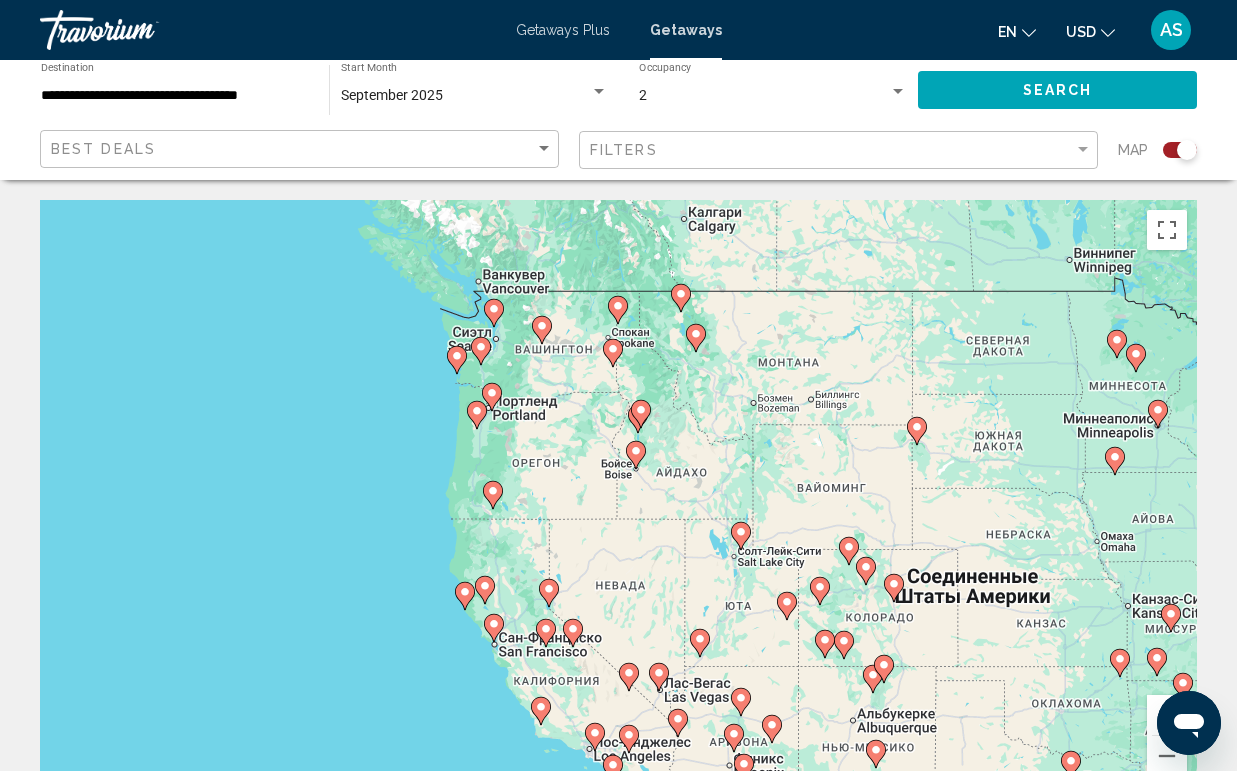 click on "Чтобы активировать перетаскивание с помощью клавиатуры, нажмите Alt + Ввод. После этого перемещайте маркер, используя клавиши со стрелками. Чтобы завершить перетаскивание, нажмите клавишу Ввод. Чтобы отменить действие, нажмите клавишу Esc." at bounding box center (618, 500) 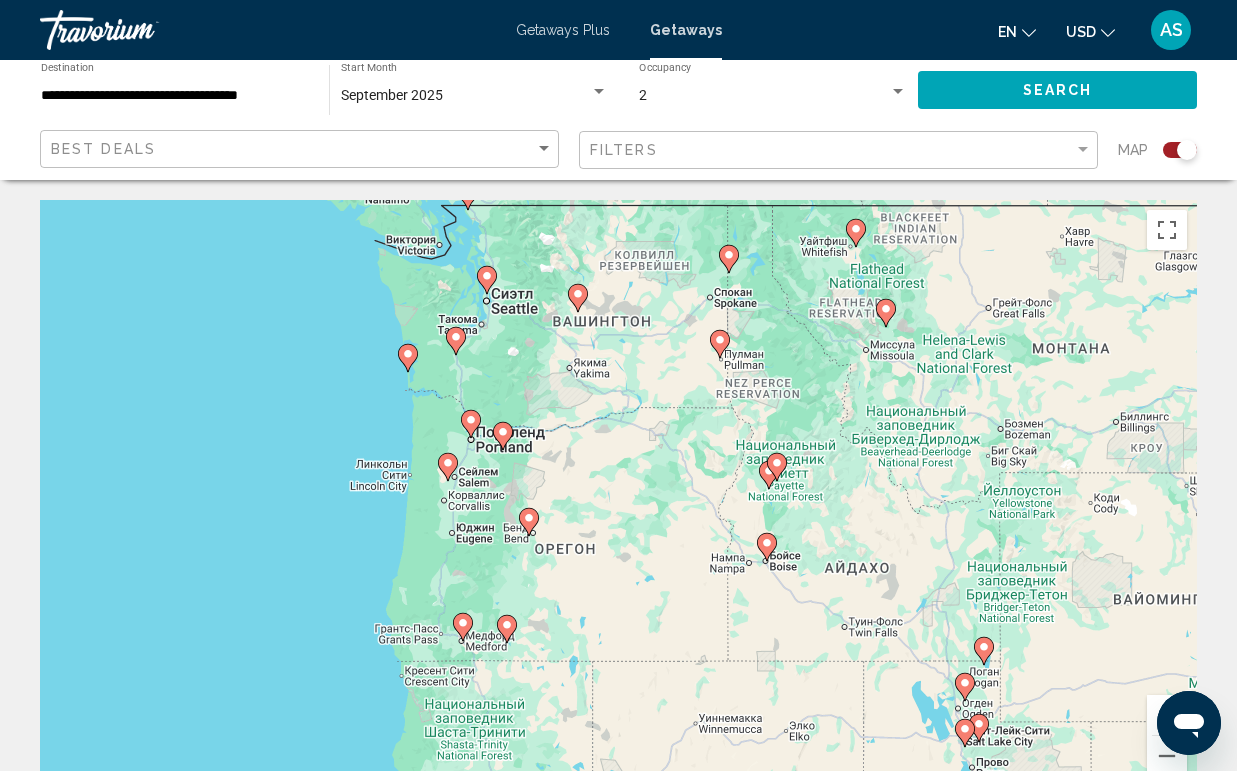 click on "Чтобы активировать перетаскивание с помощью клавиатуры, нажмите Alt + Ввод. После этого перемещайте маркер, используя клавиши со стрелками. Чтобы завершить перетаскивание, нажмите клавишу Ввод. Чтобы отменить действие, нажмите клавишу Esc." at bounding box center [618, 500] 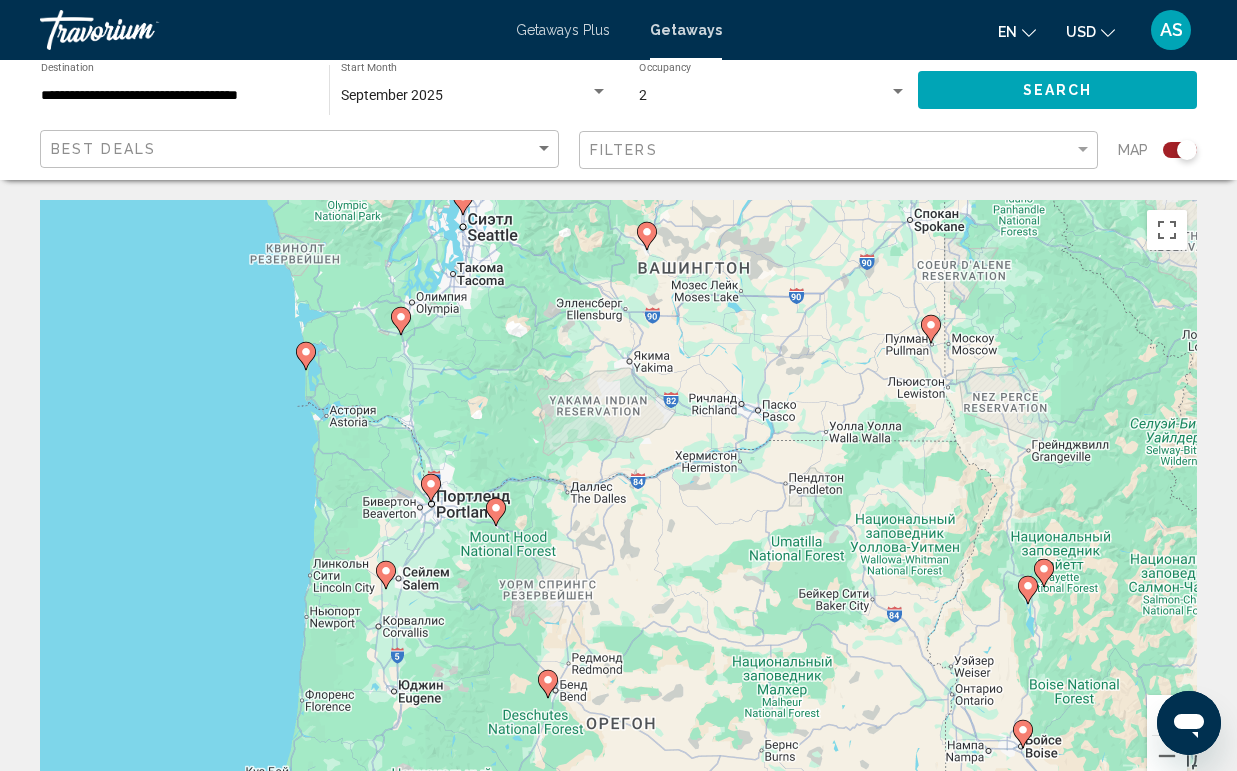 click 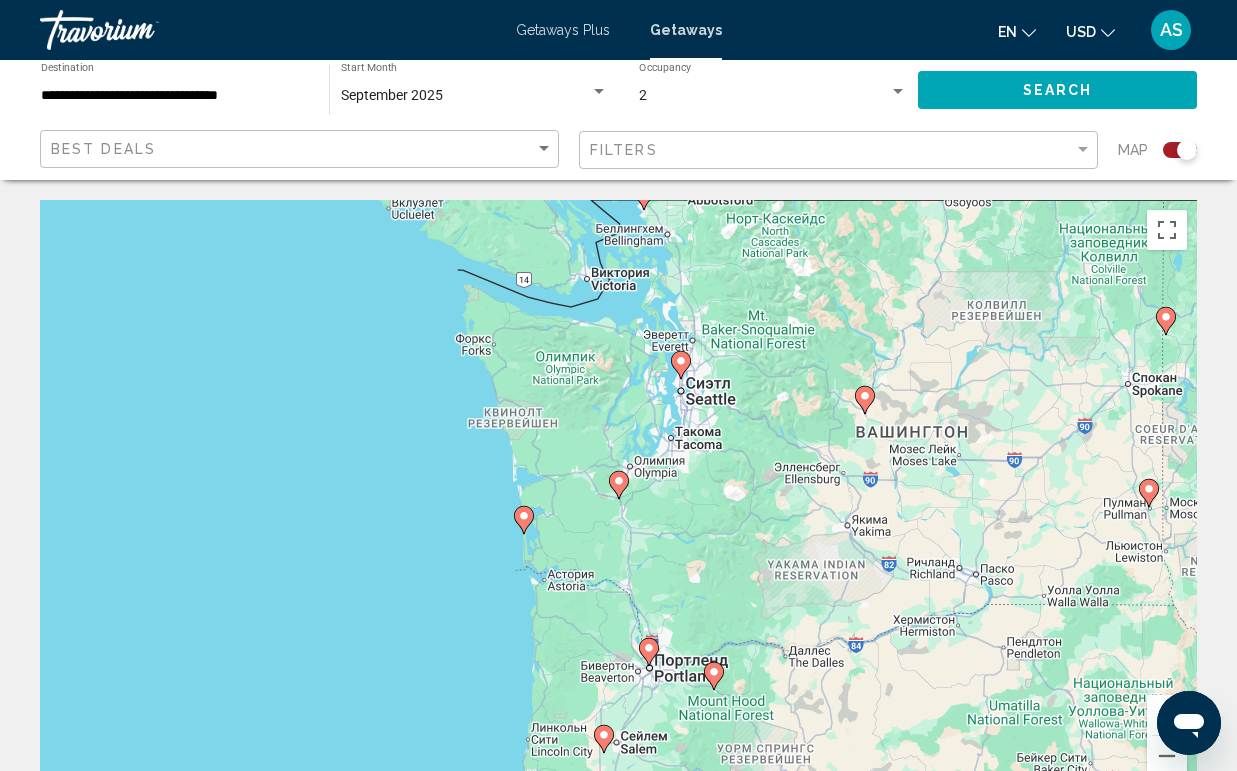 click 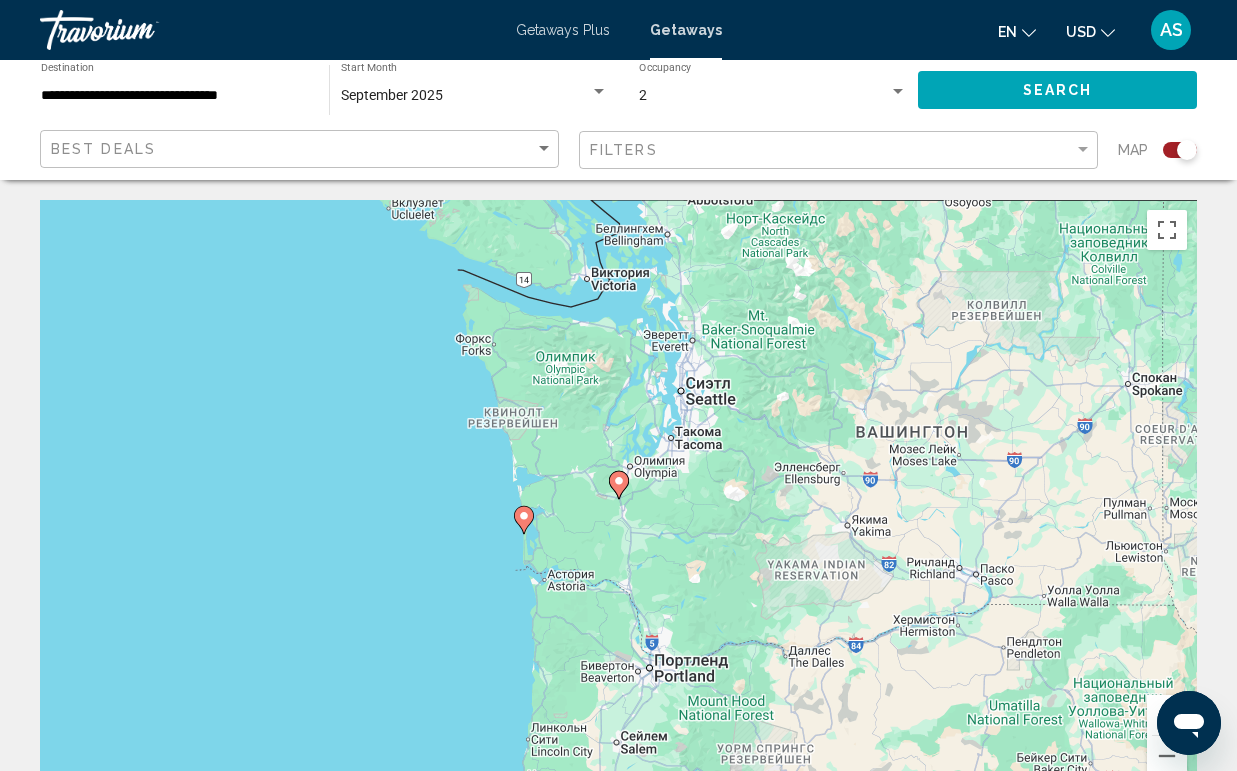 click 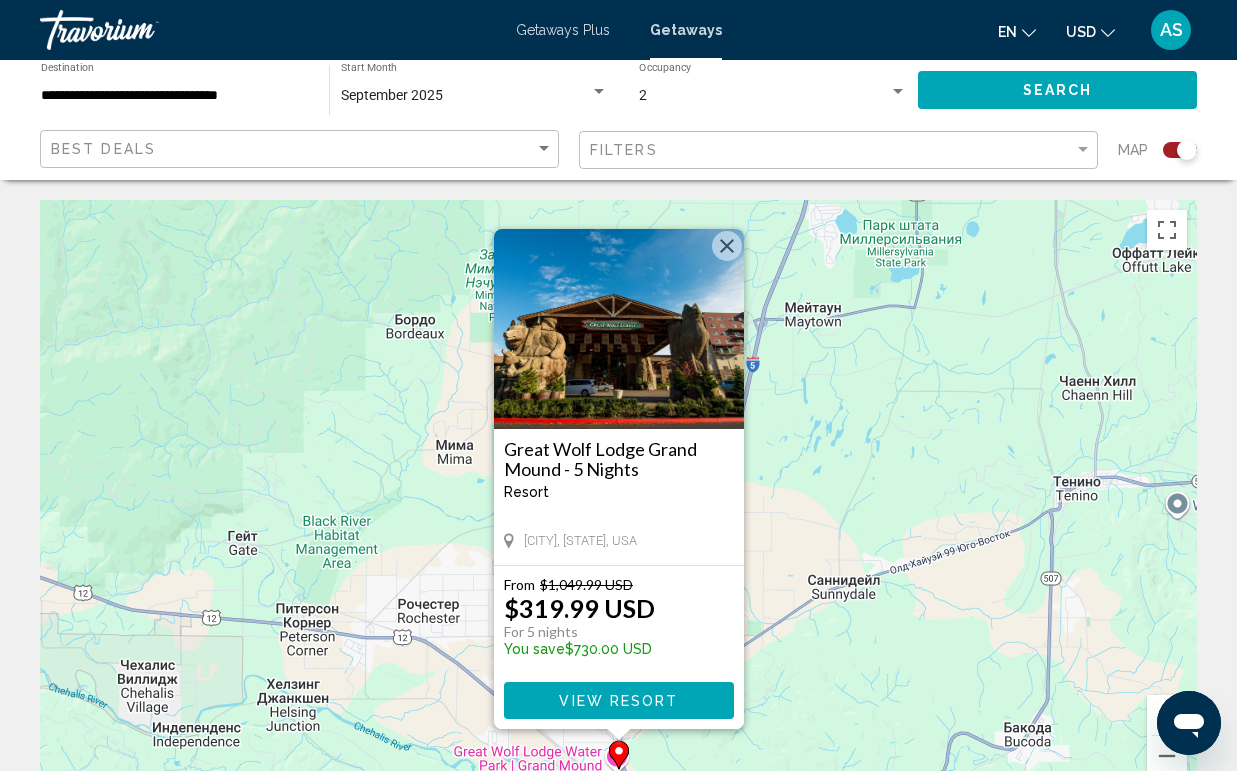 click on "From $1,049.99 USD $319.99 USD For 5 nights You save  $730.00 USD  View Resort" at bounding box center [619, 647] 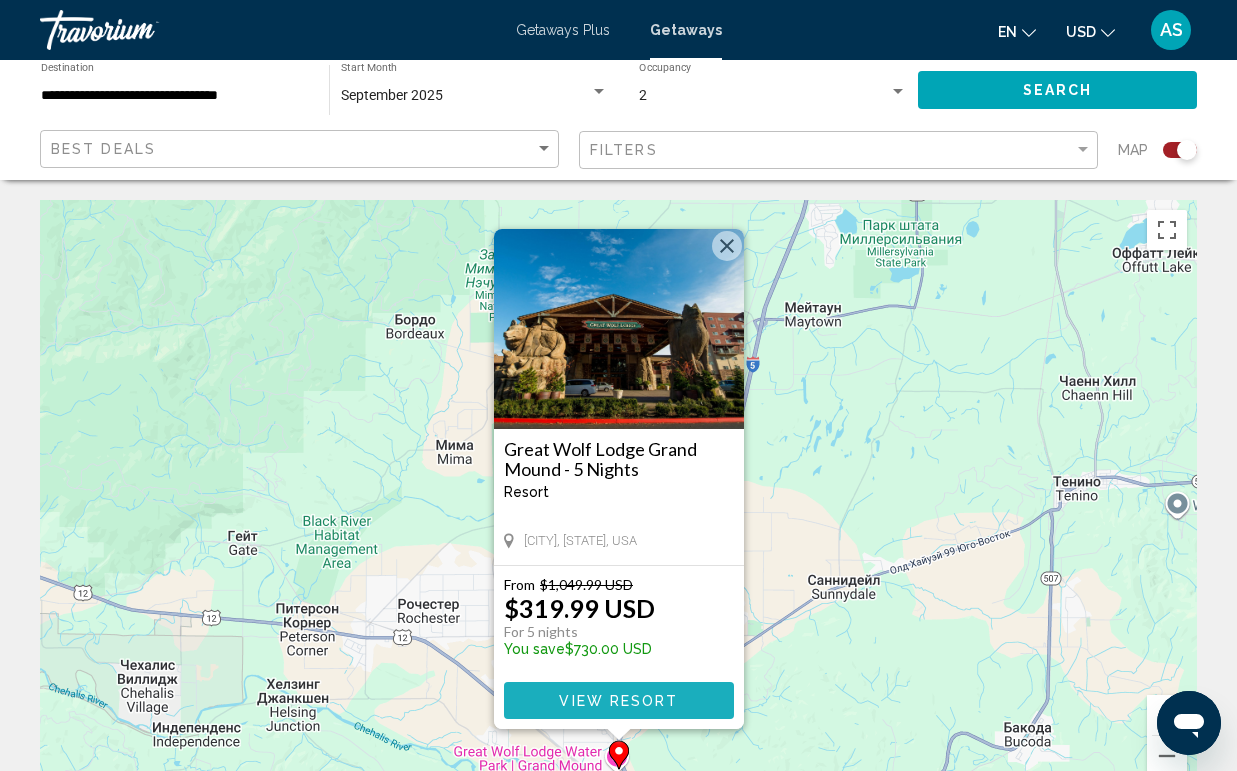 click on "View Resort" at bounding box center [618, 701] 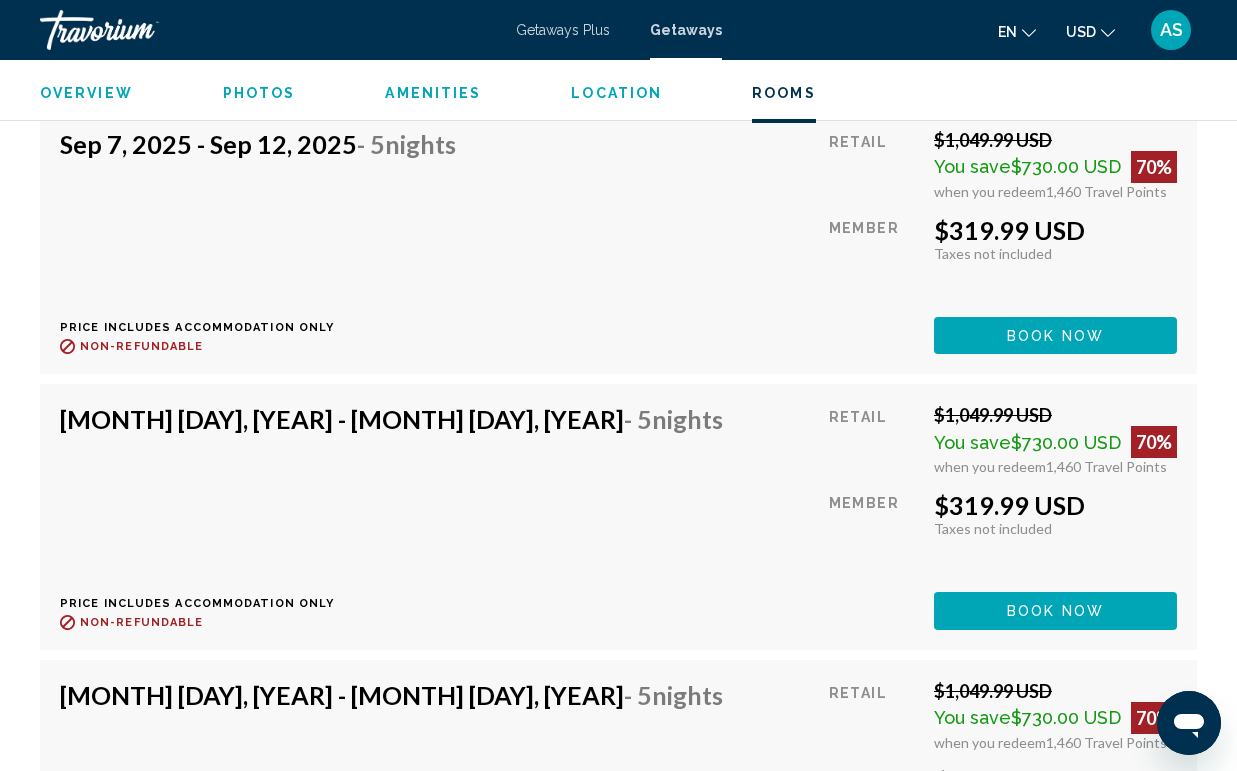 scroll, scrollTop: 3617, scrollLeft: 0, axis: vertical 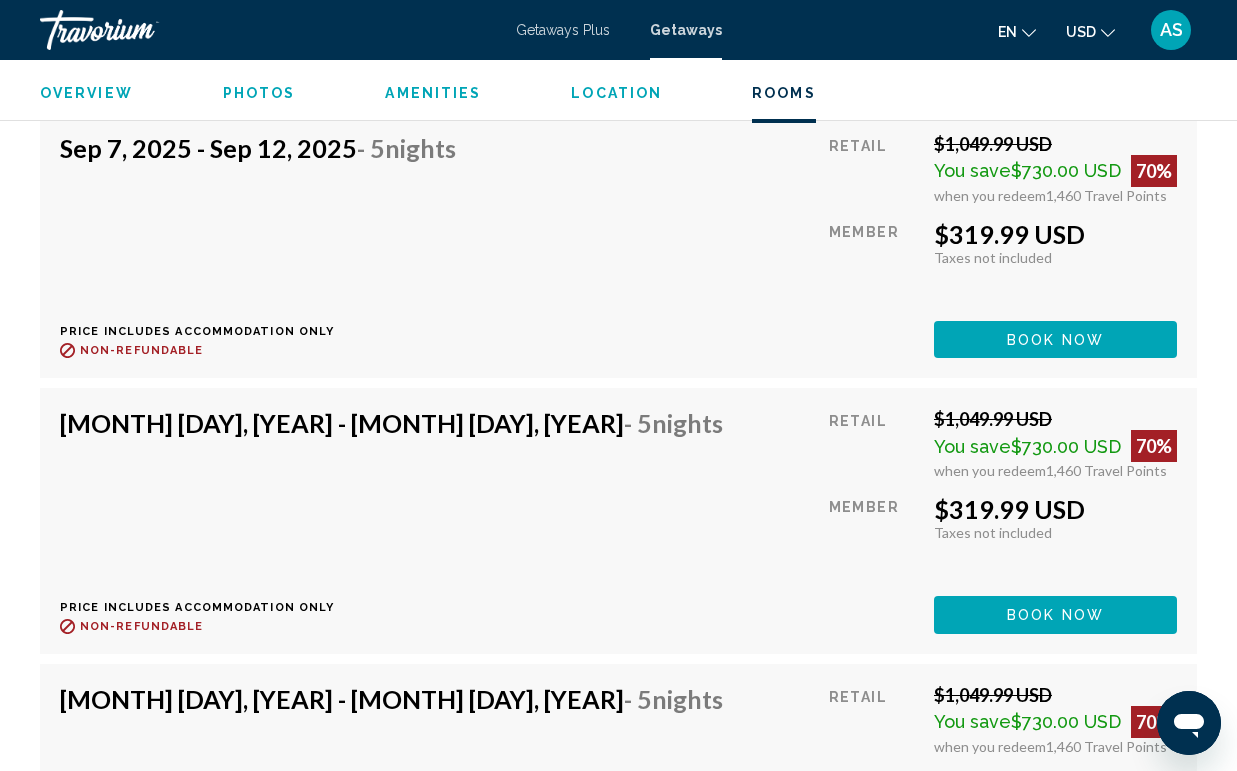 click on "Book now" at bounding box center (1055, 340) 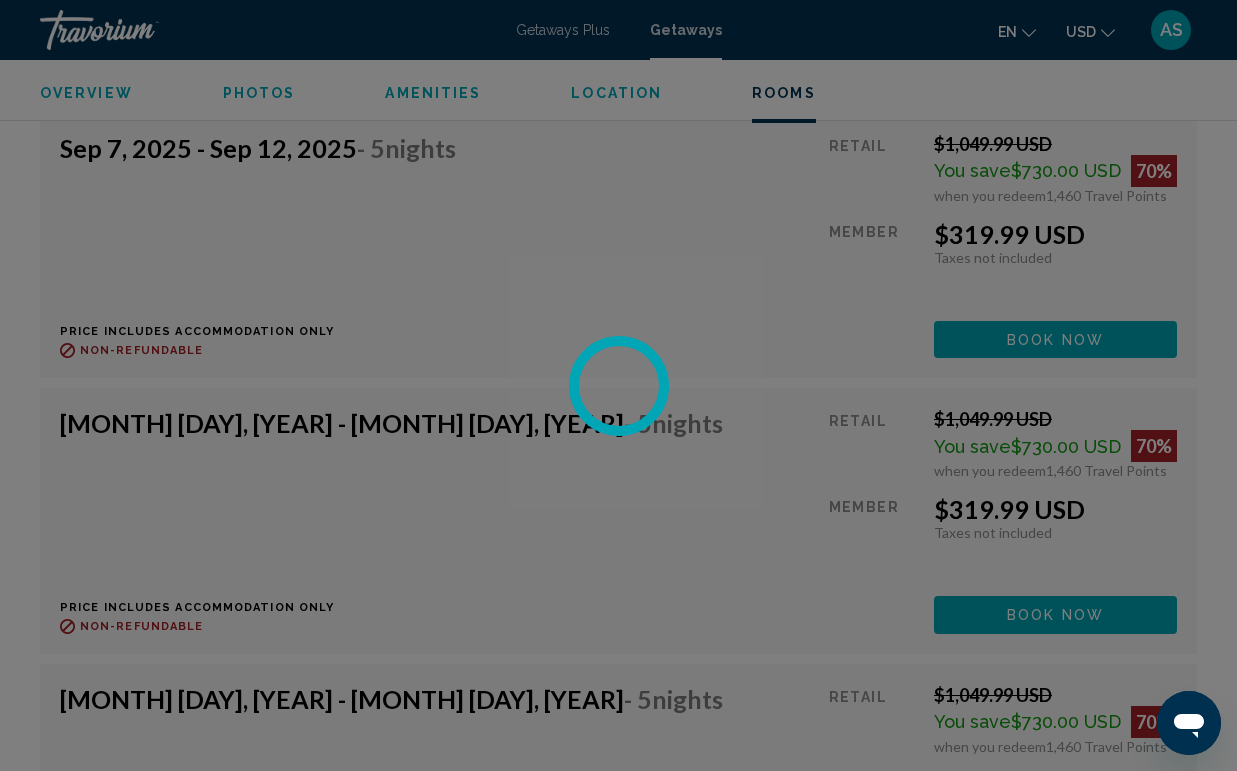 click at bounding box center [618, 385] 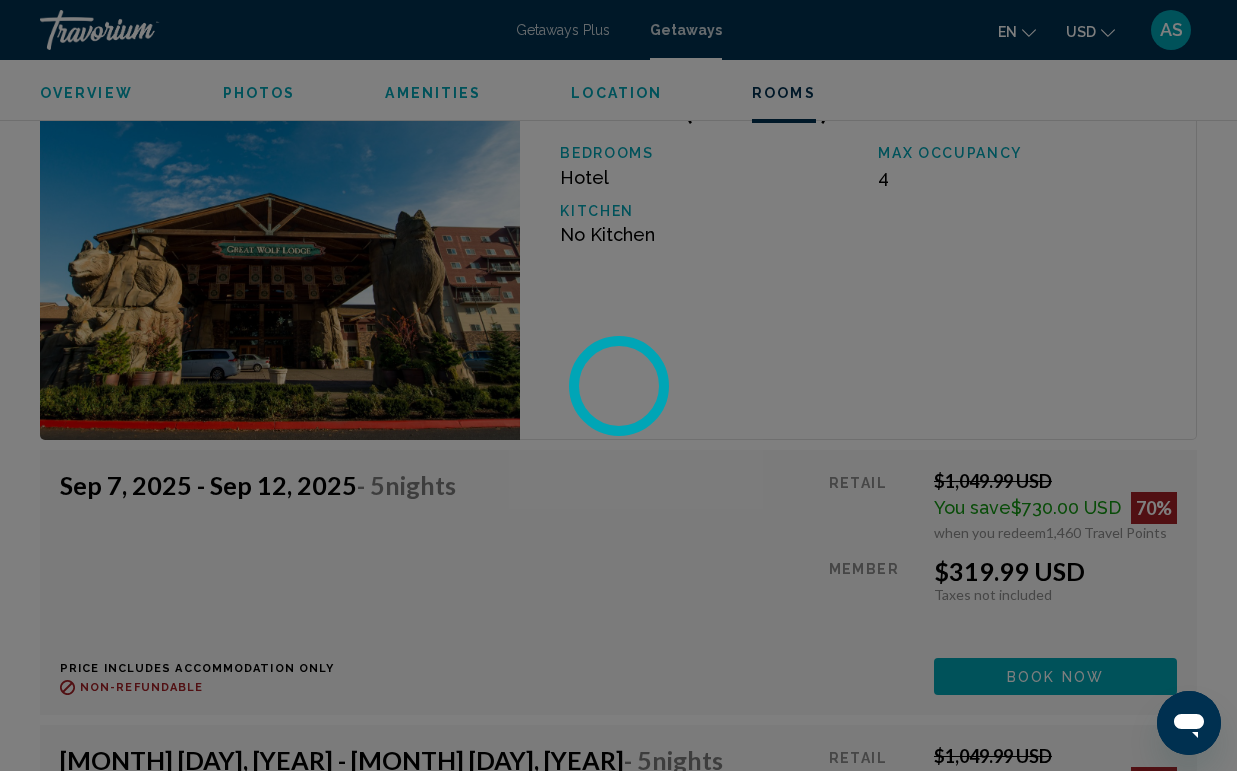 scroll, scrollTop: 3237, scrollLeft: 0, axis: vertical 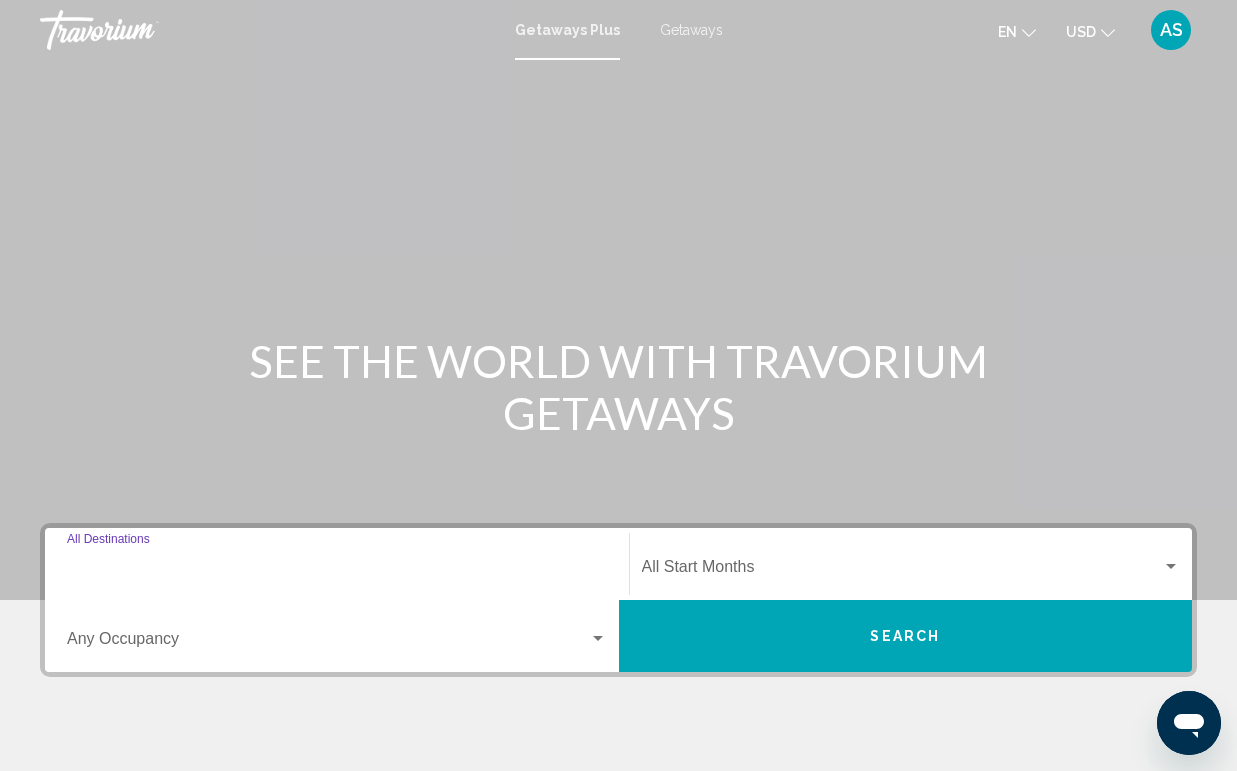click on "Destination All Destinations" at bounding box center [337, 571] 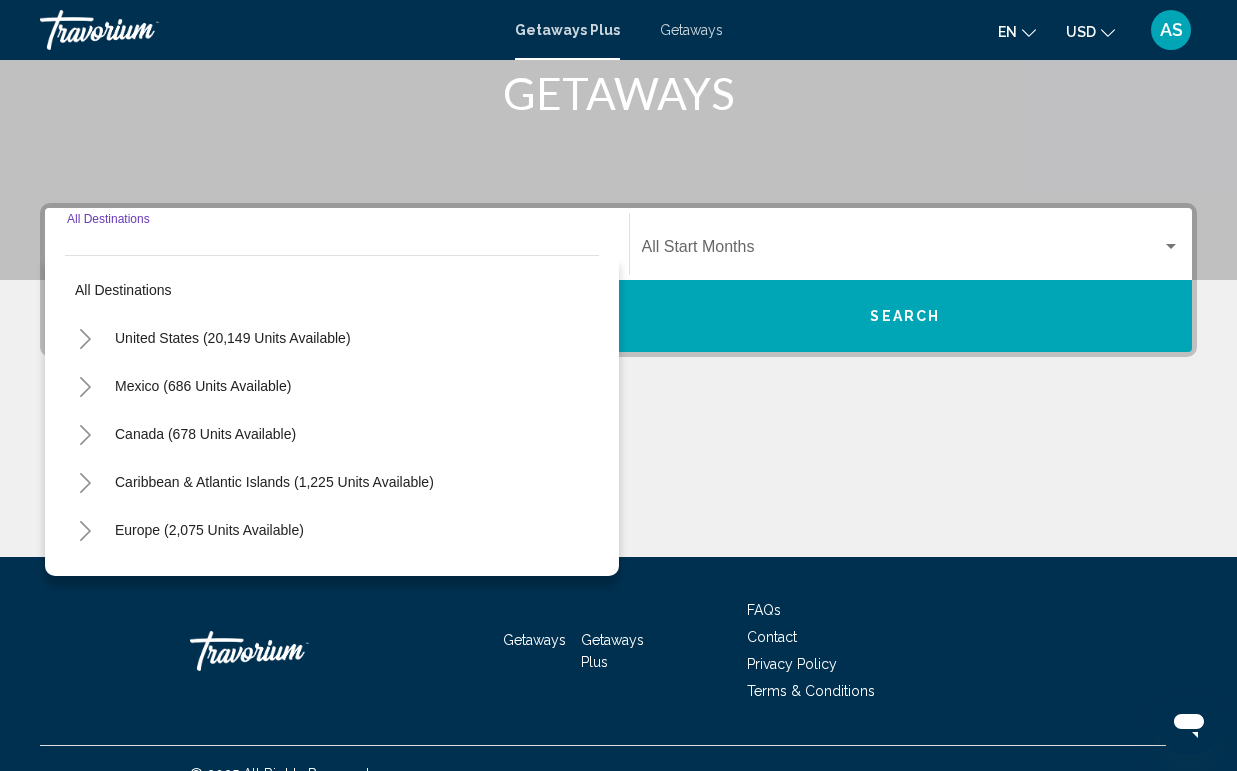 scroll, scrollTop: 351, scrollLeft: 0, axis: vertical 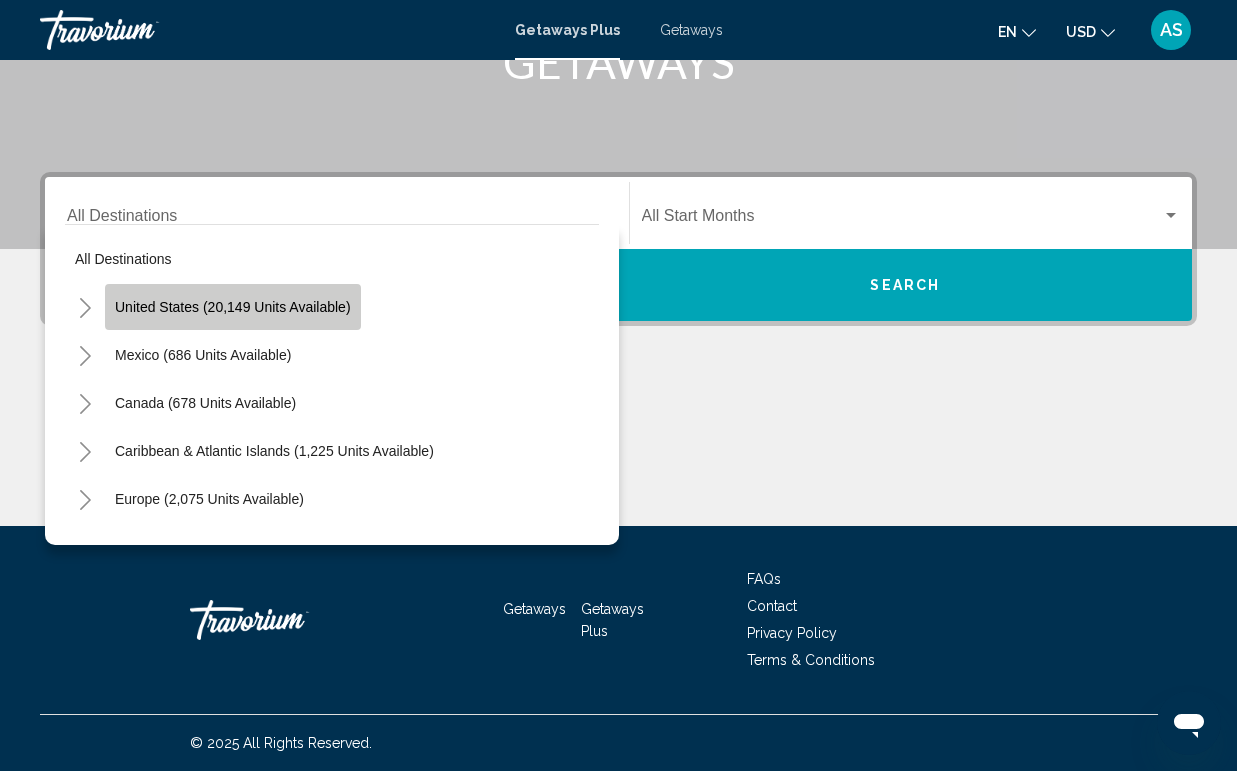 click on "United States (20,149 units available)" 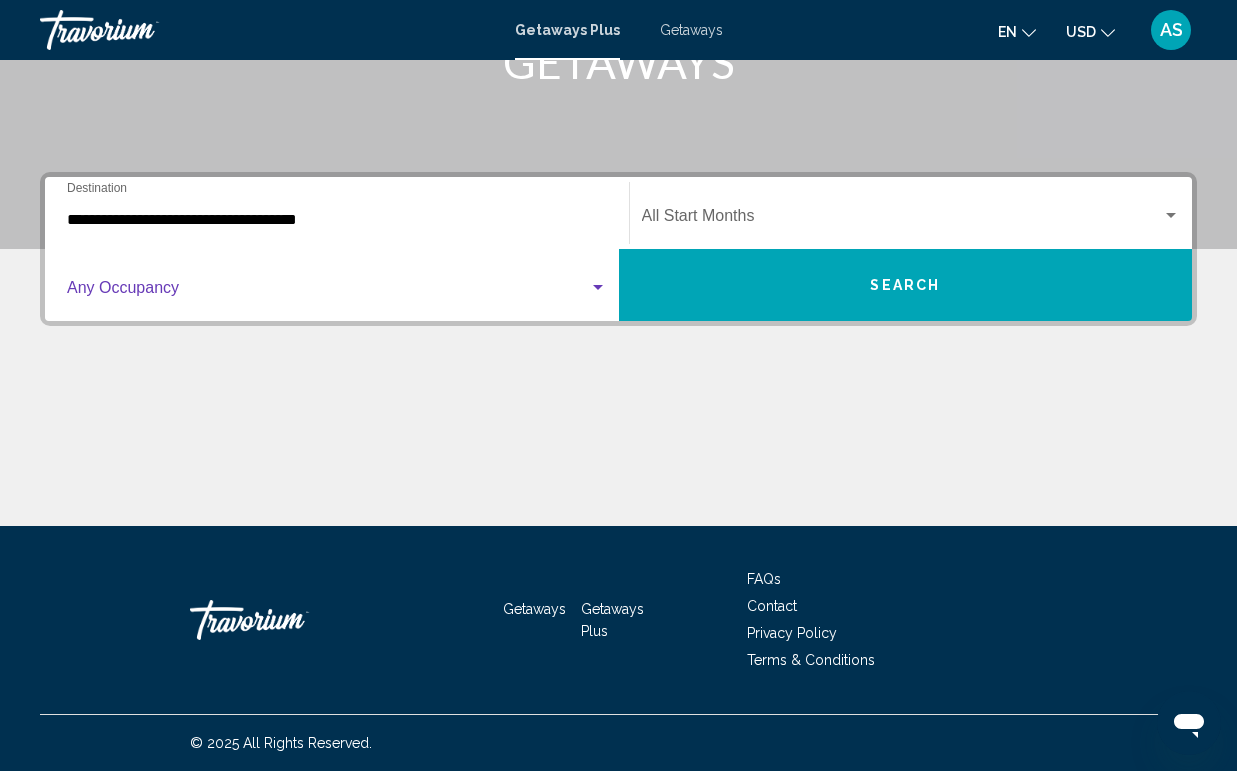 click at bounding box center (328, 292) 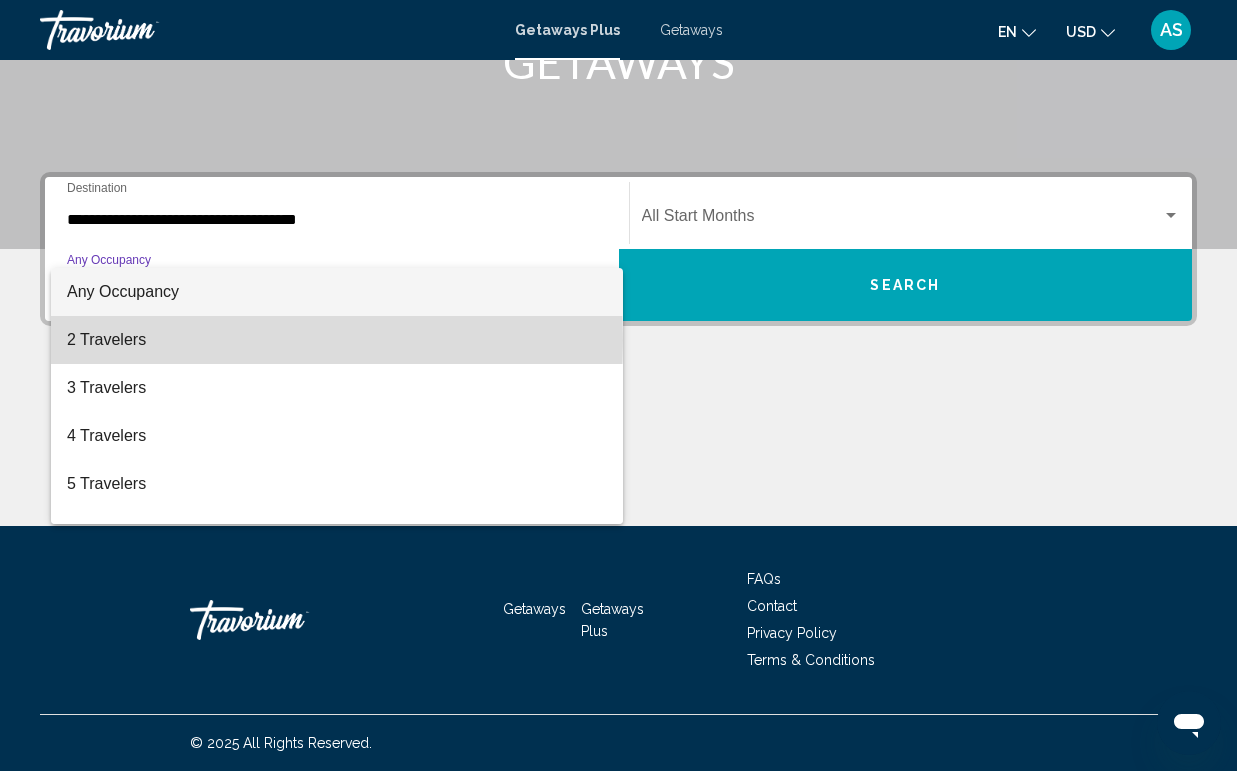 click on "2 Travelers" at bounding box center [337, 340] 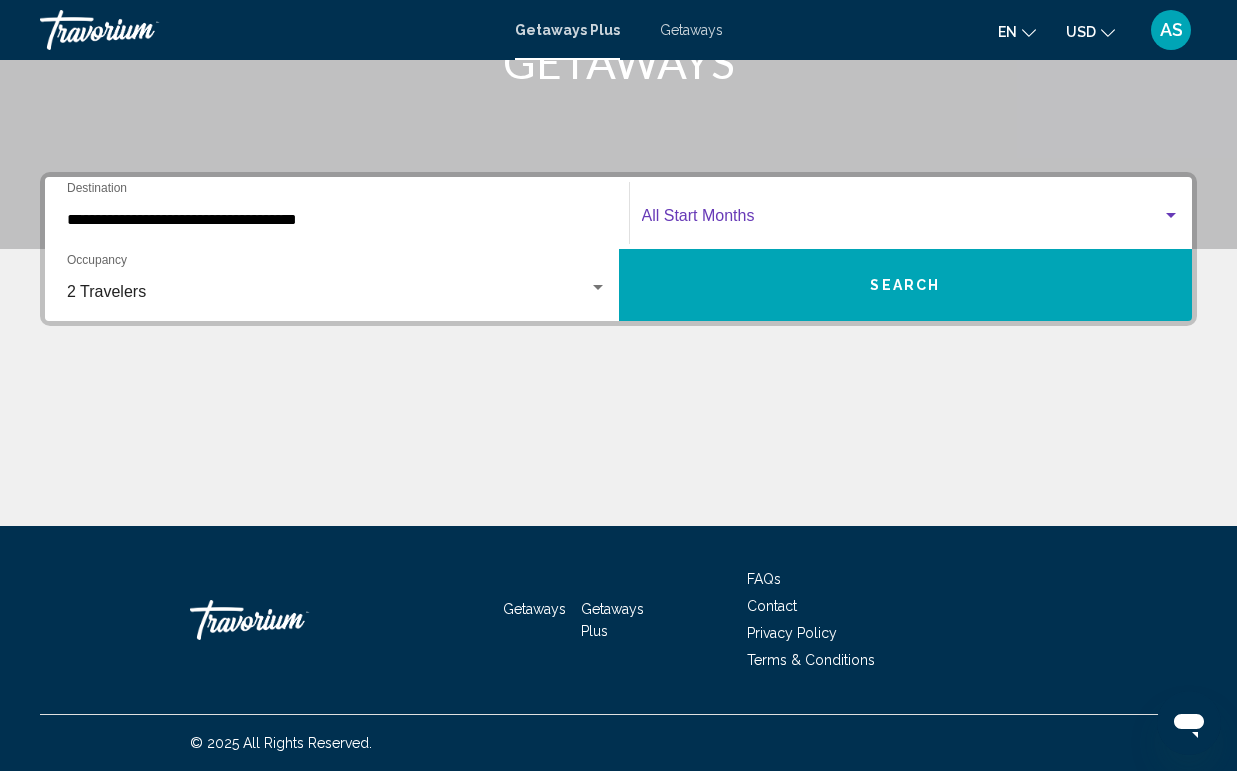 click at bounding box center (902, 220) 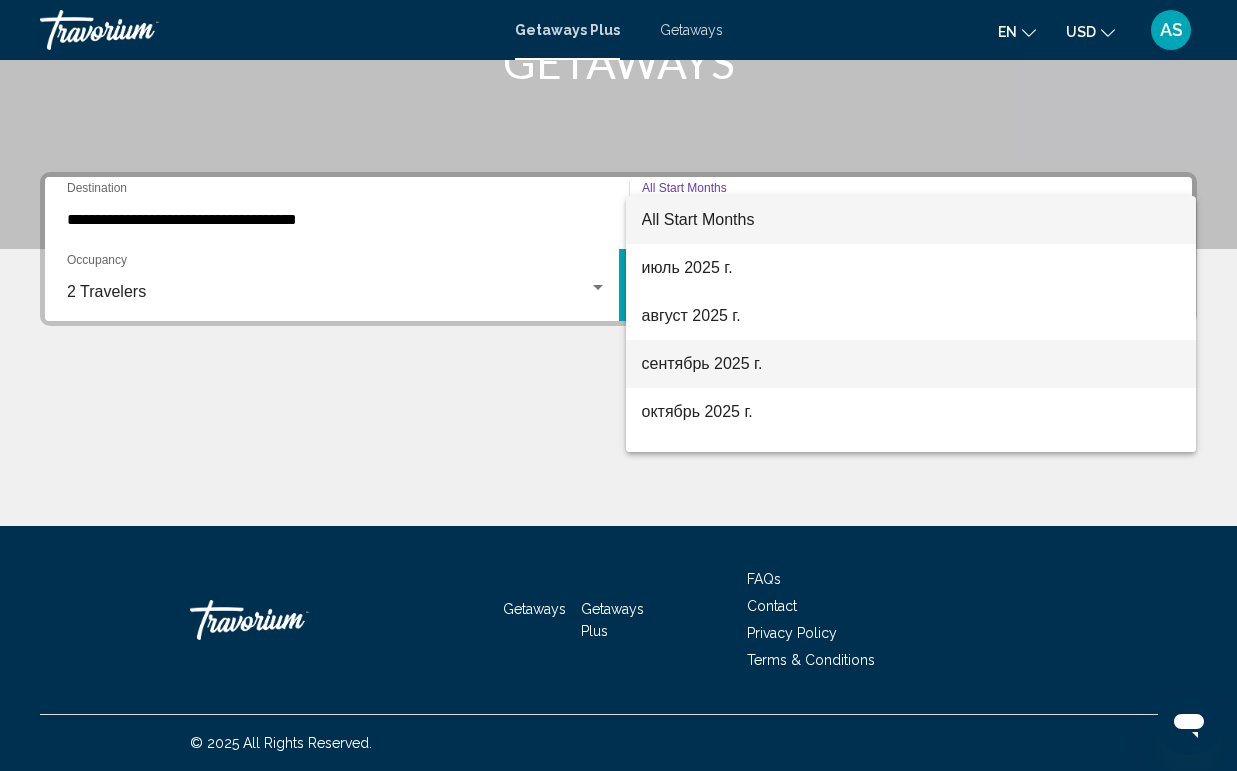 click on "сентябрь 2025 г." at bounding box center [911, 364] 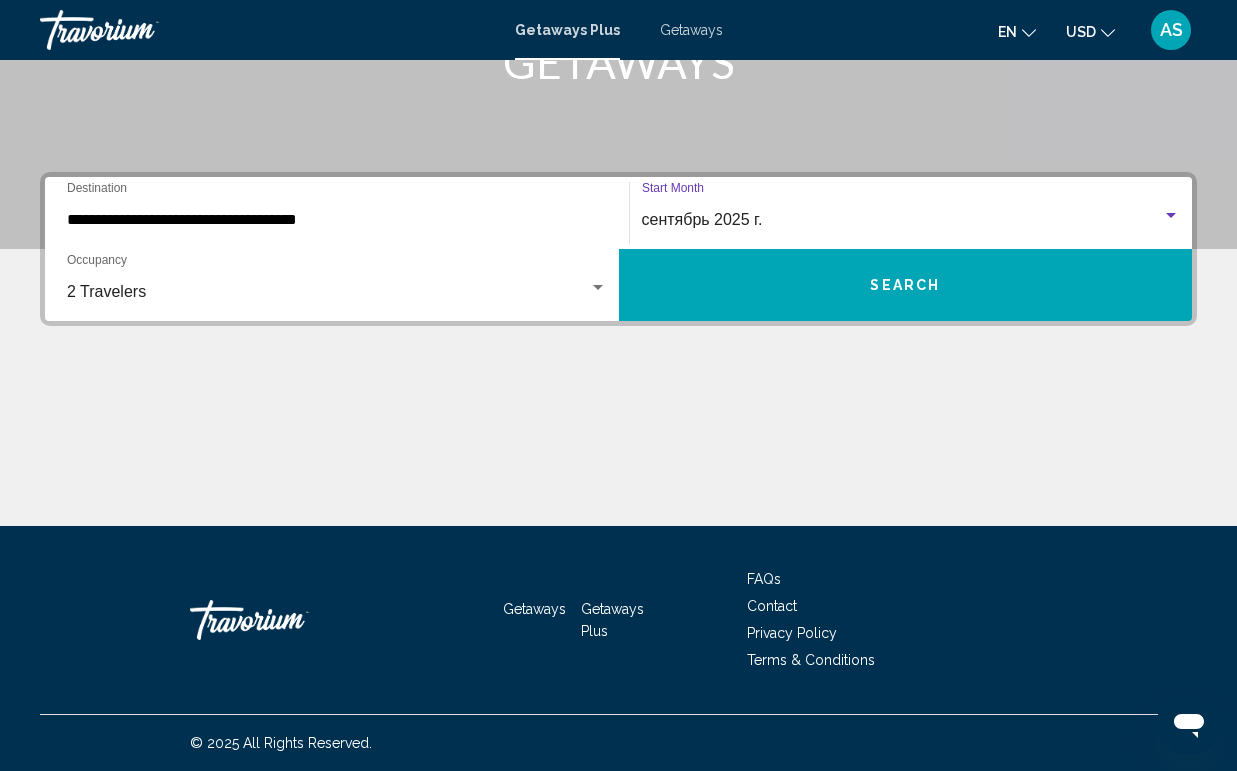 click on "Search" at bounding box center [905, 286] 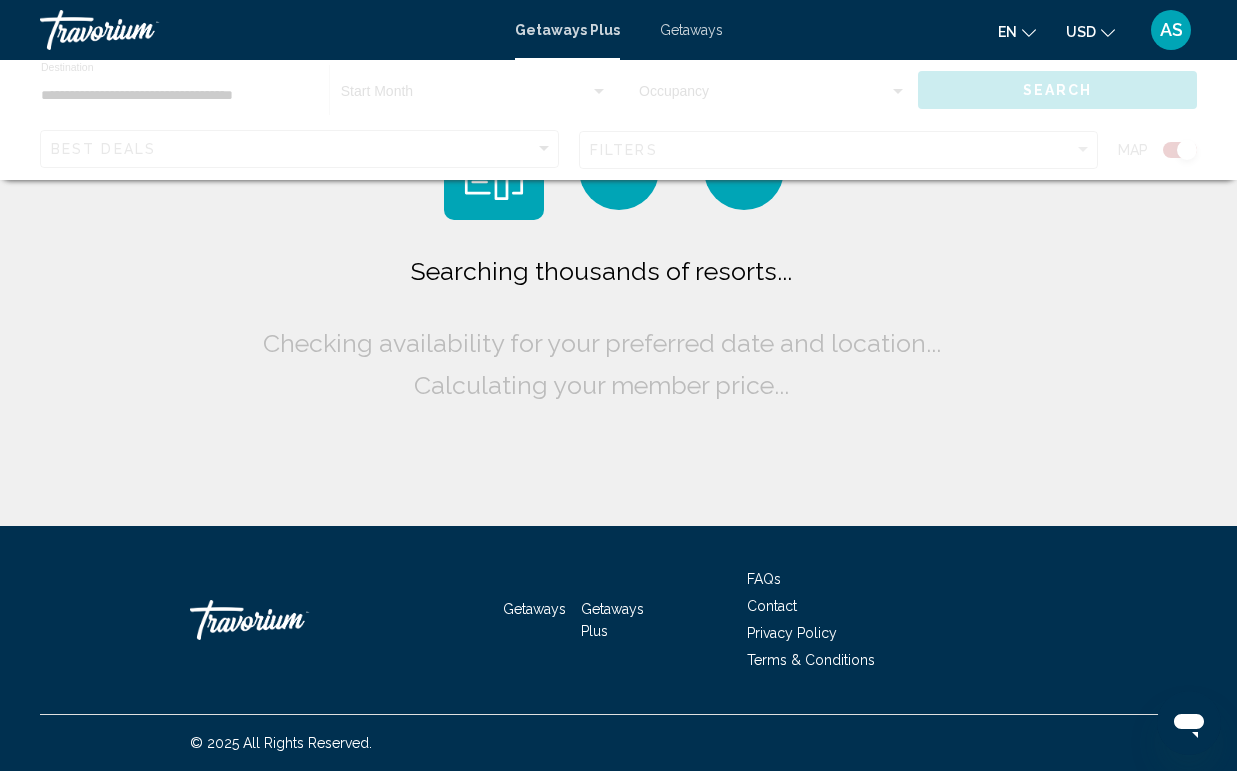 scroll, scrollTop: 0, scrollLeft: 0, axis: both 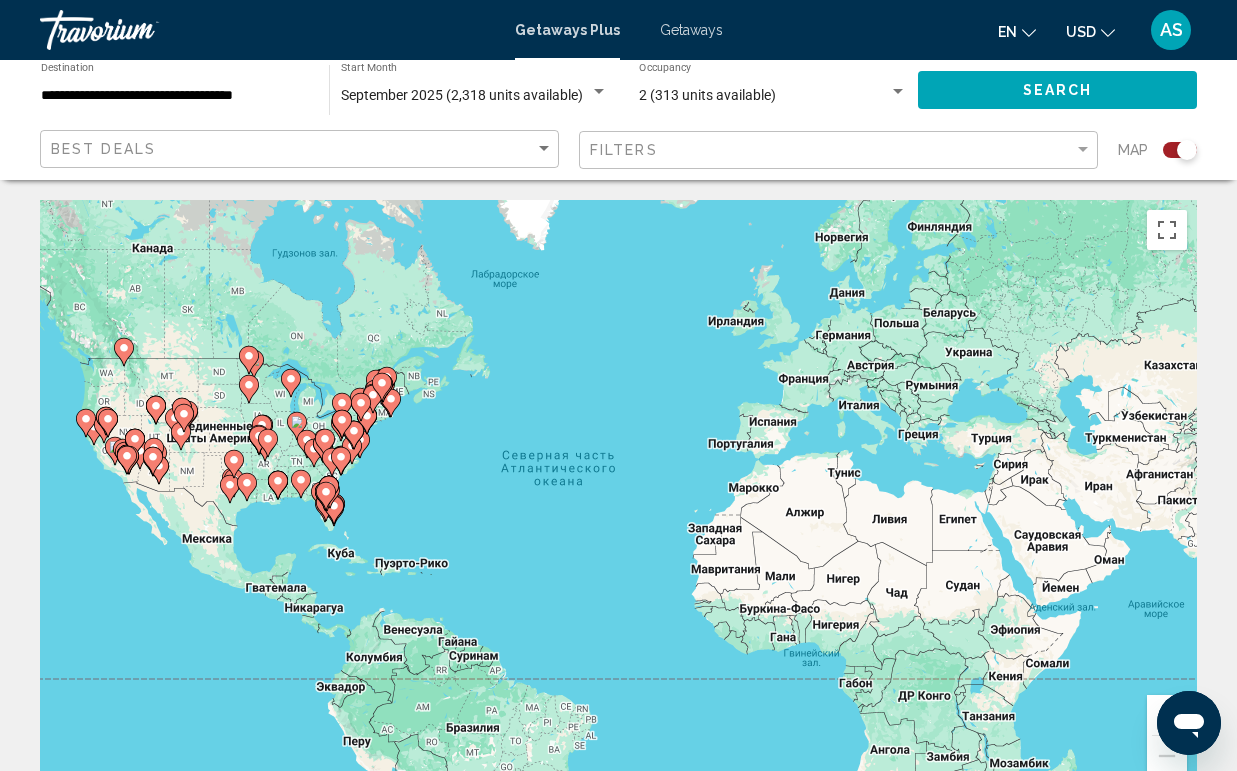 click on "Чтобы активировать перетаскивание с помощью клавиатуры, нажмите Alt + Ввод. После этого перемещайте маркер, используя клавиши со стрелками. Чтобы завершить перетаскивание, нажмите клавишу Ввод. Чтобы отменить действие, нажмите клавишу Esc." at bounding box center [618, 500] 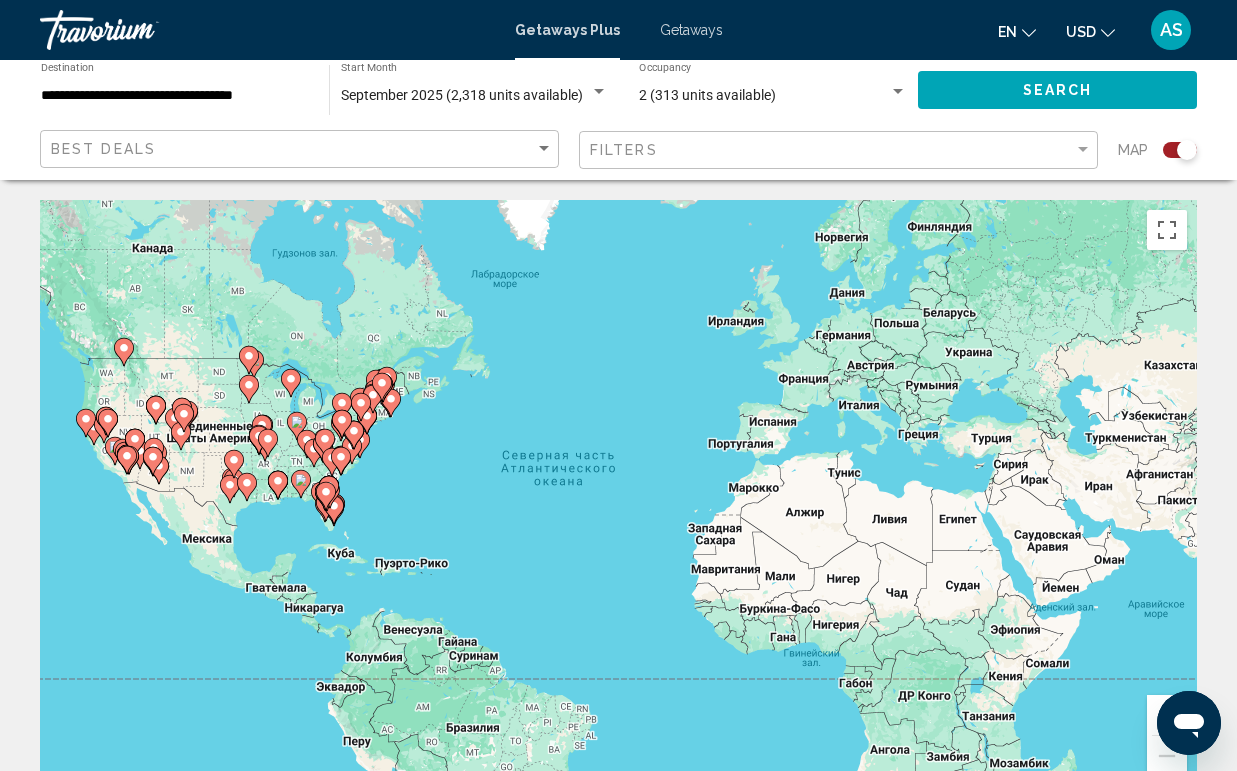 click on "Чтобы активировать перетаскивание с помощью клавиатуры, нажмите Alt + Ввод. После этого перемещайте маркер, используя клавиши со стрелками. Чтобы завершить перетаскивание, нажмите клавишу Ввод. Чтобы отменить действие, нажмите клавишу Esc." at bounding box center (618, 500) 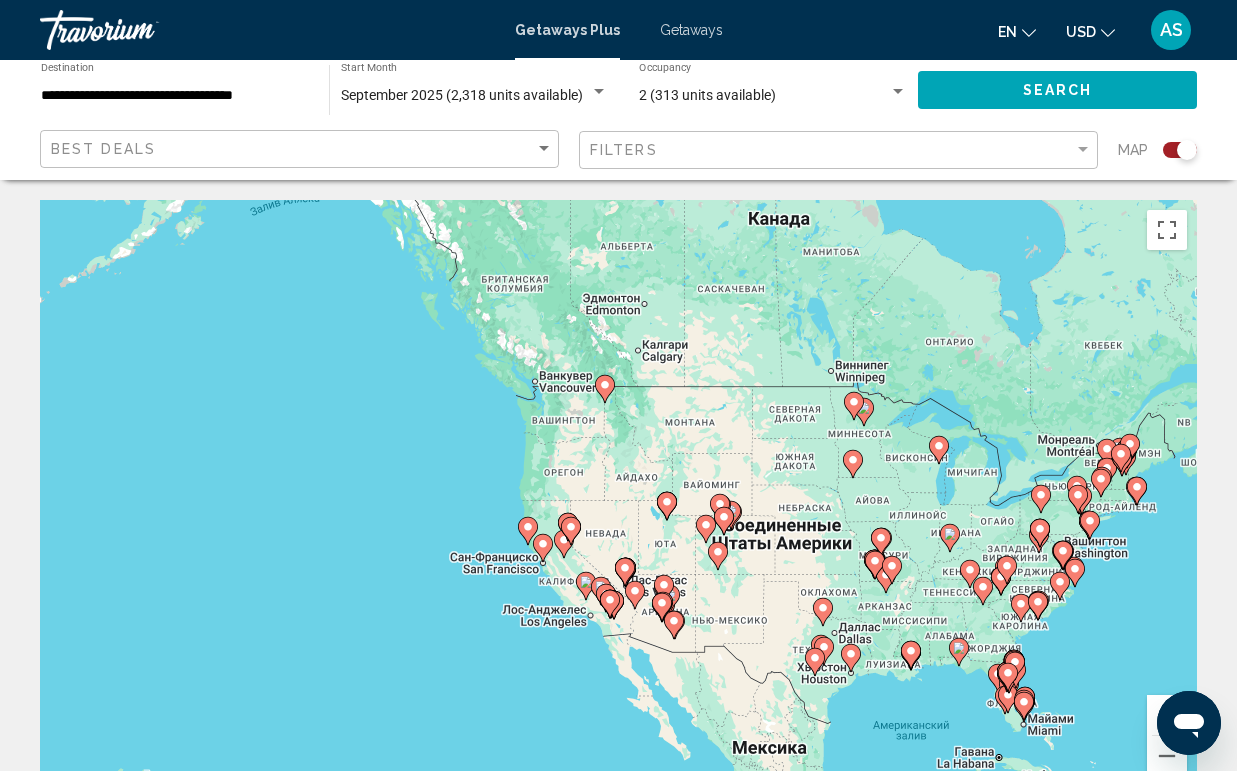 drag, startPoint x: 186, startPoint y: 394, endPoint x: 733, endPoint y: 455, distance: 550.39075 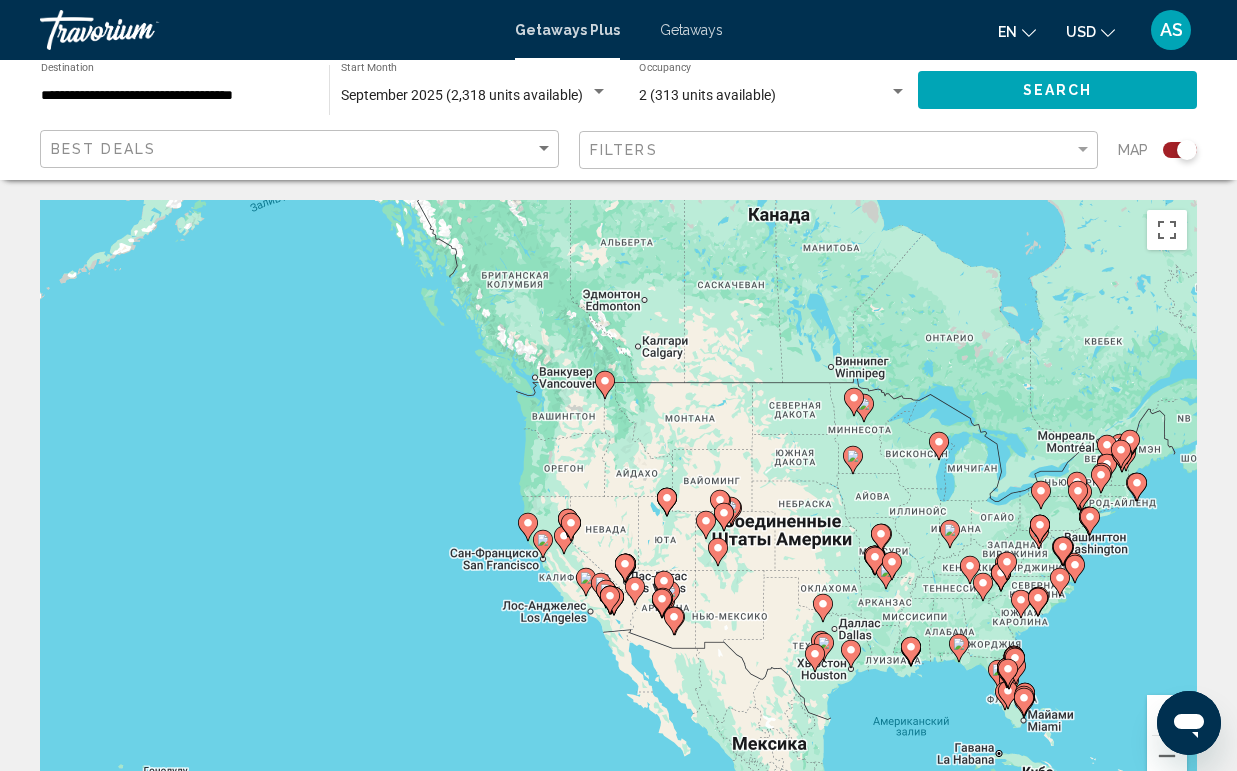 click on "Чтобы активировать перетаскивание с помощью клавиатуры, нажмите Alt + Ввод. После этого перемещайте маркер, используя клавиши со стрелками. Чтобы завершить перетаскивание, нажмите клавишу Ввод. Чтобы отменить действие, нажмите клавишу Esc." at bounding box center (618, 500) 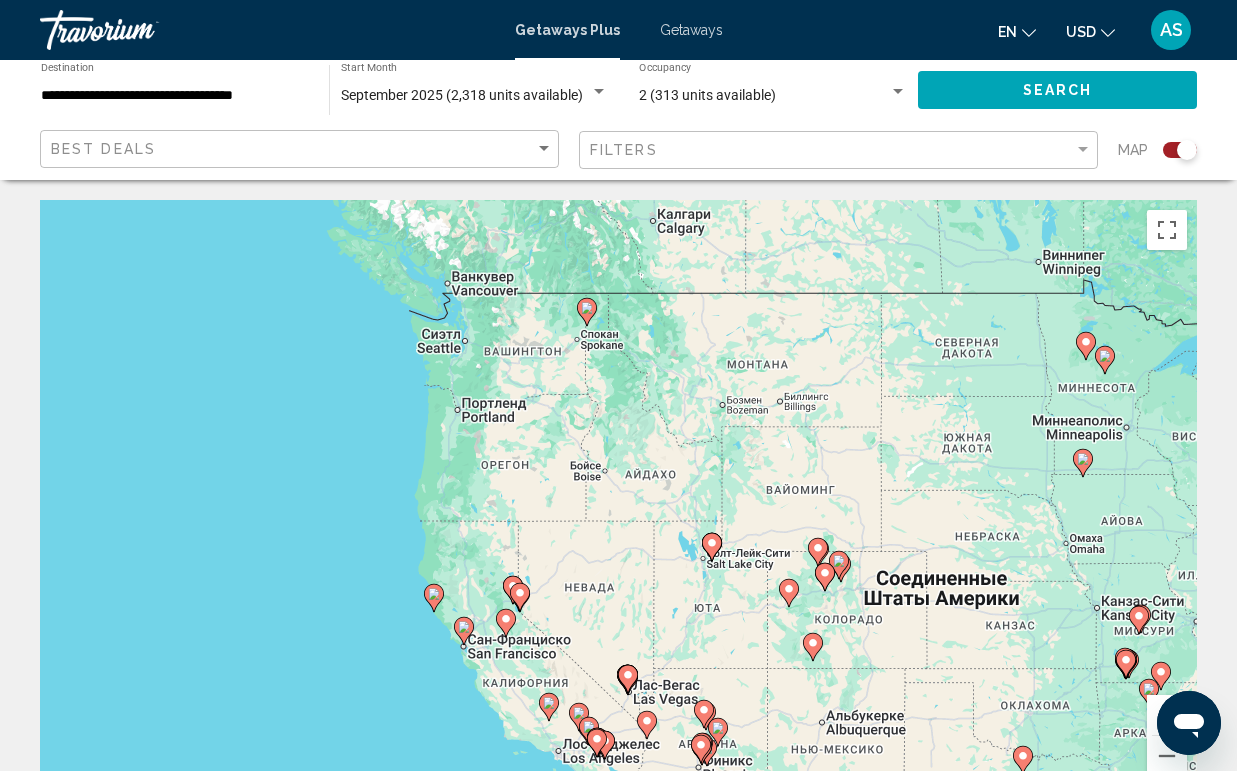 click 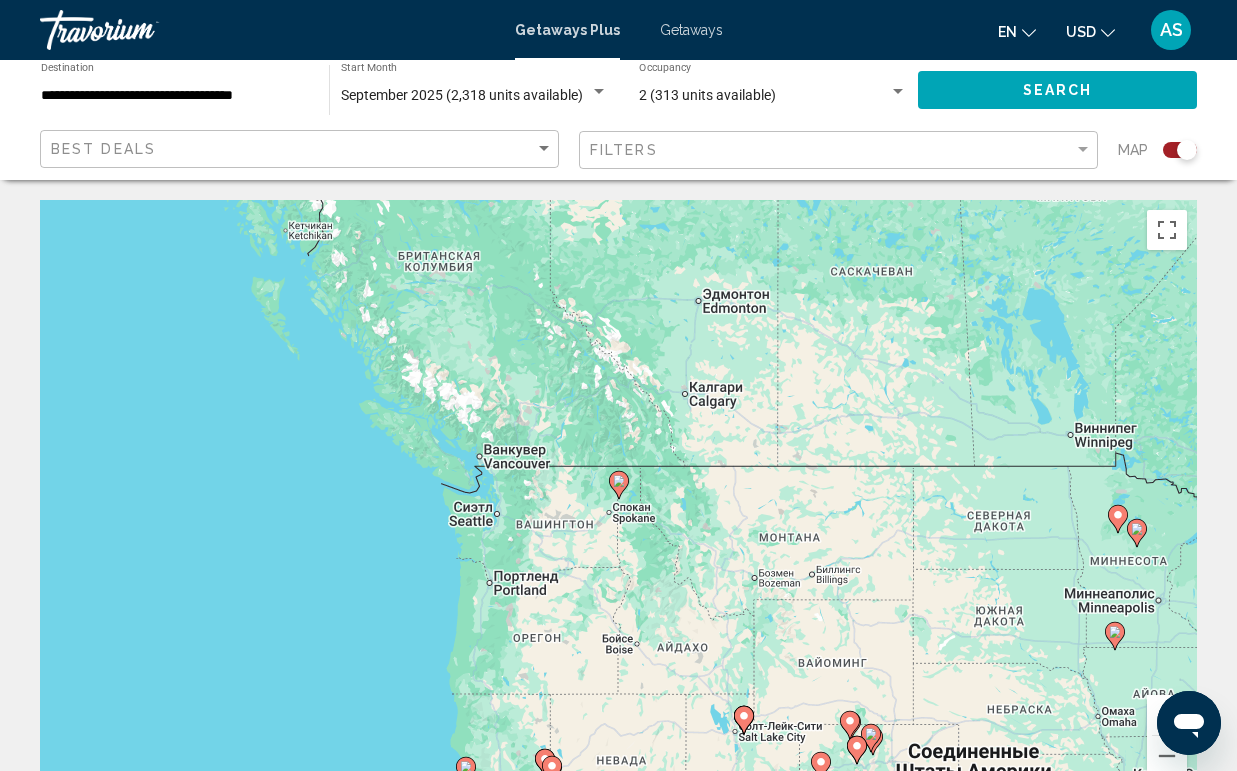 click 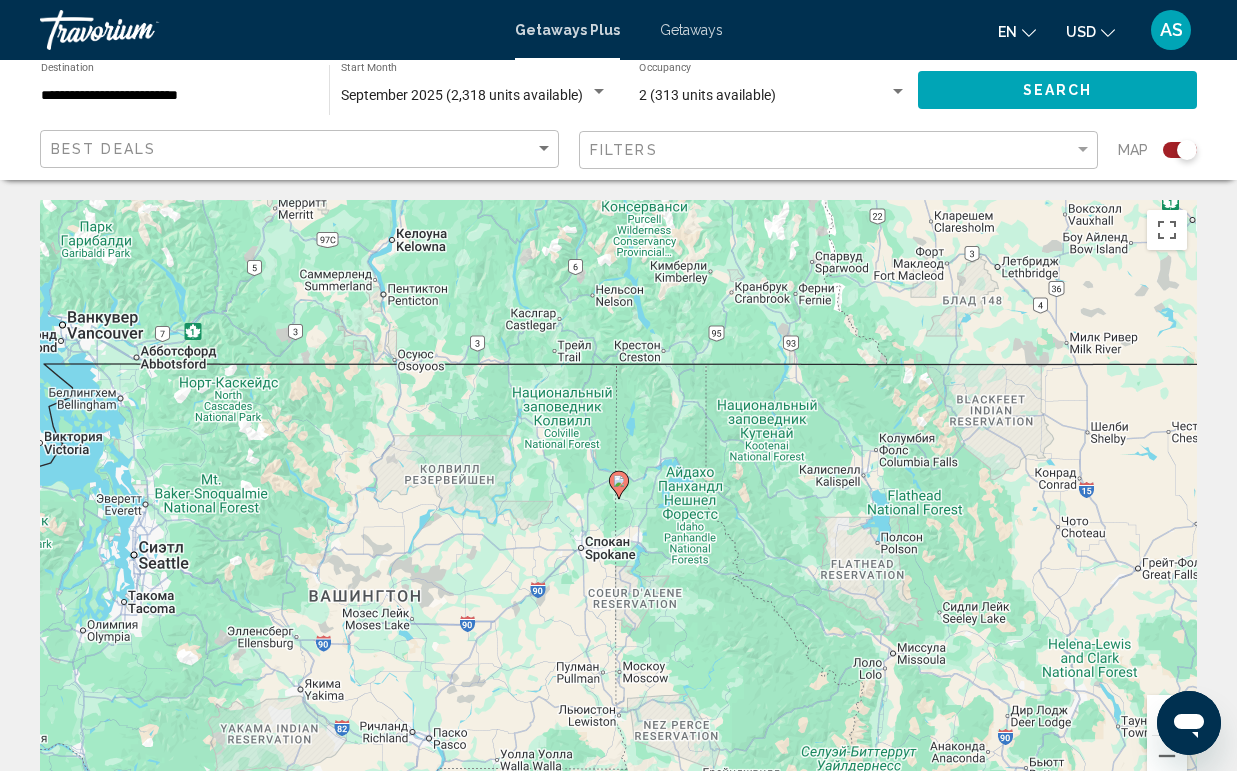 click 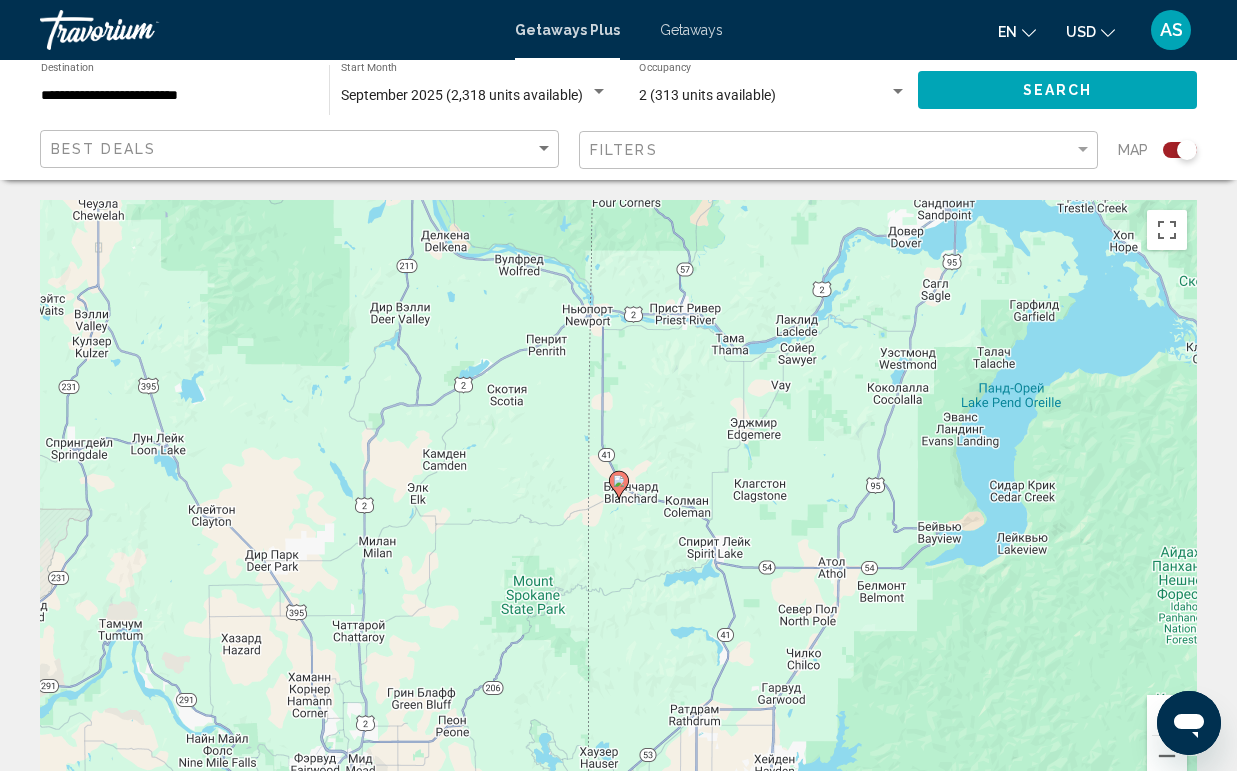 click 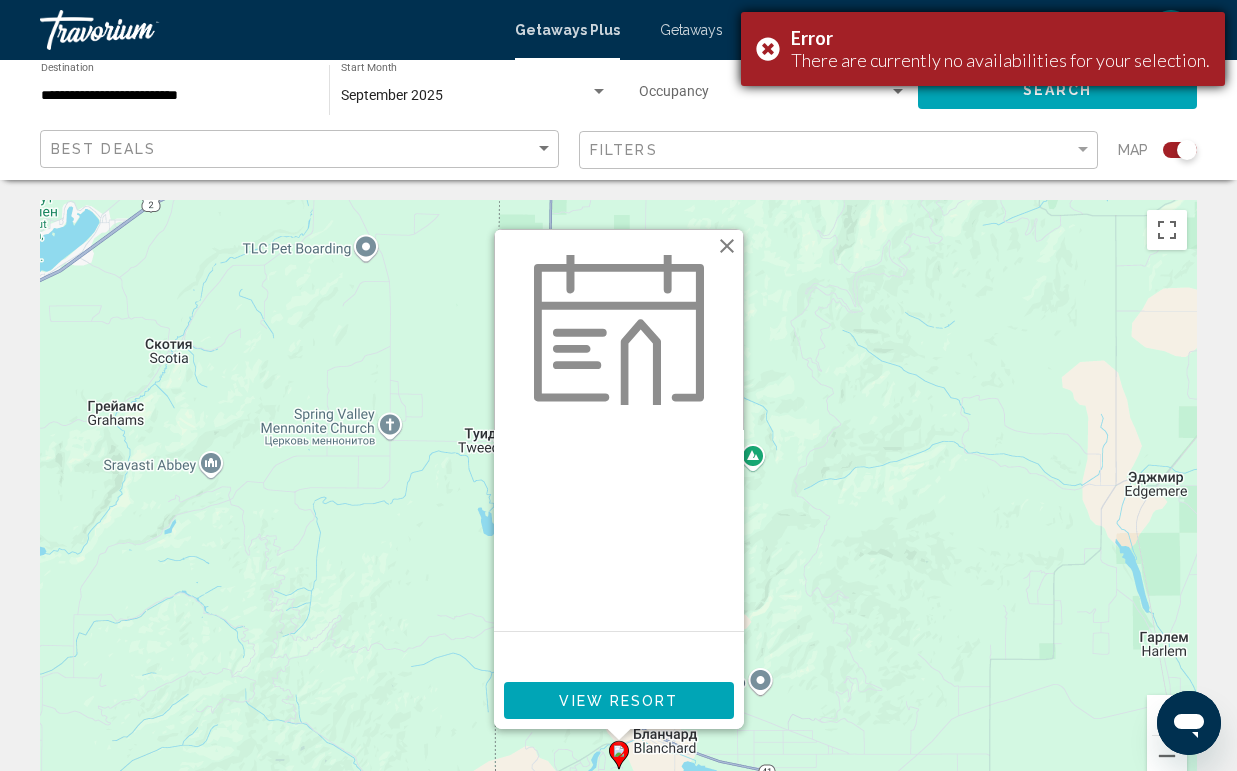 click on "Error   There are currently no availabilities for your selection." at bounding box center [983, 49] 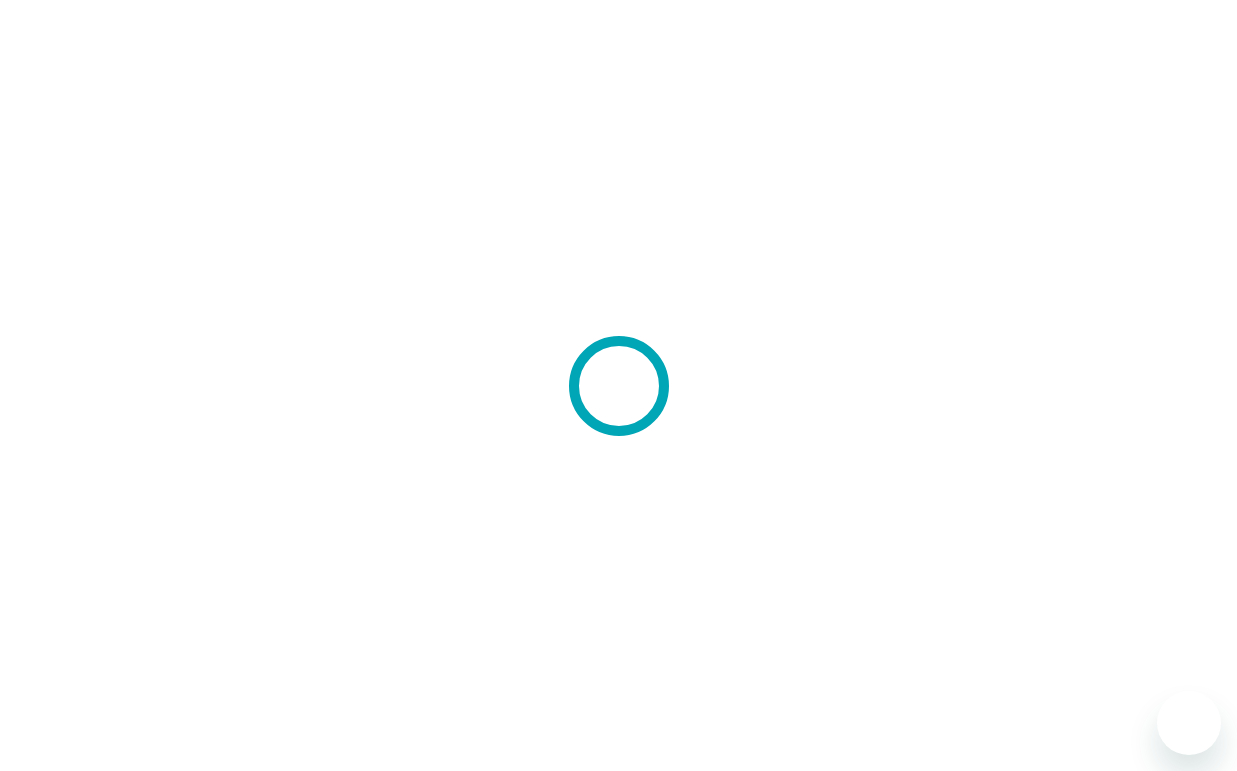 scroll, scrollTop: 0, scrollLeft: 0, axis: both 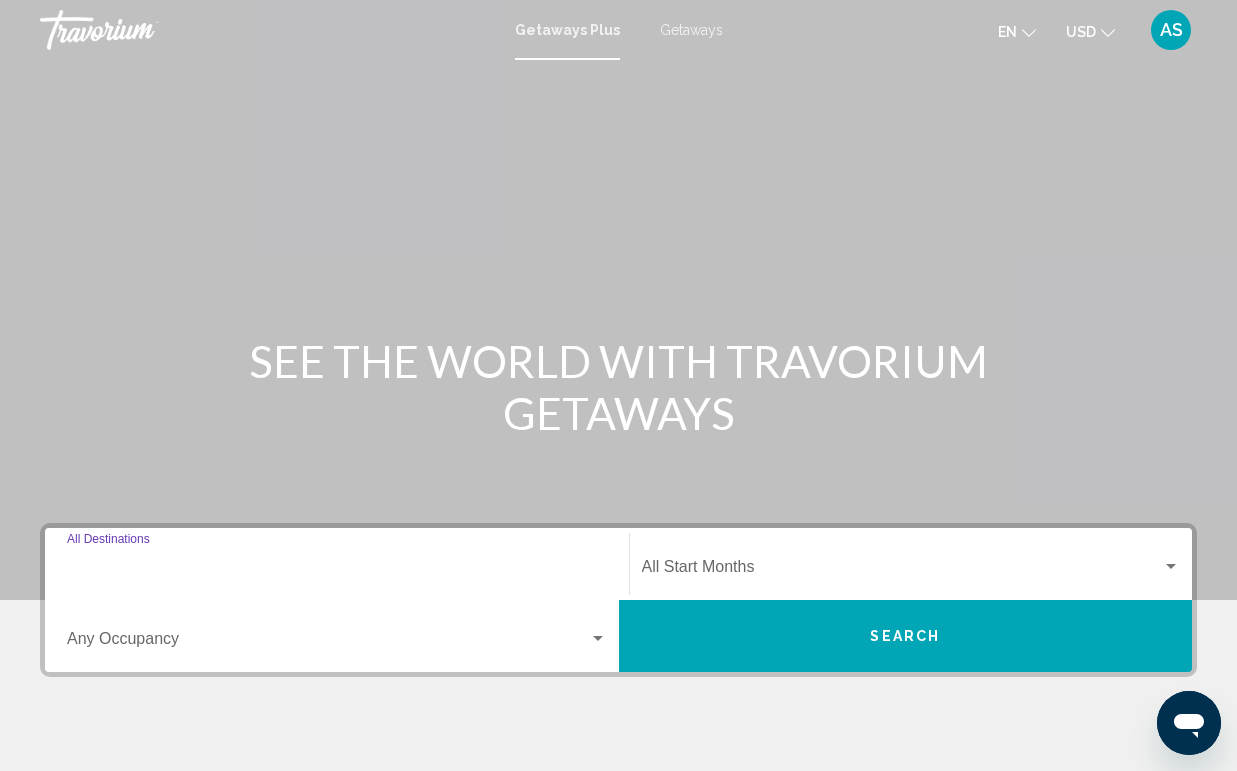 click on "Destination All Destinations" at bounding box center [337, 571] 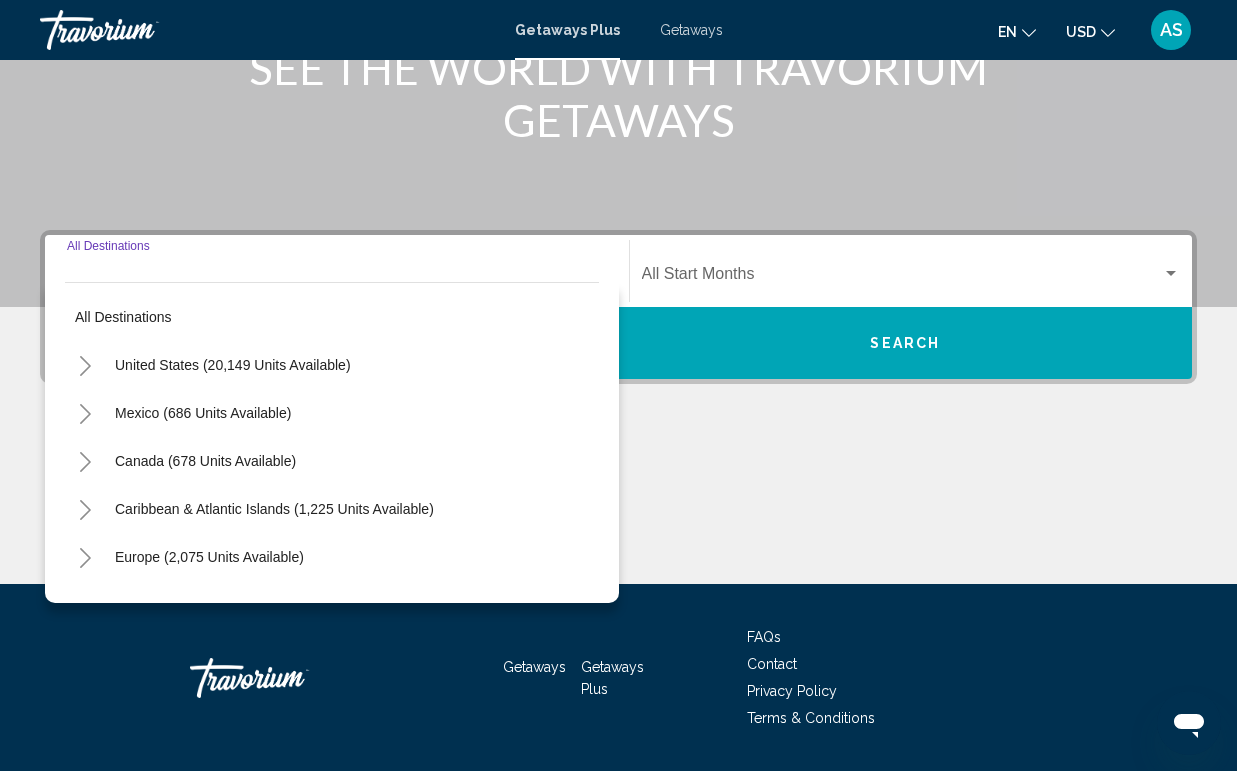 scroll, scrollTop: 351, scrollLeft: 0, axis: vertical 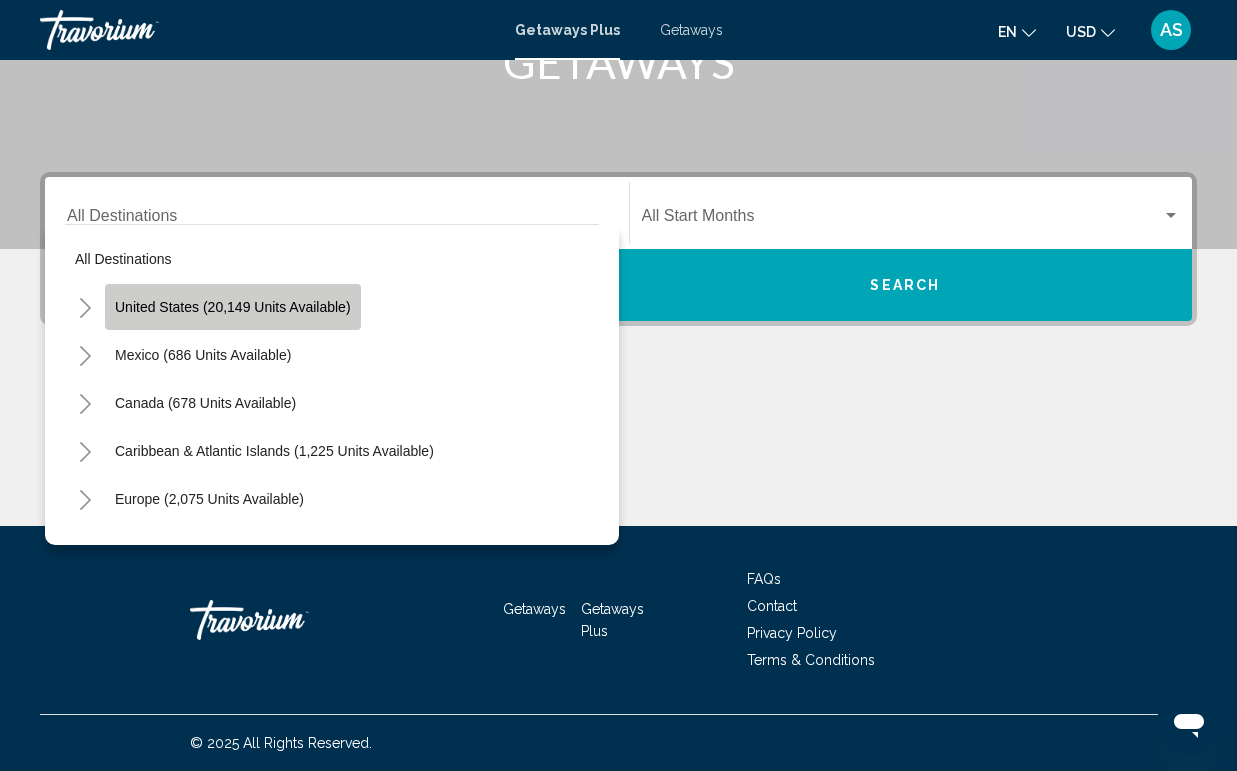 click on "United States (20,149 units available)" 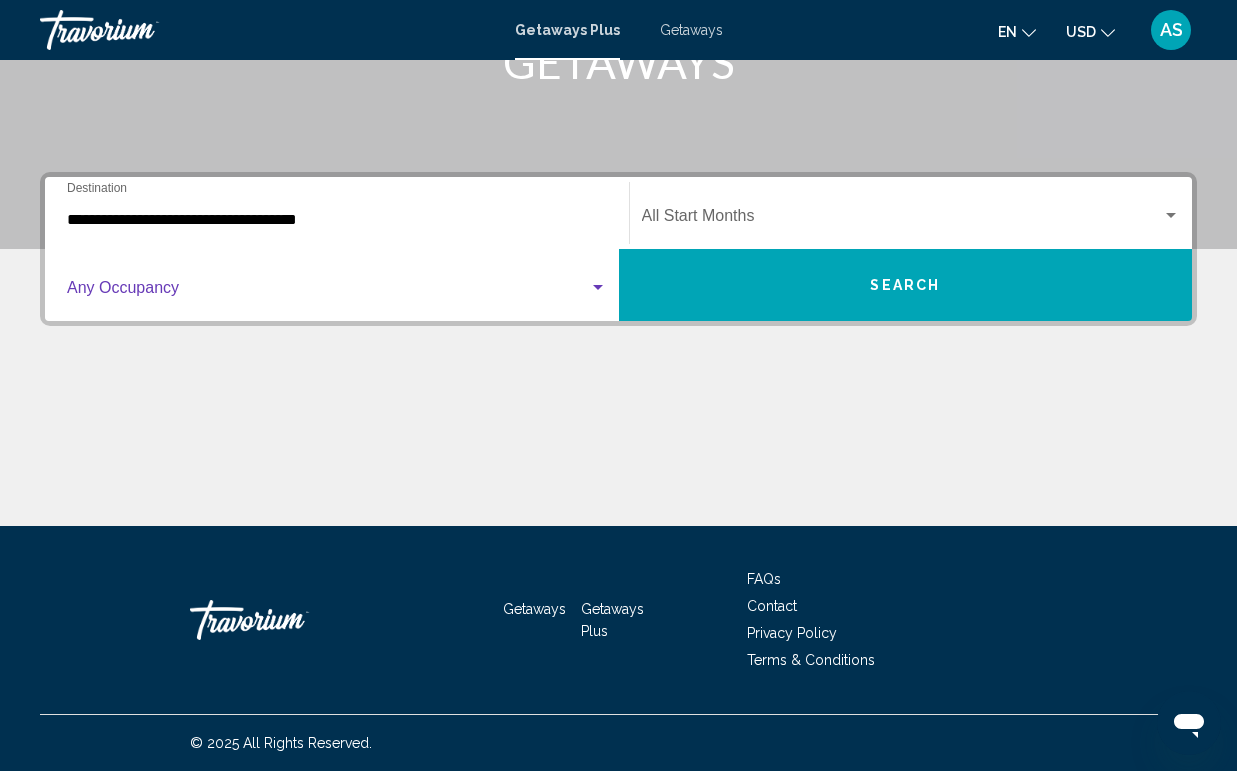 click at bounding box center (328, 292) 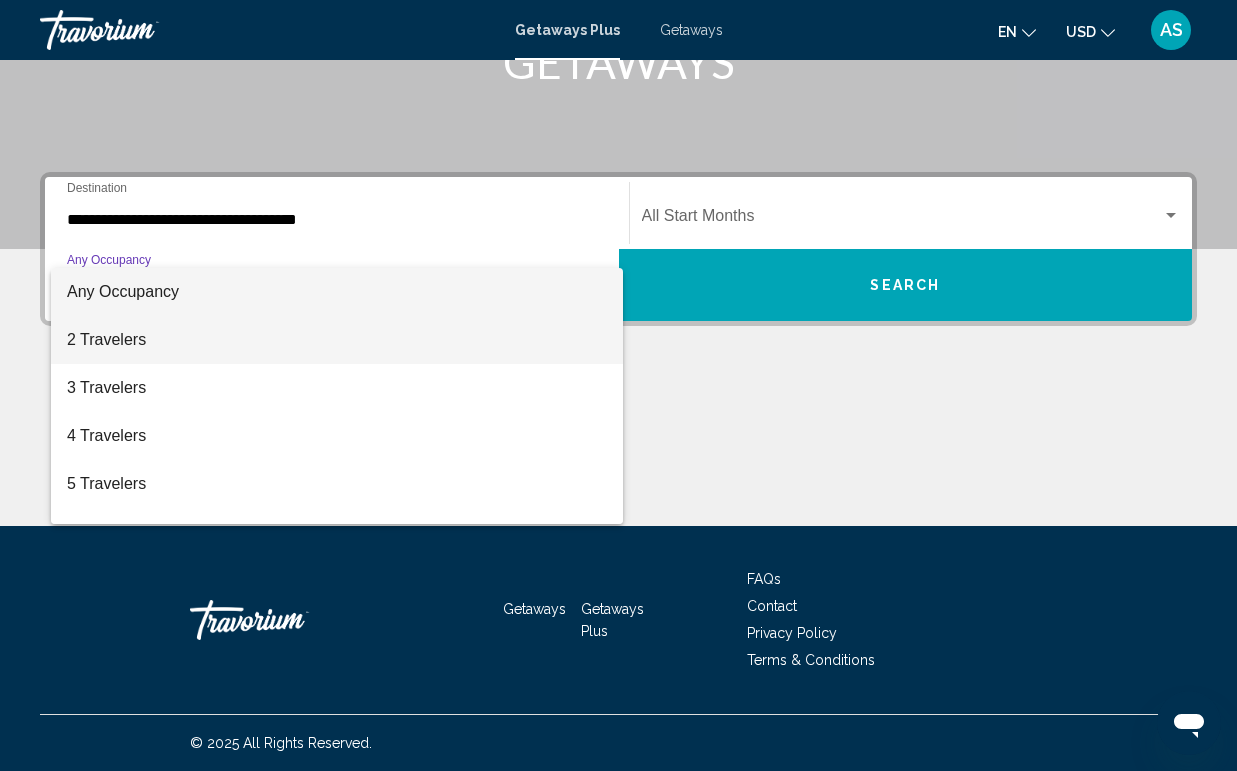 click on "2 Travelers" at bounding box center (337, 340) 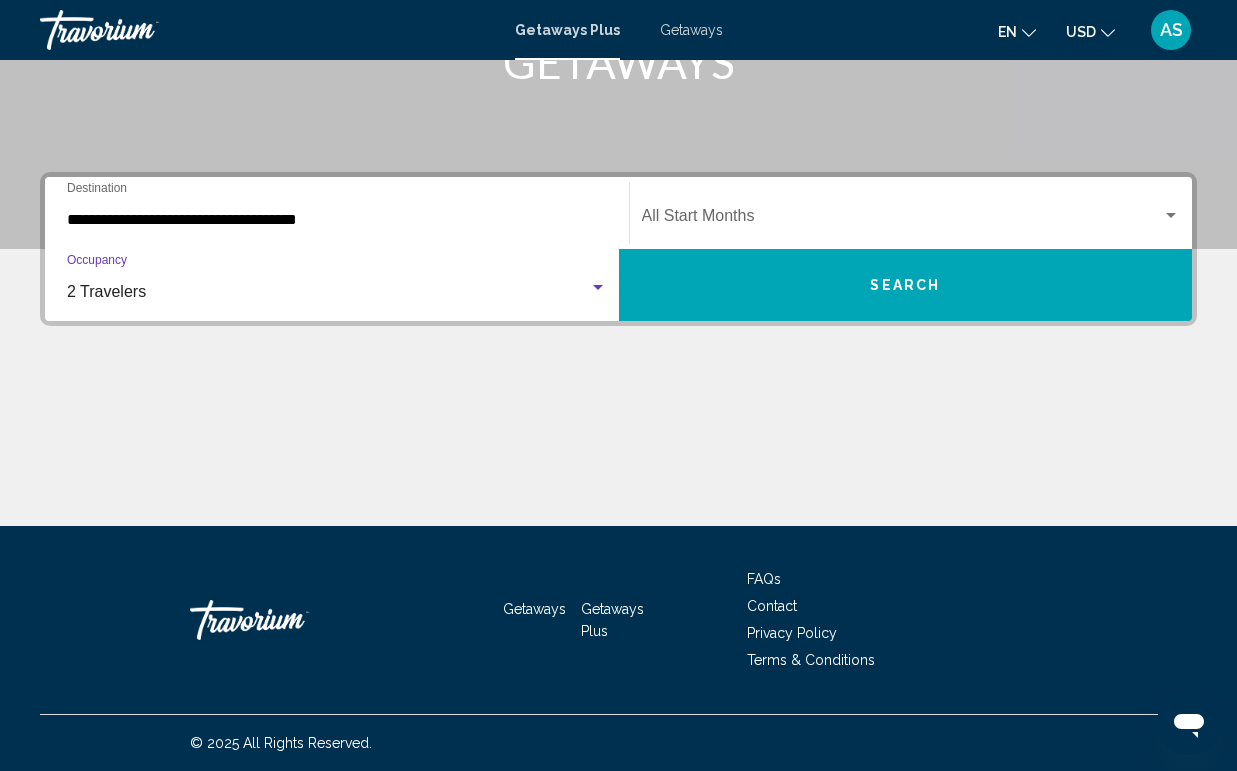 click on "Start Month All Start Months" 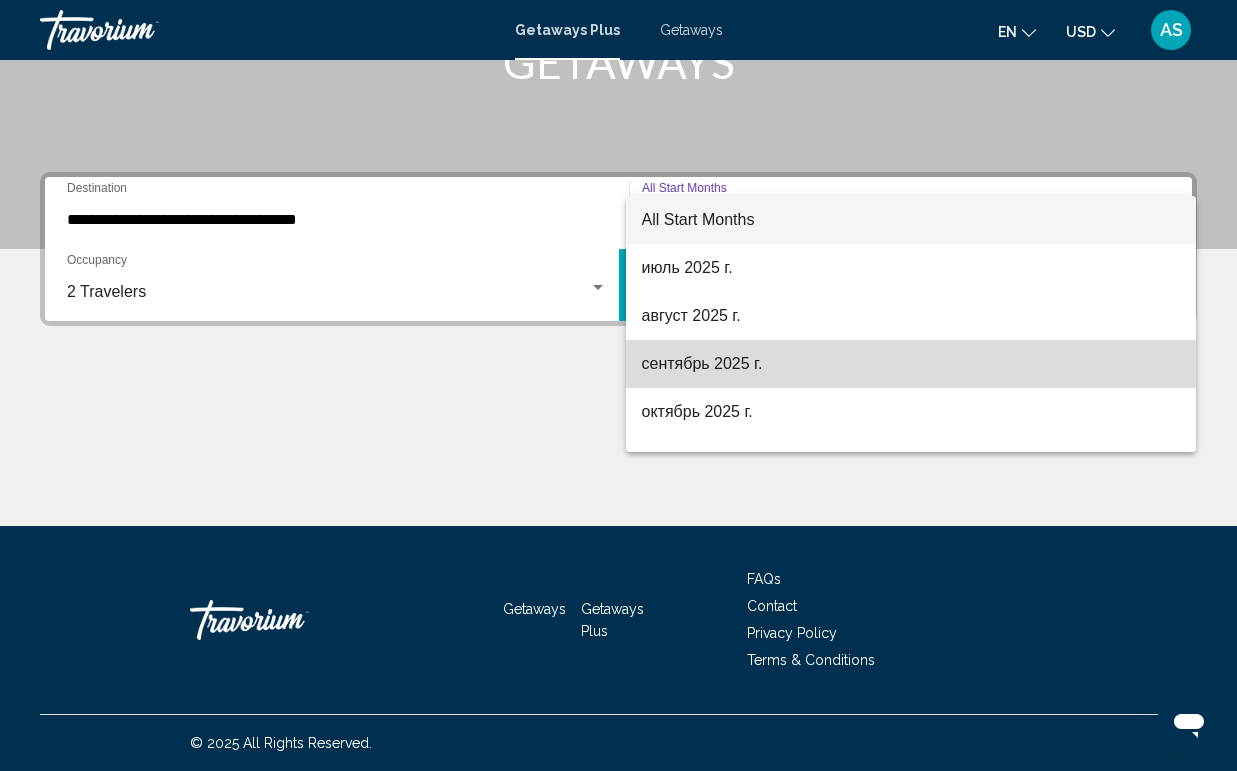 click on "сентябрь 2025 г." at bounding box center [911, 364] 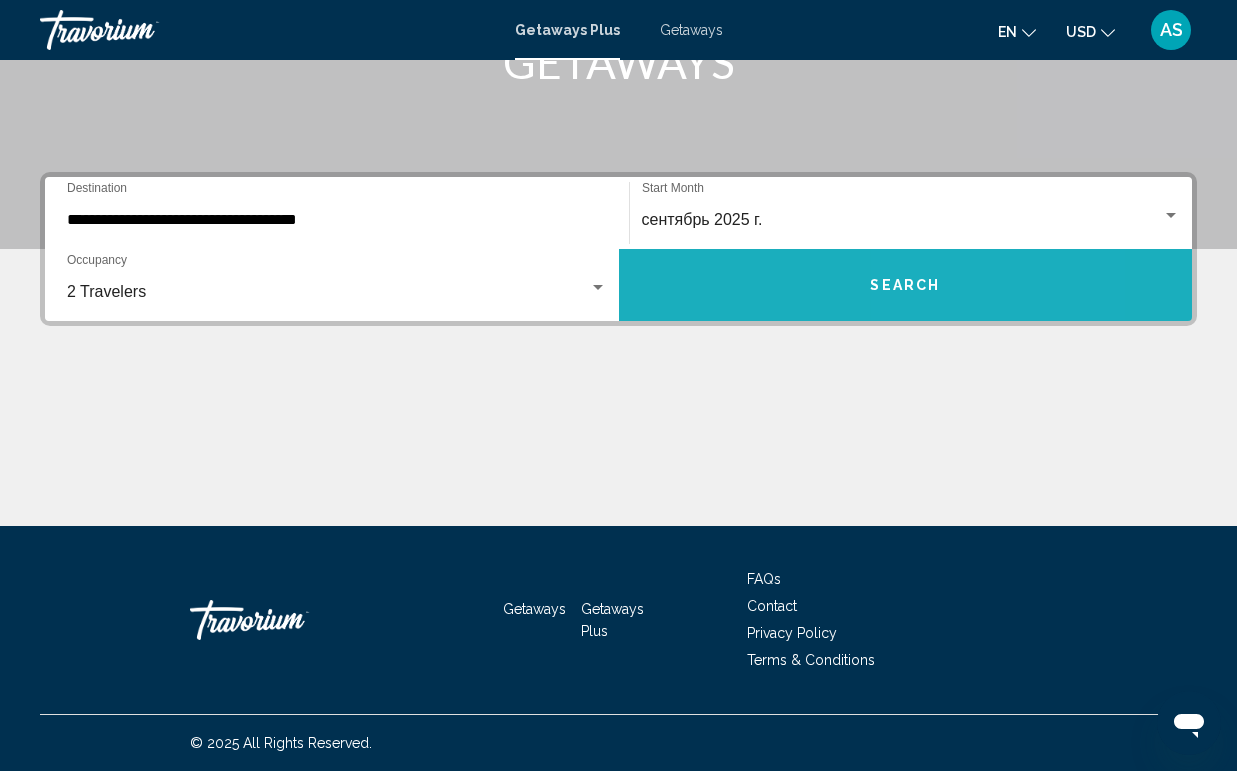 click on "Search" at bounding box center [905, 286] 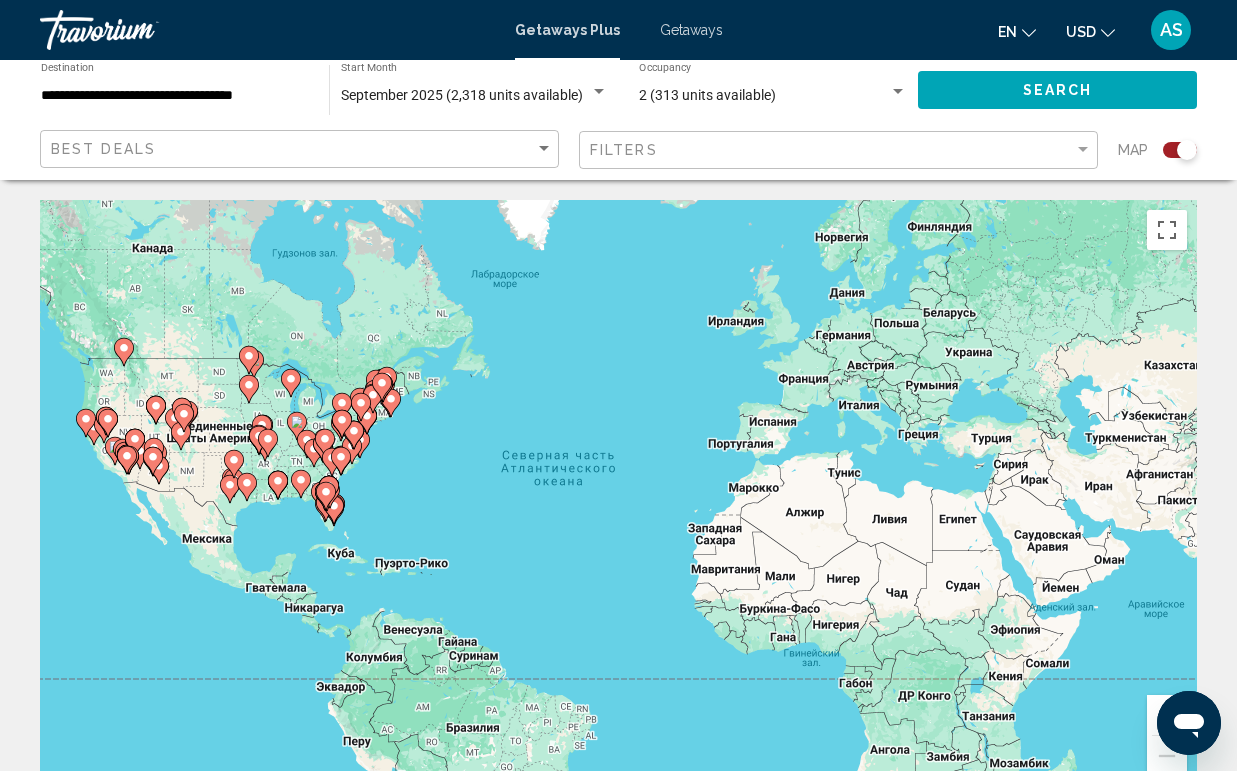 click on "Чтобы активировать перетаскивание с помощью клавиатуры, нажмите Alt + Ввод. После этого перемещайте маркер, используя клавиши со стрелками. Чтобы завершить перетаскивание, нажмите клавишу Ввод. Чтобы отменить действие, нажмите клавишу Esc." at bounding box center (618, 500) 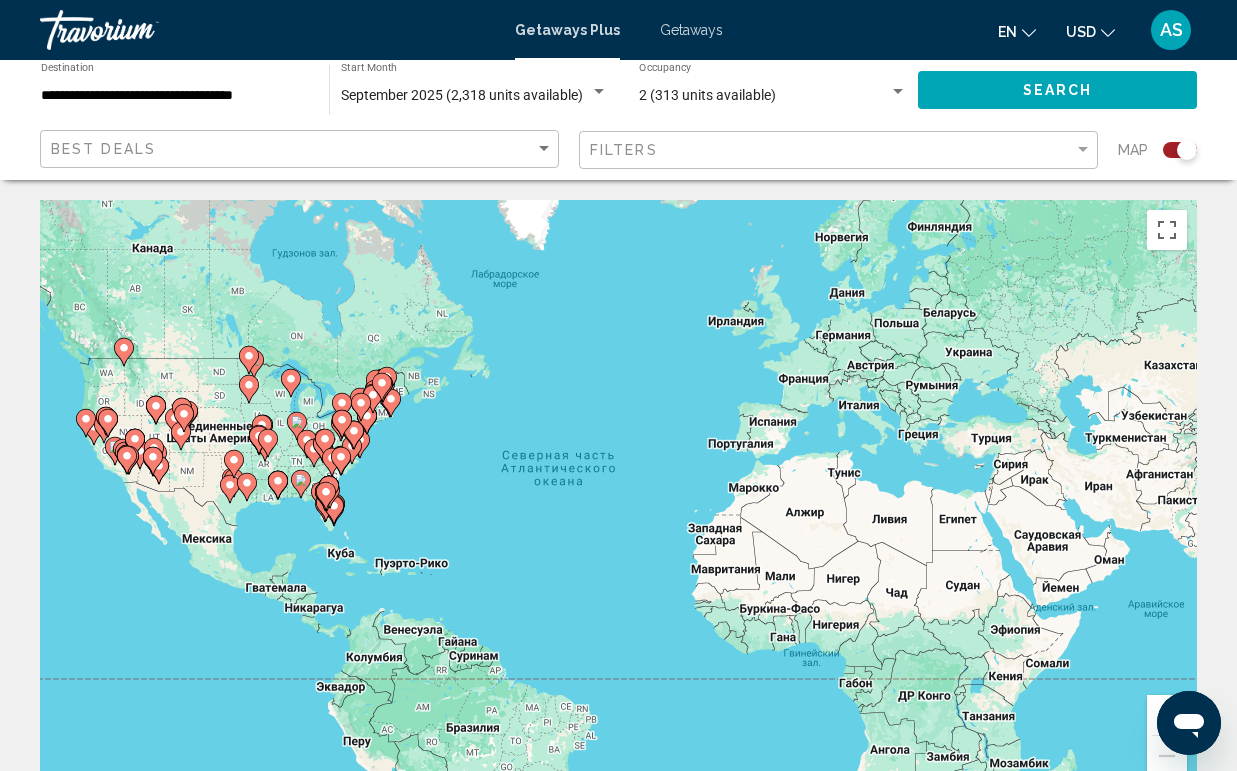 click on "Чтобы активировать перетаскивание с помощью клавиатуры, нажмите Alt + Ввод. После этого перемещайте маркер, используя клавиши со стрелками. Чтобы завершить перетаскивание, нажмите клавишу Ввод. Чтобы отменить действие, нажмите клавишу Esc." at bounding box center (618, 500) 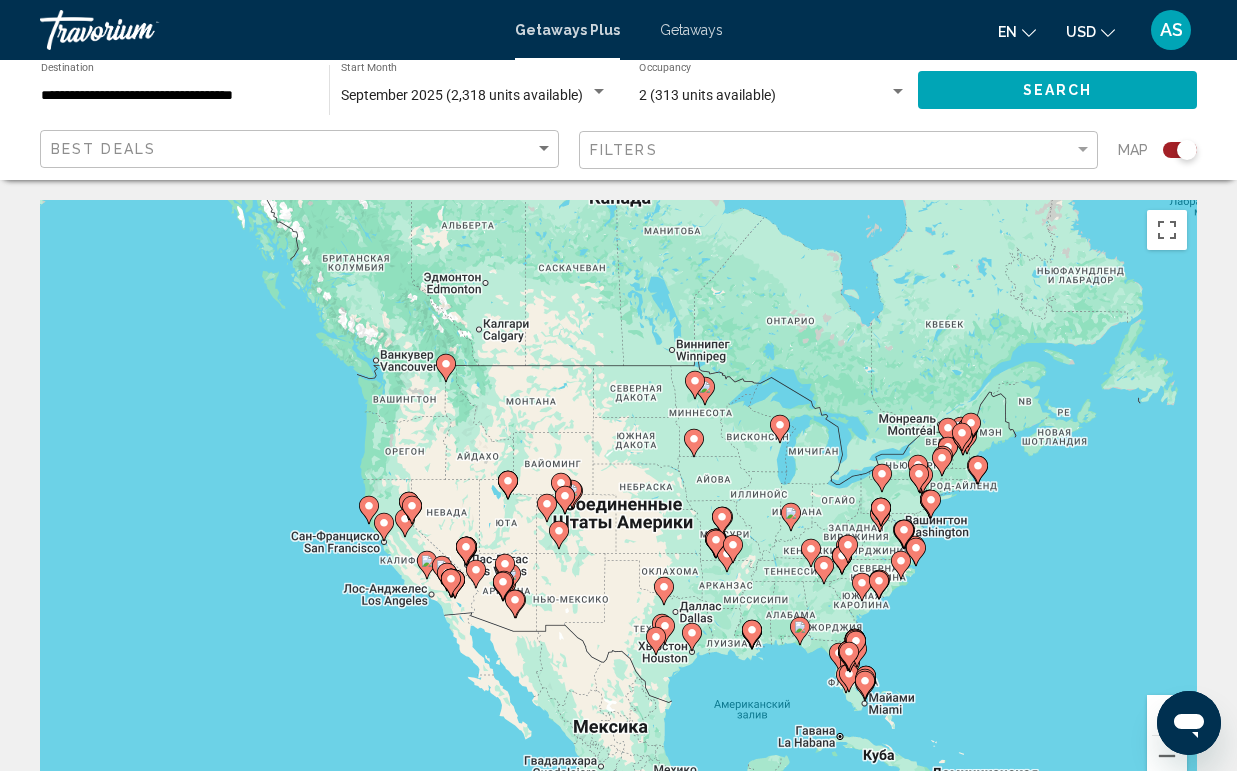 drag, startPoint x: 168, startPoint y: 412, endPoint x: 501, endPoint y: 441, distance: 334.26038 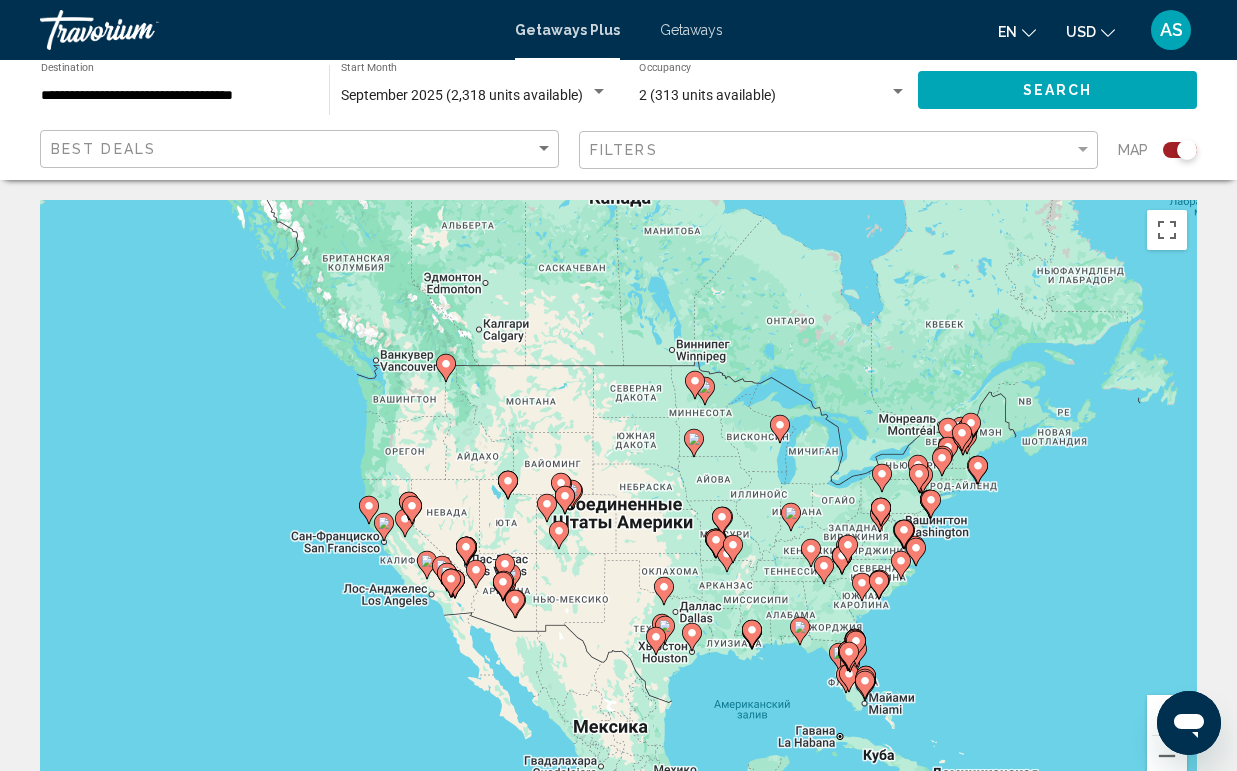 click on "Чтобы активировать перетаскивание с помощью клавиатуры, нажмите Alt + Ввод. После этого перемещайте маркер, используя клавиши со стрелками. Чтобы завершить перетаскивание, нажмите клавишу Ввод. Чтобы отменить действие, нажмите клавишу Esc." at bounding box center [618, 500] 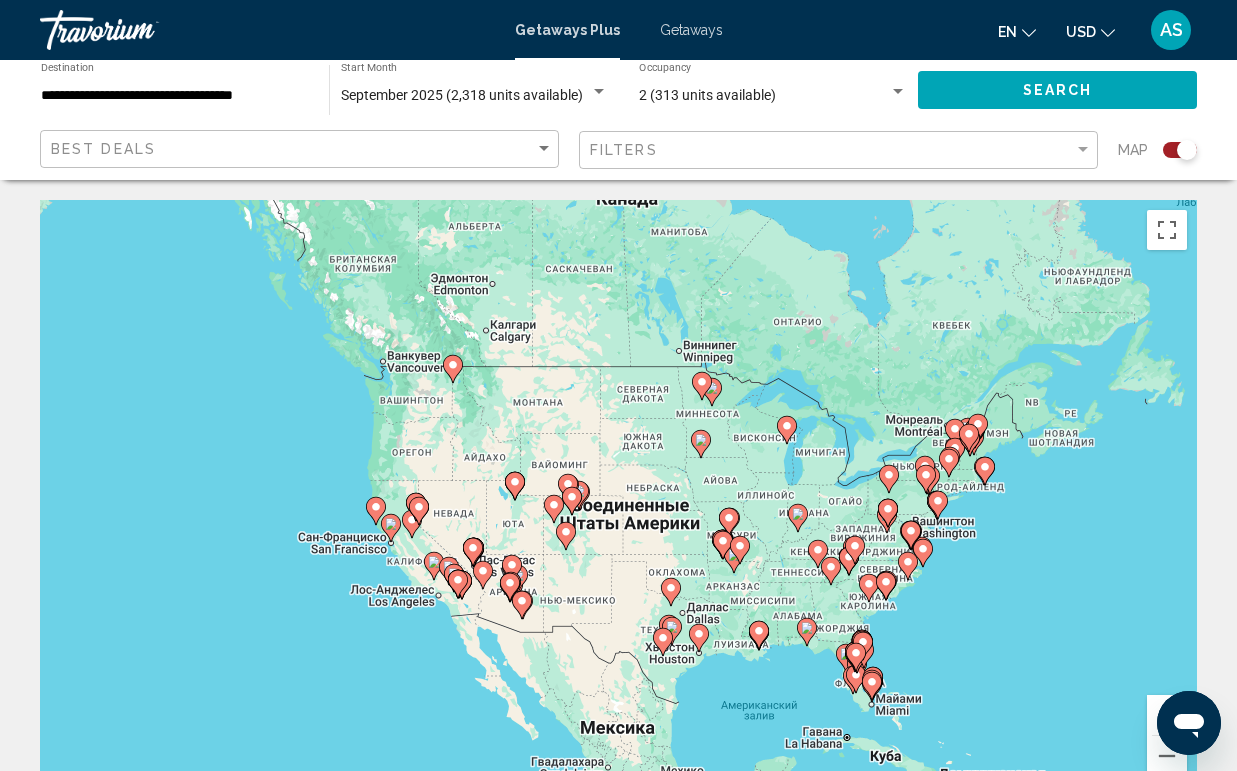 click on "Чтобы активировать перетаскивание с помощью клавиатуры, нажмите Alt + Ввод. После этого перемещайте маркер, используя клавиши со стрелками. Чтобы завершить перетаскивание, нажмите клавишу Ввод. Чтобы отменить действие, нажмите клавишу Esc." at bounding box center [618, 500] 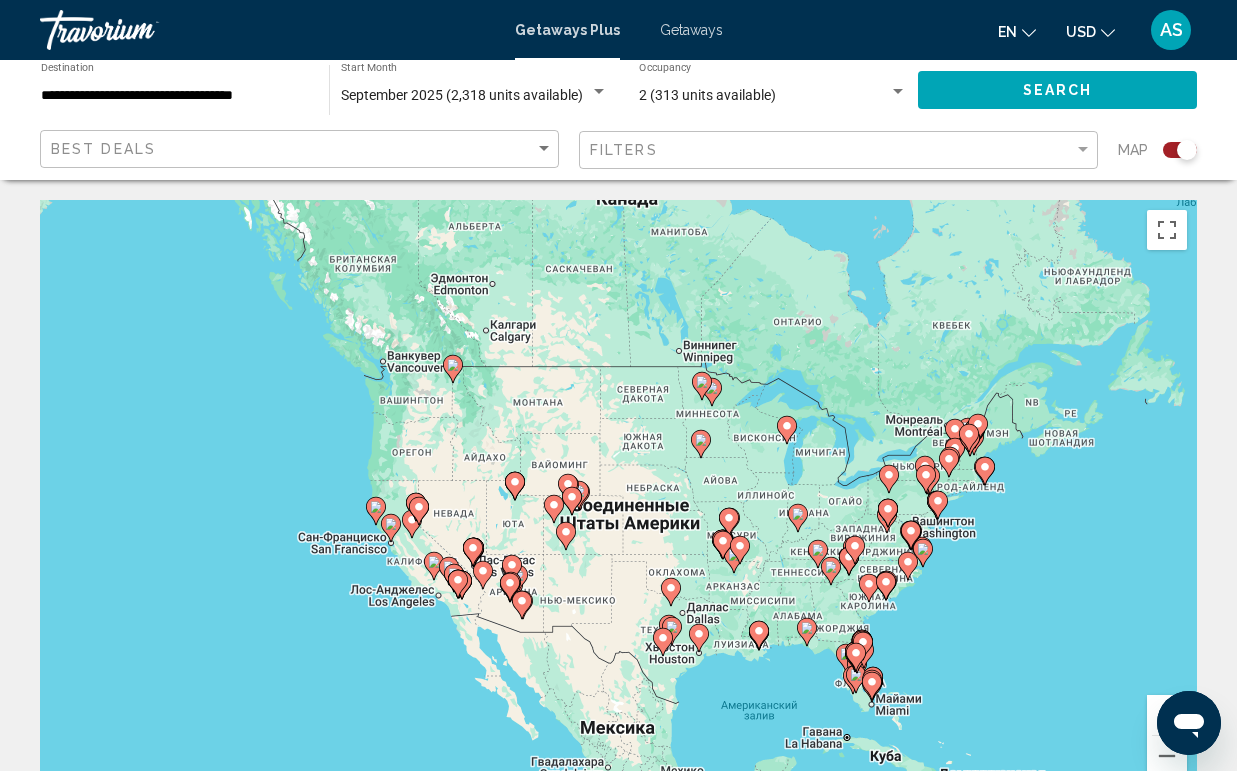 click on "Чтобы активировать перетаскивание с помощью клавиатуры, нажмите Alt + Ввод. После этого перемещайте маркер, используя клавиши со стрелками. Чтобы завершить перетаскивание, нажмите клавишу Ввод. Чтобы отменить действие, нажмите клавишу Esc." at bounding box center [618, 500] 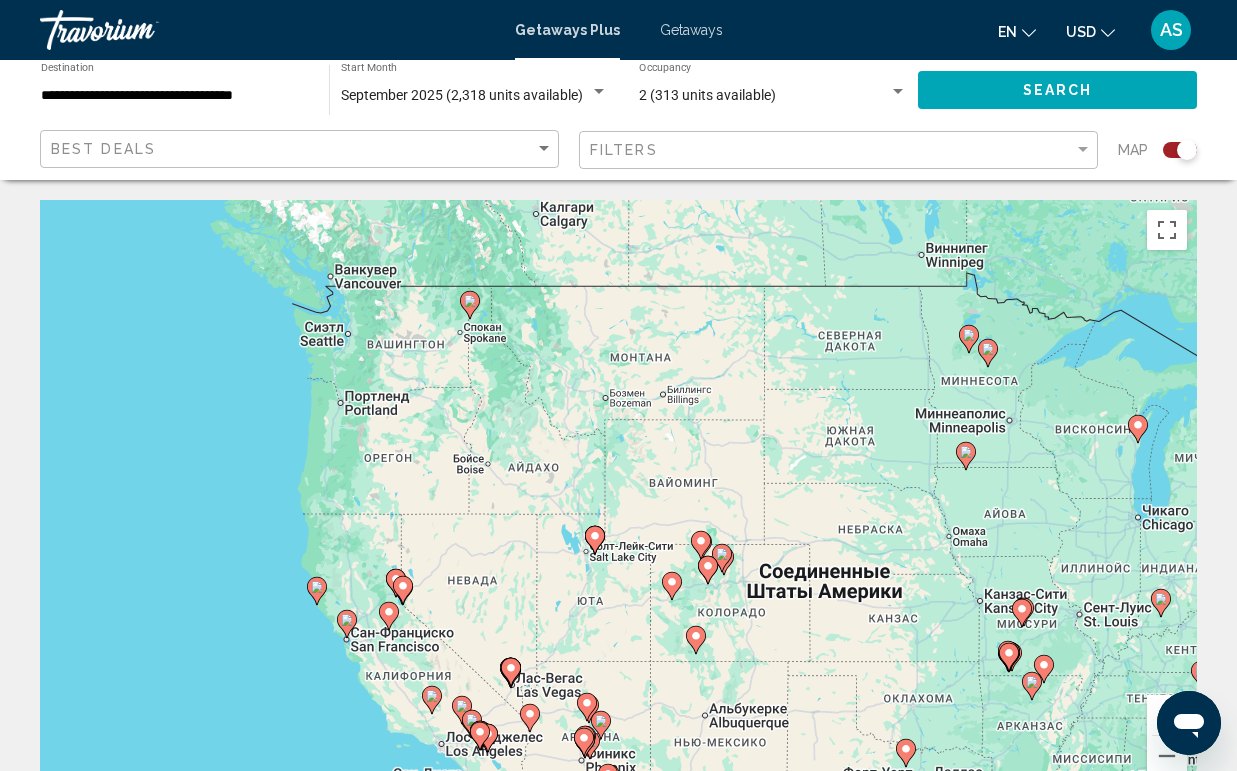 click 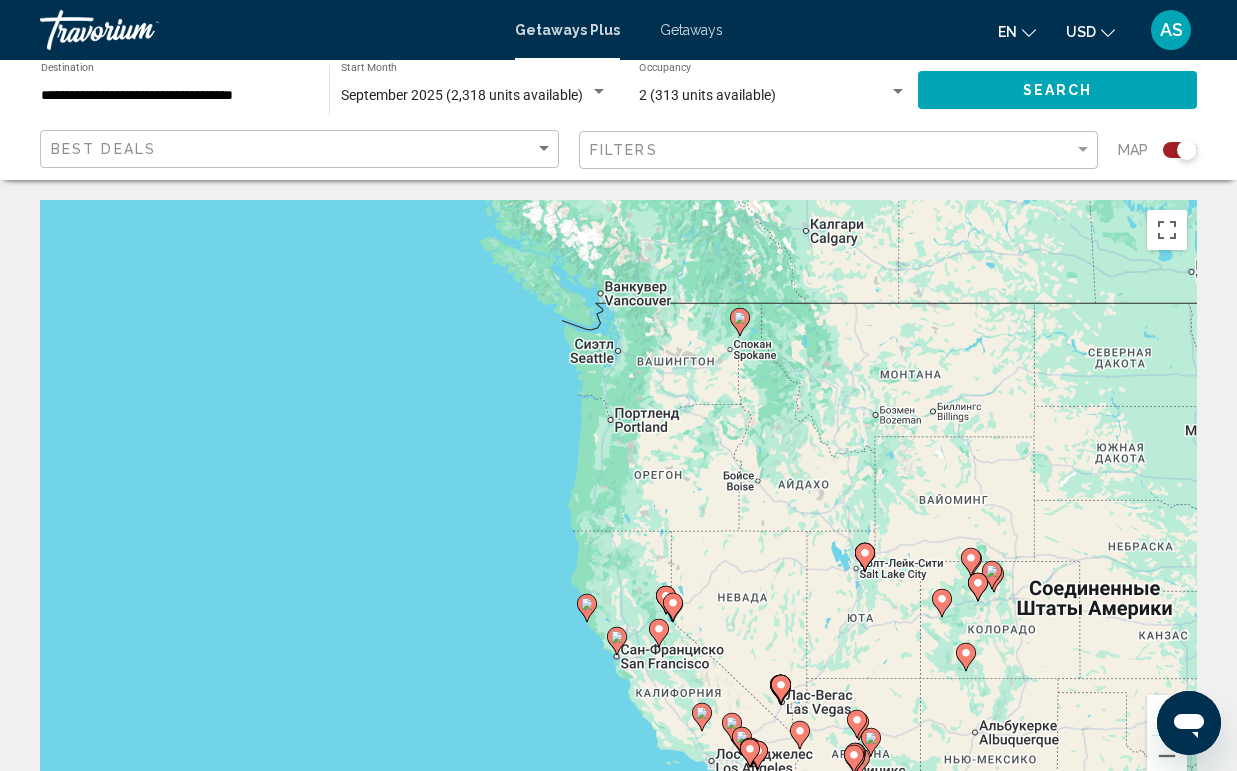 drag, startPoint x: 750, startPoint y: 270, endPoint x: 715, endPoint y: 397, distance: 131.73459 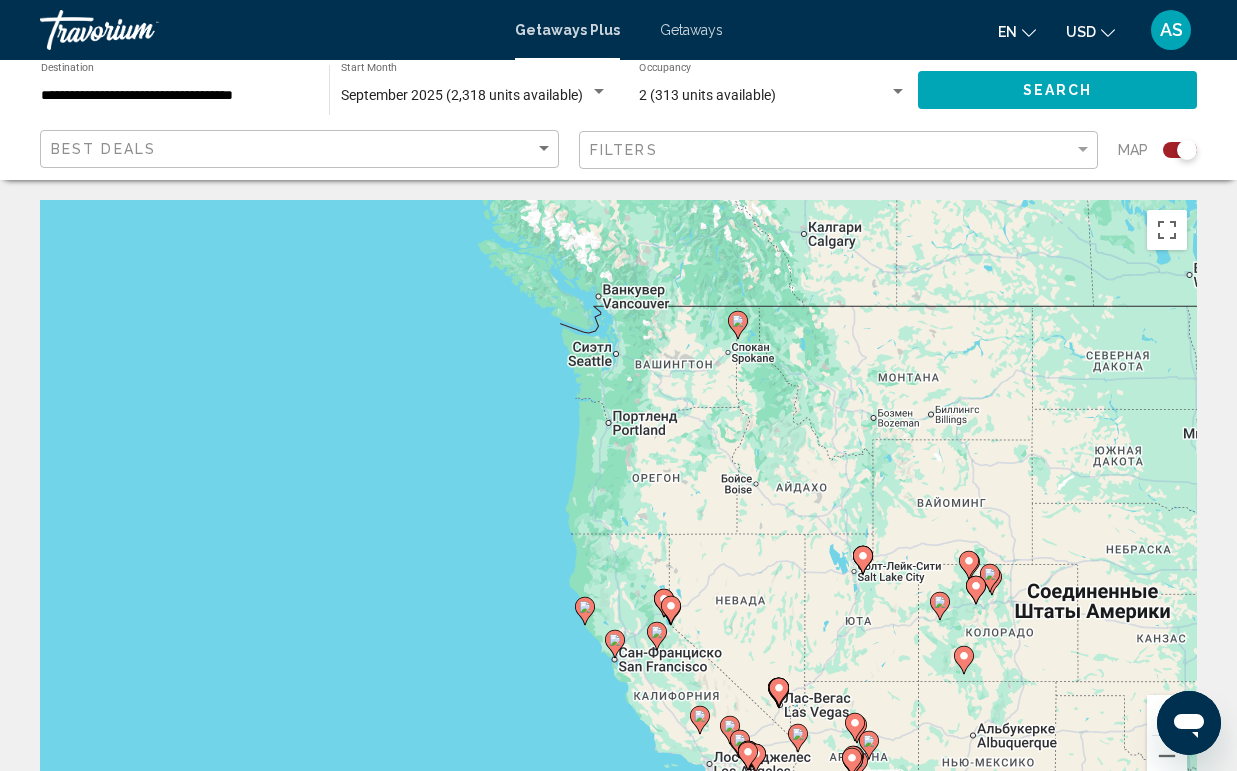 click 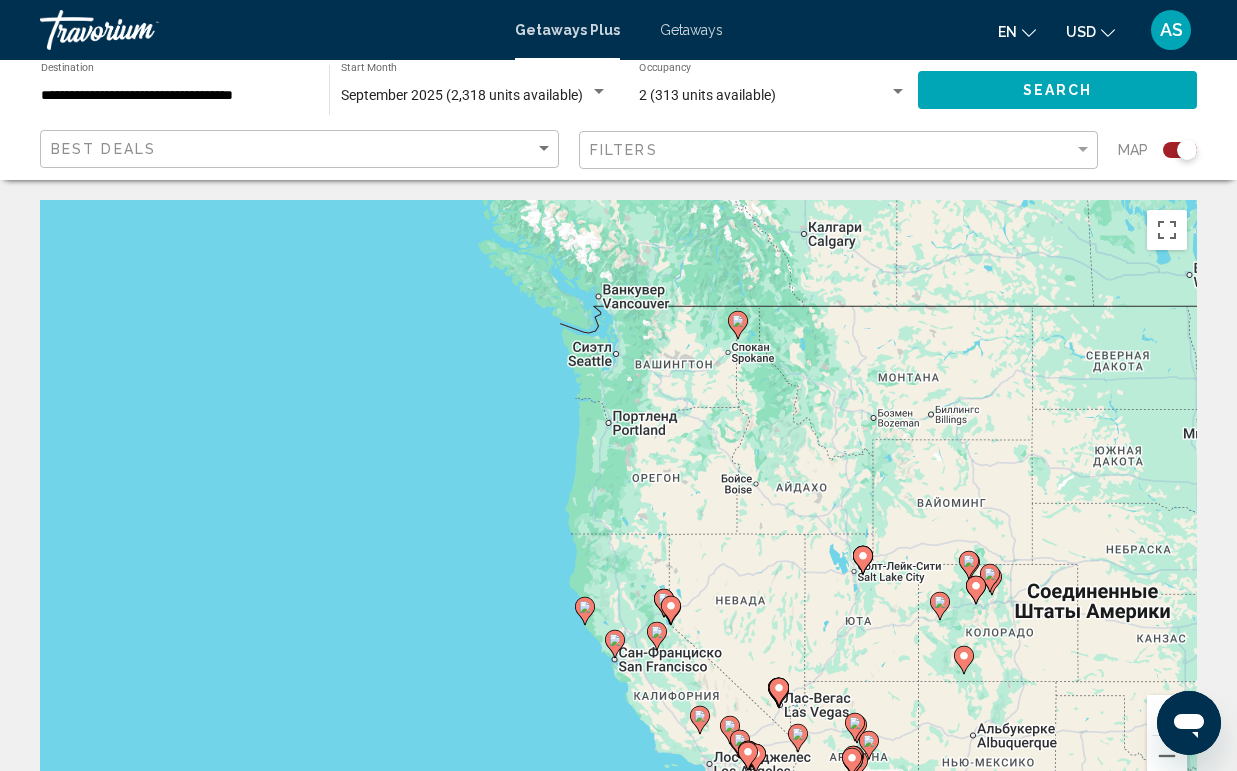 type on "**********" 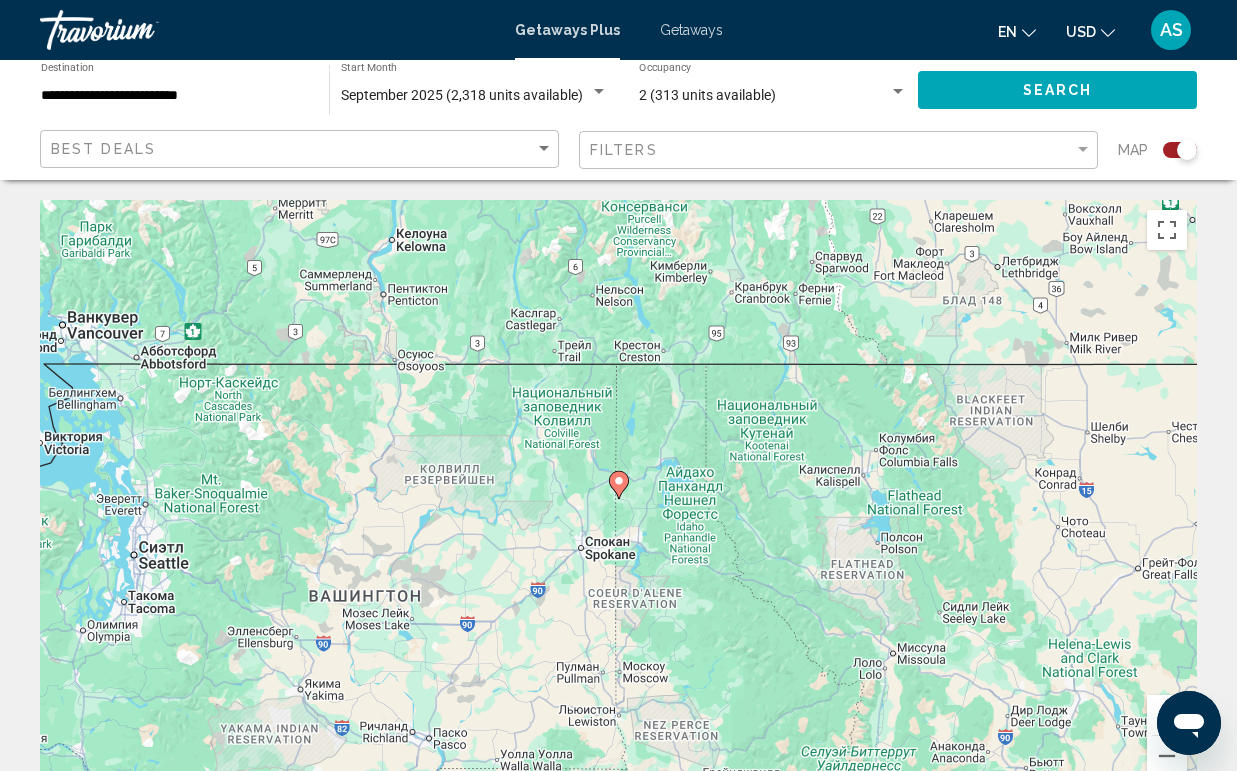 click 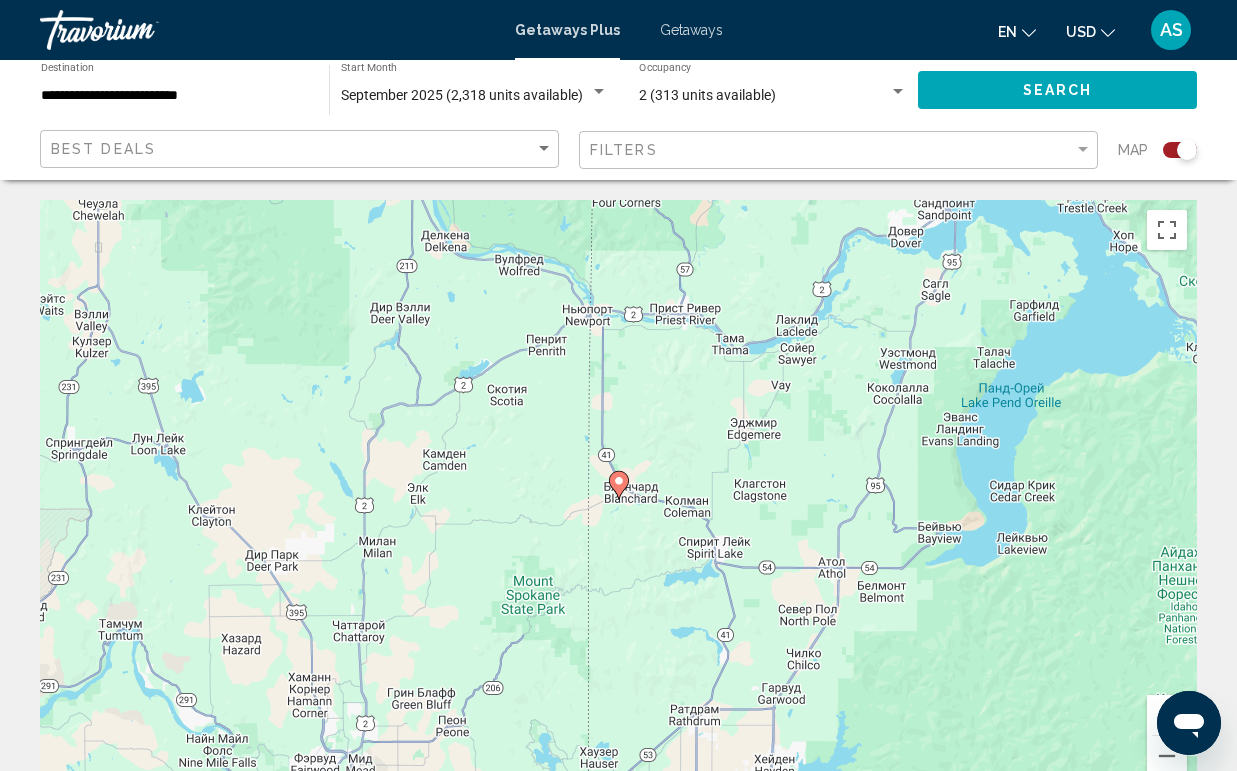 click 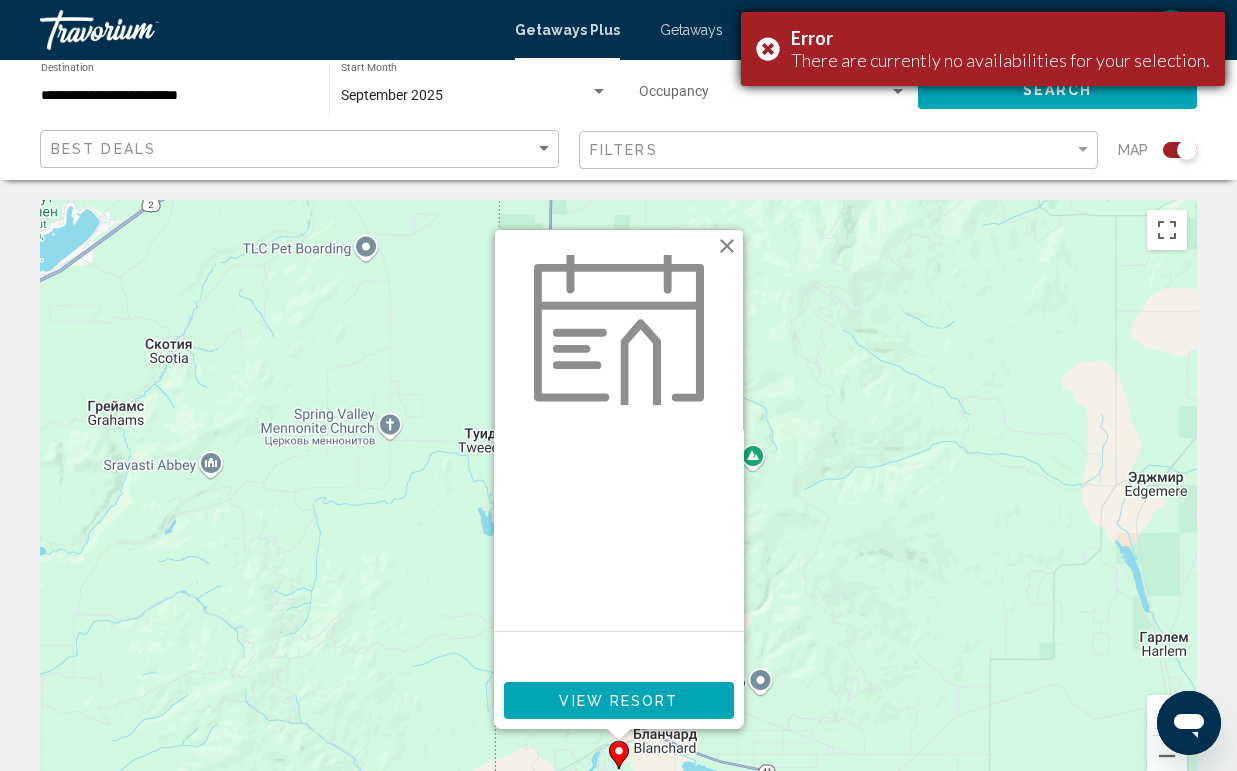 click on "Error   There are currently no availabilities for your selection." at bounding box center (983, 49) 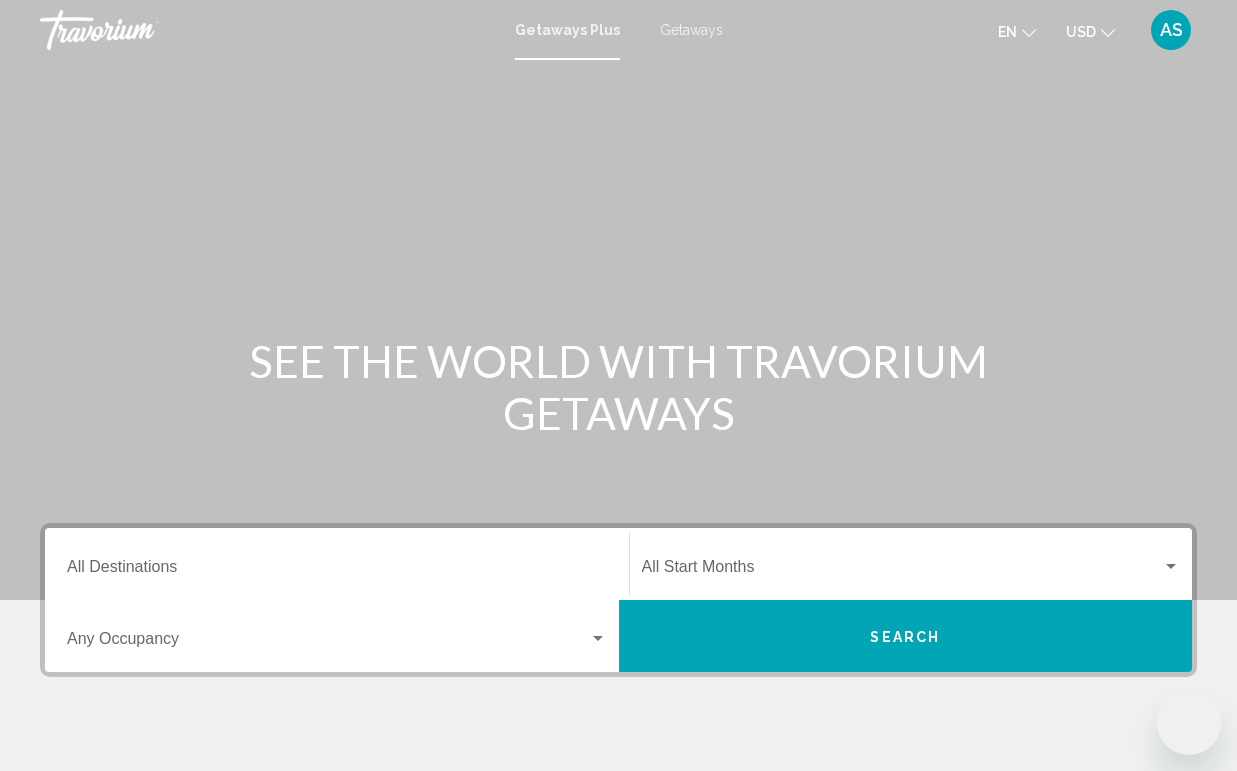 scroll, scrollTop: 0, scrollLeft: 0, axis: both 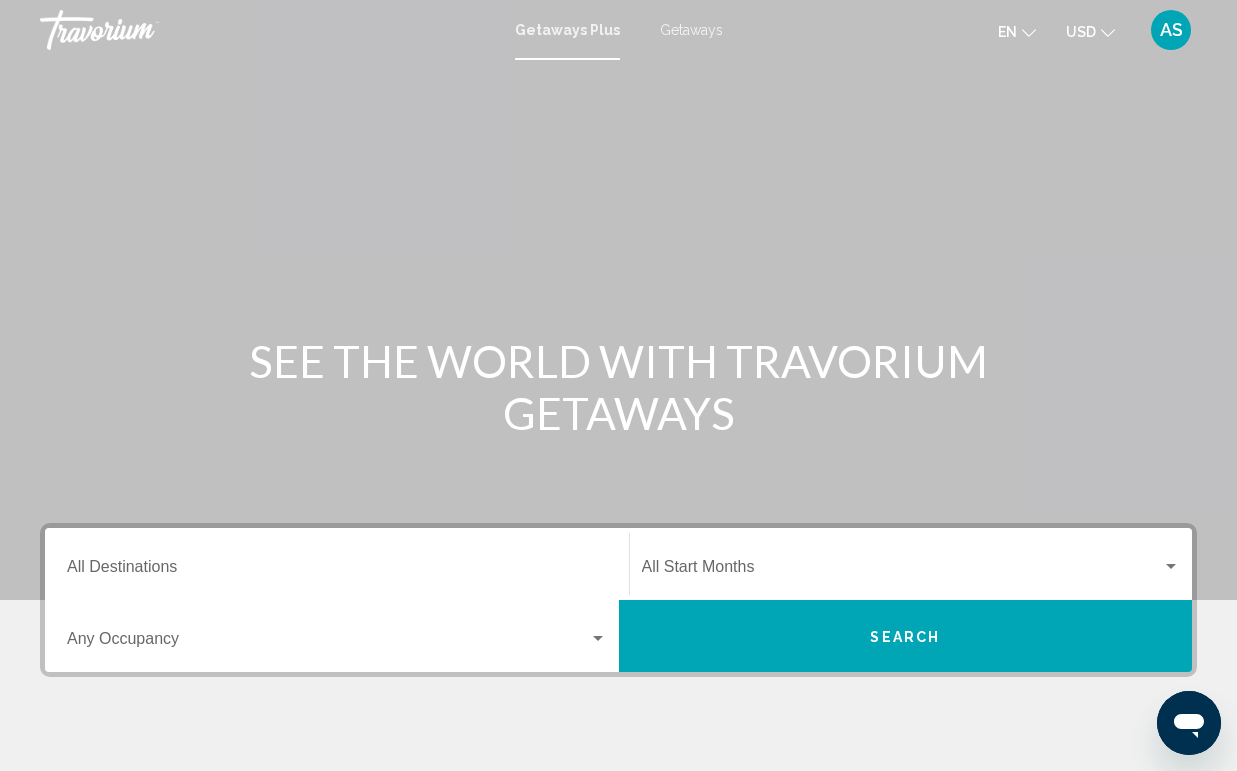click on "Getaways" at bounding box center [691, 30] 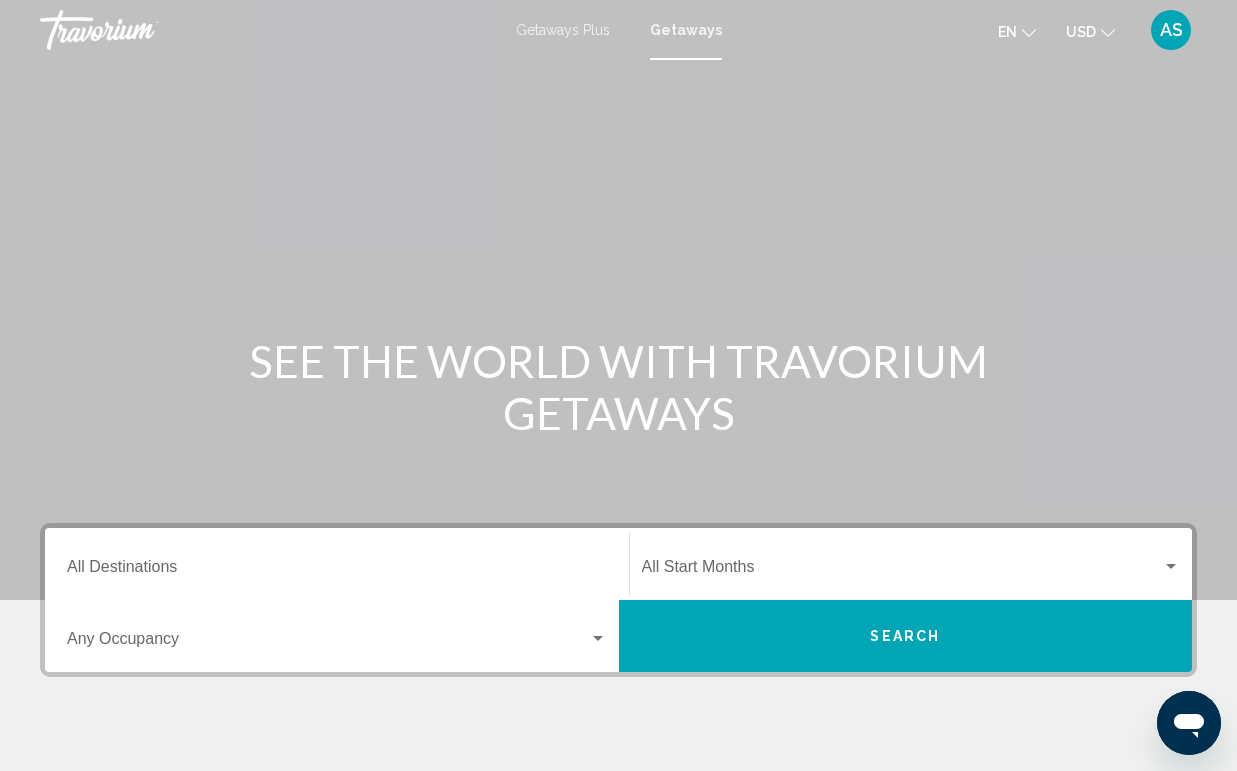 click on "Destination All Destinations" at bounding box center (337, 564) 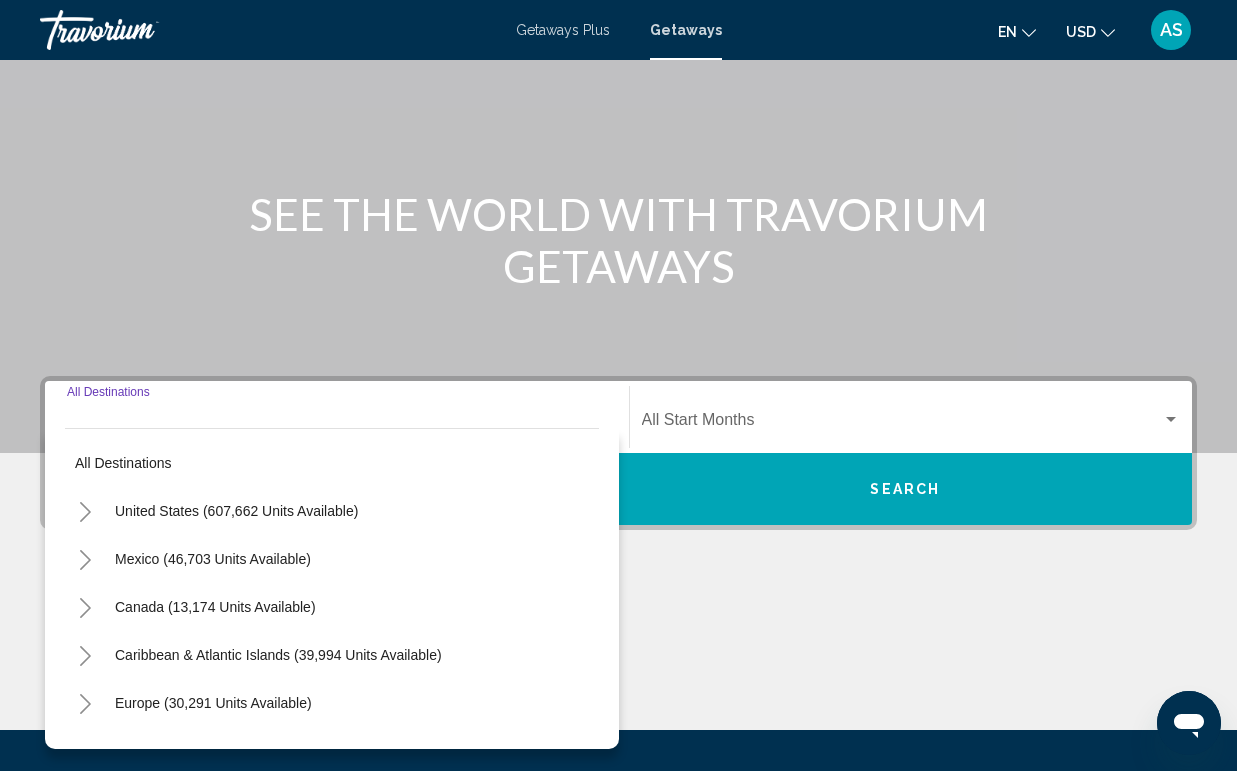 scroll, scrollTop: 351, scrollLeft: 0, axis: vertical 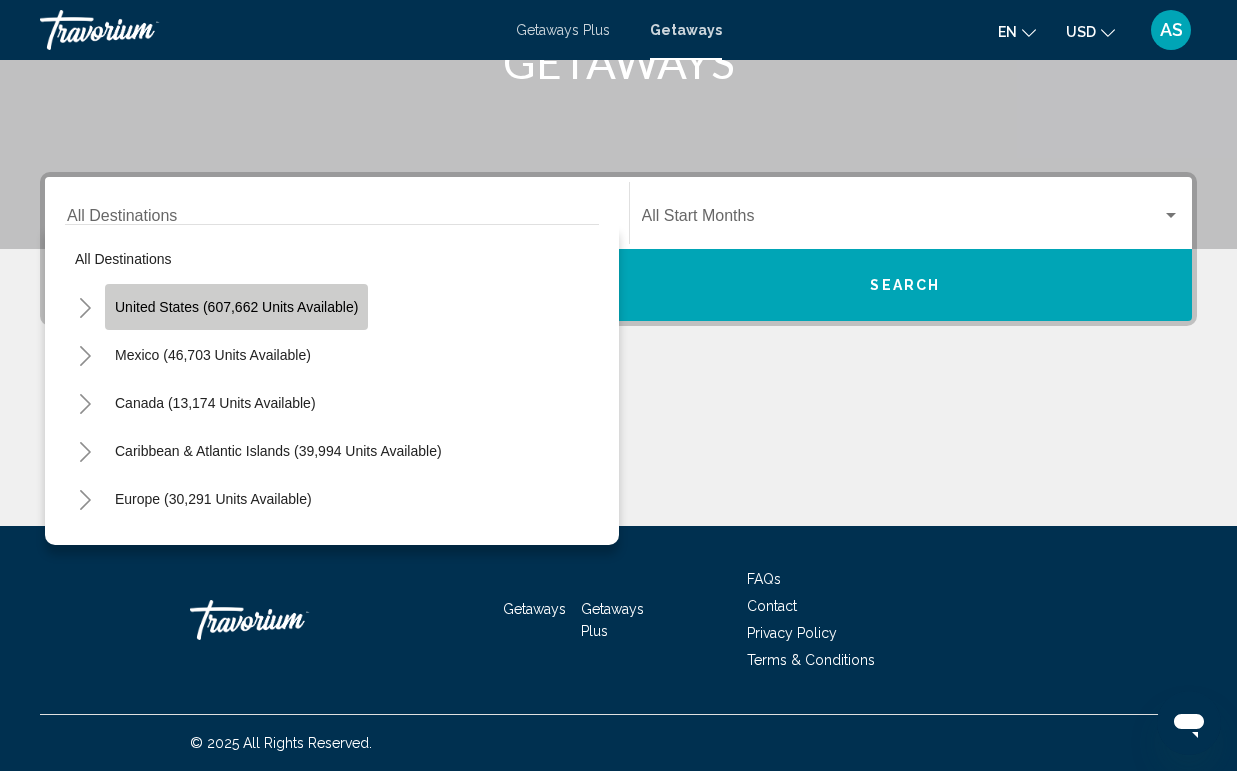 click on "United States (607,662 units available)" 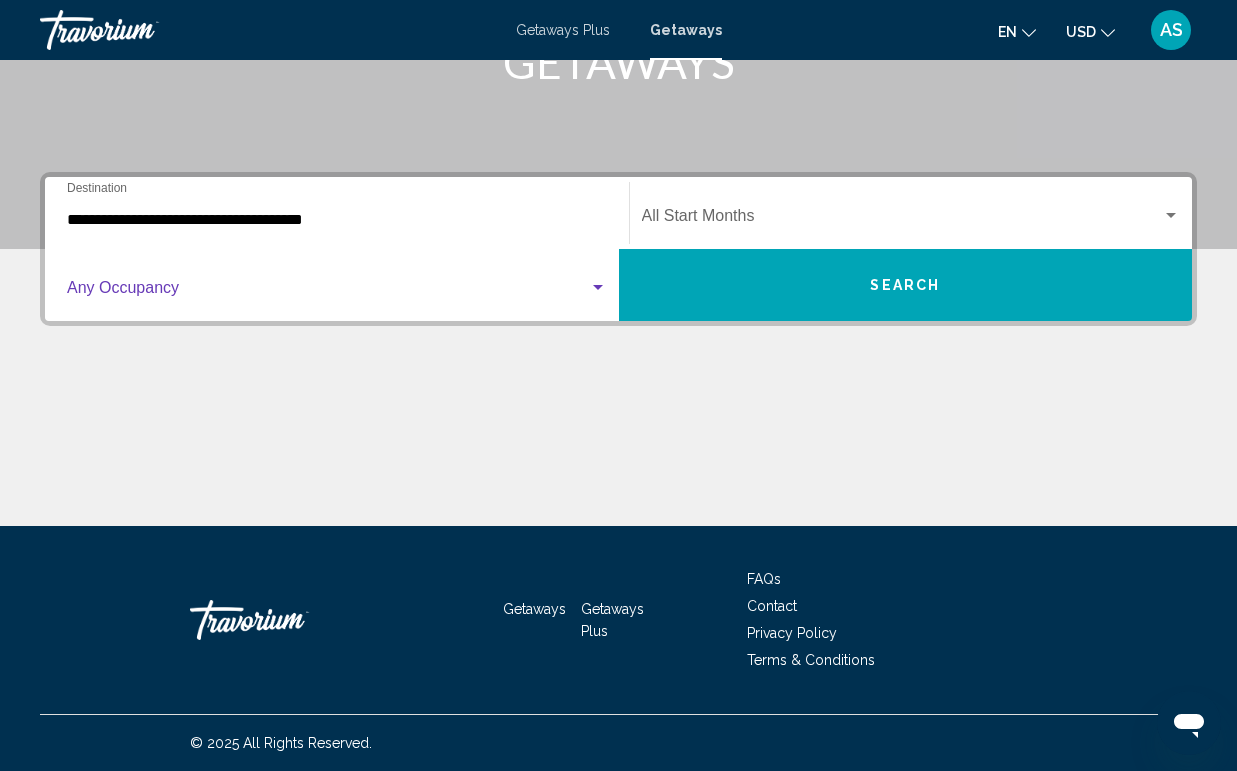 click at bounding box center [328, 292] 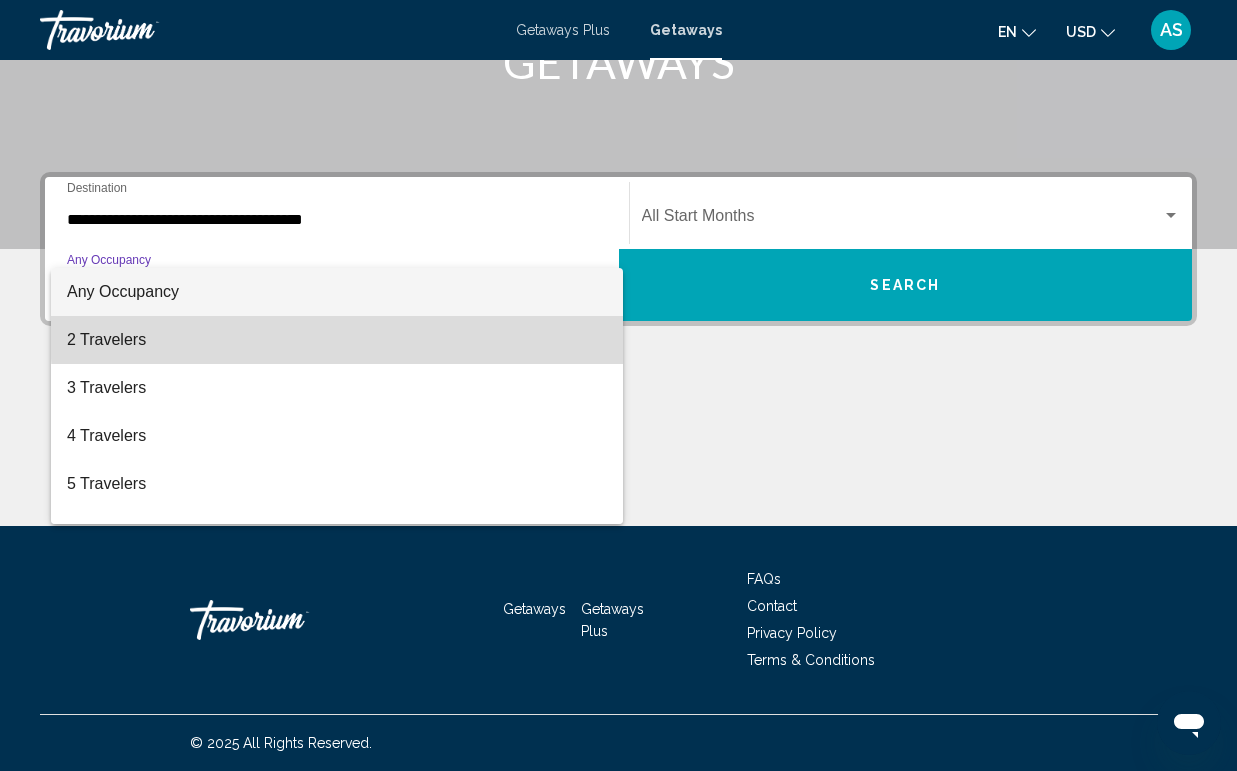 click on "2 Travelers" at bounding box center [337, 340] 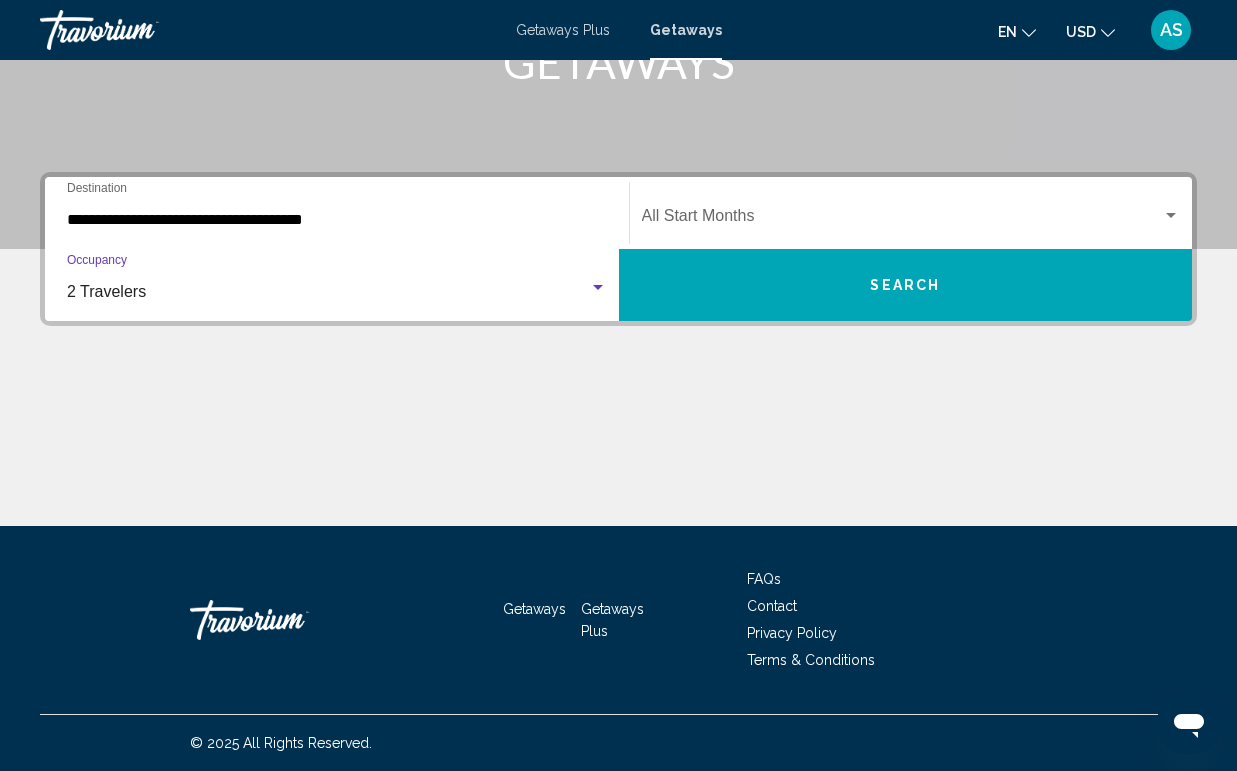 click on "Start Month All Start Months" 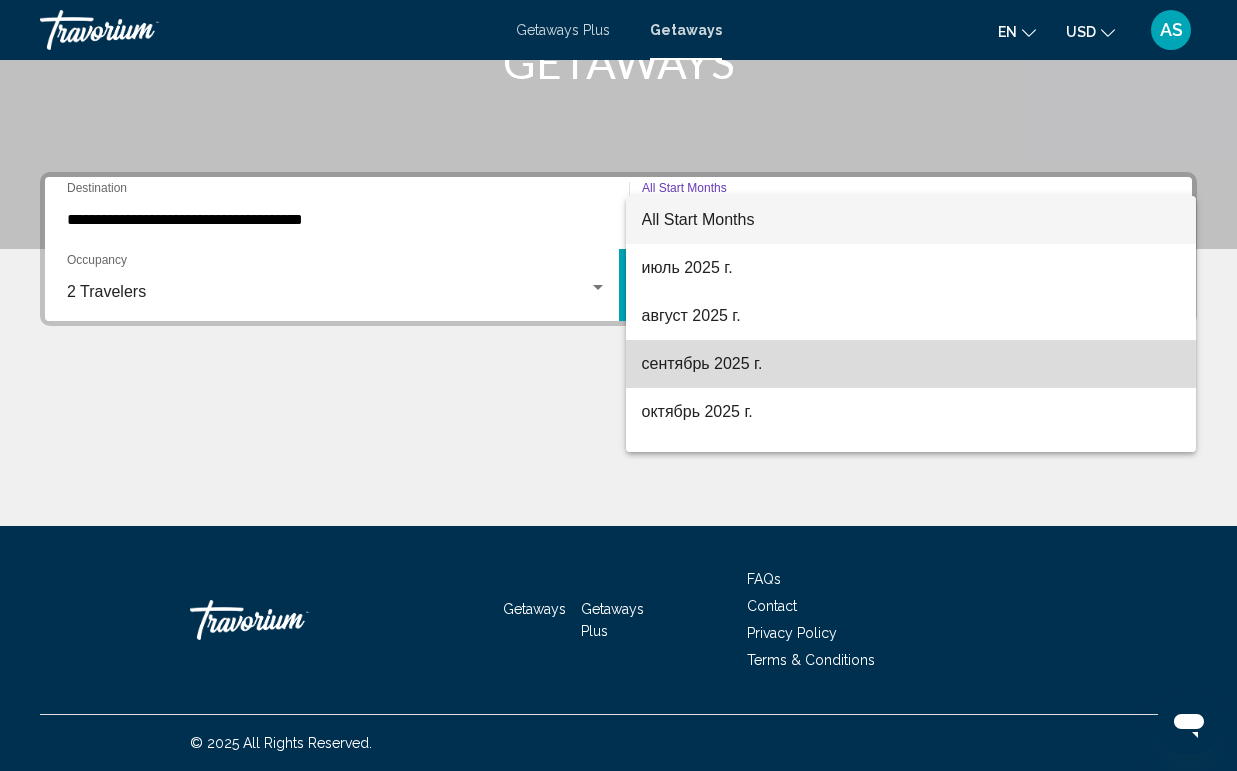 click on "сентябрь 2025 г." at bounding box center (911, 364) 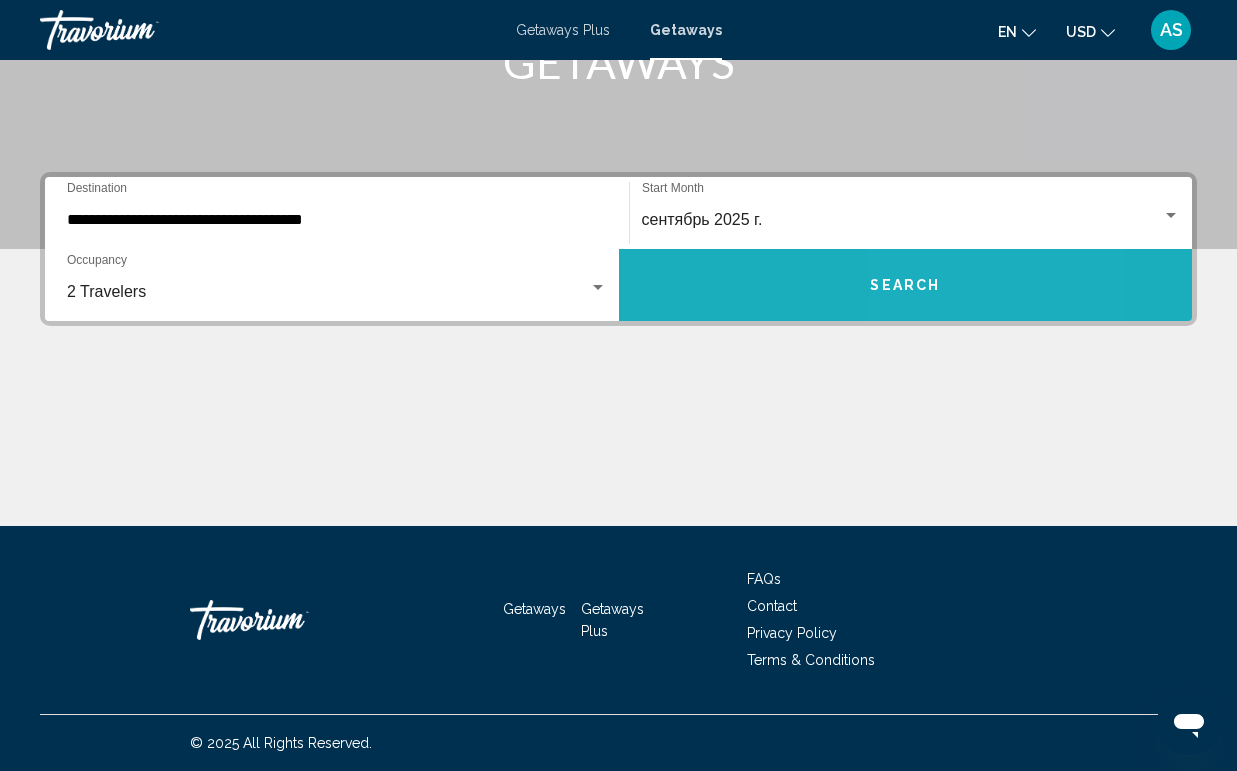 click on "Search" at bounding box center [906, 285] 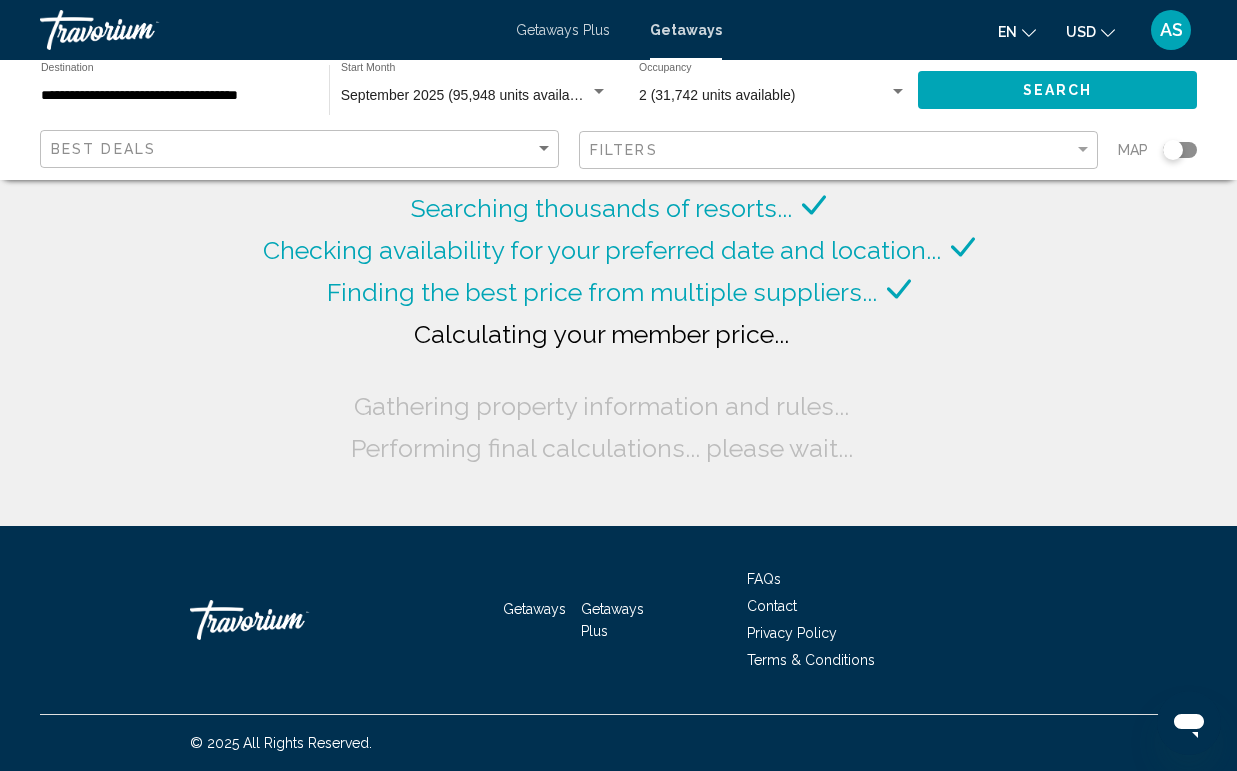 click 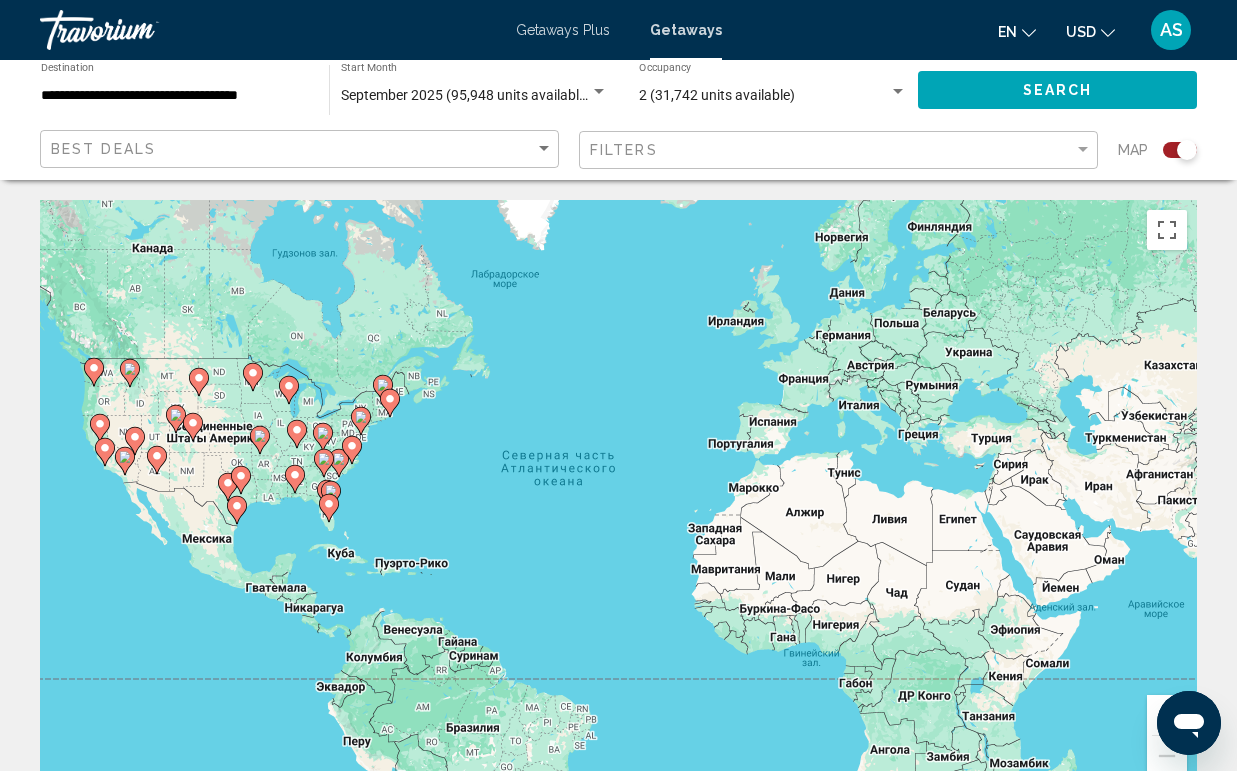 click on "Чтобы активировать перетаскивание с помощью клавиатуры, нажмите Alt + Ввод. После этого перемещайте маркер, используя клавиши со стрелками. Чтобы завершить перетаскивание, нажмите клавишу Ввод. Чтобы отменить действие, нажмите клавишу Esc." at bounding box center [618, 500] 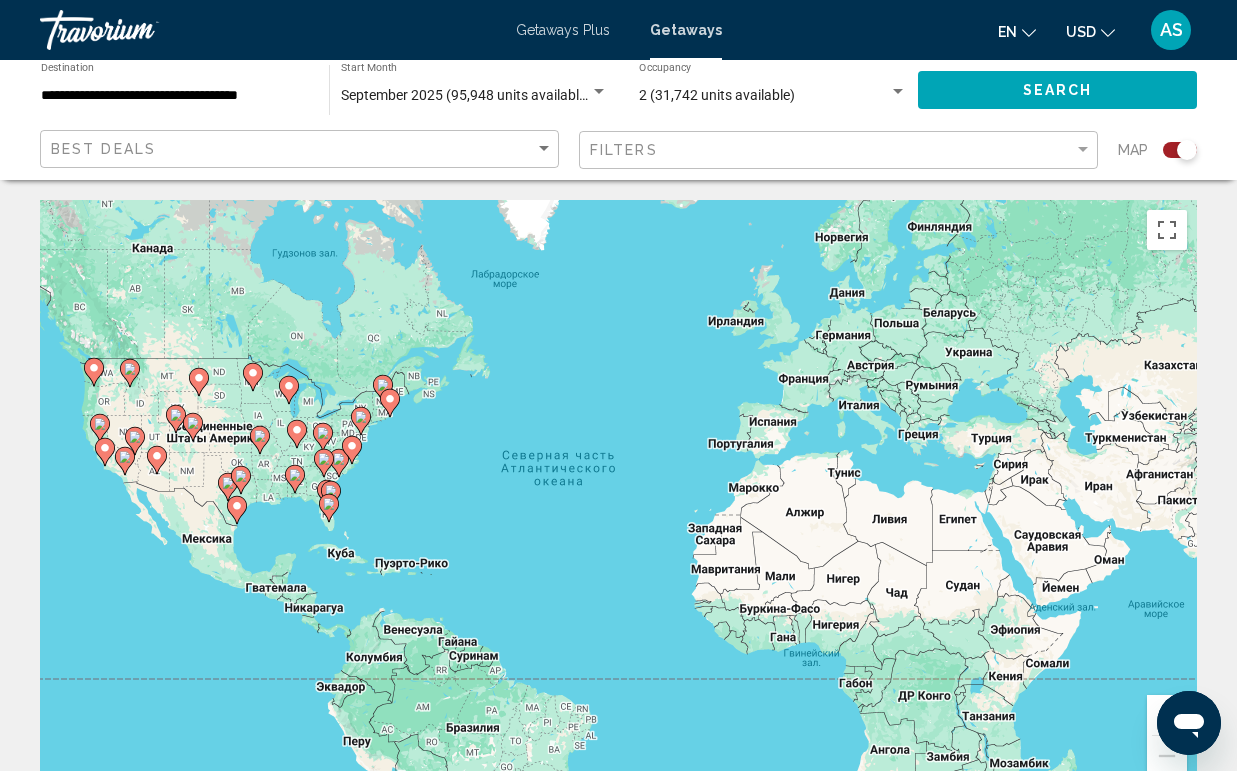 click on "Чтобы активировать перетаскивание с помощью клавиатуры, нажмите Alt + Ввод. После этого перемещайте маркер, используя клавиши со стрелками. Чтобы завершить перетаскивание, нажмите клавишу Ввод. Чтобы отменить действие, нажмите клавишу Esc." at bounding box center (618, 500) 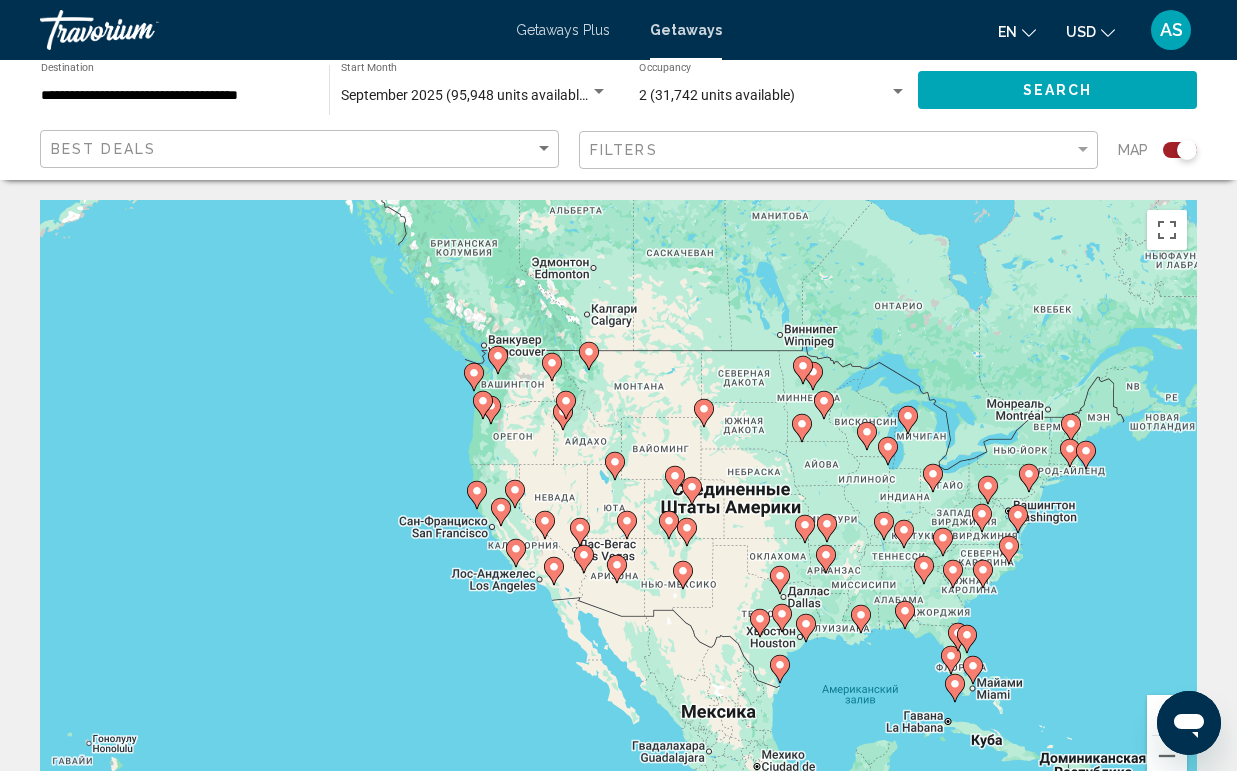 drag, startPoint x: 218, startPoint y: 394, endPoint x: 749, endPoint y: 420, distance: 531.63617 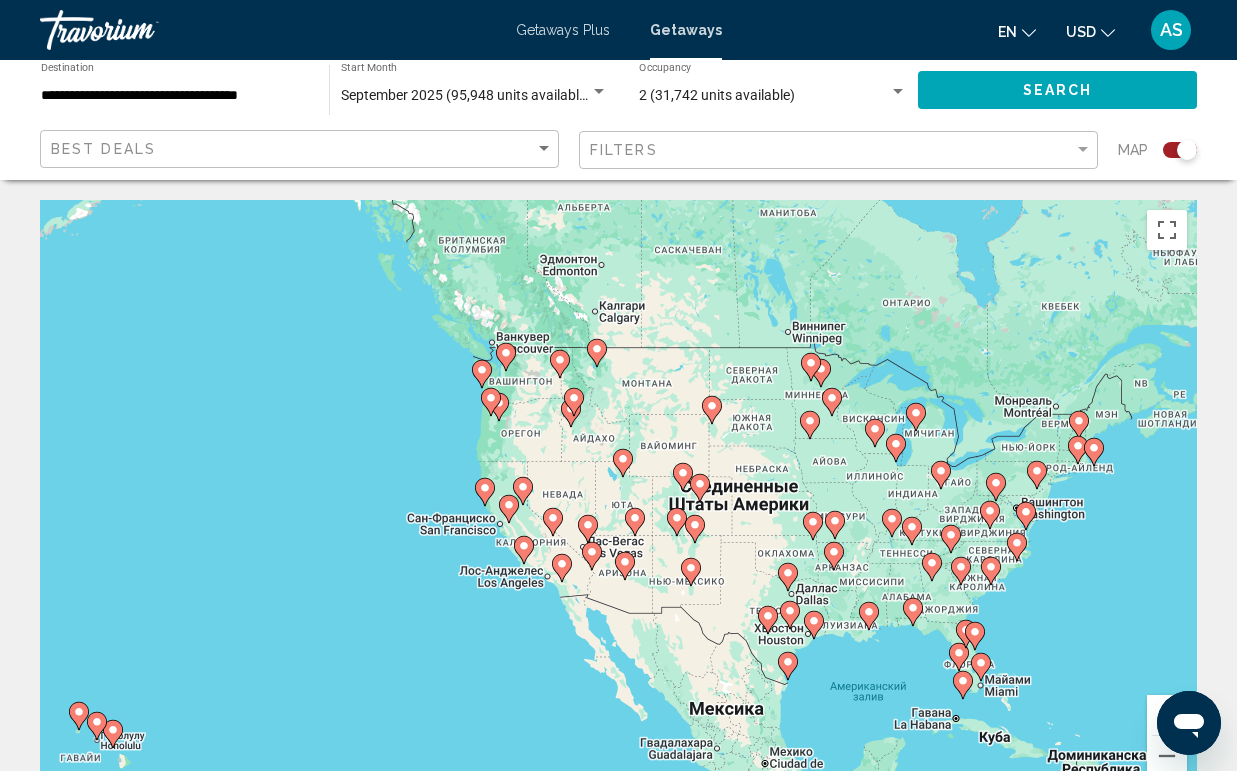 click on "Чтобы активировать перетаскивание с помощью клавиатуры, нажмите Alt + Ввод. После этого перемещайте маркер, используя клавиши со стрелками. Чтобы завершить перетаскивание, нажмите клавишу Ввод. Чтобы отменить действие, нажмите клавишу Esc." at bounding box center [618, 500] 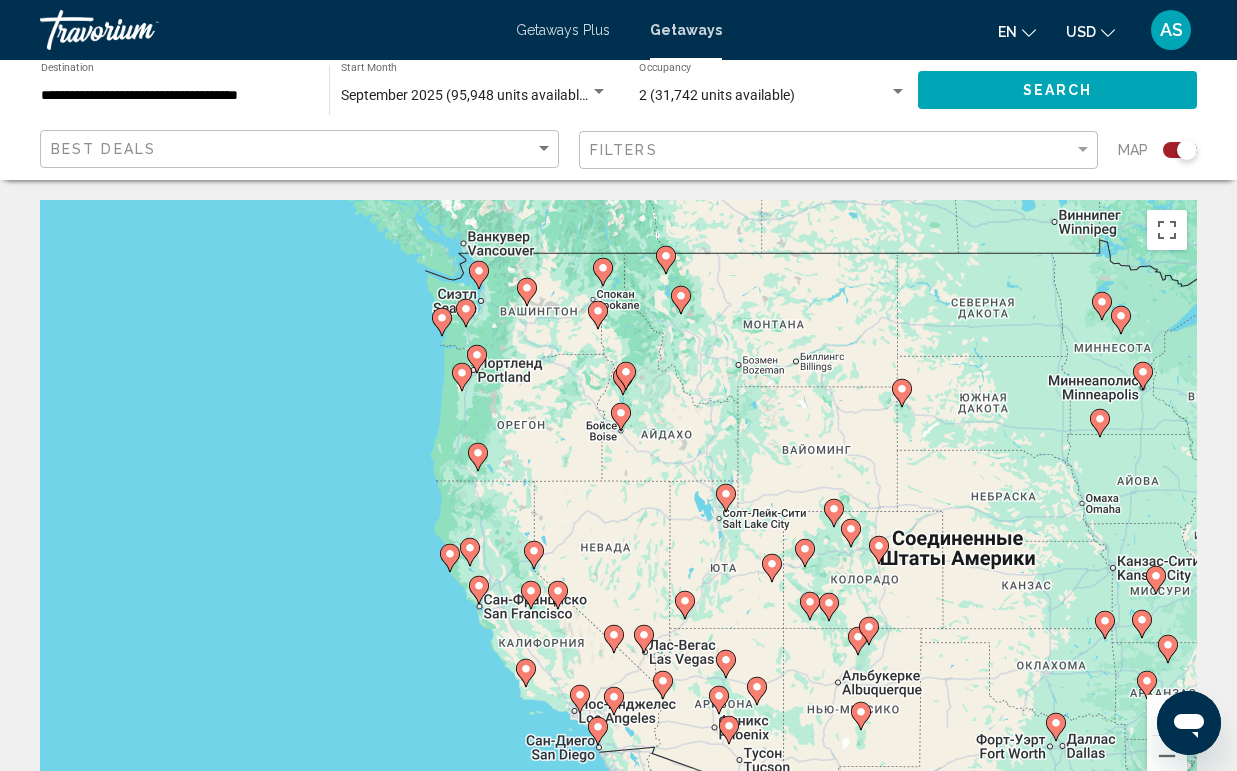 click on "Чтобы активировать перетаскивание с помощью клавиатуры, нажмите Alt + Ввод. После этого перемещайте маркер, используя клавиши со стрелками. Чтобы завершить перетаскивание, нажмите клавишу Ввод. Чтобы отменить действие, нажмите клавишу Esc." at bounding box center [618, 500] 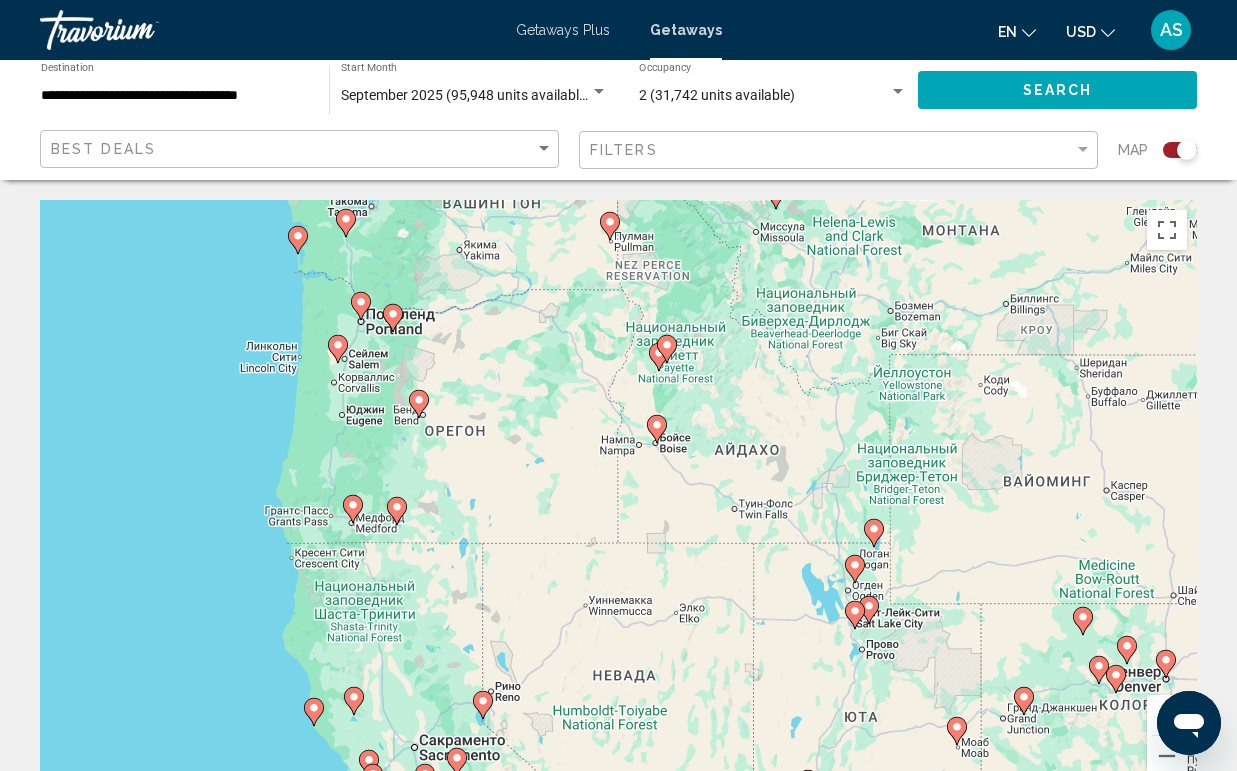 click on "Чтобы активировать перетаскивание с помощью клавиатуры, нажмите Alt + Ввод. После этого перемещайте маркер, используя клавиши со стрелками. Чтобы завершить перетаскивание, нажмите клавишу Ввод. Чтобы отменить действие, нажмите клавишу Esc." at bounding box center (618, 500) 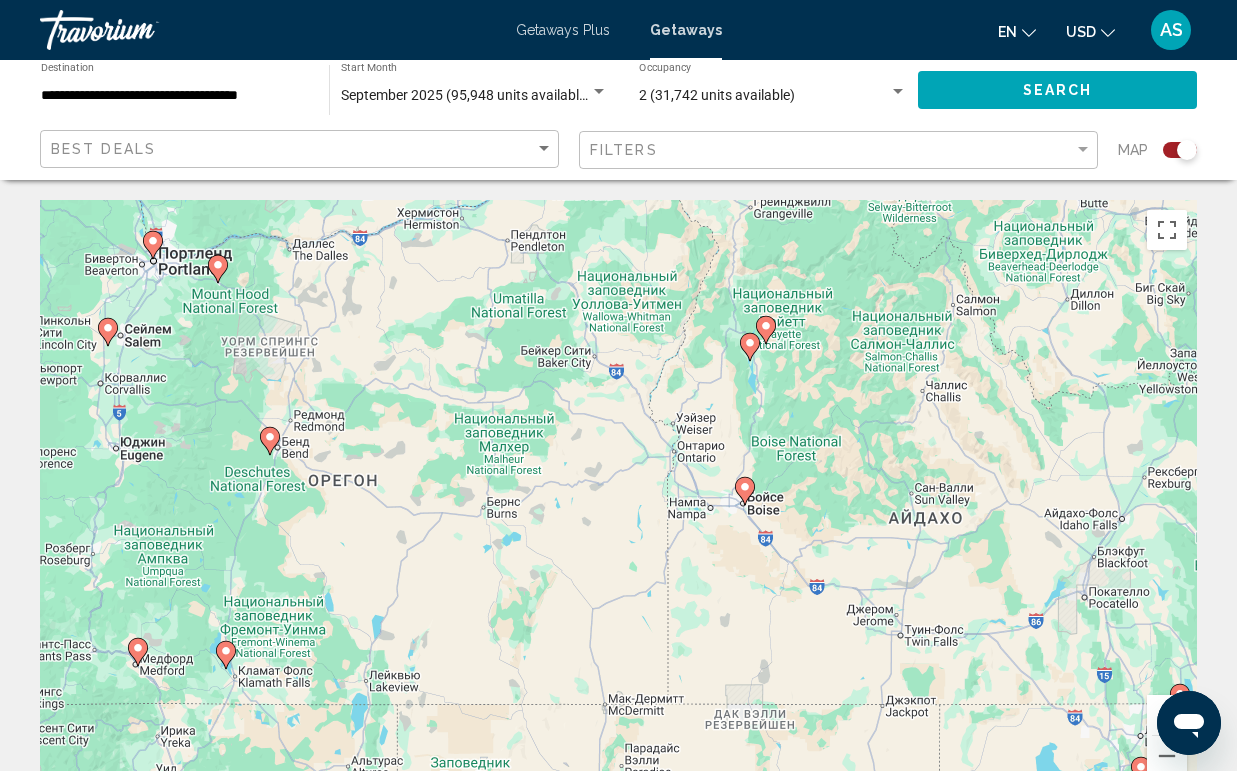click 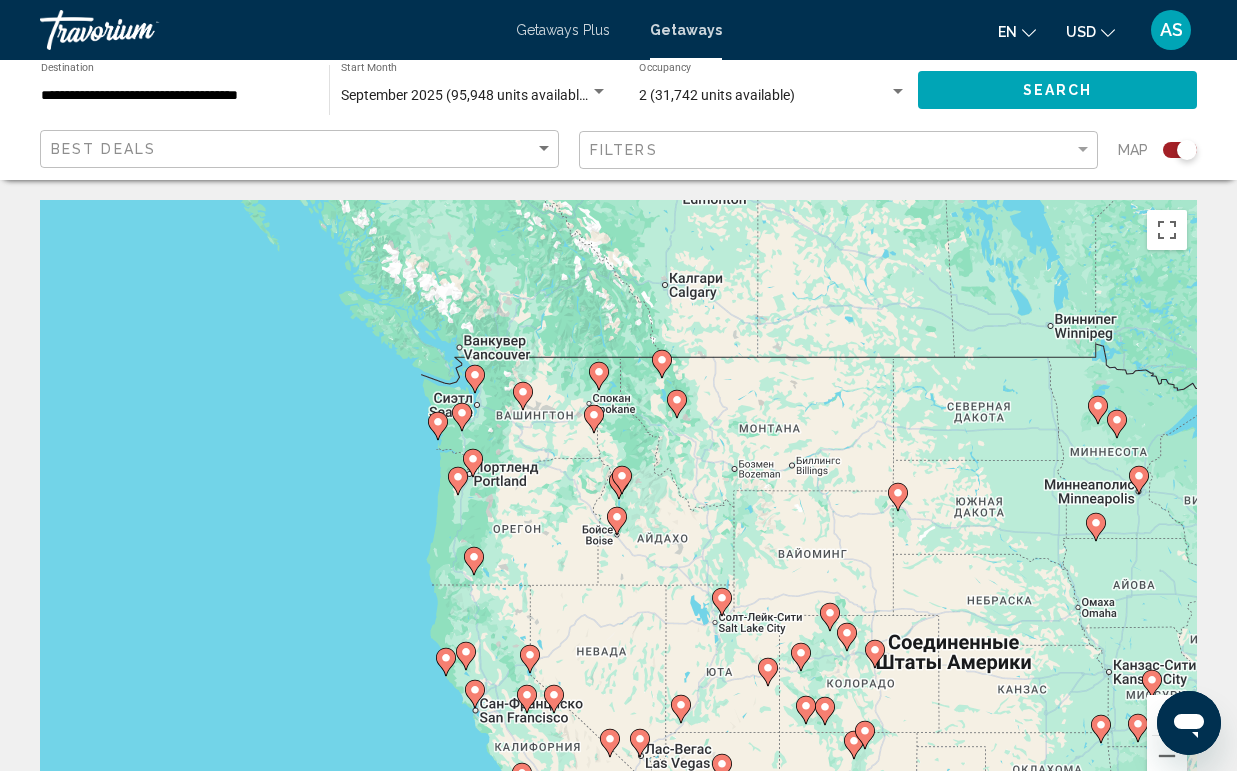 click 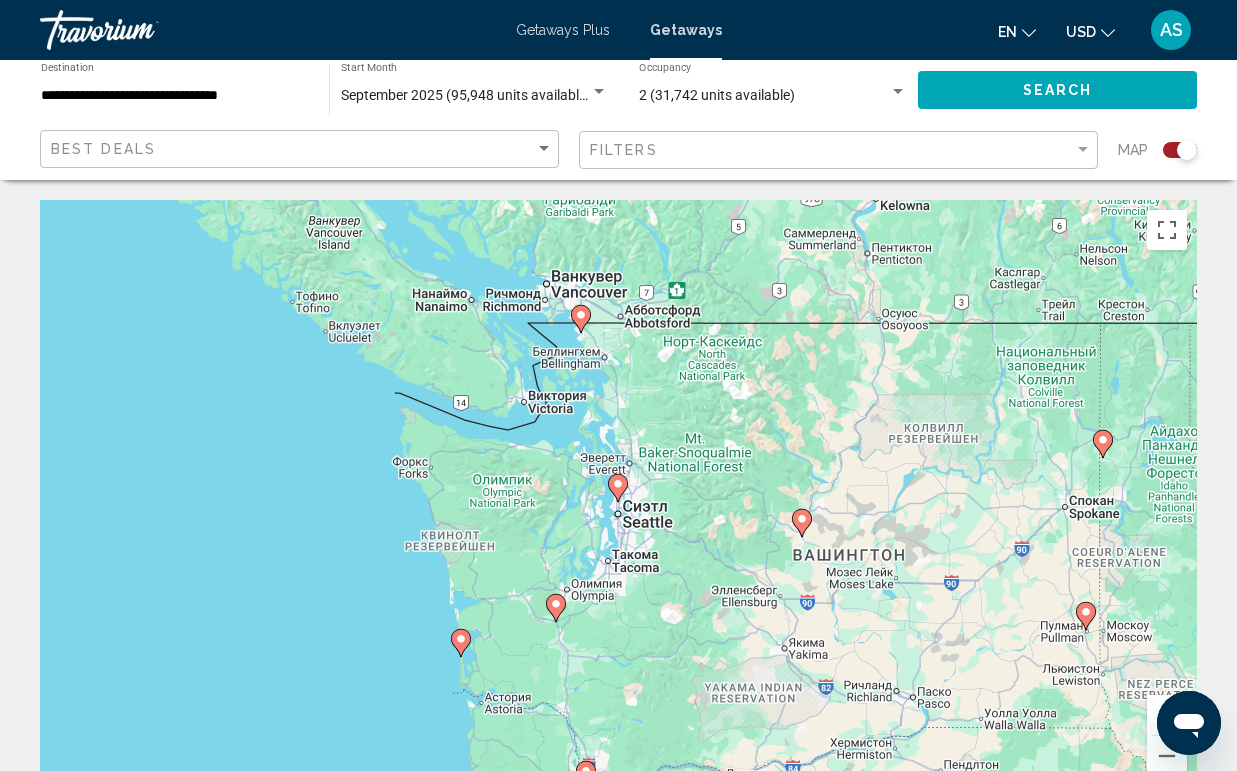 click 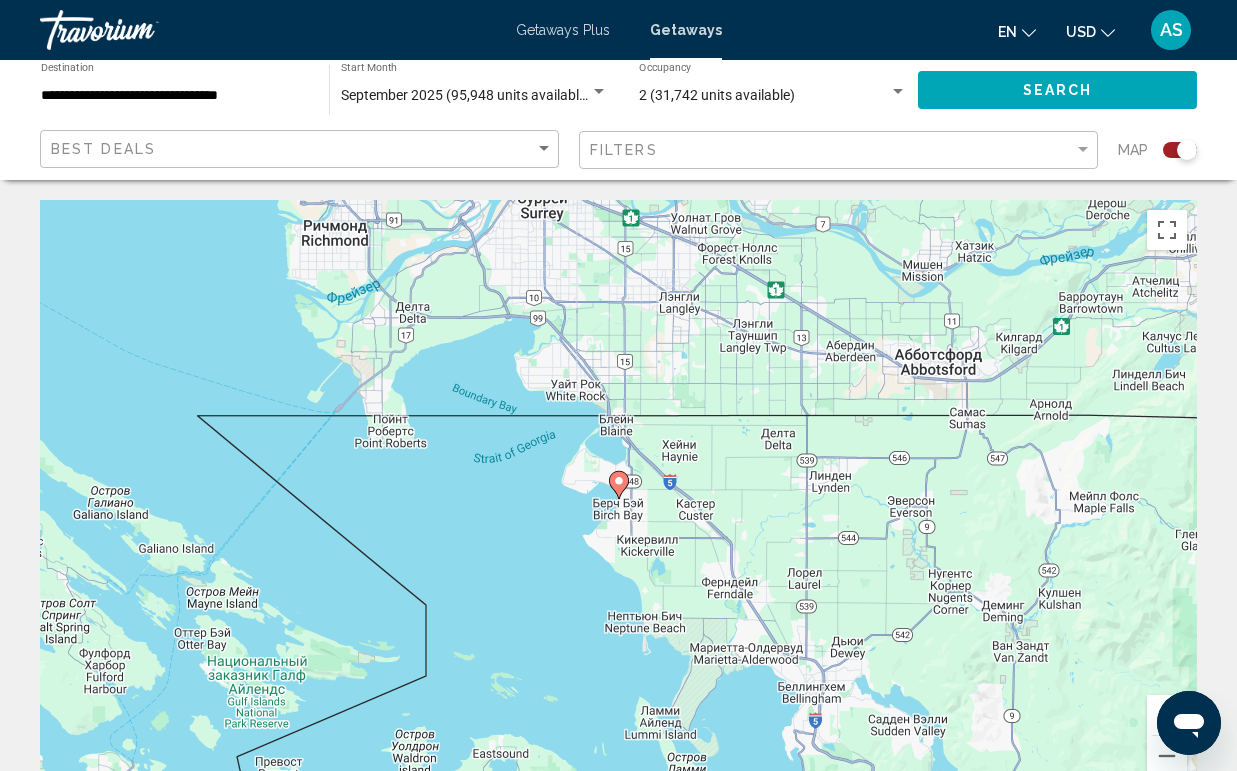 click 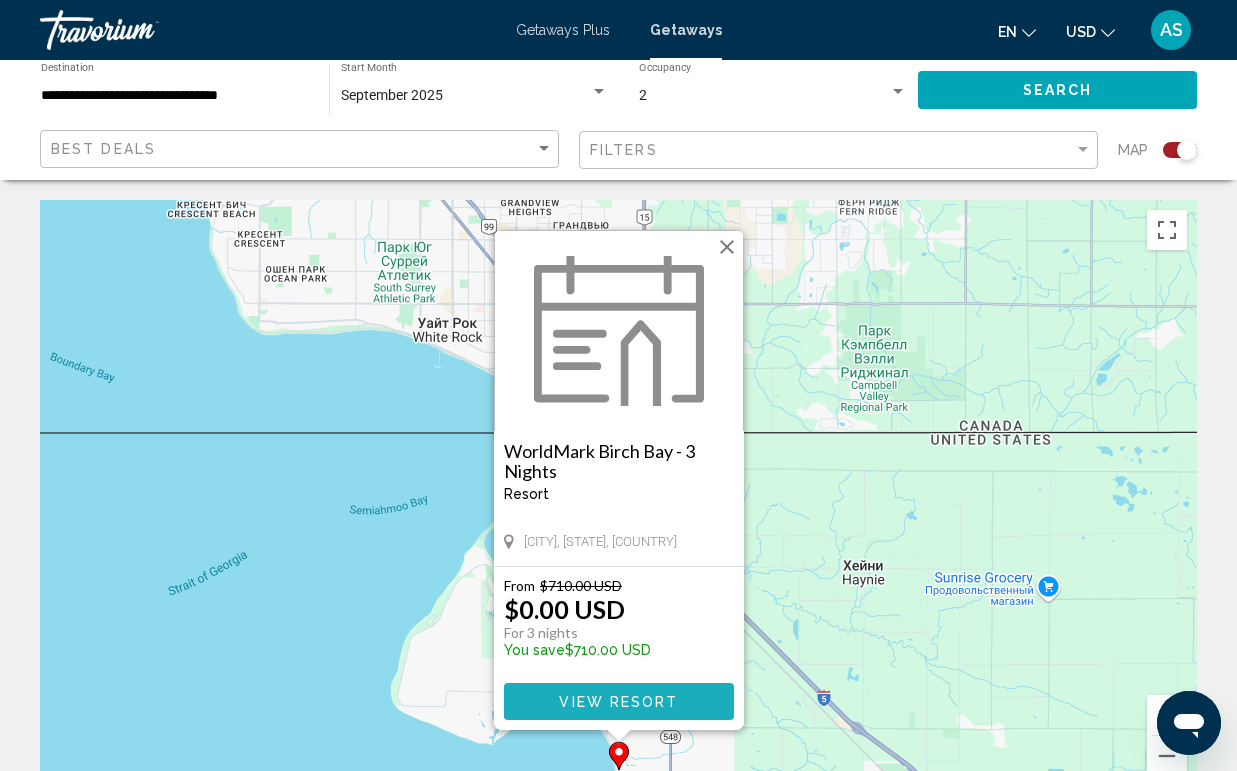 click on "View Resort" at bounding box center [618, 702] 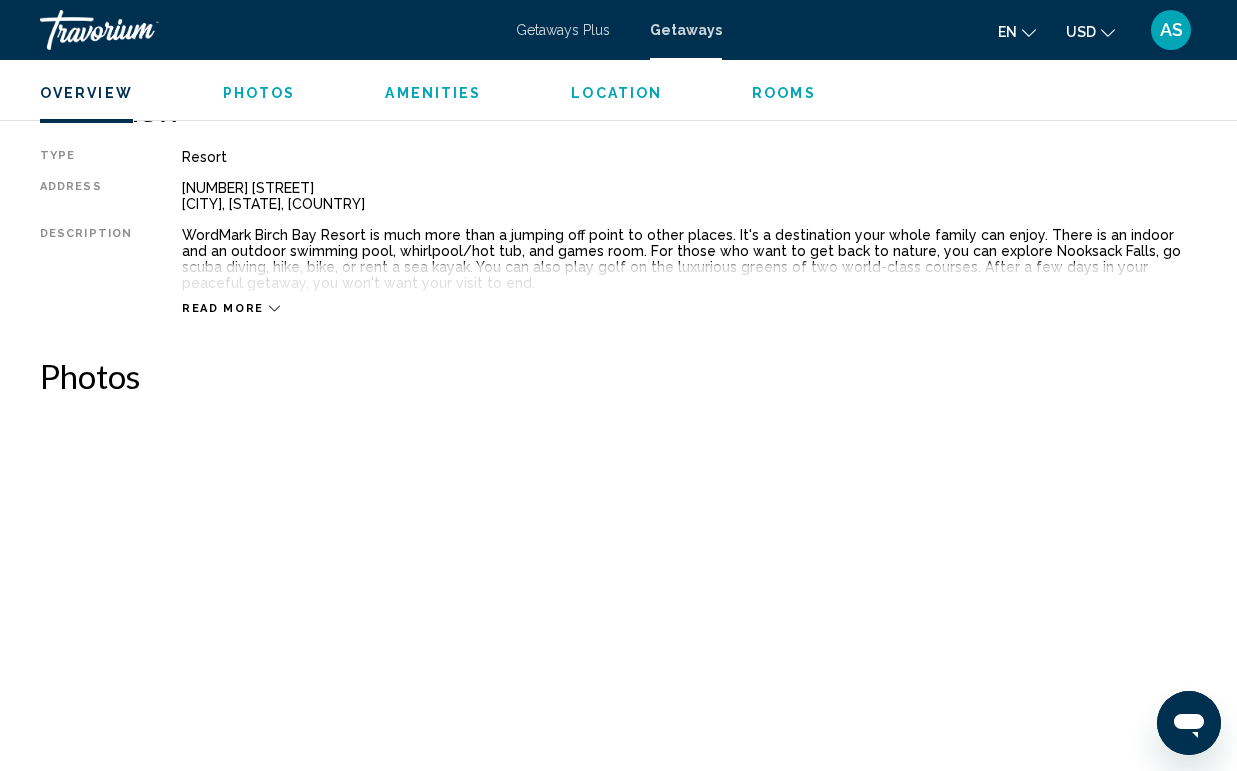 scroll, scrollTop: 970, scrollLeft: 0, axis: vertical 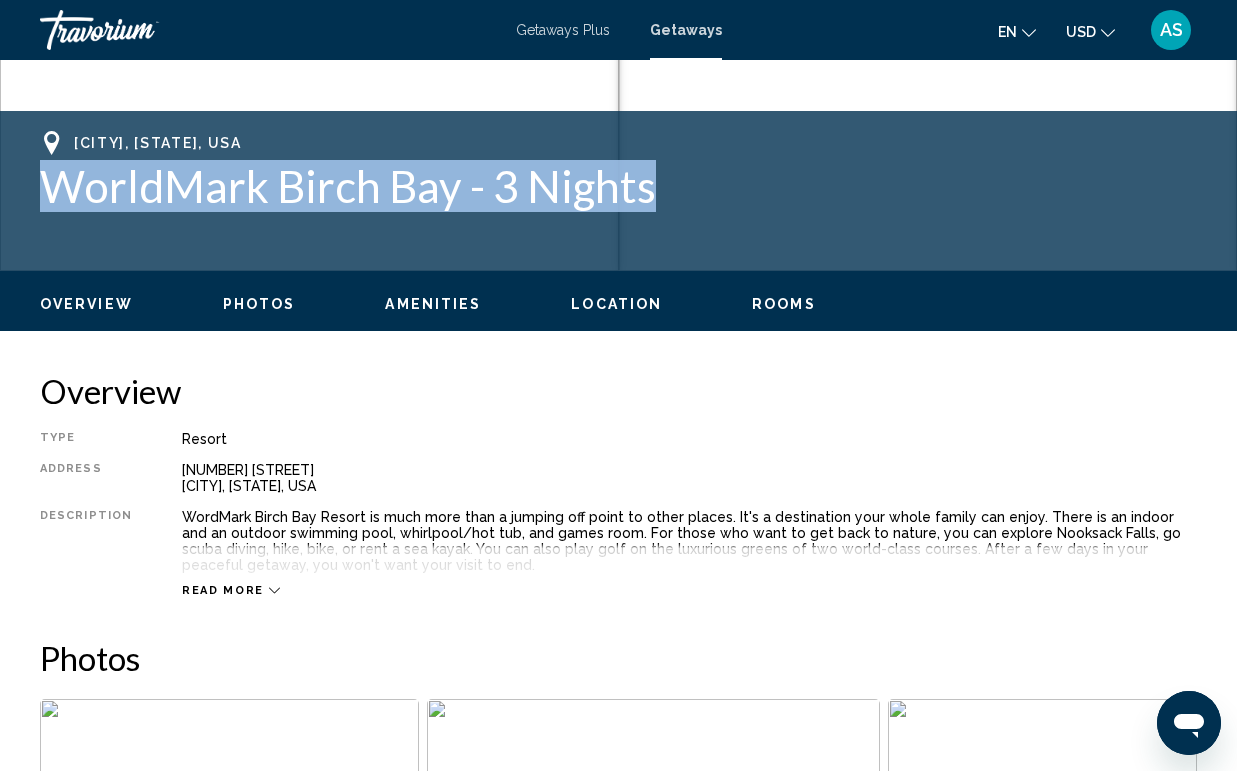 drag, startPoint x: 30, startPoint y: 187, endPoint x: 505, endPoint y: 246, distance: 478.65018 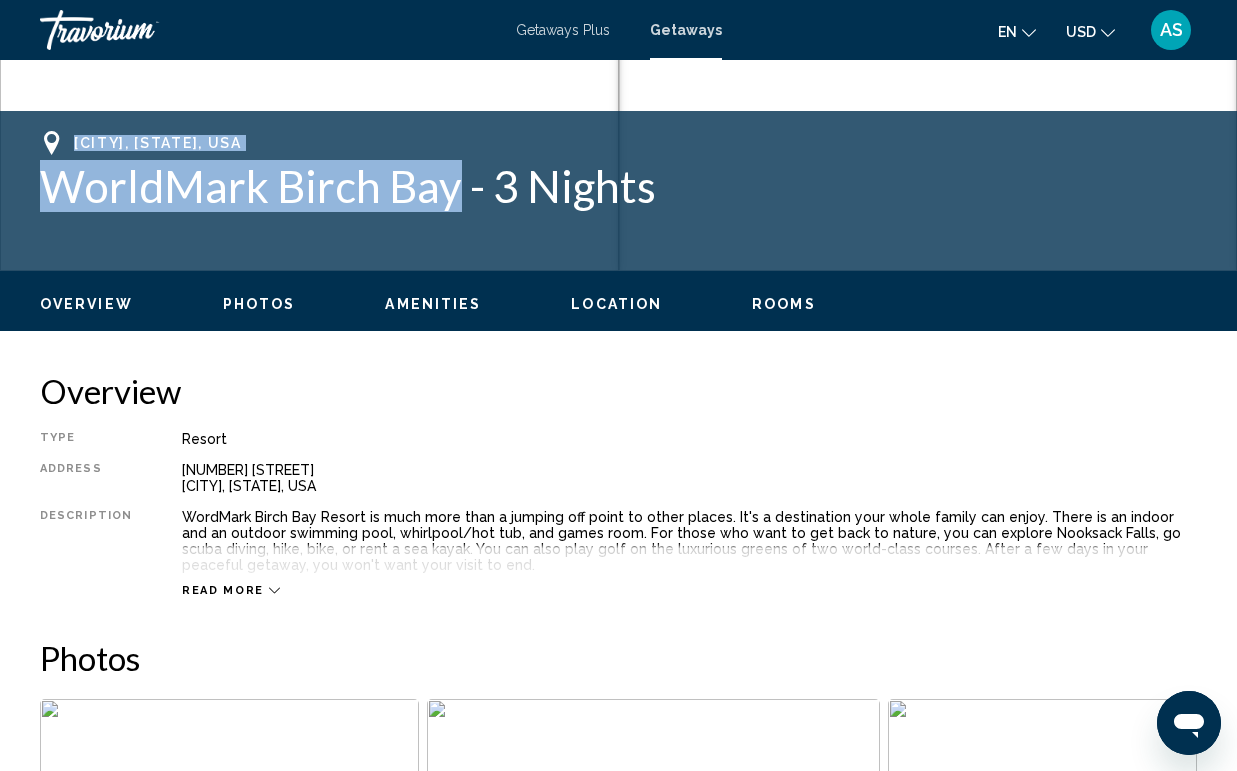 drag, startPoint x: 75, startPoint y: 142, endPoint x: 452, endPoint y: 203, distance: 381.90314 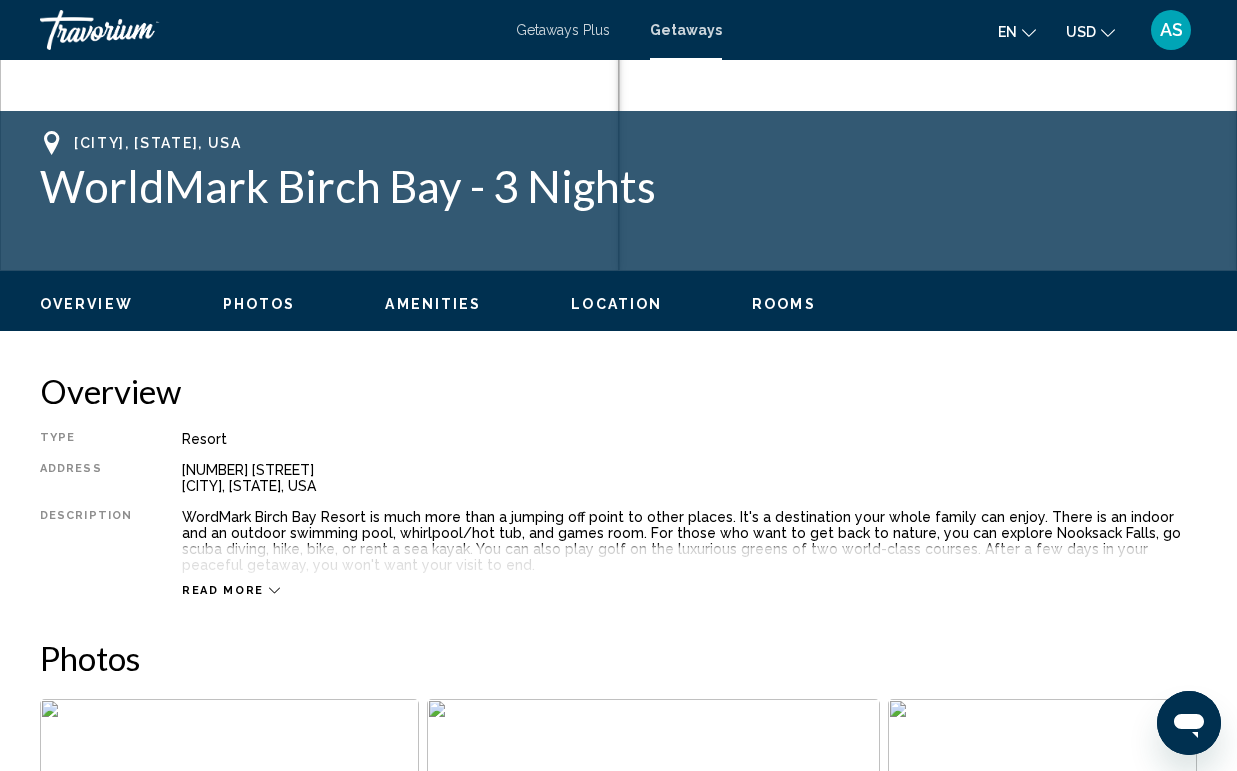 click on "Overview" at bounding box center [618, 391] 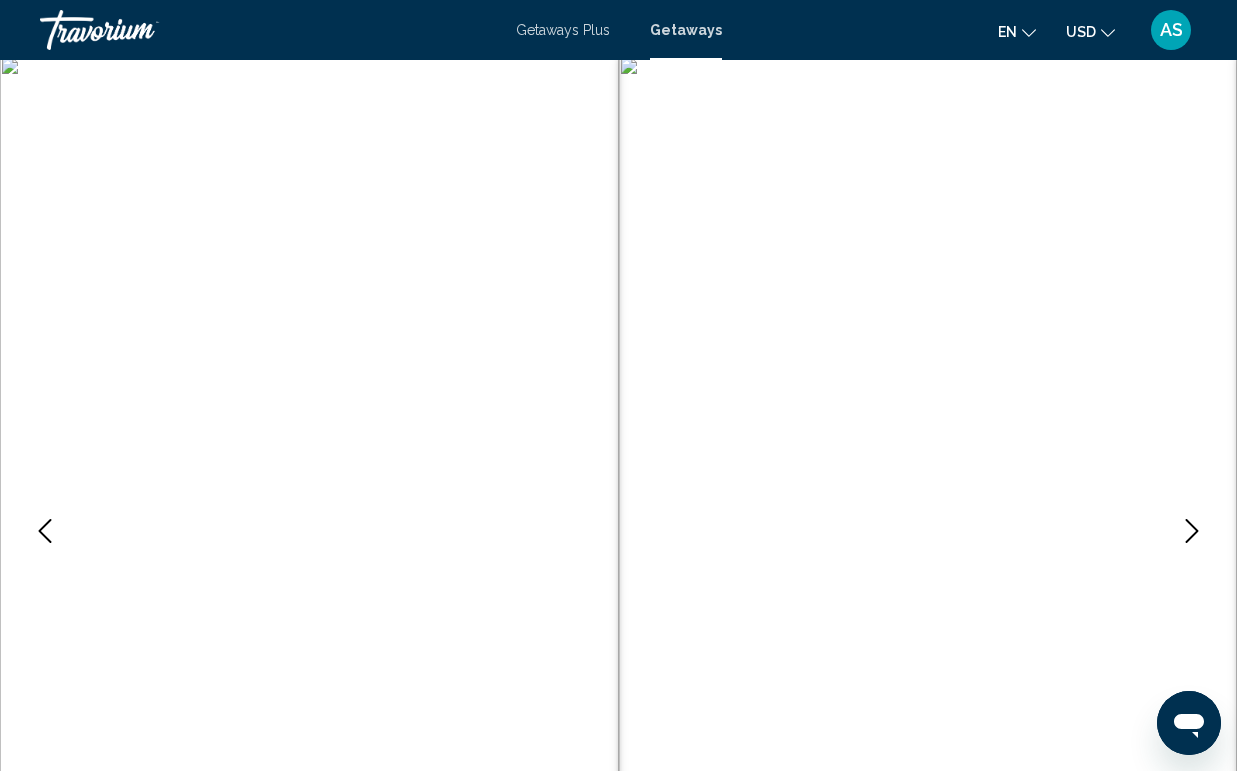scroll, scrollTop: 0, scrollLeft: 0, axis: both 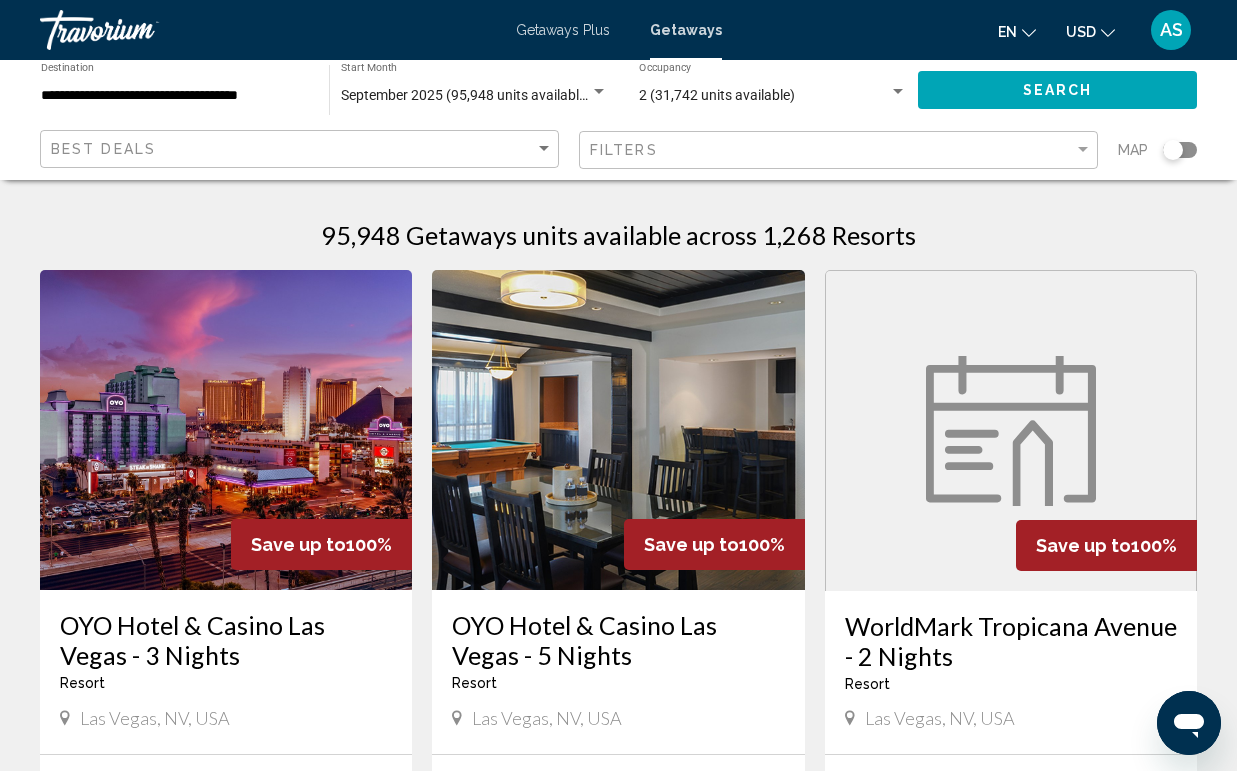 click 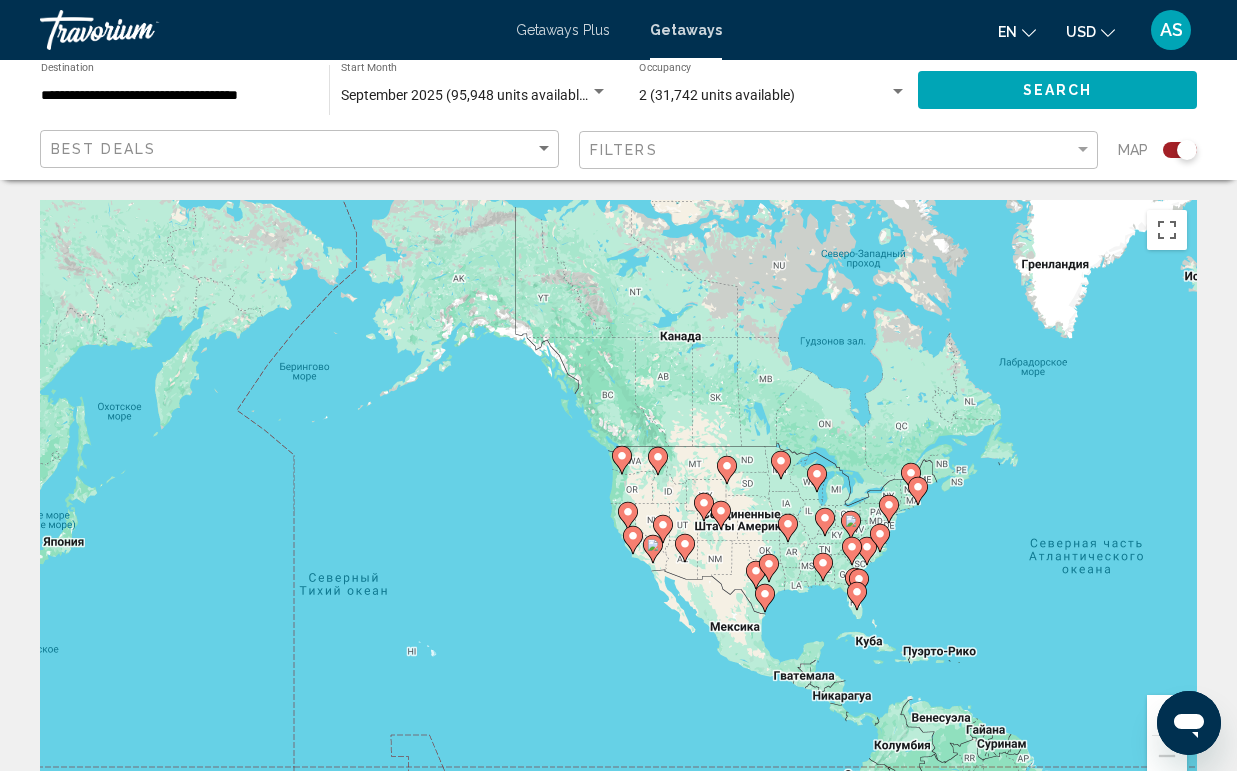drag, startPoint x: 148, startPoint y: 398, endPoint x: 690, endPoint y: 466, distance: 546.249 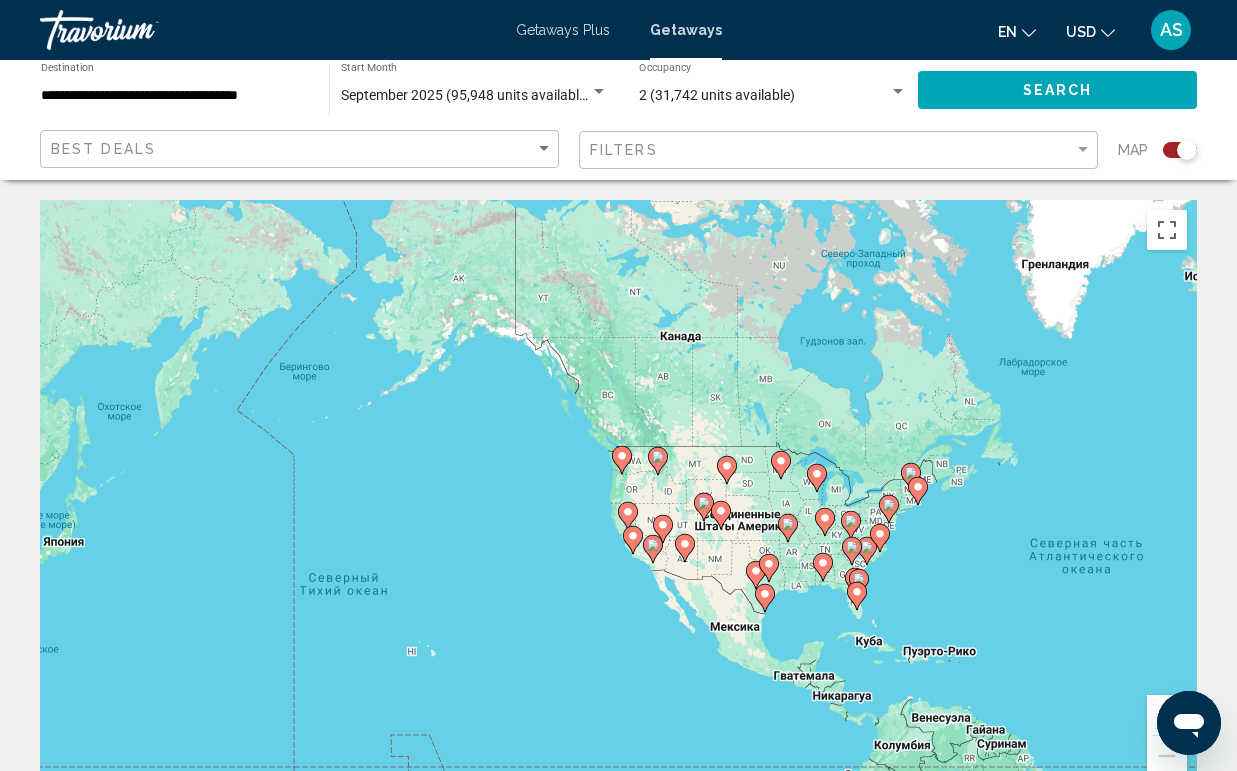 click on "Чтобы активировать перетаскивание с помощью клавиатуры, нажмите Alt + Ввод. После этого перемещайте маркер, используя клавиши со стрелками. Чтобы завершить перетаскивание, нажмите клавишу Ввод. Чтобы отменить действие, нажмите клавишу Esc." at bounding box center [618, 500] 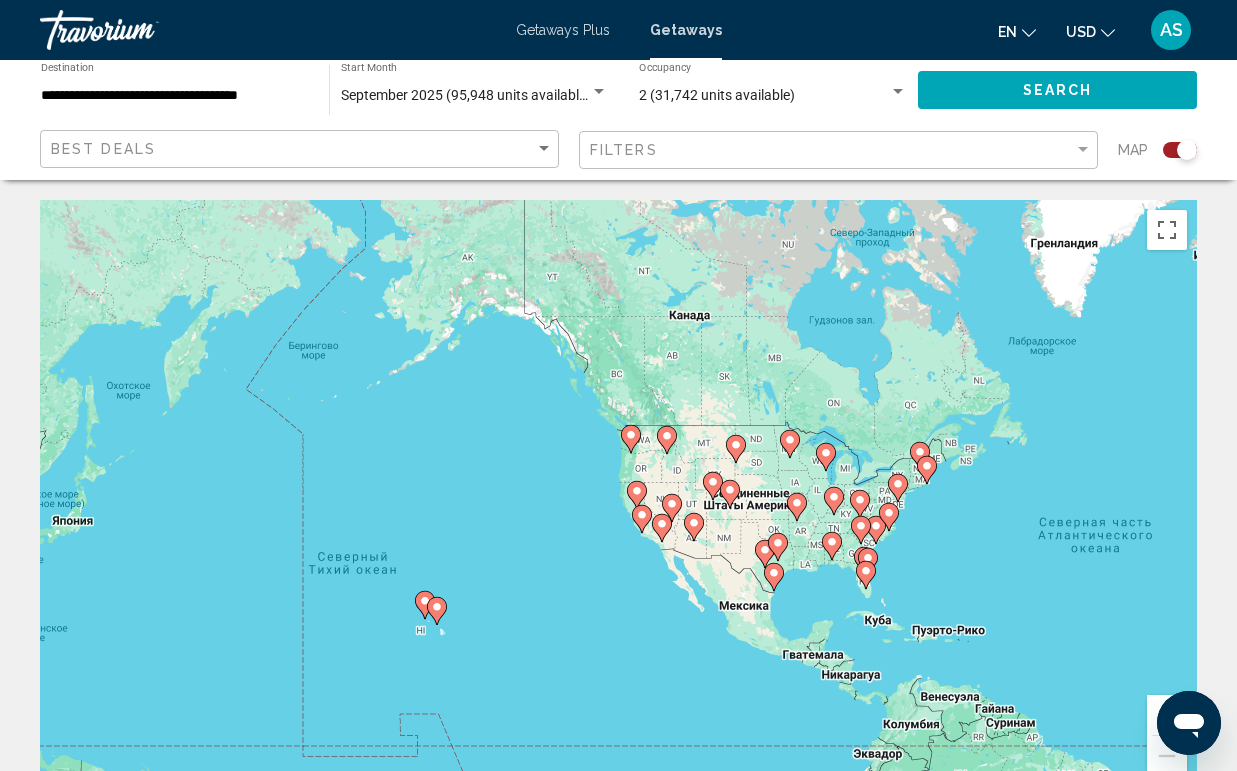 click on "Чтобы активировать перетаскивание с помощью клавиатуры, нажмите Alt + Ввод. После этого перемещайте маркер, используя клавиши со стрелками. Чтобы завершить перетаскивание, нажмите клавишу Ввод. Чтобы отменить действие, нажмите клавишу Esc." at bounding box center [618, 500] 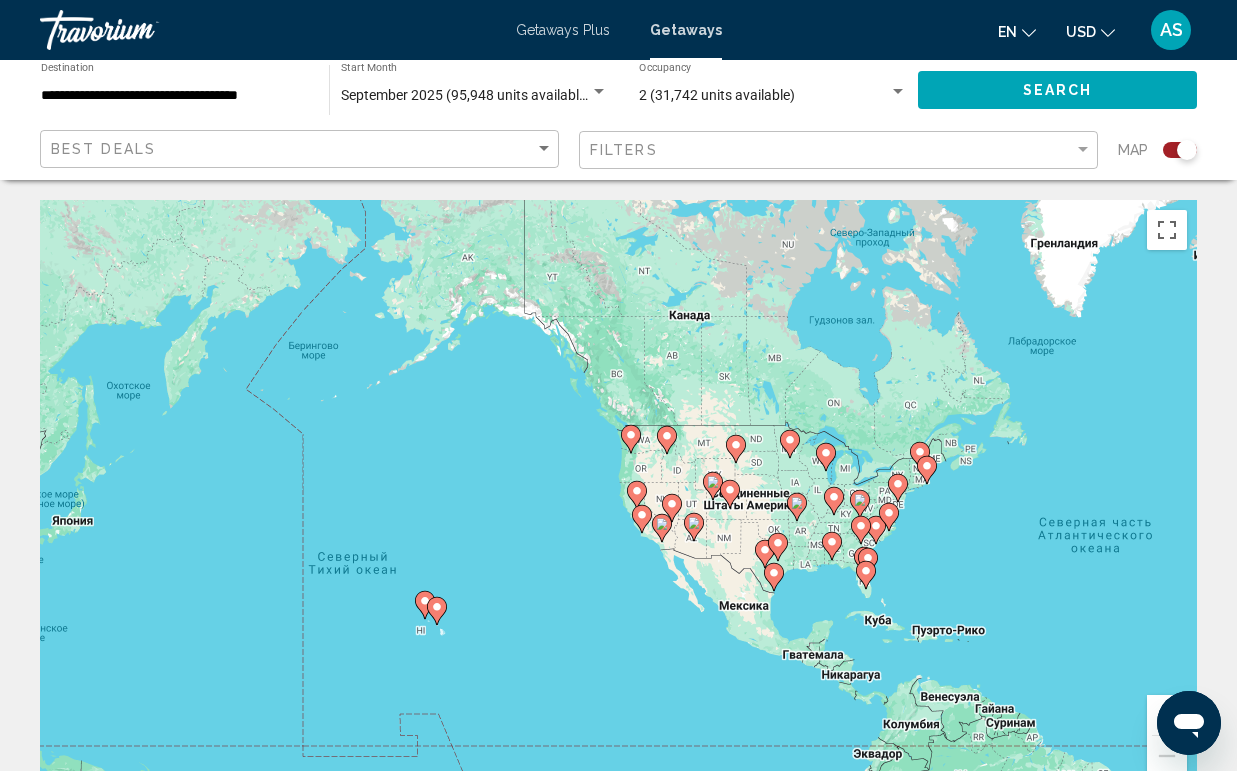 click on "Чтобы активировать перетаскивание с помощью клавиатуры, нажмите Alt + Ввод. После этого перемещайте маркер, используя клавиши со стрелками. Чтобы завершить перетаскивание, нажмите клавишу Ввод. Чтобы отменить действие, нажмите клавишу Esc." at bounding box center [618, 500] 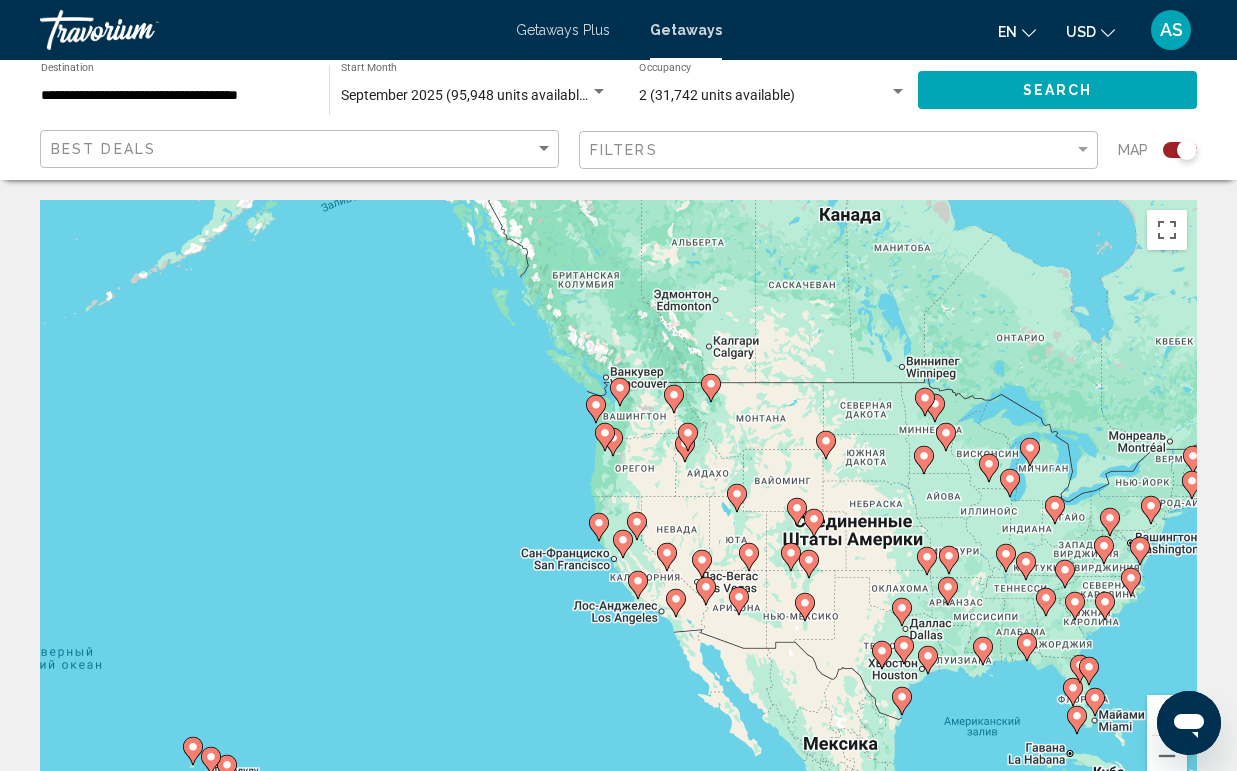 click on "Чтобы активировать перетаскивание с помощью клавиатуры, нажмите Alt + Ввод. После этого перемещайте маркер, используя клавиши со стрелками. Чтобы завершить перетаскивание, нажмите клавишу Ввод. Чтобы отменить действие, нажмите клавишу Esc." at bounding box center [618, 500] 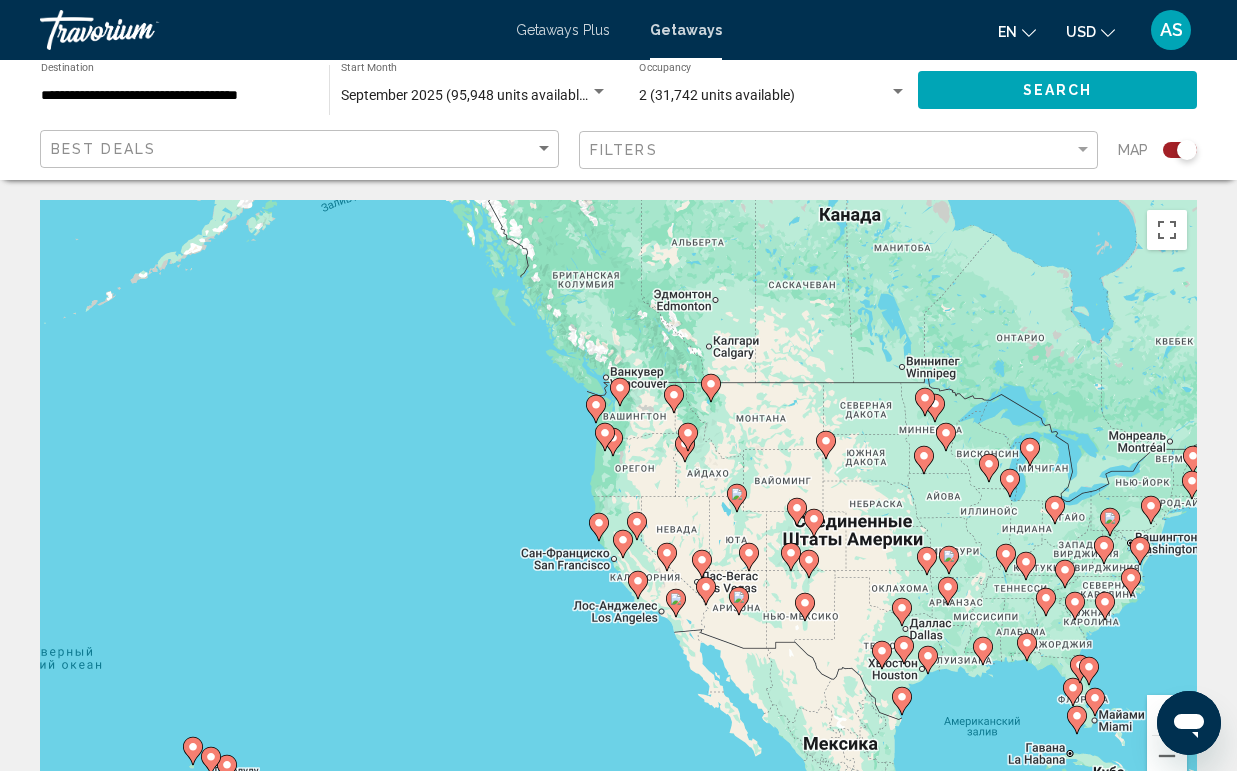 click on "Чтобы активировать перетаскивание с помощью клавиатуры, нажмите Alt + Ввод. После этого перемещайте маркер, используя клавиши со стрелками. Чтобы завершить перетаскивание, нажмите клавишу Ввод. Чтобы отменить действие, нажмите клавишу Esc." at bounding box center (618, 500) 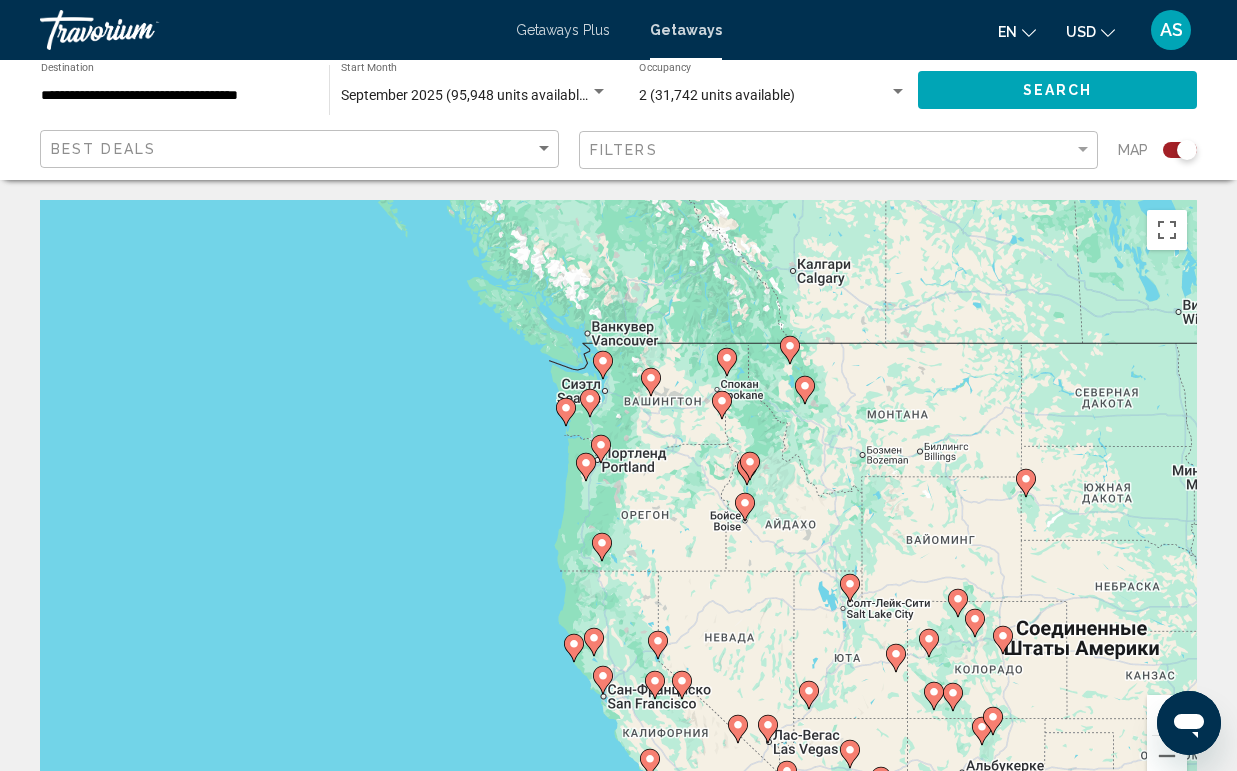click on "Чтобы активировать перетаскивание с помощью клавиатуры, нажмите Alt + Ввод. После этого перемещайте маркер, используя клавиши со стрелками. Чтобы завершить перетаскивание, нажмите клавишу Ввод. Чтобы отменить действие, нажмите клавишу Esc." at bounding box center (618, 500) 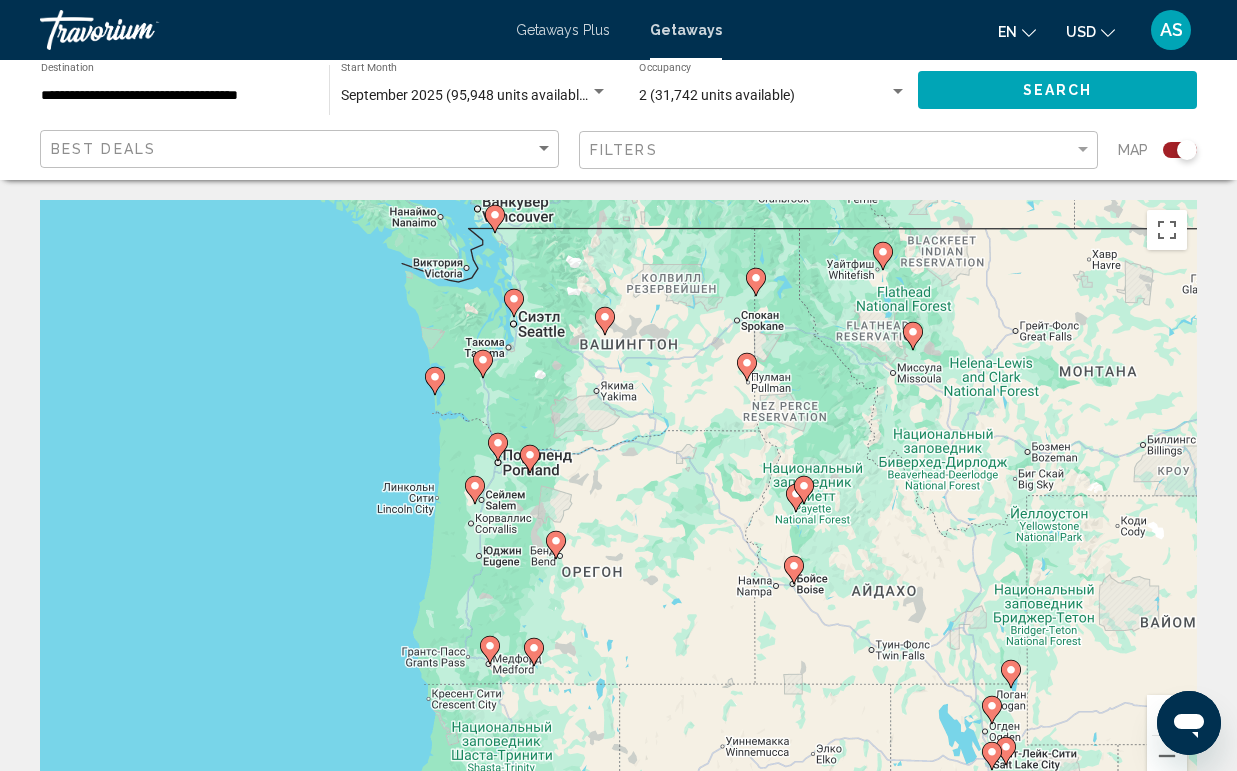 click 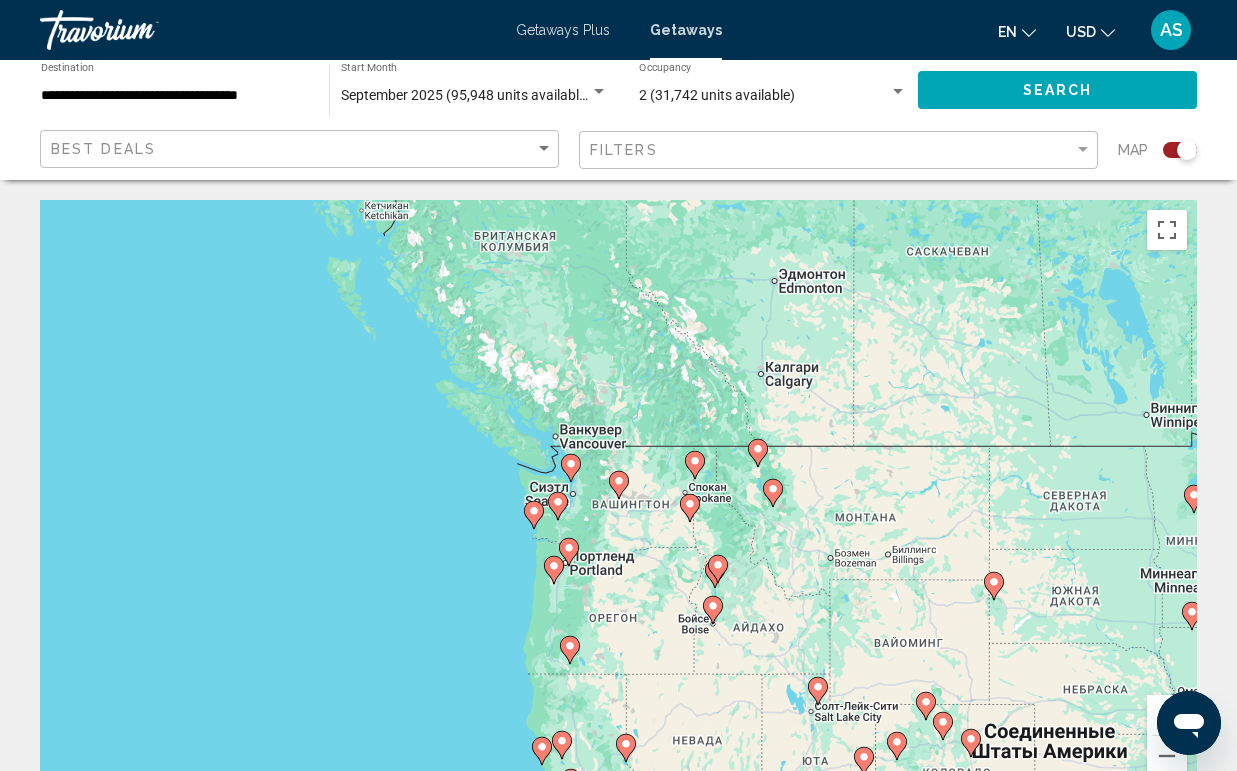 click on "Чтобы активировать перетаскивание с помощью клавиатуры, нажмите Alt + Ввод. После этого перемещайте маркер, используя клавиши со стрелками. Чтобы завершить перетаскивание, нажмите клавишу Ввод. Чтобы отменить действие, нажмите клавишу Esc." at bounding box center [618, 500] 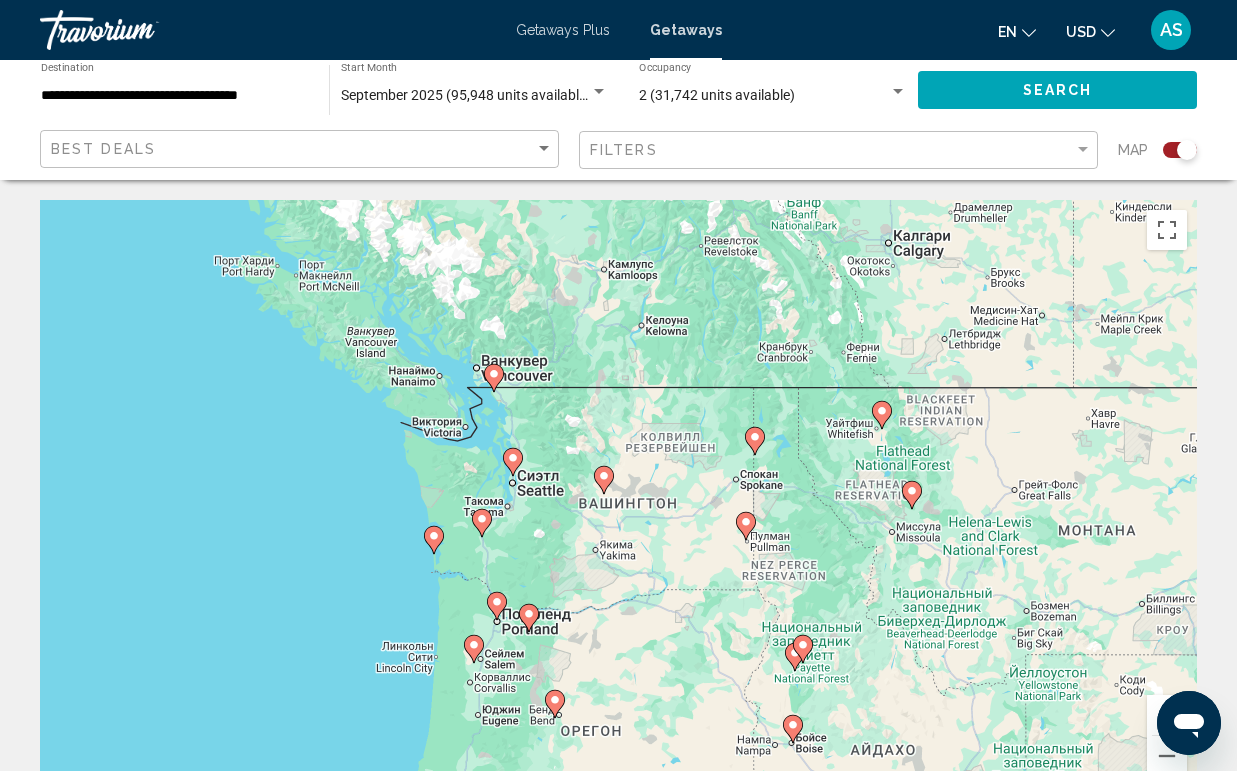 click 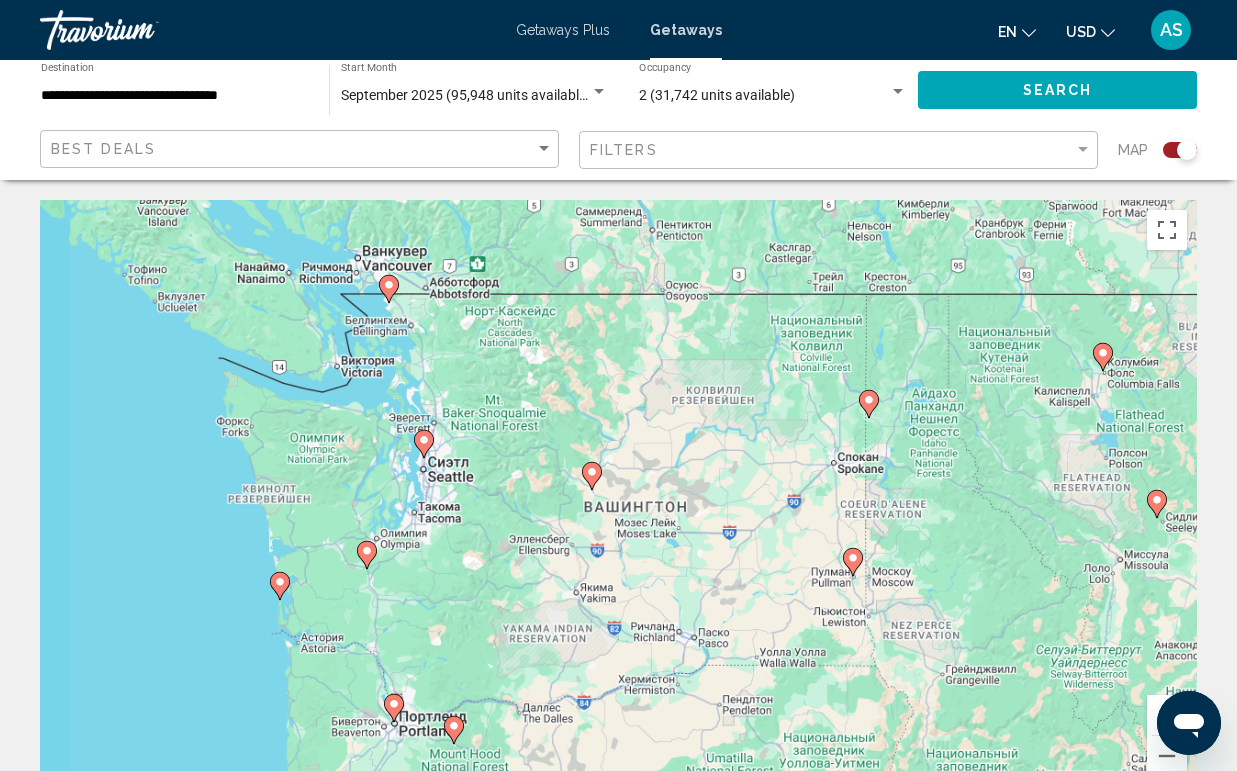 click on "Чтобы активировать перетаскивание с помощью клавиатуры, нажмите Alt + Ввод. После этого перемещайте маркер, используя клавиши со стрелками. Чтобы завершить перетаскивание, нажмите клавишу Ввод. Чтобы отменить действие, нажмите клавишу Esc." at bounding box center (618, 500) 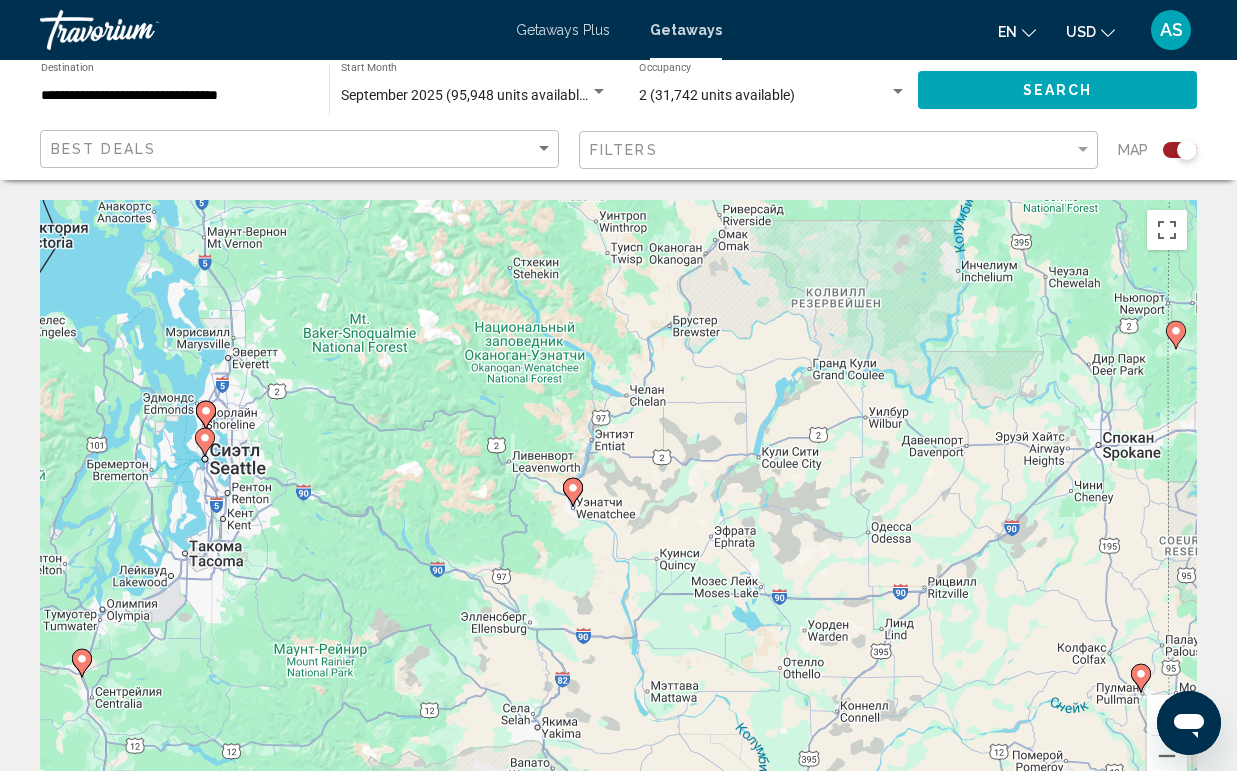 scroll, scrollTop: 15, scrollLeft: 0, axis: vertical 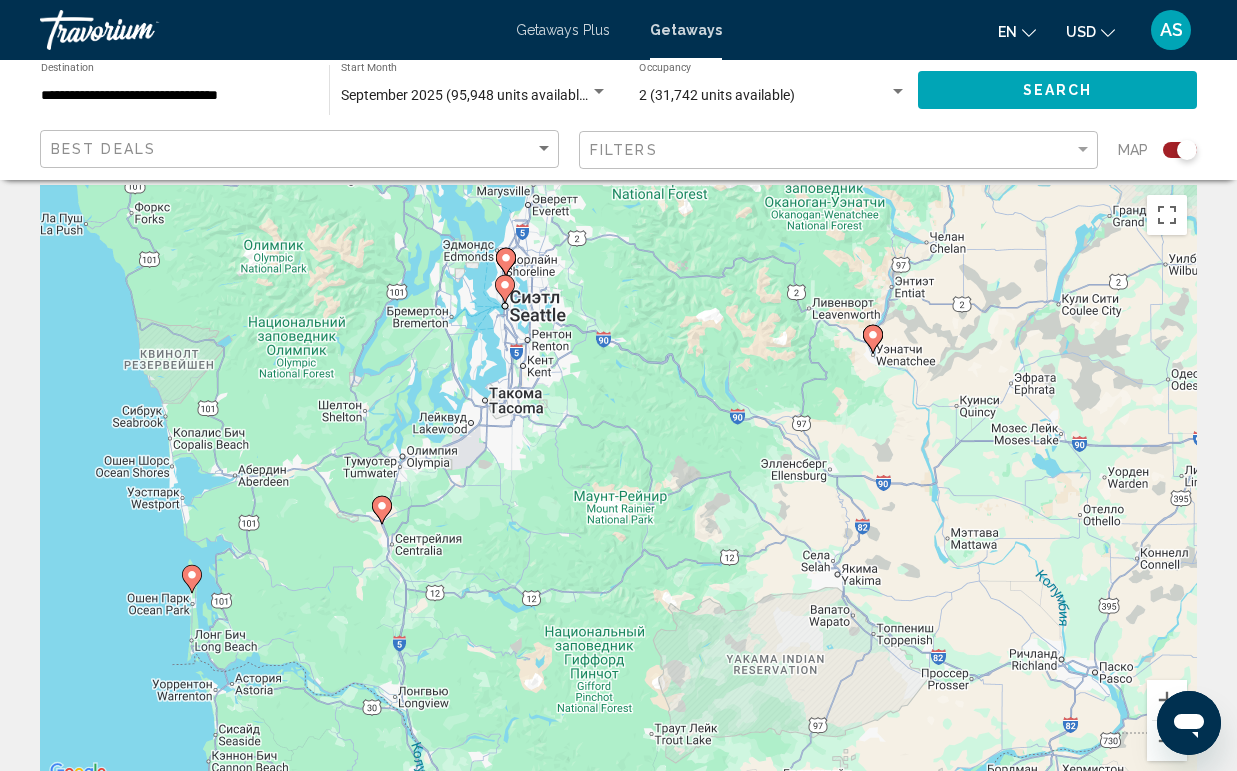 drag, startPoint x: 571, startPoint y: 553, endPoint x: 874, endPoint y: 415, distance: 332.94595 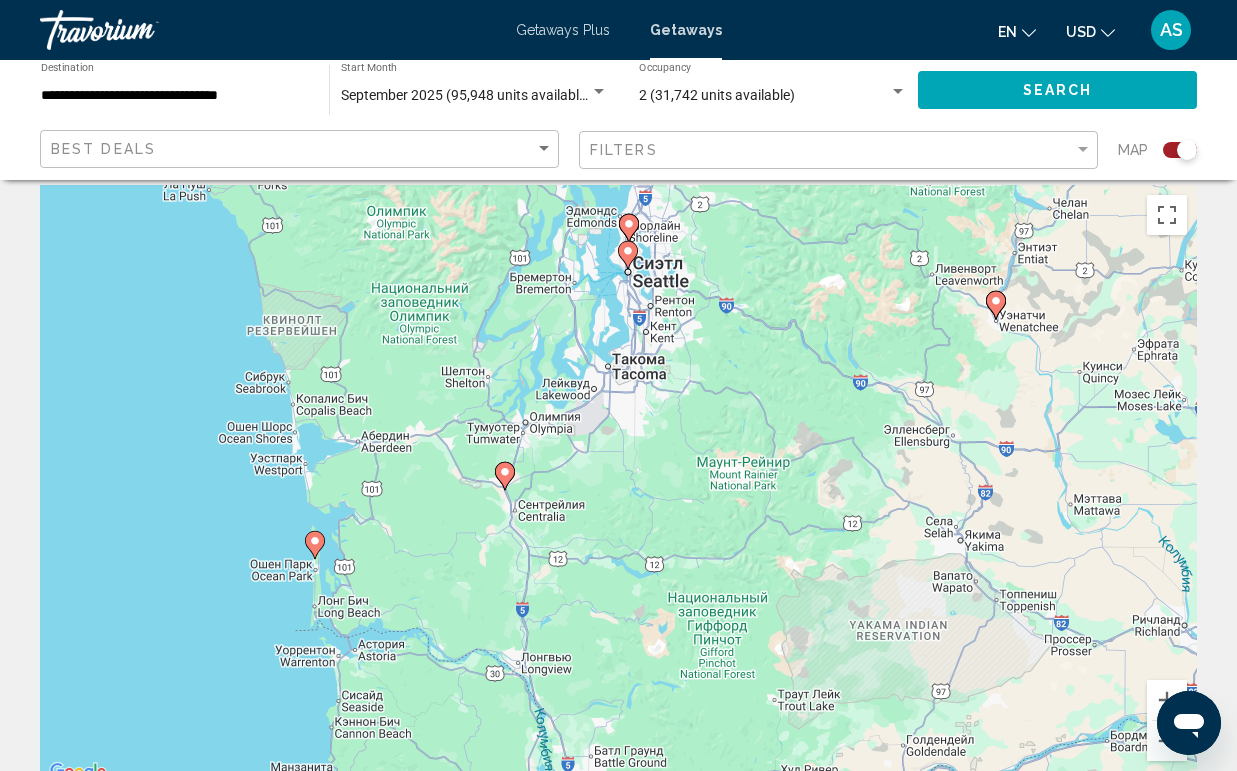 drag, startPoint x: 611, startPoint y: 560, endPoint x: 735, endPoint y: 523, distance: 129.40247 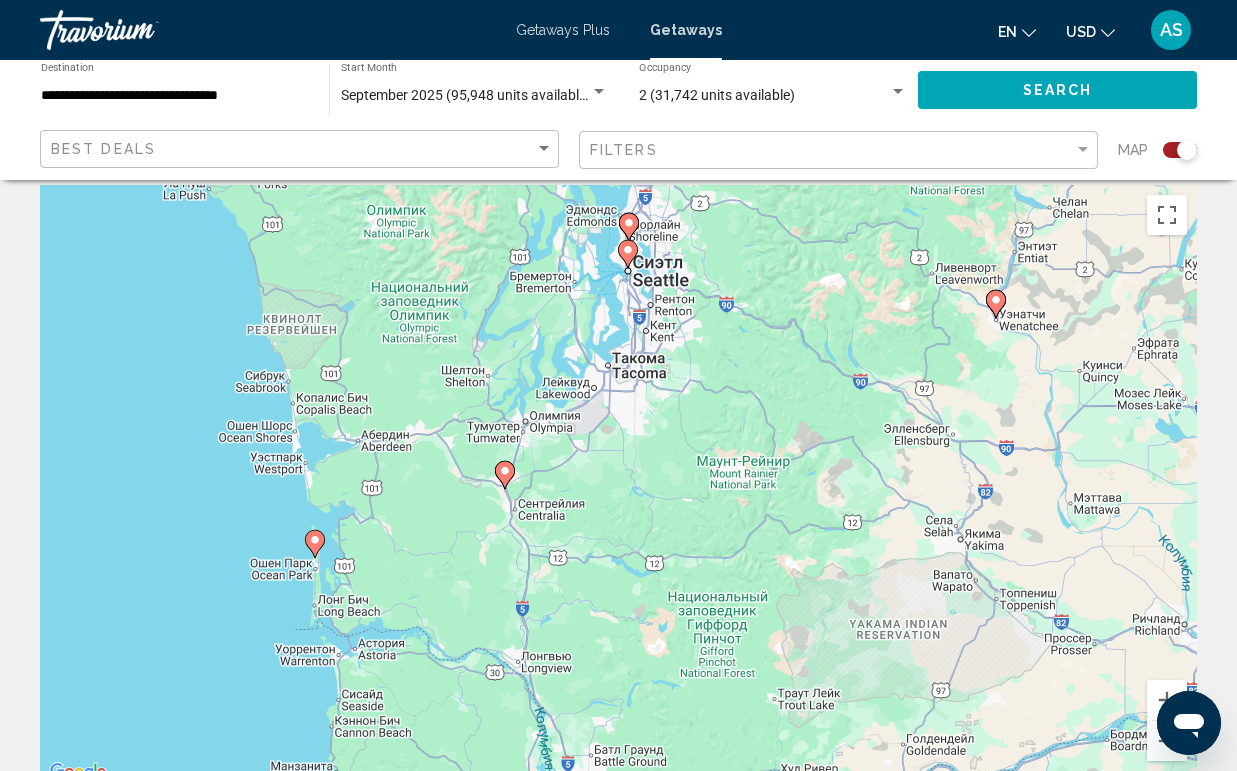 click 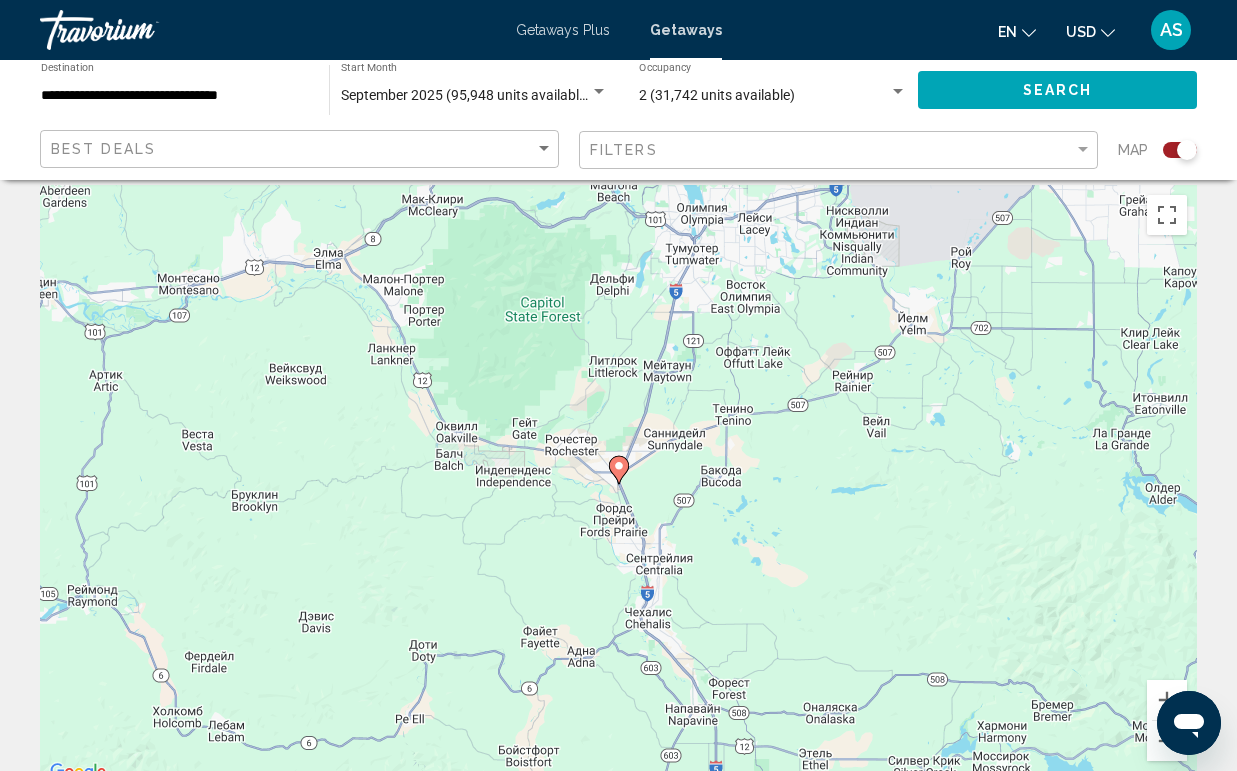 click 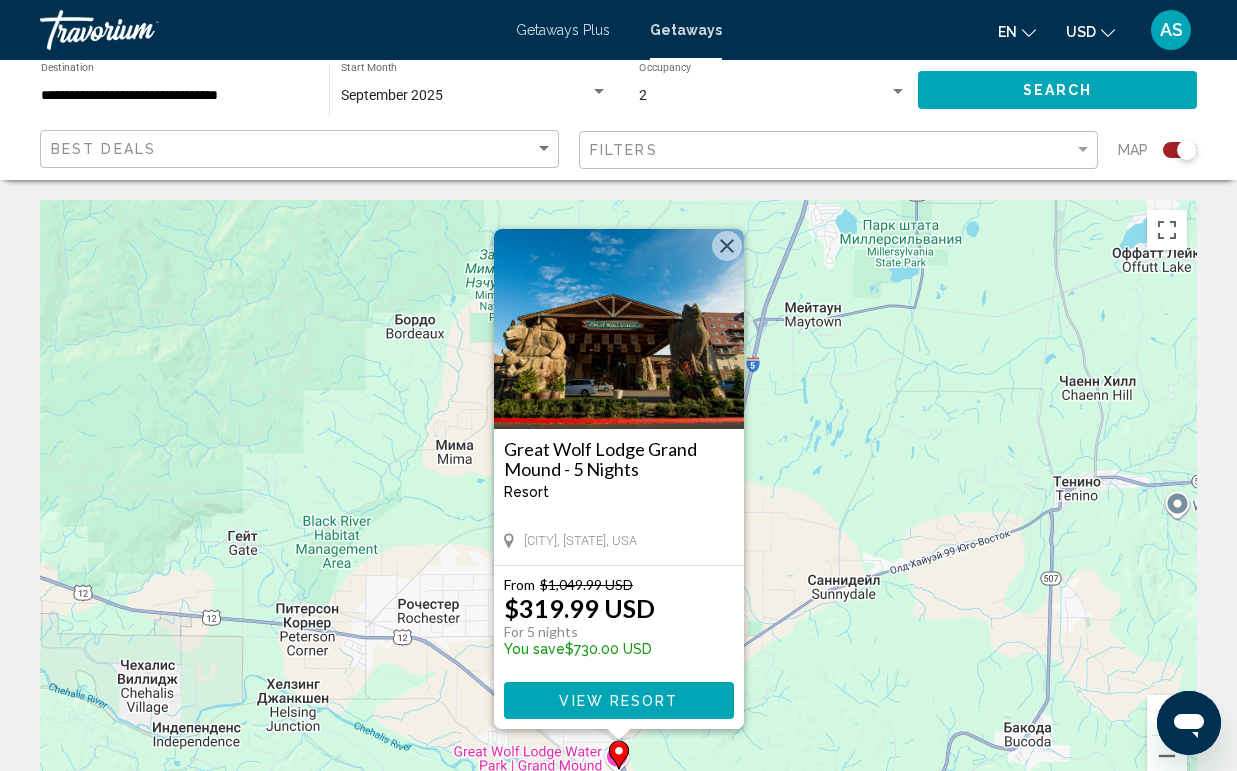 click at bounding box center [727, 246] 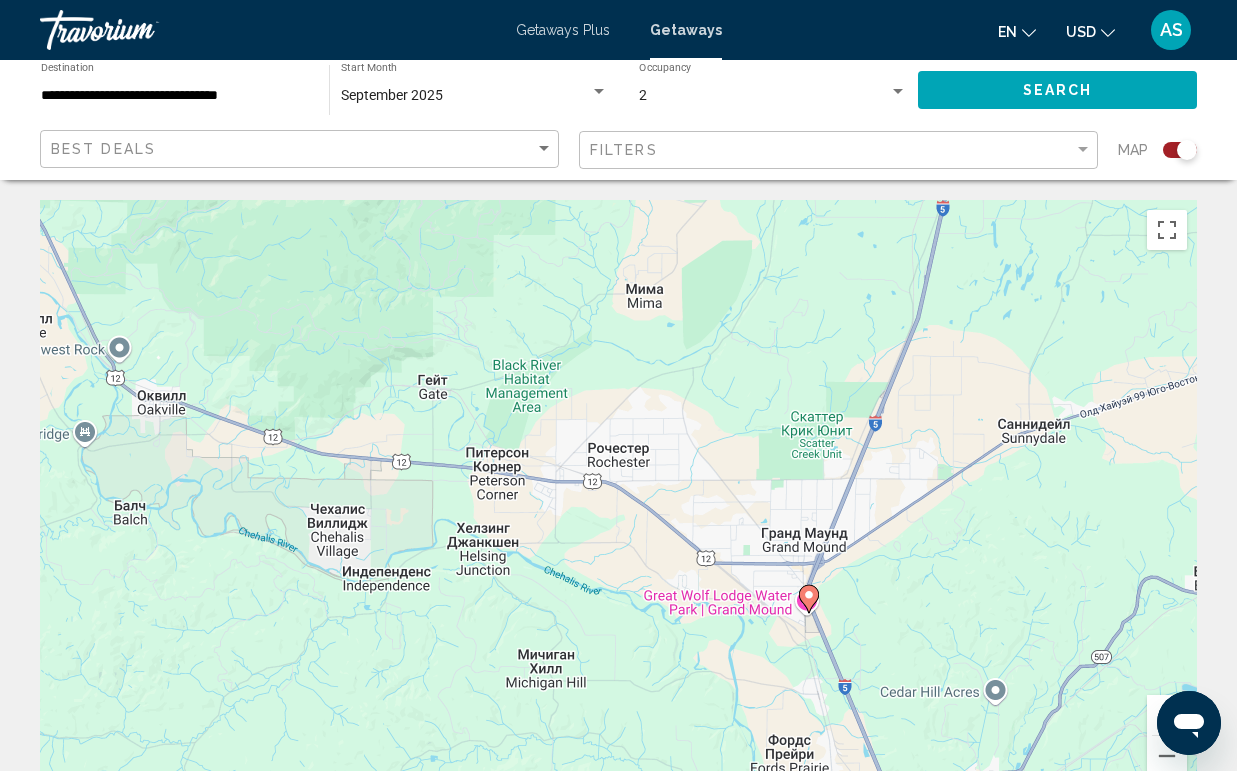 drag, startPoint x: 552, startPoint y: 592, endPoint x: 748, endPoint y: 430, distance: 254.28331 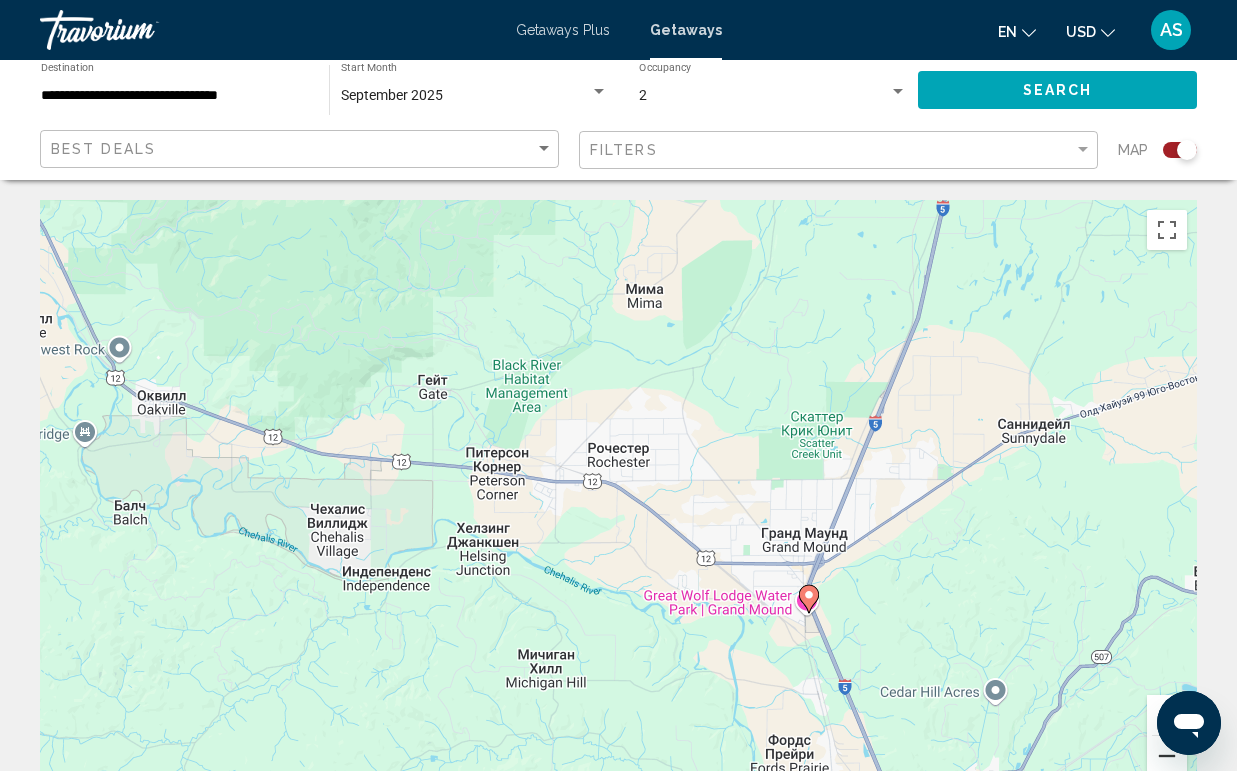 click at bounding box center [1167, 756] 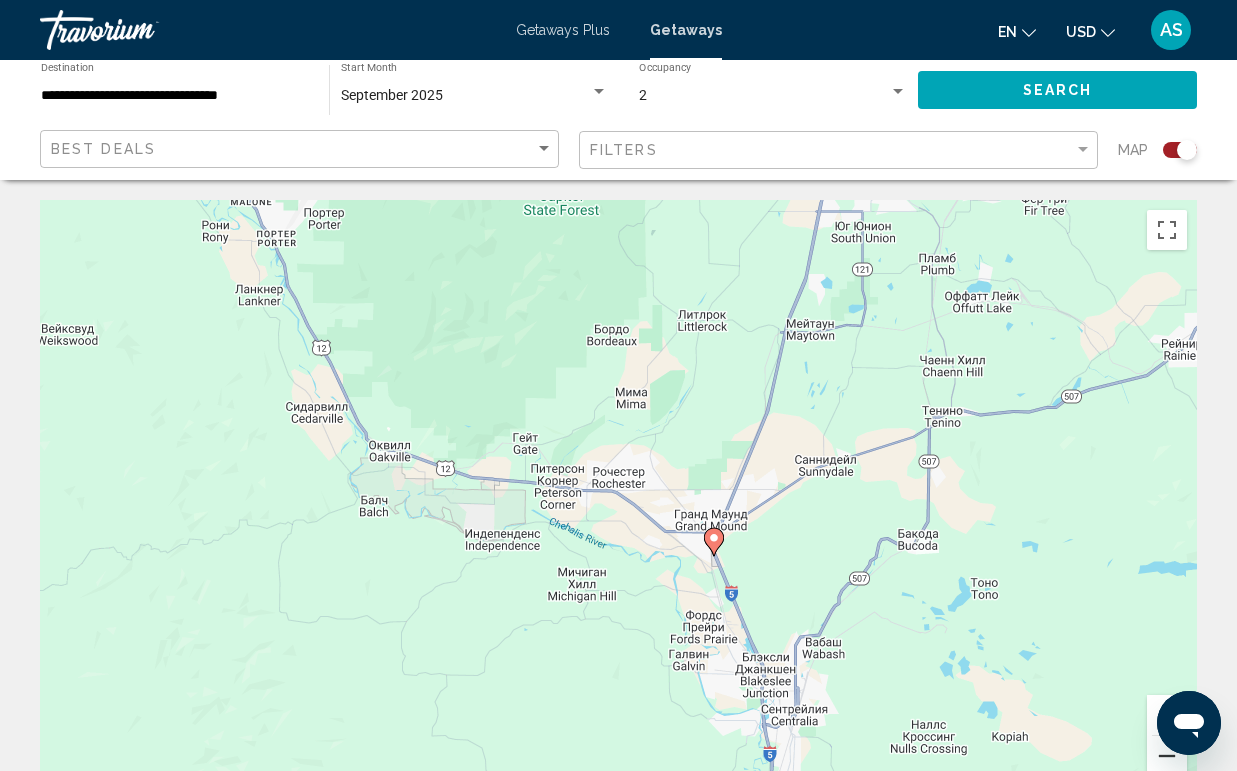 click at bounding box center (1167, 756) 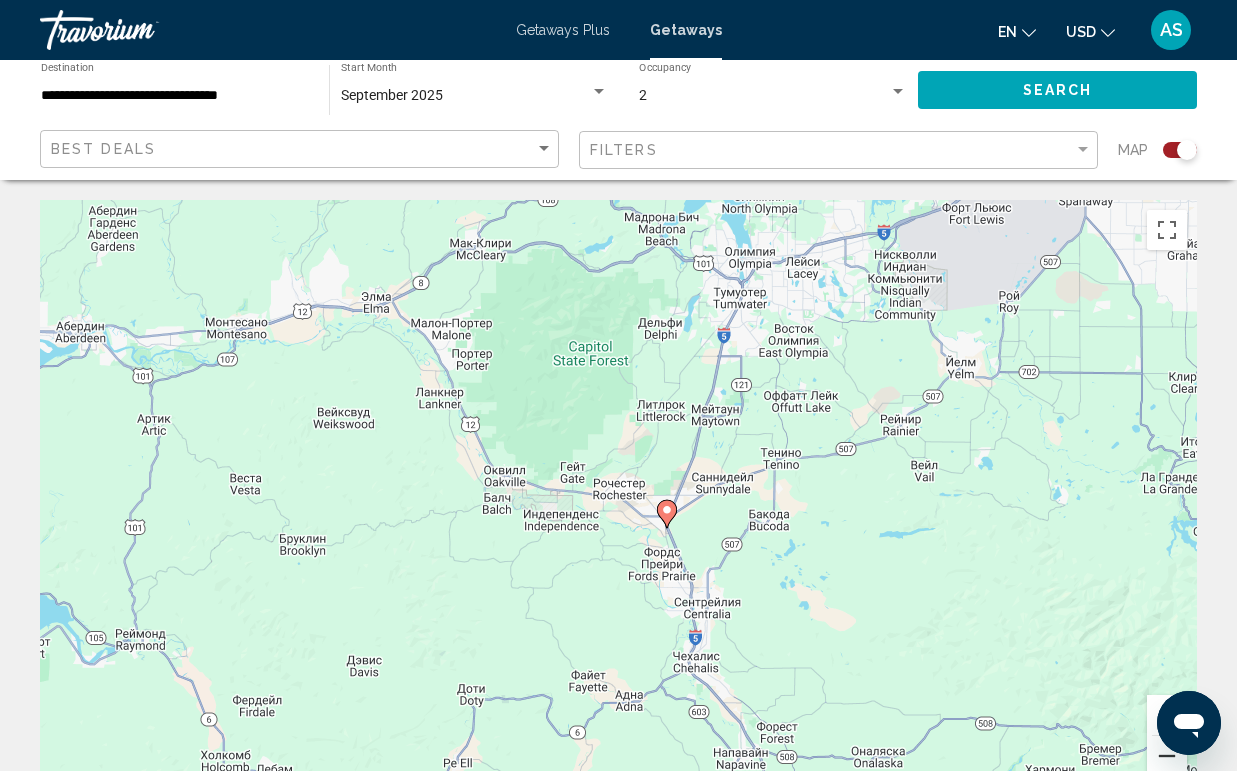 click at bounding box center (1167, 756) 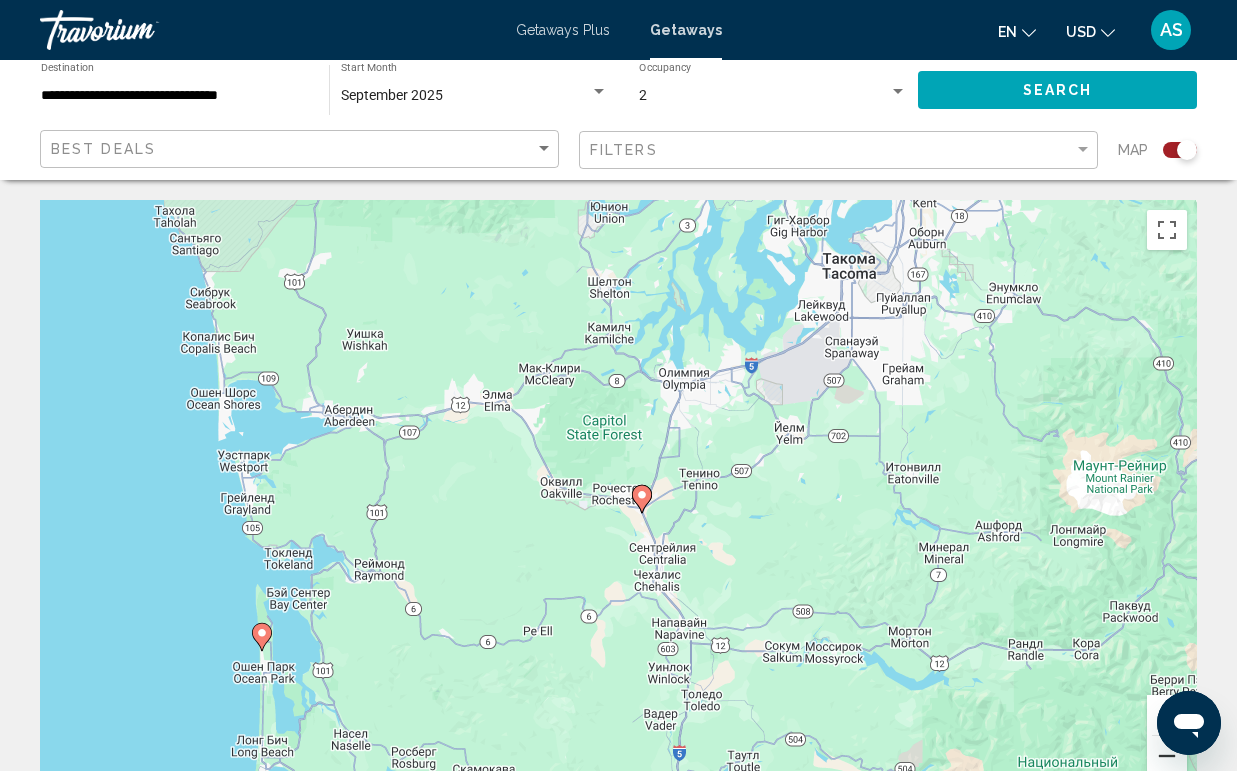 click at bounding box center [1167, 756] 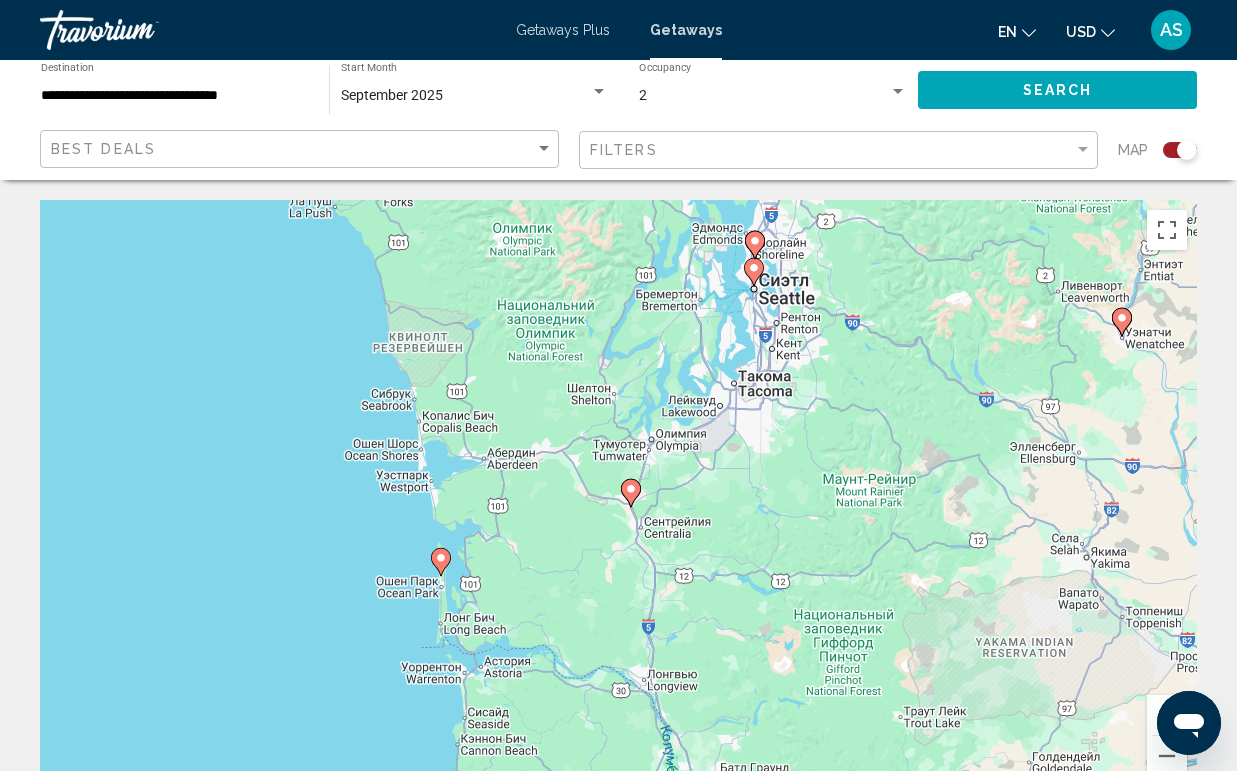 click 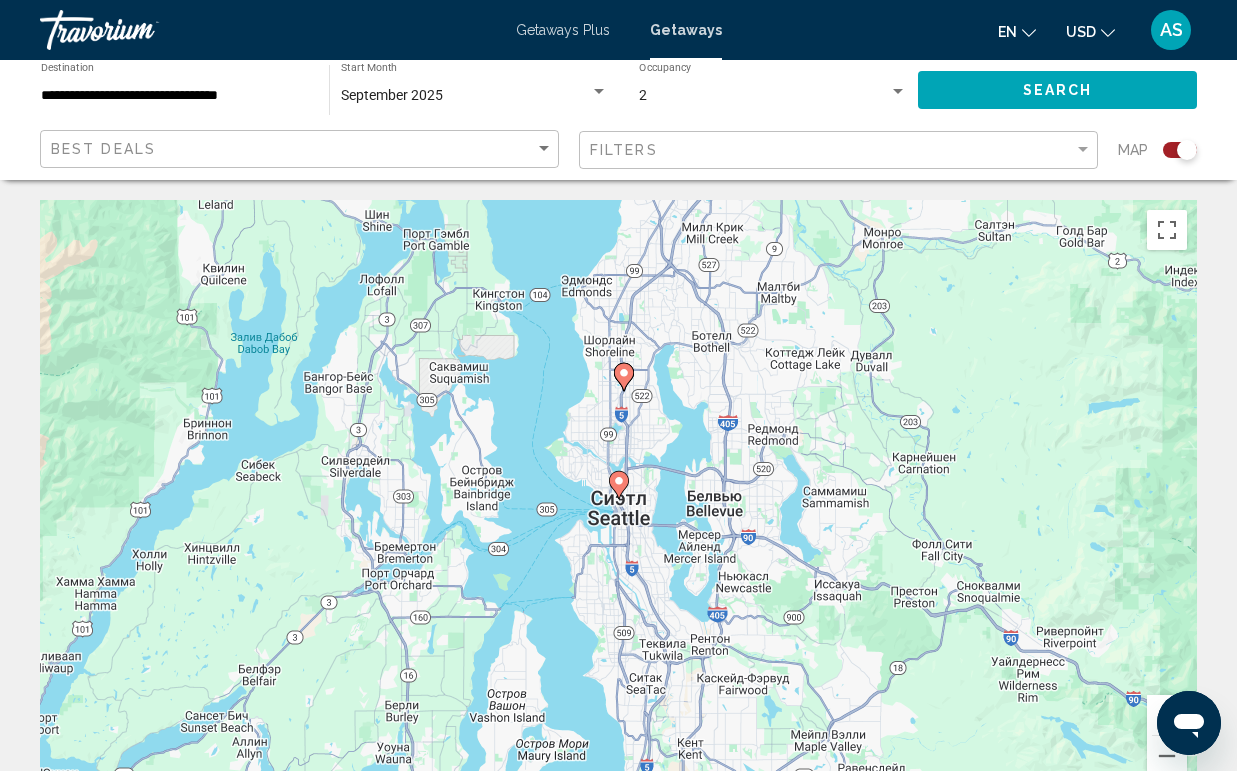 click 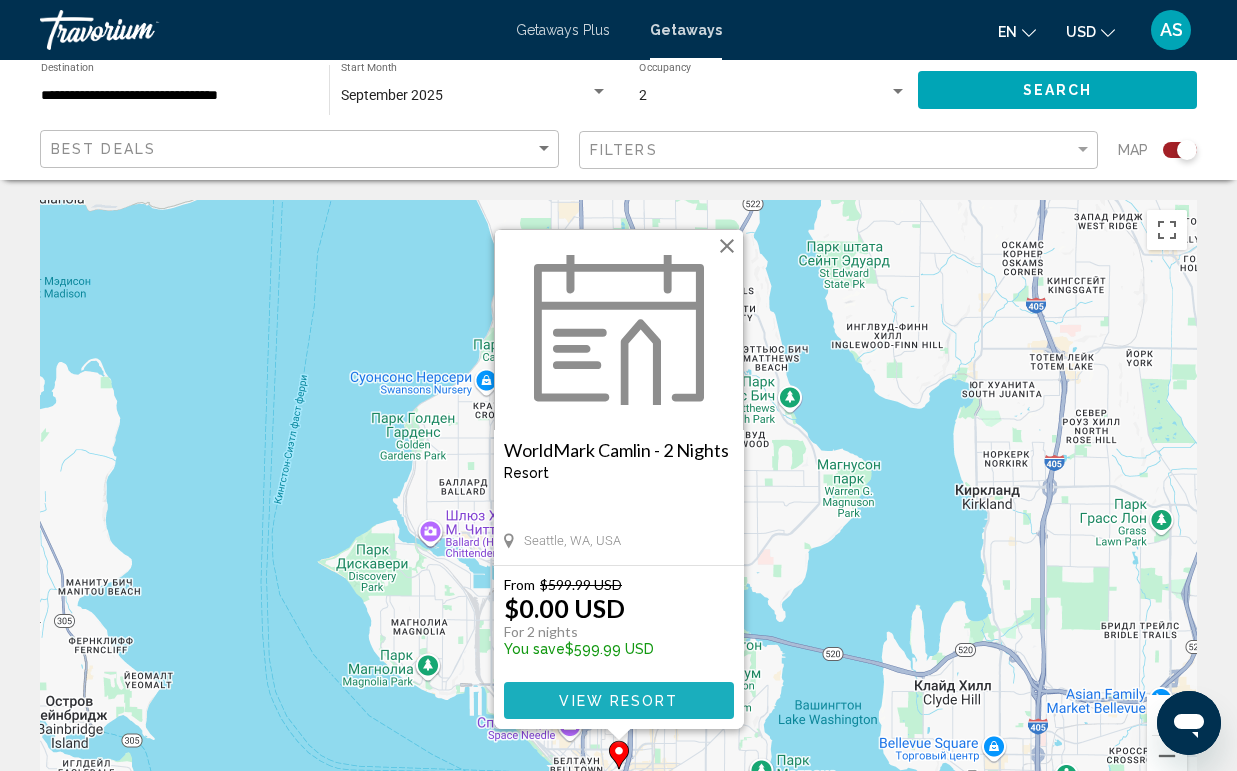 click on "View Resort" at bounding box center (618, 701) 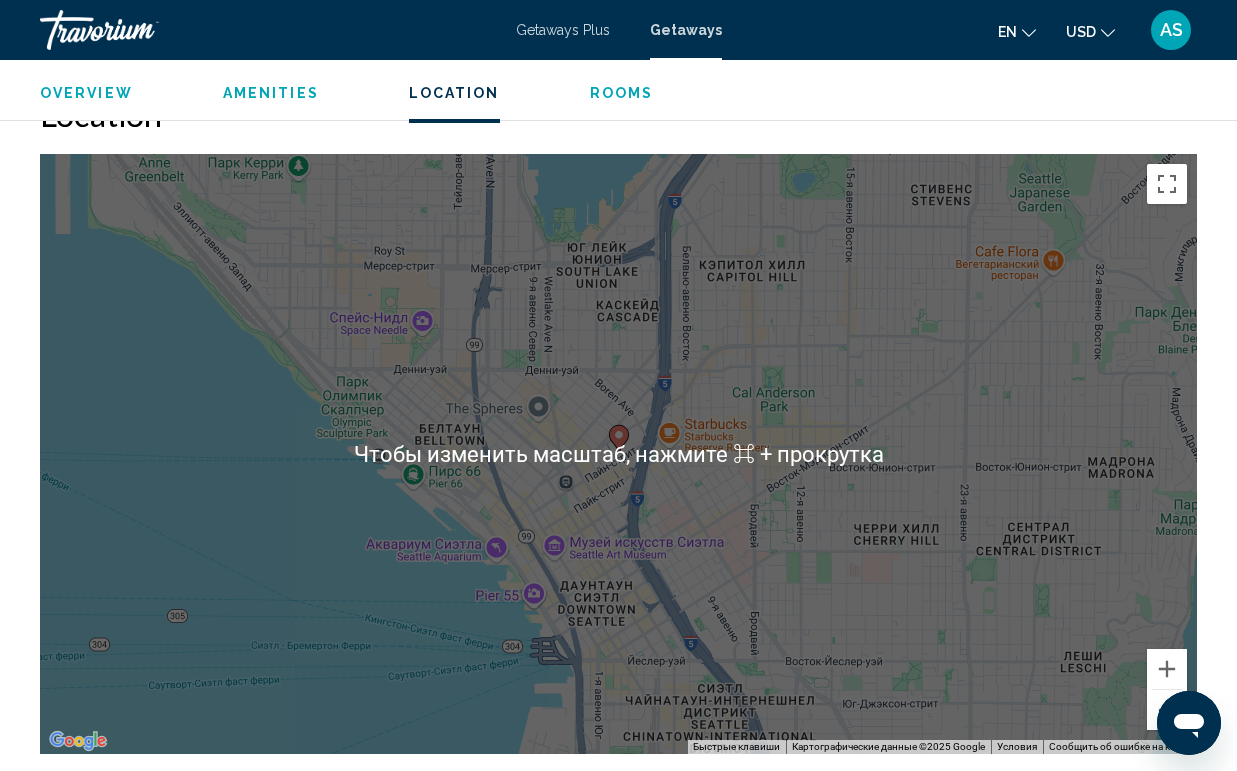 scroll, scrollTop: 2064, scrollLeft: 0, axis: vertical 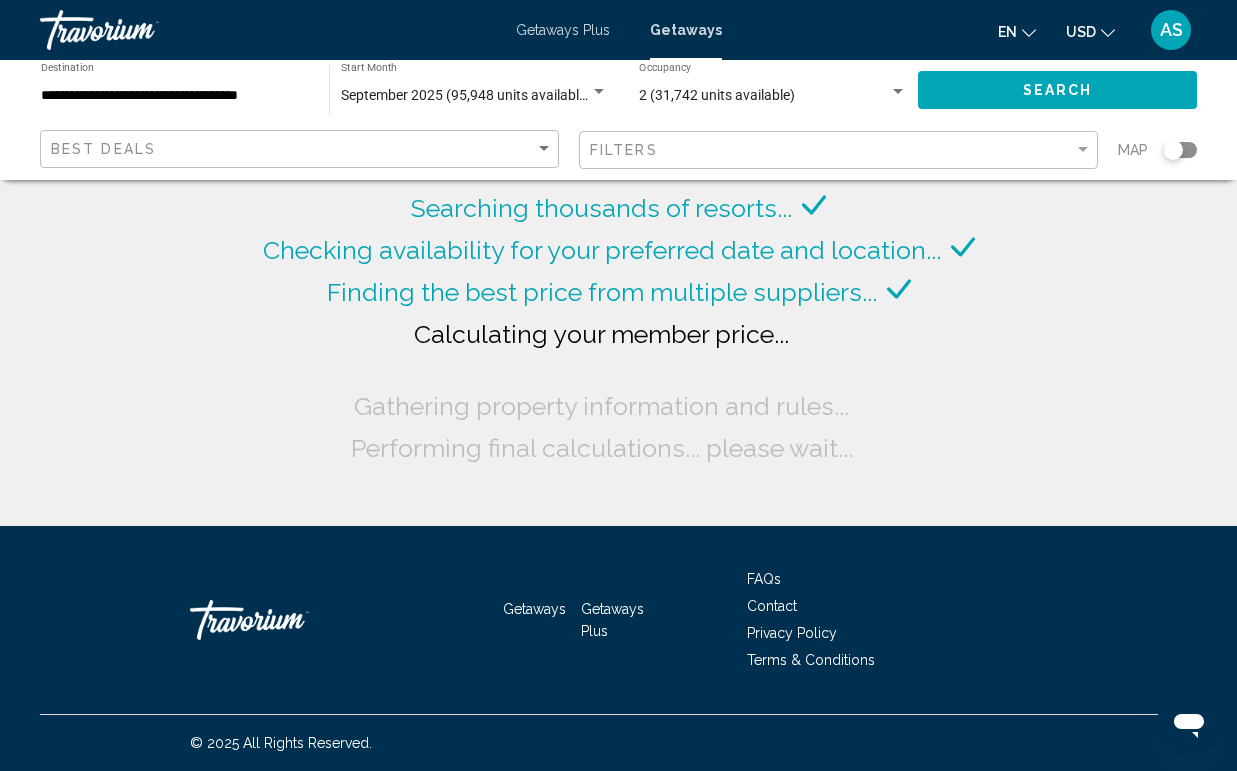 click 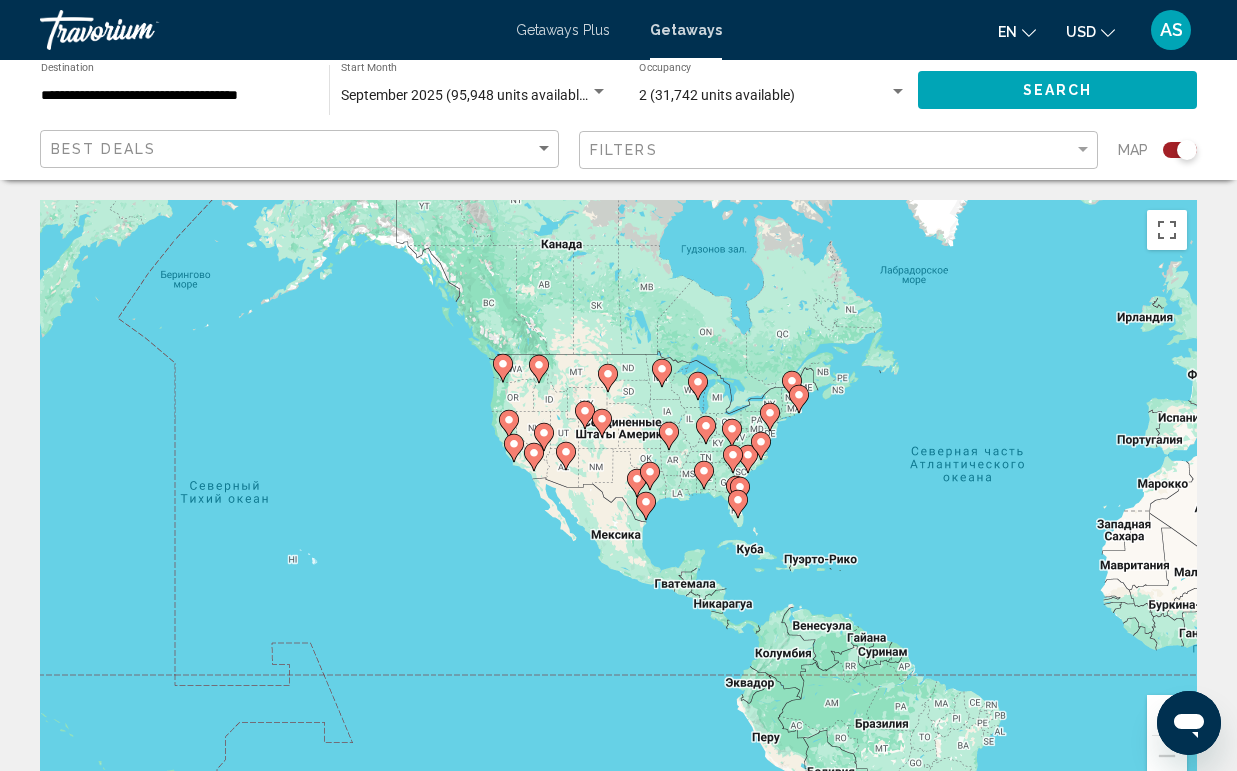 drag, startPoint x: 398, startPoint y: 444, endPoint x: 819, endPoint y: 436, distance: 421.076 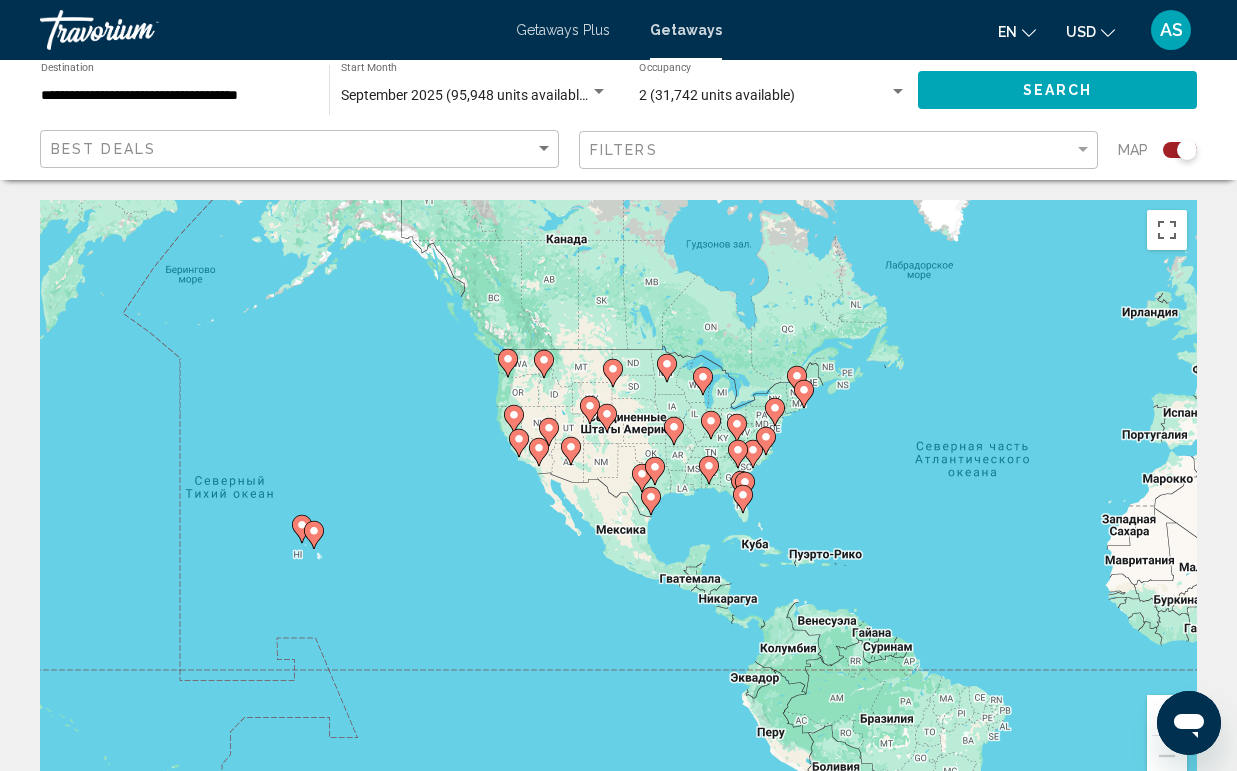click on "Чтобы активировать перетаскивание с помощью клавиатуры, нажмите Alt + Ввод. После этого перемещайте маркер, используя клавиши со стрелками. Чтобы завершить перетаскивание, нажмите клавишу Ввод. Чтобы отменить действие, нажмите клавишу Esc." at bounding box center (618, 500) 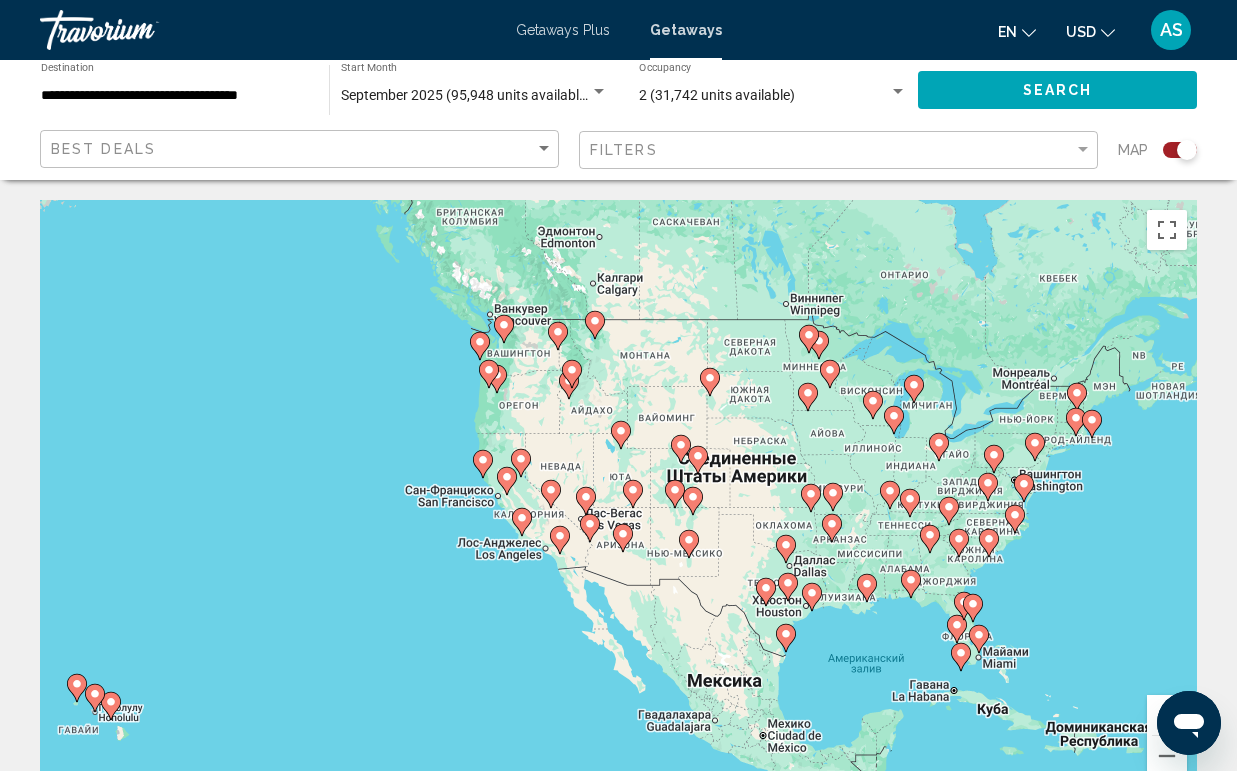 click on "Чтобы активировать перетаскивание с помощью клавиатуры, нажмите Alt + Ввод. После этого перемещайте маркер, используя клавиши со стрелками. Чтобы завершить перетаскивание, нажмите клавишу Ввод. Чтобы отменить действие, нажмите клавишу Esc." at bounding box center [618, 500] 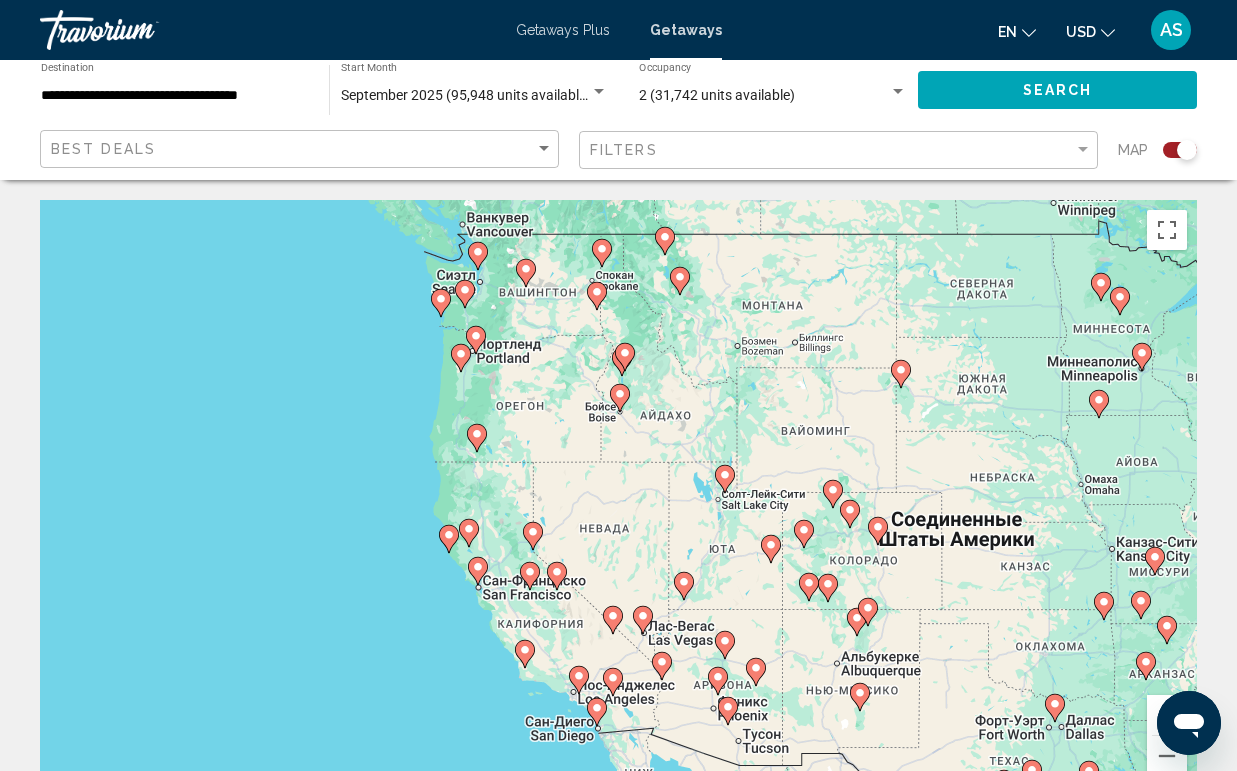 click on "Чтобы активировать перетаскивание с помощью клавиатуры, нажмите Alt + Ввод. После этого перемещайте маркер, используя клавиши со стрелками. Чтобы завершить перетаскивание, нажмите клавишу Ввод. Чтобы отменить действие, нажмите клавишу Esc." at bounding box center (618, 500) 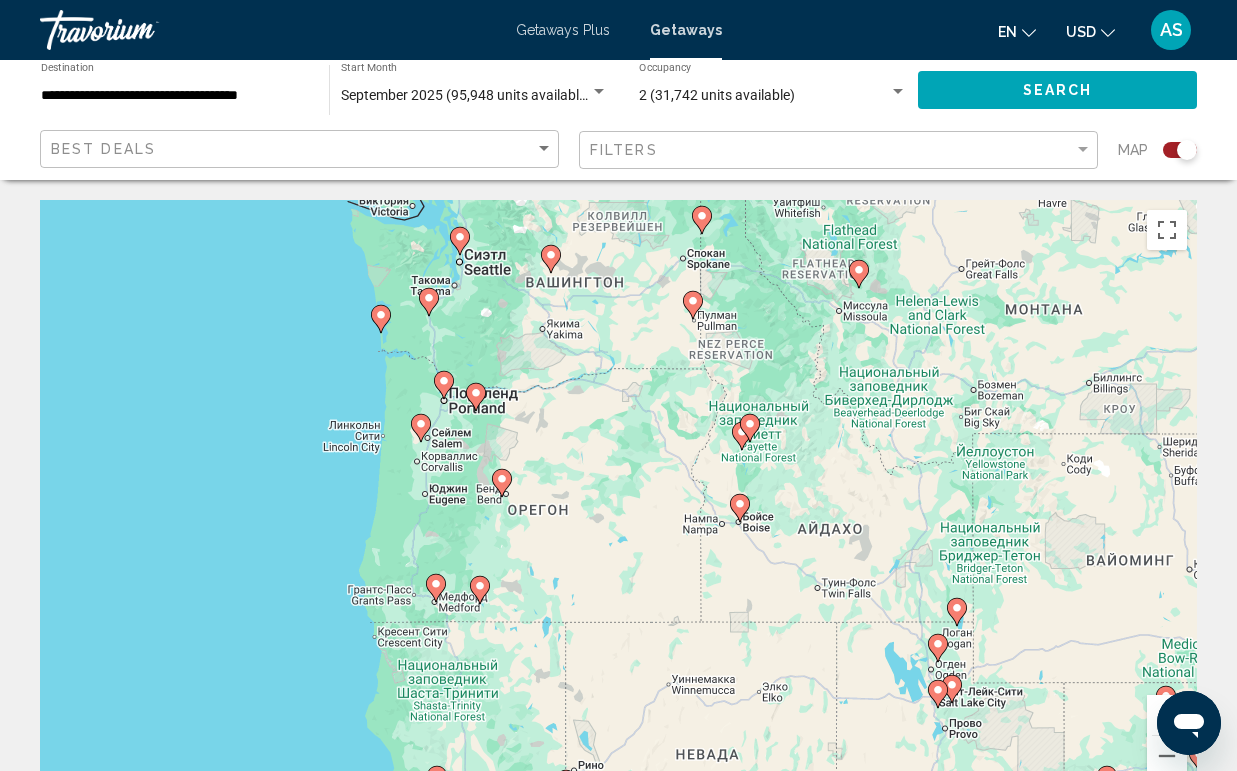 drag, startPoint x: 361, startPoint y: 388, endPoint x: 441, endPoint y: 573, distance: 201.55644 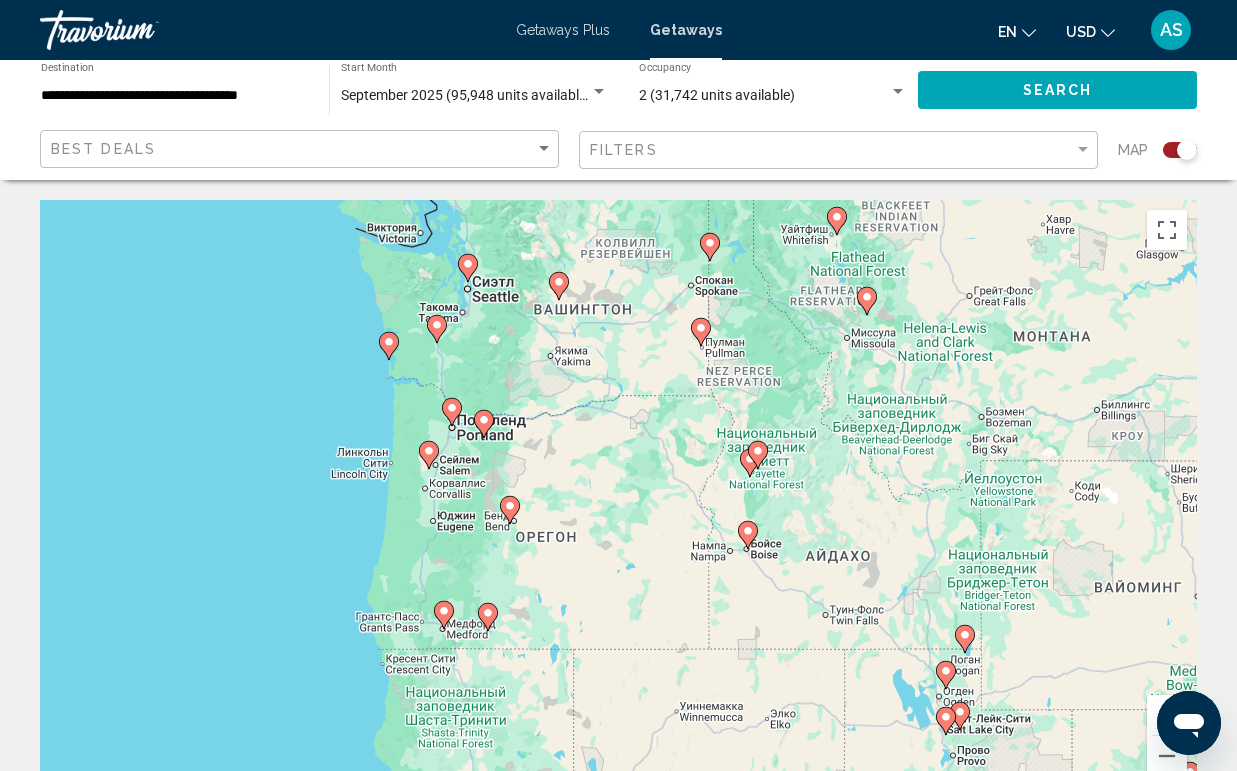 click on "Чтобы активировать перетаскивание с помощью клавиатуры, нажмите Alt + Ввод. После этого перемещайте маркер, используя клавиши со стрелками. Чтобы завершить перетаскивание, нажмите клавишу Ввод. Чтобы отменить действие, нажмите клавишу Esc." at bounding box center [618, 500] 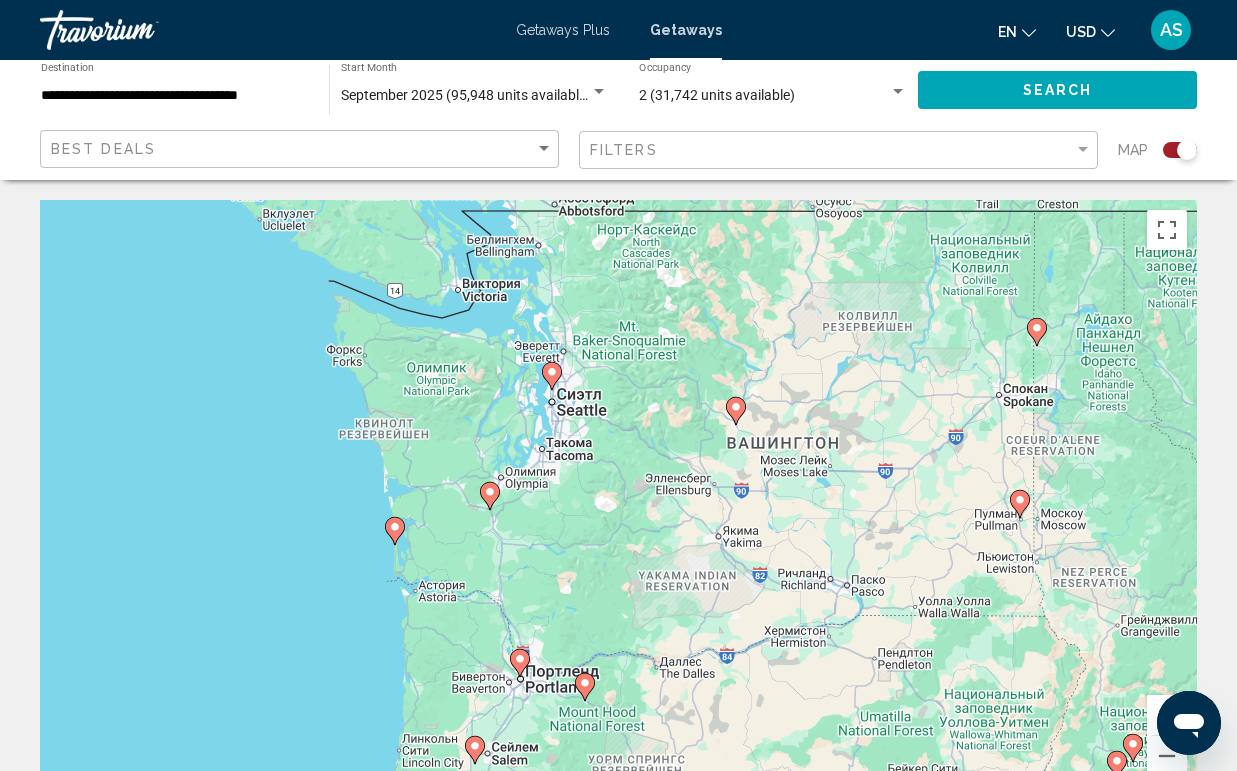 drag, startPoint x: 521, startPoint y: 363, endPoint x: 609, endPoint y: 556, distance: 212.11554 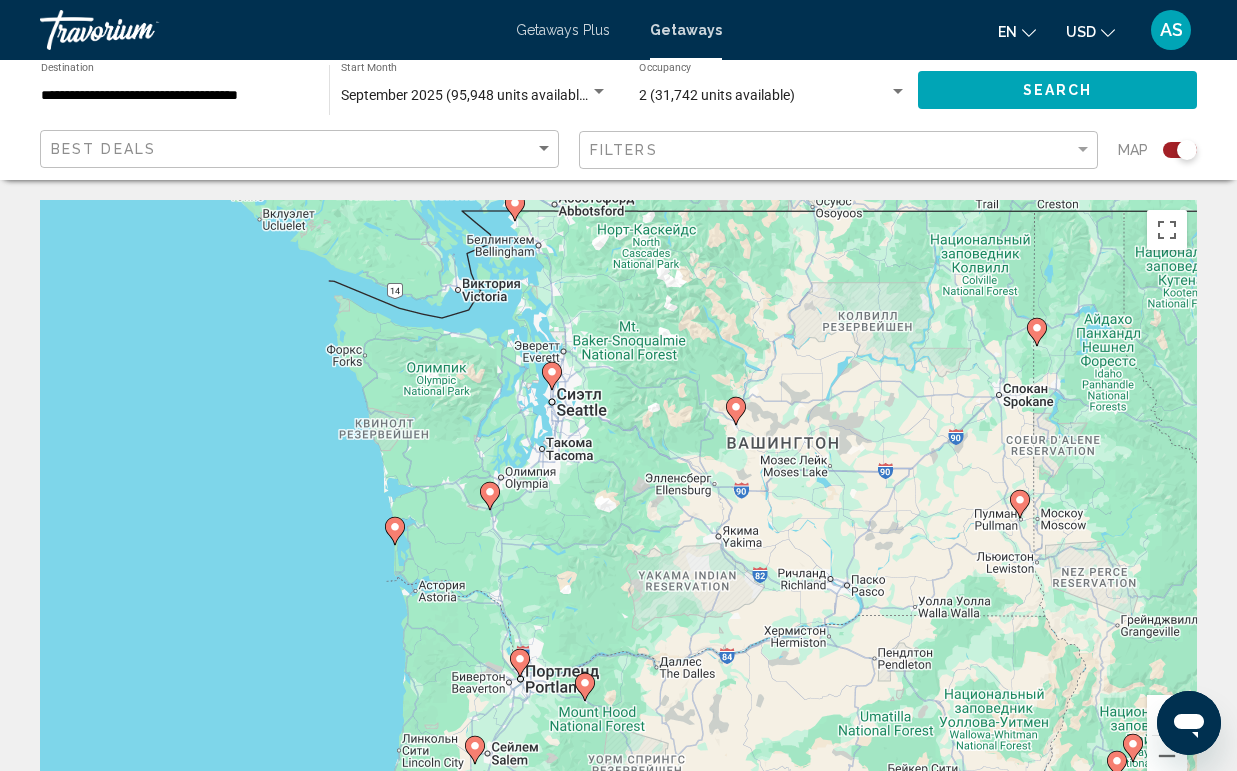 click 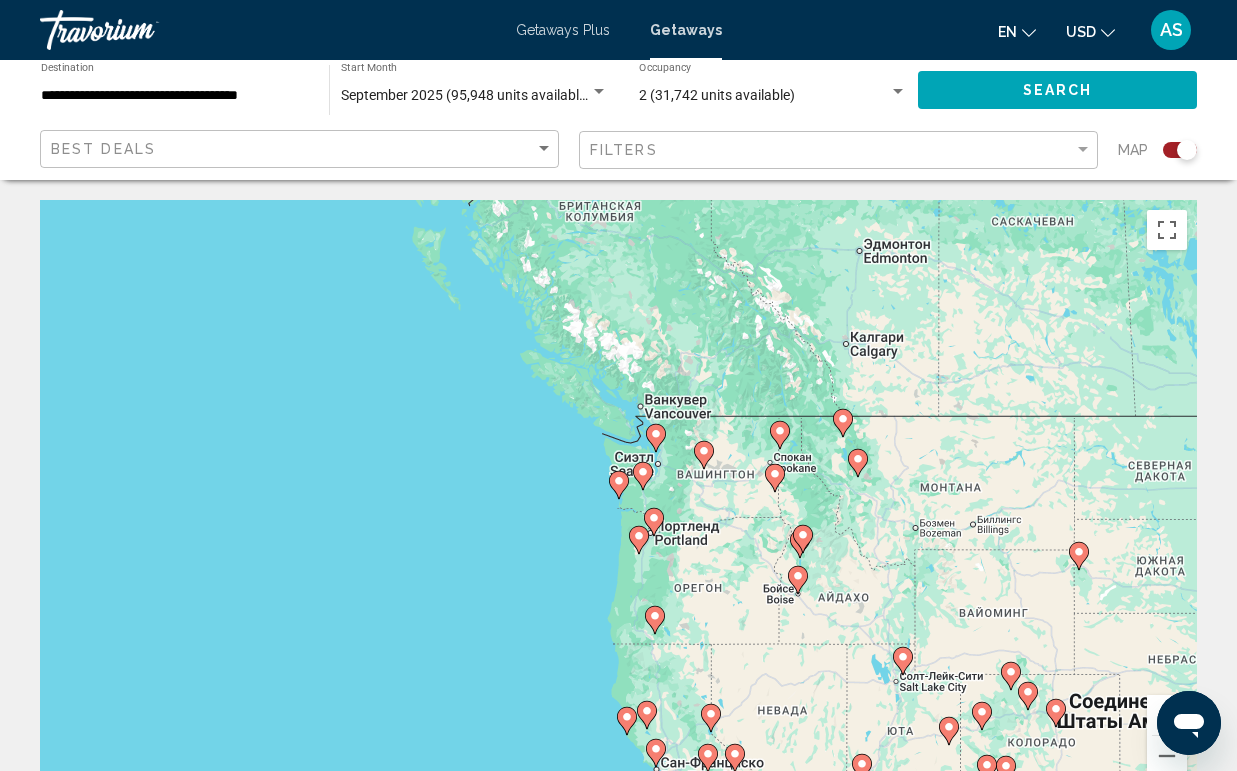 click 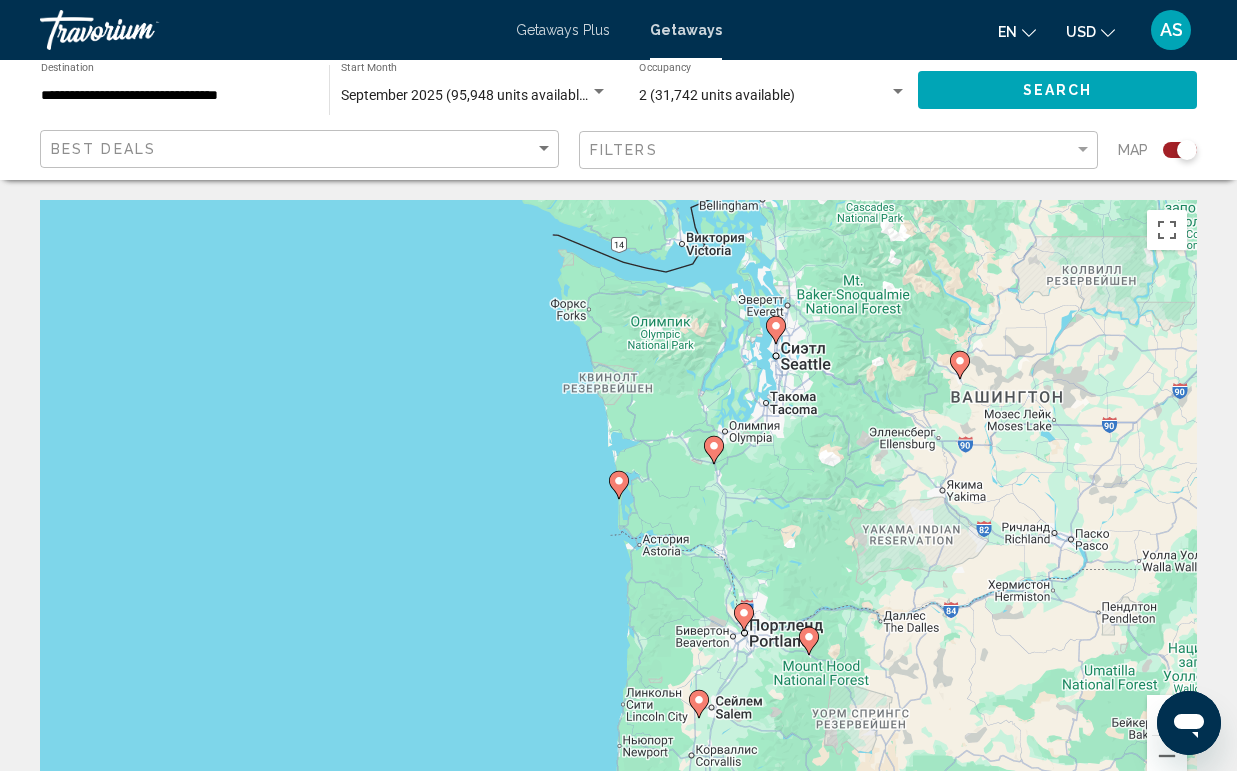 click 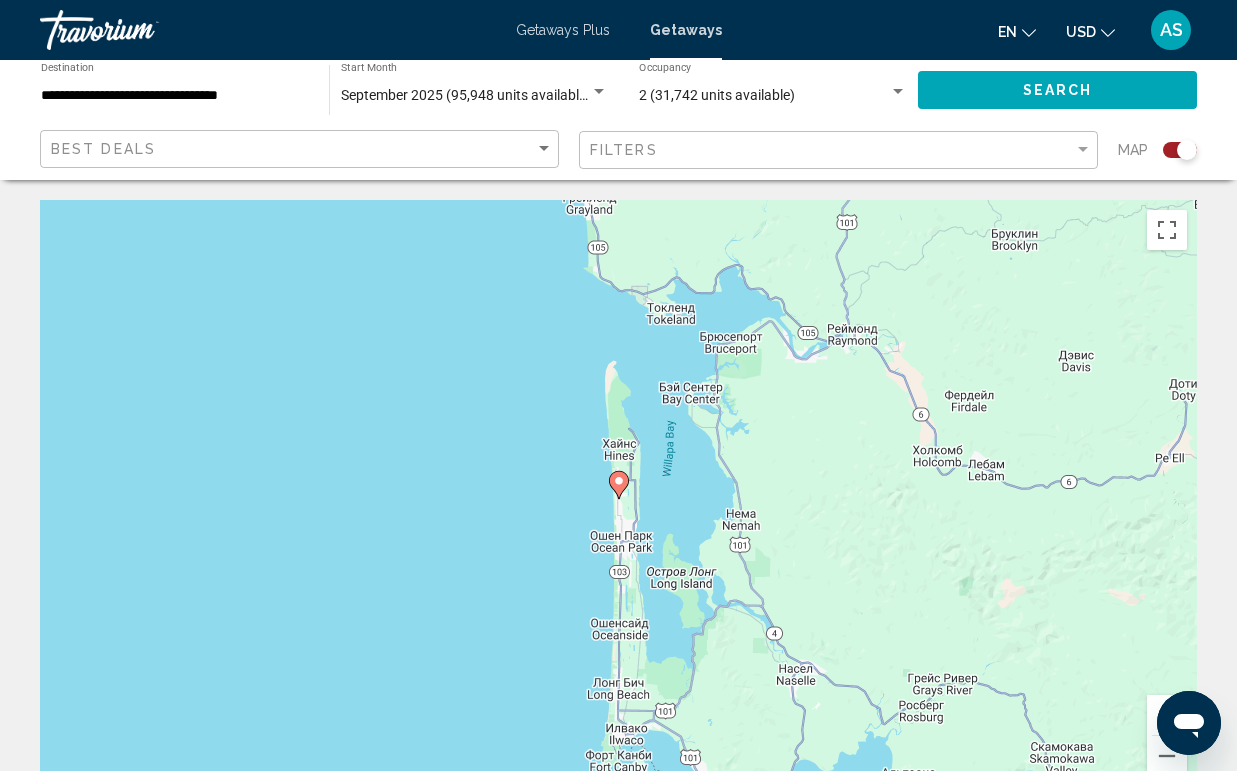 click 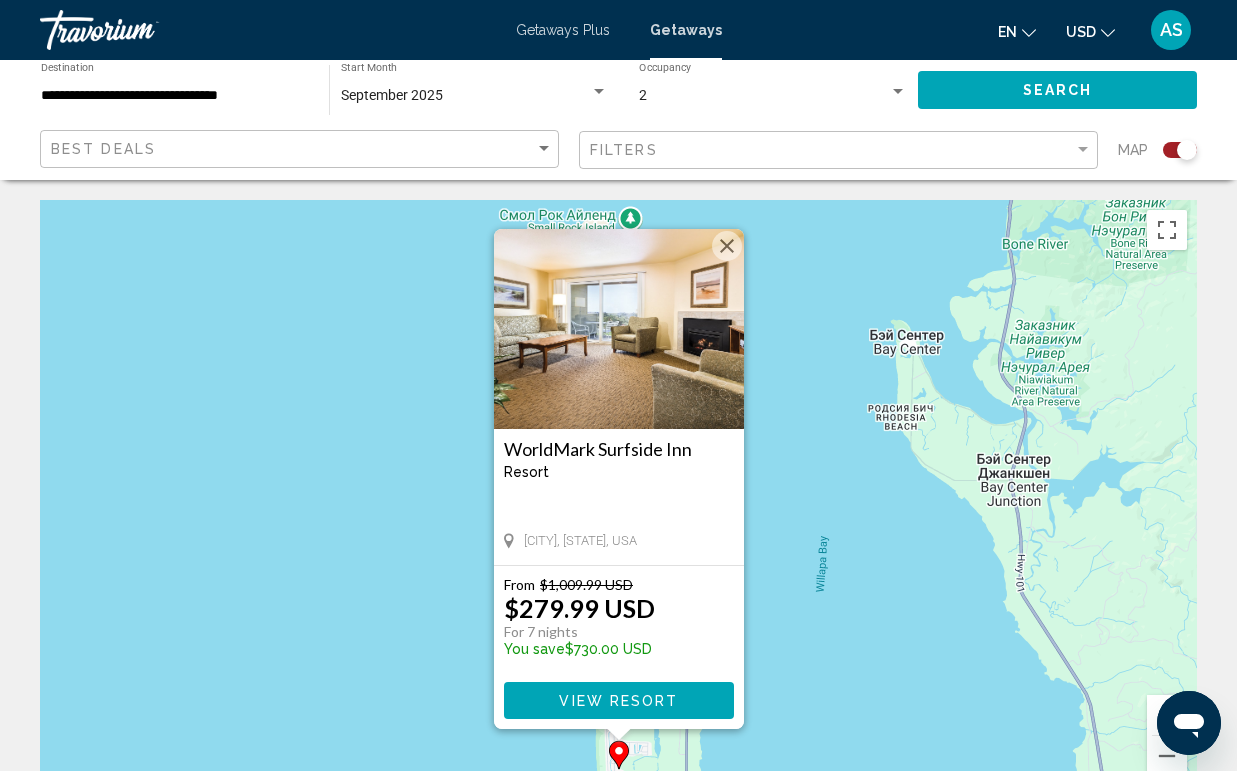 click at bounding box center (727, 246) 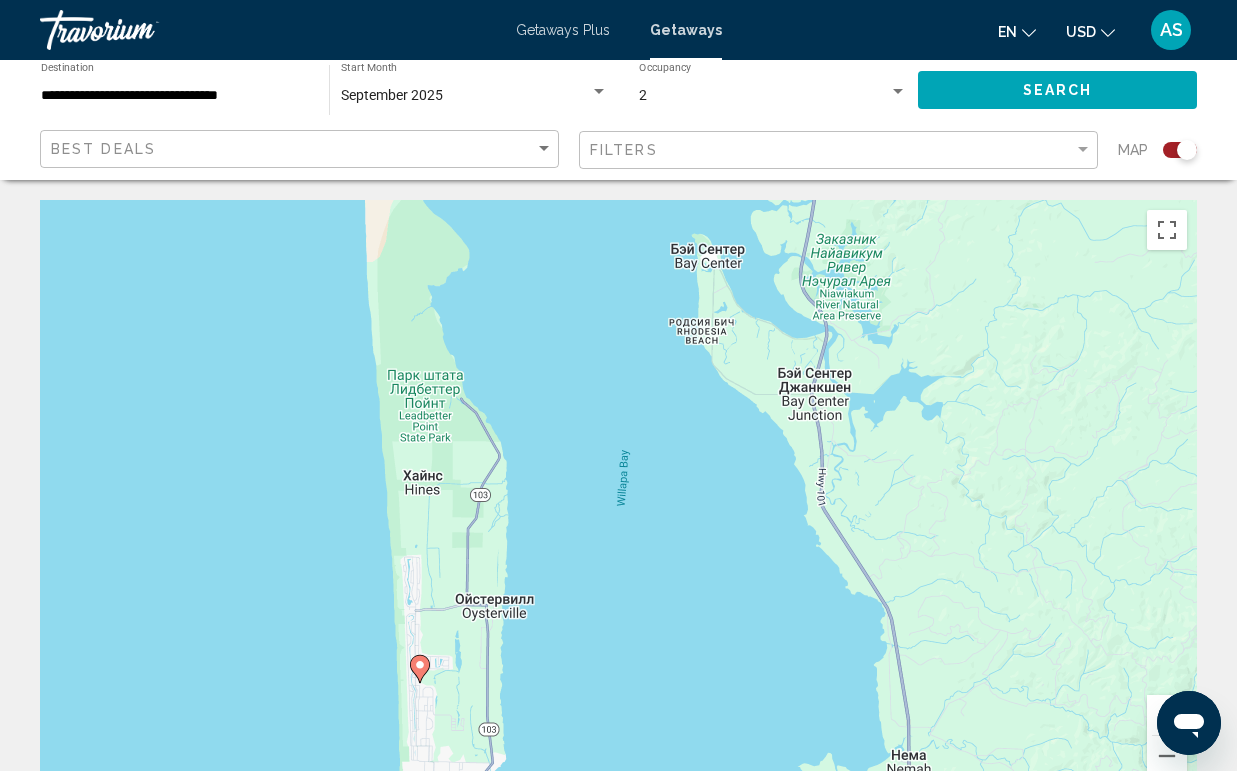drag, startPoint x: 802, startPoint y: 592, endPoint x: 592, endPoint y: 506, distance: 226.9273 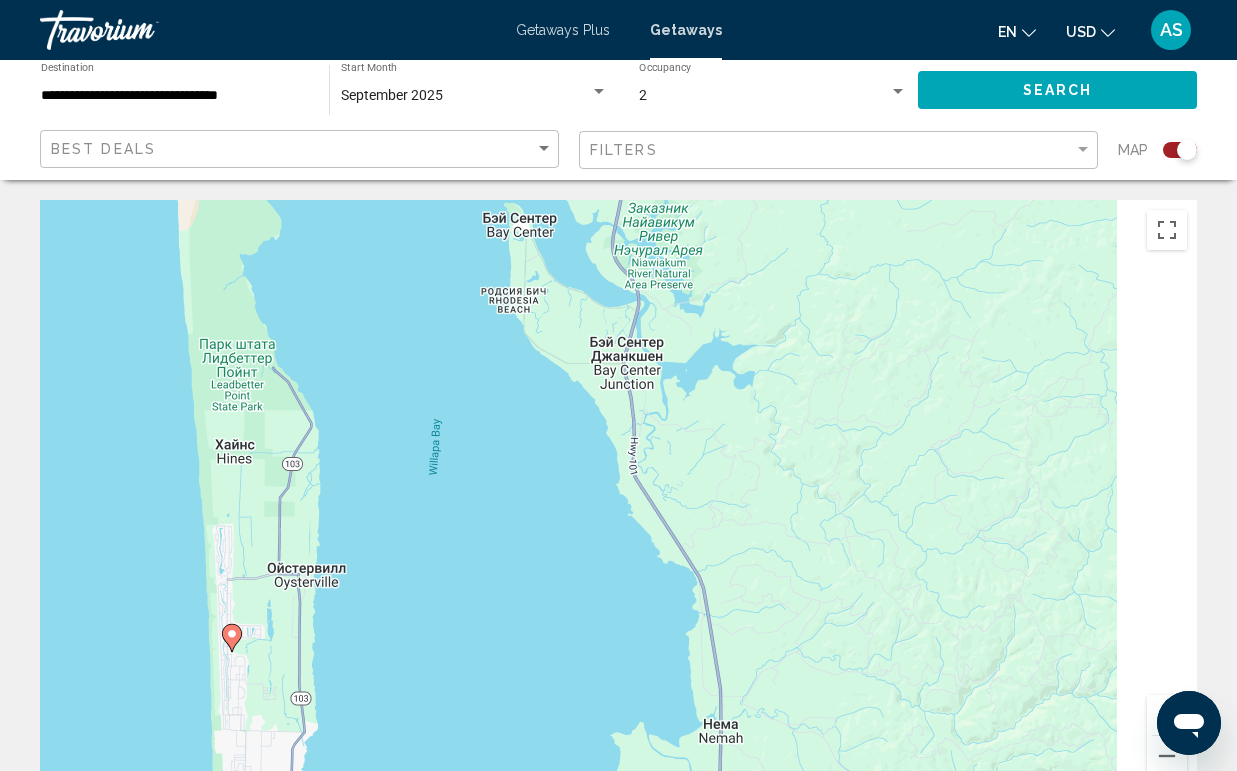 drag, startPoint x: 668, startPoint y: 524, endPoint x: 437, endPoint y: 488, distance: 233.78836 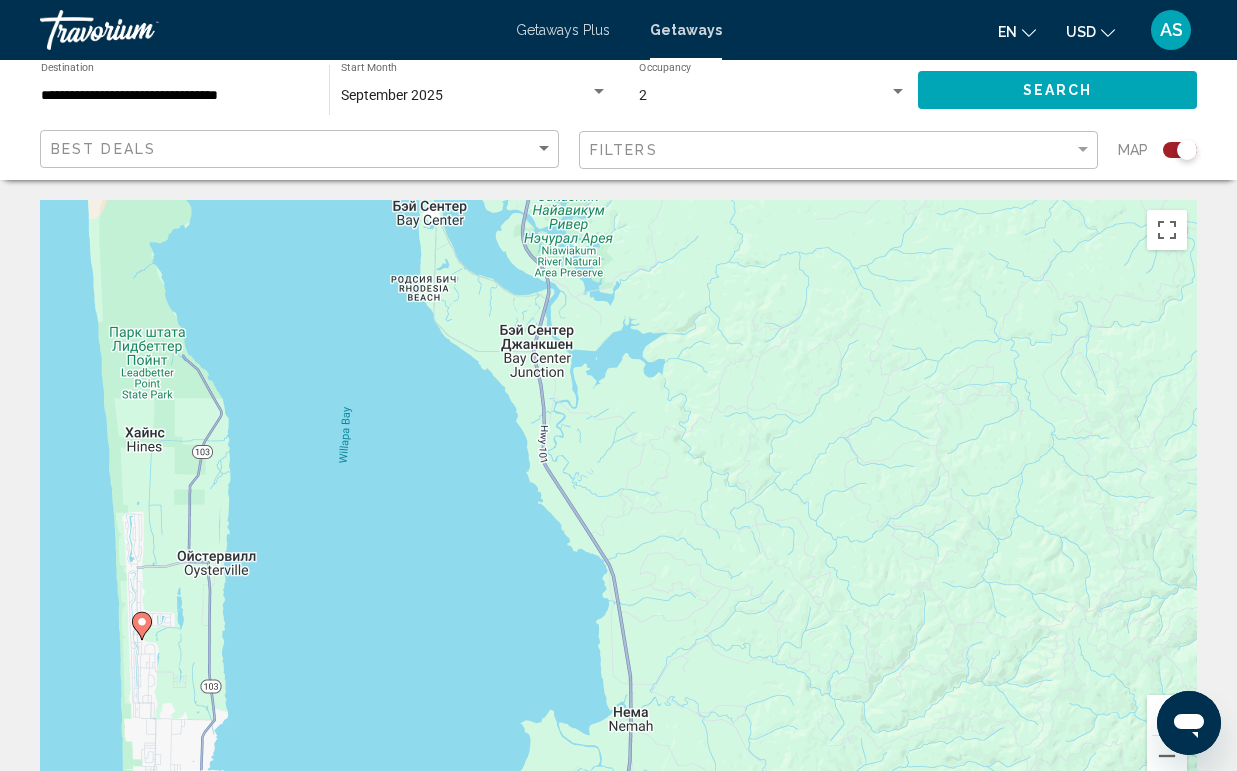 click 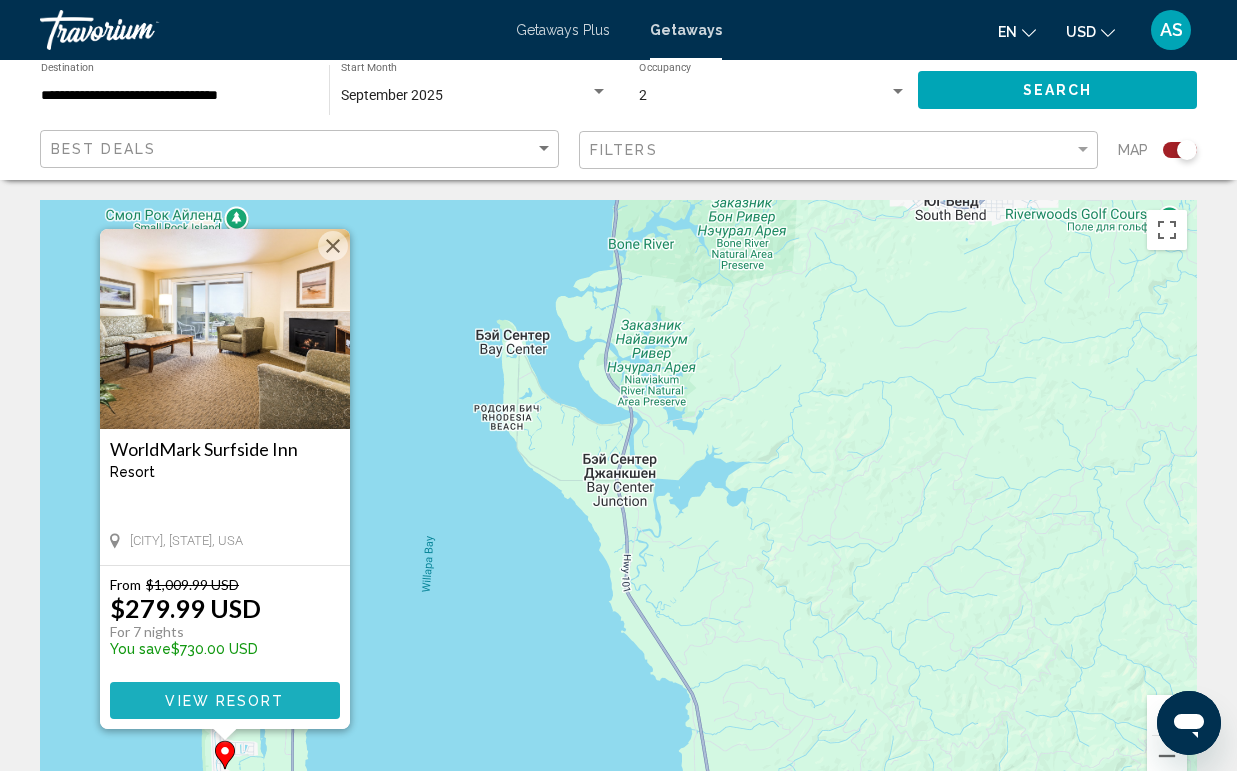 click on "View Resort" at bounding box center [224, 701] 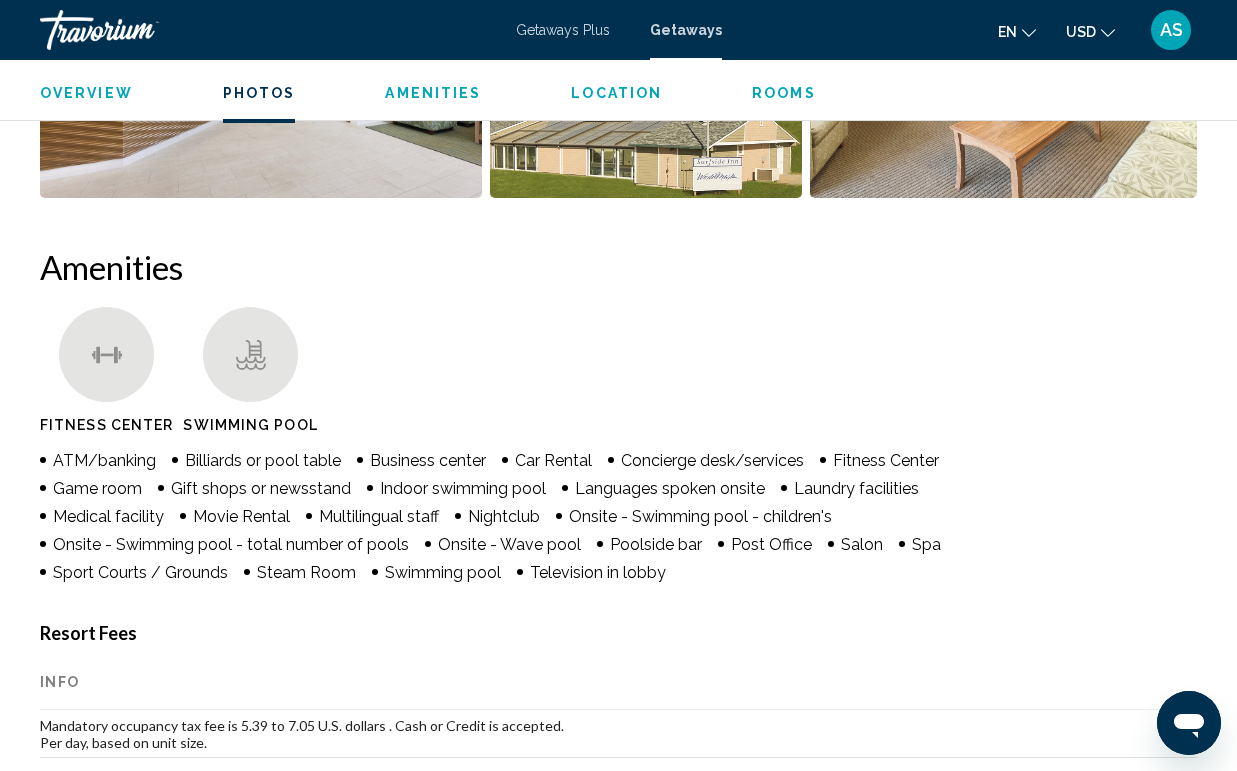 scroll, scrollTop: 1655, scrollLeft: 0, axis: vertical 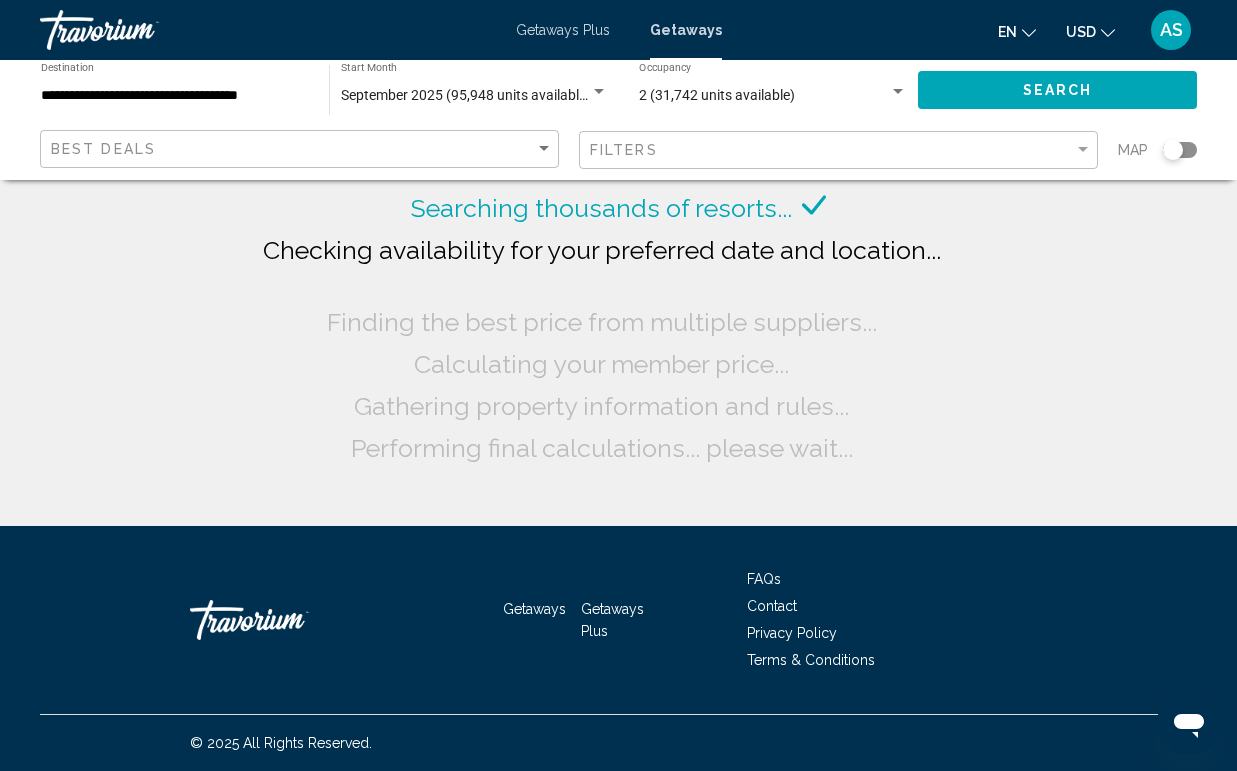 click 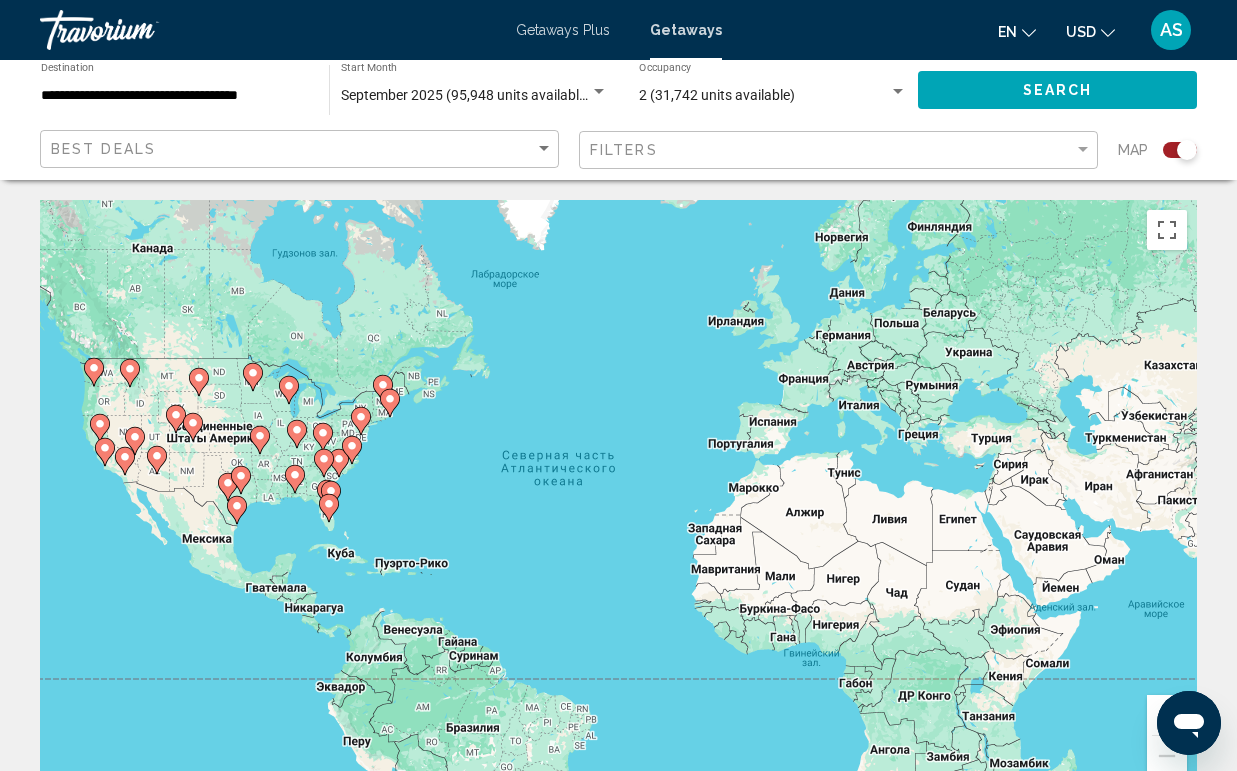 click on "Чтобы активировать перетаскивание с помощью клавиатуры, нажмите Alt + Ввод. После этого перемещайте маркер, используя клавиши со стрелками. Чтобы завершить перетаскивание, нажмите клавишу Ввод. Чтобы отменить действие, нажмите клавишу Esc." at bounding box center (618, 500) 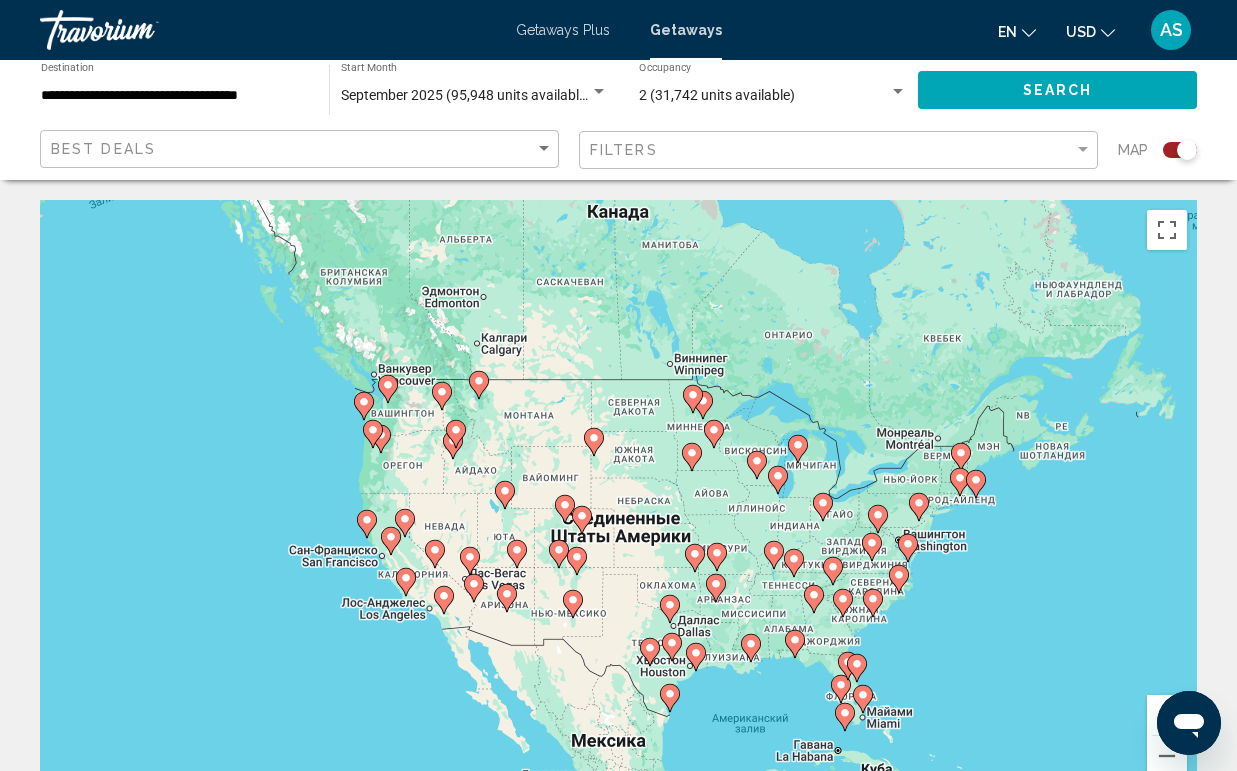 drag, startPoint x: 120, startPoint y: 401, endPoint x: 441, endPoint y: 464, distance: 327.12384 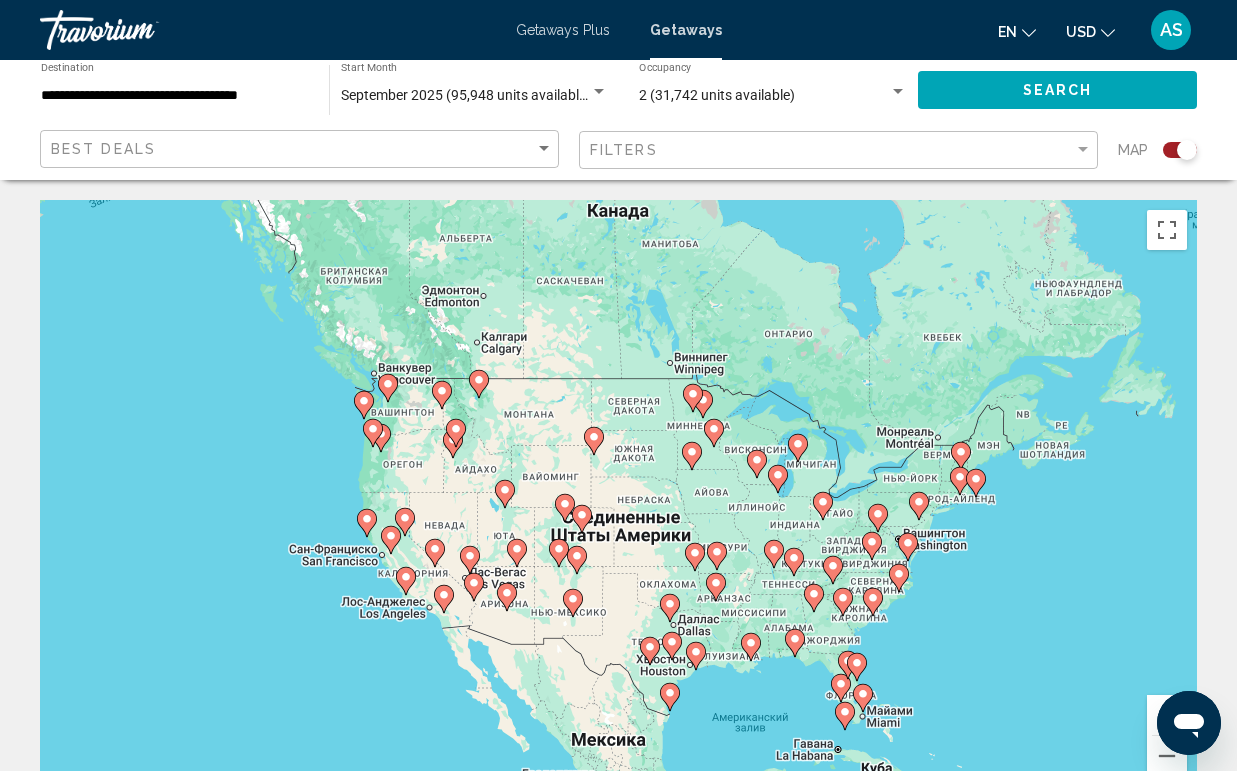 click on "Чтобы активировать перетаскивание с помощью клавиатуры, нажмите Alt + Ввод. После этого перемещайте маркер, используя клавиши со стрелками. Чтобы завершить перетаскивание, нажмите клавишу Ввод. Чтобы отменить действие, нажмите клавишу Esc." at bounding box center (618, 500) 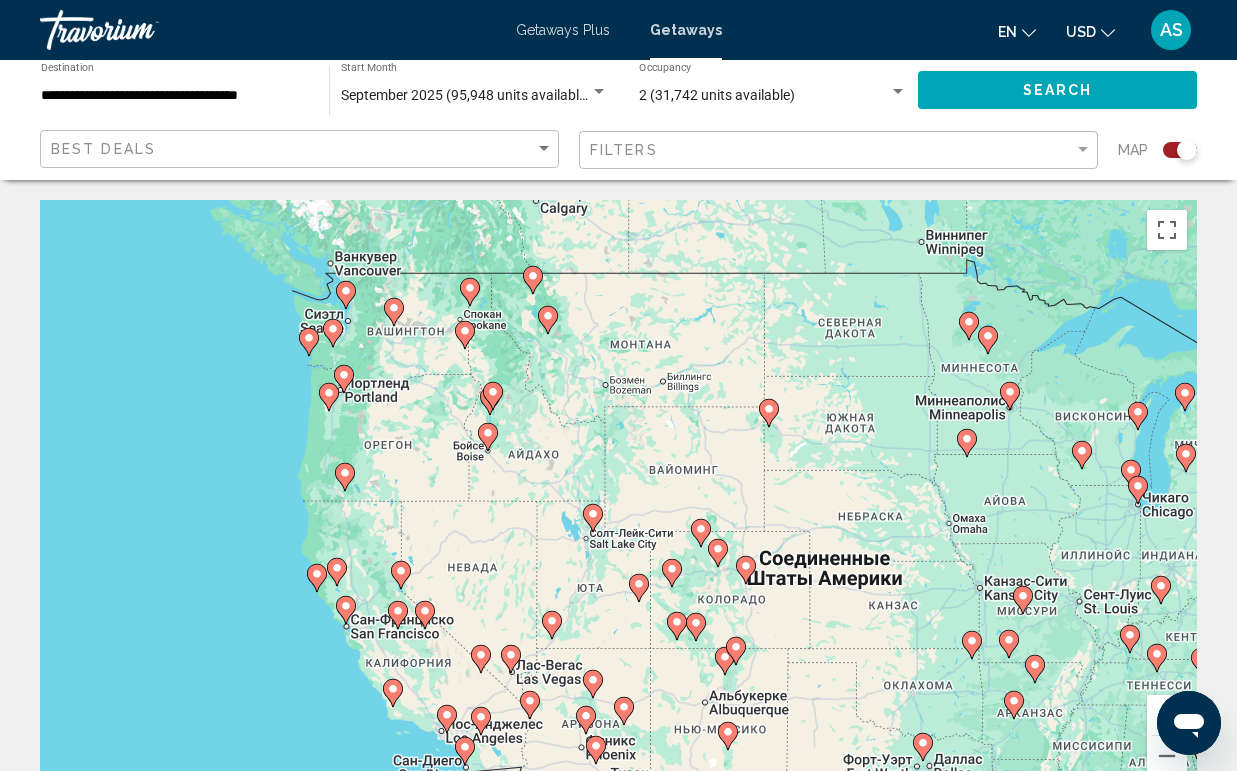 click on "Чтобы активировать перетаскивание с помощью клавиатуры, нажмите Alt + Ввод. После этого перемещайте маркер, используя клавиши со стрелками. Чтобы завершить перетаскивание, нажмите клавишу Ввод. Чтобы отменить действие, нажмите клавишу Esc." at bounding box center [618, 500] 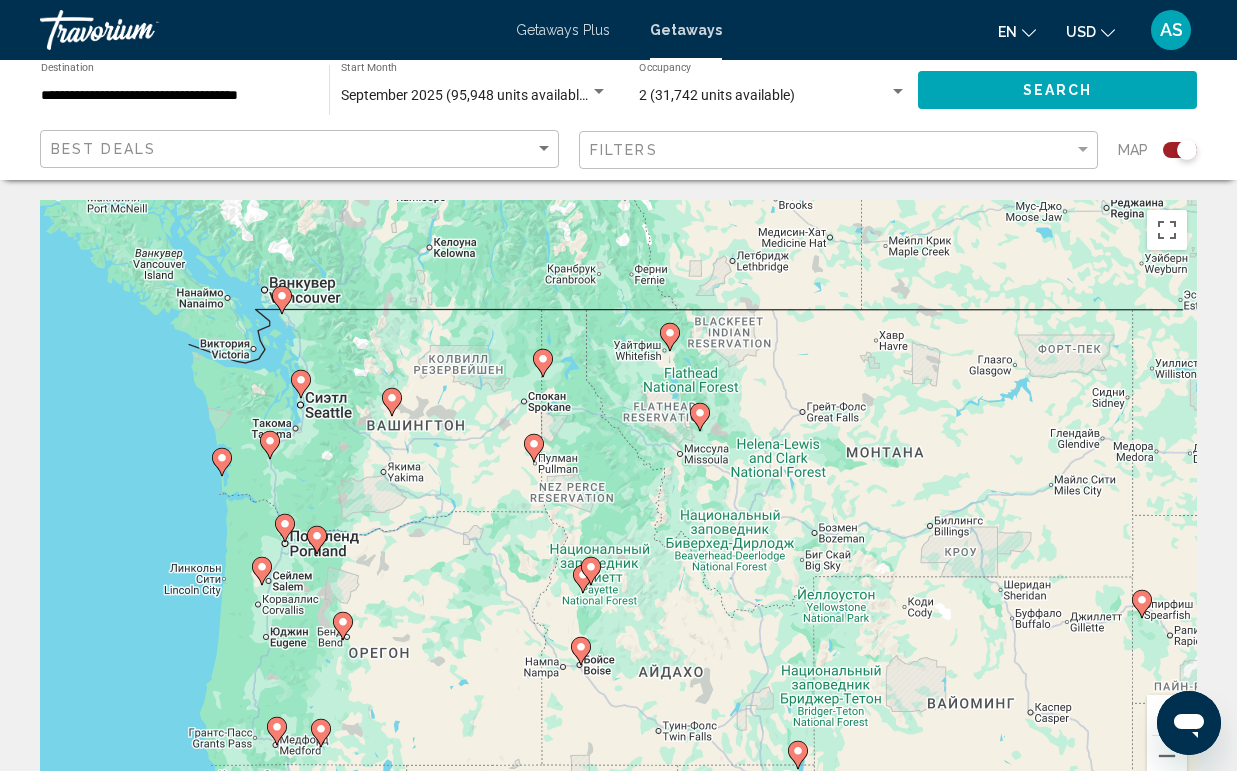 drag, startPoint x: 627, startPoint y: 280, endPoint x: 613, endPoint y: 400, distance: 120.8139 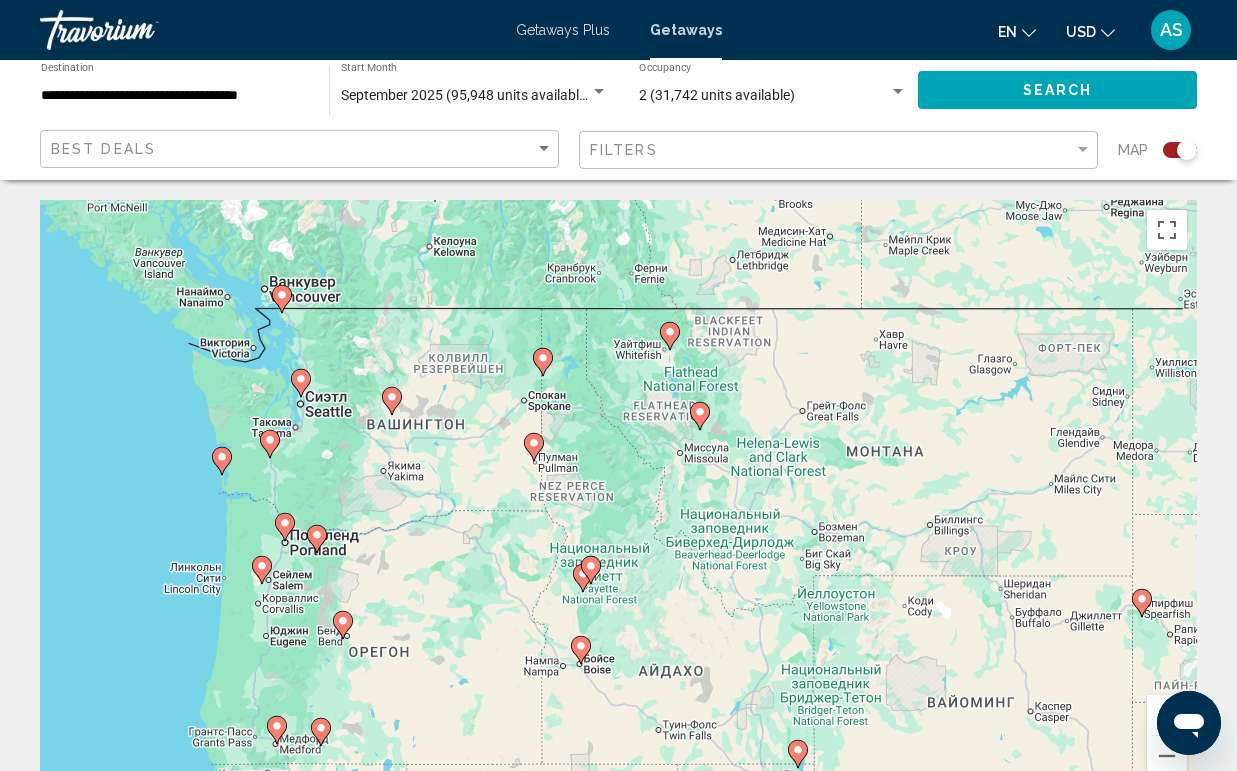 click 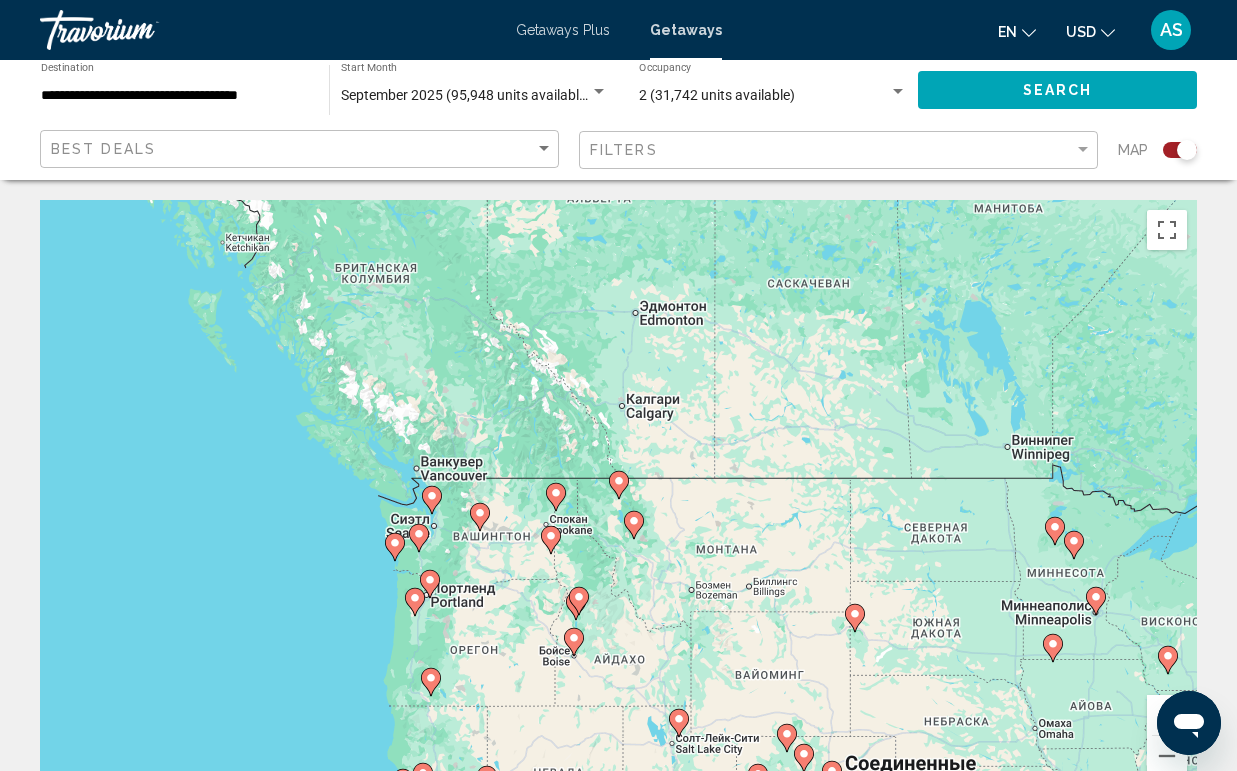 click 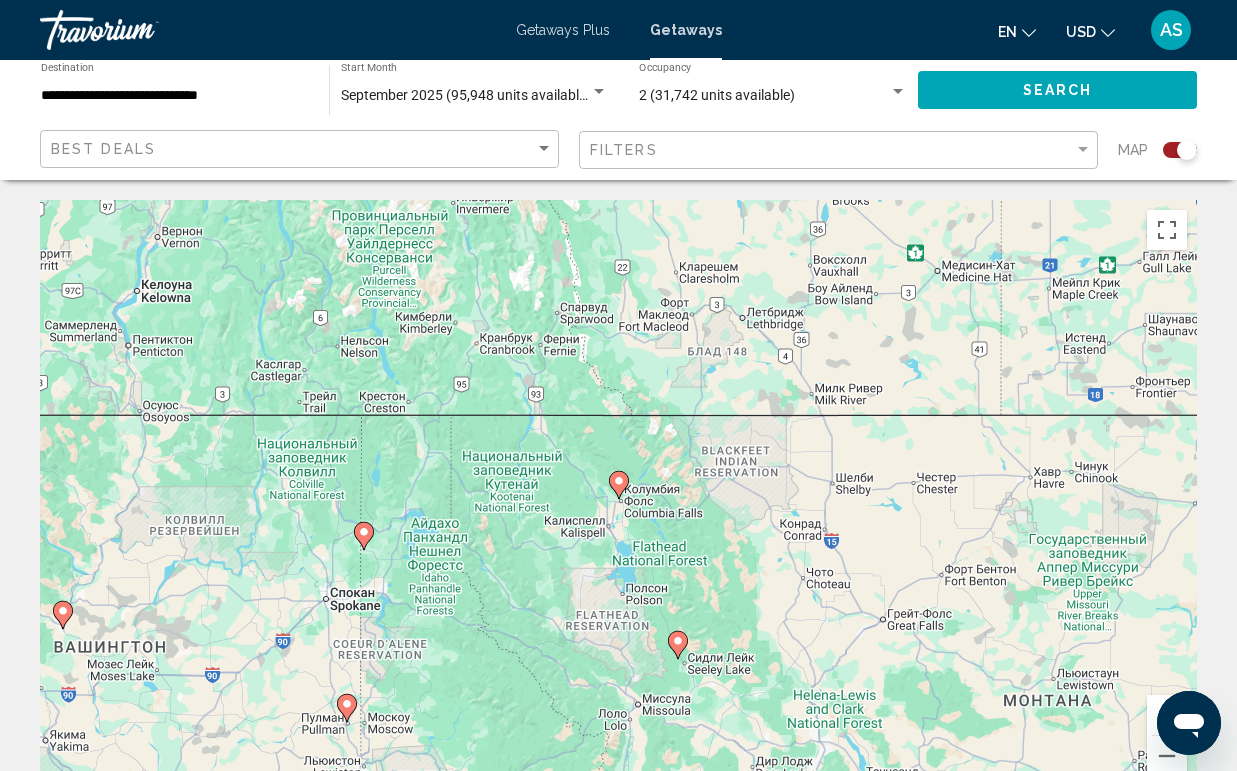 click 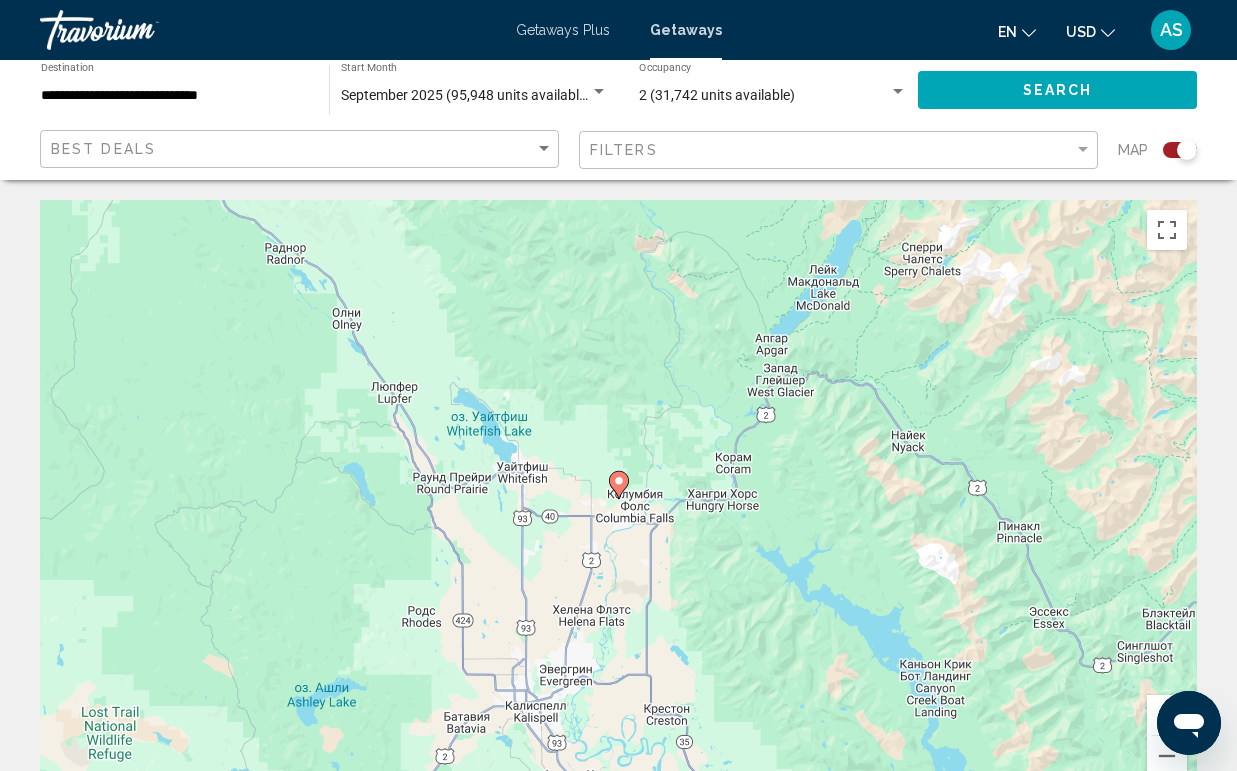 click 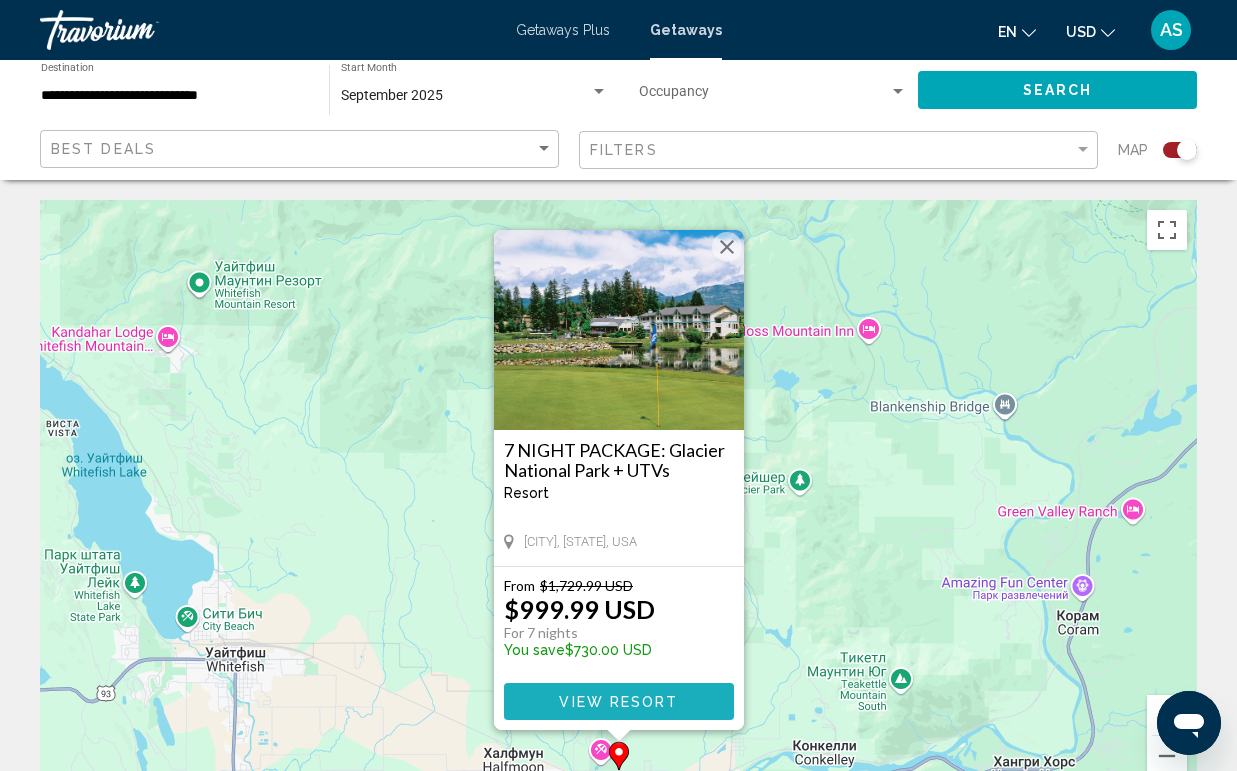 click on "View Resort" at bounding box center [618, 702] 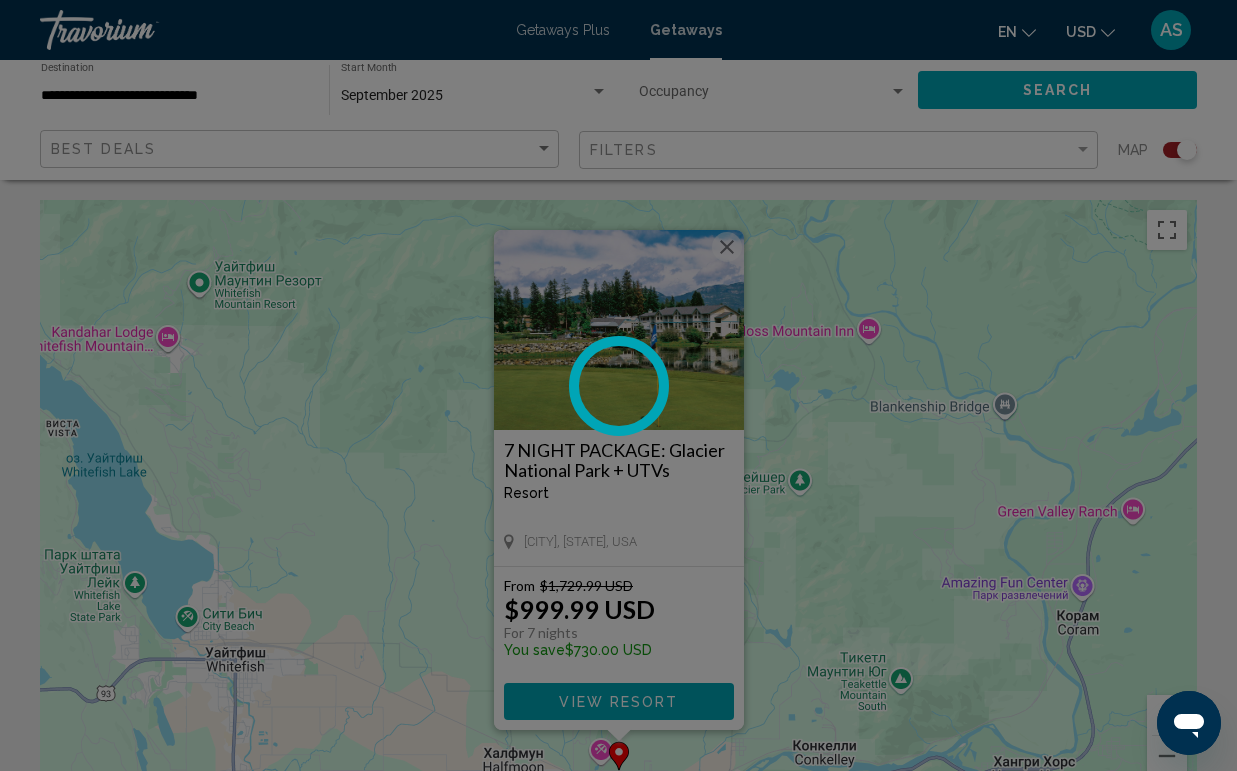 scroll, scrollTop: 149, scrollLeft: 0, axis: vertical 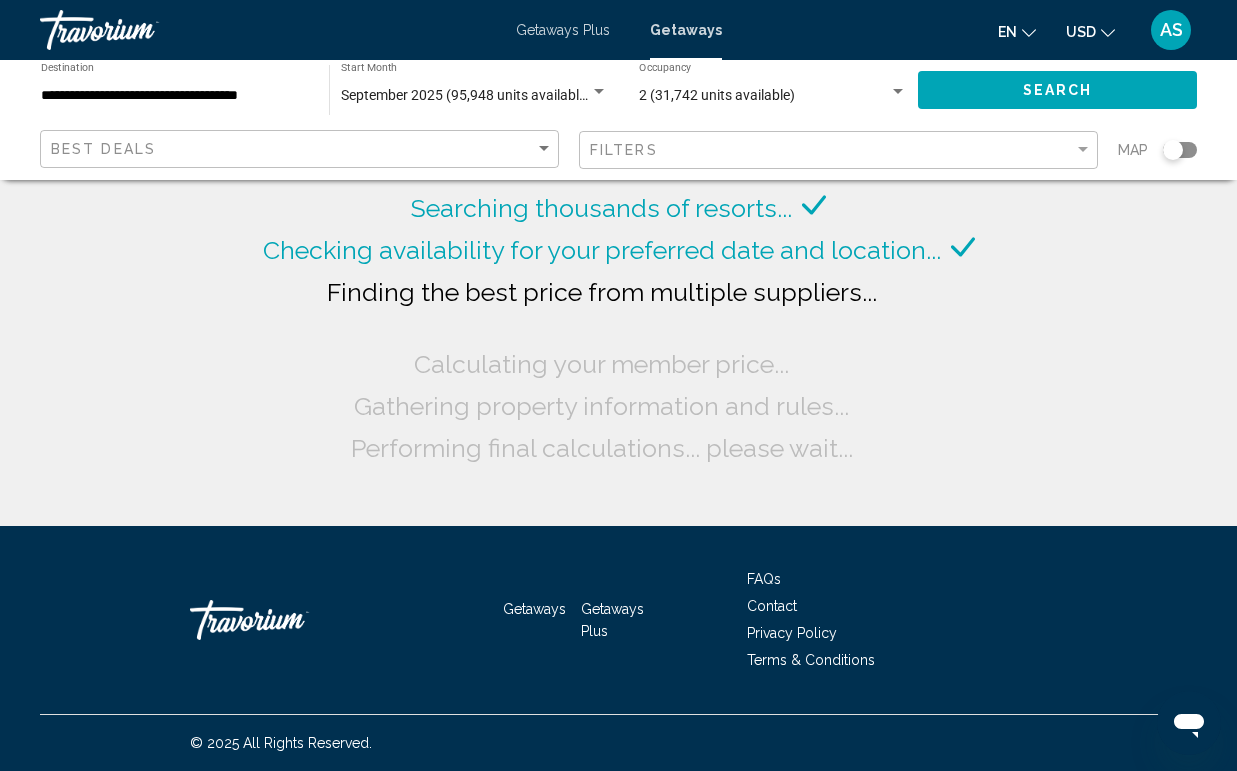 click 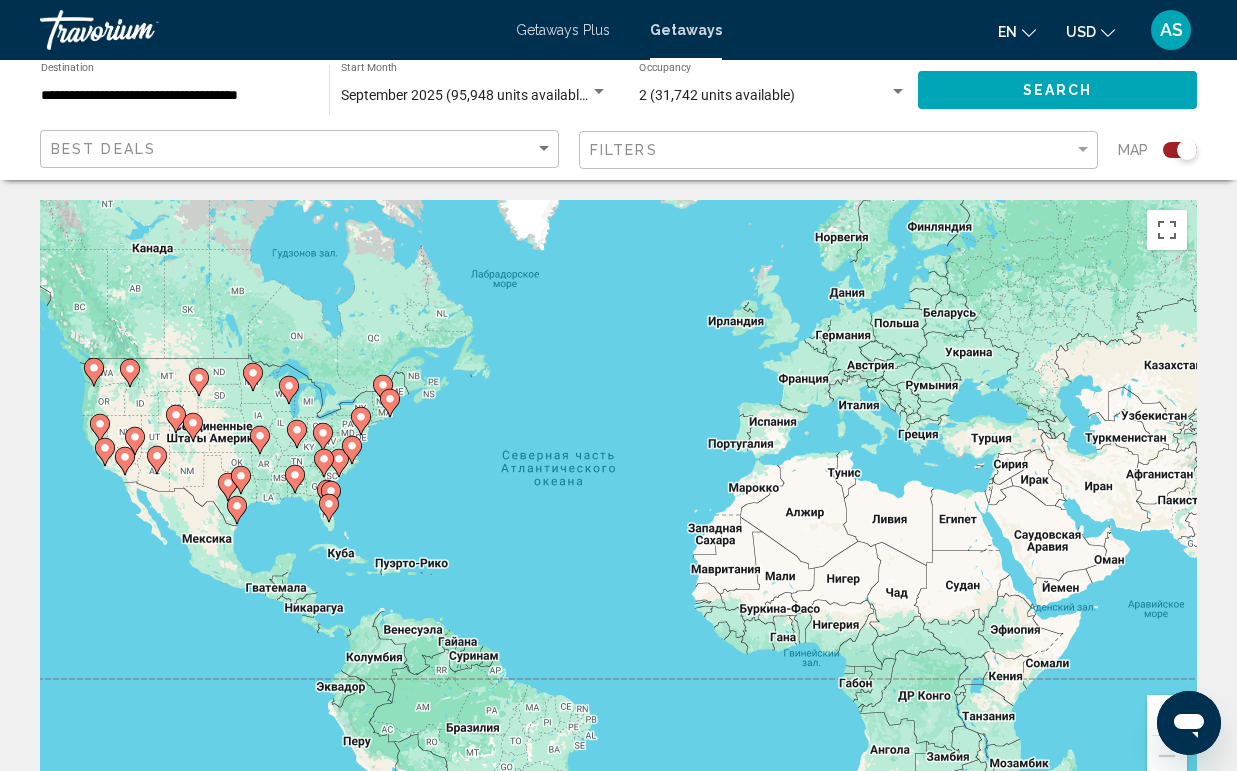 click on "Чтобы активировать перетаскивание с помощью клавиатуры, нажмите Alt + Ввод. После этого перемещайте маркер, используя клавиши со стрелками. Чтобы завершить перетаскивание, нажмите клавишу Ввод. Чтобы отменить действие, нажмите клавишу Esc." at bounding box center (618, 500) 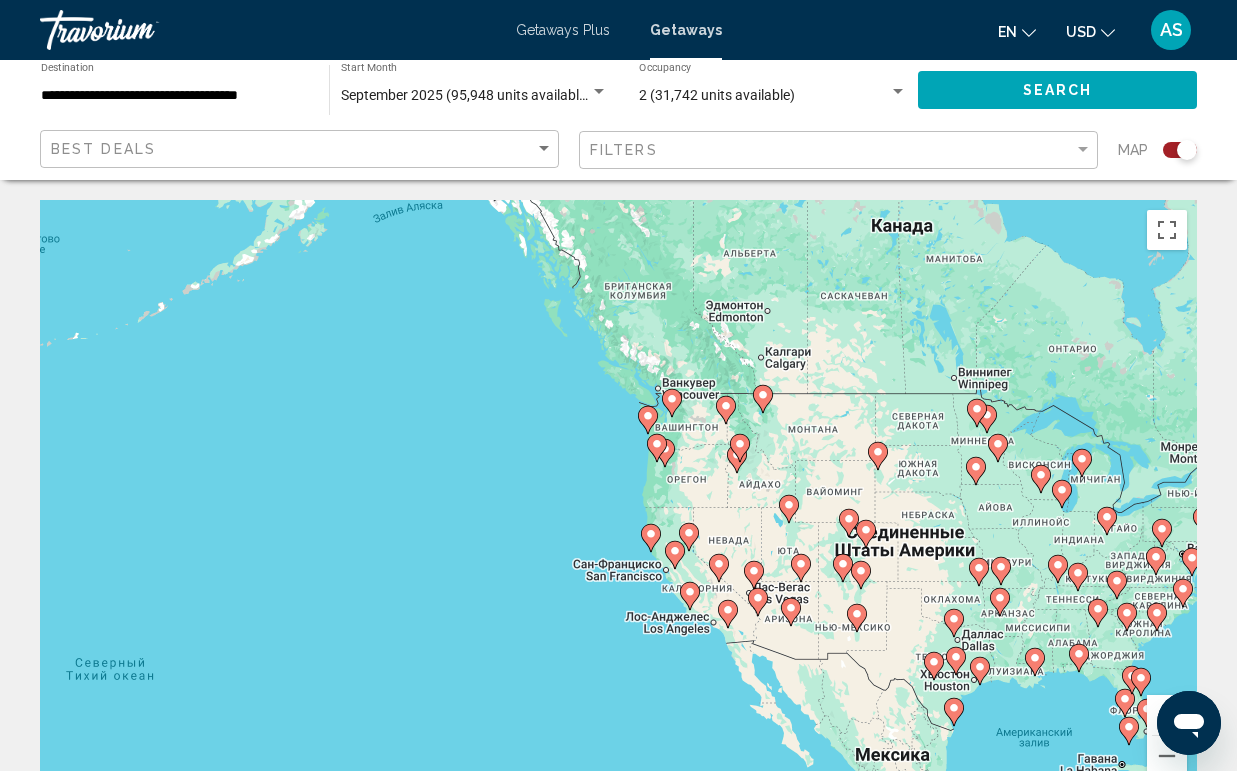 drag, startPoint x: 251, startPoint y: 391, endPoint x: 893, endPoint y: 468, distance: 646.60114 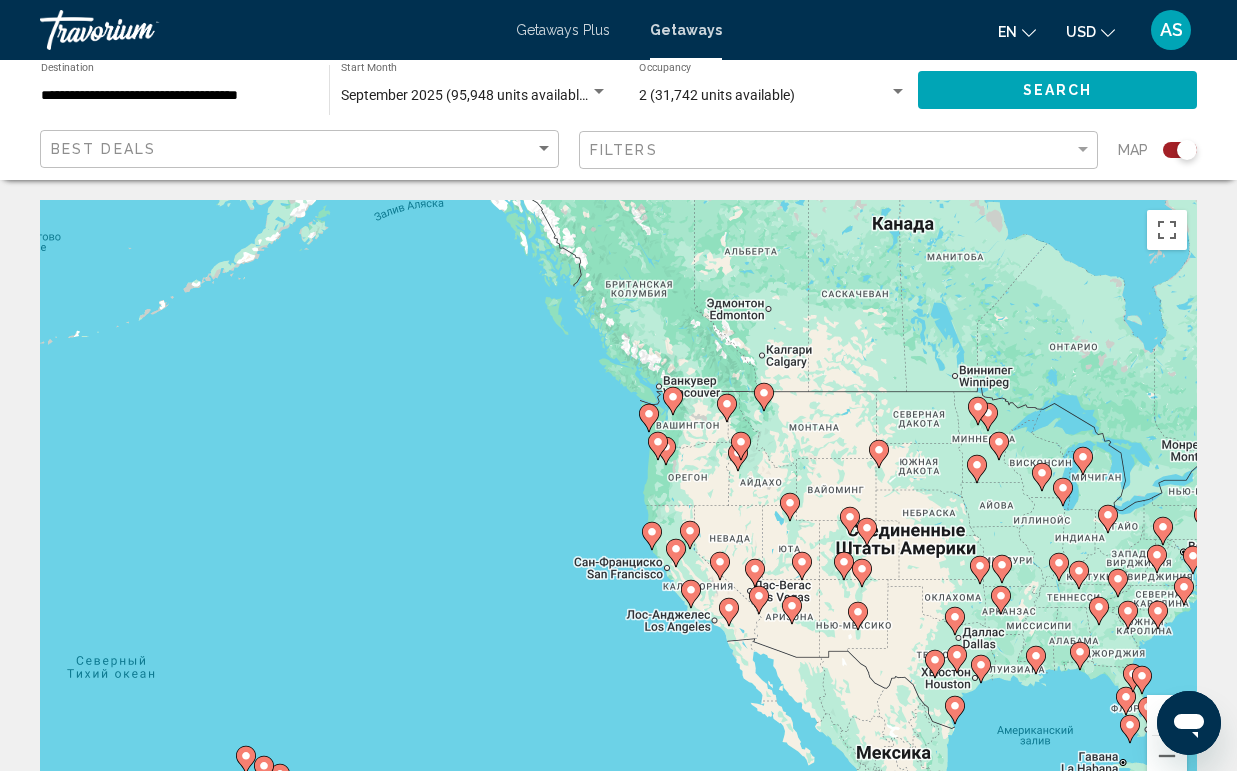 click on "Чтобы активировать перетаскивание с помощью клавиатуры, нажмите Alt + Ввод. После этого перемещайте маркер, используя клавиши со стрелками. Чтобы завершить перетаскивание, нажмите клавишу Ввод. Чтобы отменить действие, нажмите клавишу Esc." at bounding box center (618, 500) 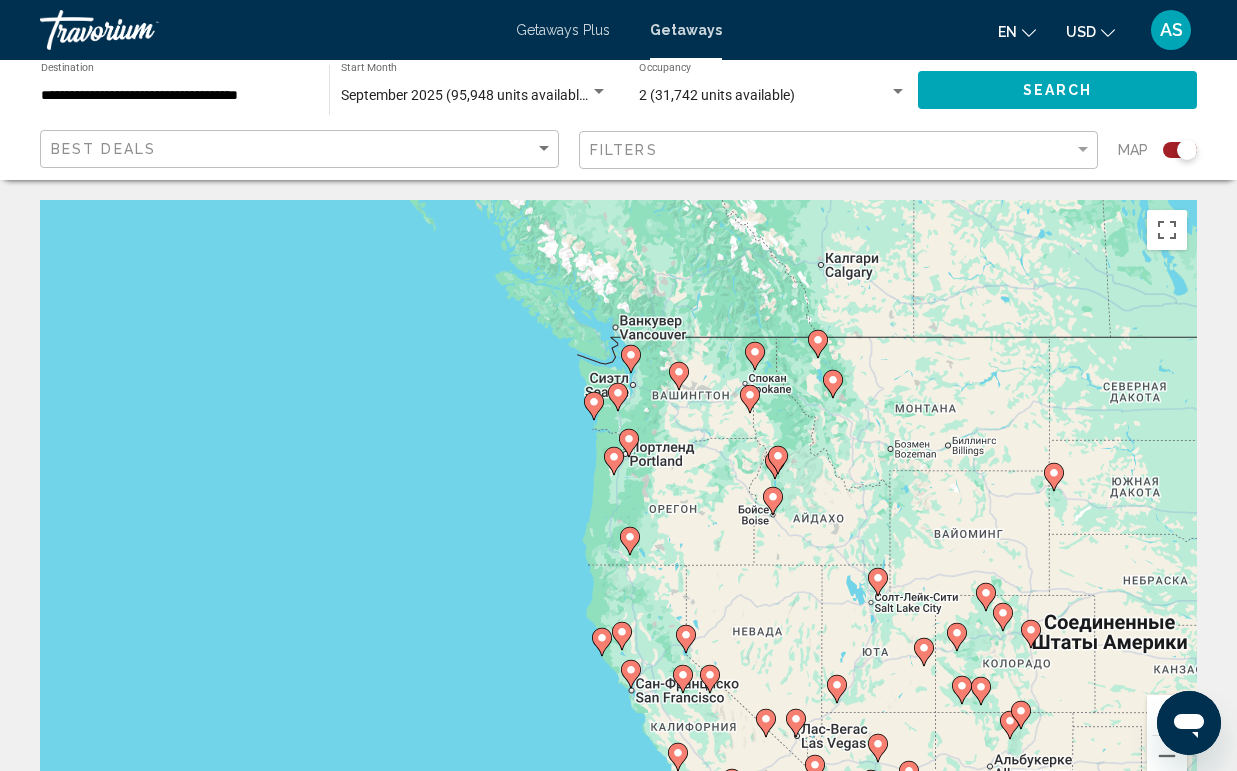 click on "Чтобы активировать перетаскивание с помощью клавиатуры, нажмите Alt + Ввод. После этого перемещайте маркер, используя клавиши со стрелками. Чтобы завершить перетаскивание, нажмите клавишу Ввод. Чтобы отменить действие, нажмите клавишу Esc." at bounding box center [618, 500] 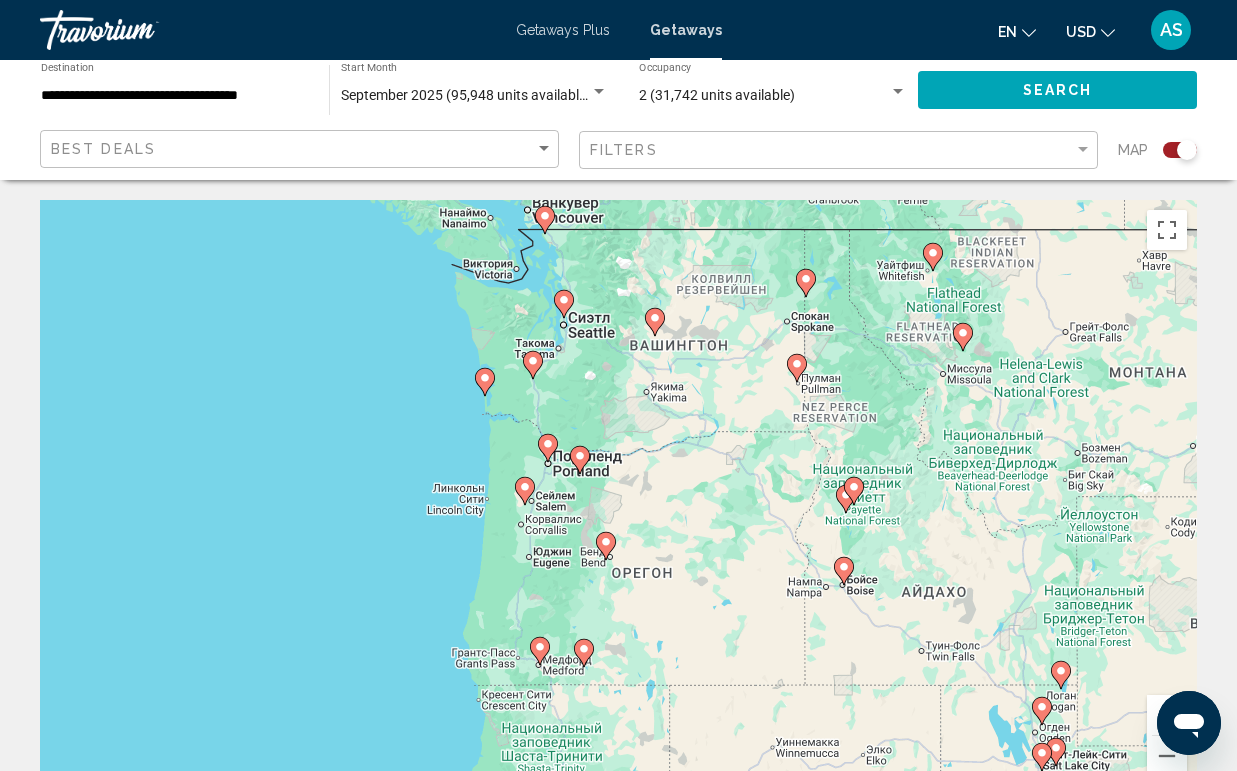click on "Чтобы активировать перетаскивание с помощью клавиатуры, нажмите Alt + Ввод. После этого перемещайте маркер, используя клавиши со стрелками. Чтобы завершить перетаскивание, нажмите клавишу Ввод. Чтобы отменить действие, нажмите клавишу Esc." at bounding box center (618, 500) 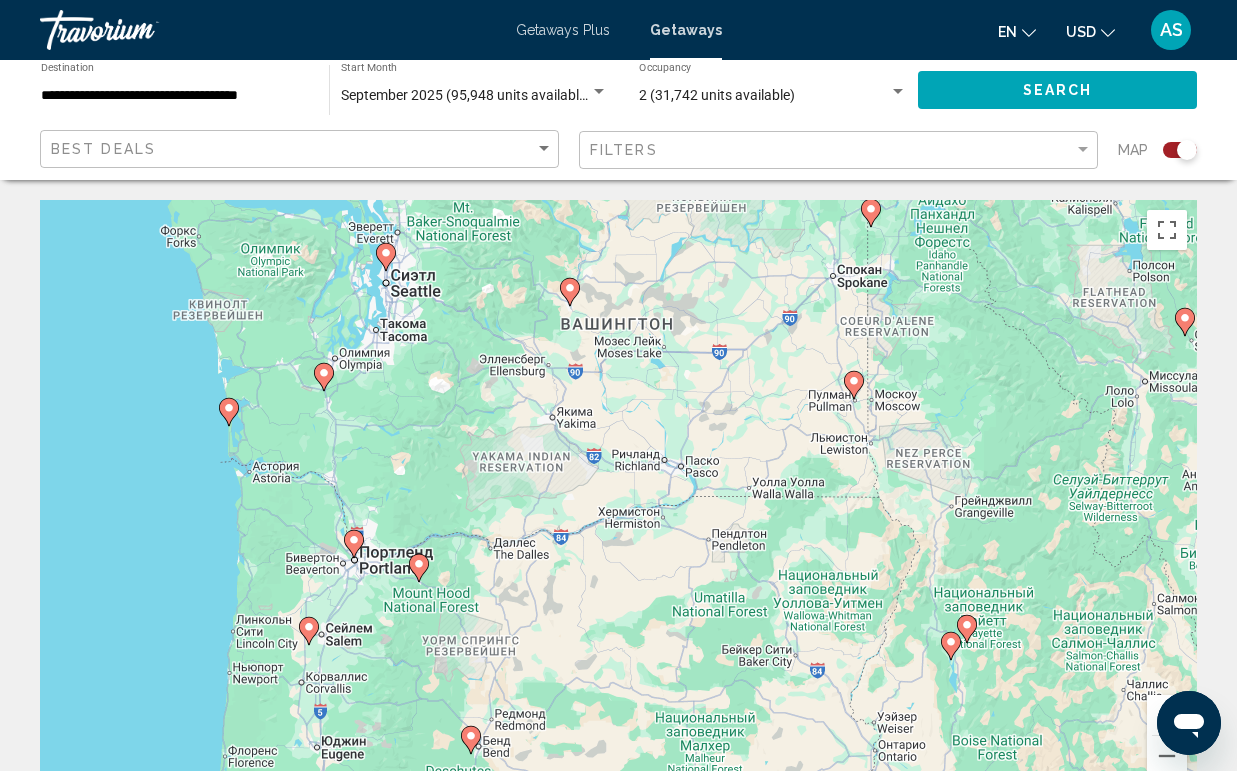 click 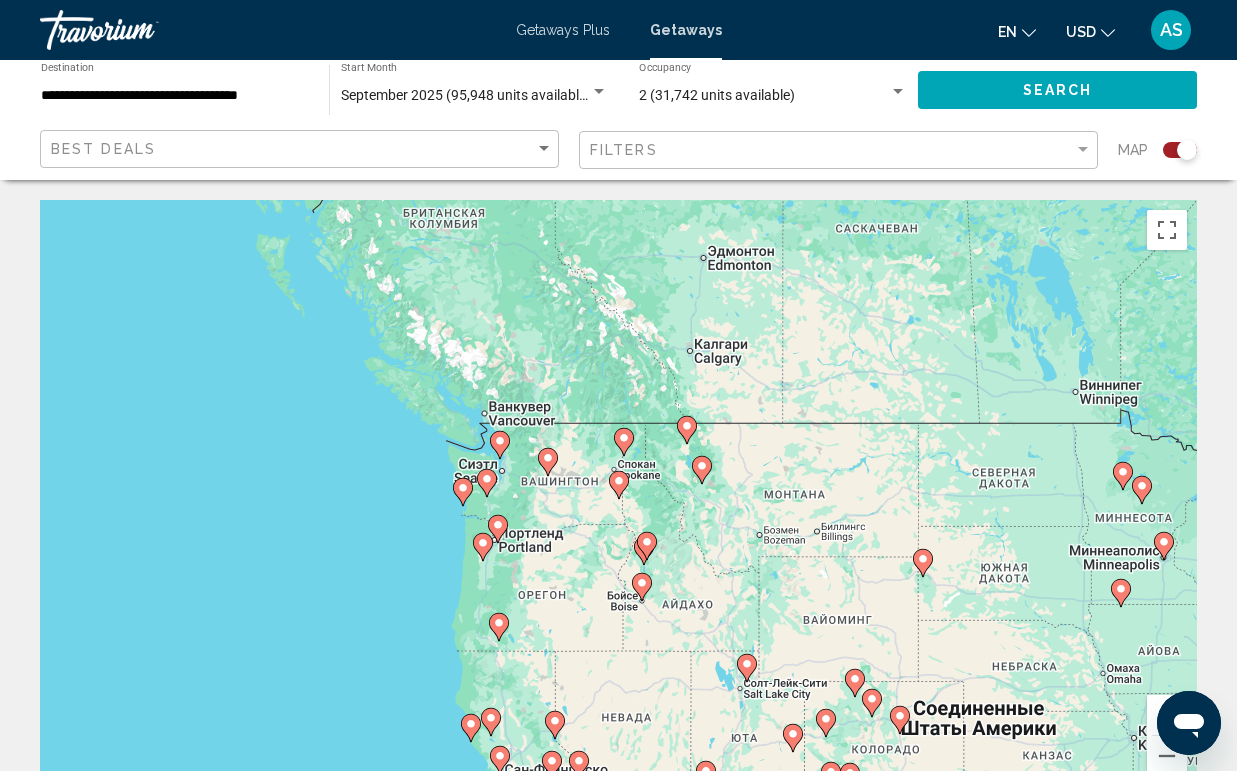click 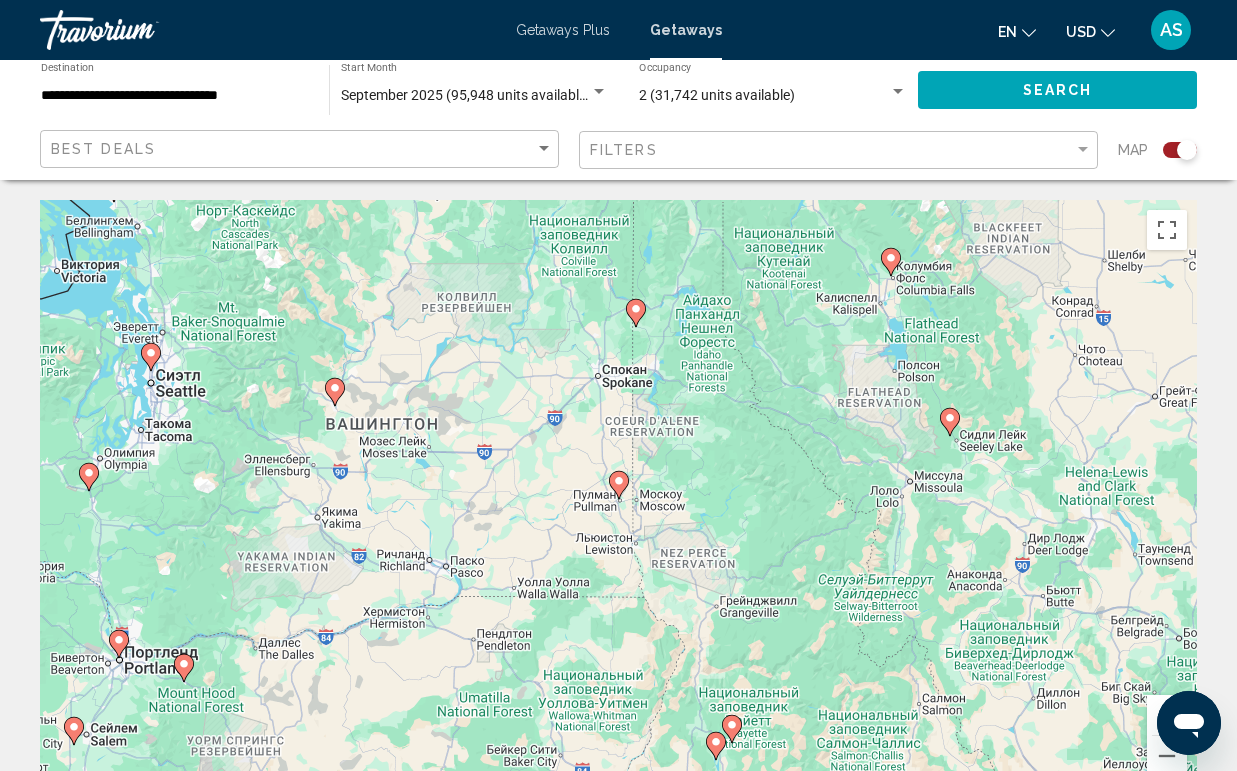click 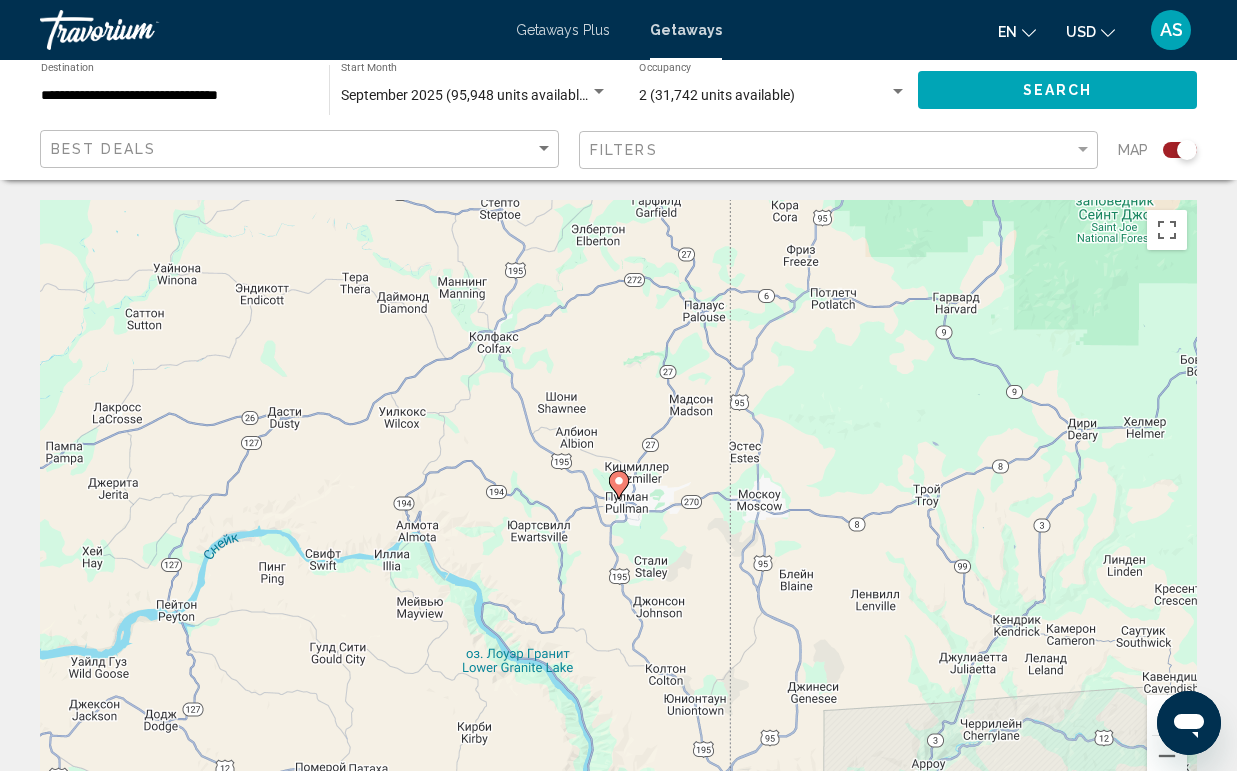 click 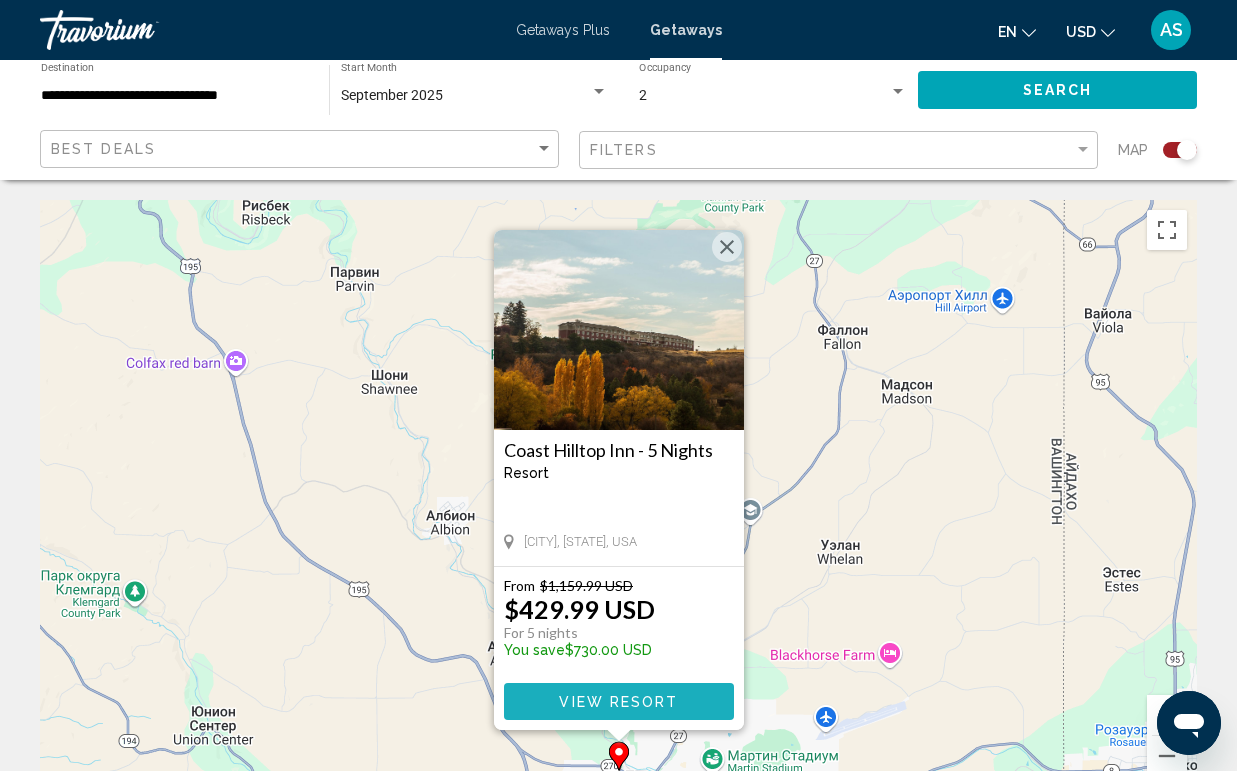 click on "View Resort" at bounding box center [618, 702] 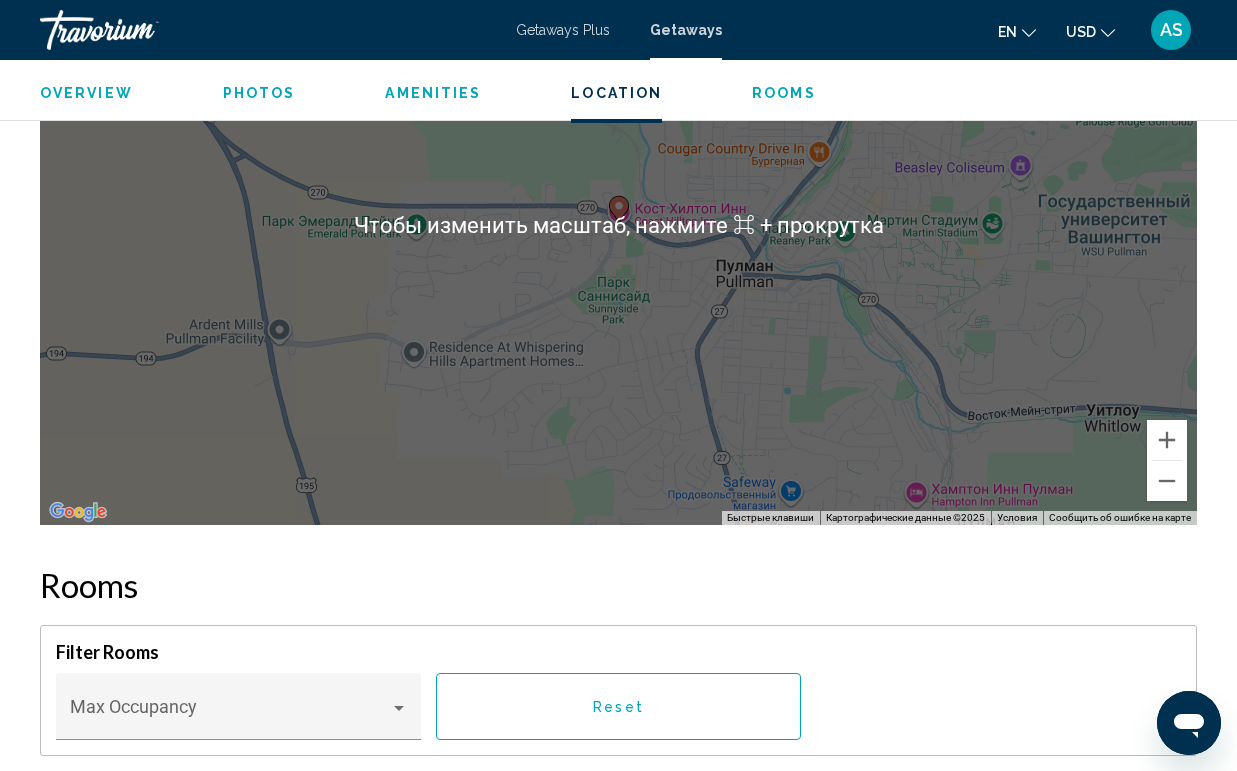 scroll, scrollTop: 2517, scrollLeft: 0, axis: vertical 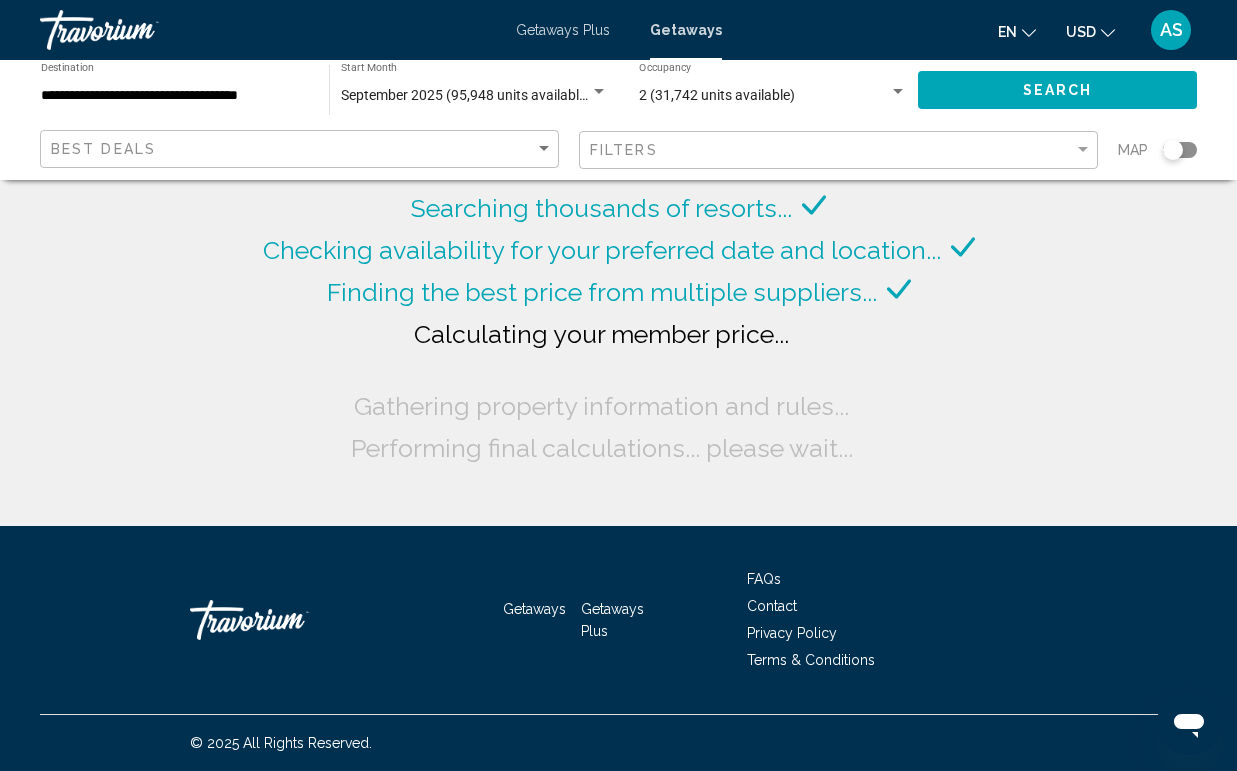click 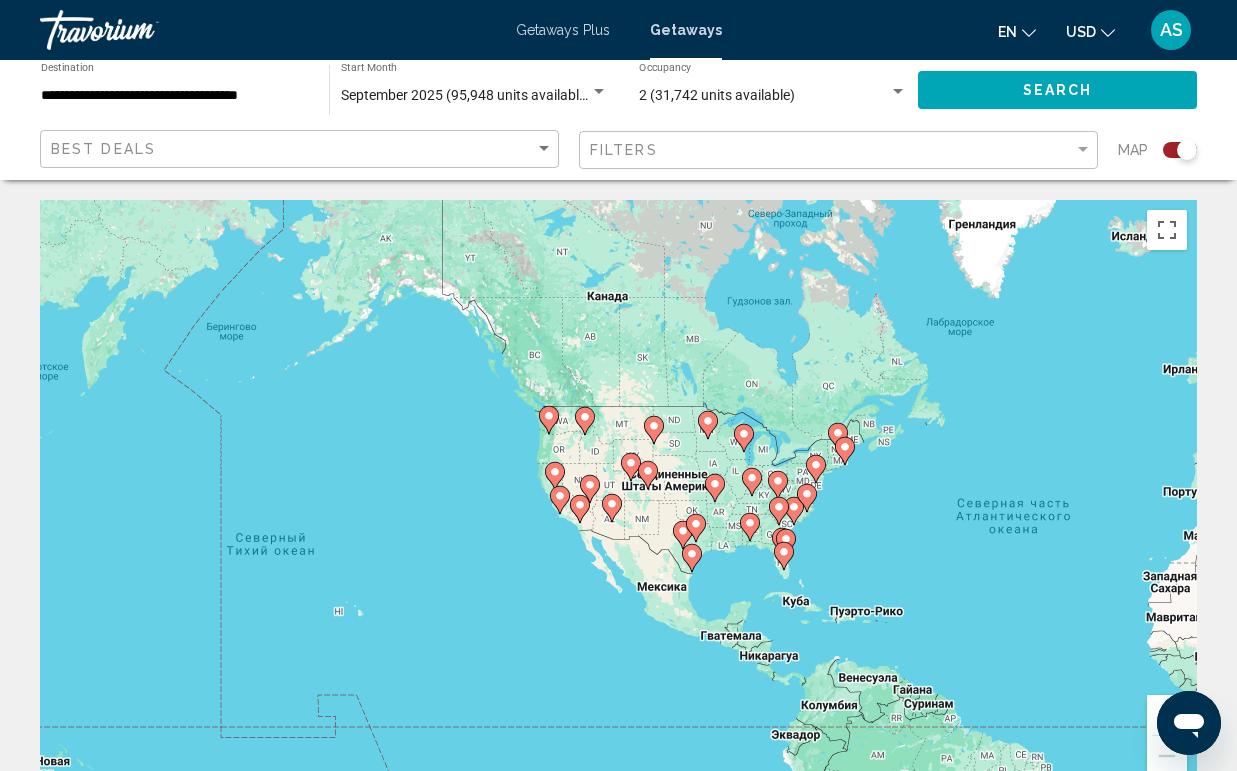 drag, startPoint x: 456, startPoint y: 482, endPoint x: 921, endPoint y: 526, distance: 467.0771 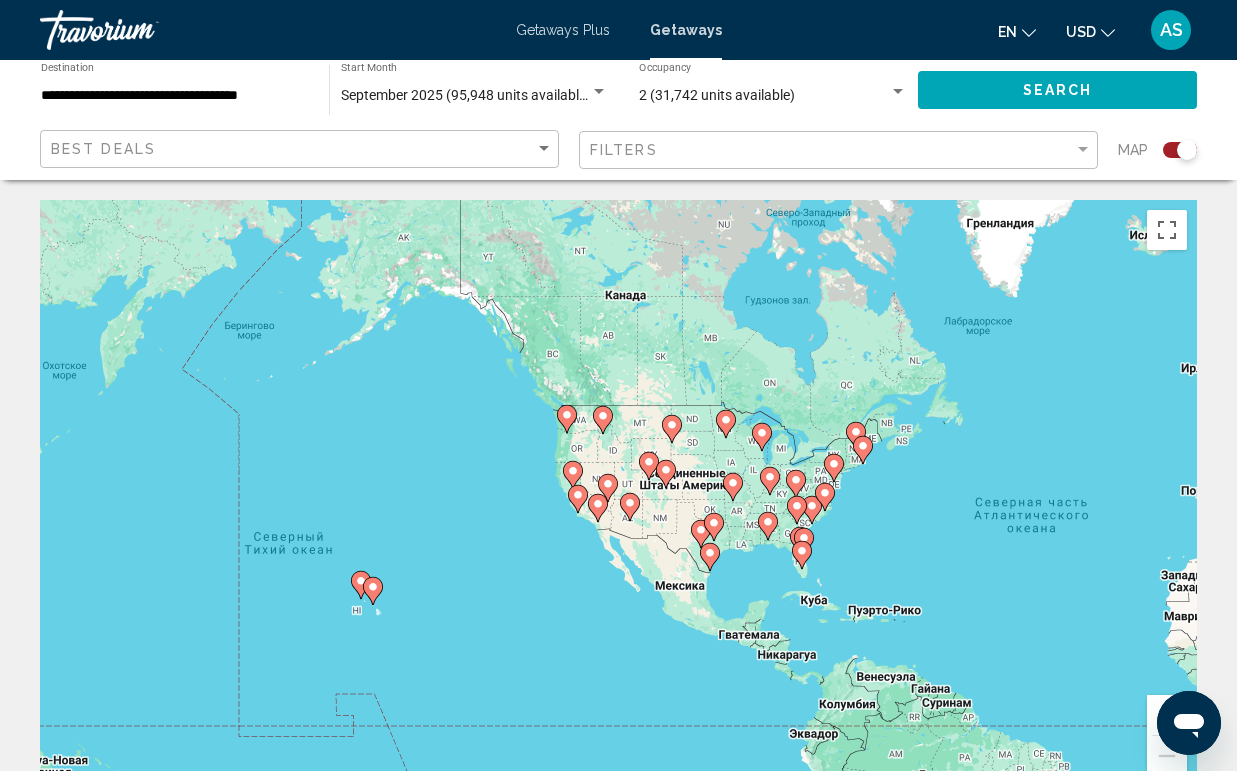 click on "Чтобы активировать перетаскивание с помощью клавиатуры, нажмите Alt + Ввод. После этого перемещайте маркер, используя клавиши со стрелками. Чтобы завершить перетаскивание, нажмите клавишу Ввод. Чтобы отменить действие, нажмите клавишу Esc." at bounding box center [618, 500] 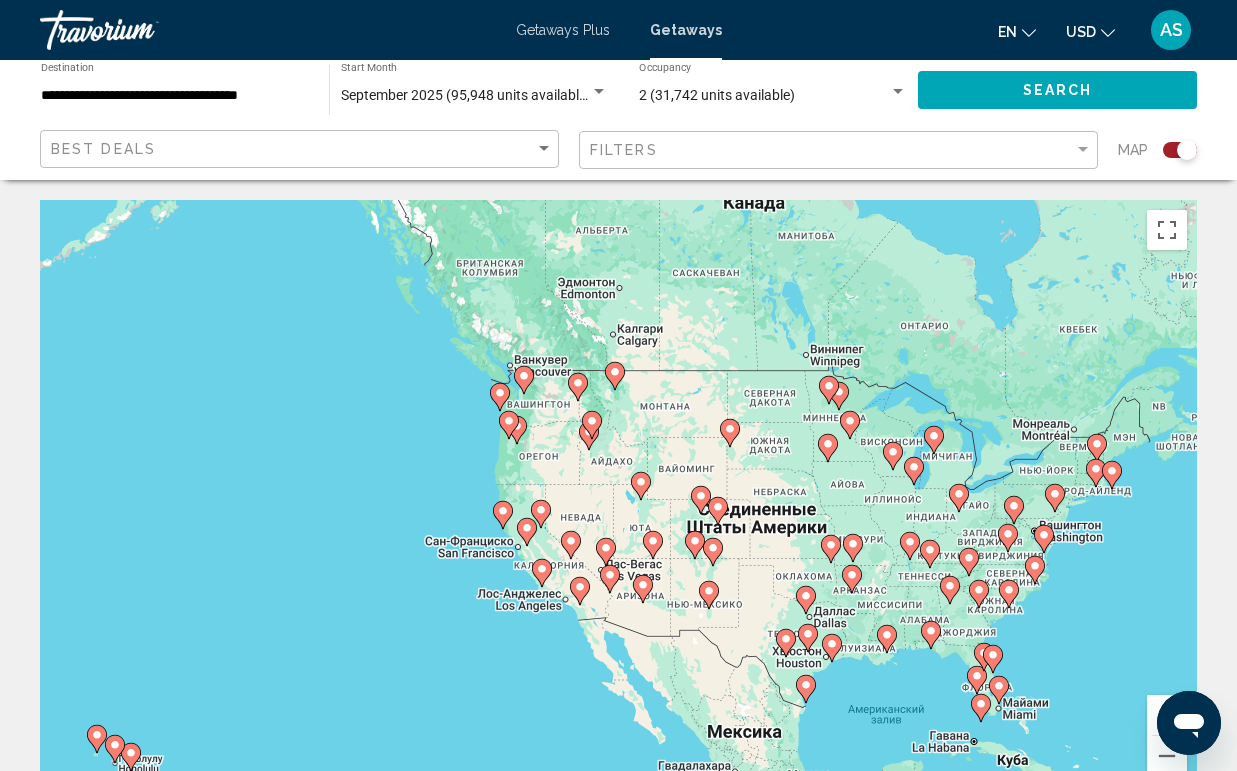 click on "Чтобы активировать перетаскивание с помощью клавиатуры, нажмите Alt + Ввод. После этого перемещайте маркер, используя клавиши со стрелками. Чтобы завершить перетаскивание, нажмите клавишу Ввод. Чтобы отменить действие, нажмите клавишу Esc." at bounding box center (618, 500) 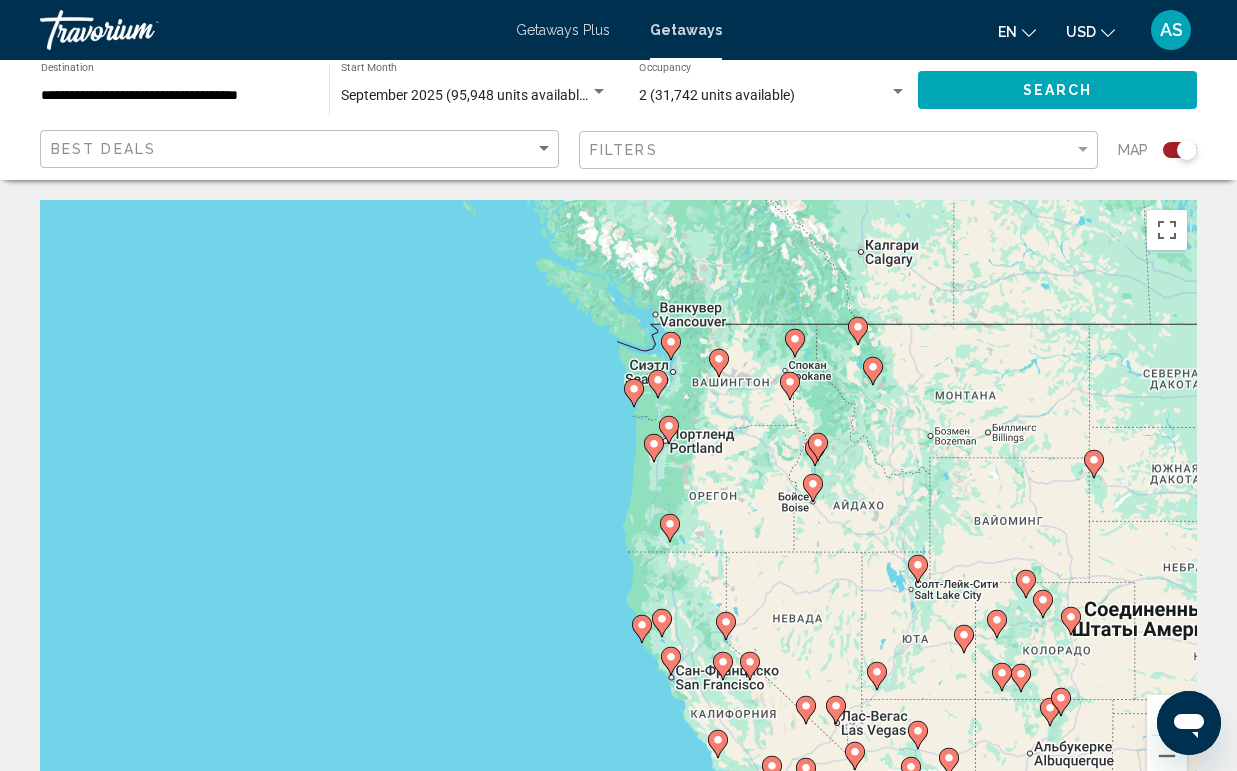 drag, startPoint x: 487, startPoint y: 396, endPoint x: 746, endPoint y: 457, distance: 266.08646 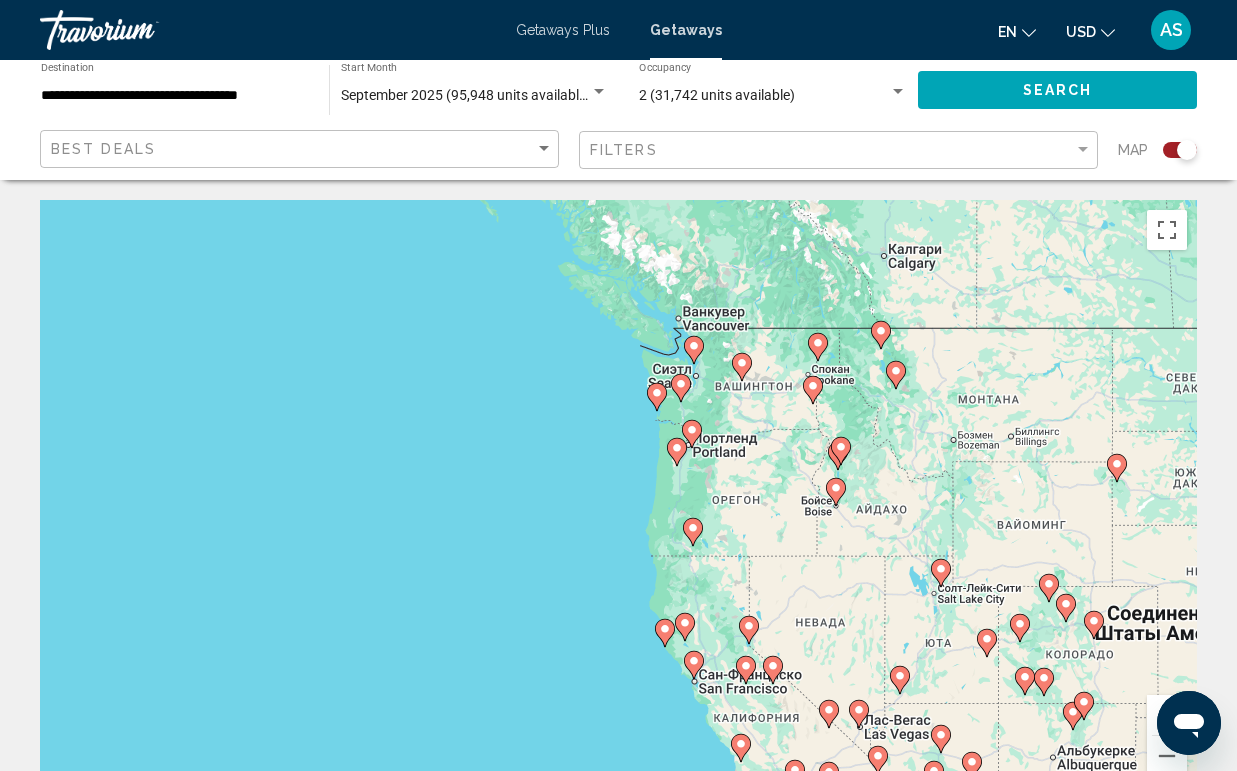 click on "Чтобы активировать перетаскивание с помощью клавиатуры, нажмите Alt + Ввод. После этого перемещайте маркер, используя клавиши со стрелками. Чтобы завершить перетаскивание, нажмите клавишу Ввод. Чтобы отменить действие, нажмите клавишу Esc." at bounding box center (618, 500) 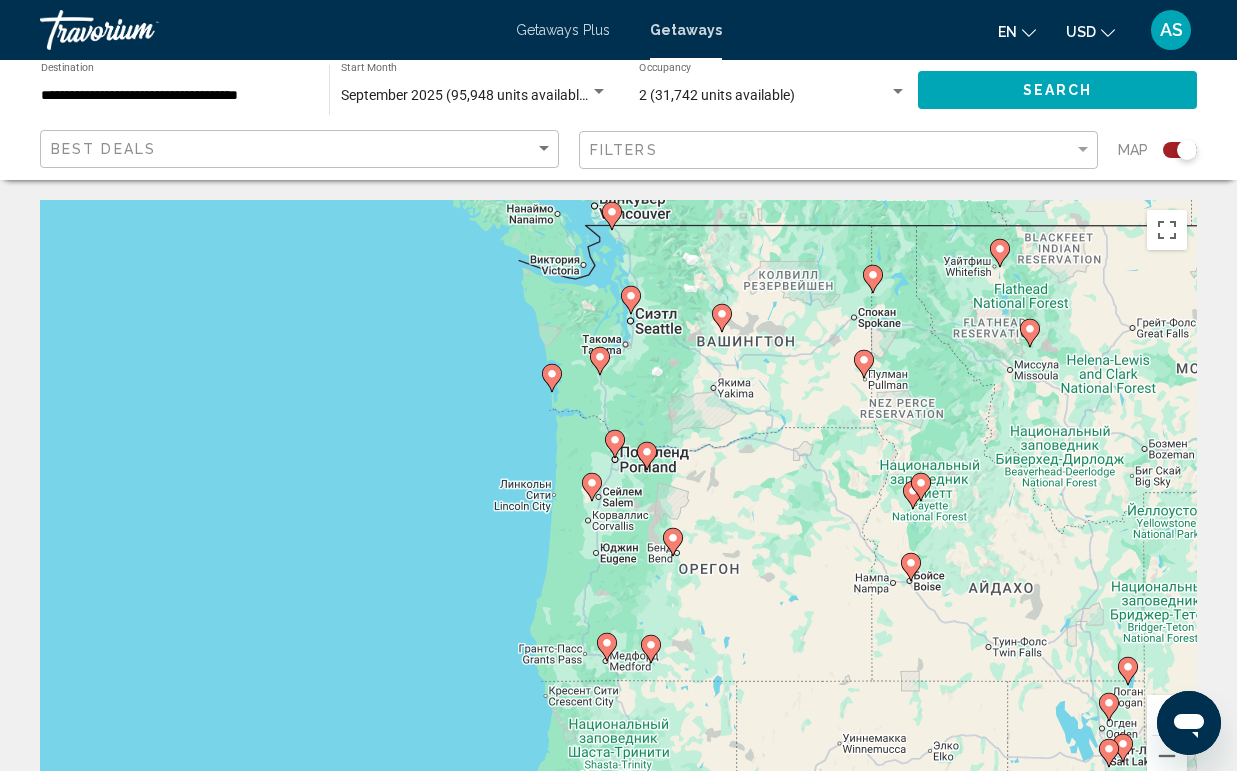 click 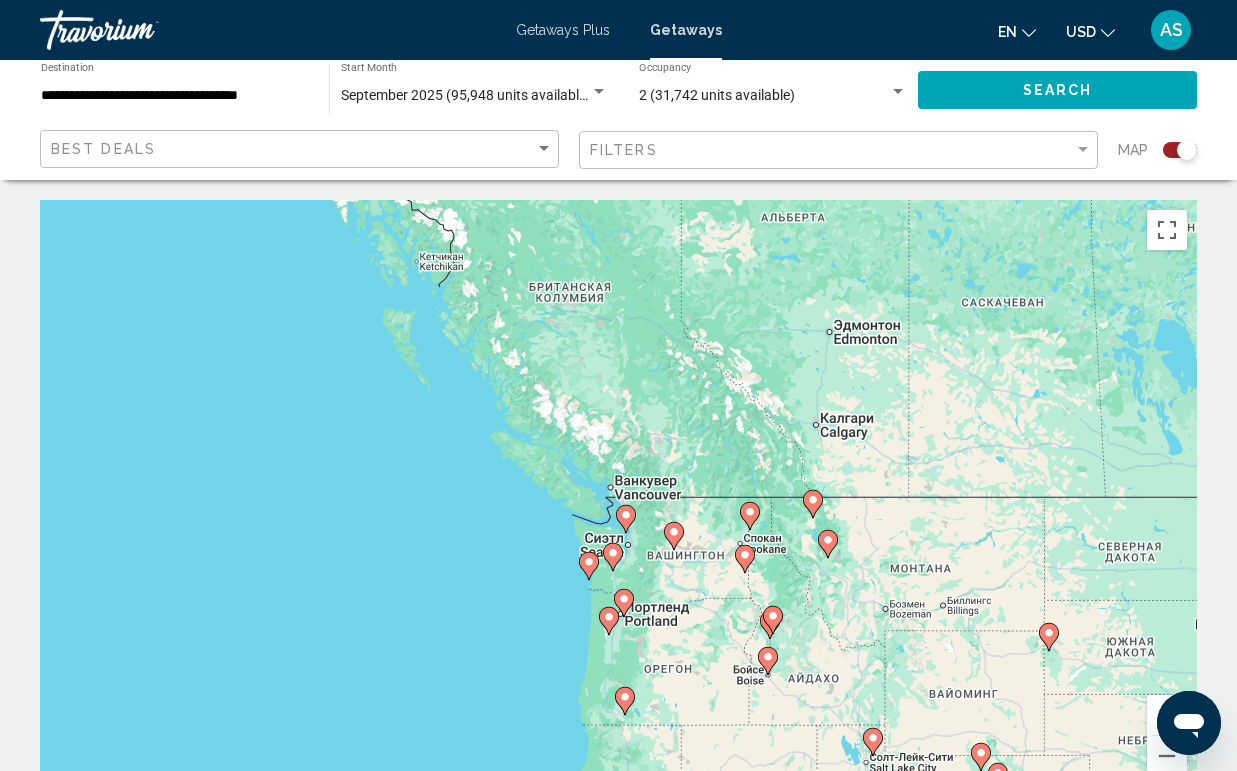 click 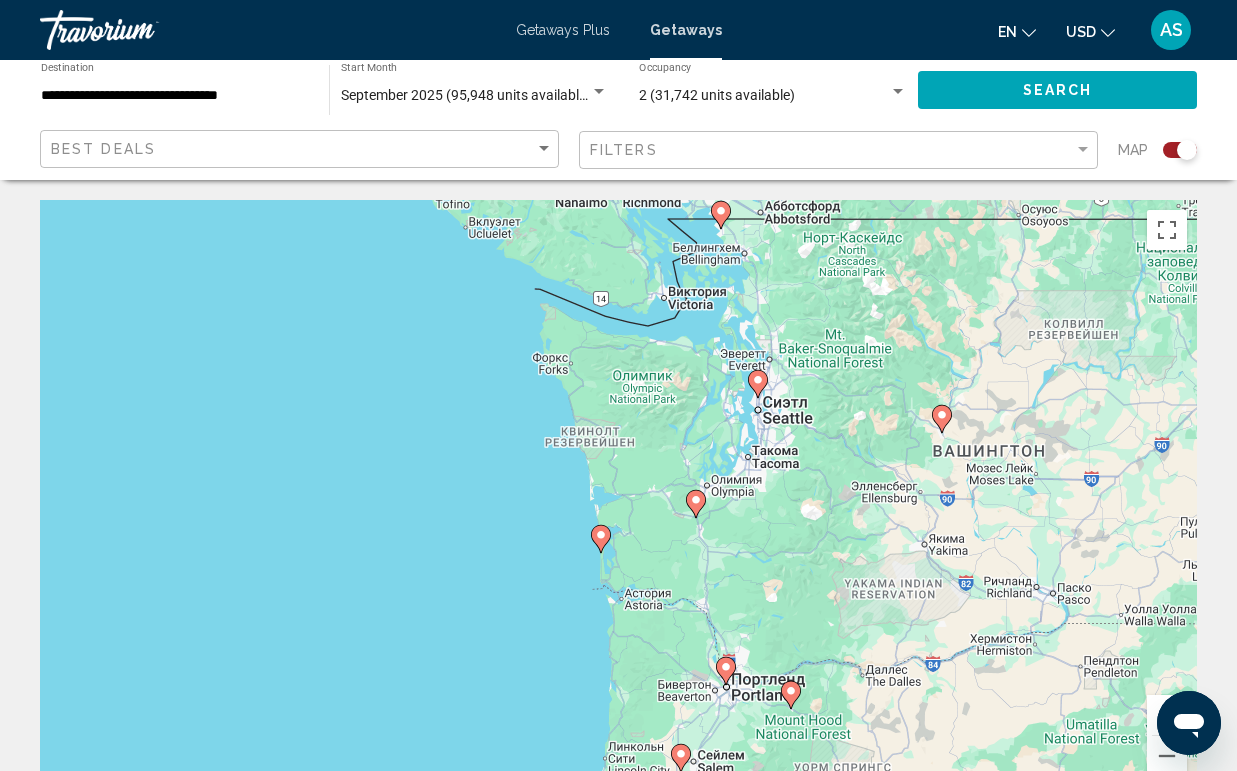 drag, startPoint x: 618, startPoint y: 644, endPoint x: 760, endPoint y: 540, distance: 176.01137 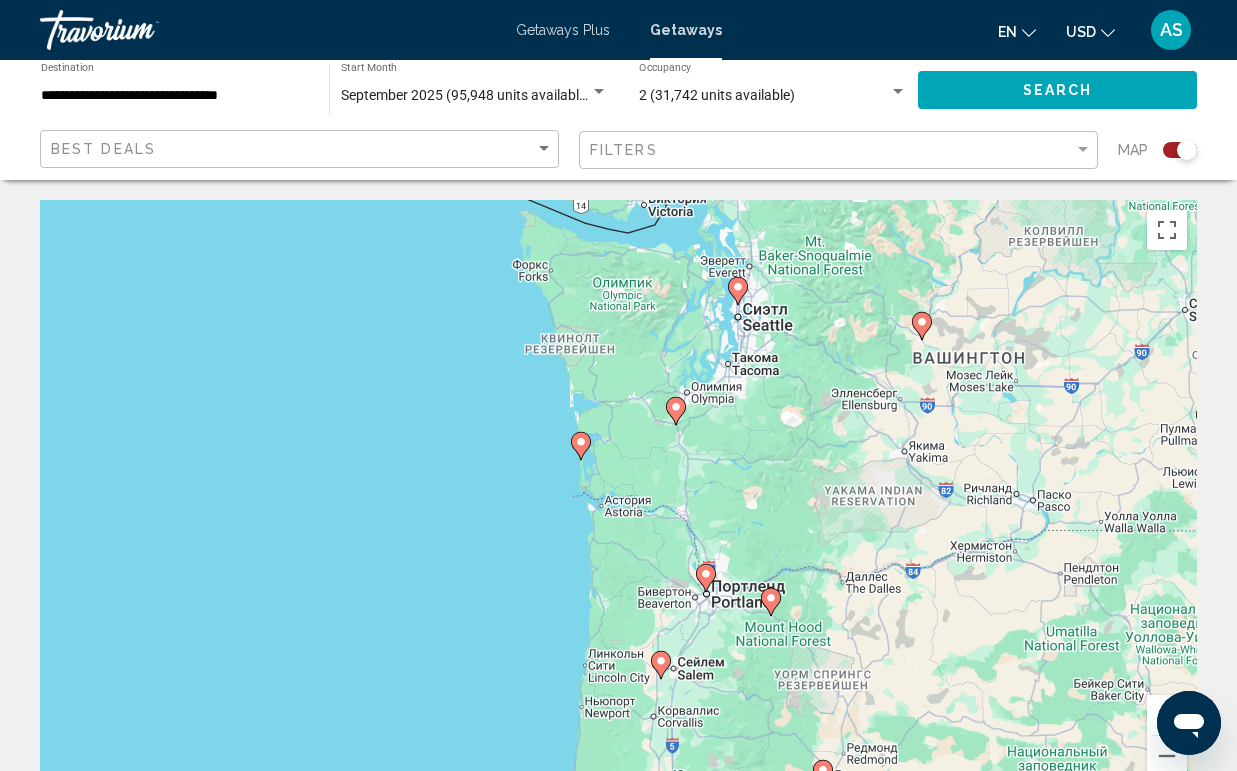 drag, startPoint x: 707, startPoint y: 592, endPoint x: 667, endPoint y: 640, distance: 62.482 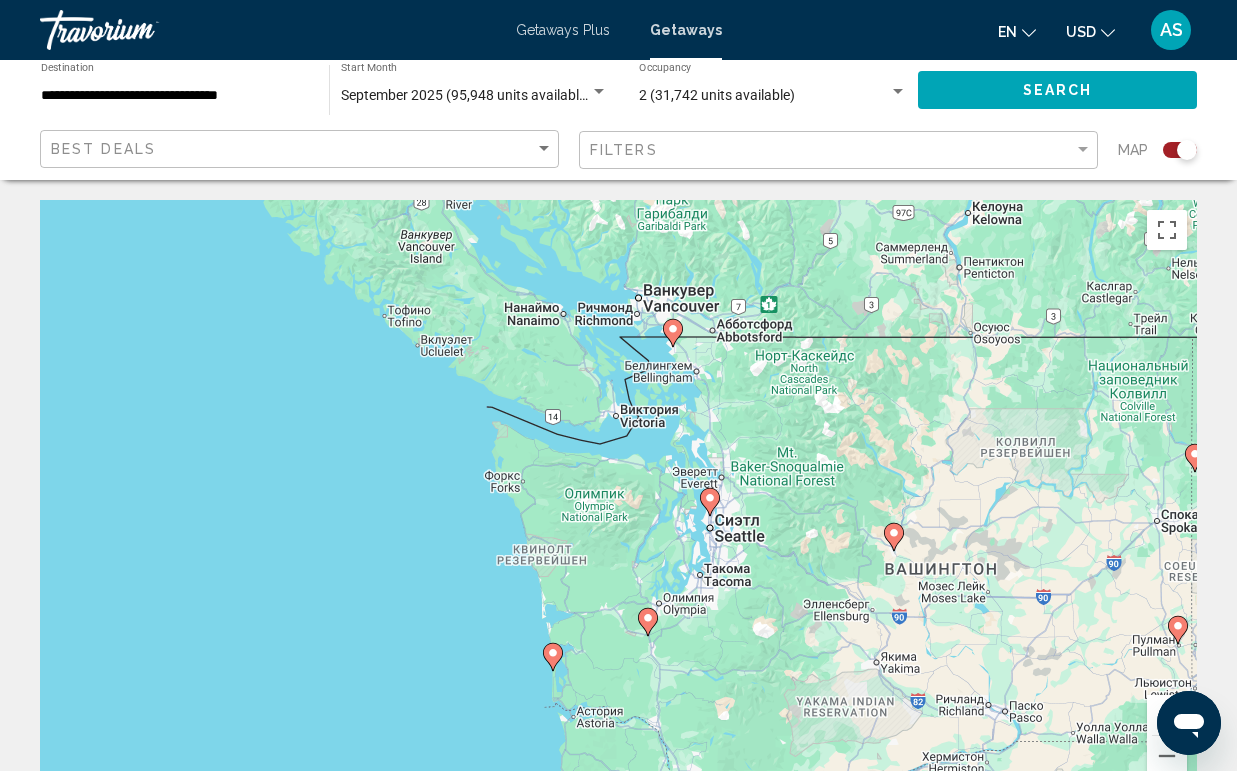 click 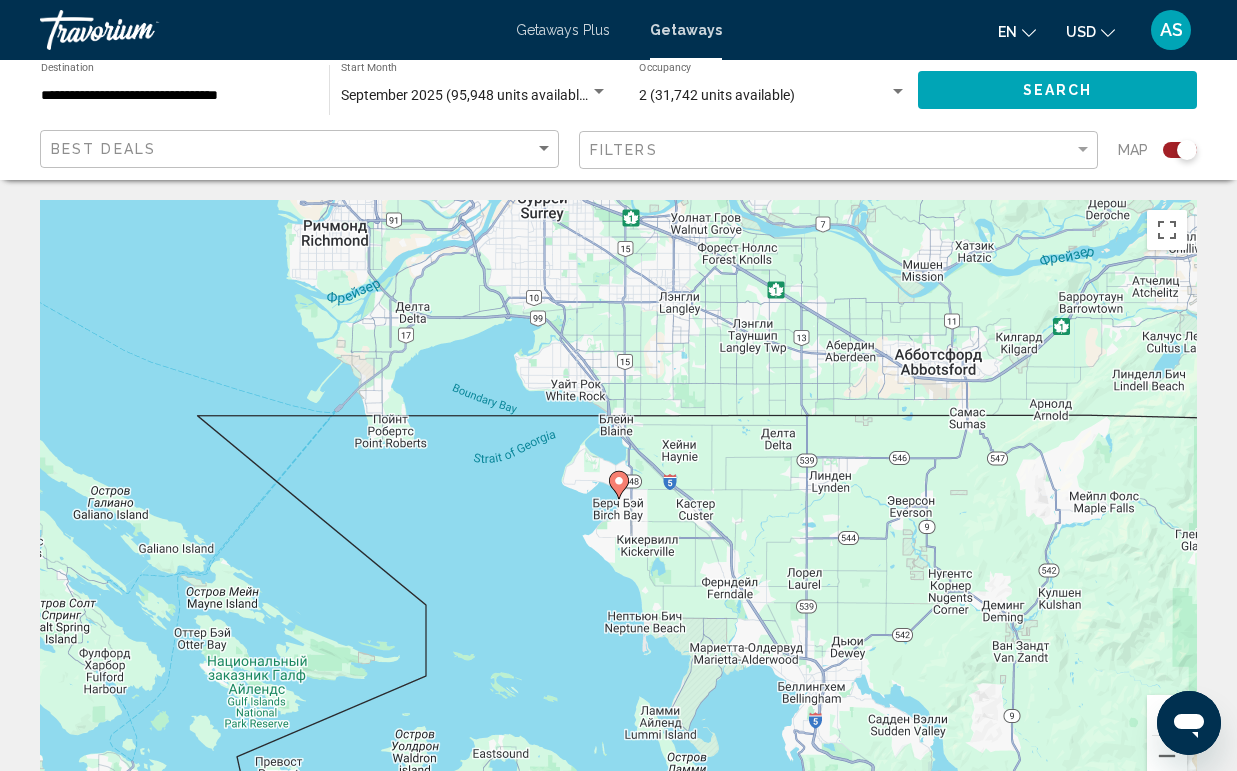 click 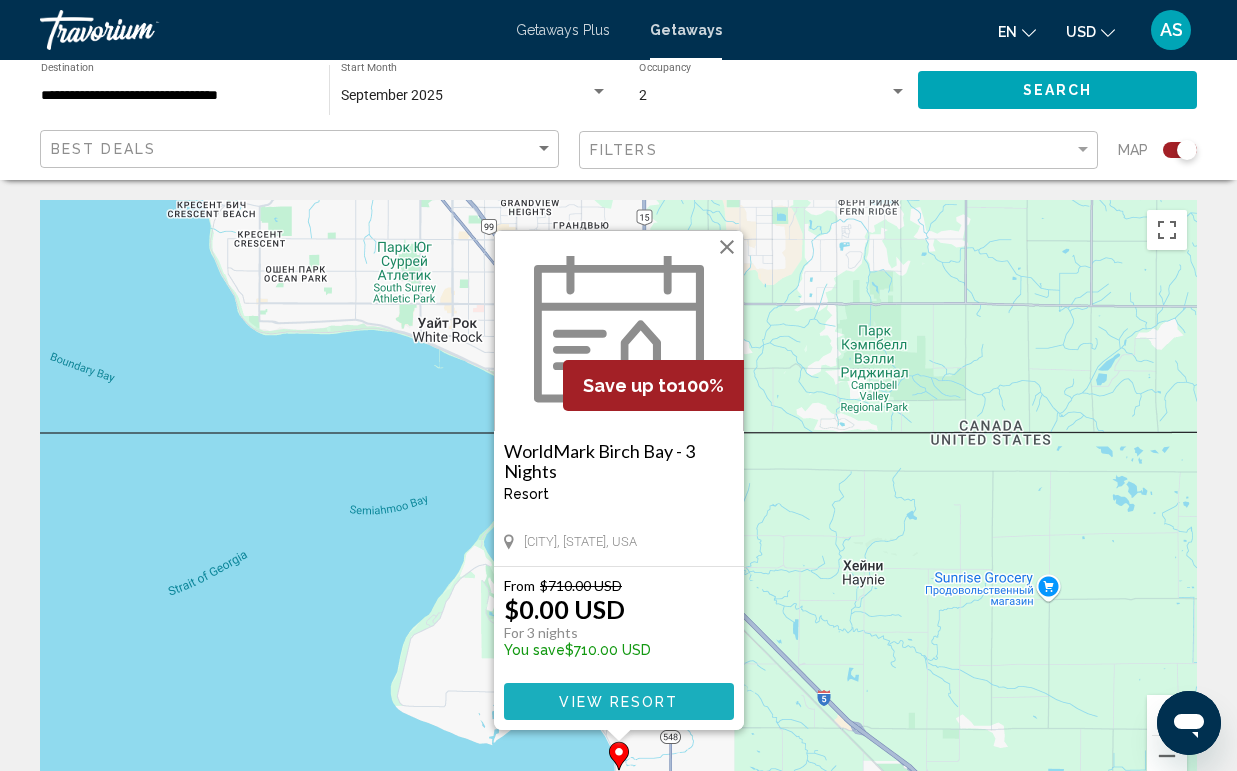 click on "View Resort" at bounding box center [618, 702] 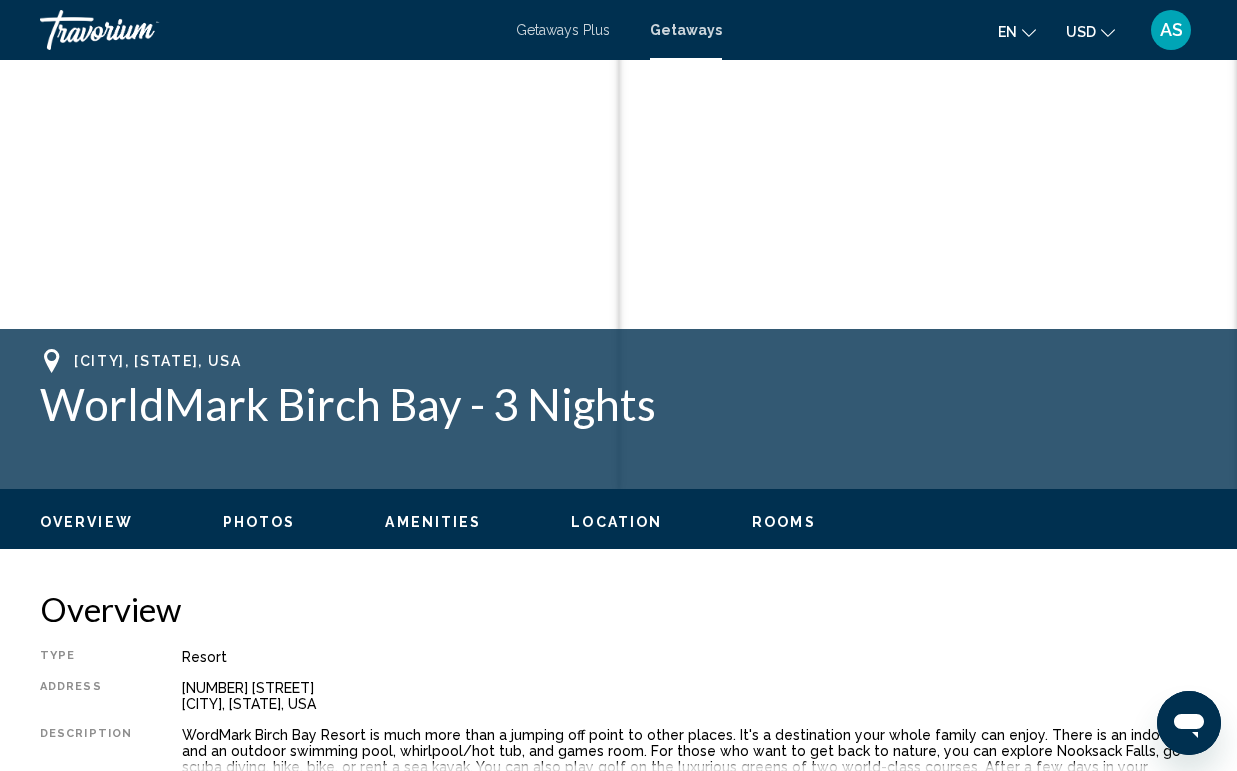 scroll, scrollTop: 472, scrollLeft: 0, axis: vertical 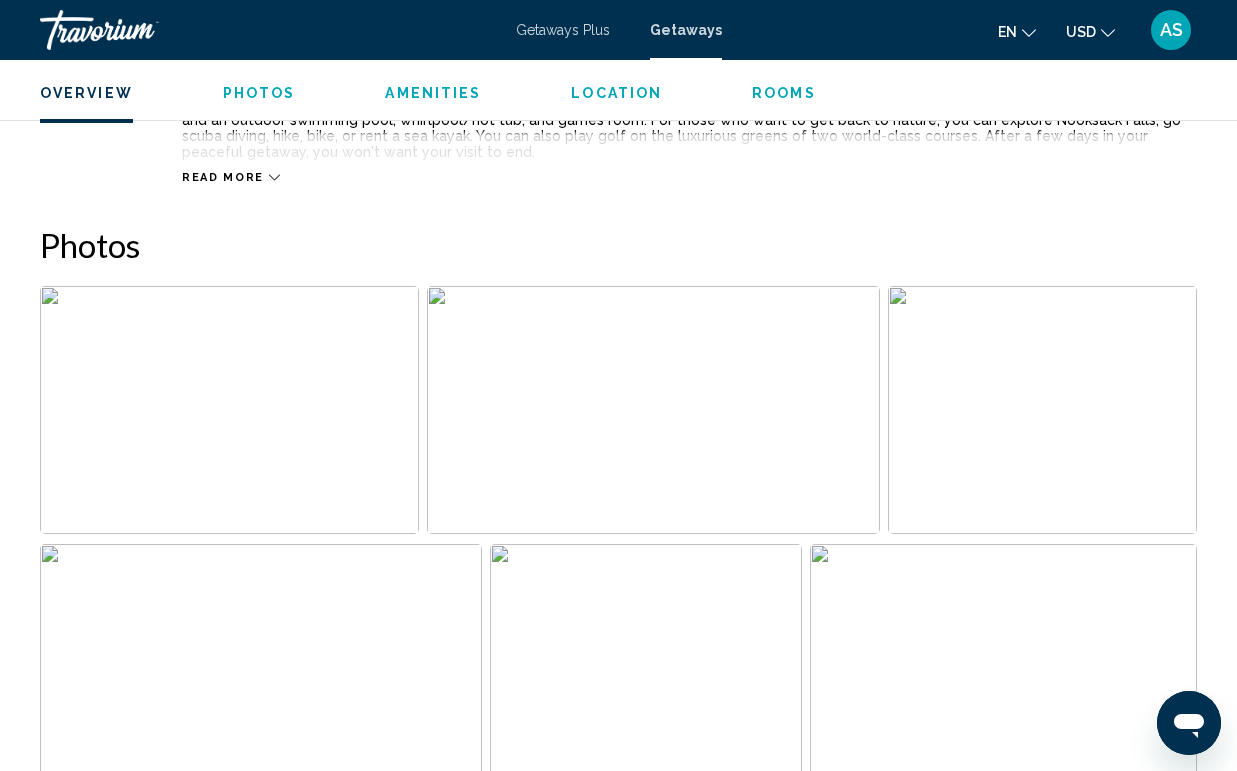 click on "Read more" at bounding box center (231, 177) 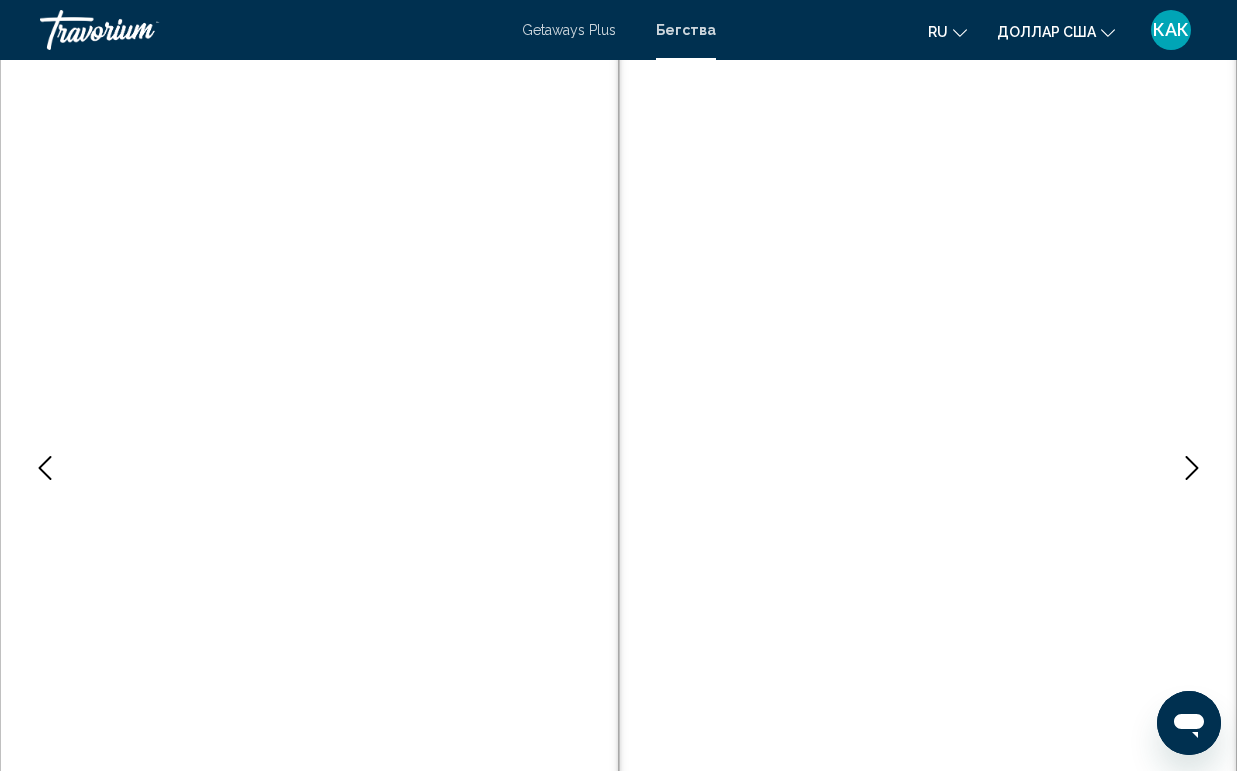 scroll, scrollTop: 0, scrollLeft: 0, axis: both 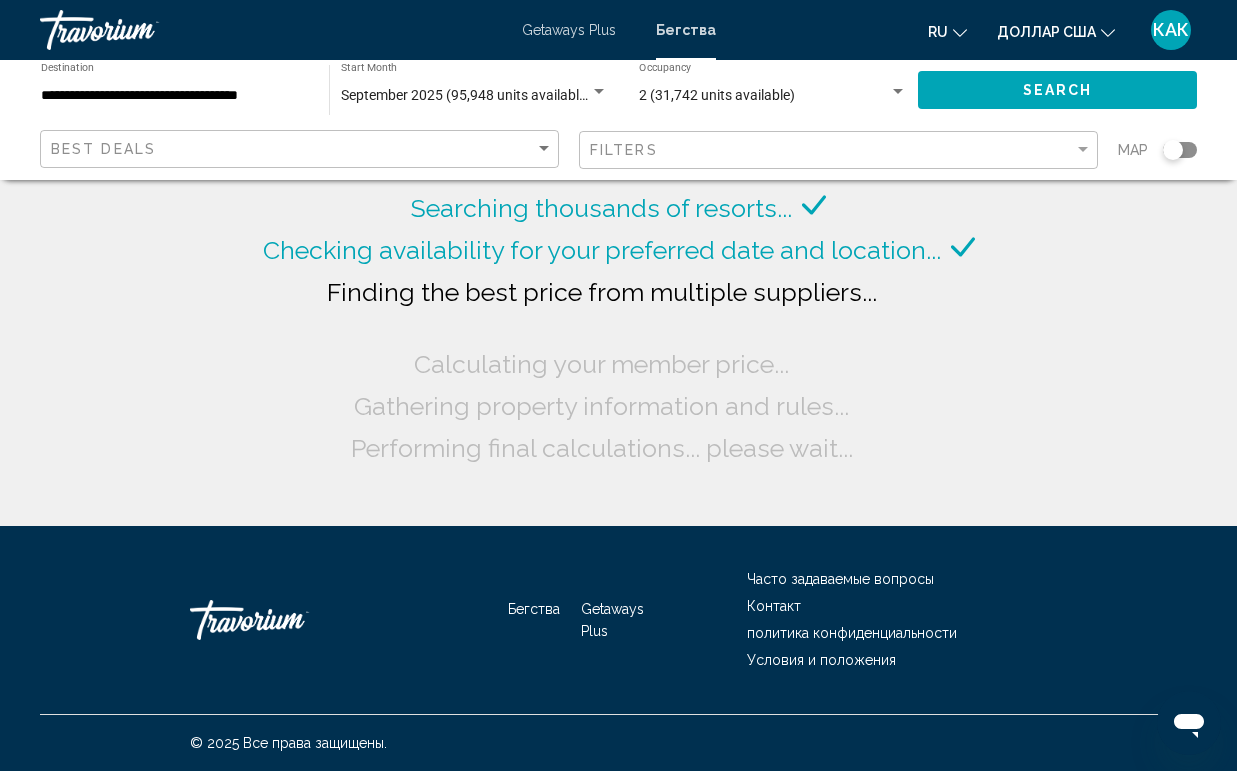 click 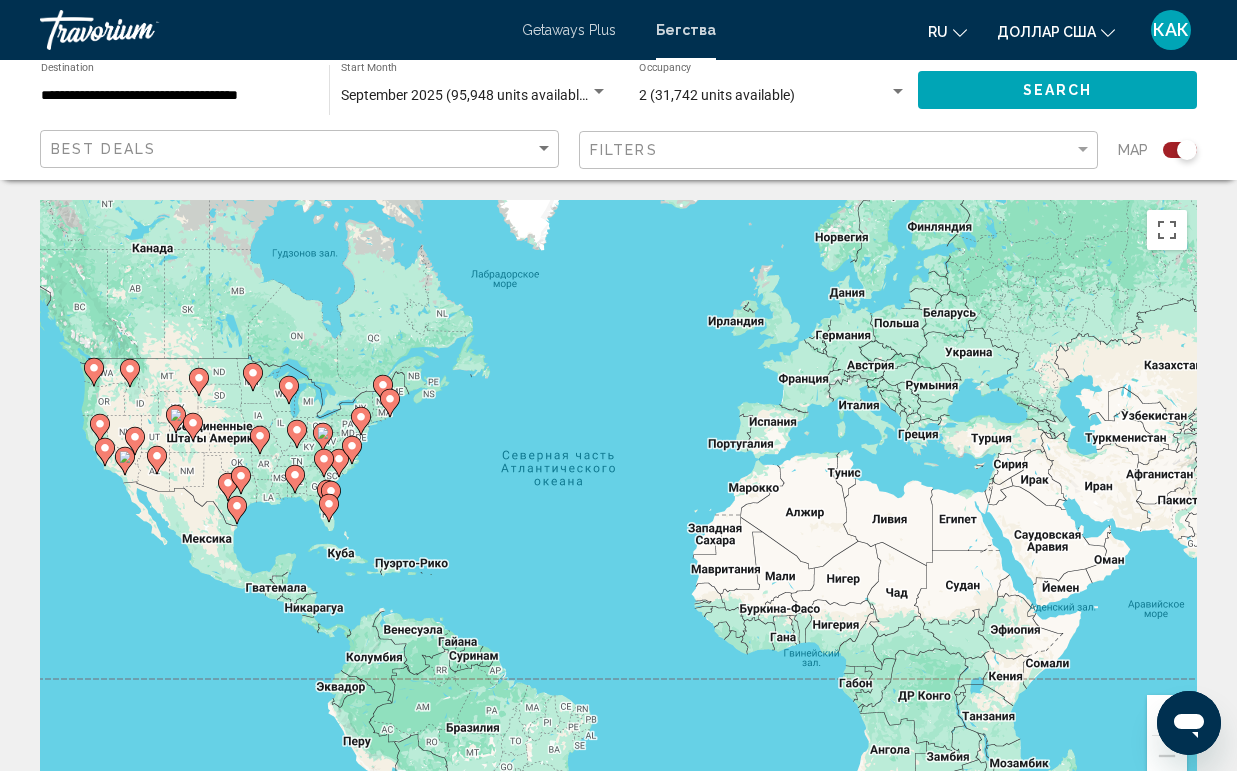 click on "Чтобы активировать перетаскивание с помощью клавиатуры, нажмите Alt + Ввод. После этого перемещайте маркер, используя клавиши со стрелками. Чтобы завершить перетаскивание, нажмите клавишу Ввод. Чтобы отменить действие, нажмите клавишу Esc." at bounding box center [618, 500] 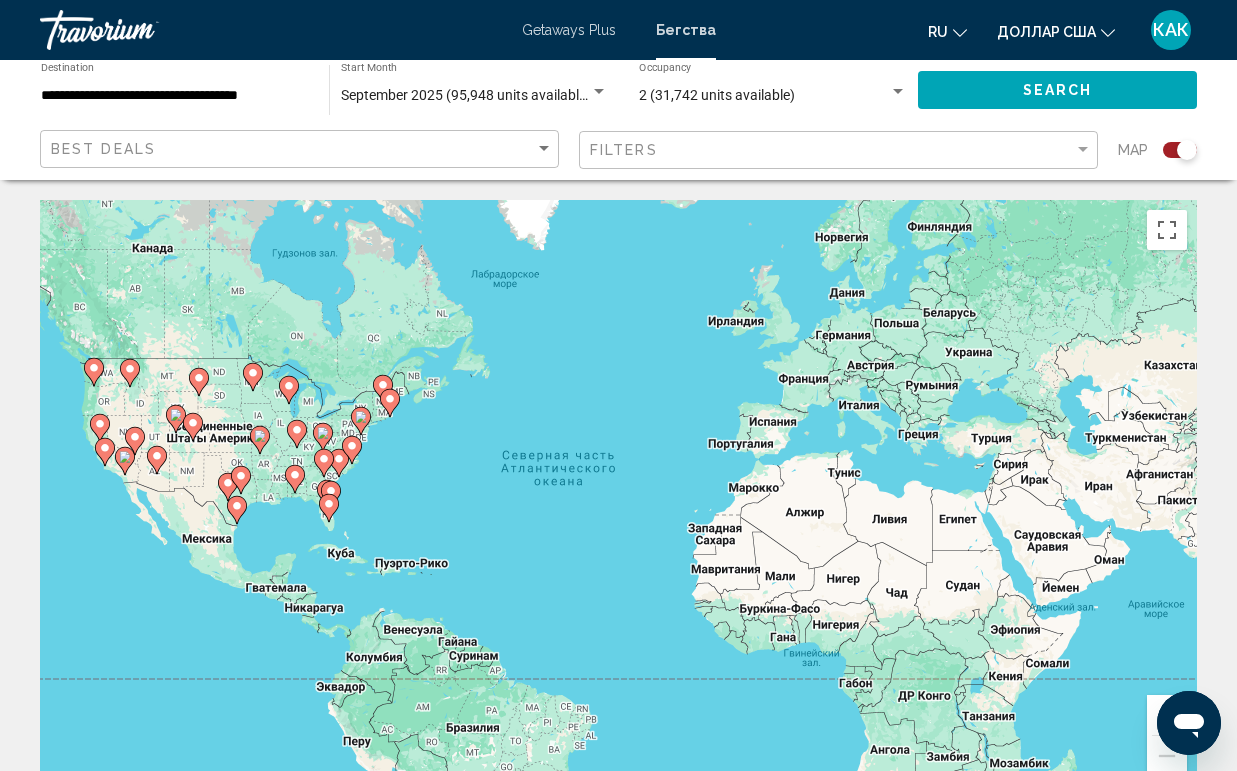 click on "Чтобы активировать перетаскивание с помощью клавиатуры, нажмите Alt + Ввод. После этого перемещайте маркер, используя клавиши со стрелками. Чтобы завершить перетаскивание, нажмите клавишу Ввод. Чтобы отменить действие, нажмите клавишу Esc." at bounding box center (618, 500) 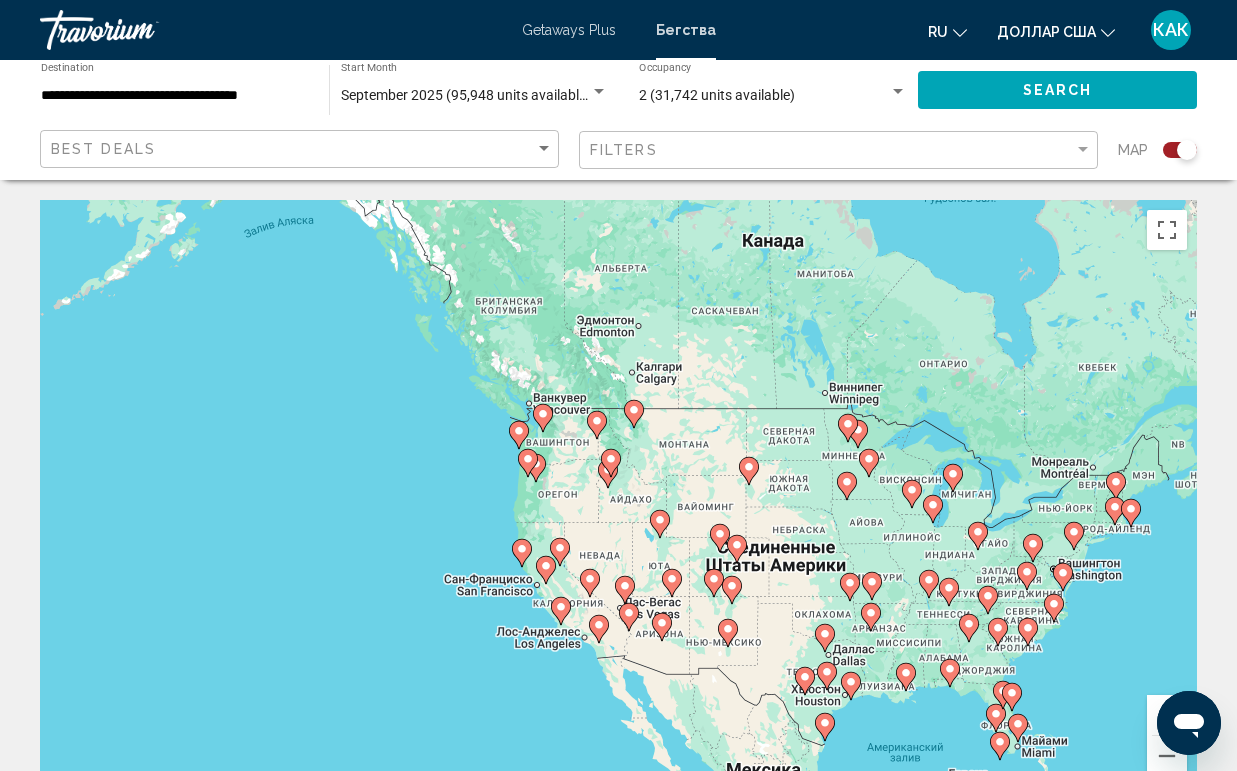 drag, startPoint x: 161, startPoint y: 391, endPoint x: 679, endPoint y: 471, distance: 524.1412 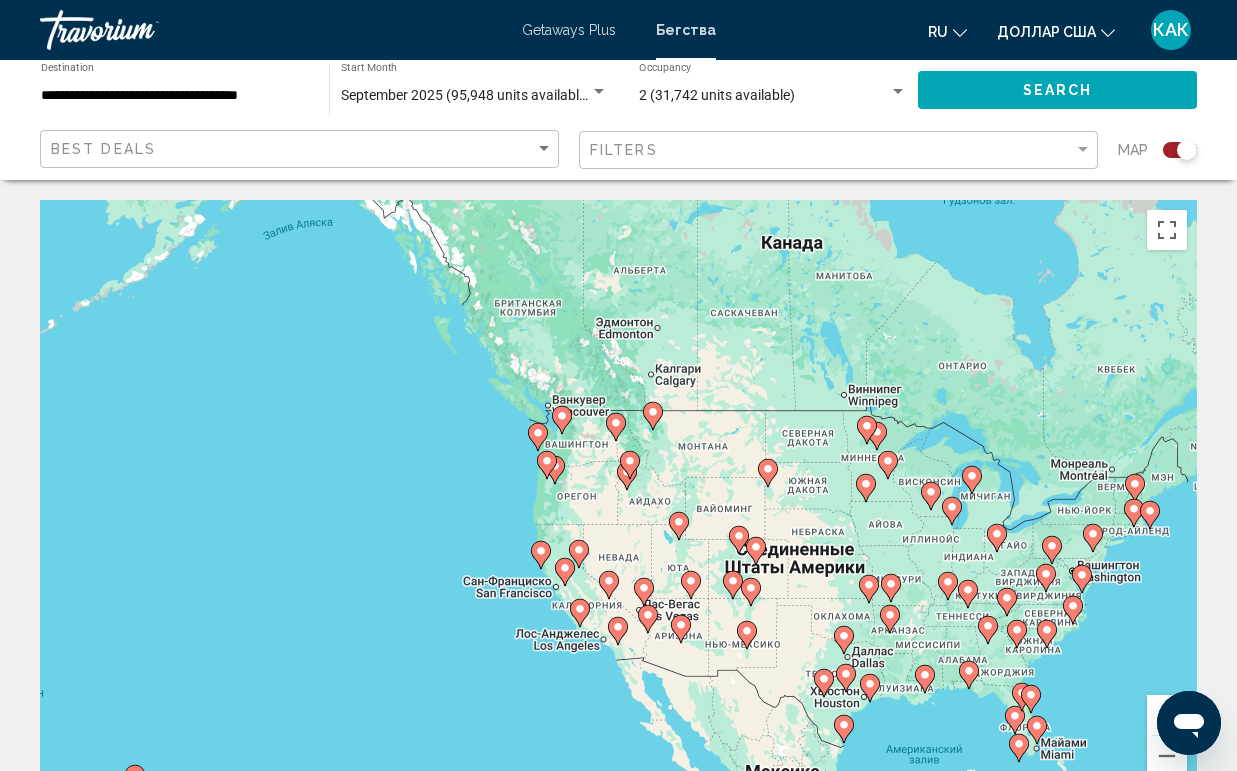 click on "Чтобы активировать перетаскивание с помощью клавиатуры, нажмите Alt + Ввод. После этого перемещайте маркер, используя клавиши со стрелками. Чтобы завершить перетаскивание, нажмите клавишу Ввод. Чтобы отменить действие, нажмите клавишу Esc." at bounding box center (618, 500) 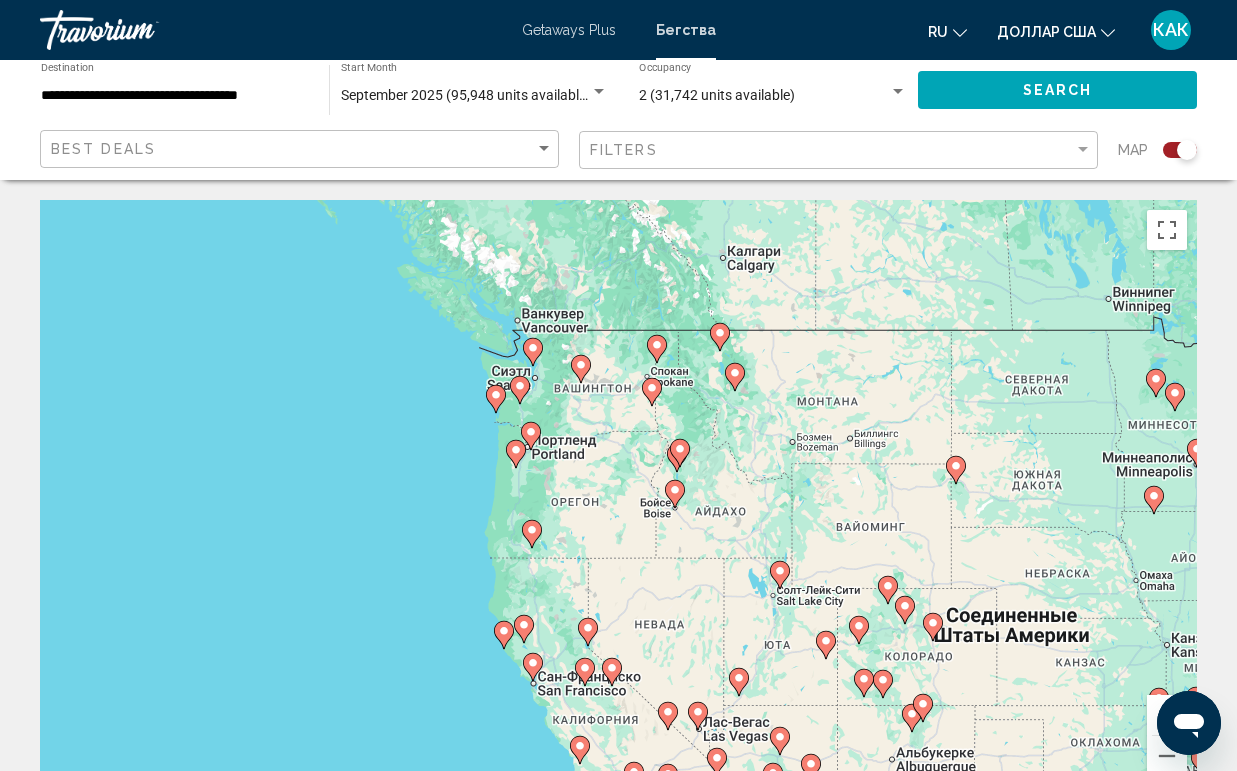 click on "Чтобы активировать перетаскивание с помощью клавиатуры, нажмите Alt + Ввод. После этого перемещайте маркер, используя клавиши со стрелками. Чтобы завершить перетаскивание, нажмите клавишу Ввод. Чтобы отменить действие, нажмите клавишу Esc." at bounding box center [618, 500] 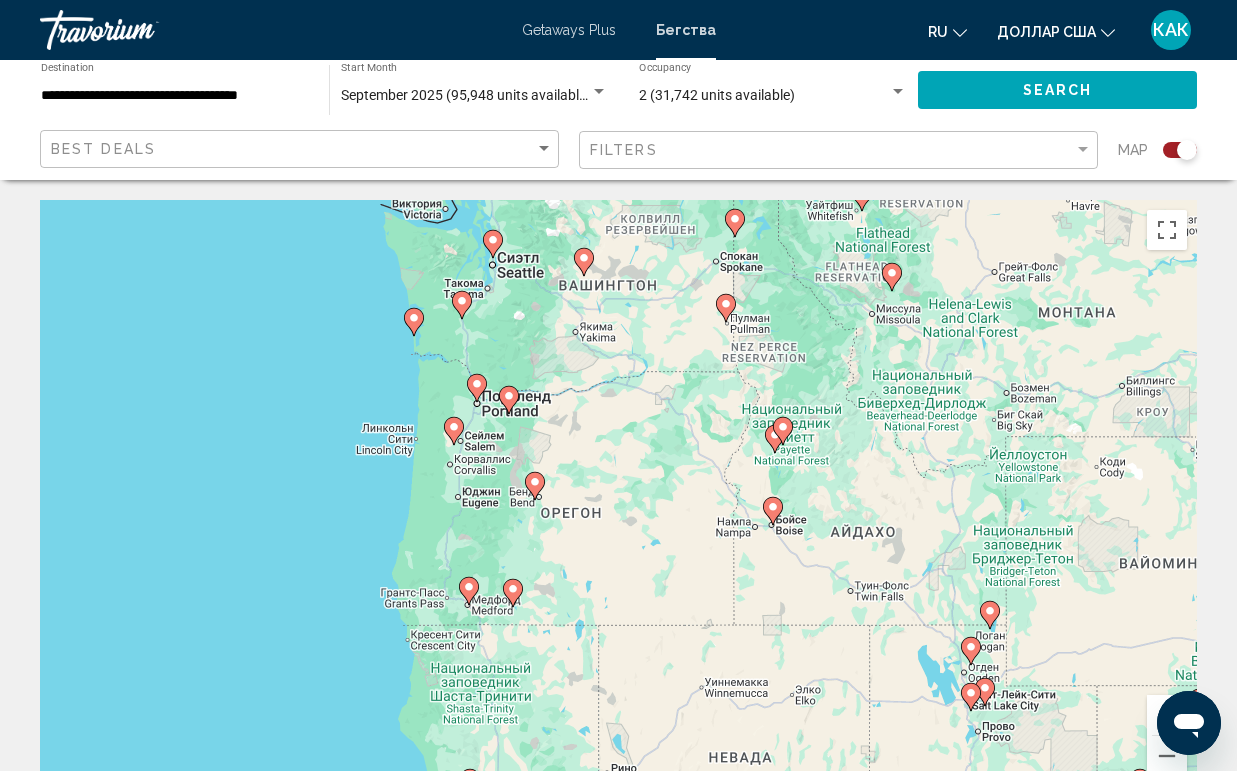click on "Чтобы активировать перетаскивание с помощью клавиатуры, нажмите Alt + Ввод. После этого перемещайте маркер, используя клавиши со стрелками. Чтобы завершить перетаскивание, нажмите клавишу Ввод. Чтобы отменить действие, нажмите клавишу Esc." at bounding box center (618, 500) 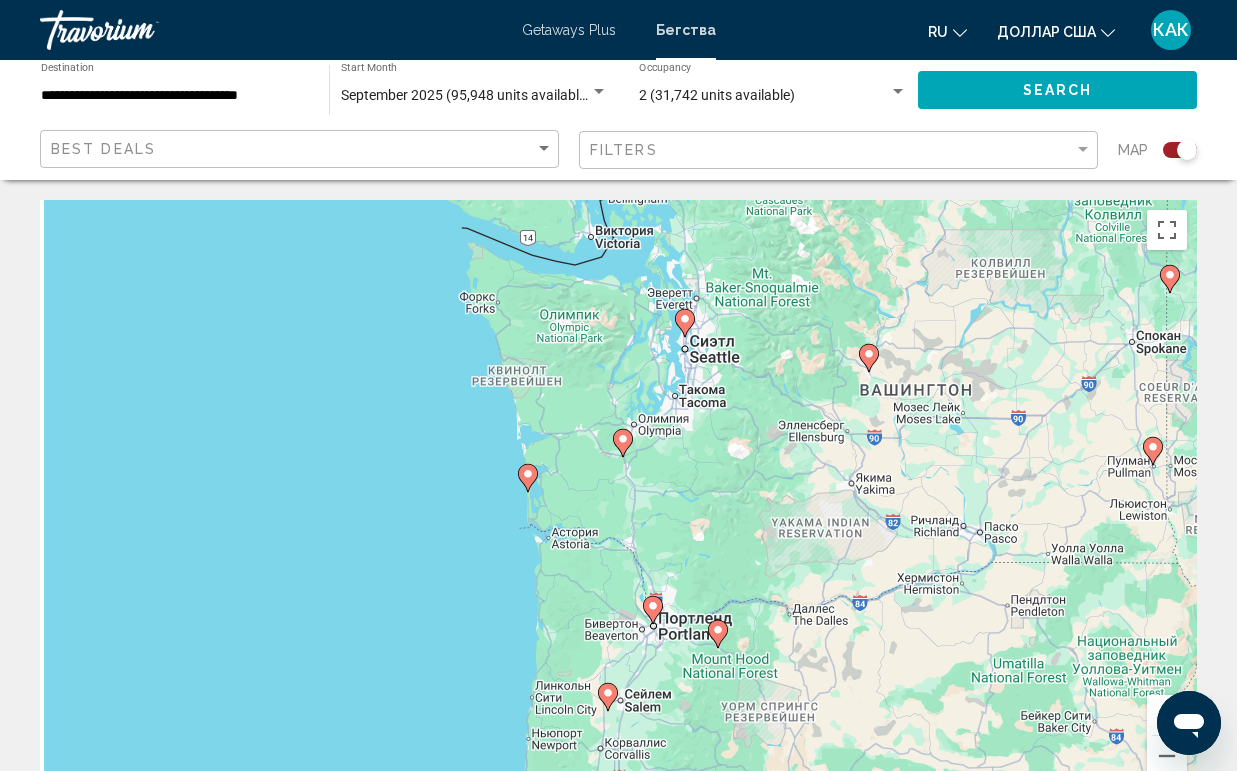 drag, startPoint x: 506, startPoint y: 343, endPoint x: 764, endPoint y: 512, distance: 308.4234 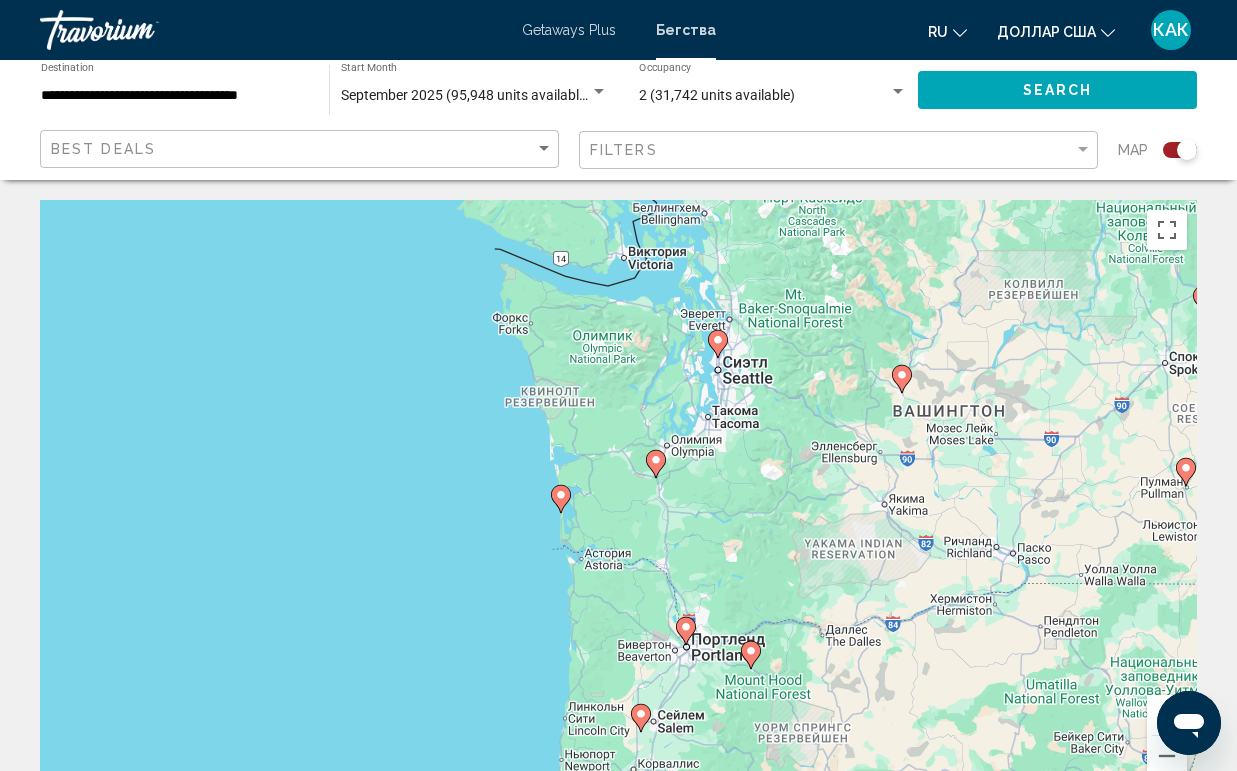 click on "Чтобы активировать перетаскивание с помощью клавиатуры, нажмите Alt + Ввод. После этого перемещайте маркер, используя клавиши со стрелками. Чтобы завершить перетаскивание, нажмите клавишу Ввод. Чтобы отменить действие, нажмите клавишу Esc." at bounding box center (618, 500) 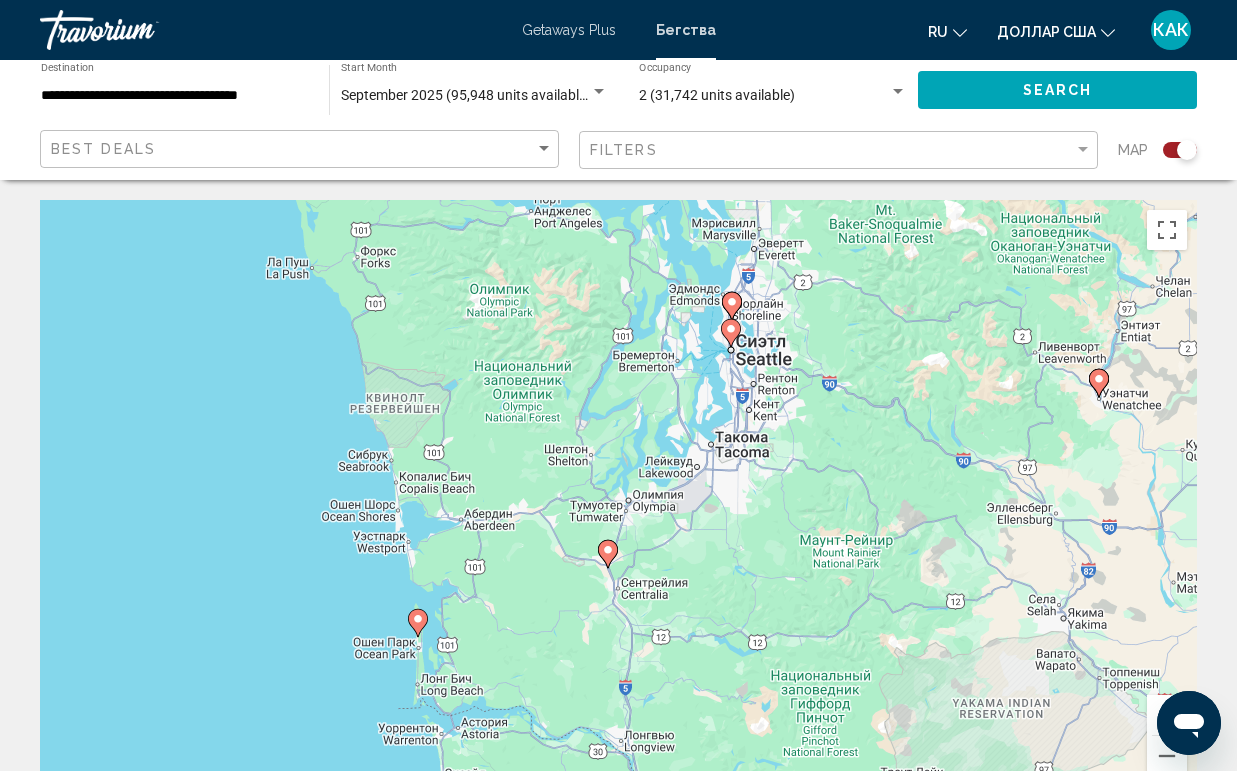 drag, startPoint x: 676, startPoint y: 429, endPoint x: 711, endPoint y: 516, distance: 93.77633 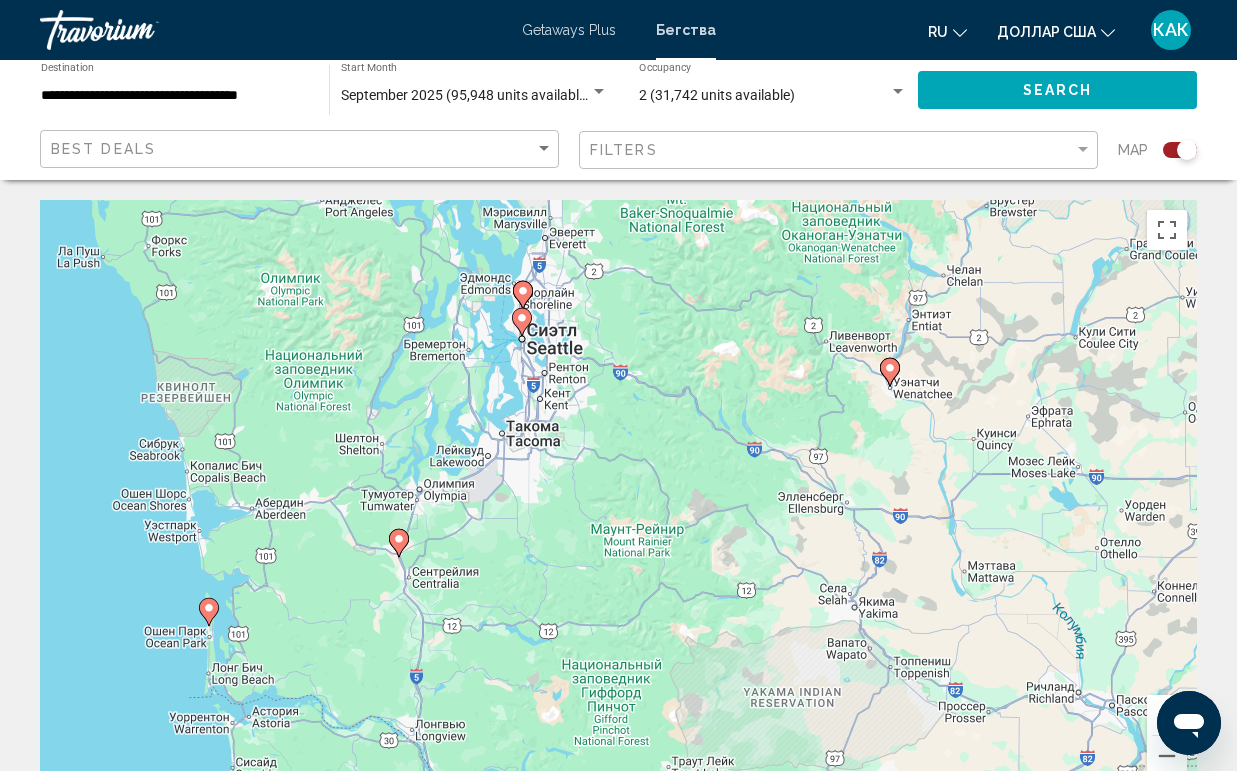 drag, startPoint x: 916, startPoint y: 405, endPoint x: 761, endPoint y: 441, distance: 159.12573 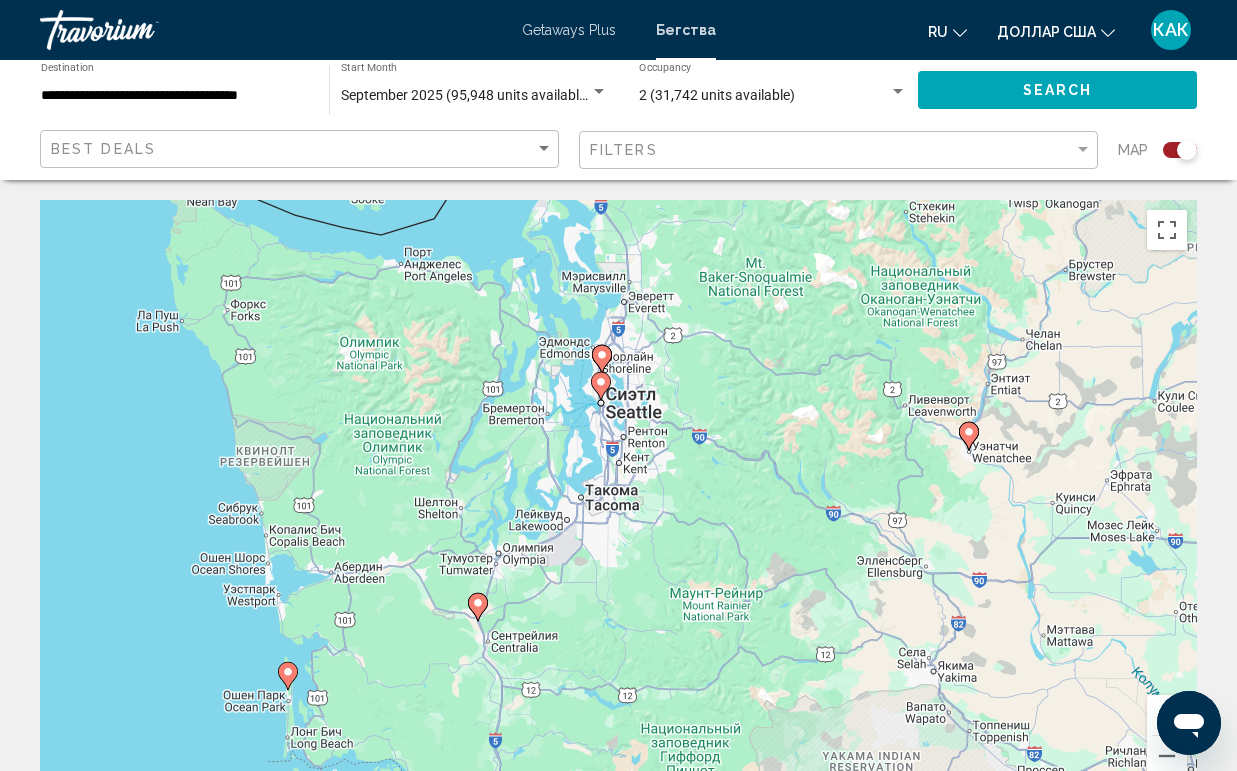 click 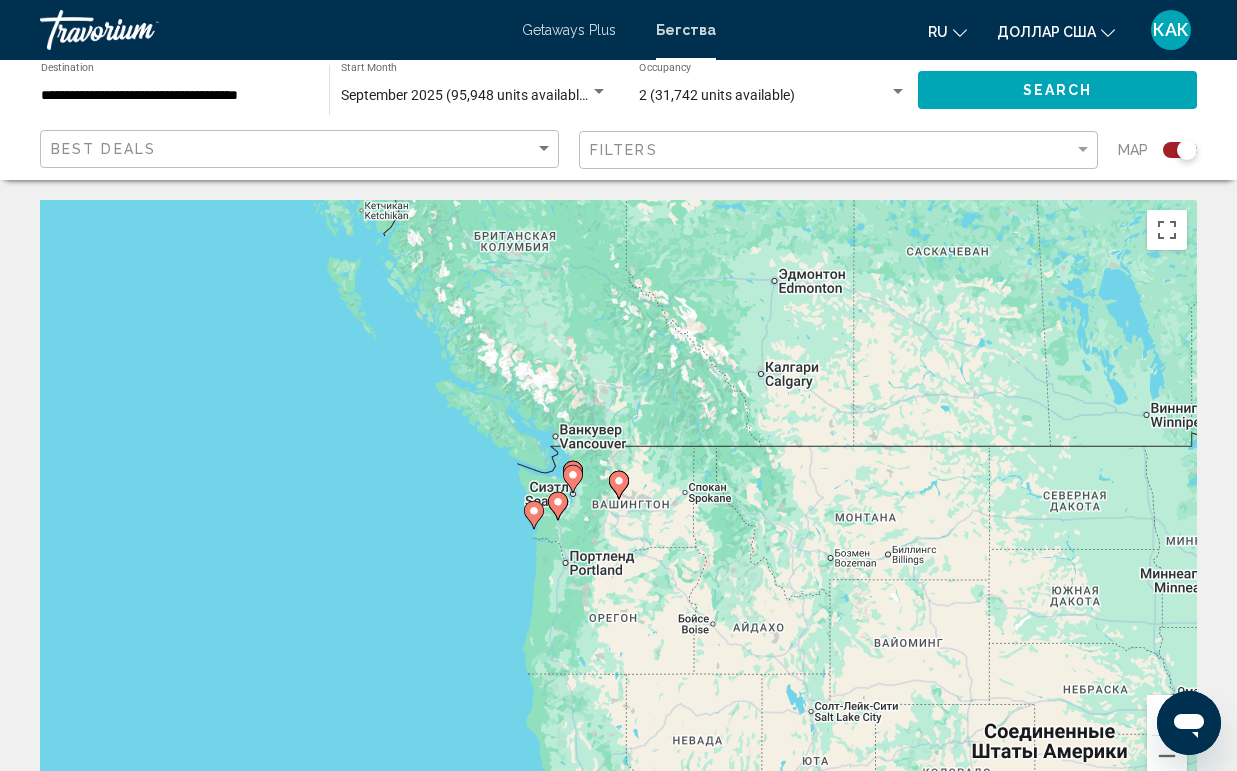 click on "Для навигации используйте клавиши со стрелками.  Чтобы активировать перетаскивание с помощью клавиатуры, нажмите Alt + Ввод. После этого перемещайте маркер, используя клавиши со стрелками. Чтобы завершить перетаскивание, нажмите клавишу Ввод. Чтобы отменить действие, нажмите клавишу Esc." at bounding box center [618, 500] 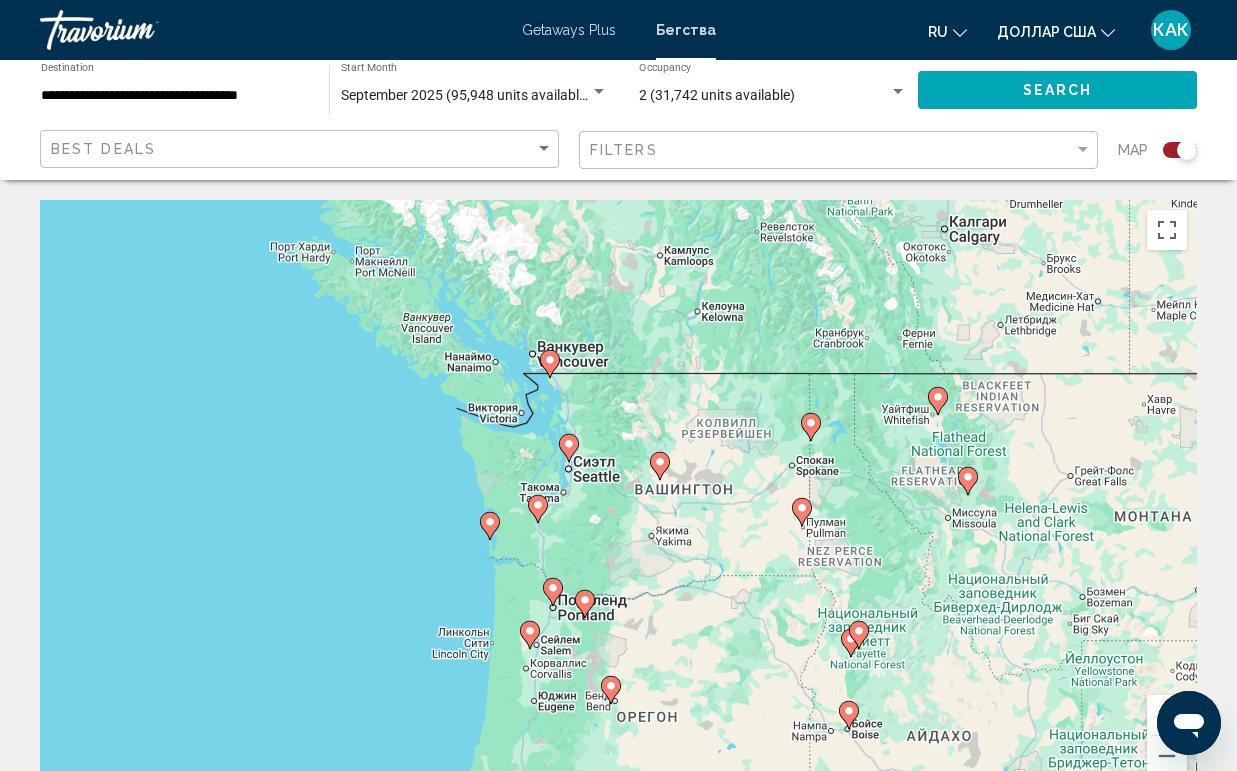 drag, startPoint x: 770, startPoint y: 526, endPoint x: 826, endPoint y: 547, distance: 59.808025 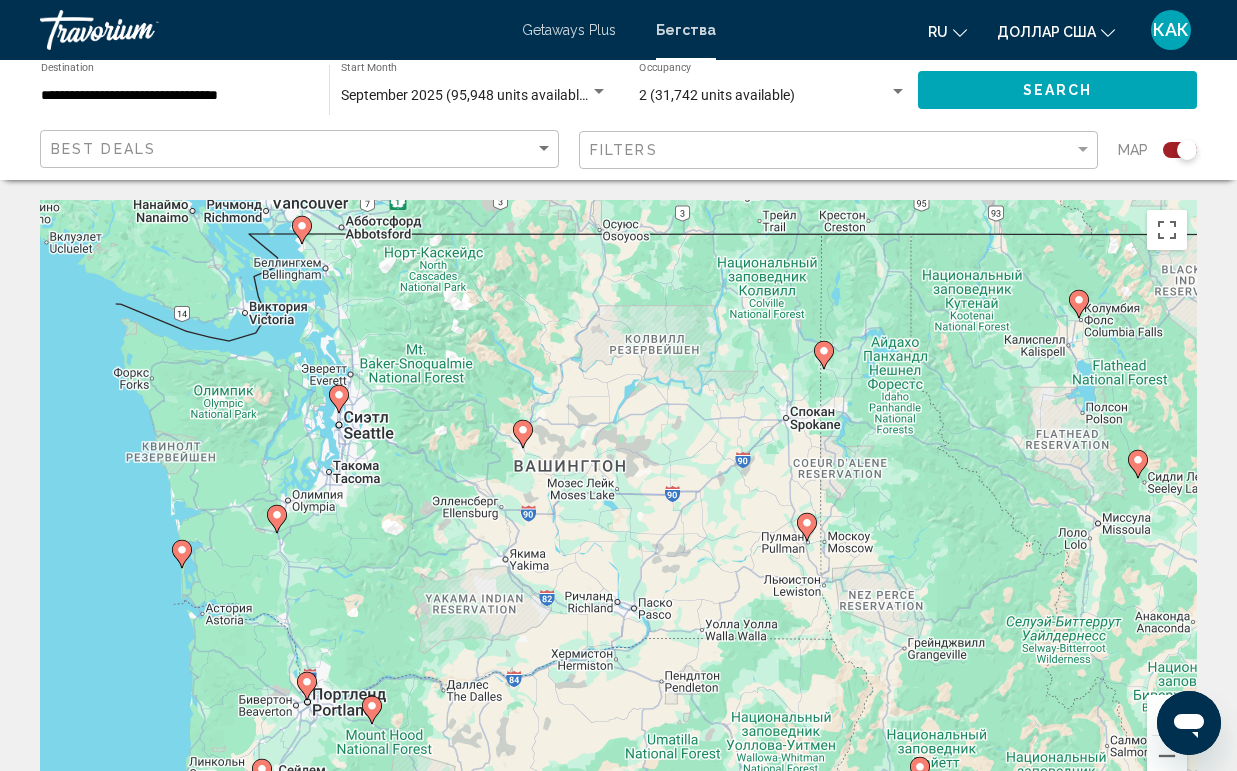 drag, startPoint x: 558, startPoint y: 559, endPoint x: 764, endPoint y: 601, distance: 210.23796 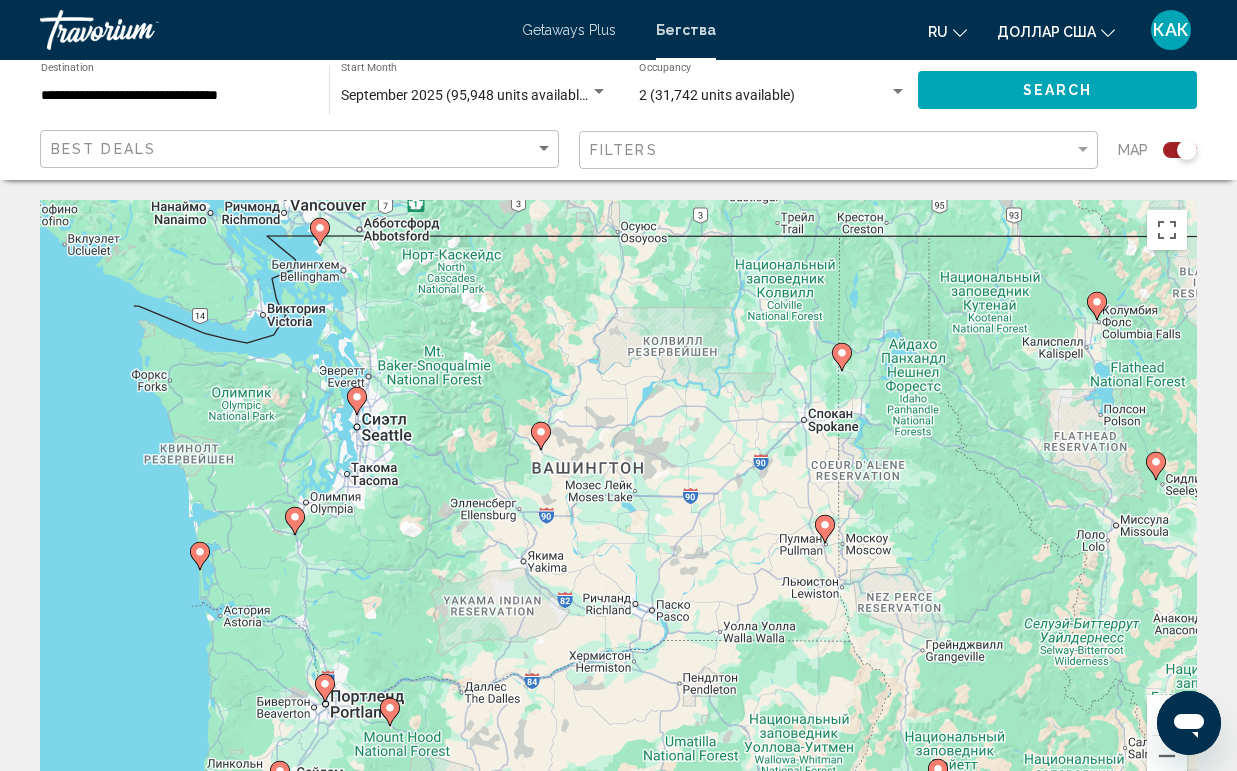 click 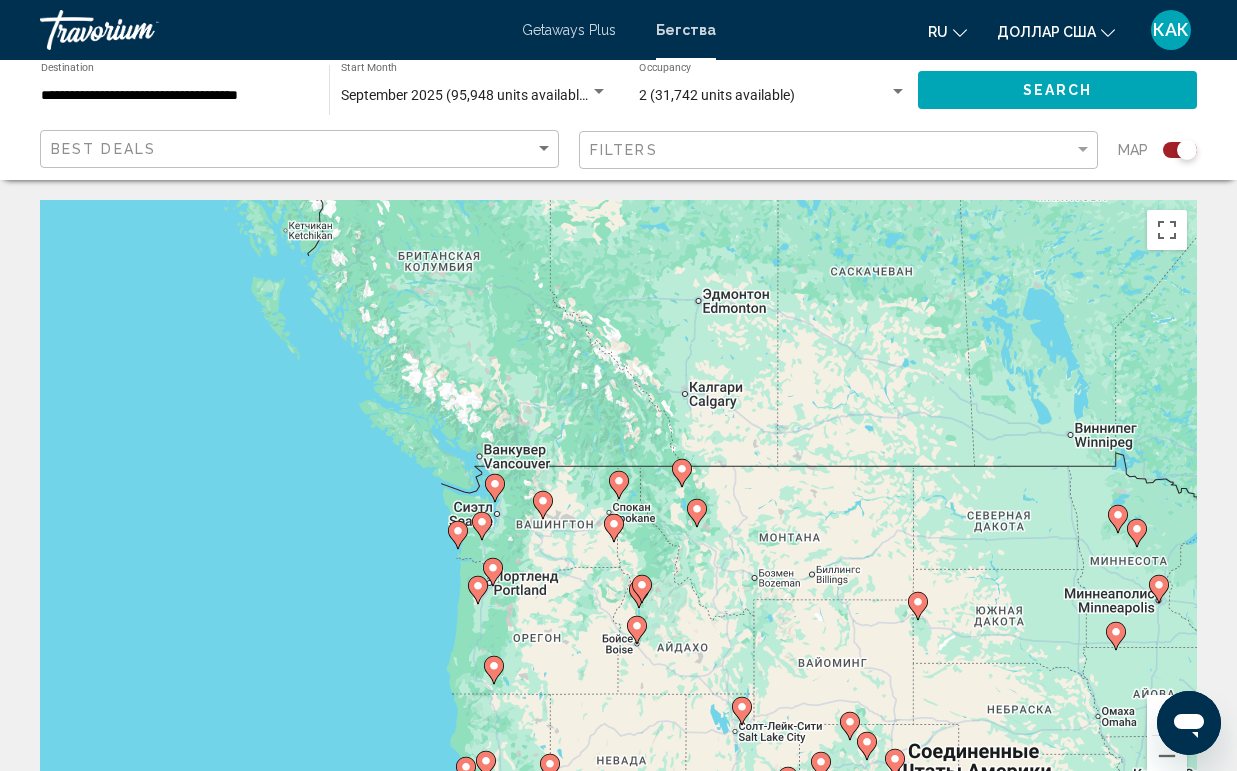 click 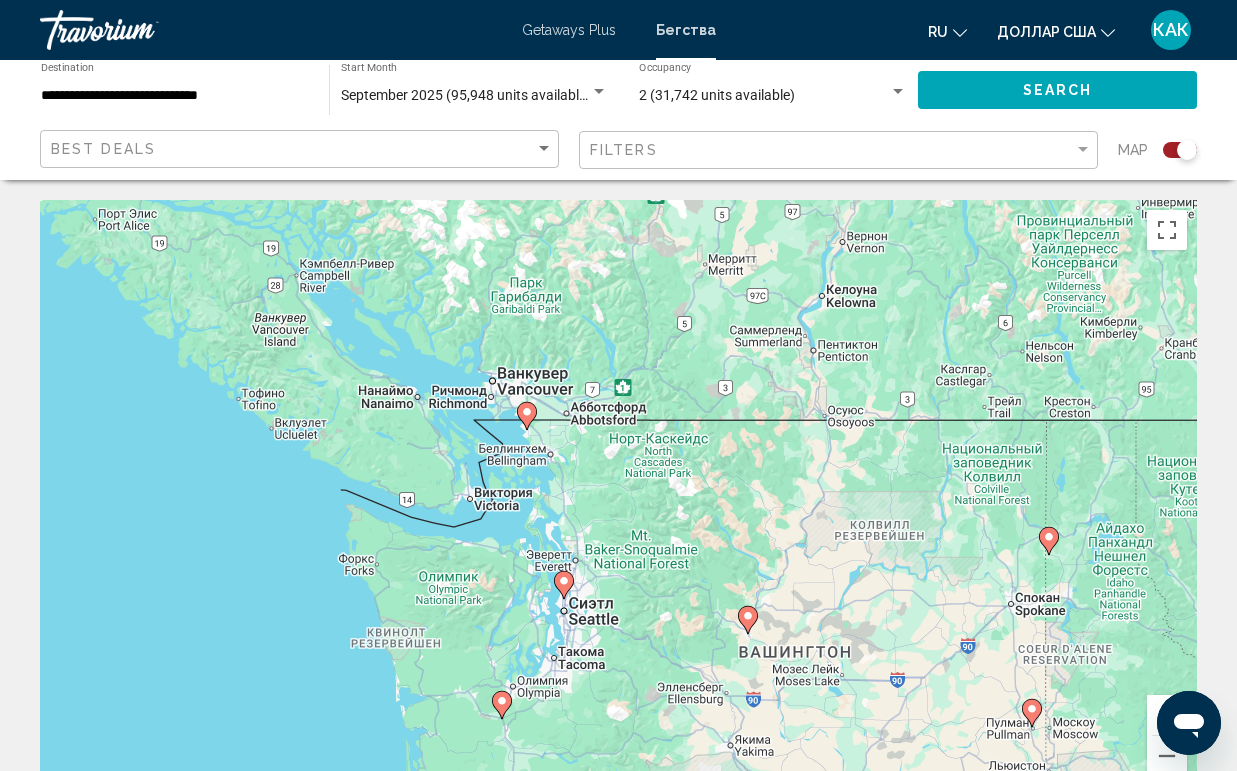 drag, startPoint x: 435, startPoint y: 523, endPoint x: 1134, endPoint y: 525, distance: 699.00287 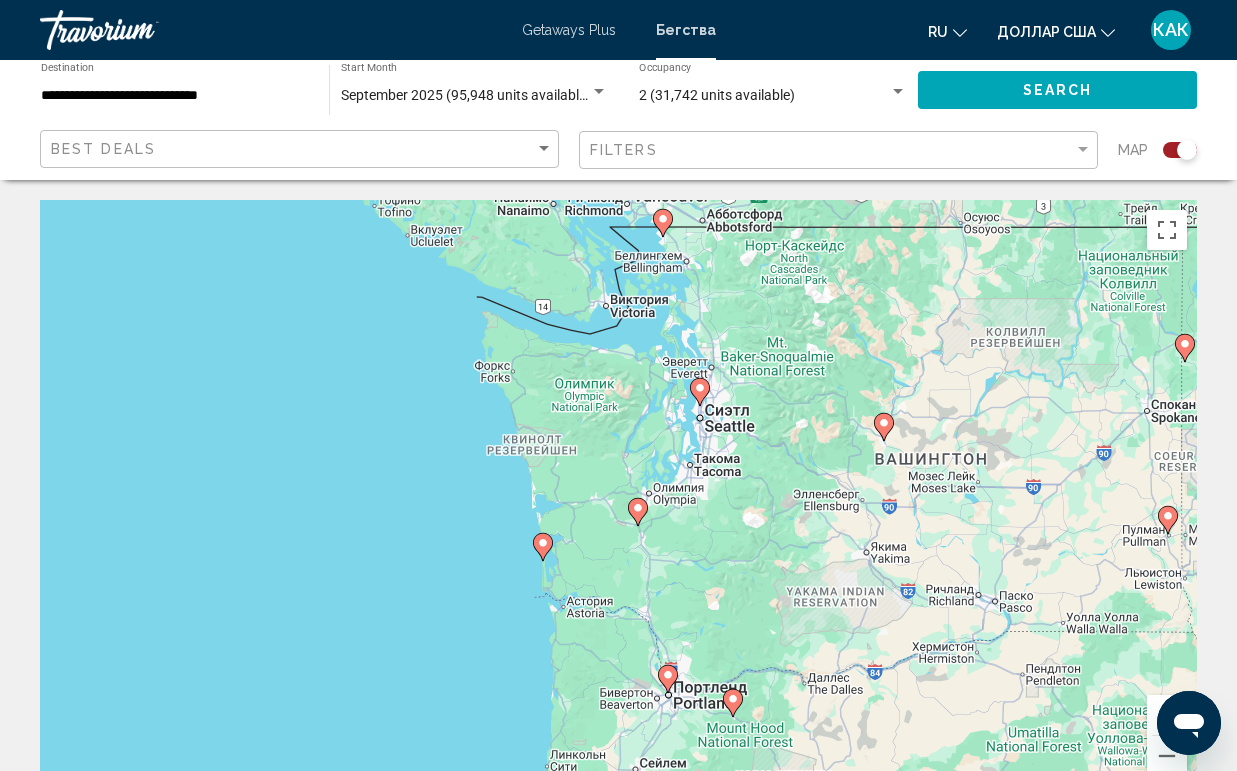 drag, startPoint x: 631, startPoint y: 536, endPoint x: 759, endPoint y: 344, distance: 230.75528 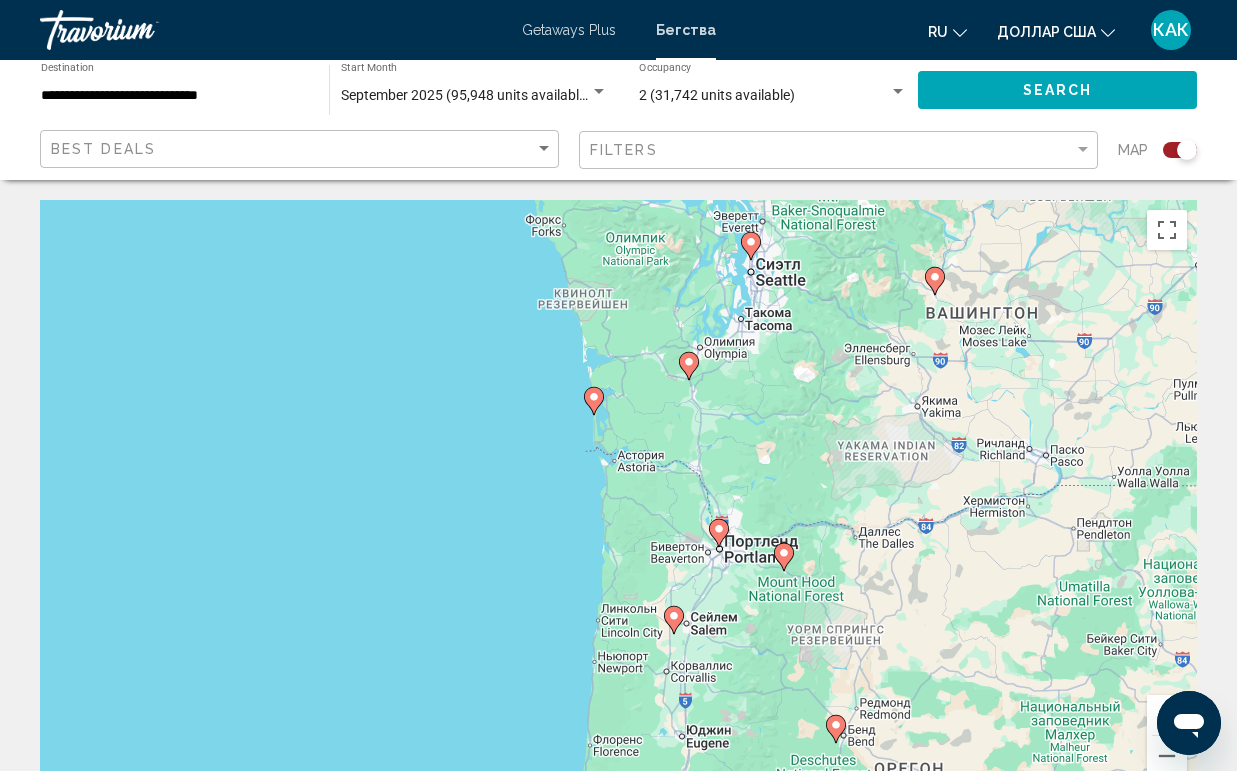 drag, startPoint x: 594, startPoint y: 442, endPoint x: 646, endPoint y: 289, distance: 161.59517 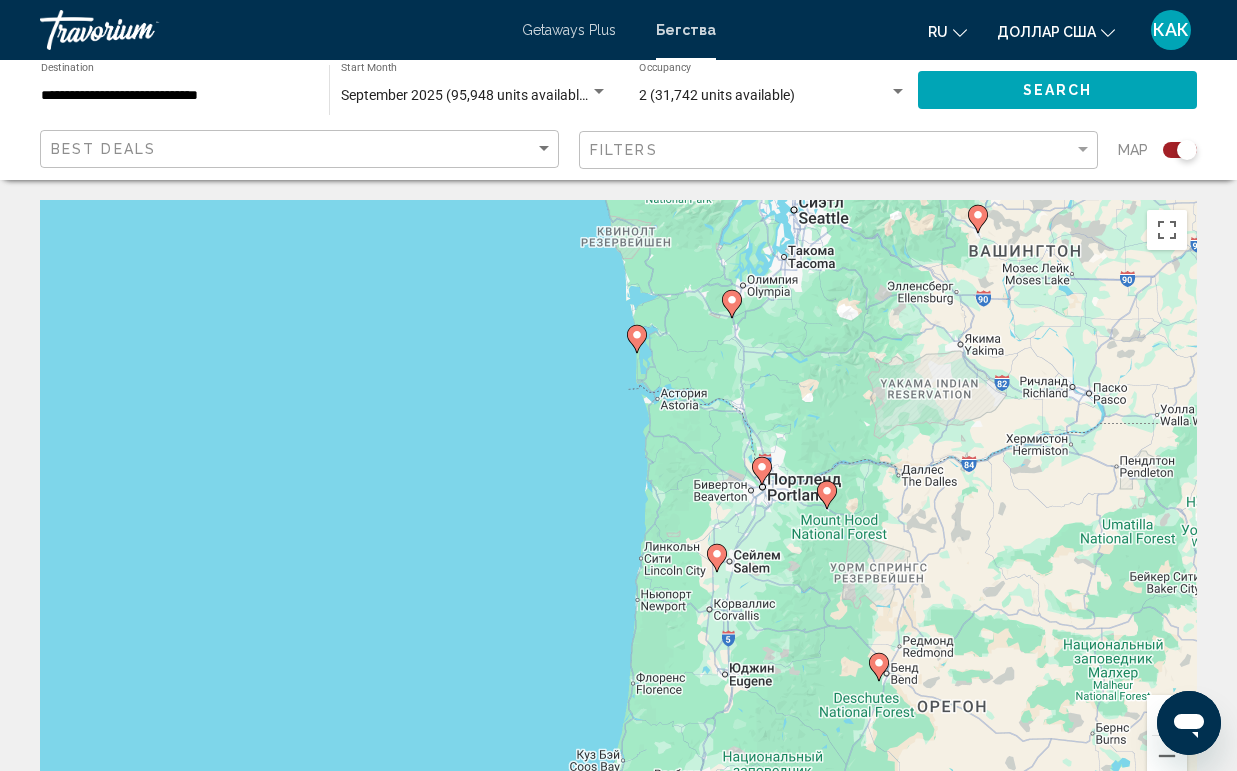 drag, startPoint x: 722, startPoint y: 615, endPoint x: 767, endPoint y: 549, distance: 79.881165 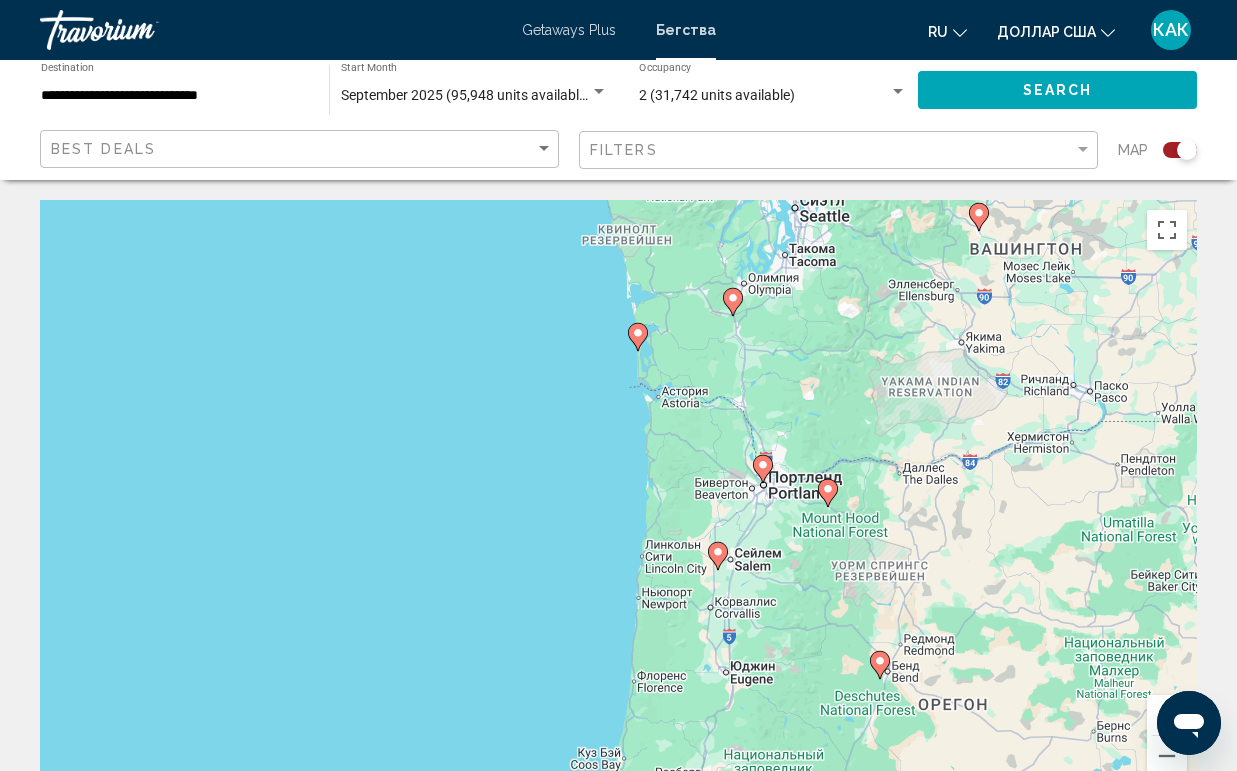click 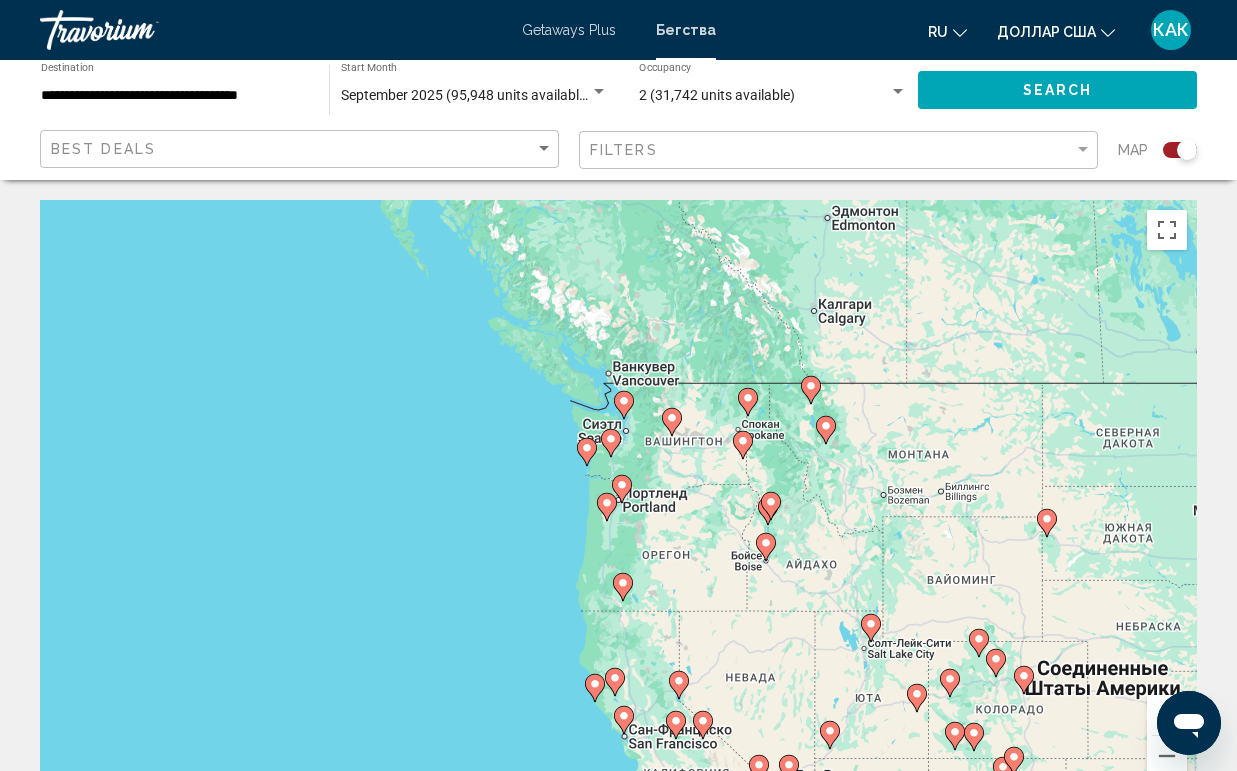 click 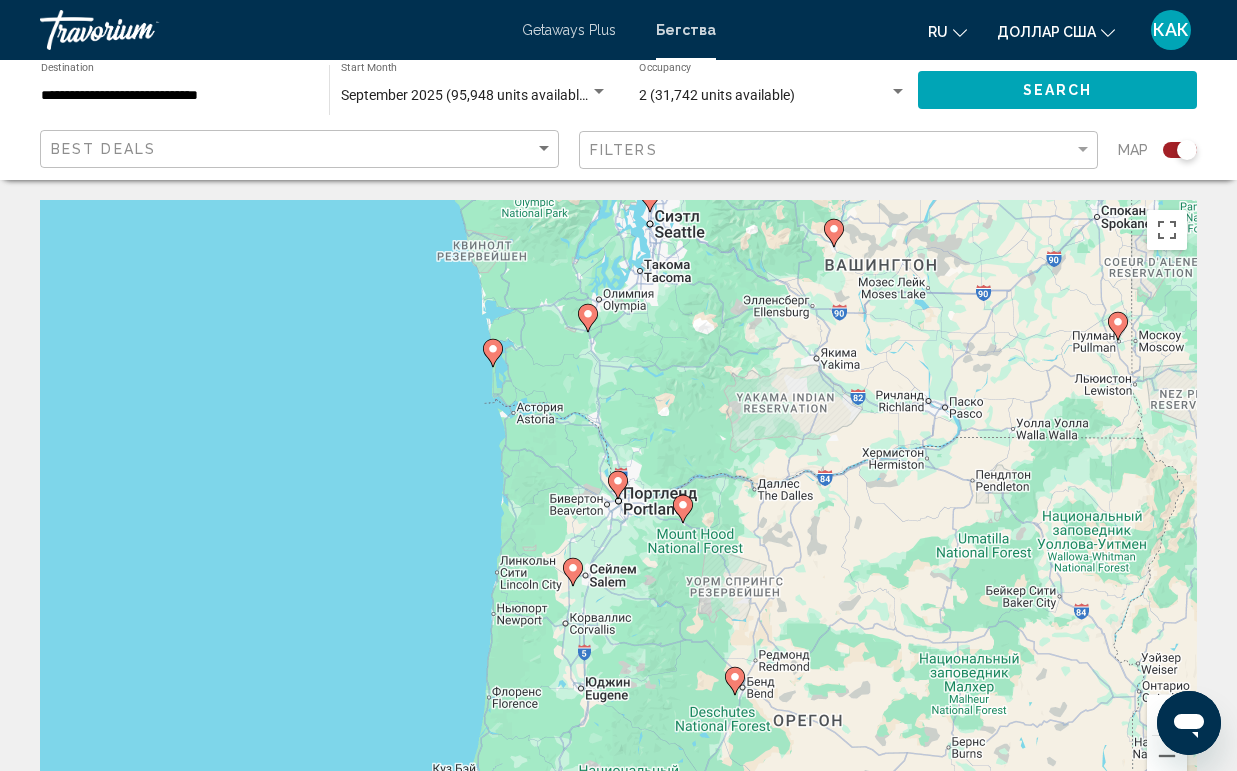 click 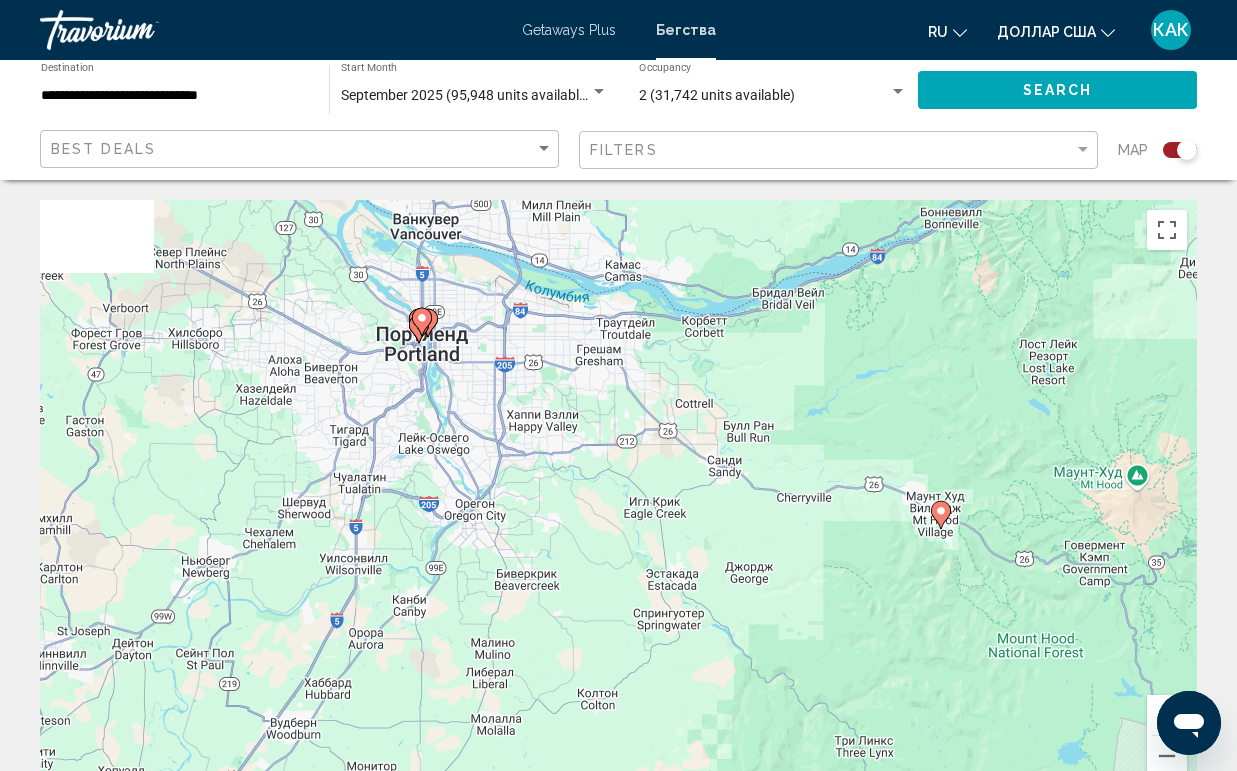 drag, startPoint x: 504, startPoint y: 516, endPoint x: 1109, endPoint y: 594, distance: 610.0074 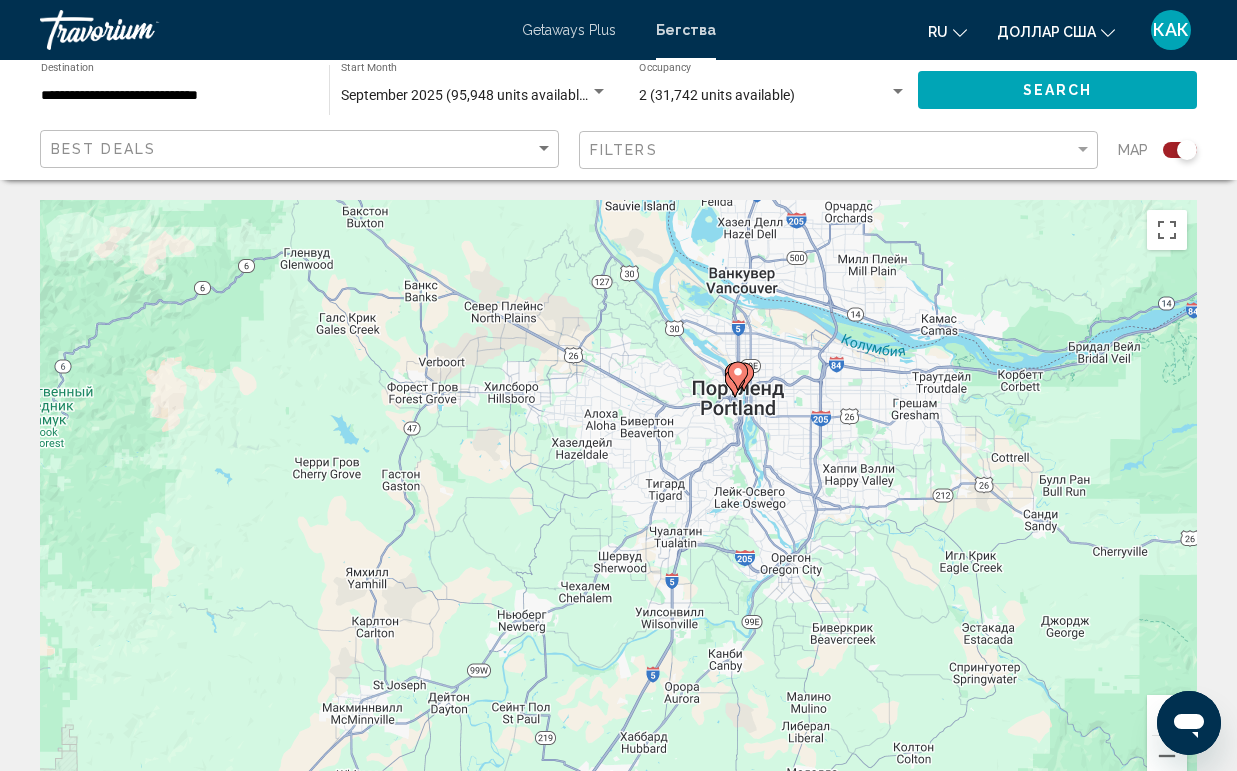 click 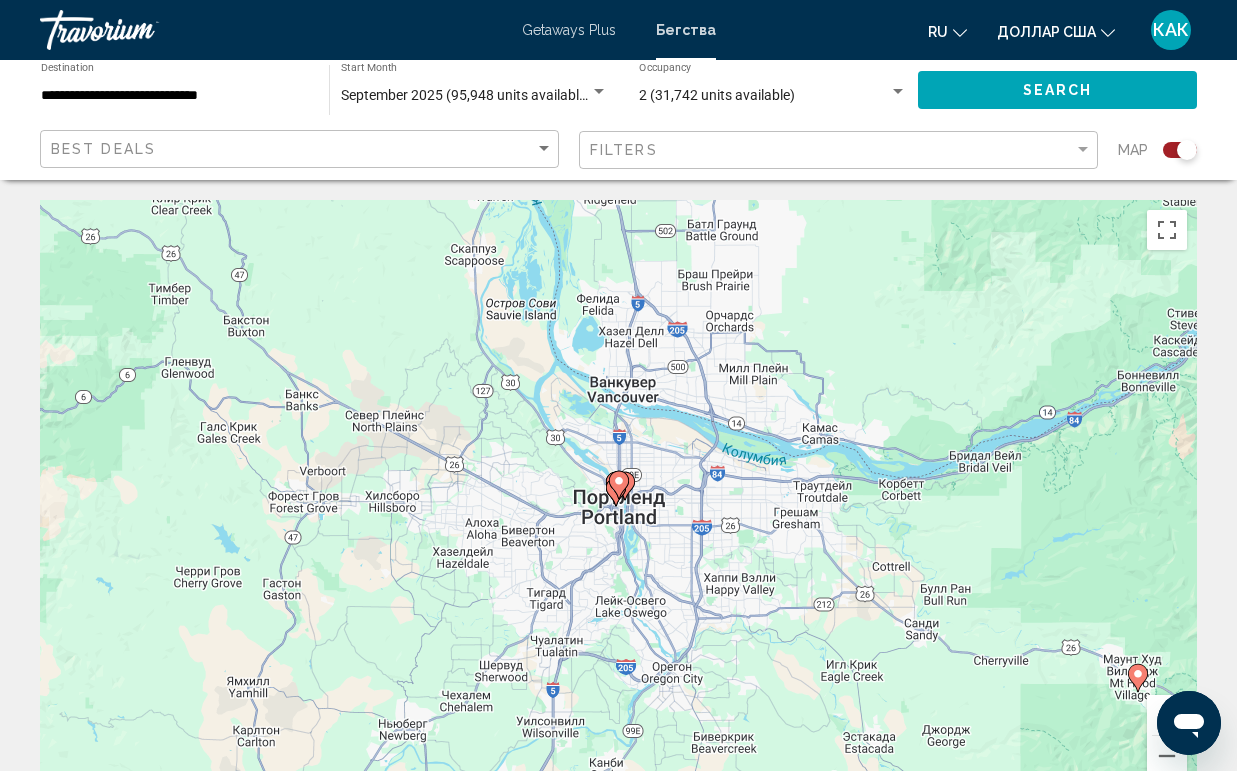 click on "Для навигации используйте клавиши со стрелками.  Чтобы активировать перетаскивание с помощью клавиатуры, нажмите Alt + Ввод. После этого перемещайте маркер, используя клавиши со стрелками. Чтобы завершить перетаскивание, нажмите клавишу Ввод. Чтобы отменить действие, нажмите клавишу Esc." at bounding box center (618, 500) 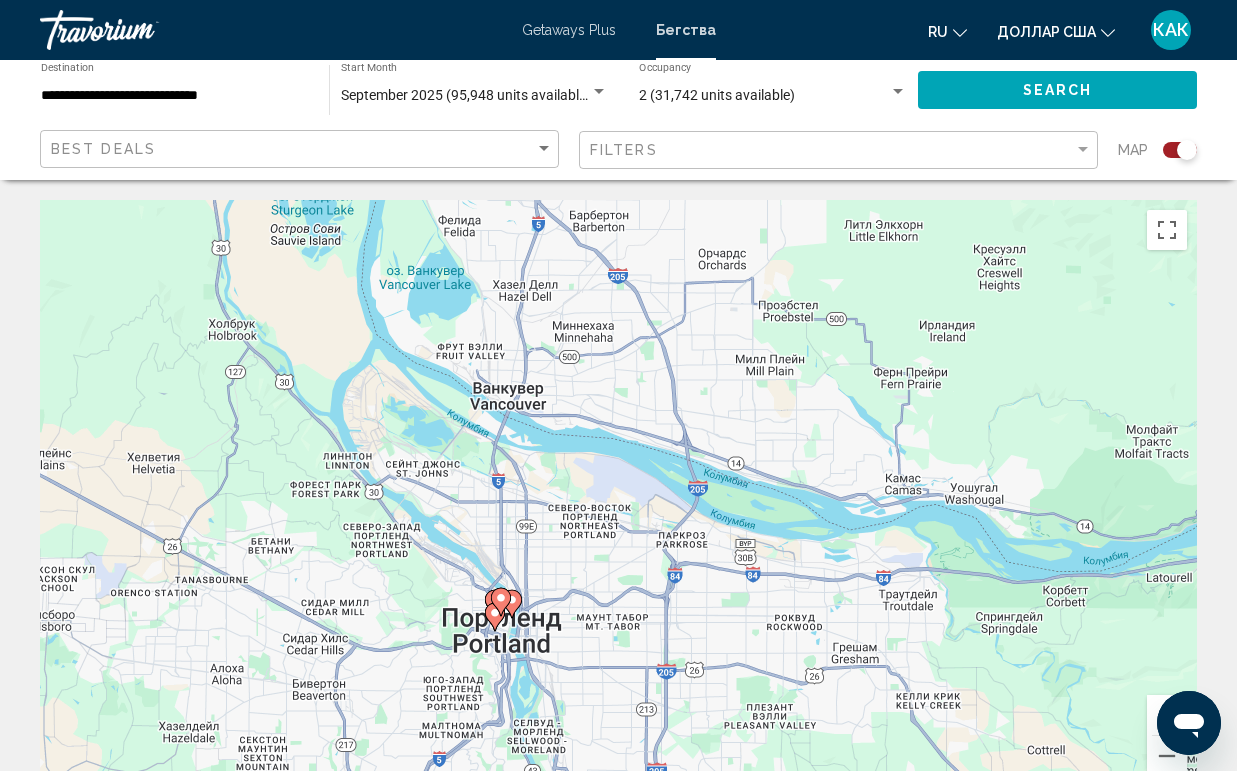 click 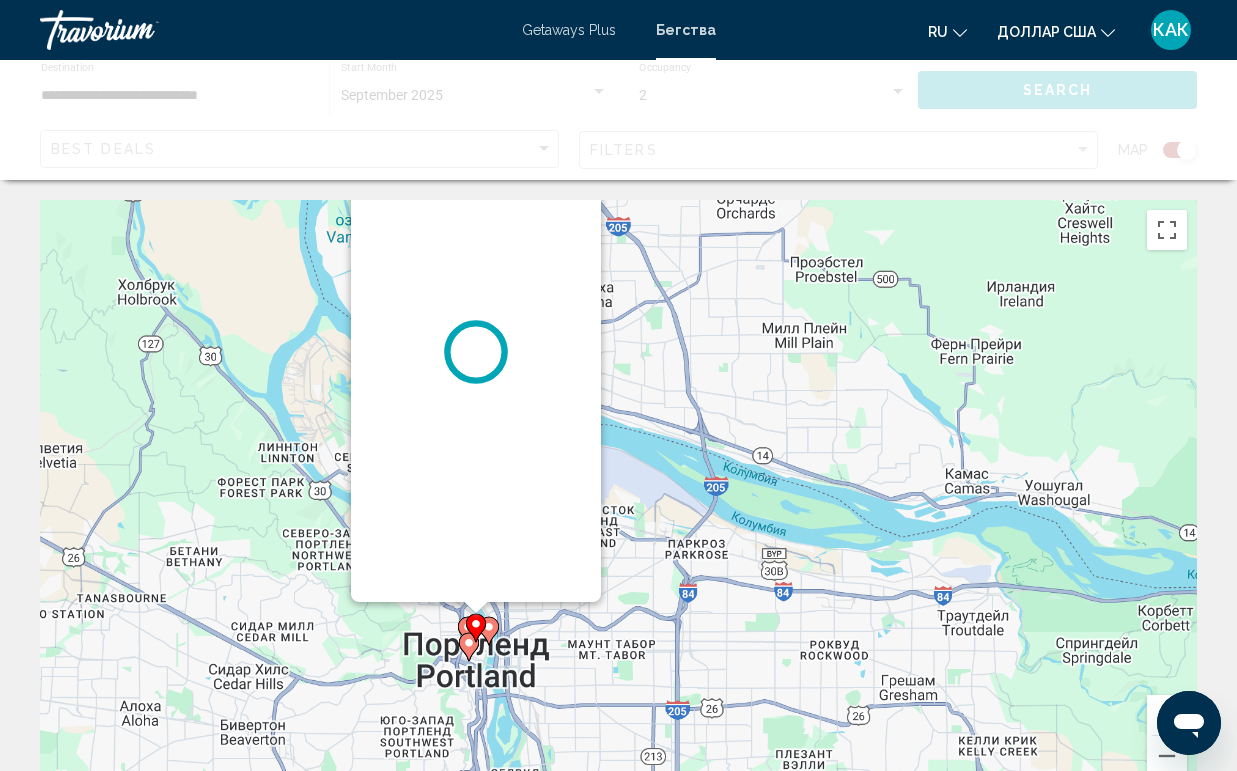 click at bounding box center (476, 352) 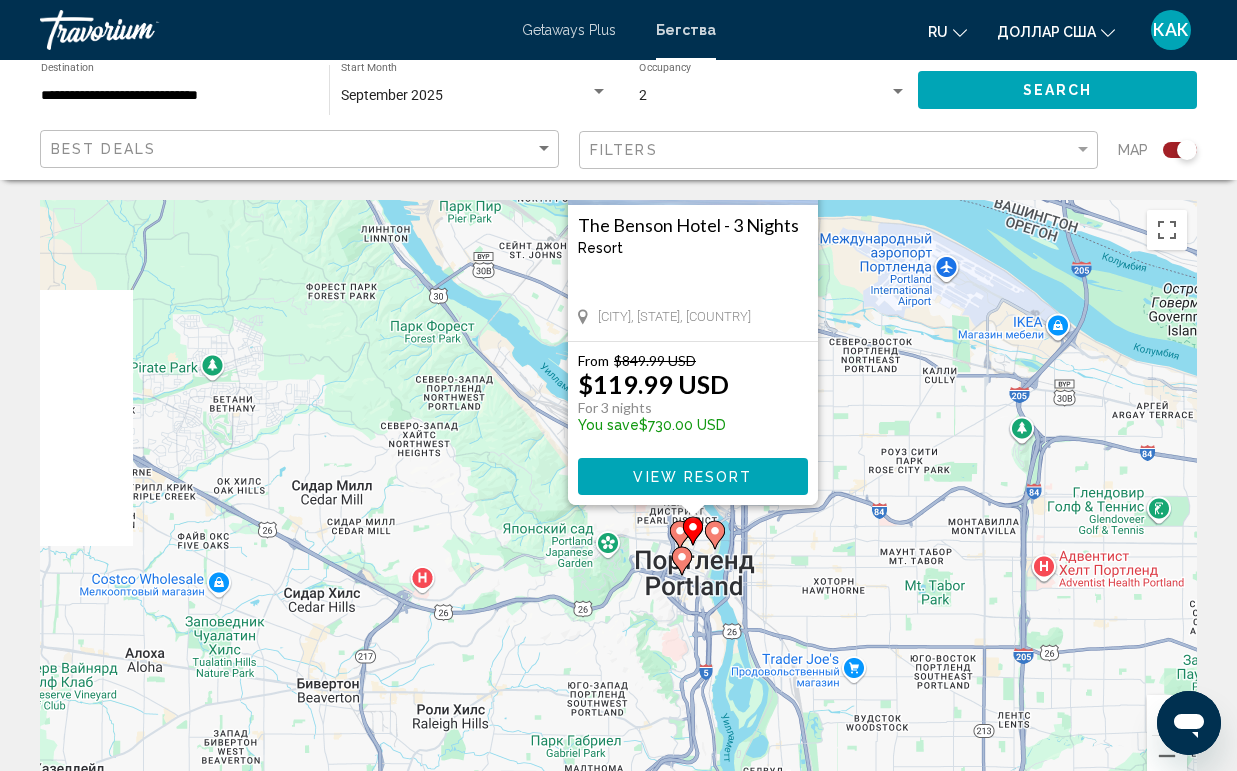 drag, startPoint x: 585, startPoint y: 640, endPoint x: 898, endPoint y: 412, distance: 387.23764 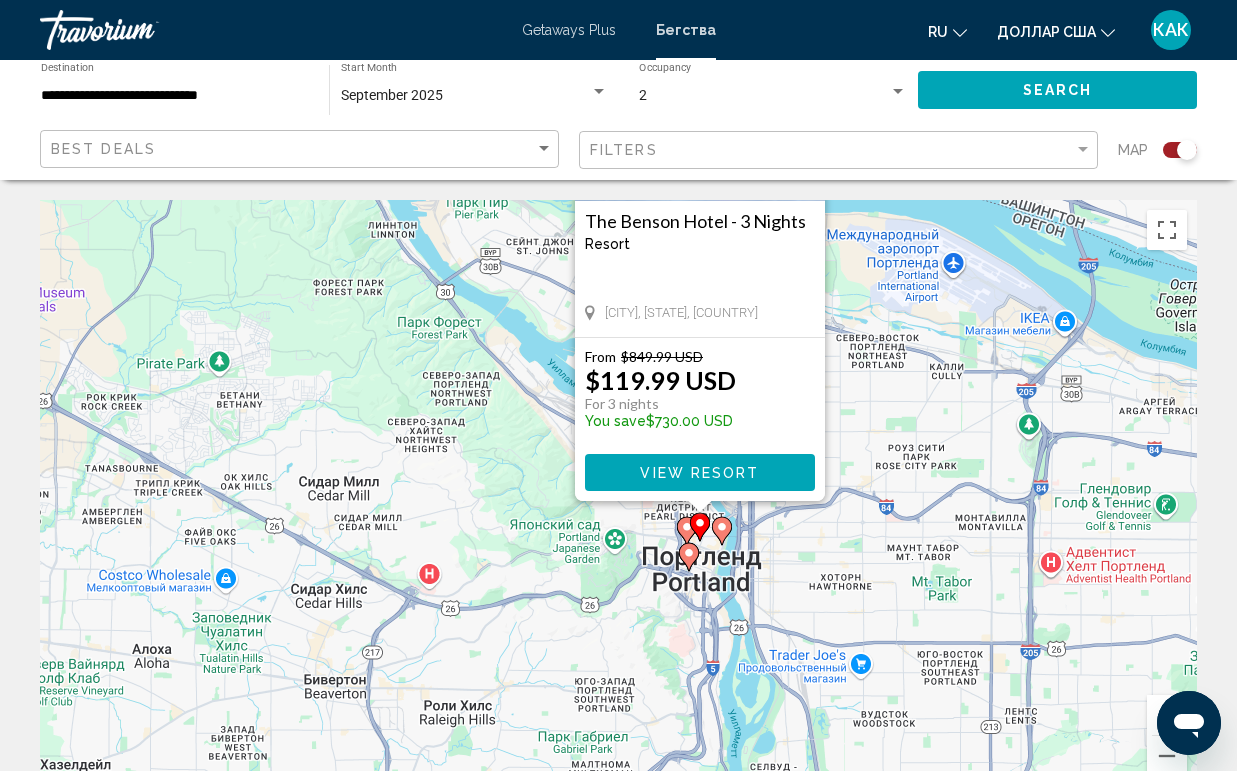 click 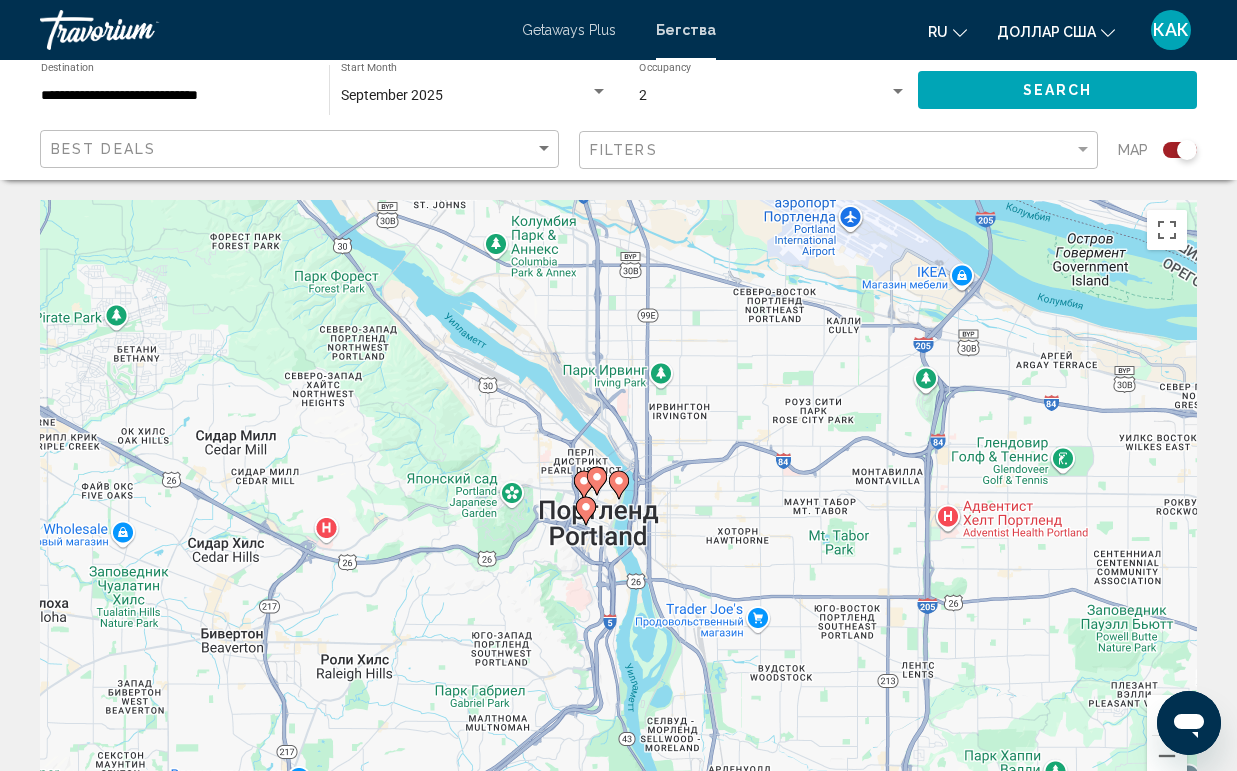 click 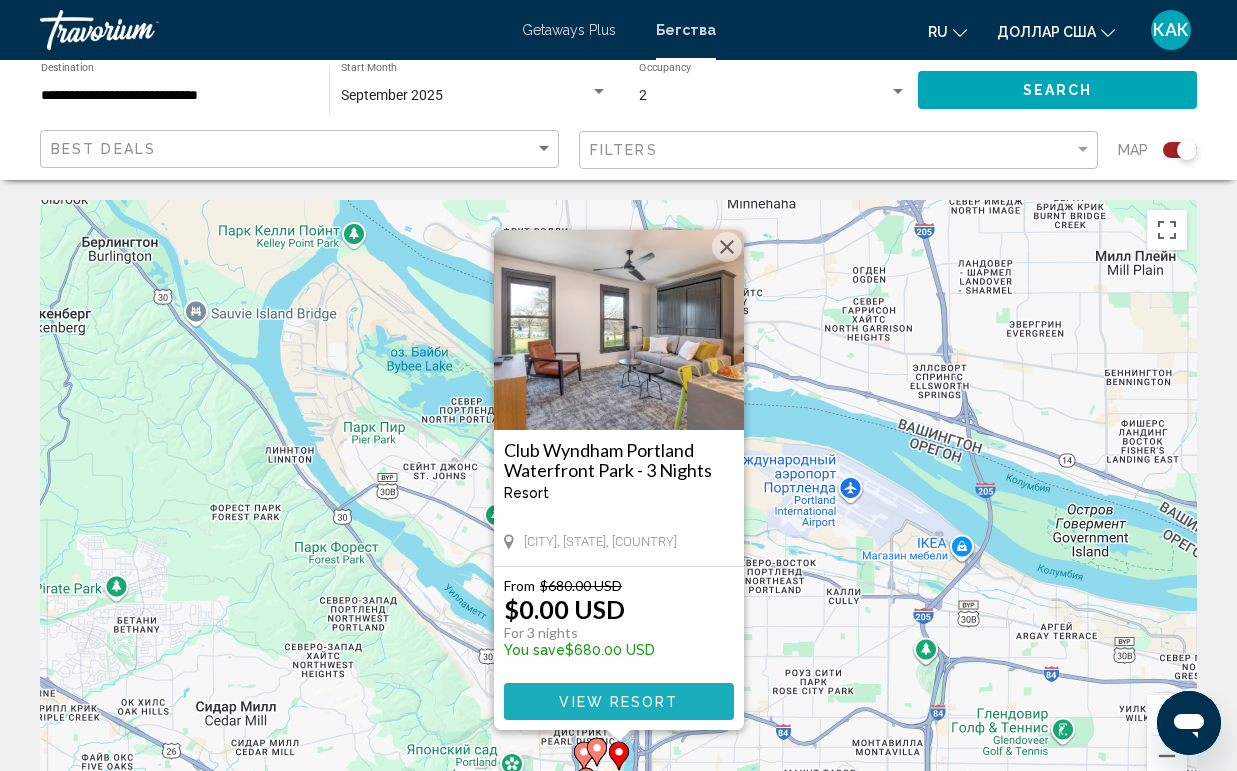 click on "View Resort" at bounding box center [618, 702] 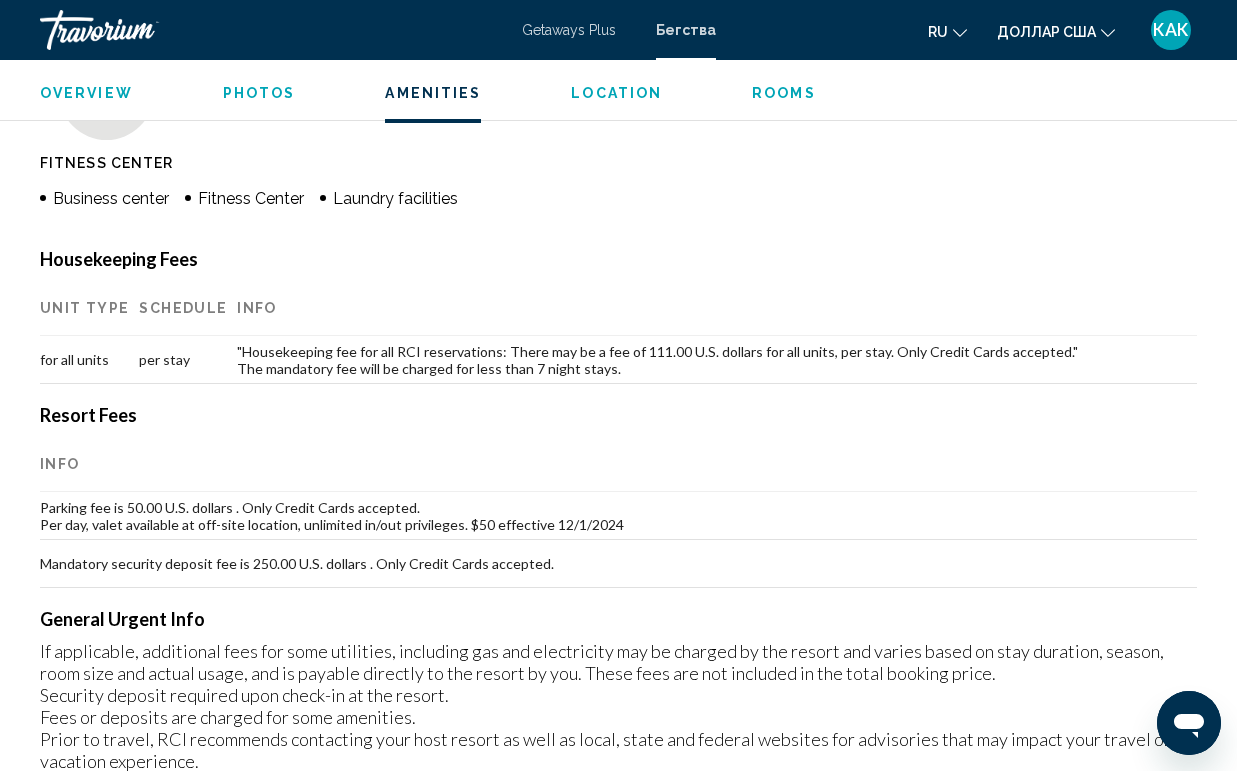 scroll, scrollTop: 1981, scrollLeft: 0, axis: vertical 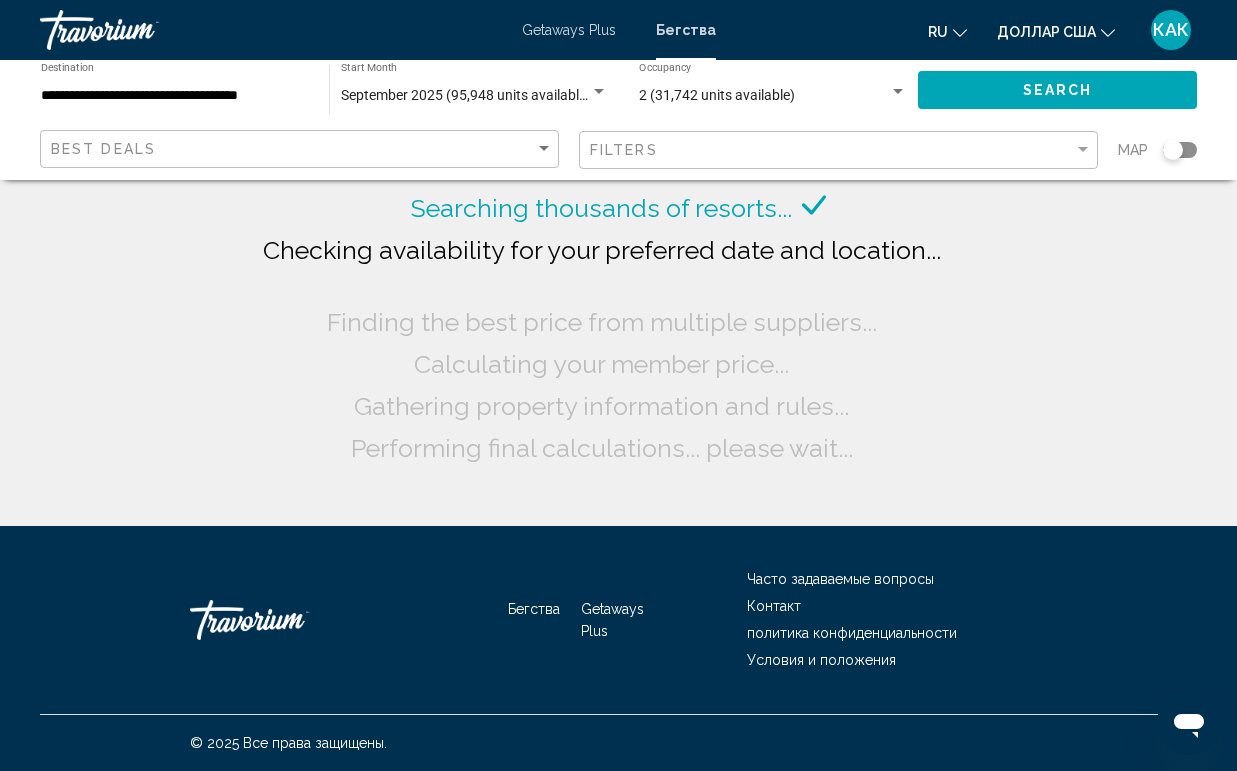 click on "Best Deals Filters Map" 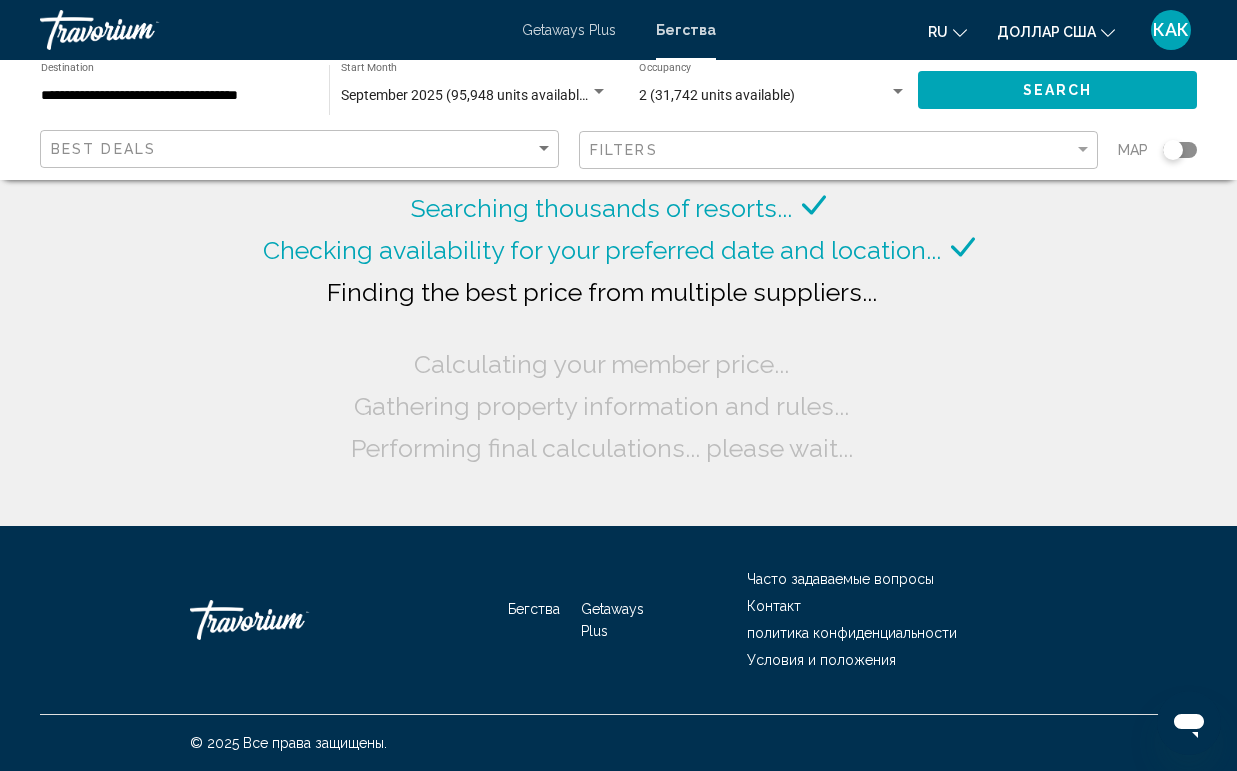 click 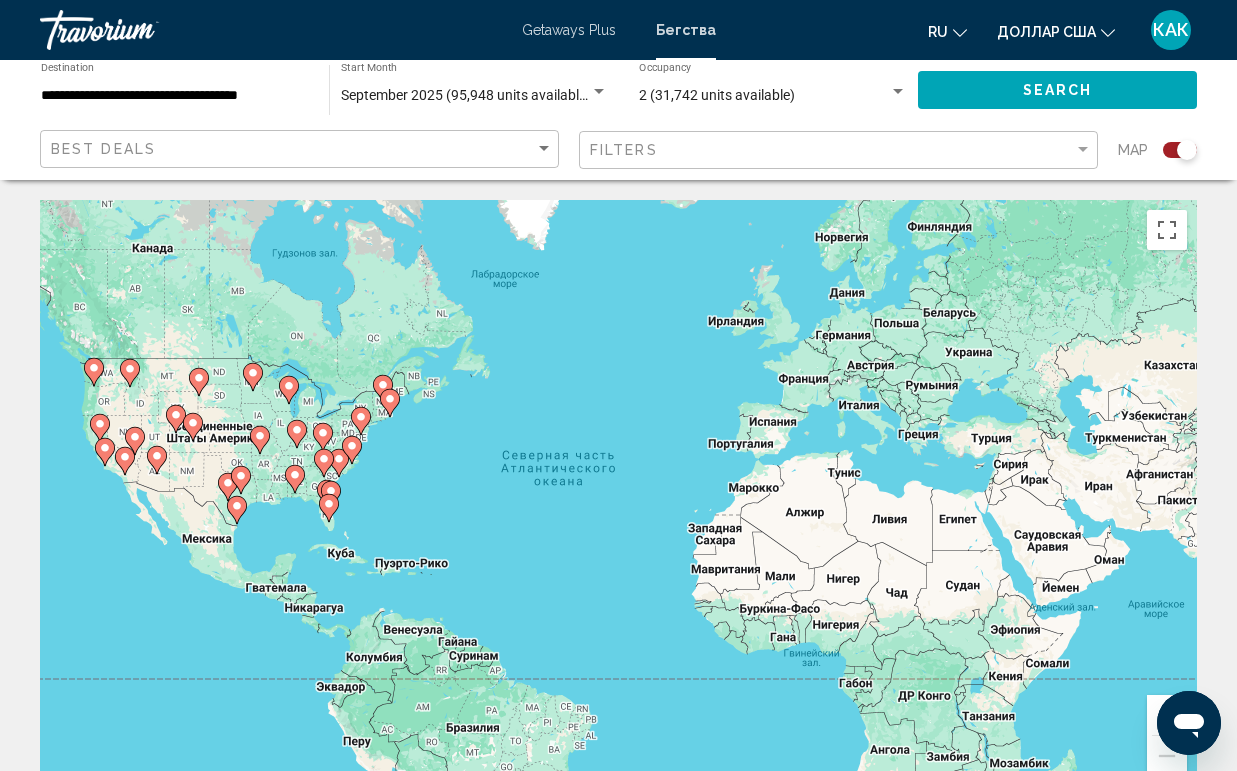 click on "Чтобы активировать перетаскивание с помощью клавиатуры, нажмите Alt + Ввод. После этого перемещайте маркер, используя клавиши со стрелками. Чтобы завершить перетаскивание, нажмите клавишу Ввод. Чтобы отменить действие, нажмите клавишу Esc." at bounding box center (618, 500) 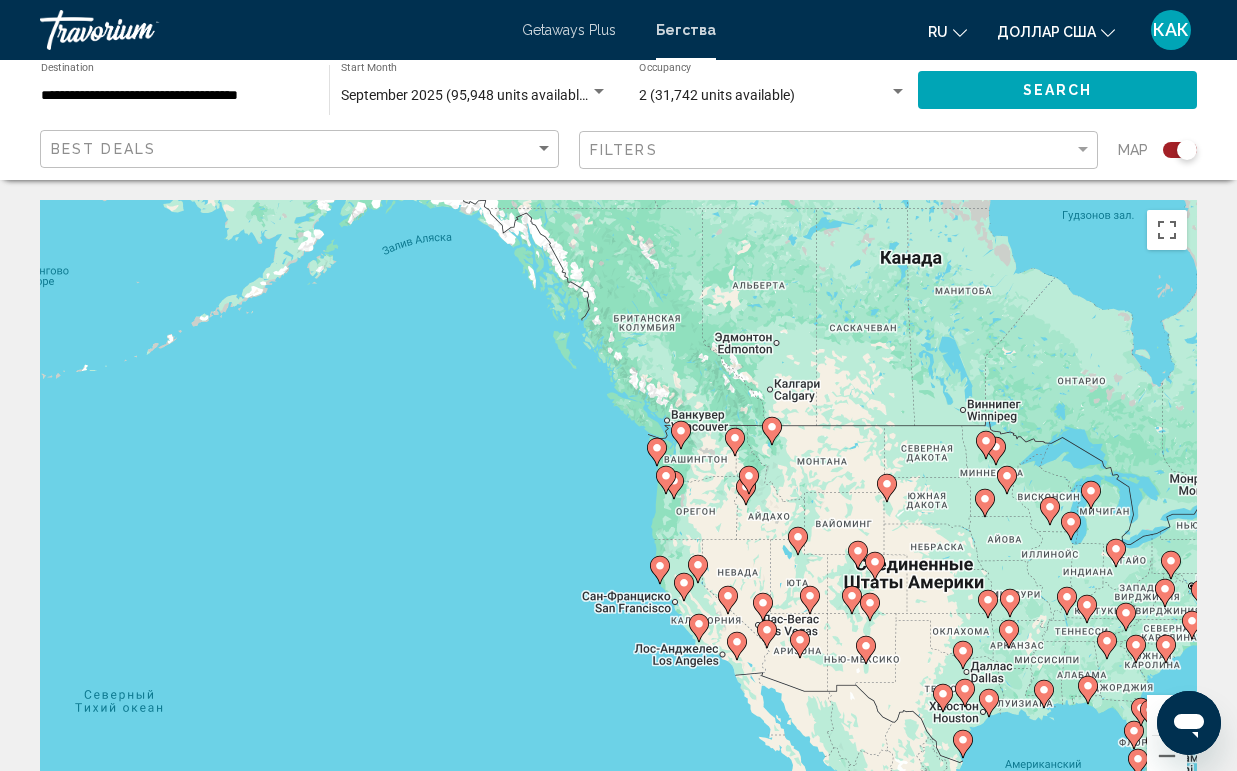 drag, startPoint x: 146, startPoint y: 436, endPoint x: 797, endPoint y: 580, distance: 666.7361 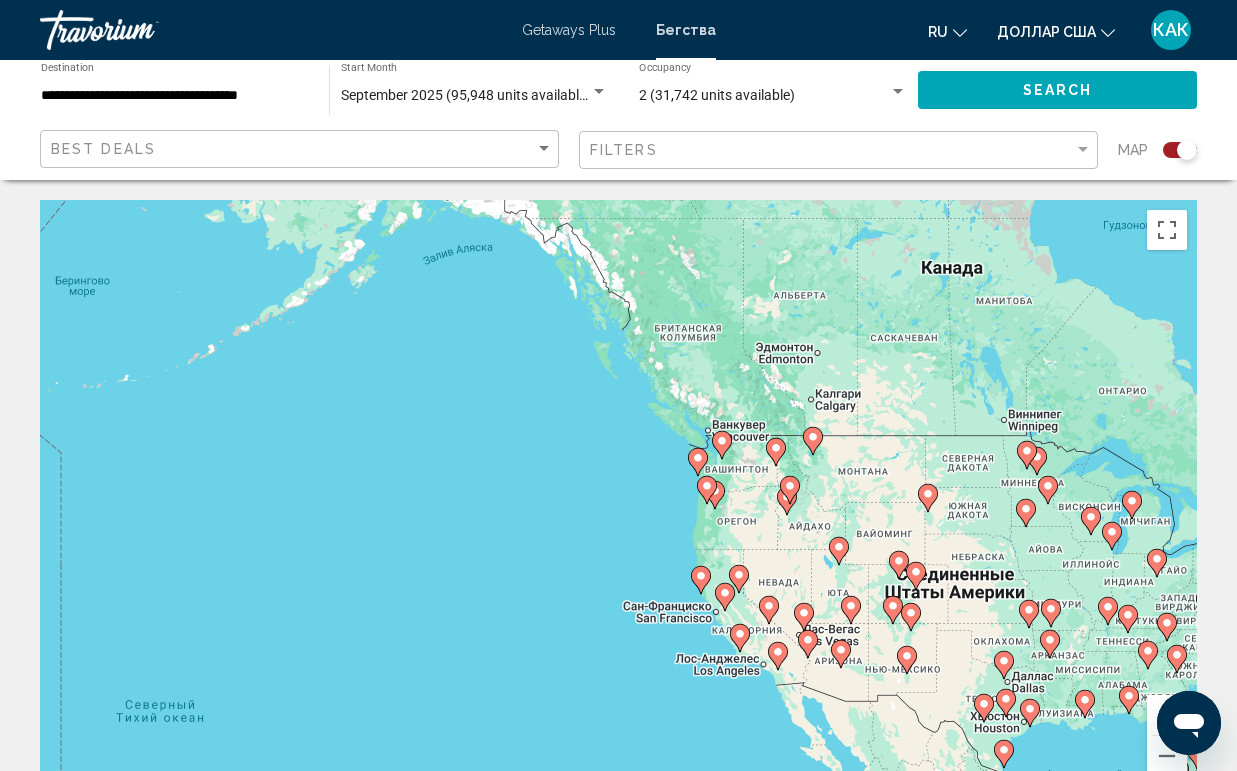 click on "Чтобы активировать перетаскивание с помощью клавиатуры, нажмите Alt + Ввод. После этого перемещайте маркер, используя клавиши со стрелками. Чтобы завершить перетаскивание, нажмите клавишу Ввод. Чтобы отменить действие, нажмите клавишу Esc." at bounding box center (618, 500) 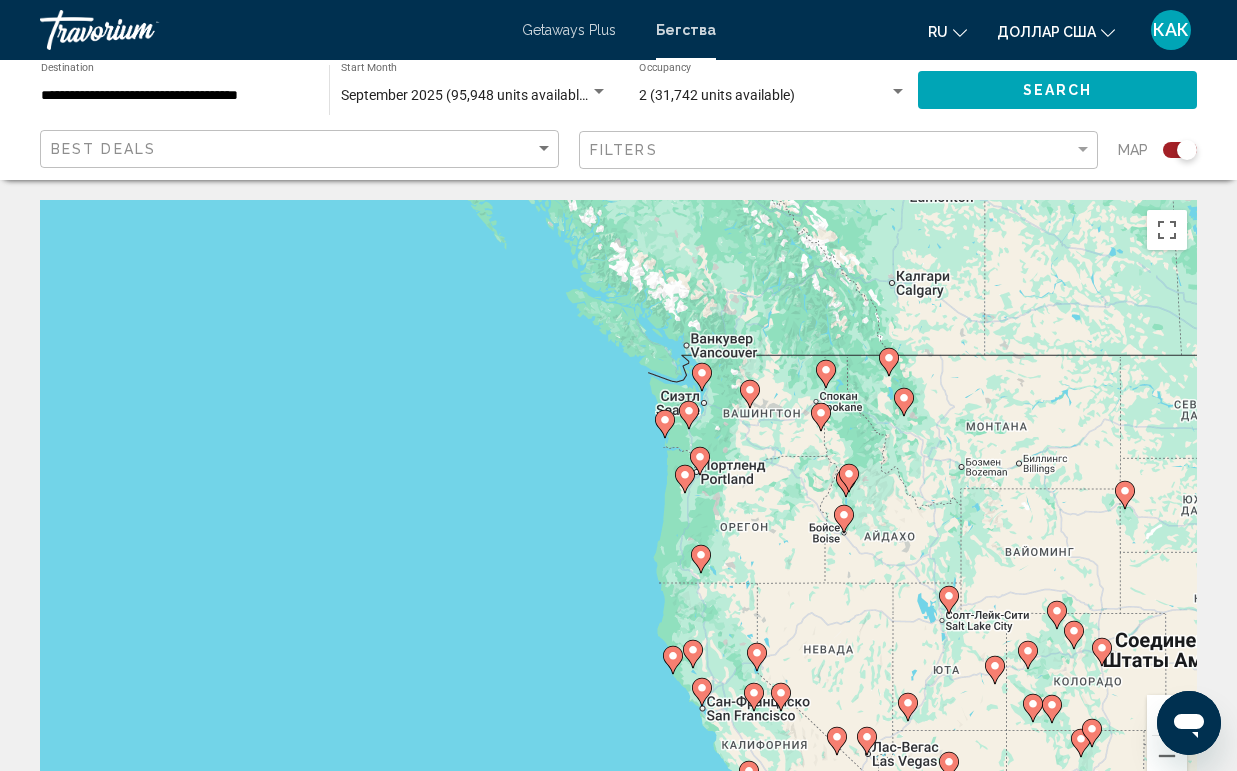 click on "Чтобы активировать перетаскивание с помощью клавиатуры, нажмите Alt + Ввод. После этого перемещайте маркер, используя клавиши со стрелками. Чтобы завершить перетаскивание, нажмите клавишу Ввод. Чтобы отменить действие, нажмите клавишу Esc." at bounding box center (618, 500) 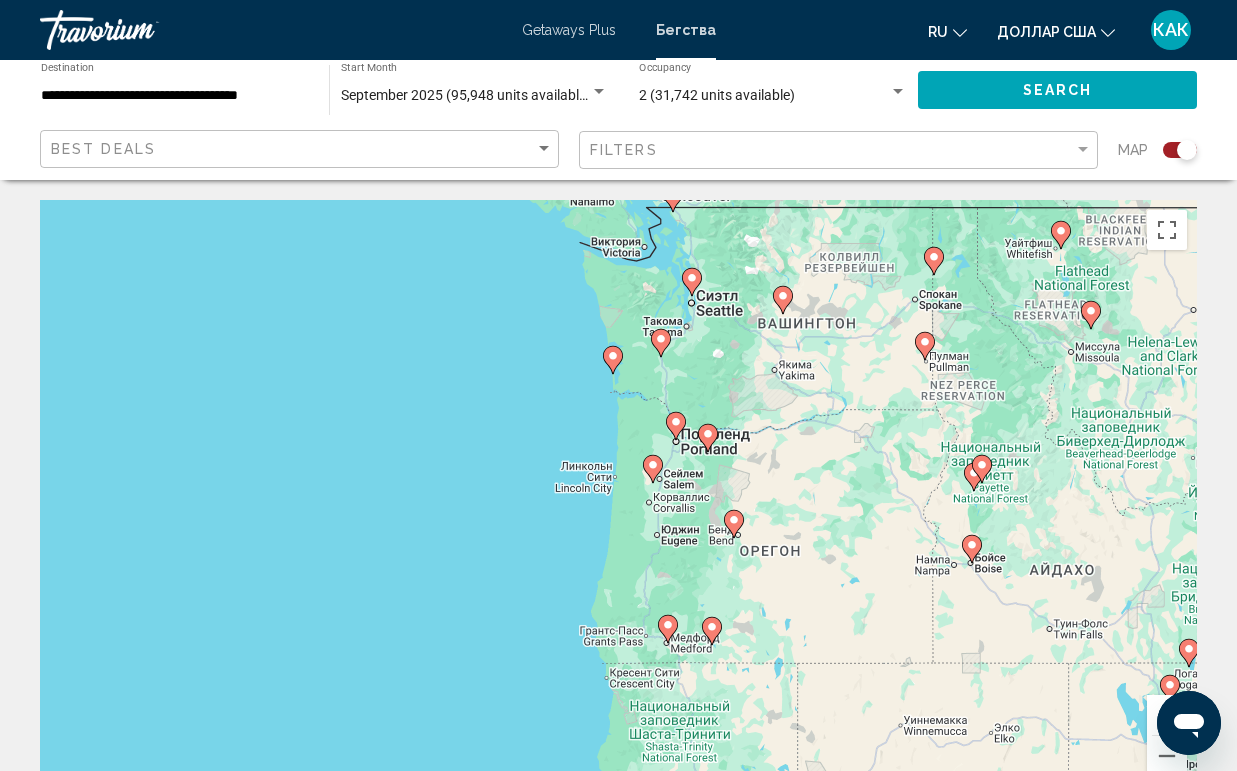 drag, startPoint x: 710, startPoint y: 382, endPoint x: 796, endPoint y: 391, distance: 86.46965 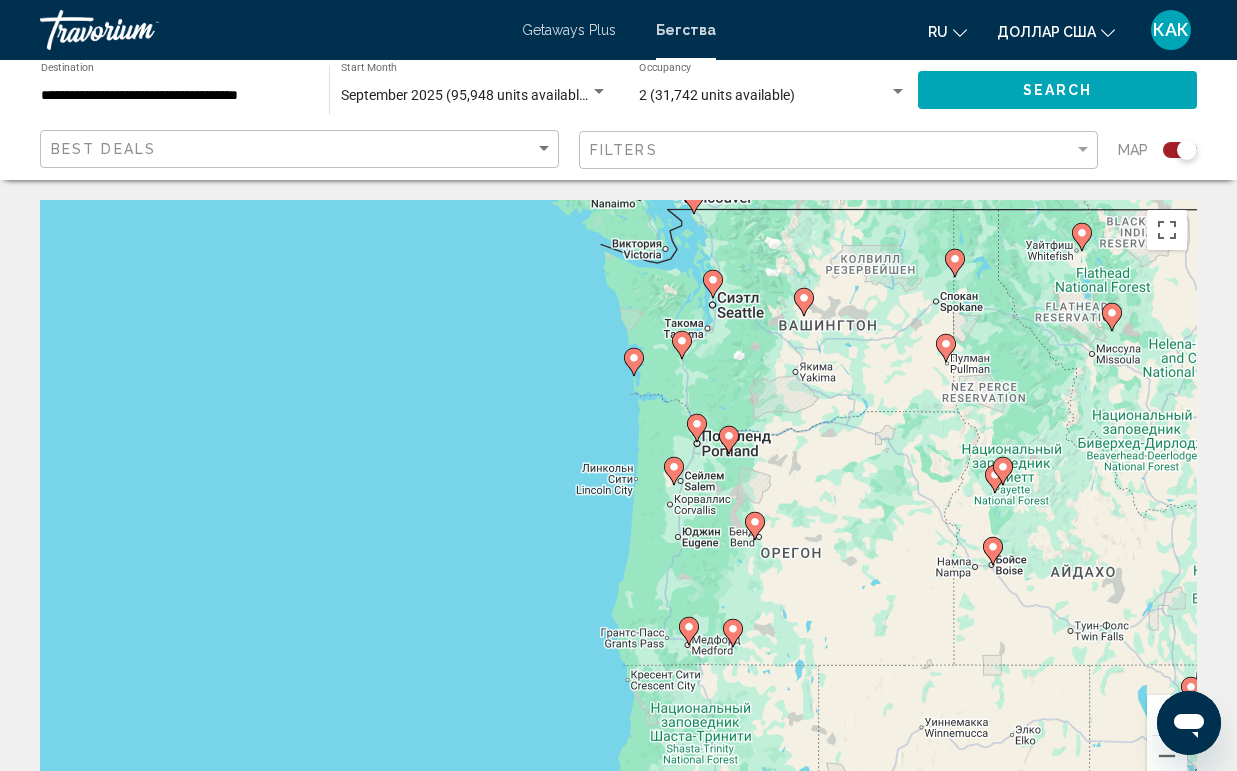 click on "Чтобы активировать перетаскивание с помощью клавиатуры, нажмите Alt + Ввод. После этого перемещайте маркер, используя клавиши со стрелками. Чтобы завершить перетаскивание, нажмите клавишу Ввод. Чтобы отменить действие, нажмите клавишу Esc." at bounding box center (618, 500) 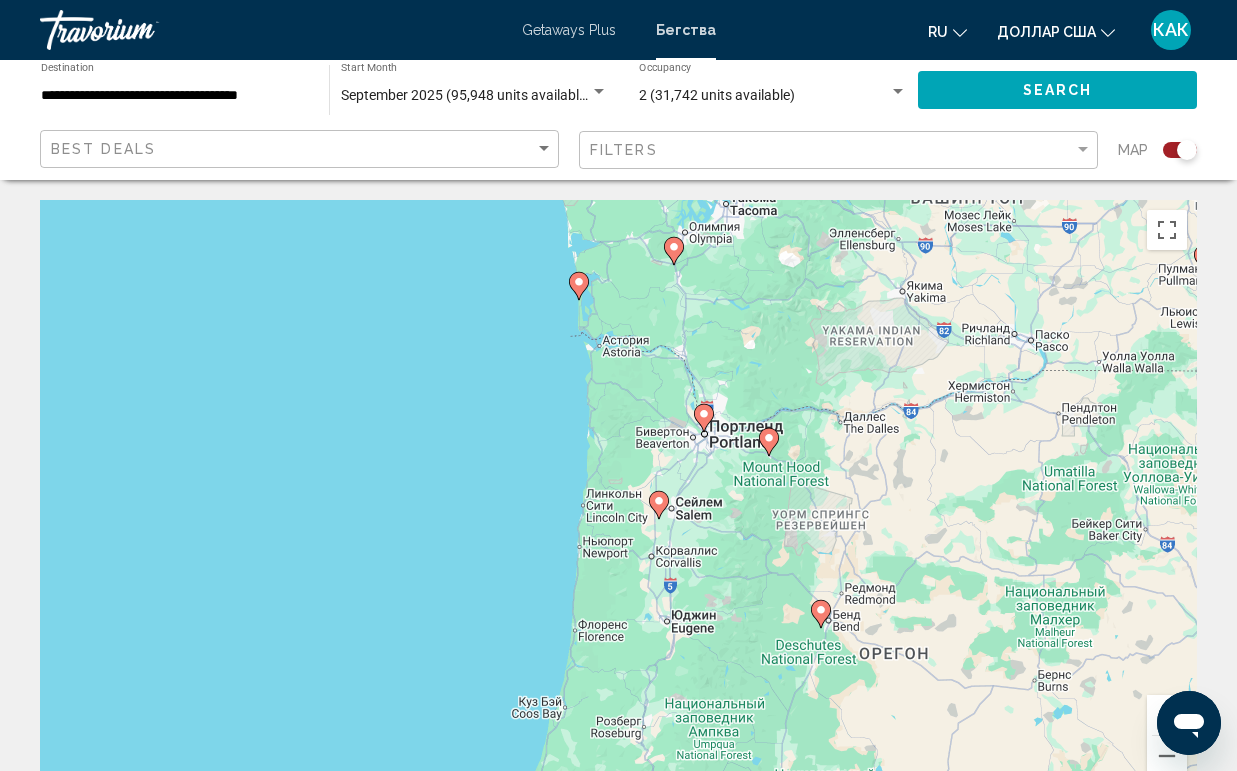click on "Чтобы активировать перетаскивание с помощью клавиатуры, нажмите Alt + Ввод. После этого перемещайте маркер, используя клавиши со стрелками. Чтобы завершить перетаскивание, нажмите клавишу Ввод. Чтобы отменить действие, нажмите клавишу Esc." at bounding box center (618, 500) 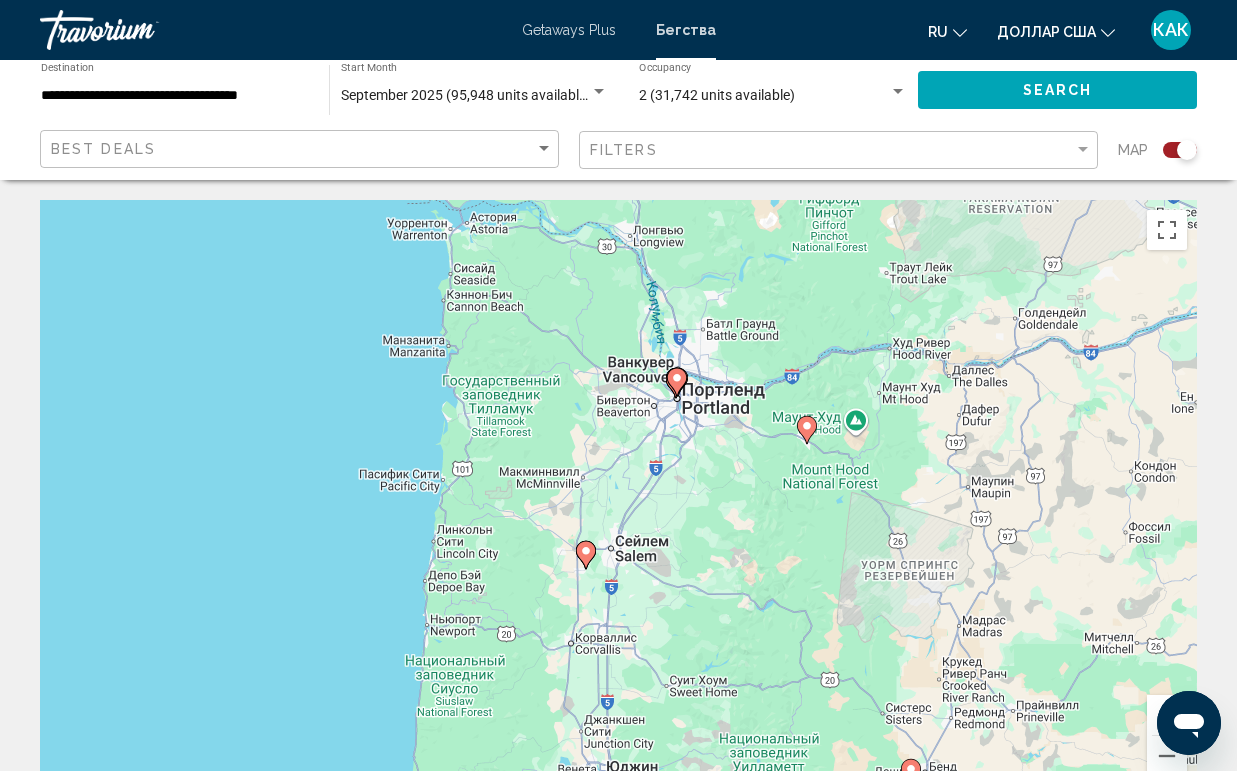 click on "Чтобы активировать перетаскивание с помощью клавиатуры, нажмите Alt + Ввод. После этого перемещайте маркер, используя клавиши со стрелками. Чтобы завершить перетаскивание, нажмите клавишу Ввод. Чтобы отменить действие, нажмите клавишу Esc." at bounding box center [618, 500] 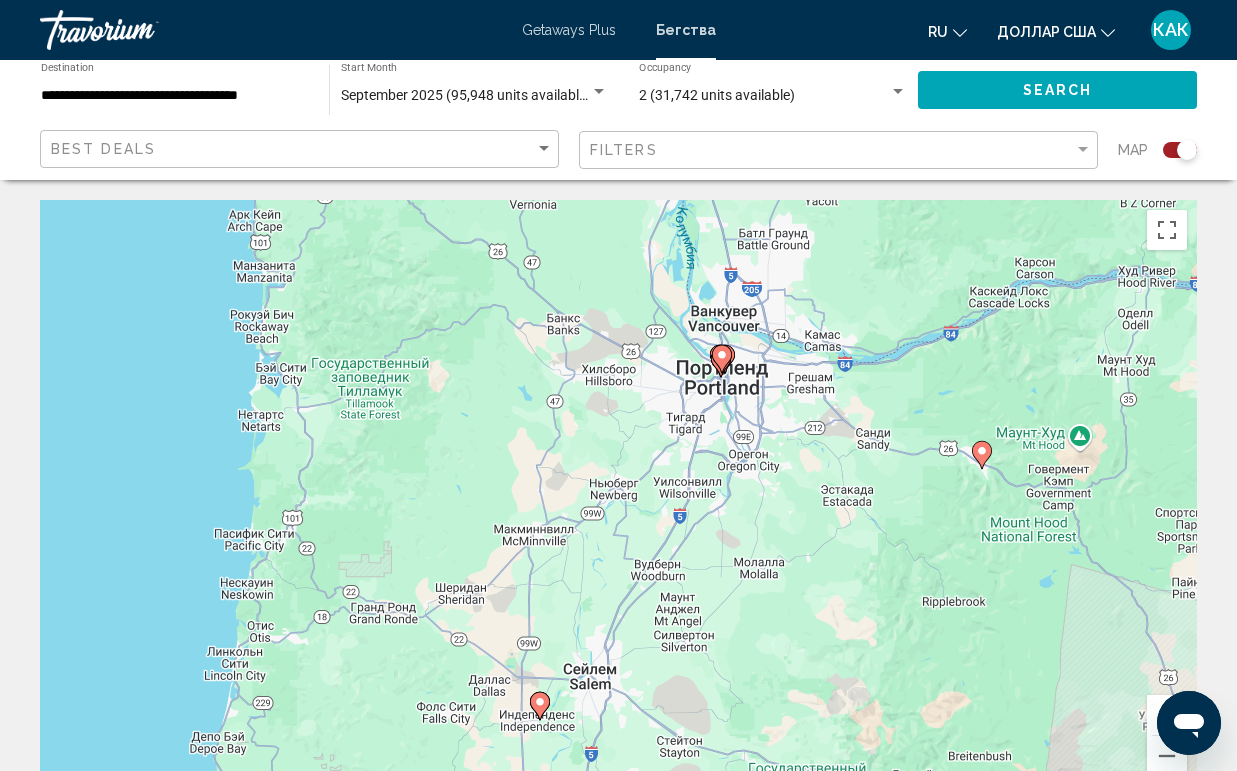 click on "Чтобы активировать перетаскивание с помощью клавиатуры, нажмите Alt + Ввод. После этого перемещайте маркер, используя клавиши со стрелками. Чтобы завершить перетаскивание, нажмите клавишу Ввод. Чтобы отменить действие, нажмите клавишу Esc." at bounding box center (618, 500) 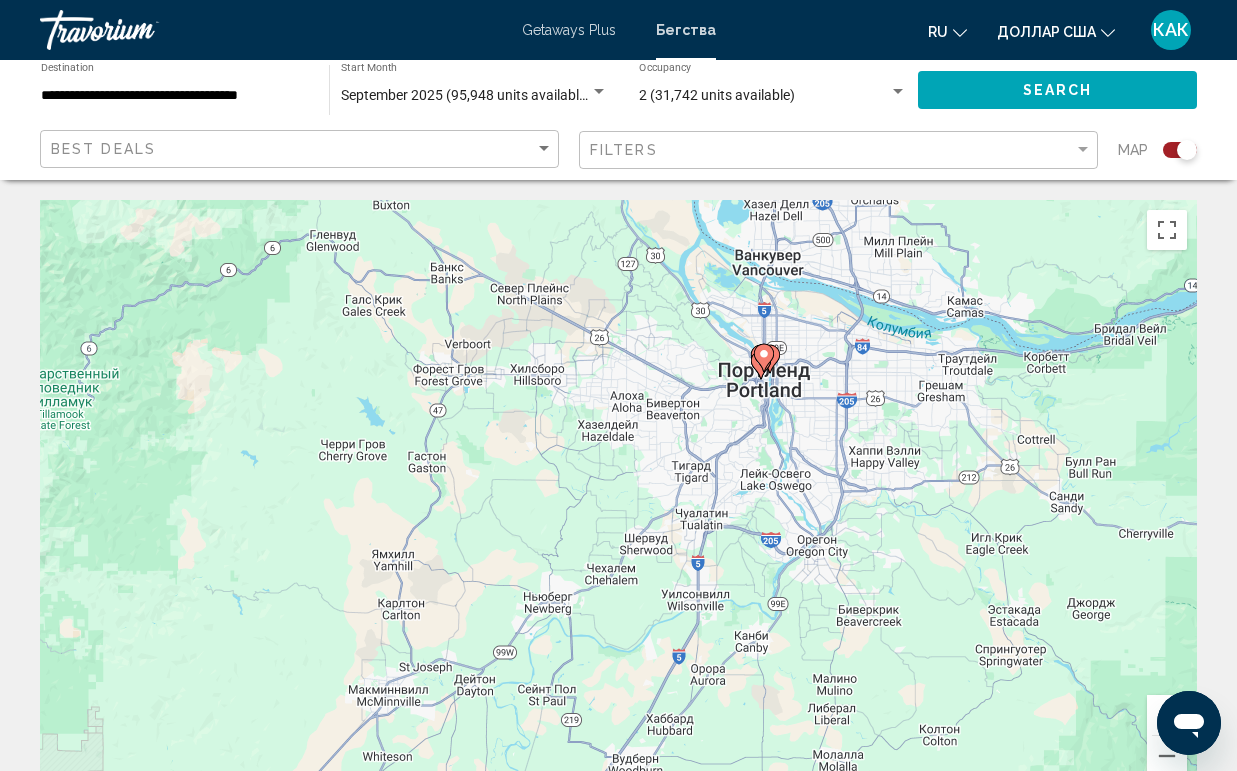 click on "Чтобы активировать перетаскивание с помощью клавиатуры, нажмите Alt + Ввод. После этого перемещайте маркер, используя клавиши со стрелками. Чтобы завершить перетаскивание, нажмите клавишу Ввод. Чтобы отменить действие, нажмите клавишу Esc." at bounding box center [618, 500] 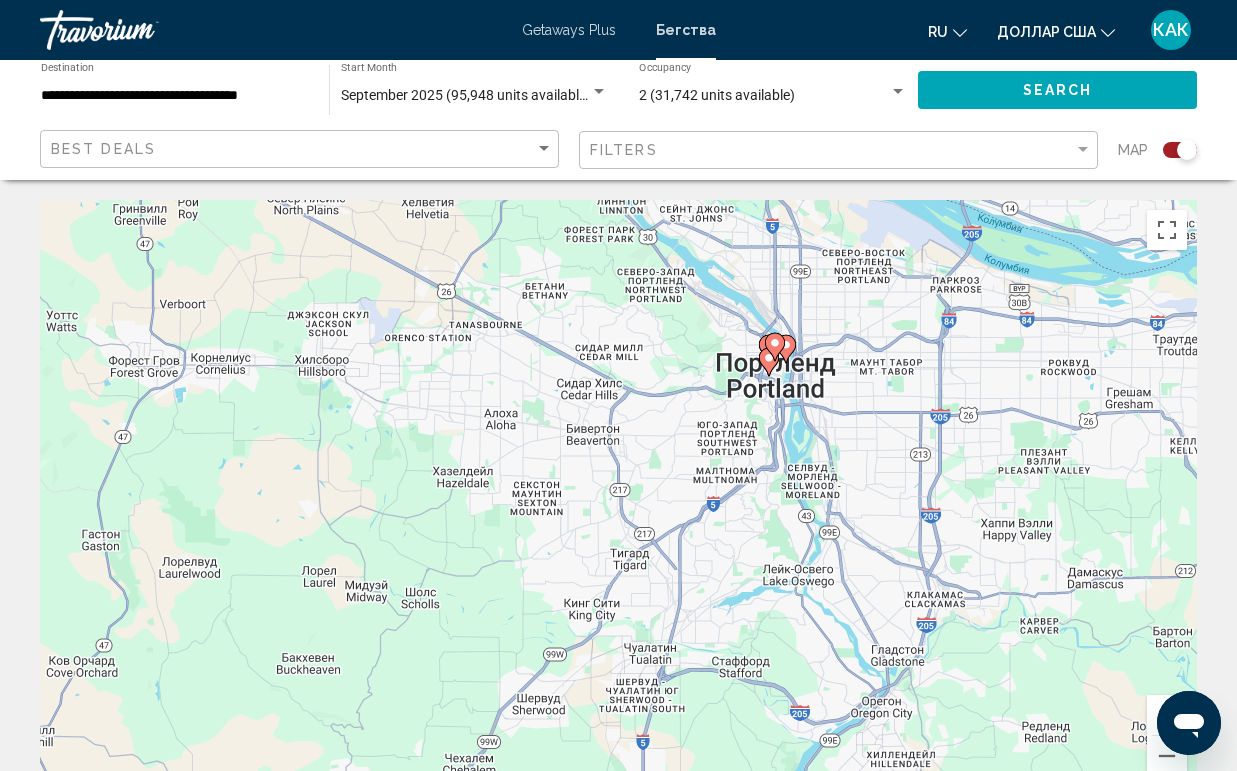 click on "Чтобы активировать перетаскивание с помощью клавиатуры, нажмите Alt + Ввод. После этого перемещайте маркер, используя клавиши со стрелками. Чтобы завершить перетаскивание, нажмите клавишу Ввод. Чтобы отменить действие, нажмите клавишу Esc." at bounding box center [618, 500] 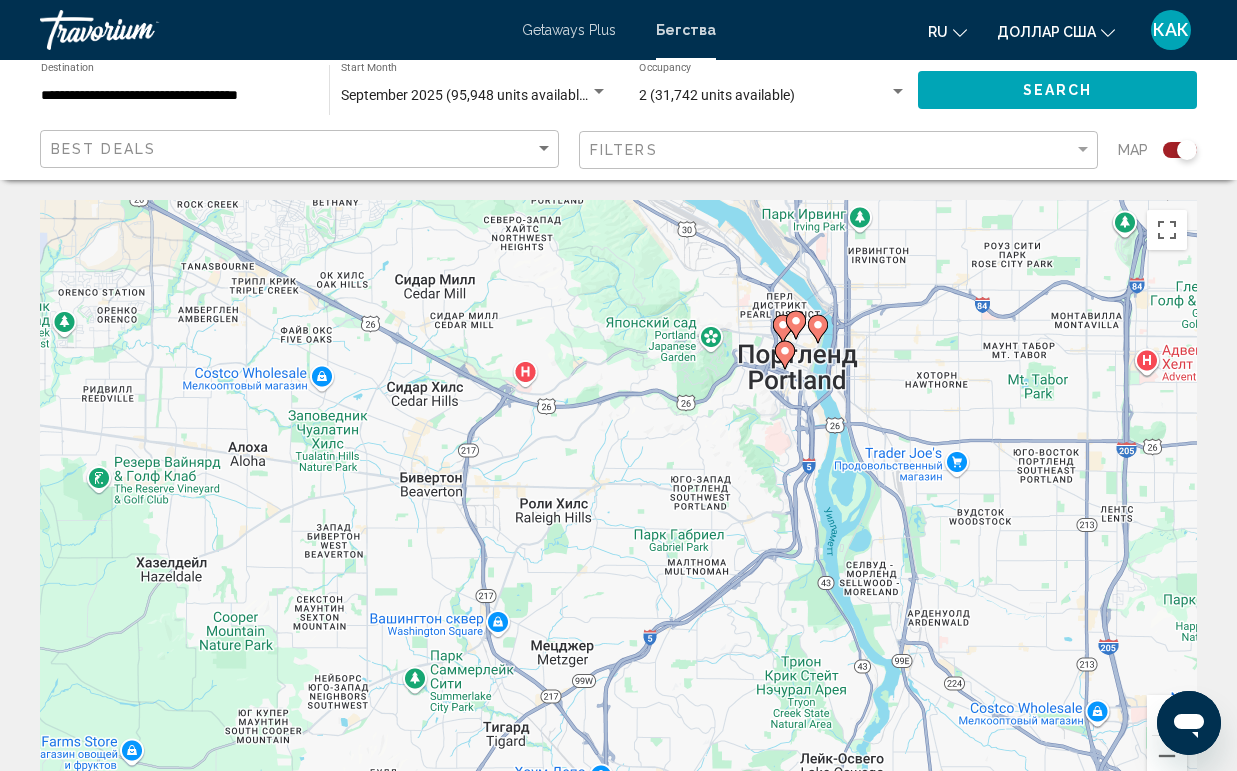 click on "Чтобы активировать перетаскивание с помощью клавиатуры, нажмите Alt + Ввод. После этого перемещайте маркер, используя клавиши со стрелками. Чтобы завершить перетаскивание, нажмите клавишу Ввод. Чтобы отменить действие, нажмите клавишу Esc." at bounding box center [618, 500] 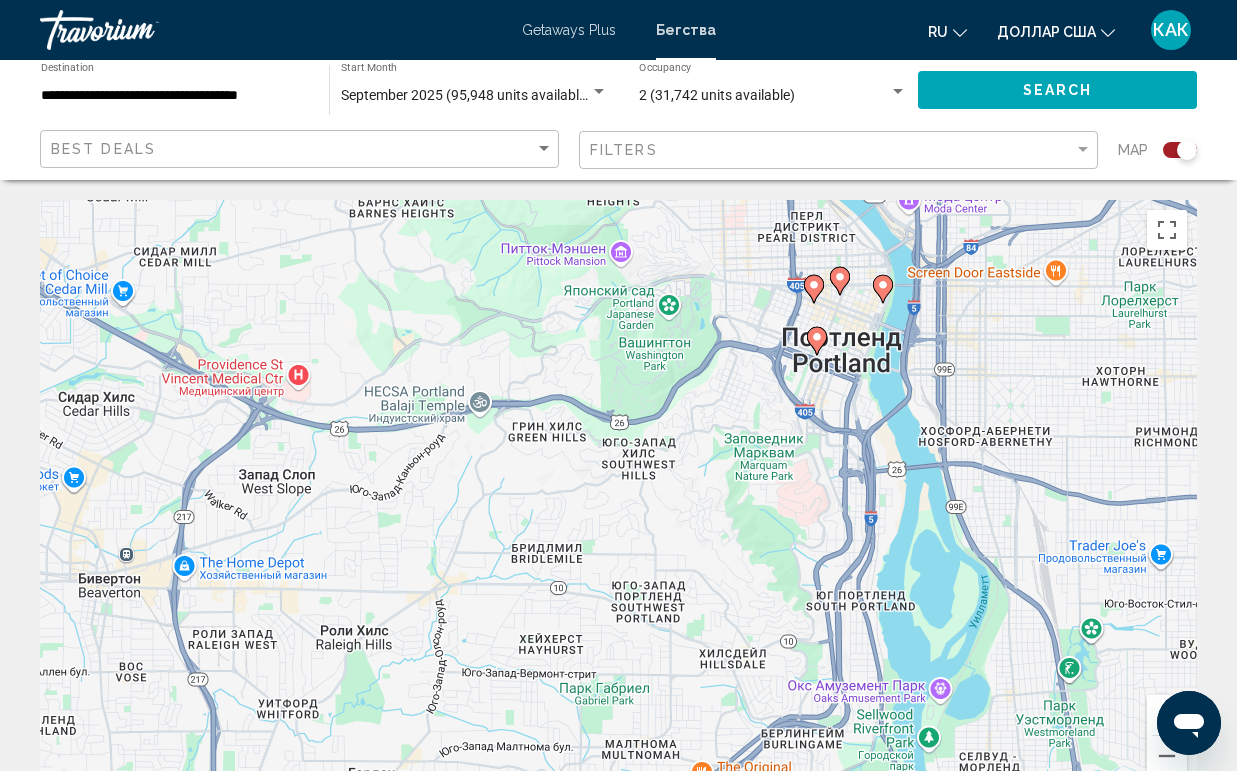 click 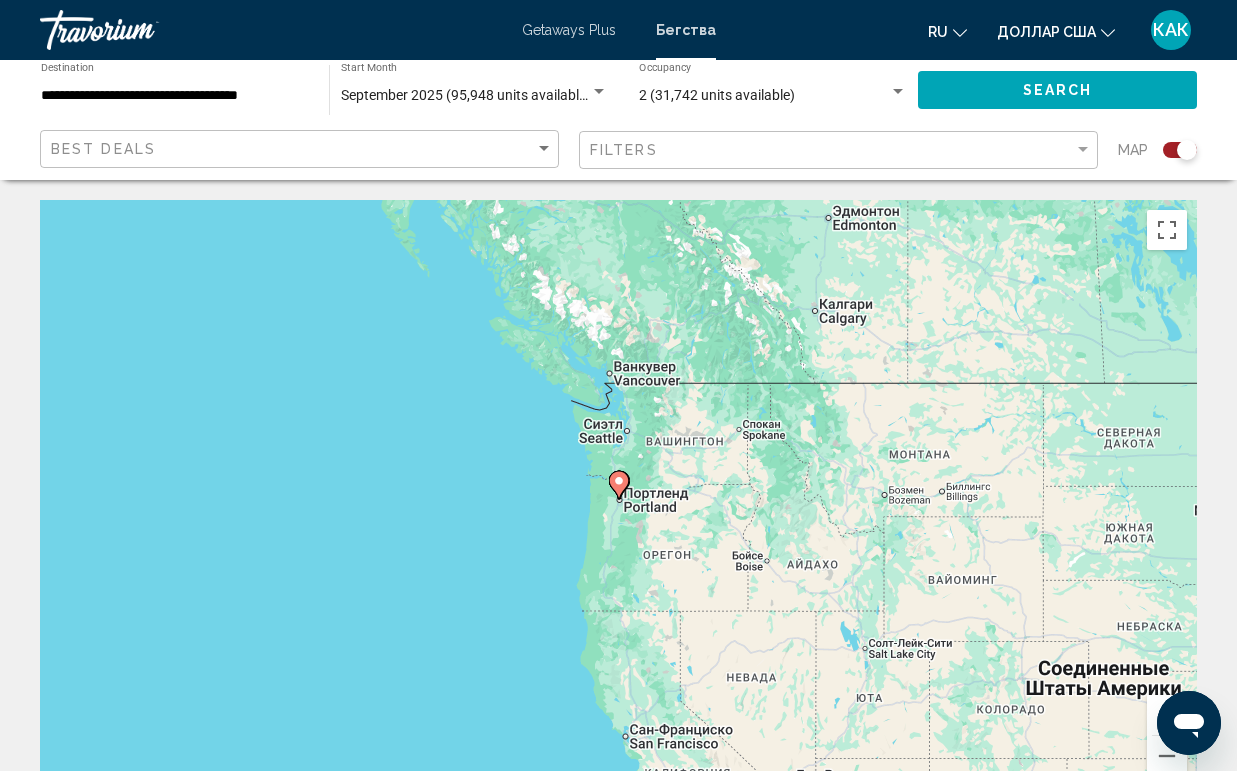 click 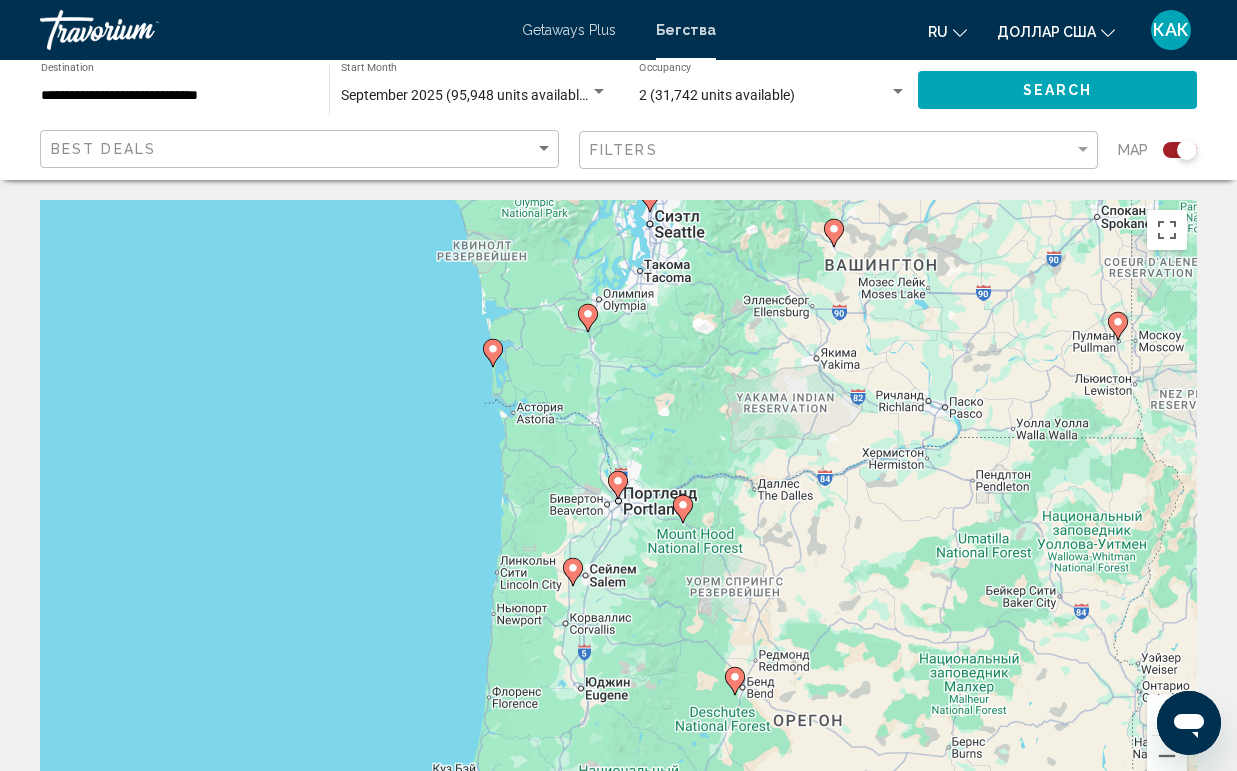 click 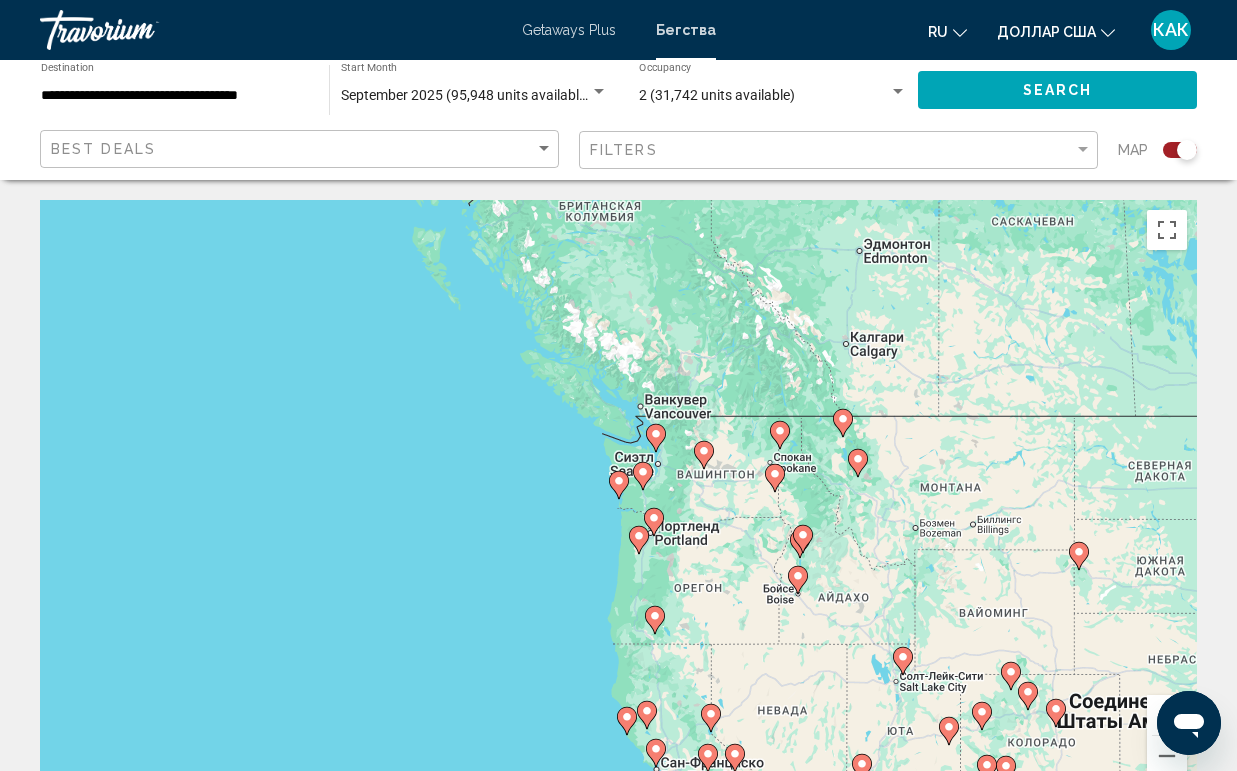 click 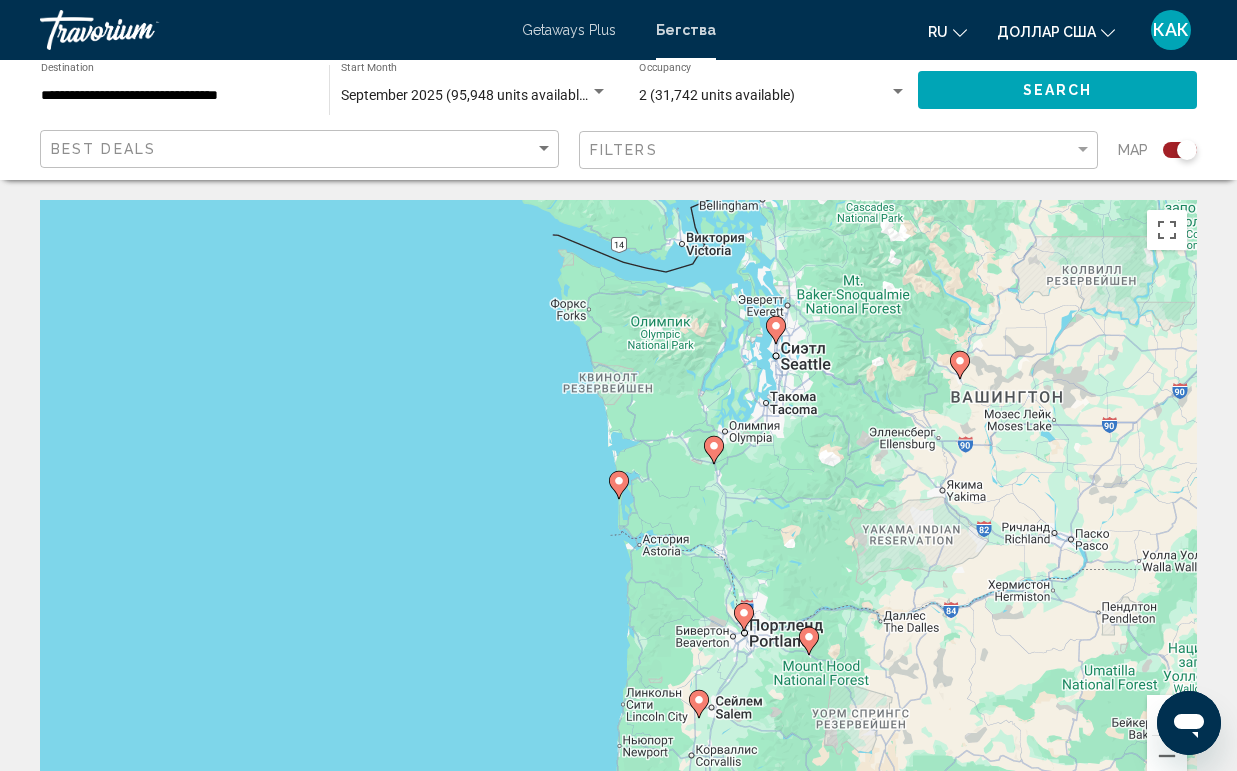 click 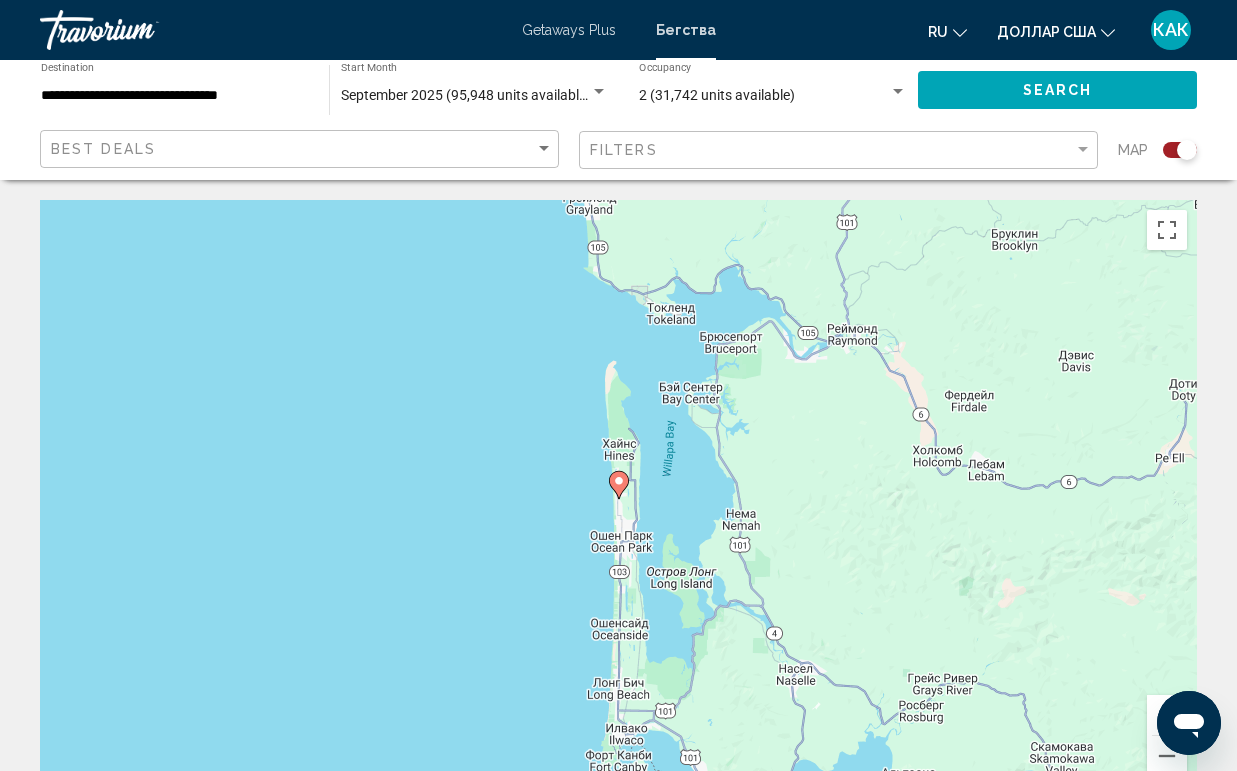 click 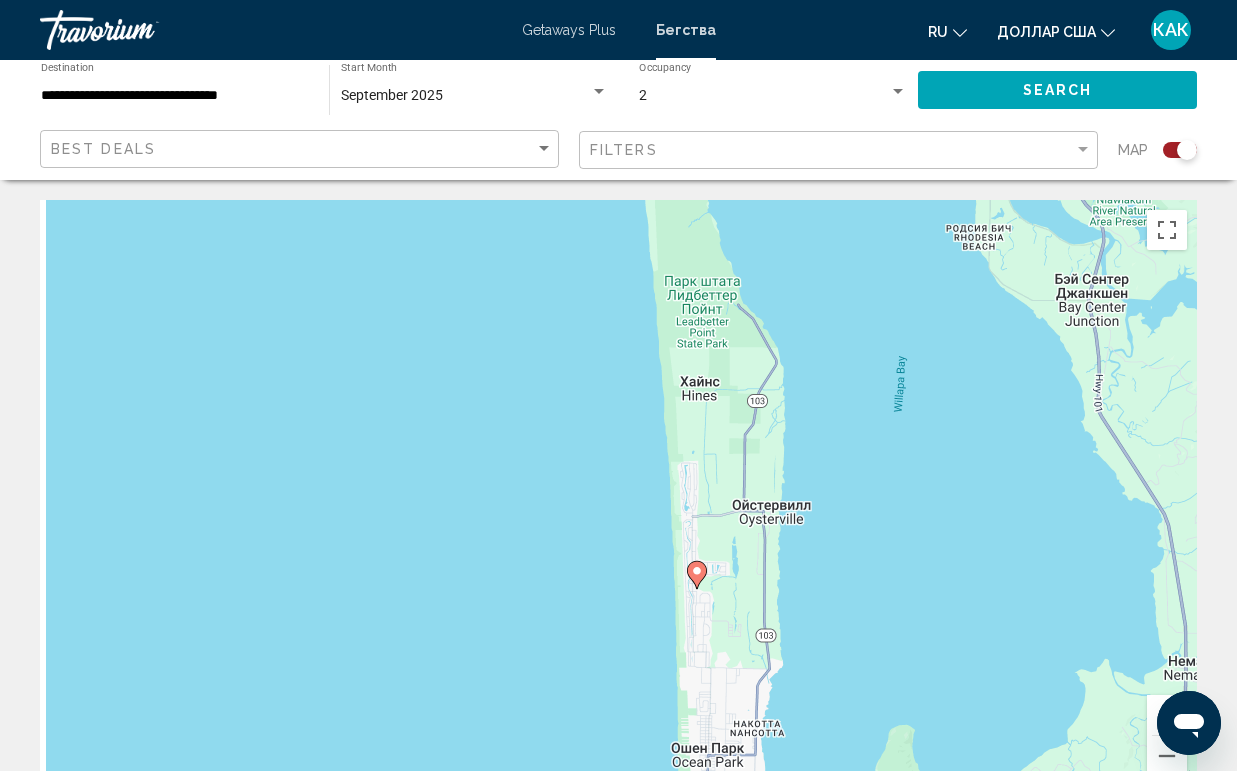 drag, startPoint x: 668, startPoint y: 698, endPoint x: 748, endPoint y: 500, distance: 213.55093 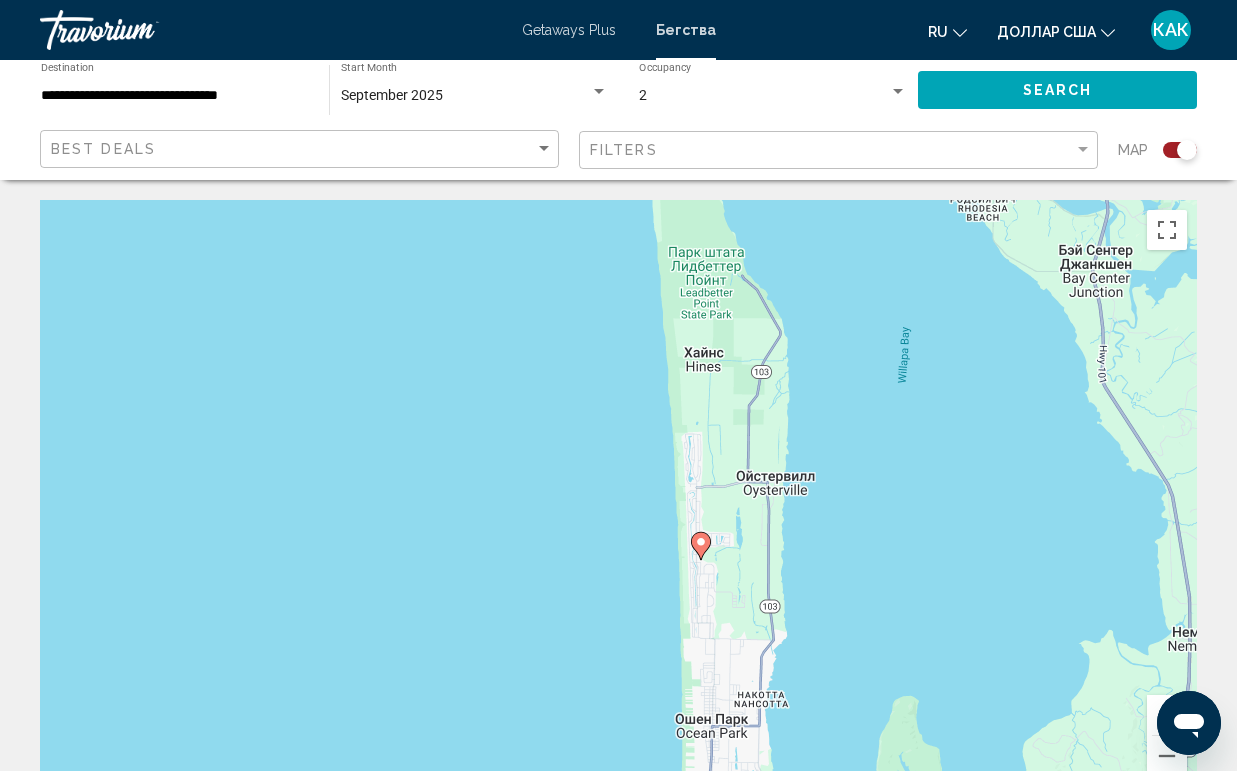 click 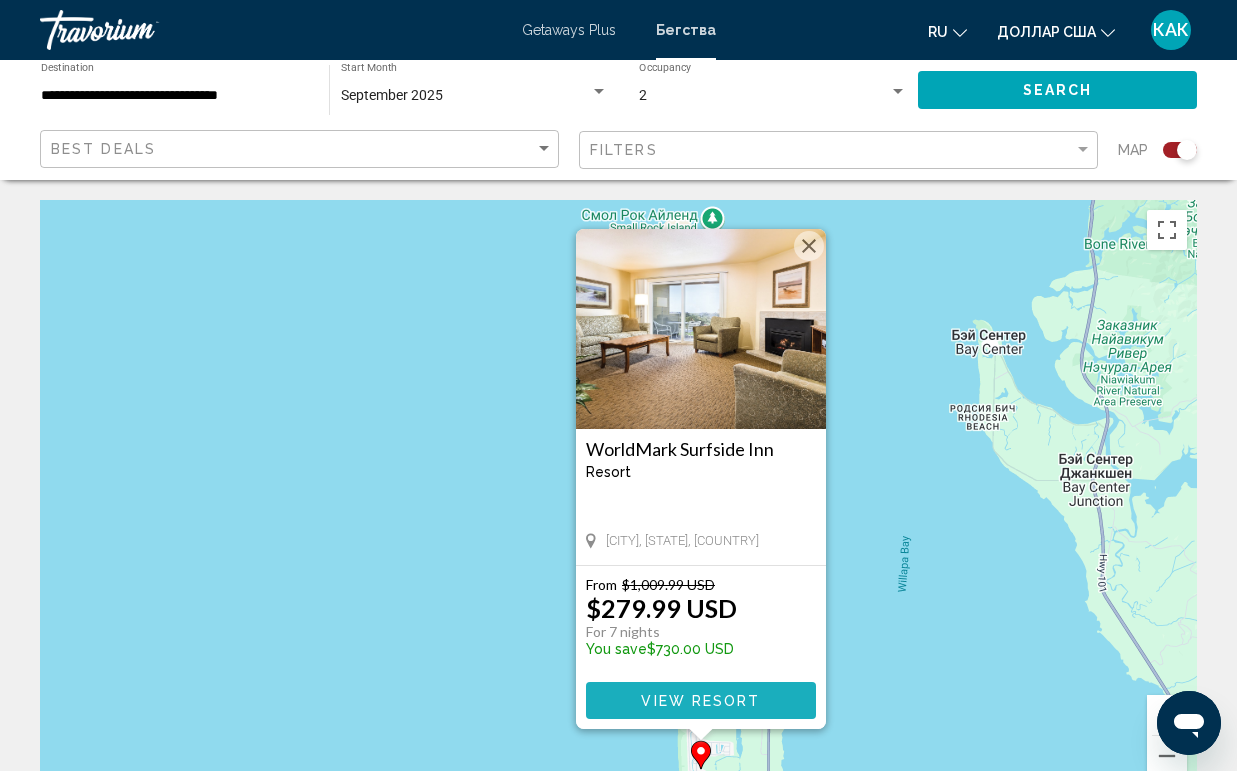 click on "View Resort" at bounding box center [700, 701] 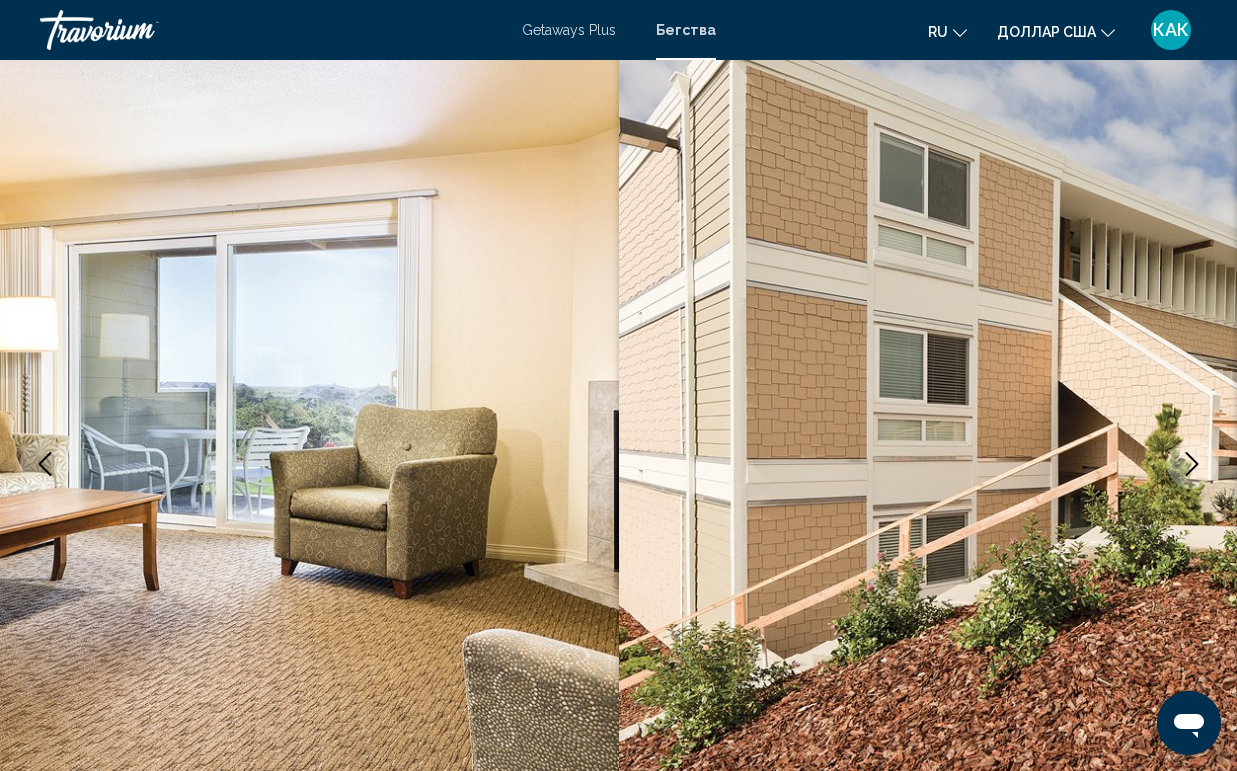 scroll, scrollTop: 0, scrollLeft: 0, axis: both 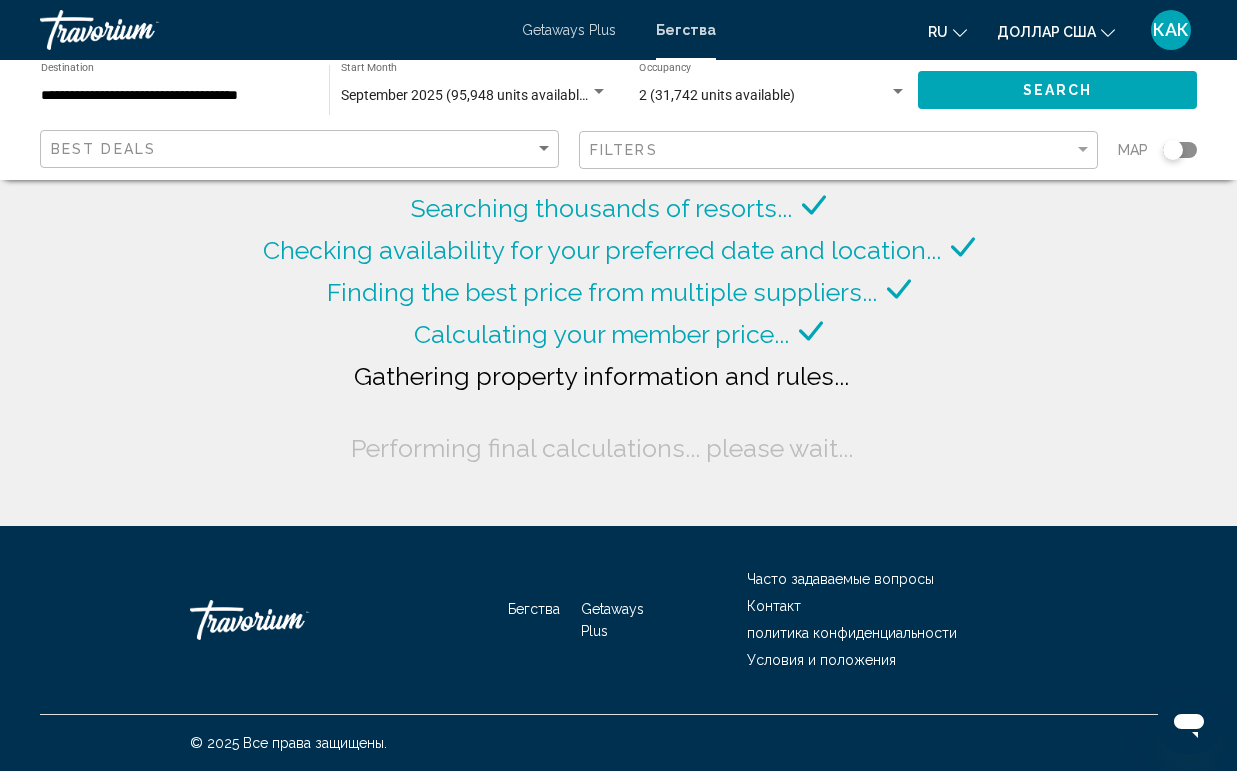 click 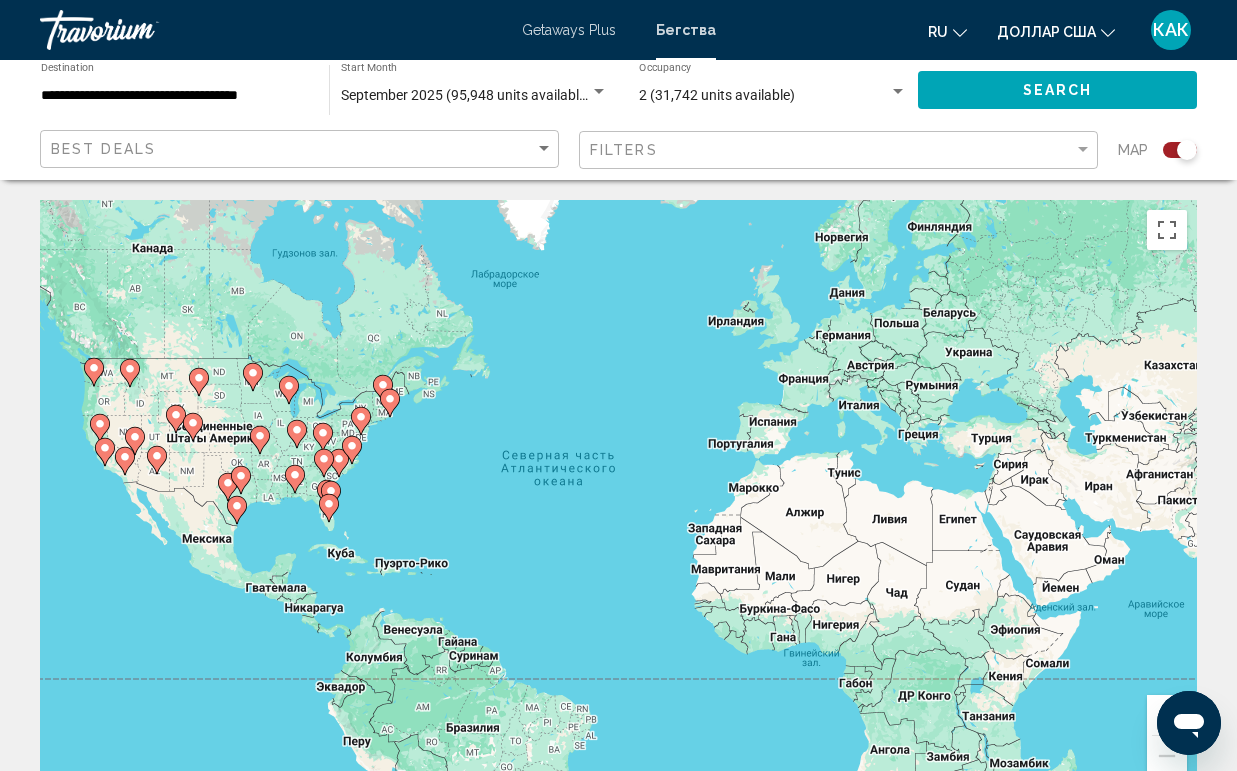 click on "Чтобы активировать перетаскивание с помощью клавиатуры, нажмите Alt + Ввод. После этого перемещайте маркер, используя клавиши со стрелками. Чтобы завершить перетаскивание, нажмите клавишу Ввод. Чтобы отменить действие, нажмите клавишу Esc." at bounding box center (618, 500) 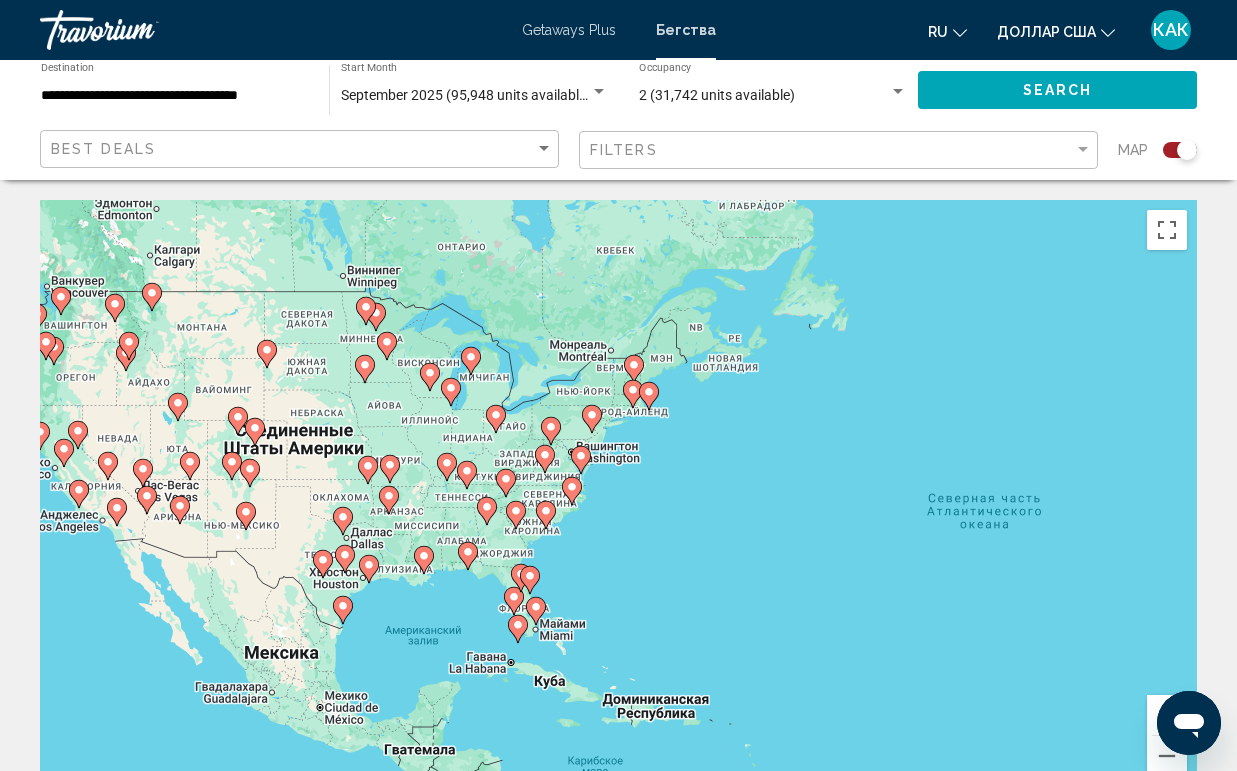 click on "Чтобы активировать перетаскивание с помощью клавиатуры, нажмите Alt + Ввод. После этого перемещайте маркер, используя клавиши со стрелками. Чтобы завершить перетаскивание, нажмите клавишу Ввод. Чтобы отменить действие, нажмите клавишу Esc." at bounding box center (618, 500) 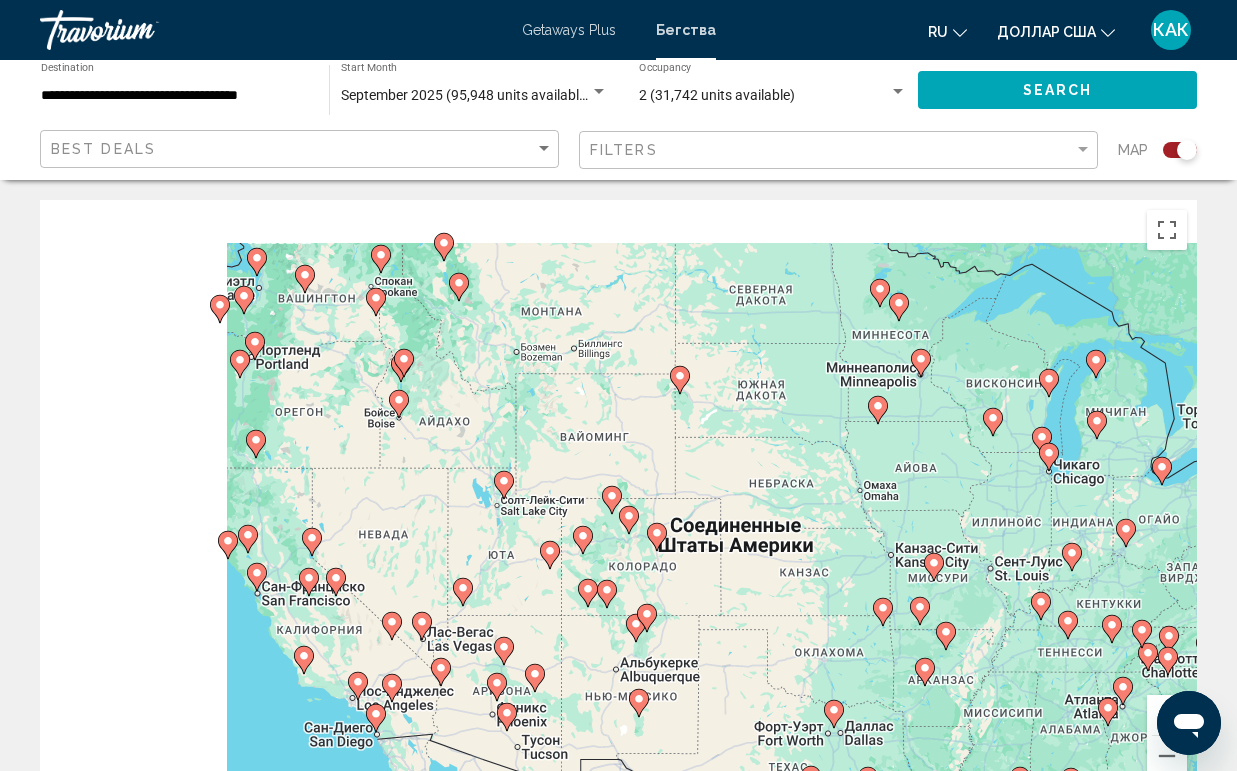 drag, startPoint x: 133, startPoint y: 393, endPoint x: 536, endPoint y: 480, distance: 412.28387 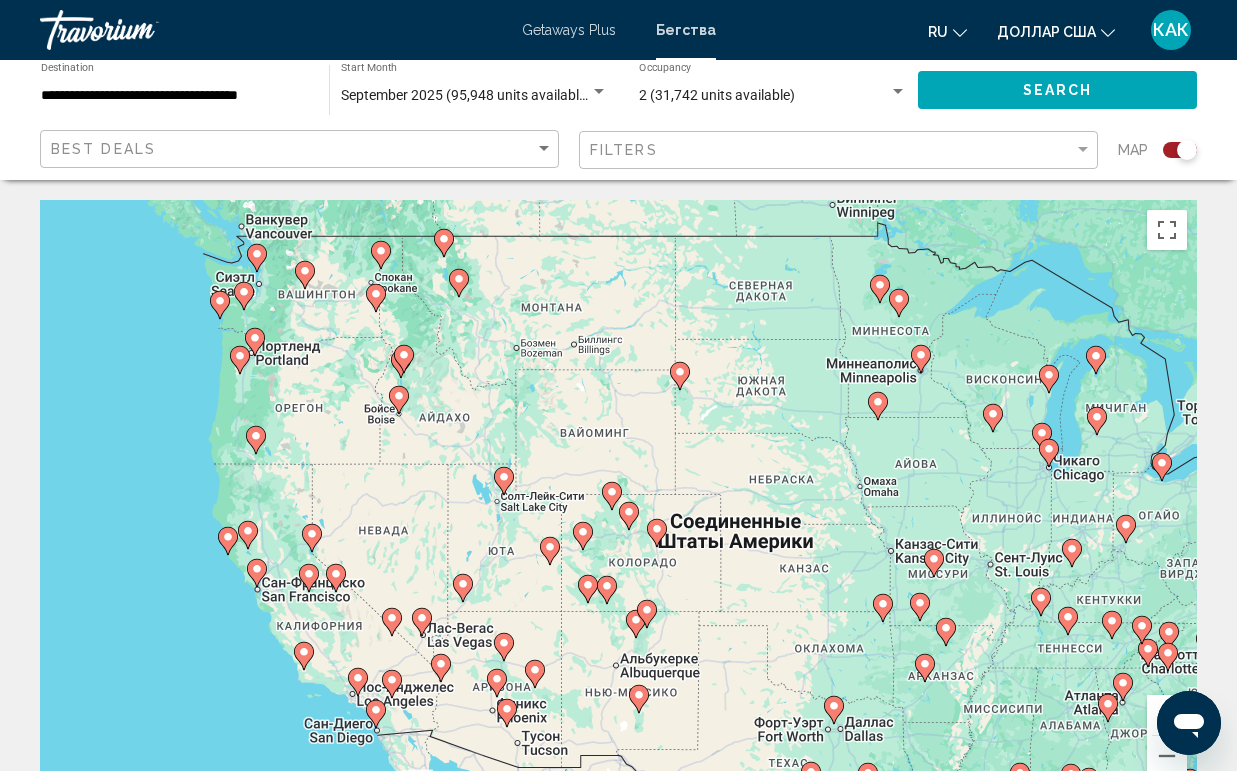 click on "Чтобы активировать перетаскивание с помощью клавиатуры, нажмите Alt + Ввод. После этого перемещайте маркер, используя клавиши со стрелками. Чтобы завершить перетаскивание, нажмите клавишу Ввод. Чтобы отменить действие, нажмите клавишу Esc." at bounding box center (618, 500) 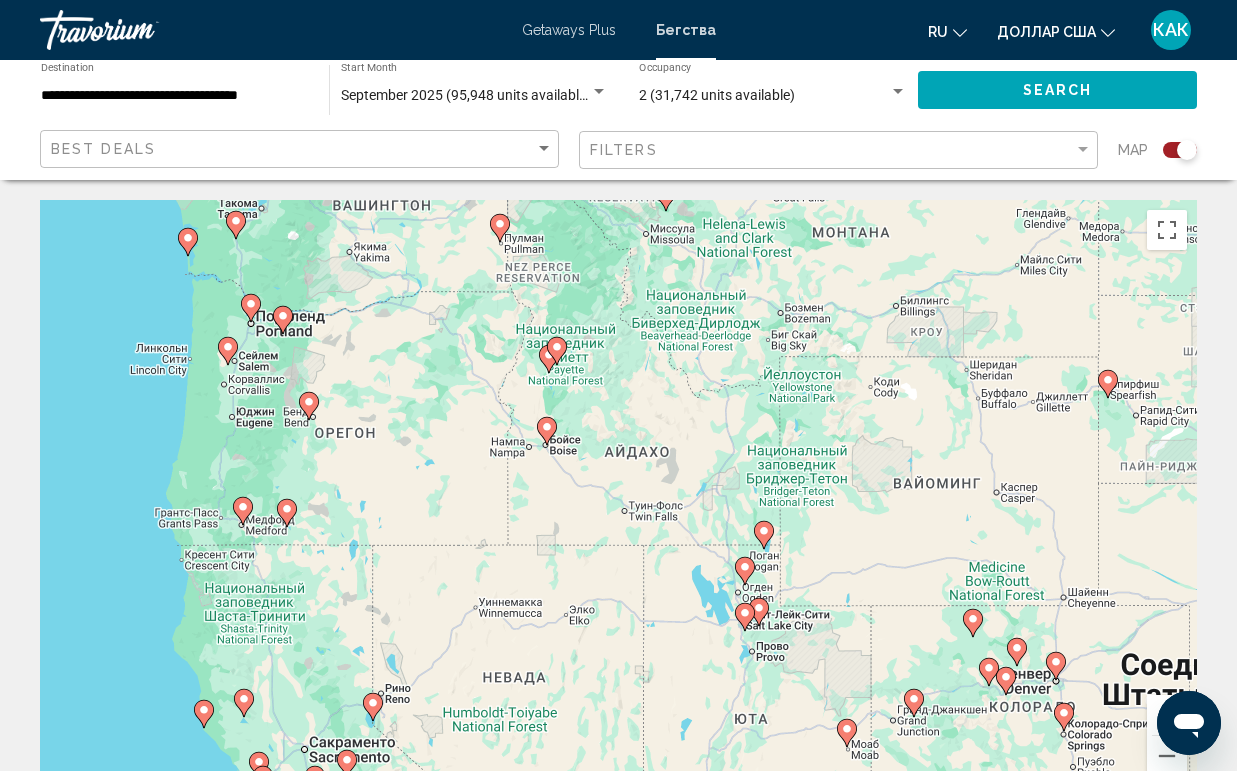 click on "Чтобы активировать перетаскивание с помощью клавиатуры, нажмите Alt + Ввод. После этого перемещайте маркер, используя клавиши со стрелками. Чтобы завершить перетаскивание, нажмите клавишу Ввод. Чтобы отменить действие, нажмите клавишу Esc." at bounding box center (618, 500) 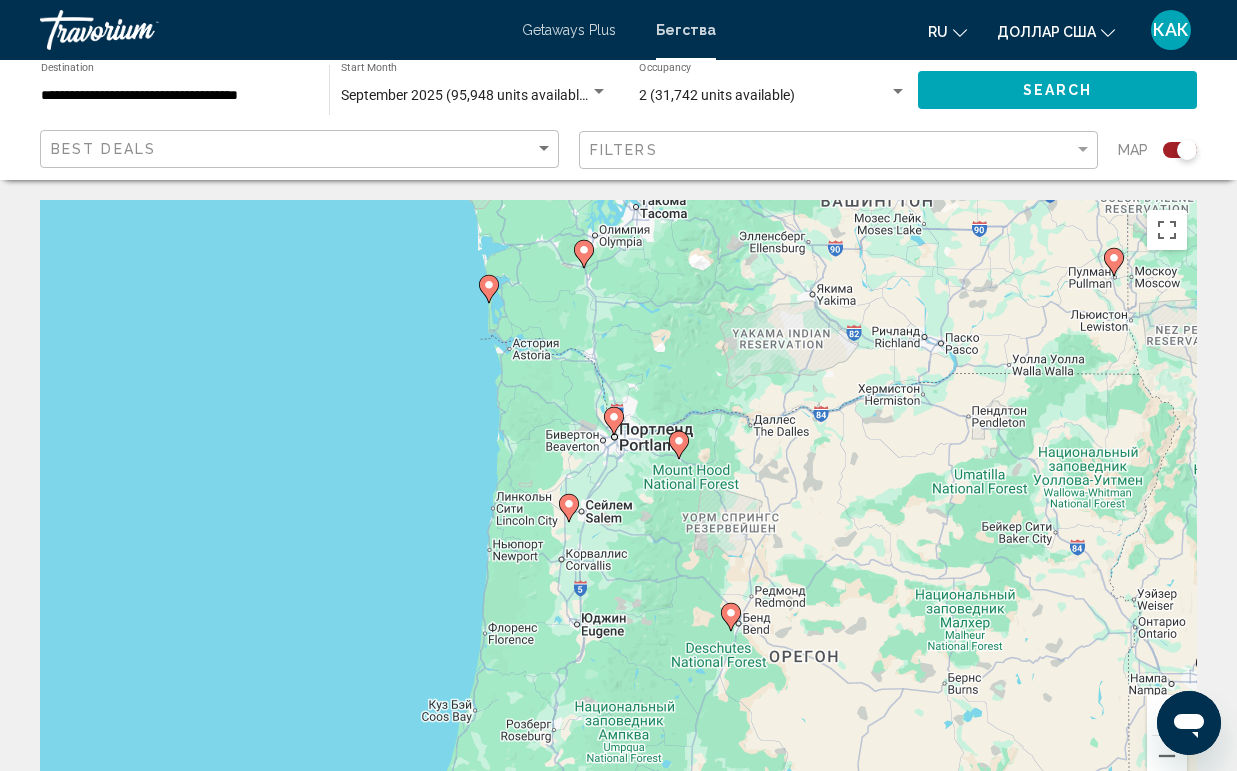 drag, startPoint x: 242, startPoint y: 400, endPoint x: 718, endPoint y: 519, distance: 490.64957 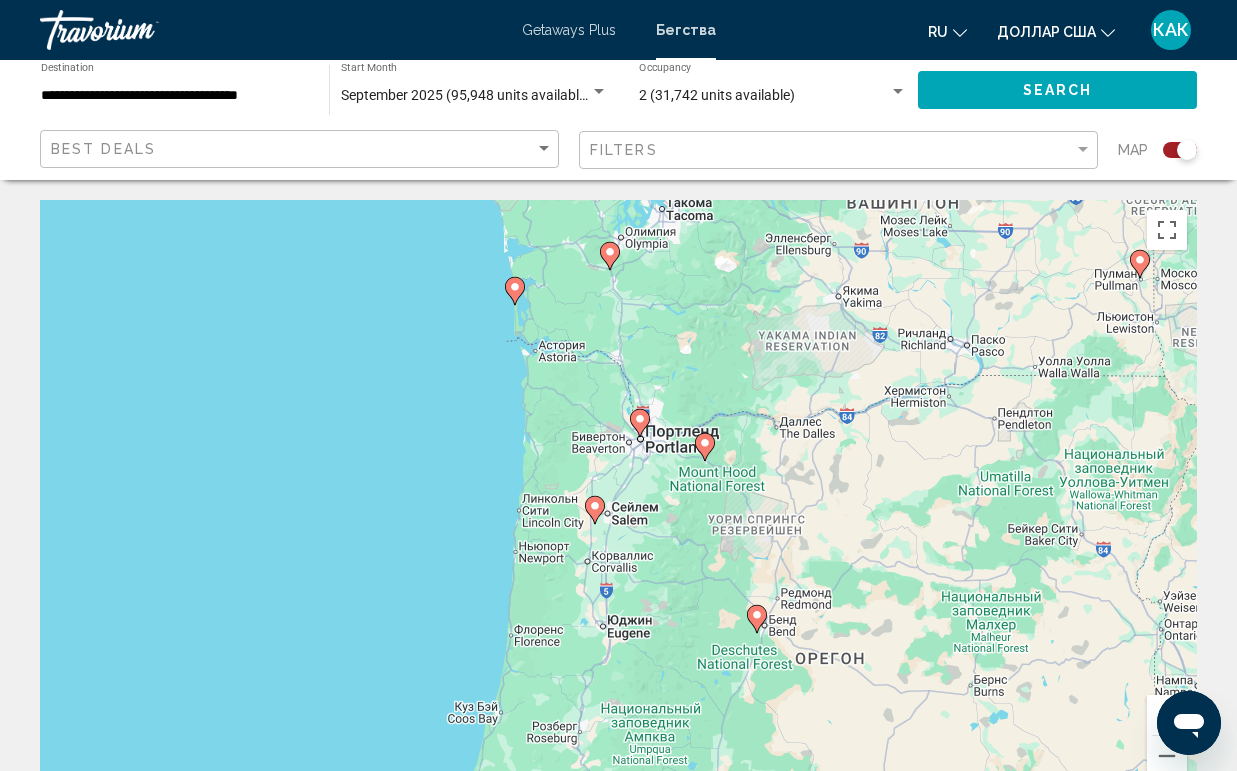 click on "Чтобы активировать перетаскивание с помощью клавиатуры, нажмите Alt + Ввод. После этого перемещайте маркер, используя клавиши со стрелками. Чтобы завершить перетаскивание, нажмите клавишу Ввод. Чтобы отменить действие, нажмите клавишу Esc." at bounding box center (618, 500) 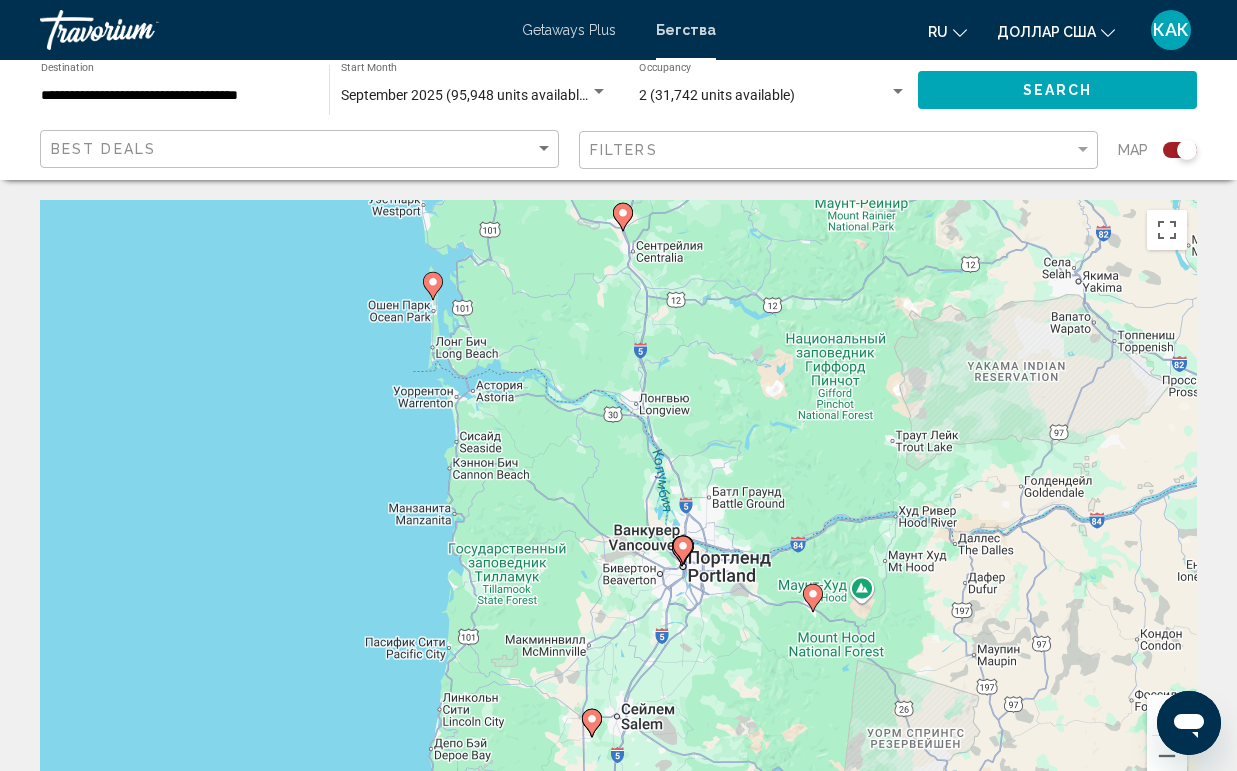 drag, startPoint x: 637, startPoint y: 344, endPoint x: 739, endPoint y: 585, distance: 261.69638 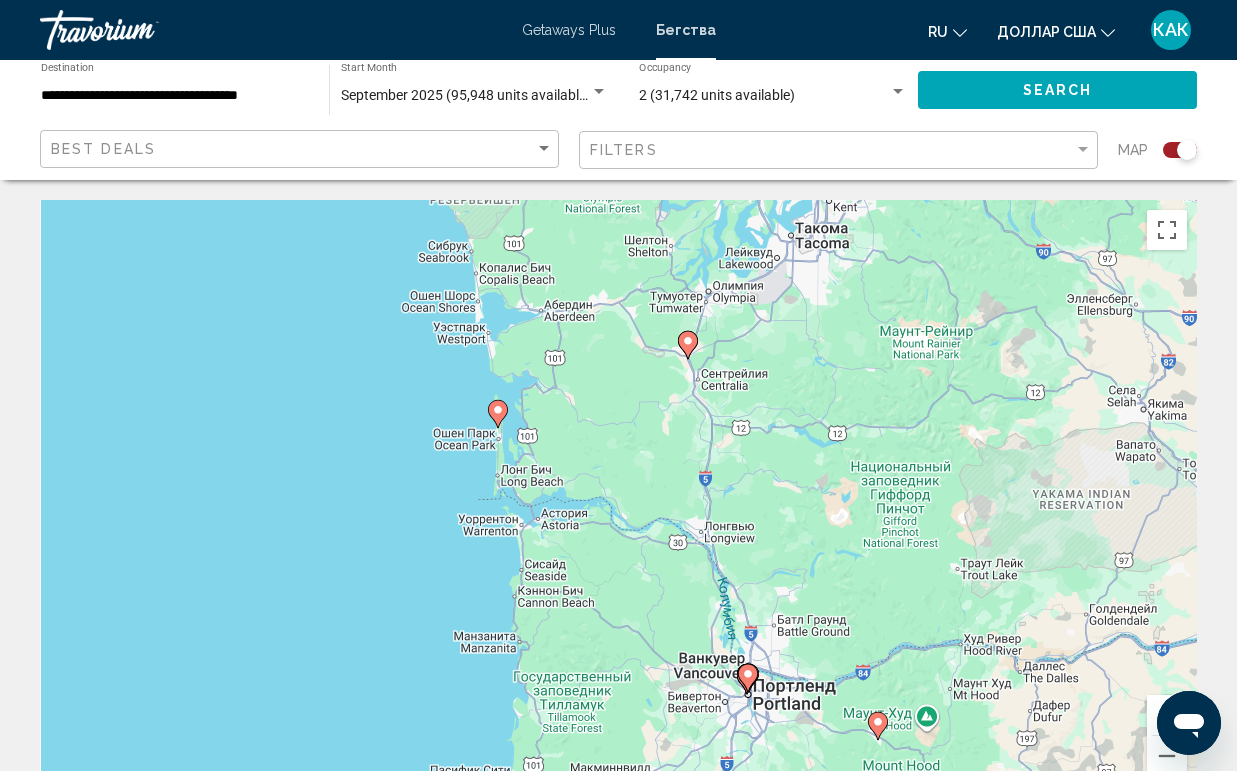 click 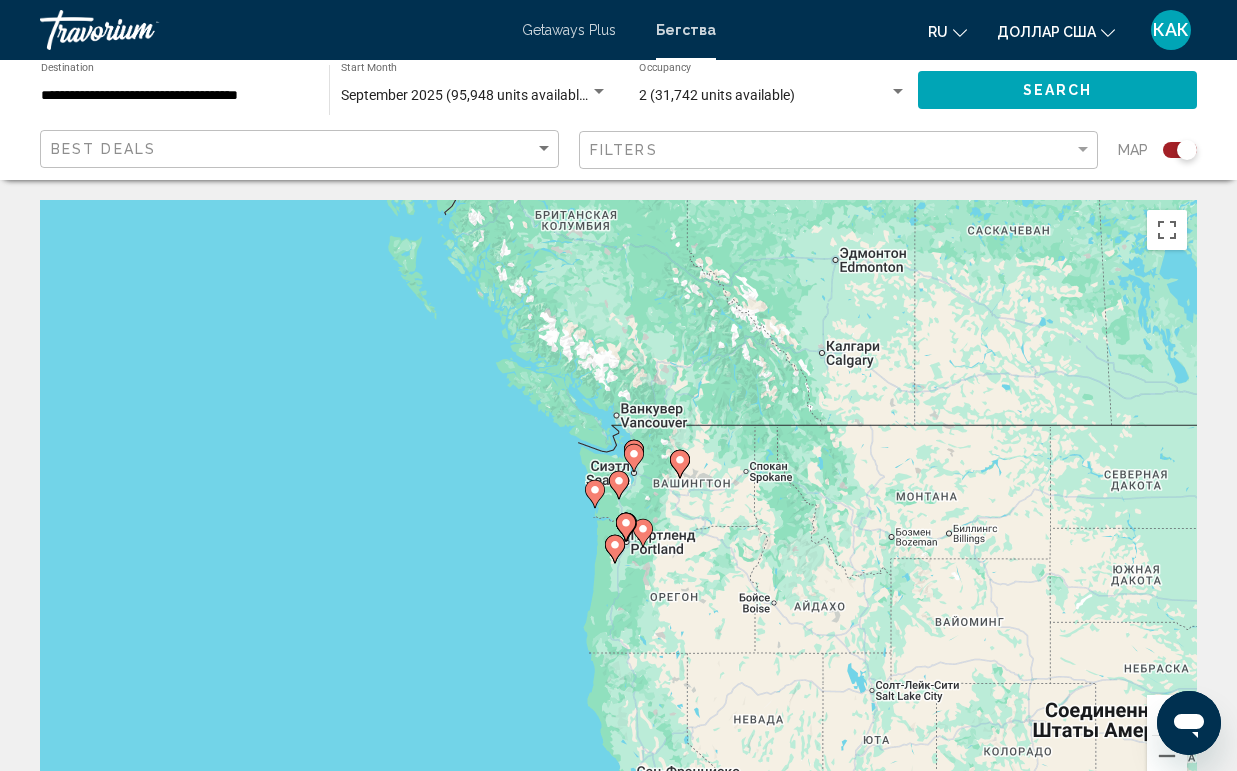click 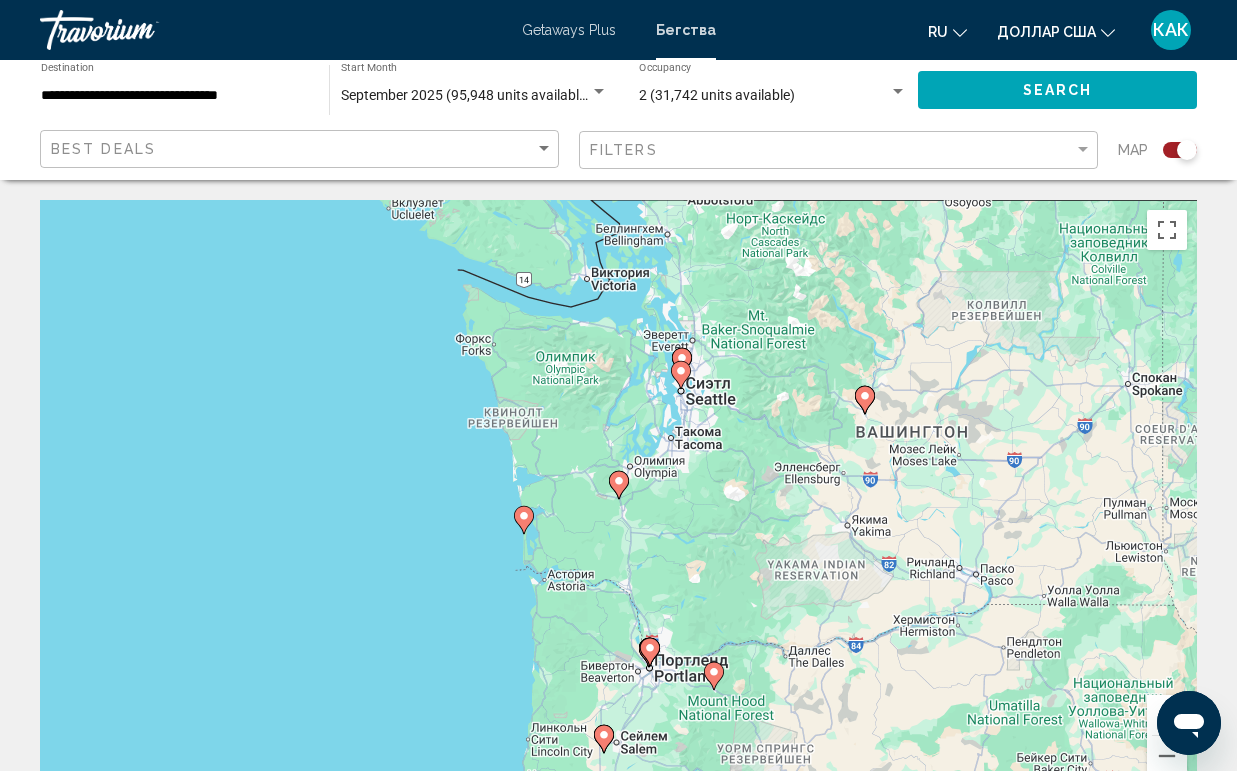 click 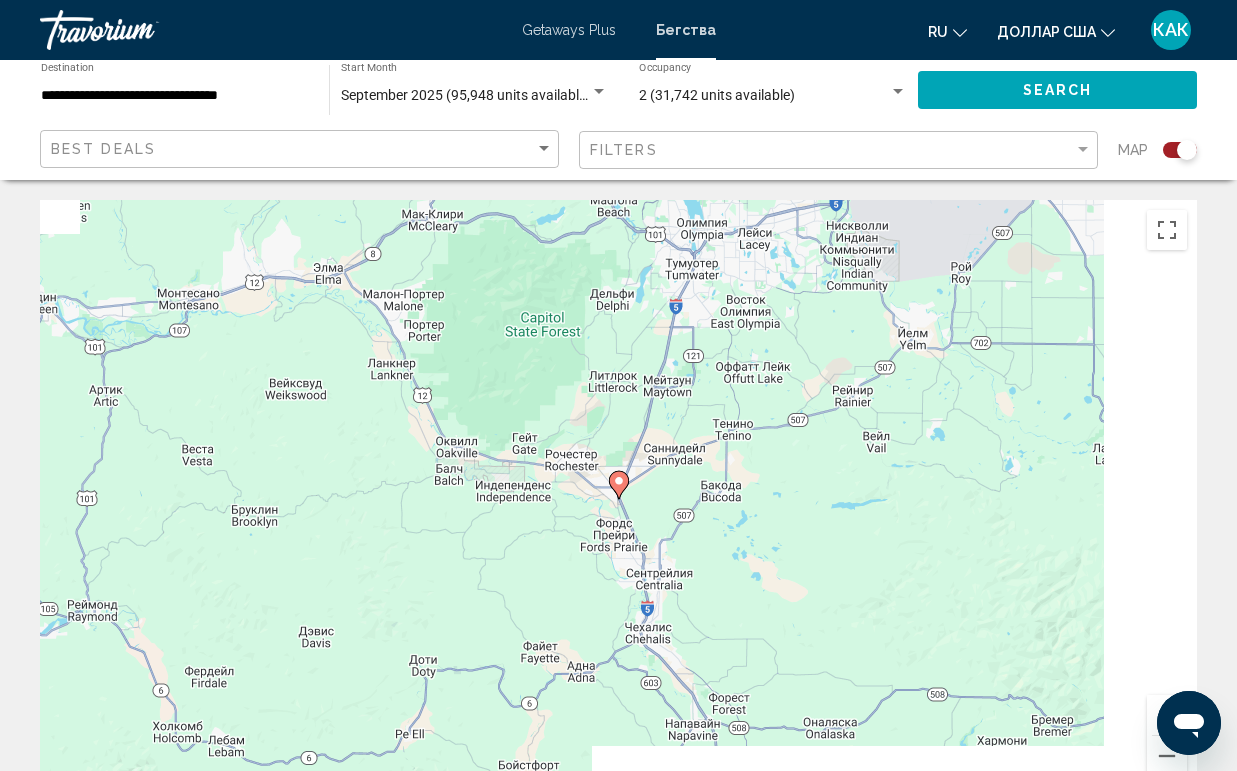 click 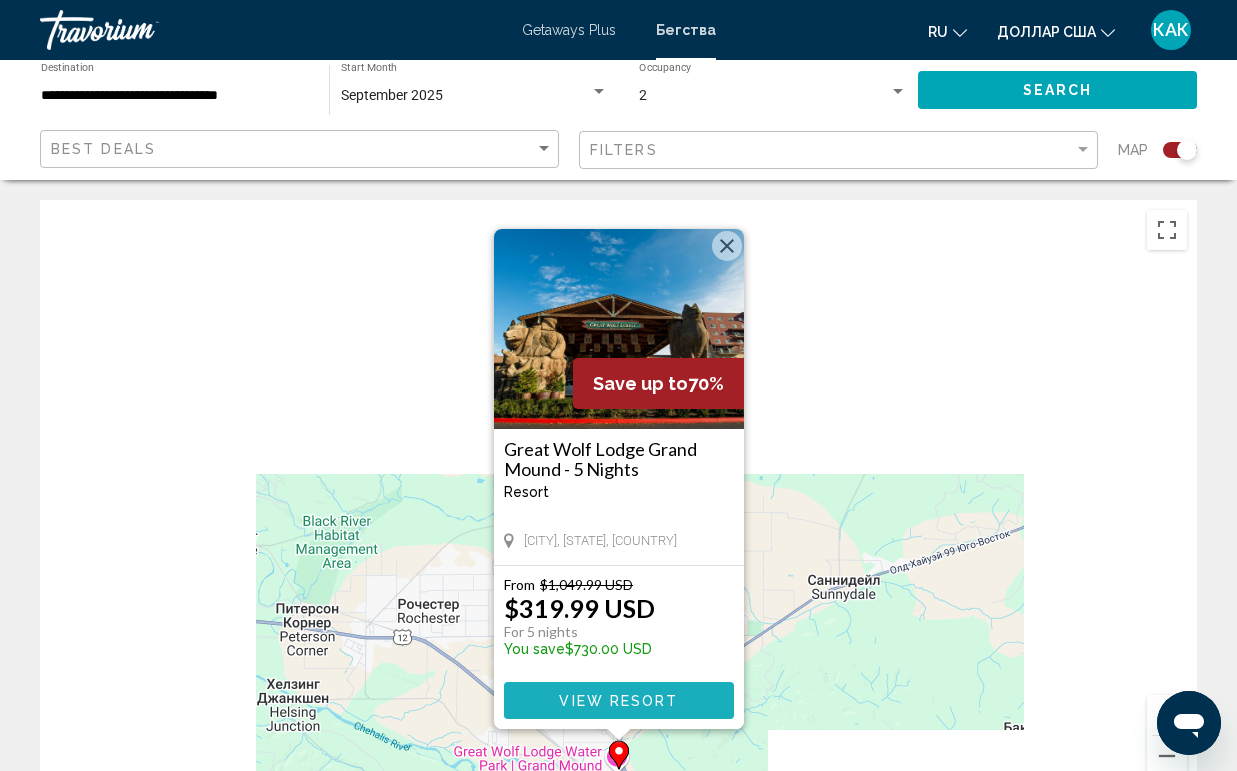 click on "View Resort" at bounding box center [618, 701] 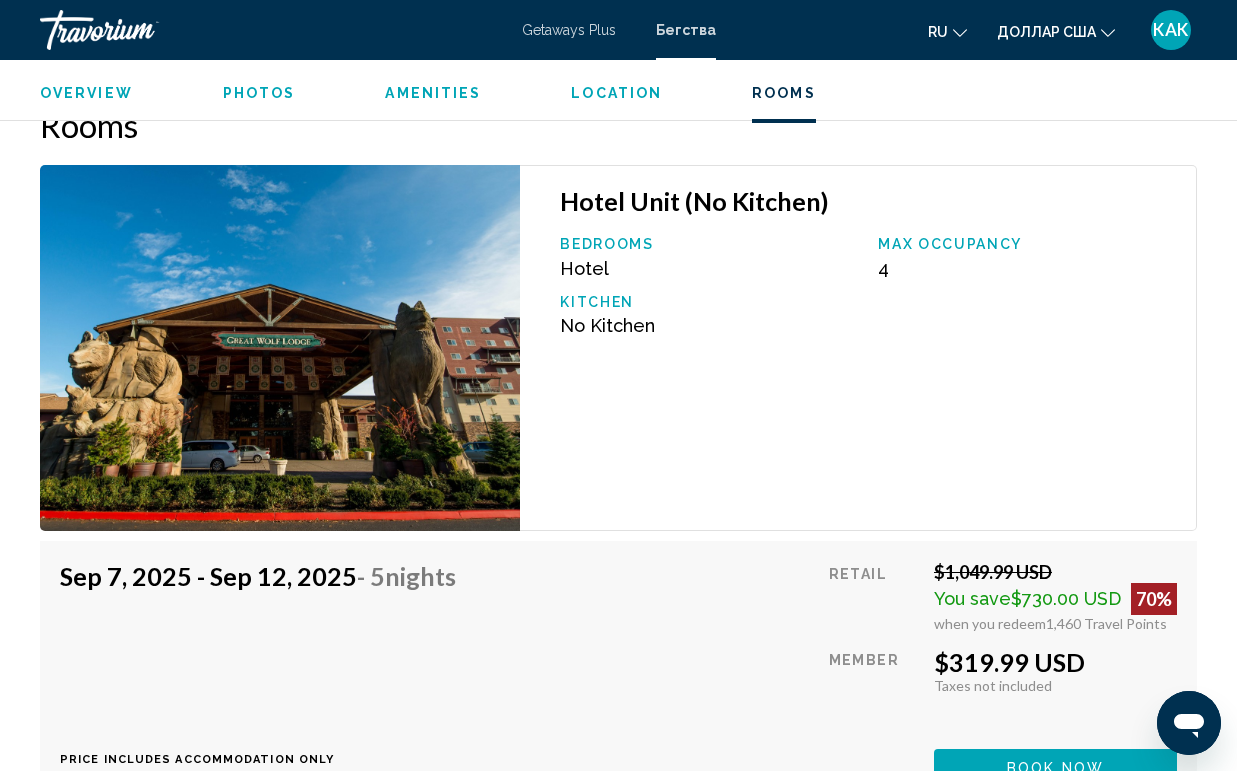 scroll, scrollTop: 3191, scrollLeft: 0, axis: vertical 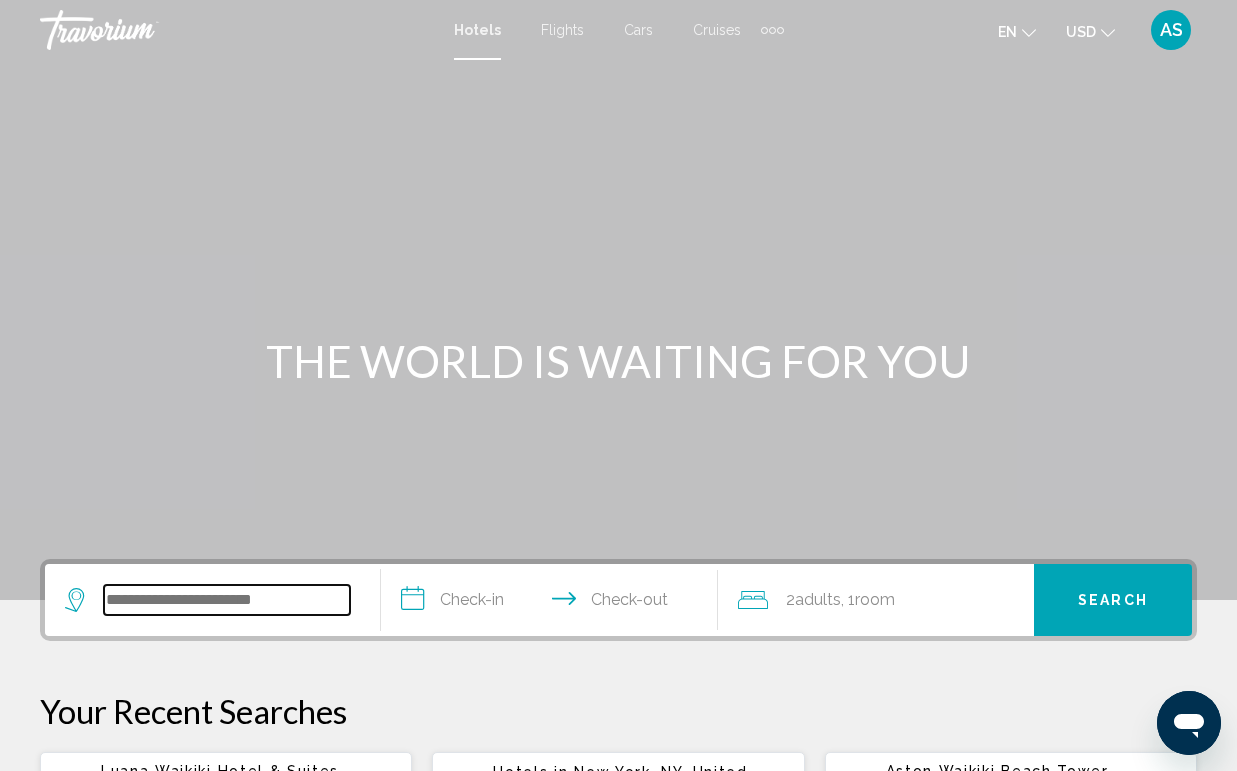 click at bounding box center [227, 600] 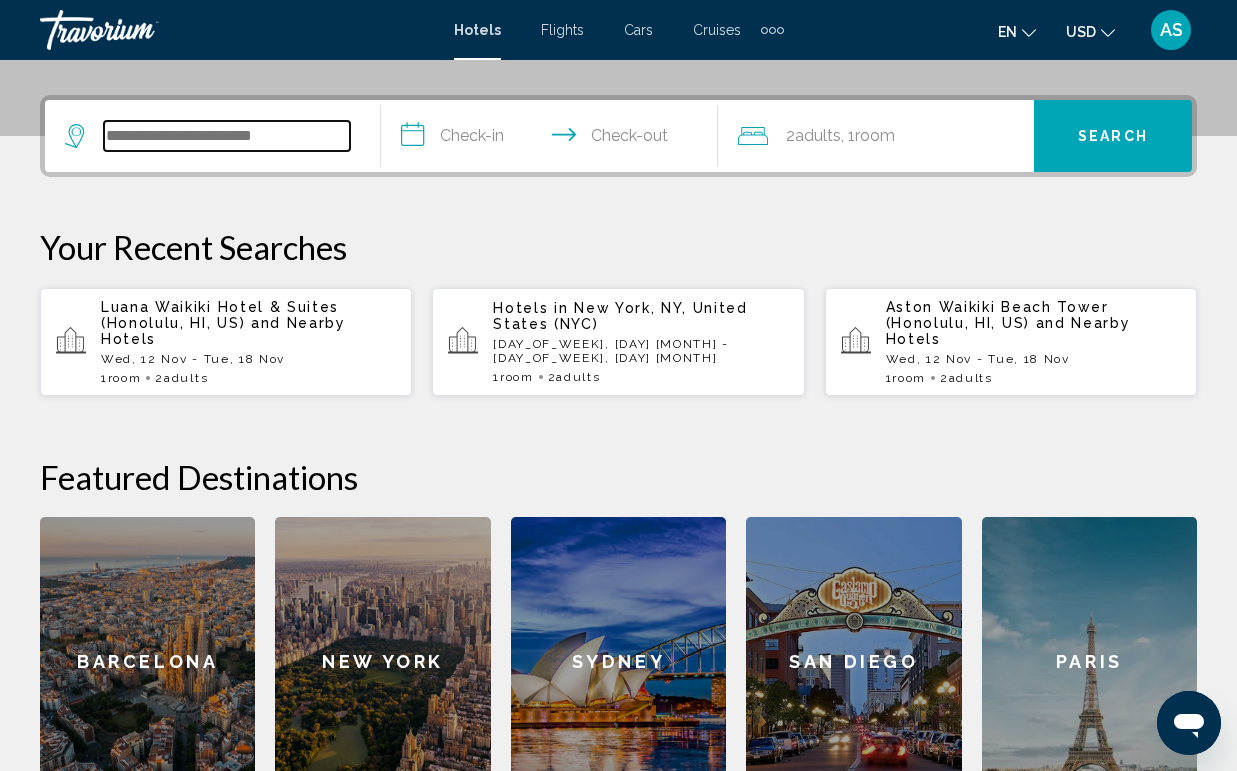 scroll, scrollTop: 494, scrollLeft: 0, axis: vertical 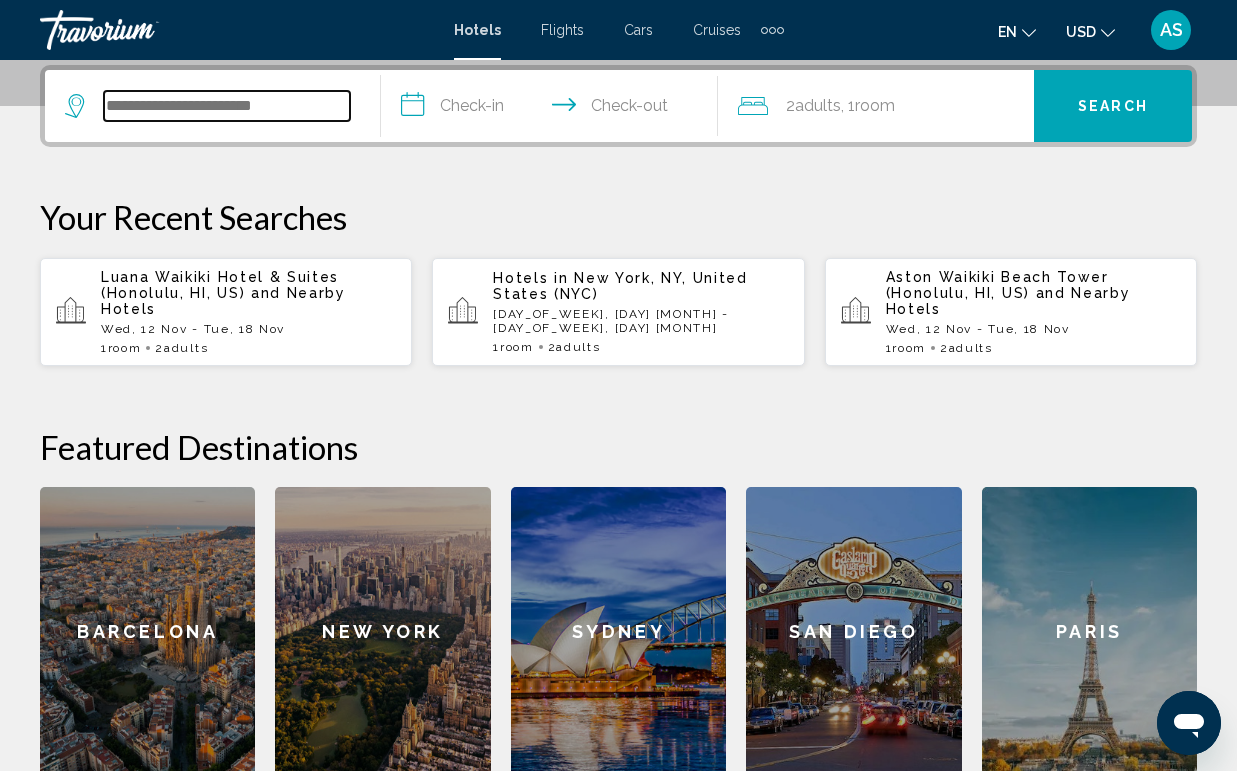click at bounding box center [227, 106] 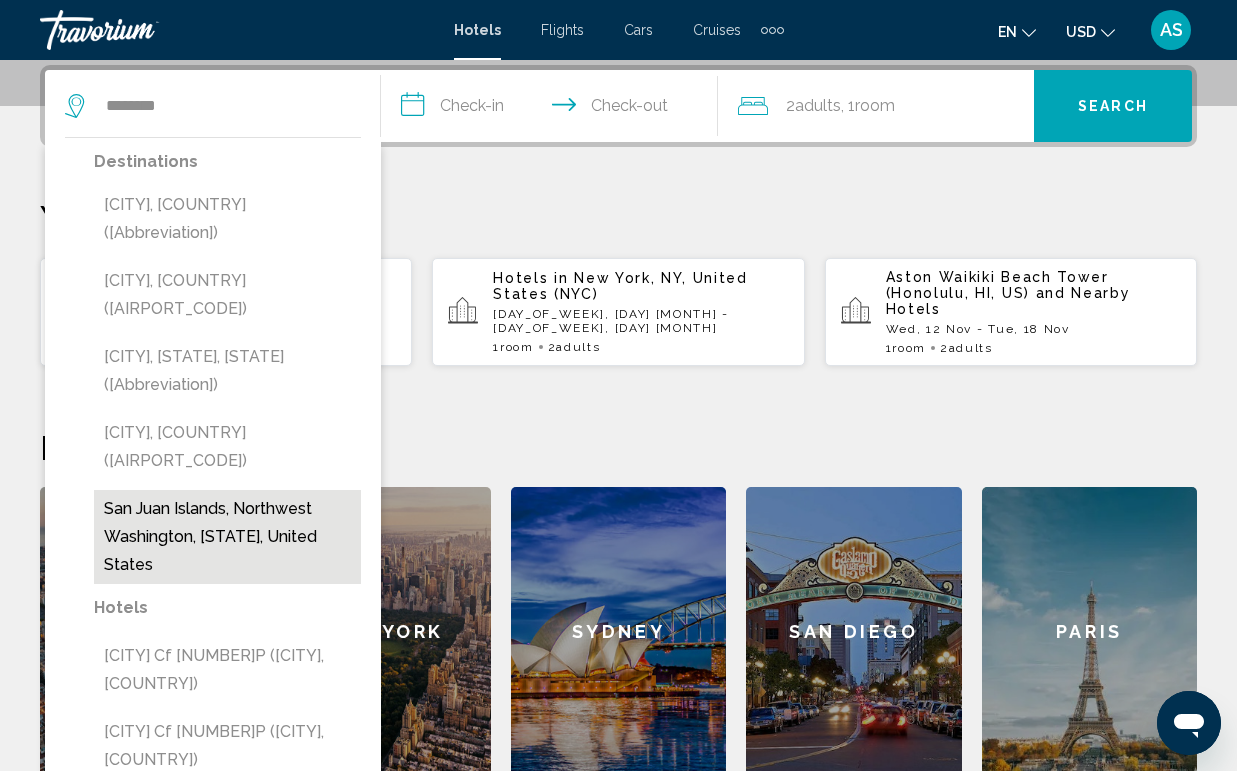 click on "San Juan Islands, Northwest Washington, WA, United States" at bounding box center [227, 537] 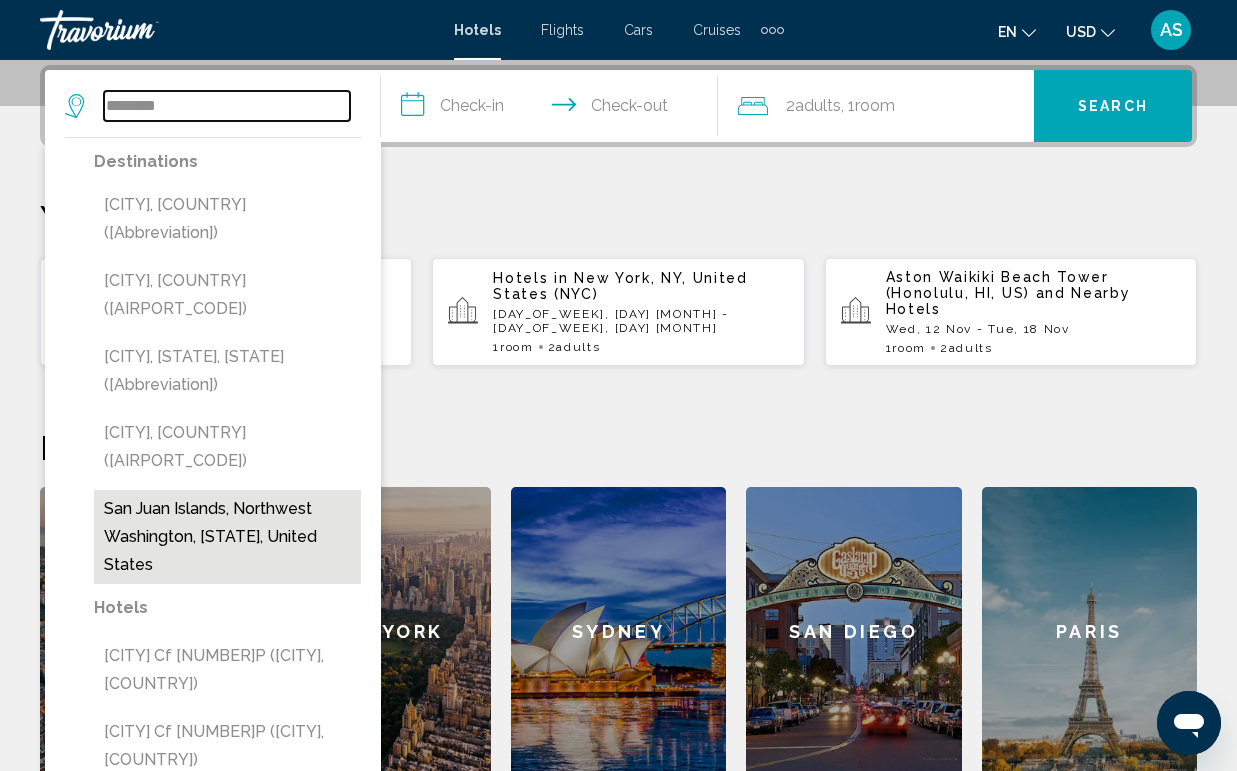 type on "**********" 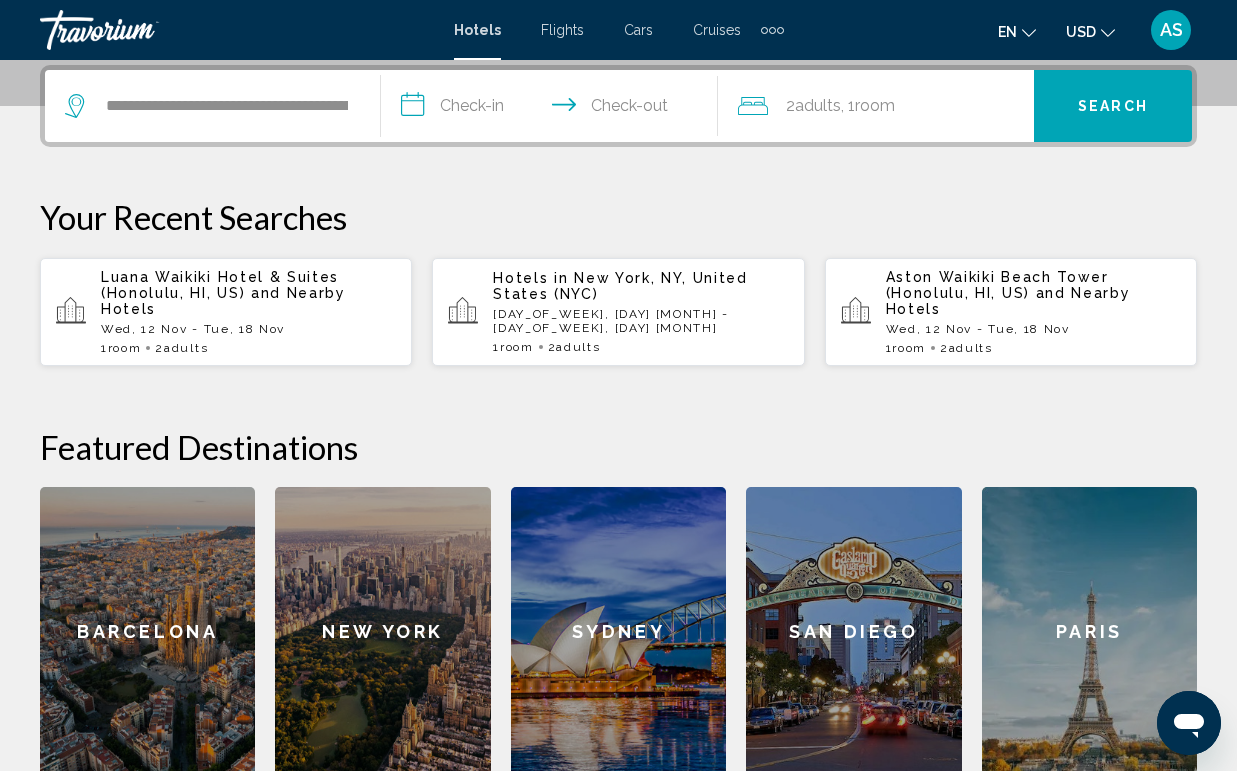 click on "**********" at bounding box center (553, 109) 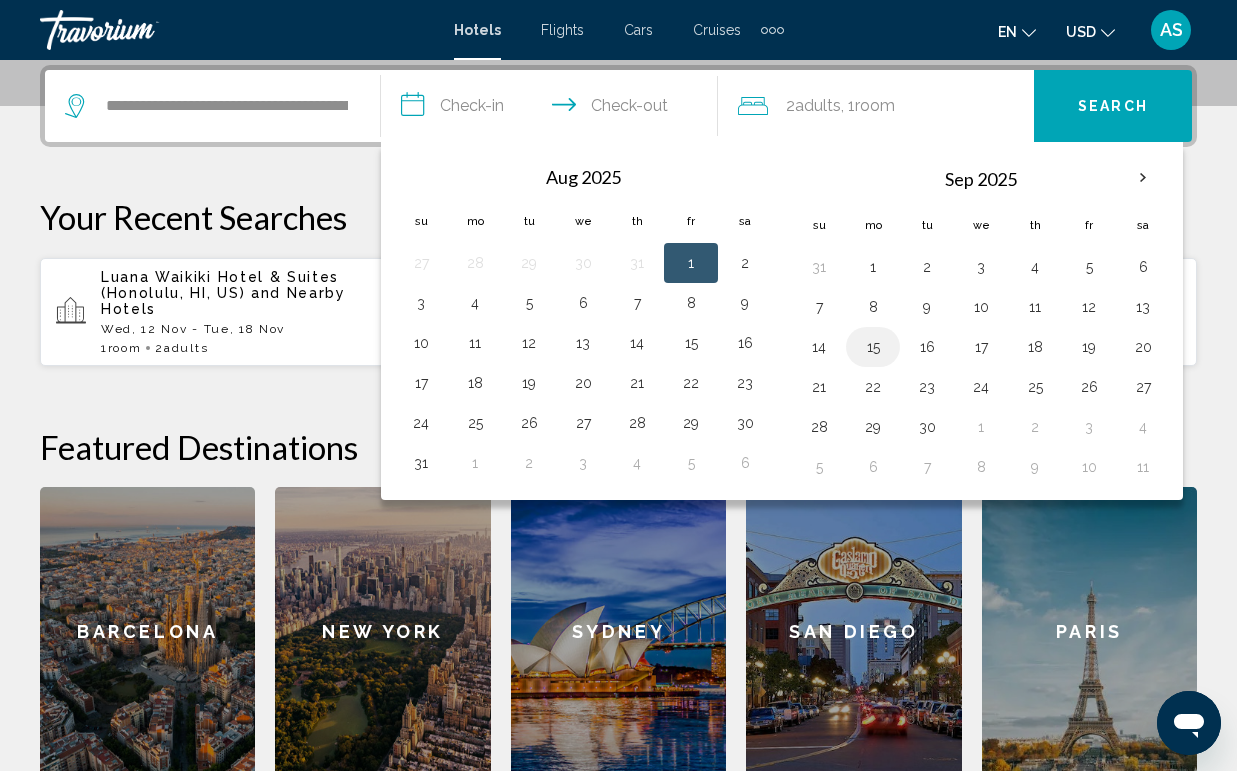 click on "15" at bounding box center [873, 347] 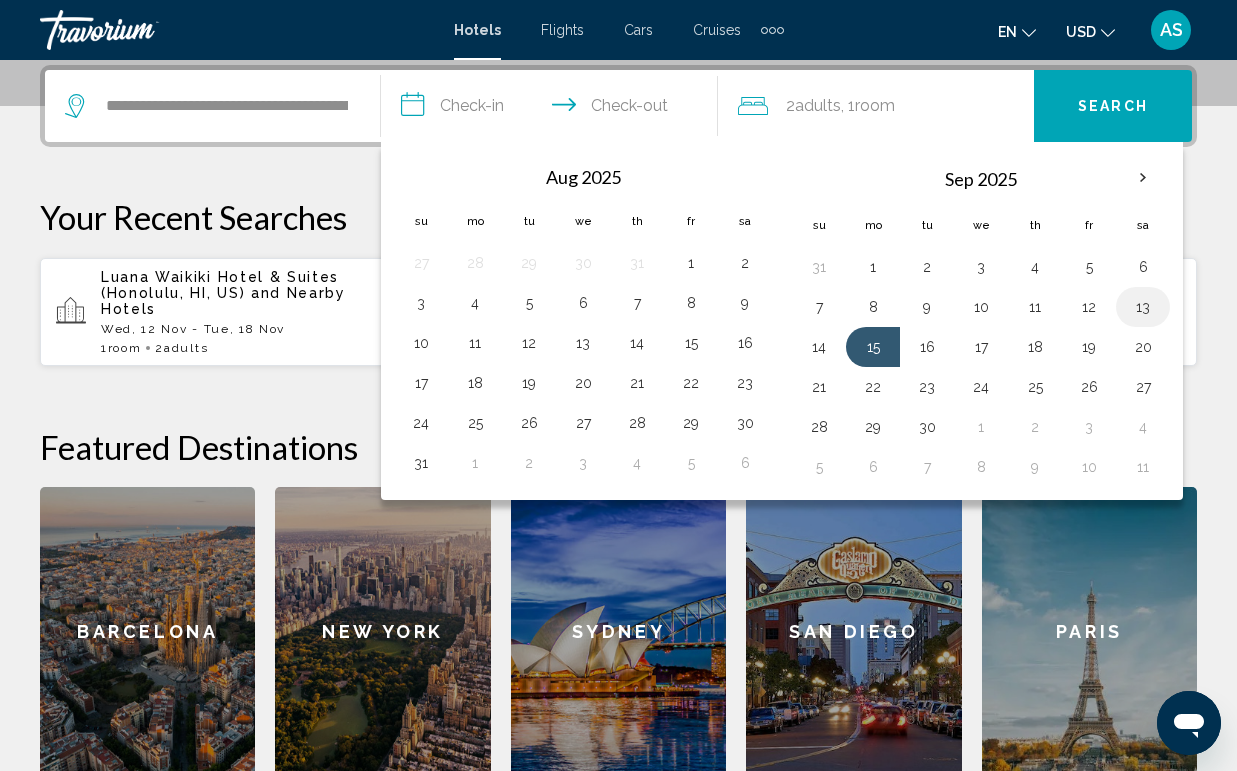 click on "13" at bounding box center (1143, 307) 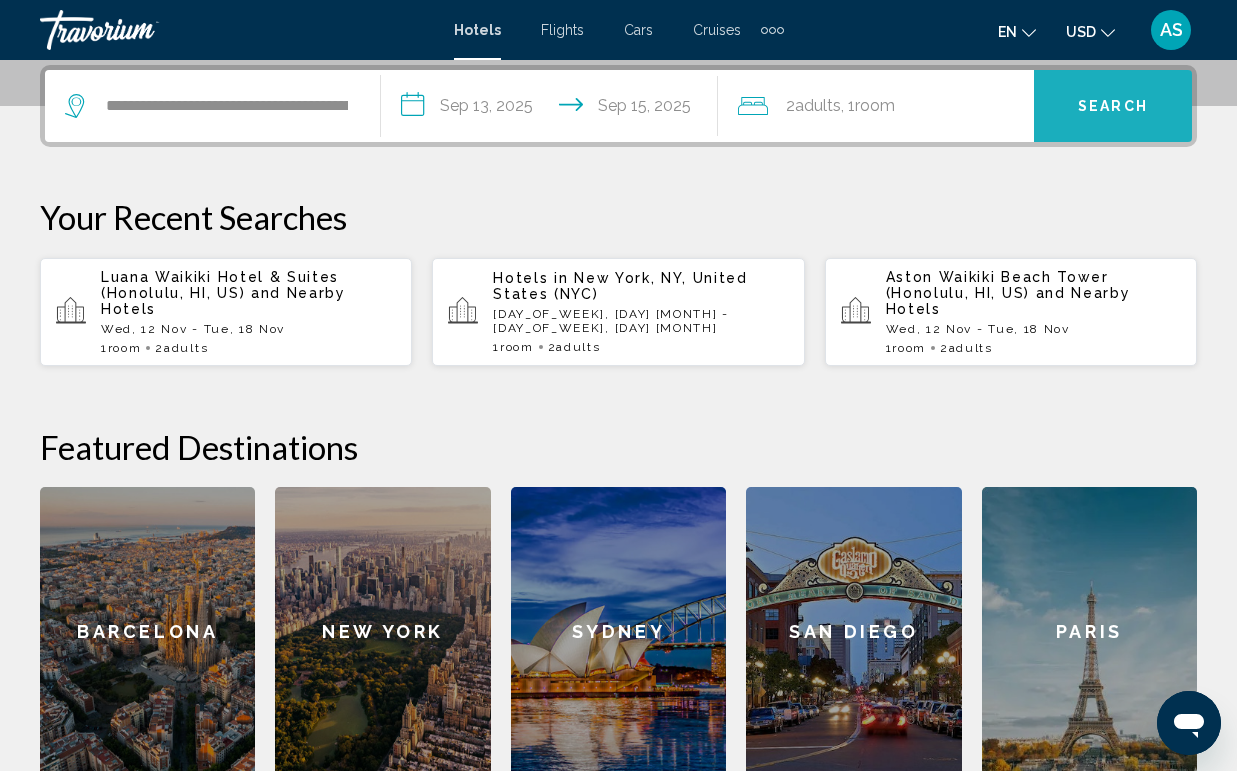 click on "Search" at bounding box center [1113, 107] 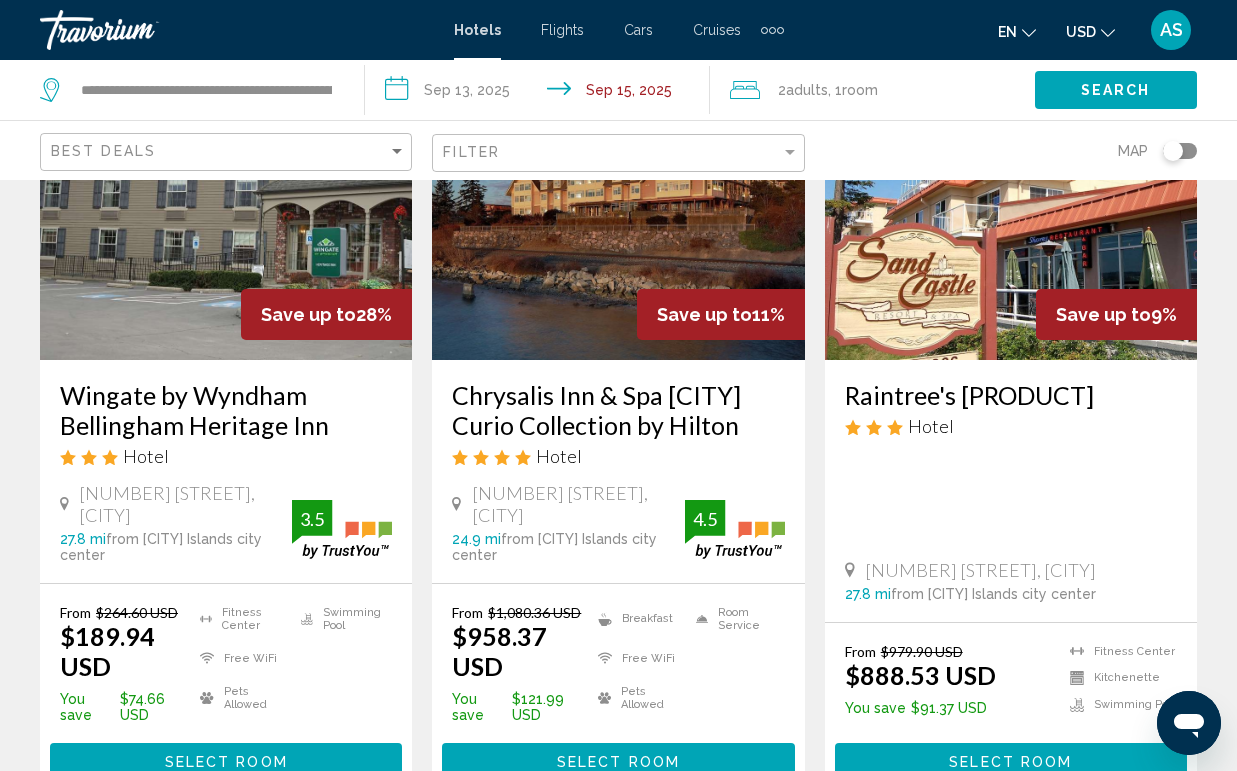 scroll, scrollTop: 219, scrollLeft: 0, axis: vertical 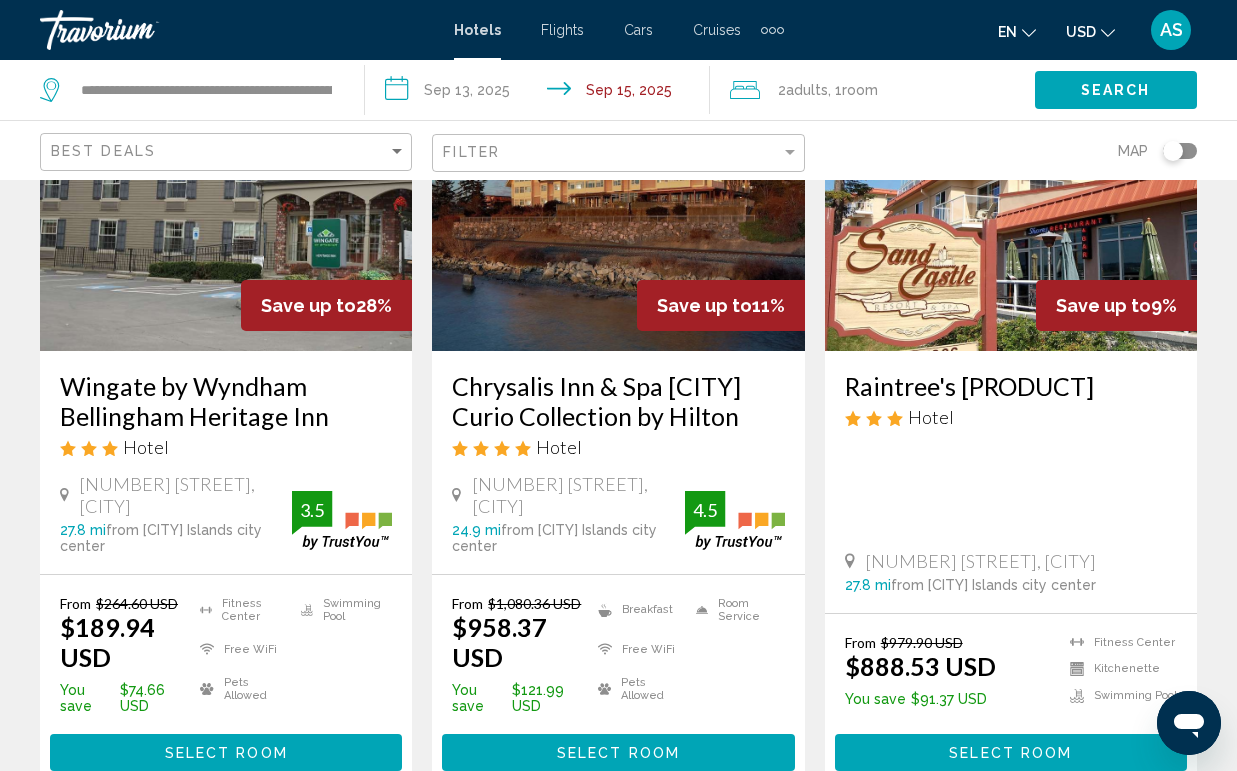 click on "**********" 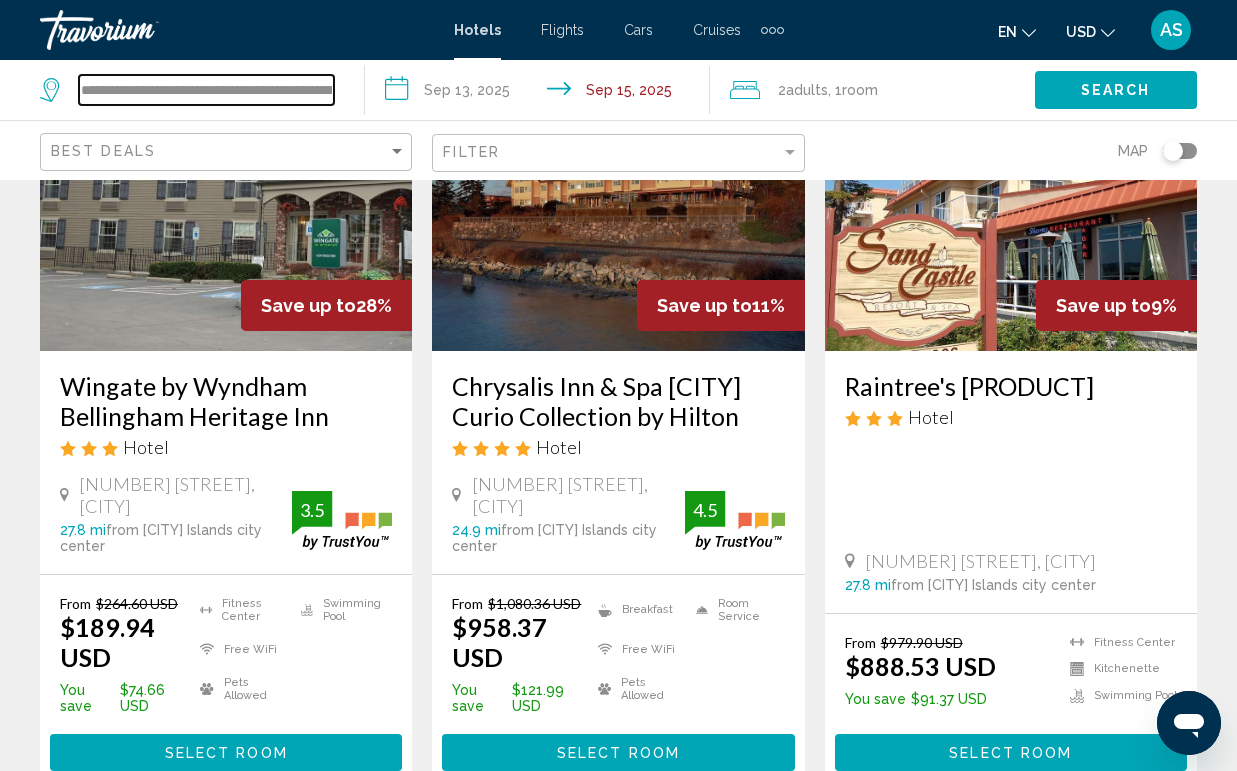 click on "**********" at bounding box center (206, 90) 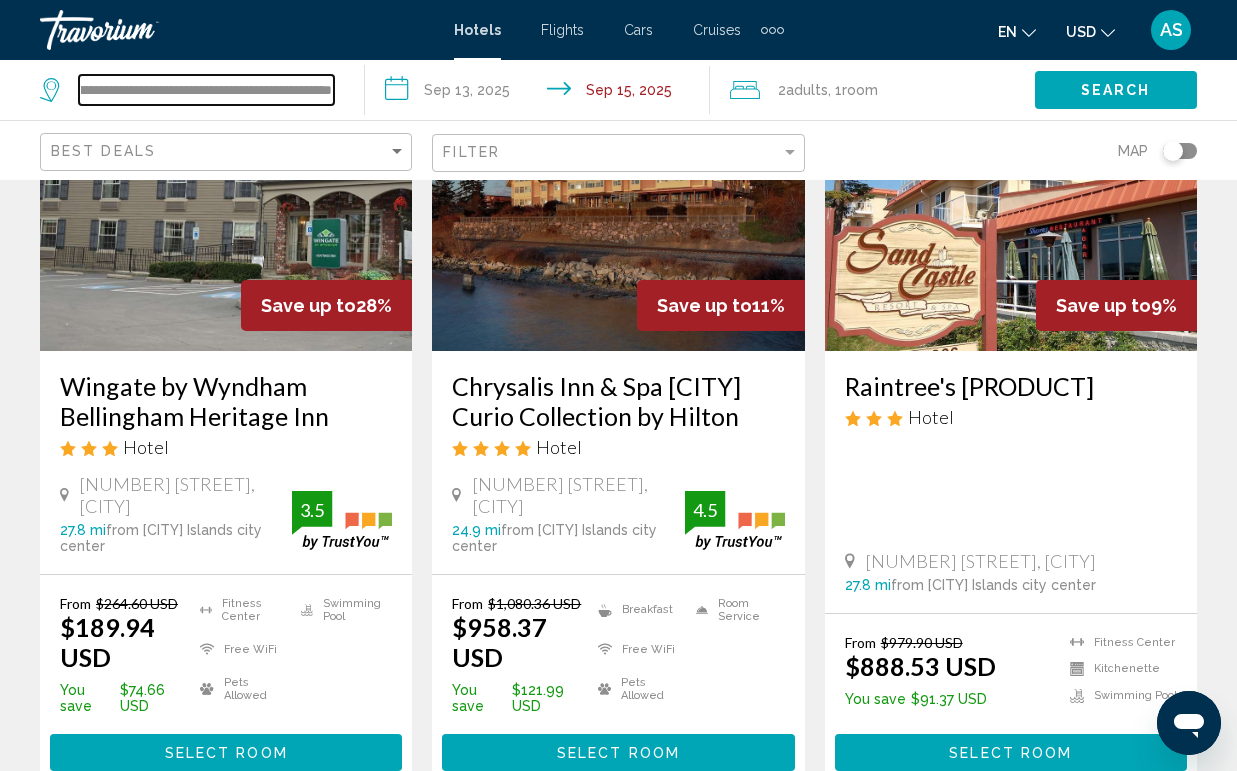 drag, startPoint x: 79, startPoint y: 87, endPoint x: 419, endPoint y: 103, distance: 340.37625 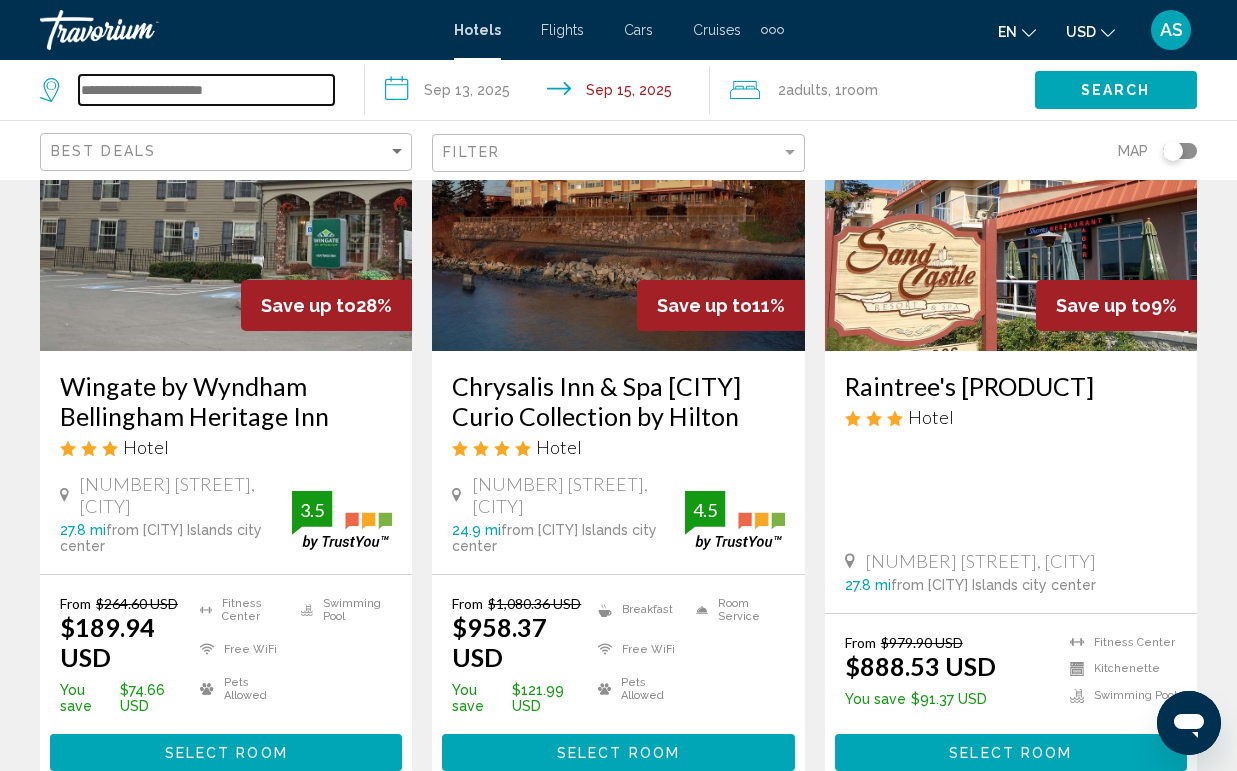 scroll, scrollTop: 0, scrollLeft: 0, axis: both 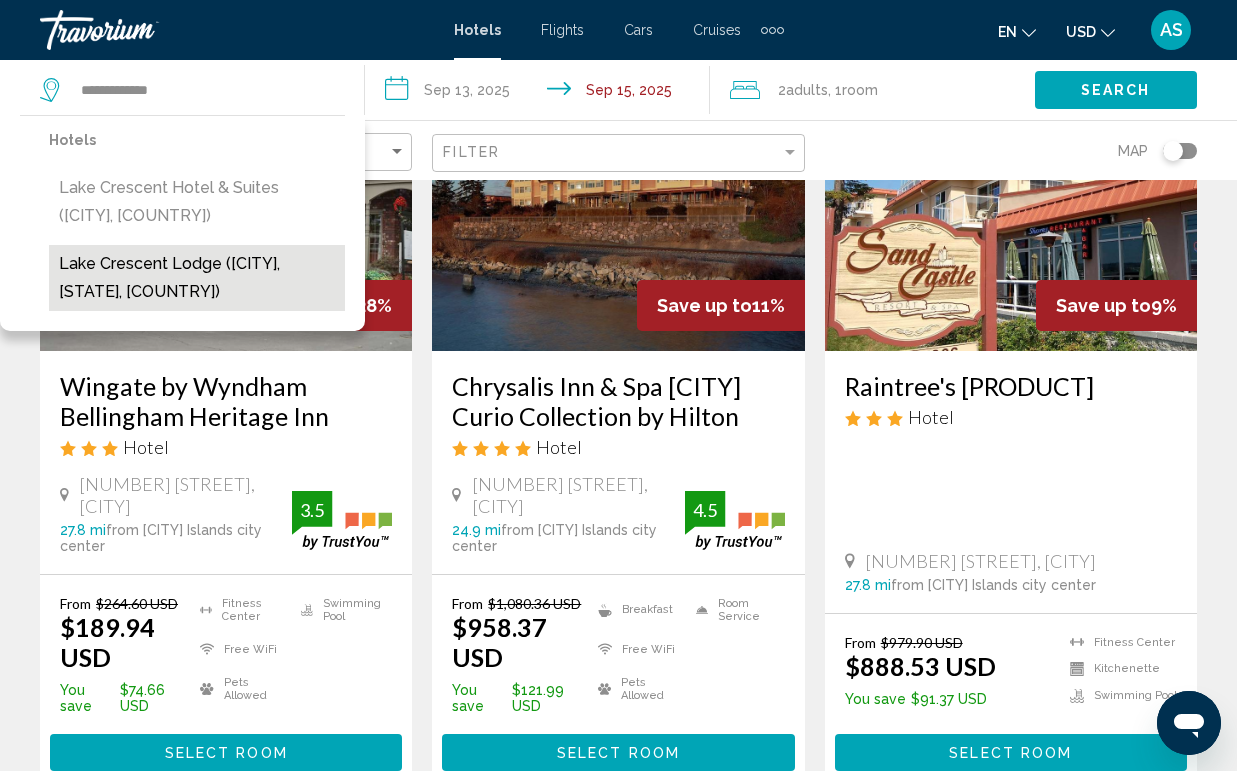 click on "[CITY] Lodge ( [CITY], [STATE], US)" at bounding box center (197, 278) 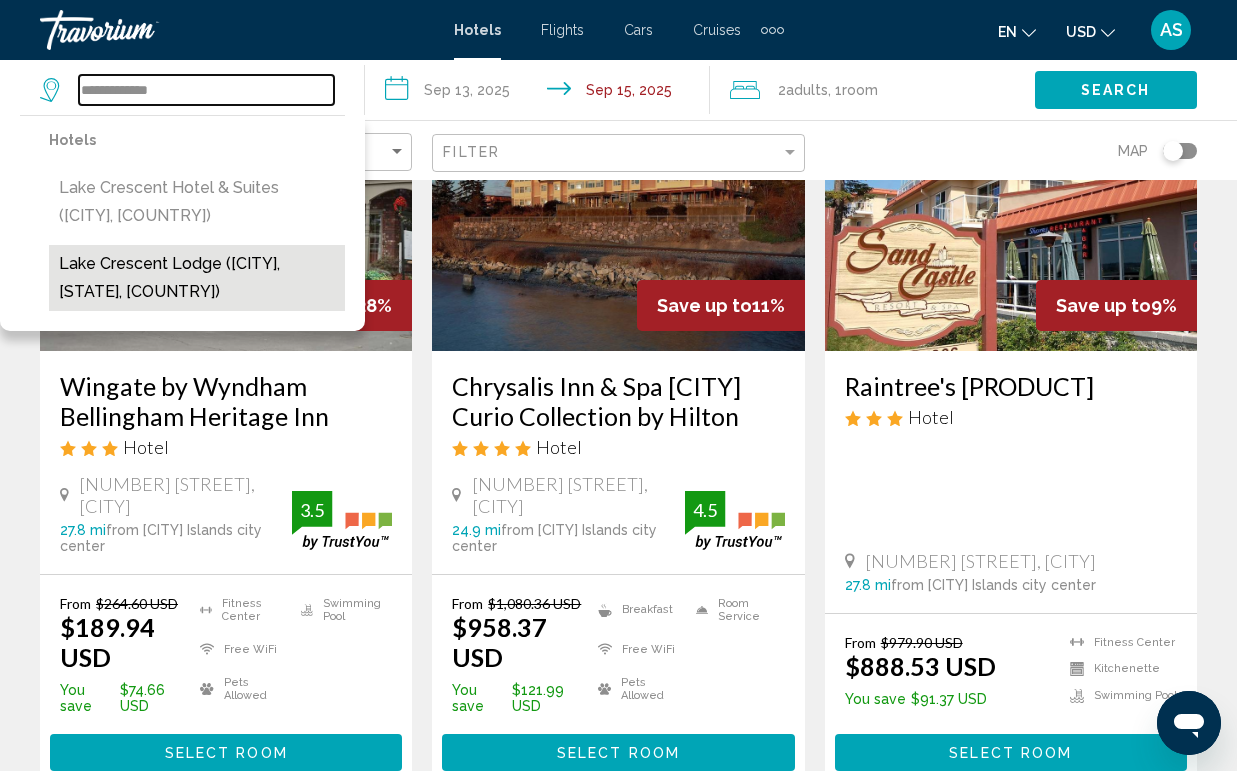 type on "**********" 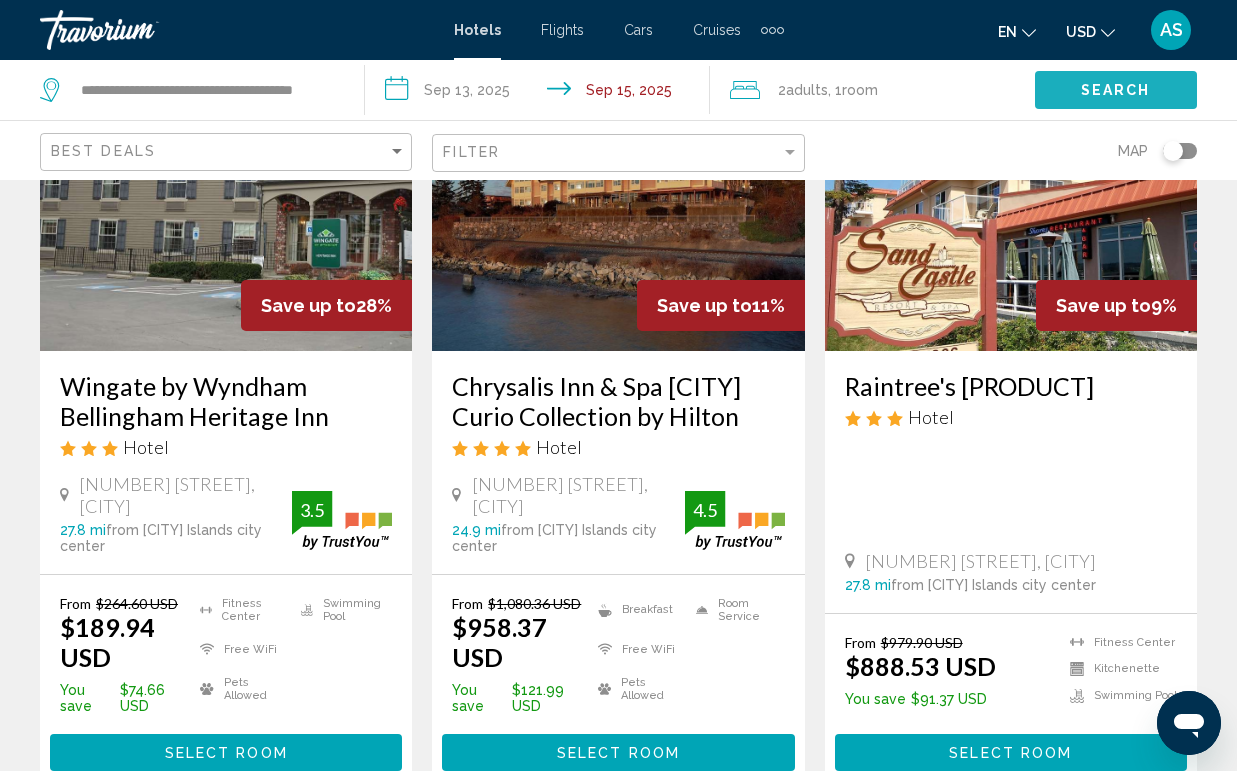 click on "Search" 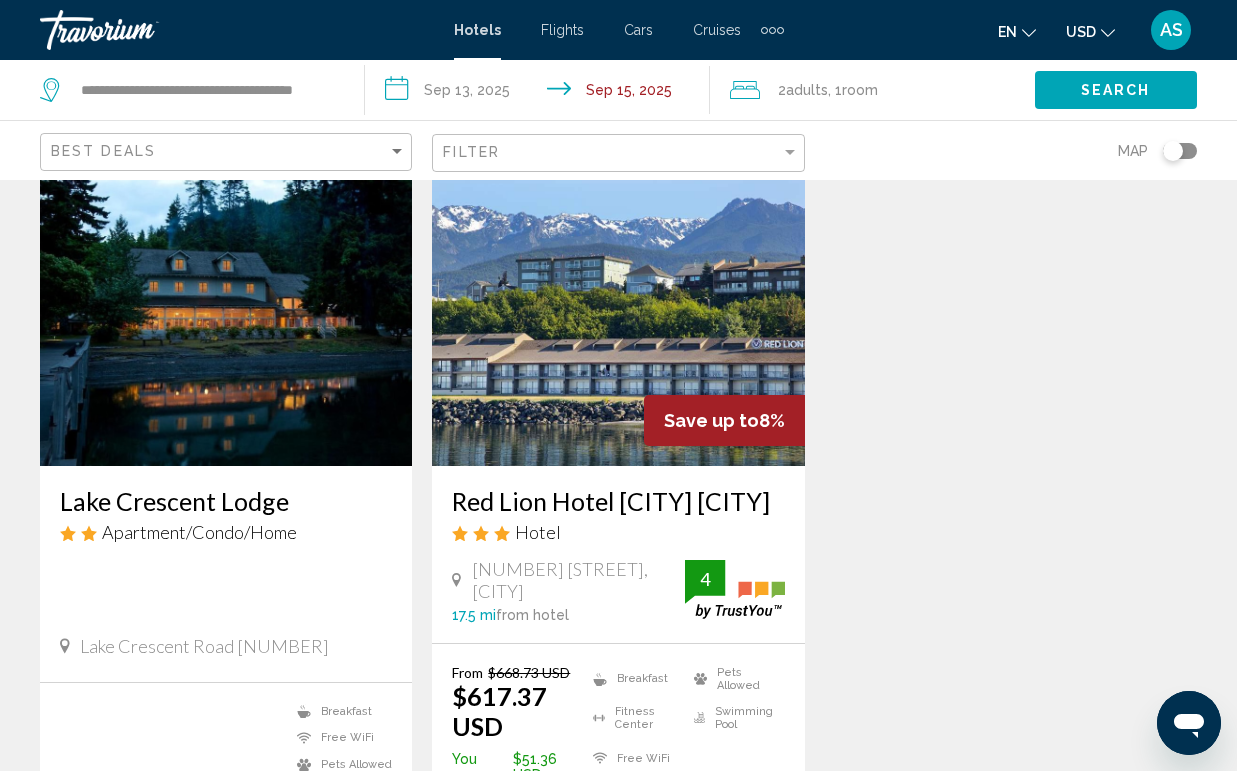 scroll, scrollTop: 91, scrollLeft: 0, axis: vertical 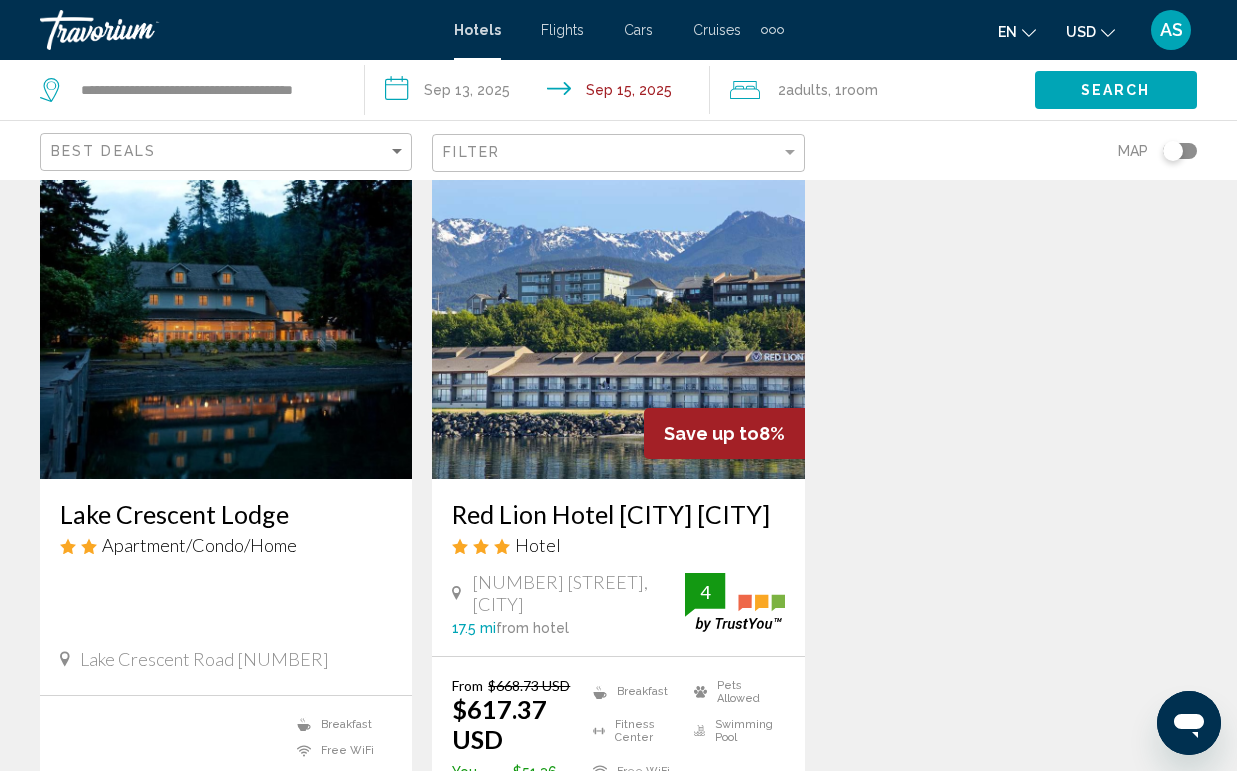 click on "**********" at bounding box center [541, 93] 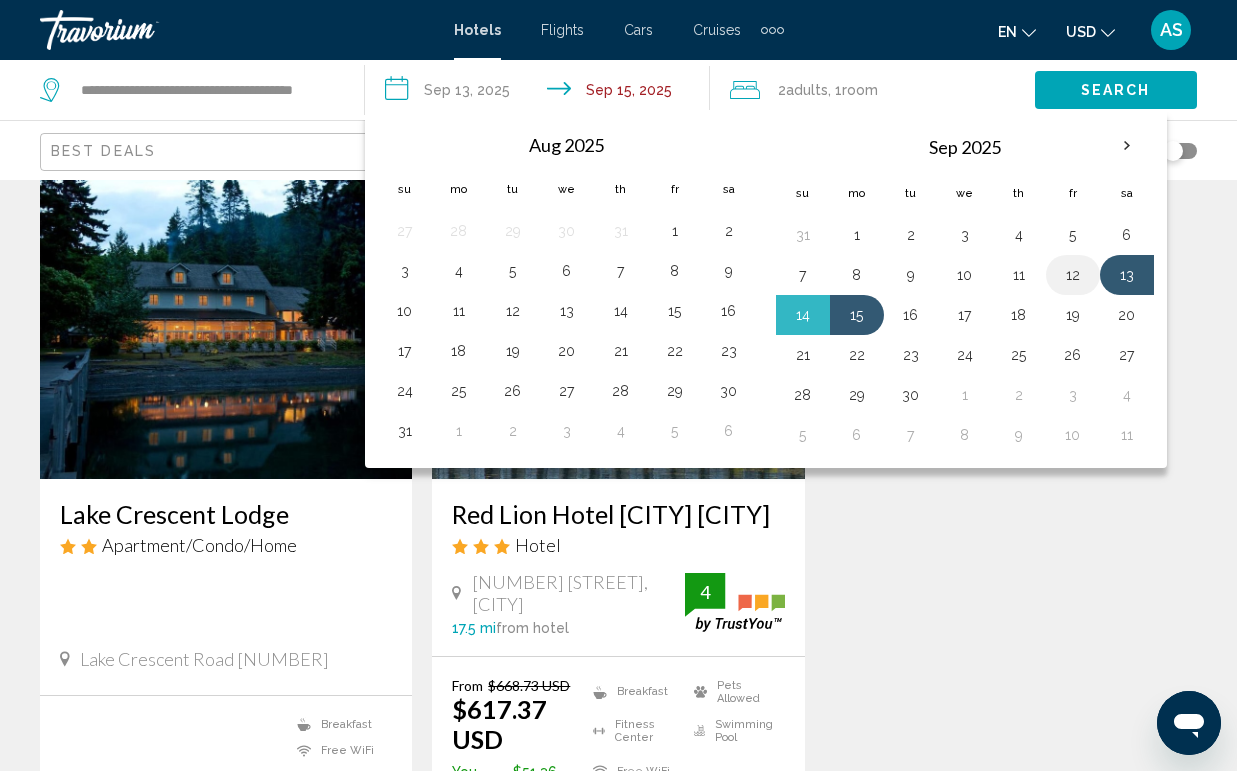click on "12" at bounding box center [1073, 275] 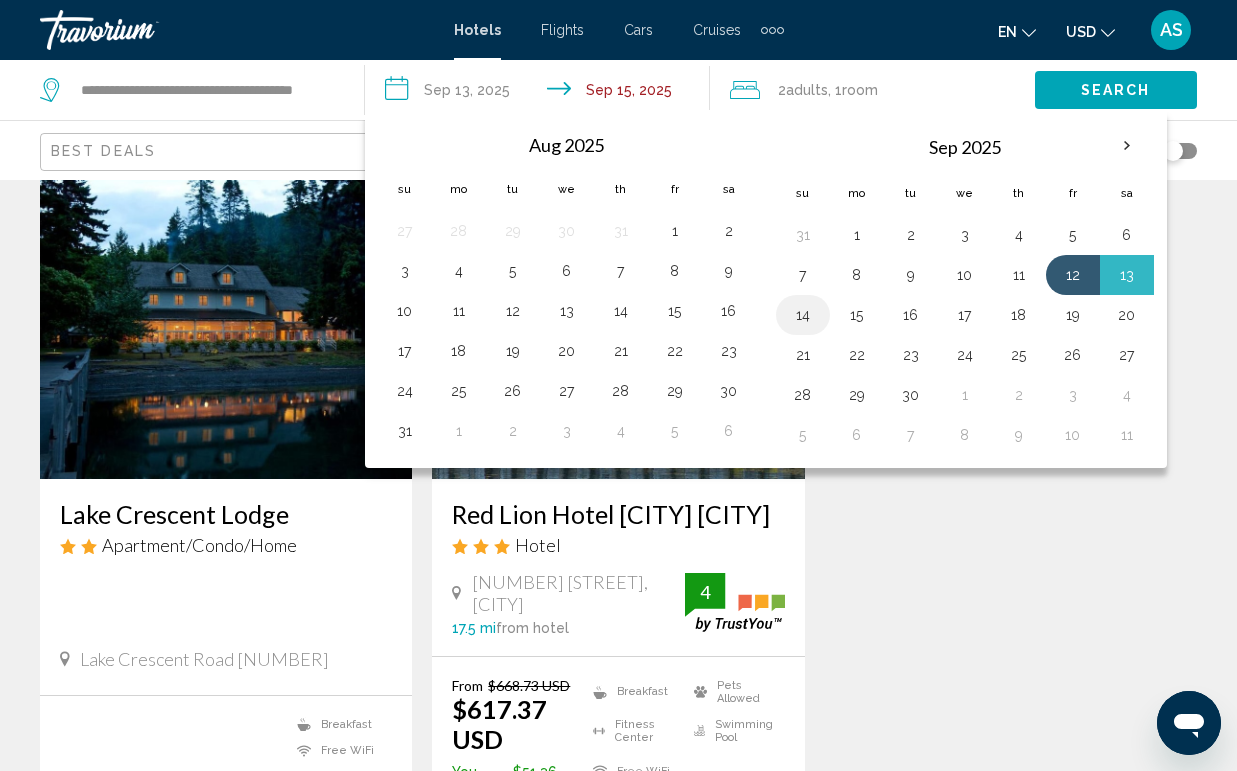click on "14" at bounding box center (803, 315) 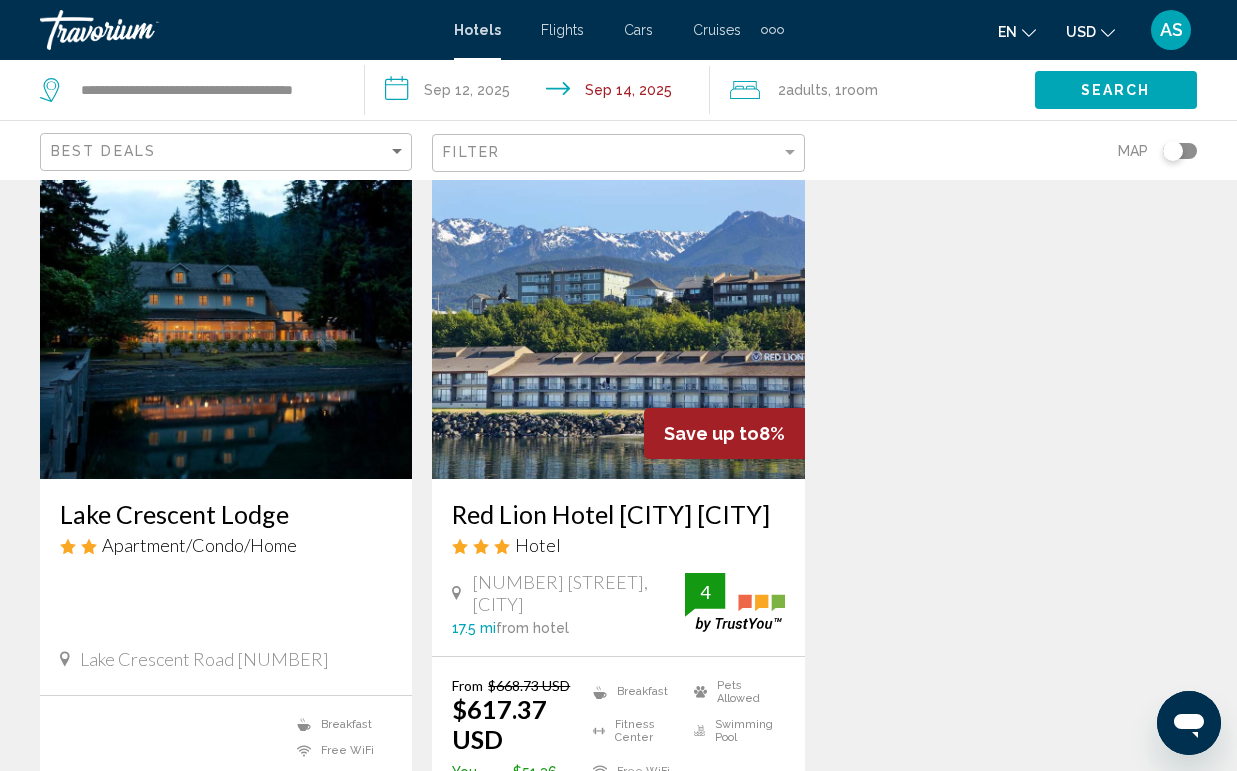 click on "Search" 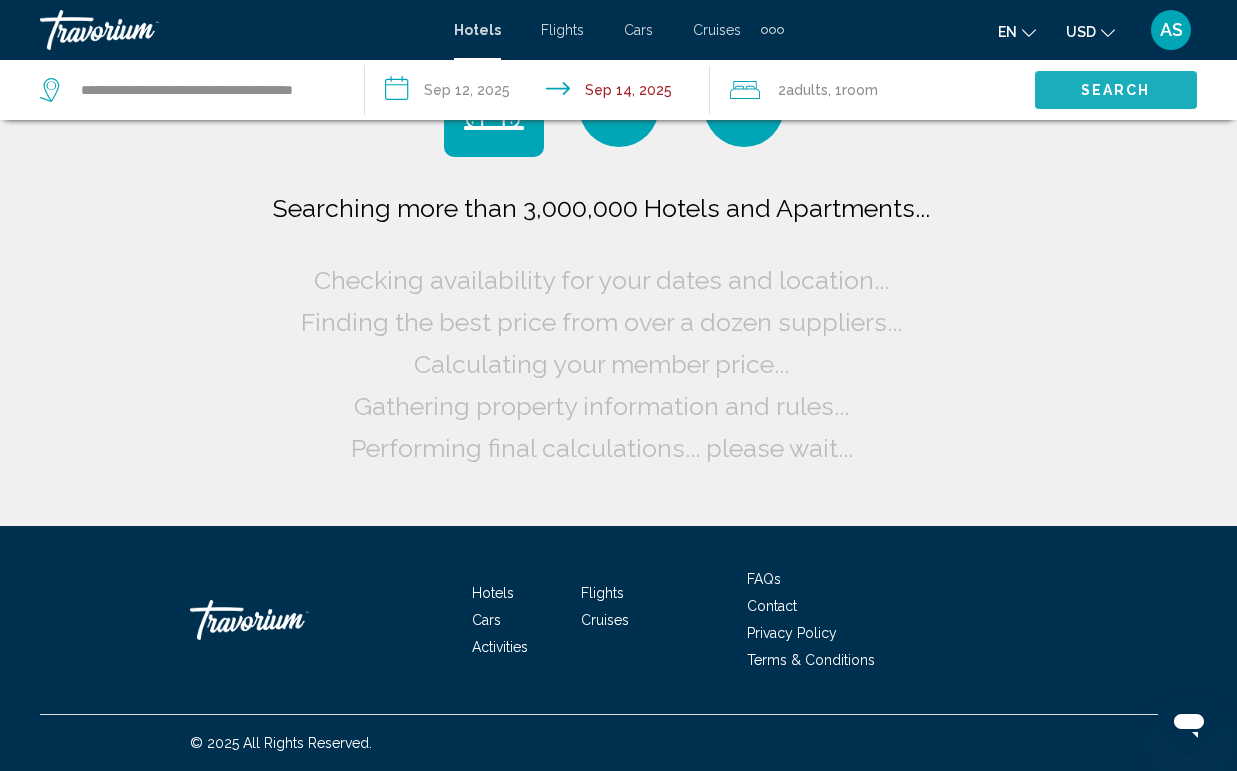 scroll, scrollTop: 0, scrollLeft: 0, axis: both 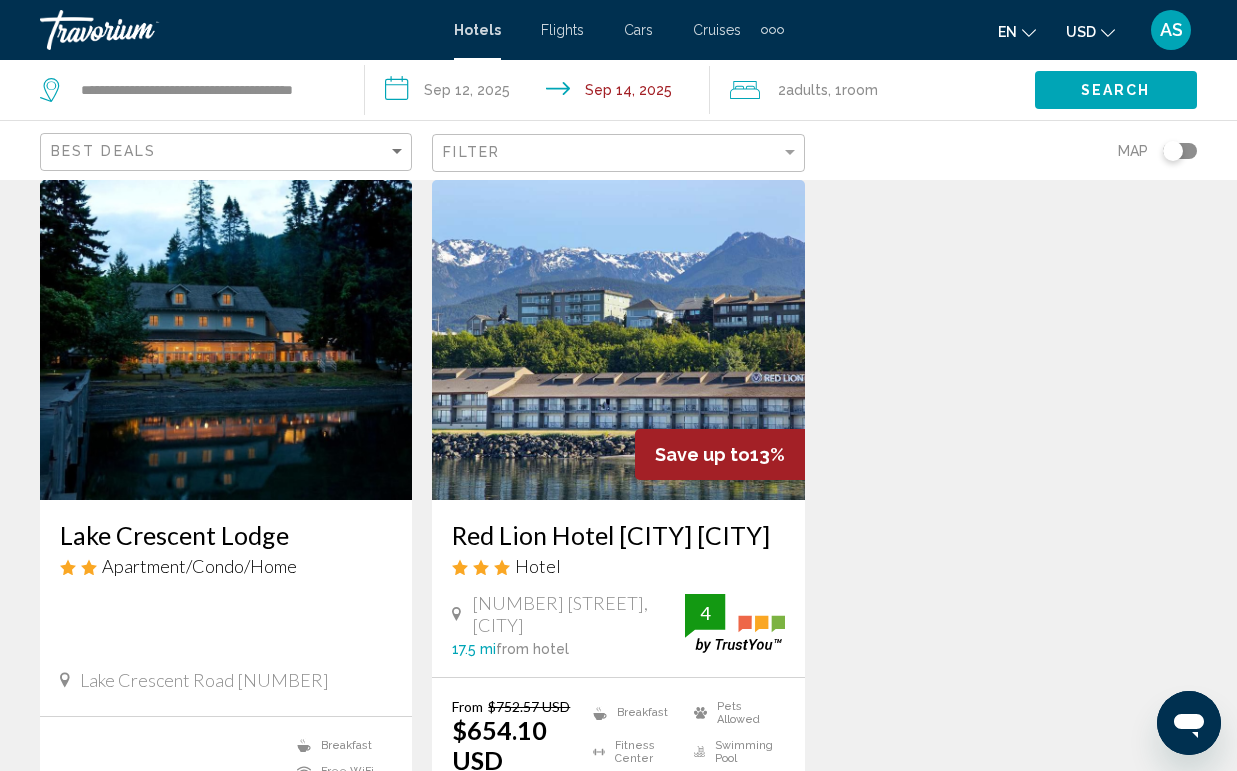 click 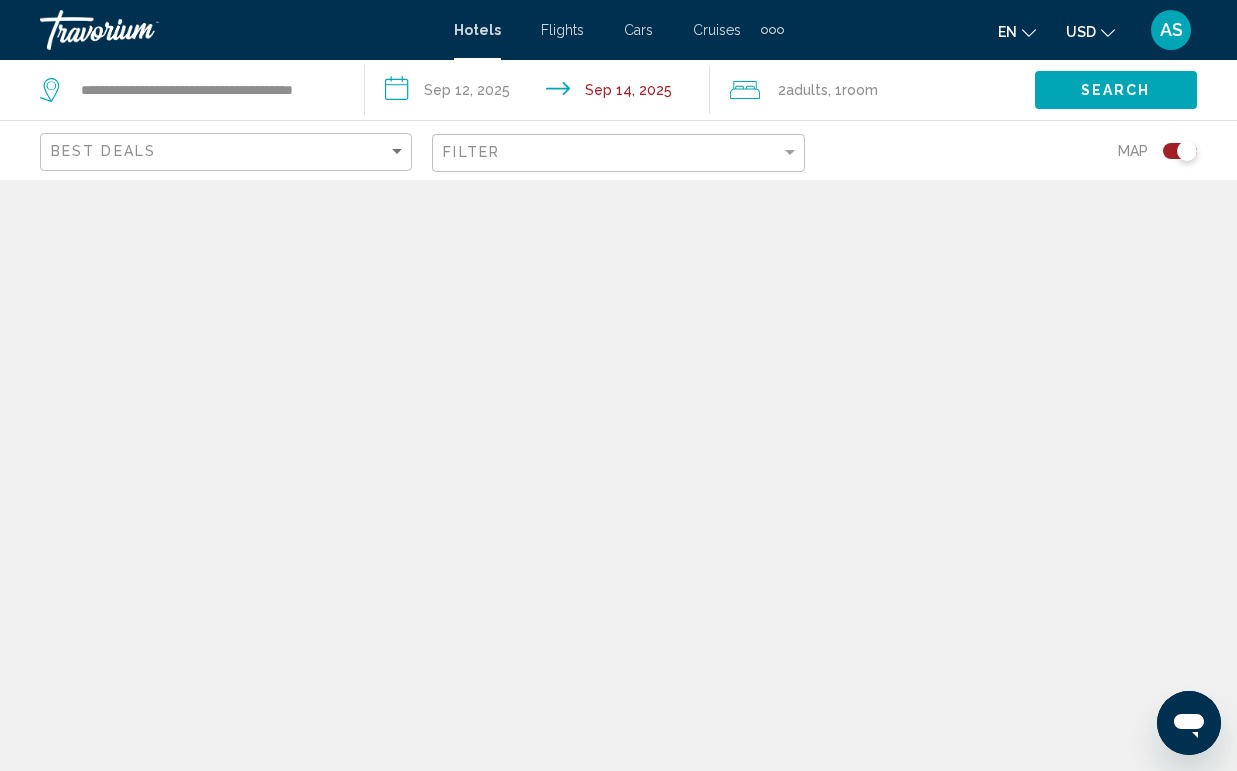 scroll, scrollTop: 0, scrollLeft: 0, axis: both 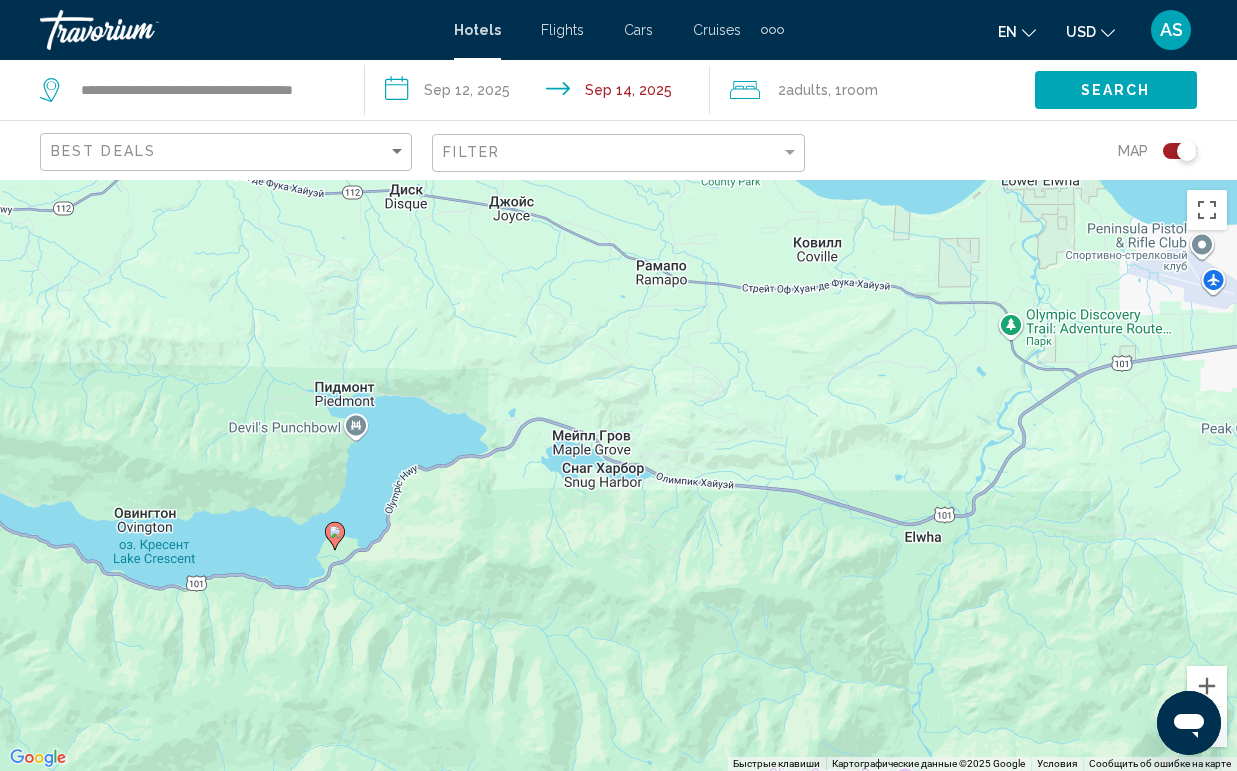 drag, startPoint x: 239, startPoint y: 598, endPoint x: 489, endPoint y: 537, distance: 257.3344 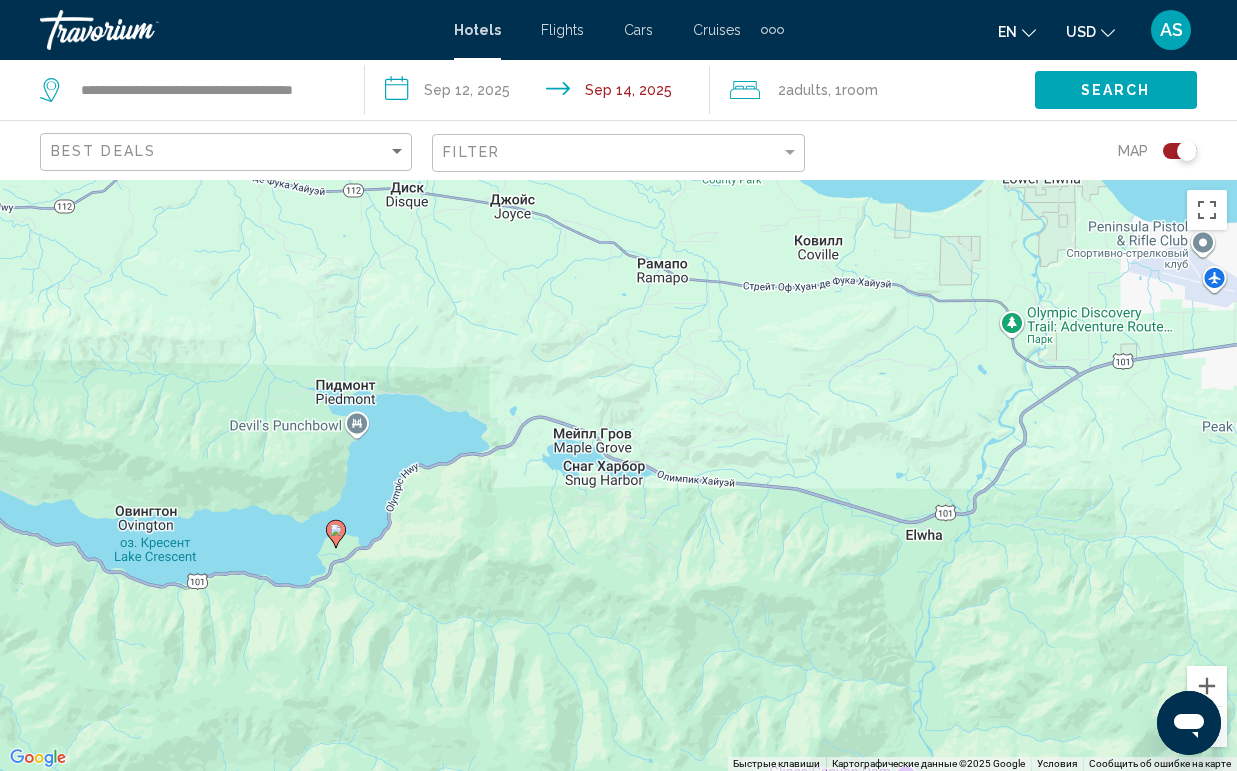 click 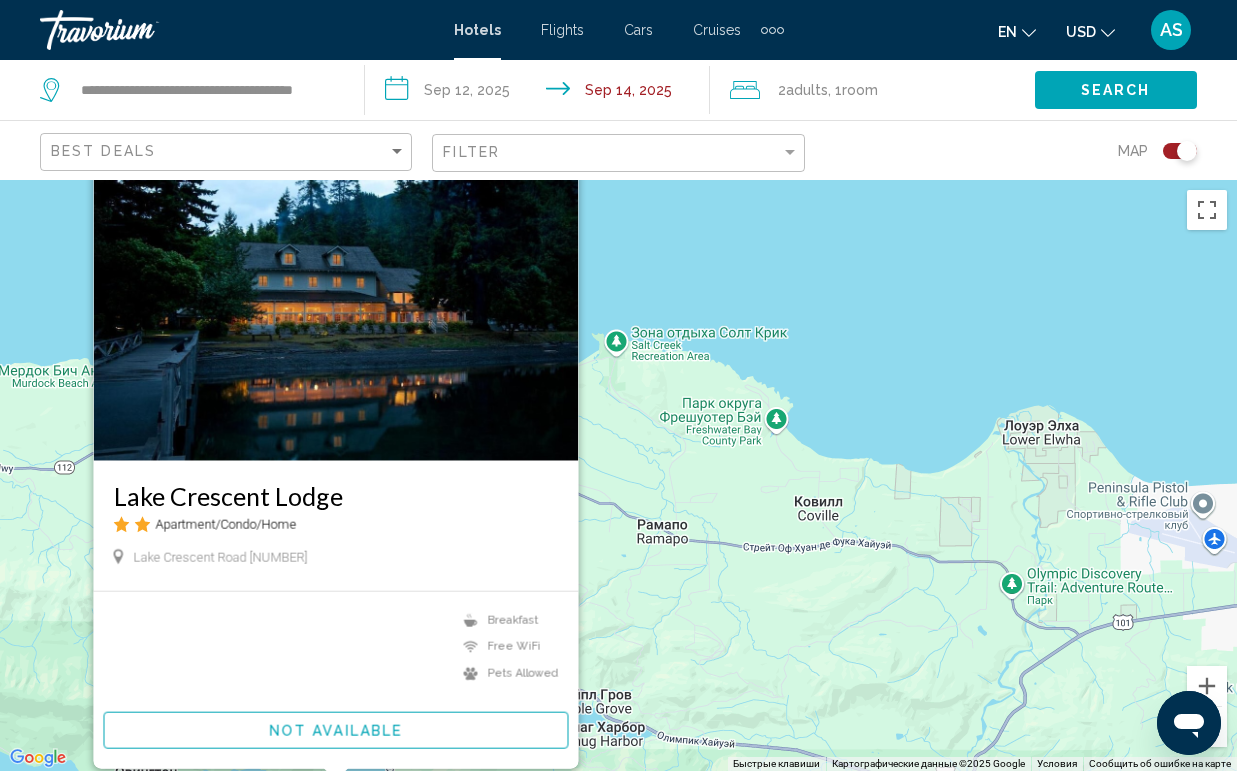 click on "Чтобы активировать перетаскивание с помощью клавиатуры, нажмите Alt + Ввод. После этого перемещайте маркер, используя клавиши со стрелками. Чтобы завершить перетаскивание, нажмите клавишу Ввод. Чтобы отменить действие, нажмите клавишу Esc.  Lake Crescent Lodge
Apartment/Condo/Home
Lake Crescent Road 416 0 mi  from hotel
Breakfast
Free WiFi
Pets Allowed  Not available" at bounding box center (618, 475) 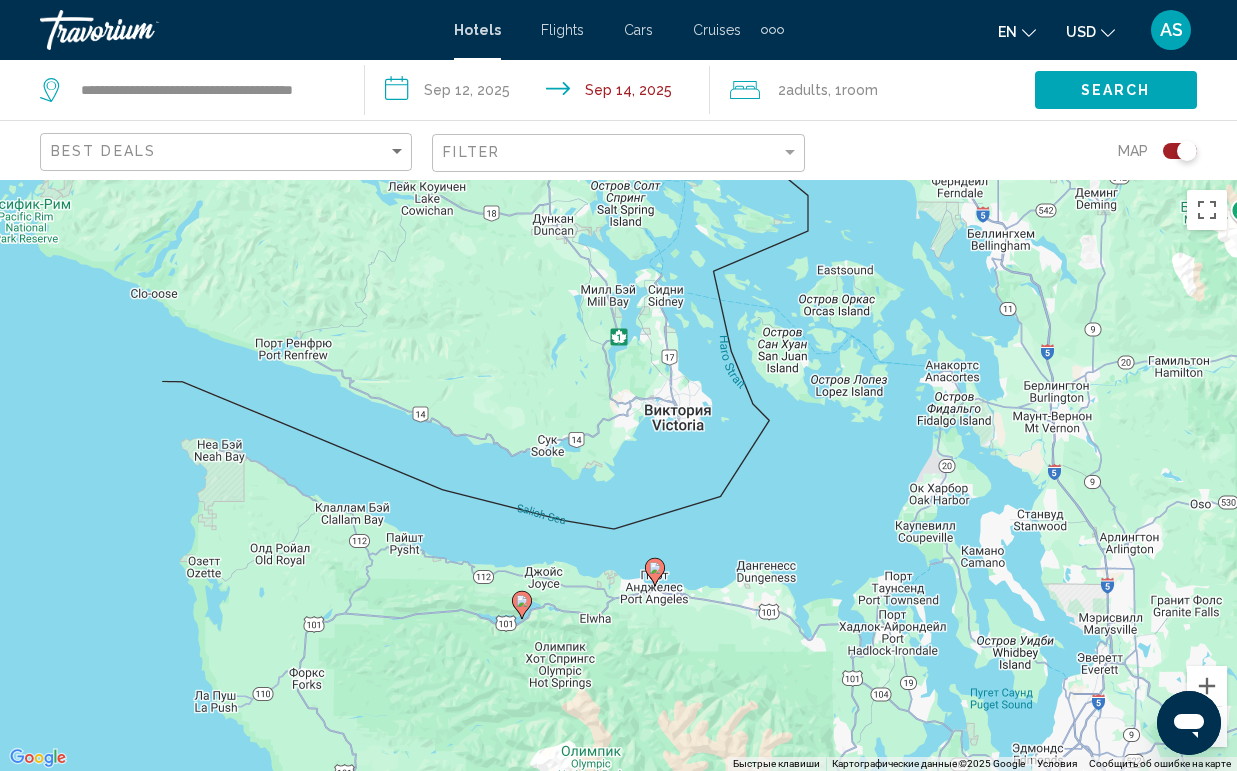 click 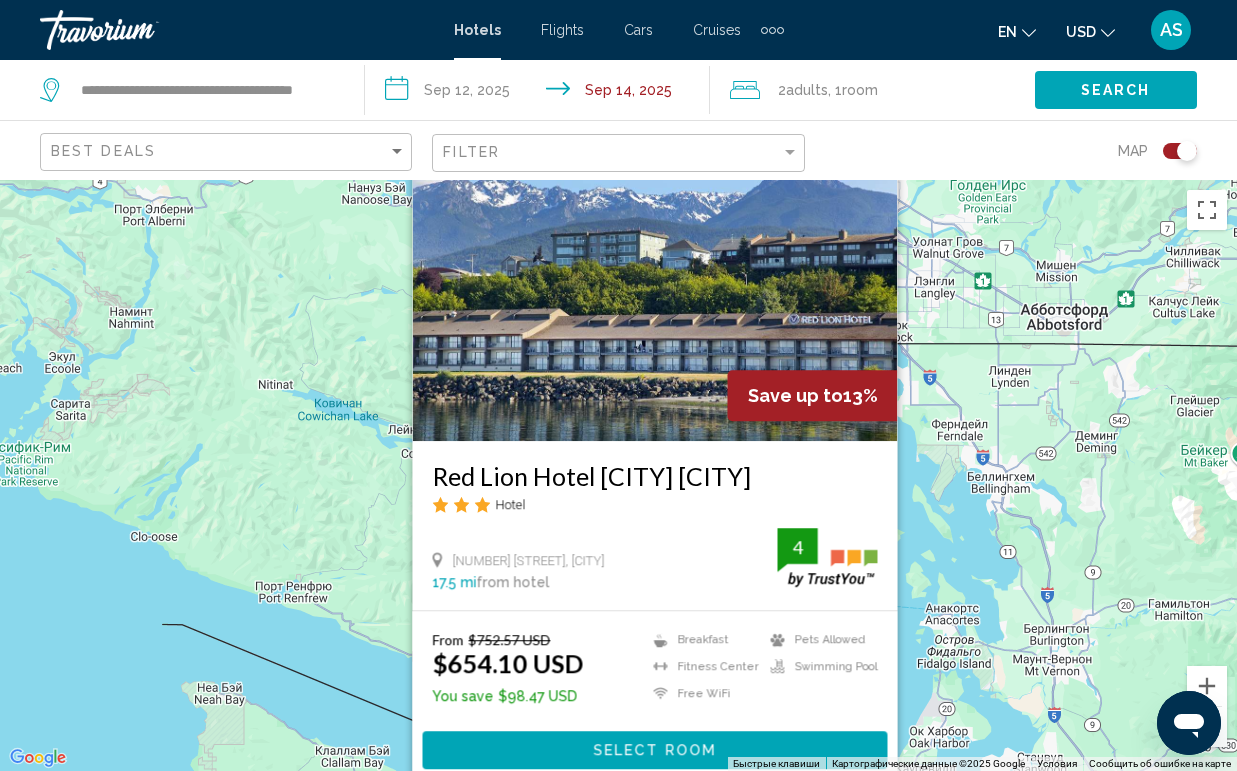 click on "Map" 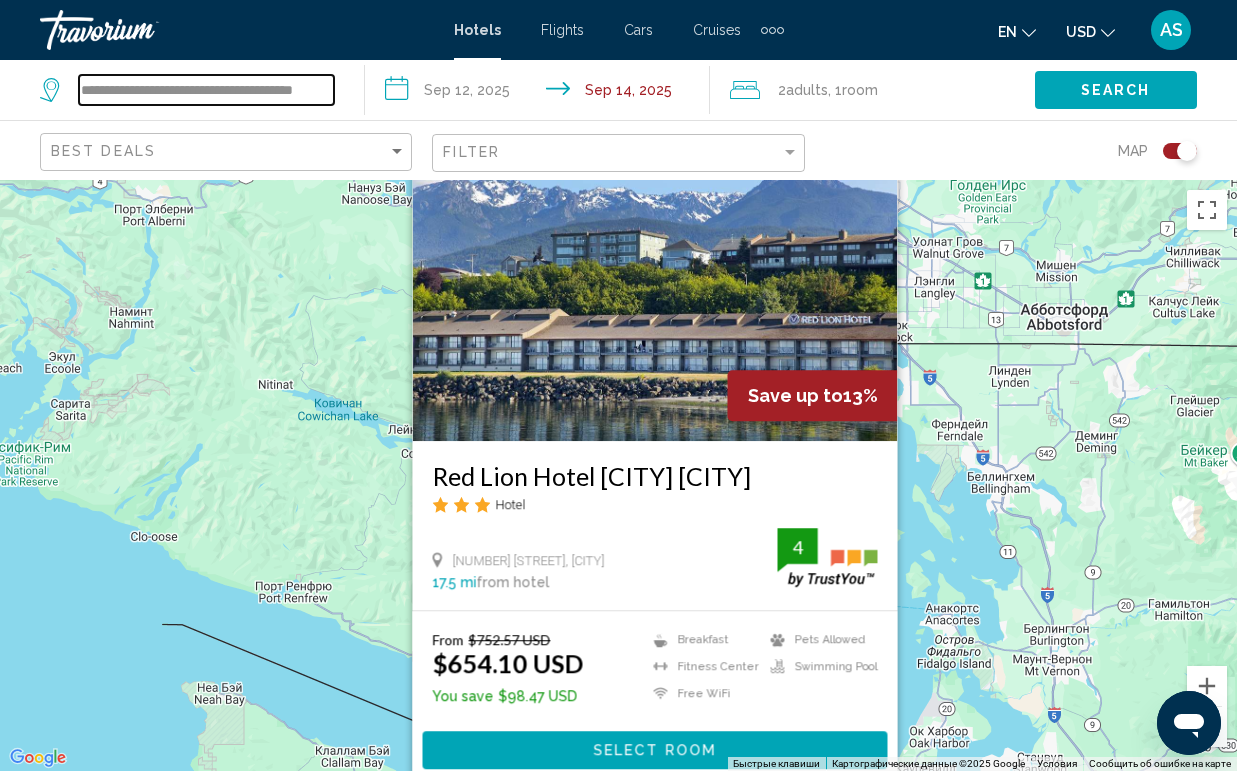 click on "**********" at bounding box center (206, 90) 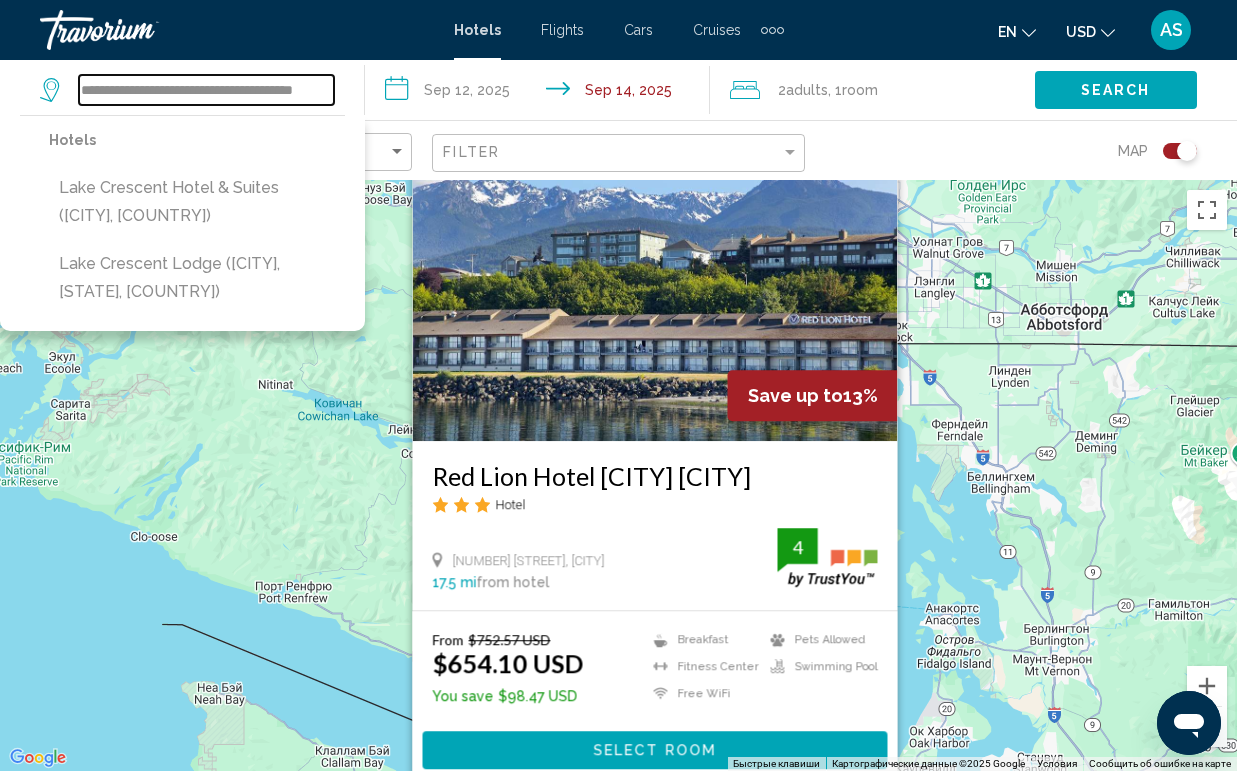 click on "**********" at bounding box center [206, 90] 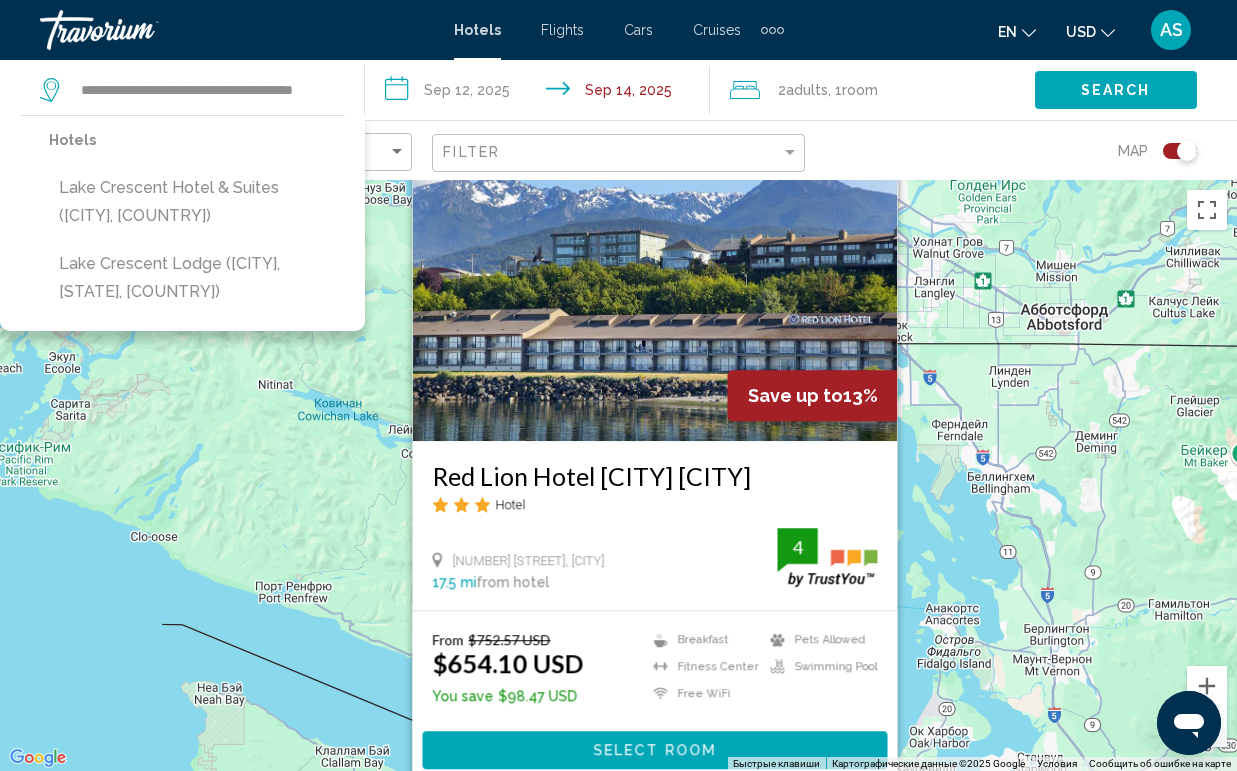 drag, startPoint x: 76, startPoint y: 89, endPoint x: 254, endPoint y: 92, distance: 178.02528 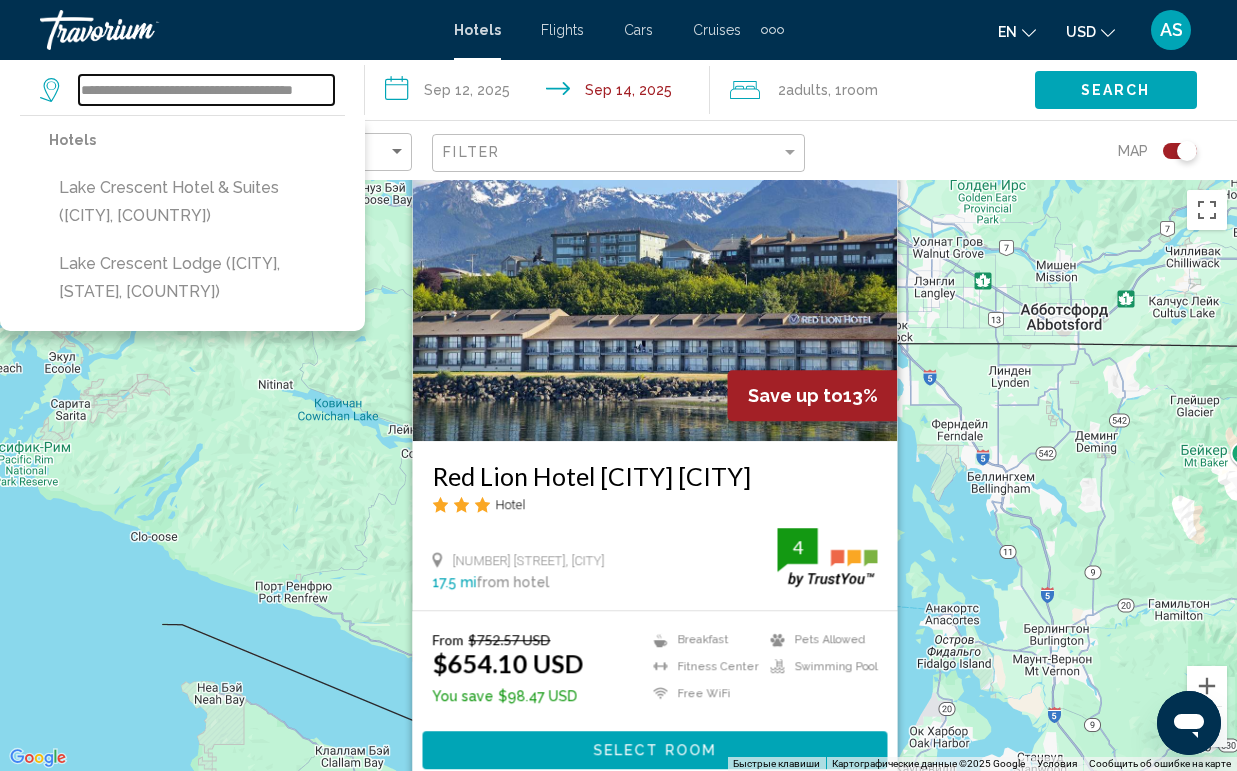 click on "**********" at bounding box center [206, 90] 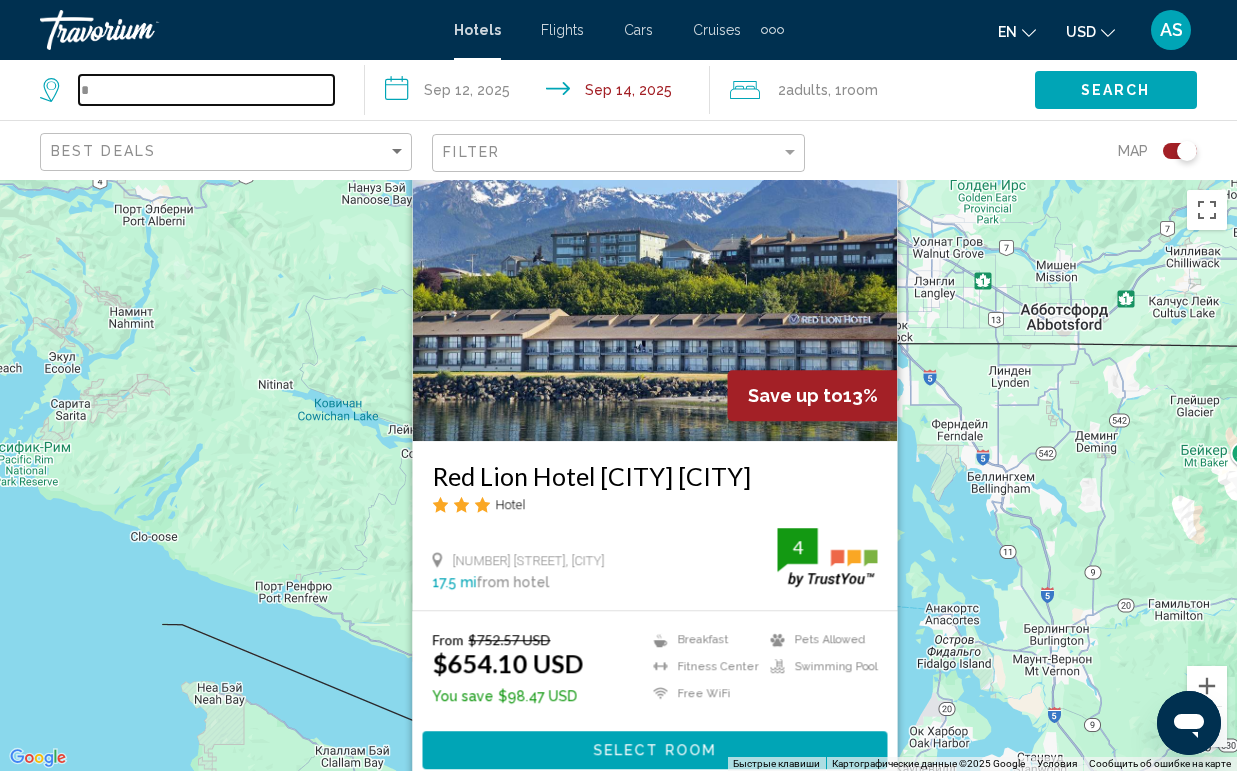 scroll, scrollTop: 0, scrollLeft: 0, axis: both 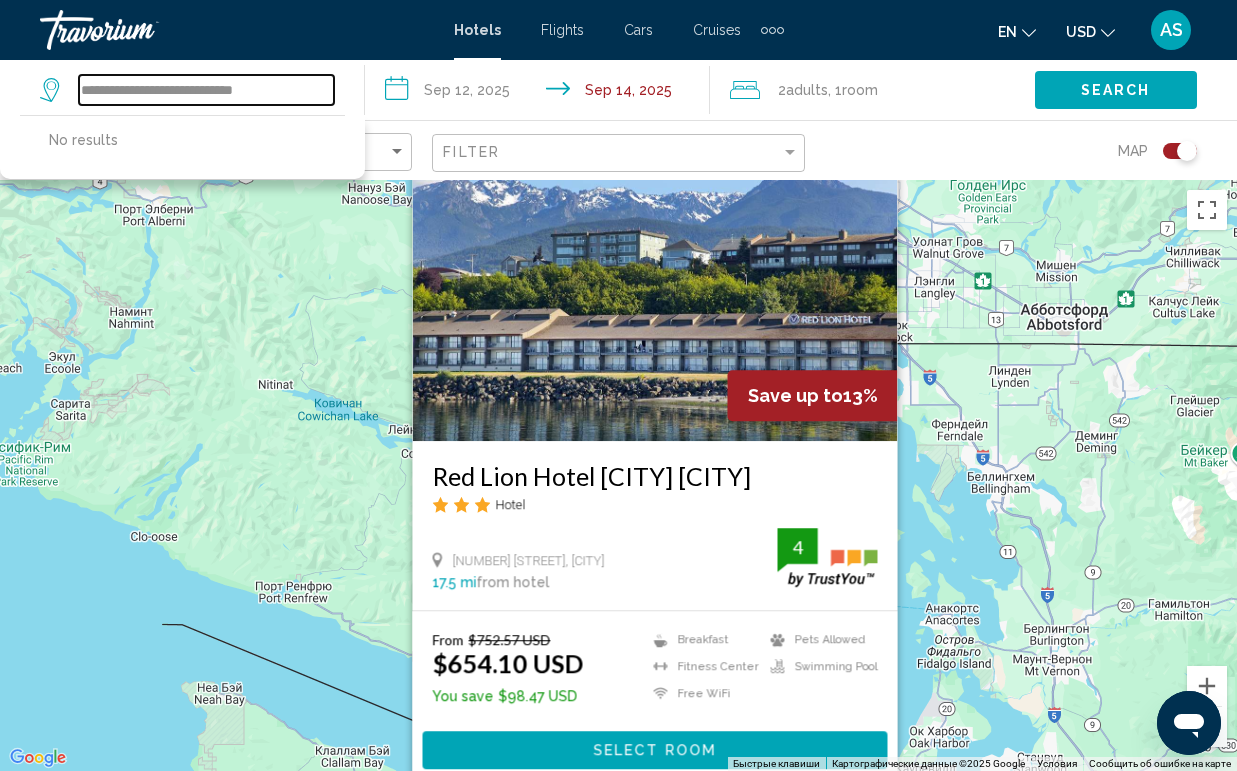 click on "**********" at bounding box center [206, 90] 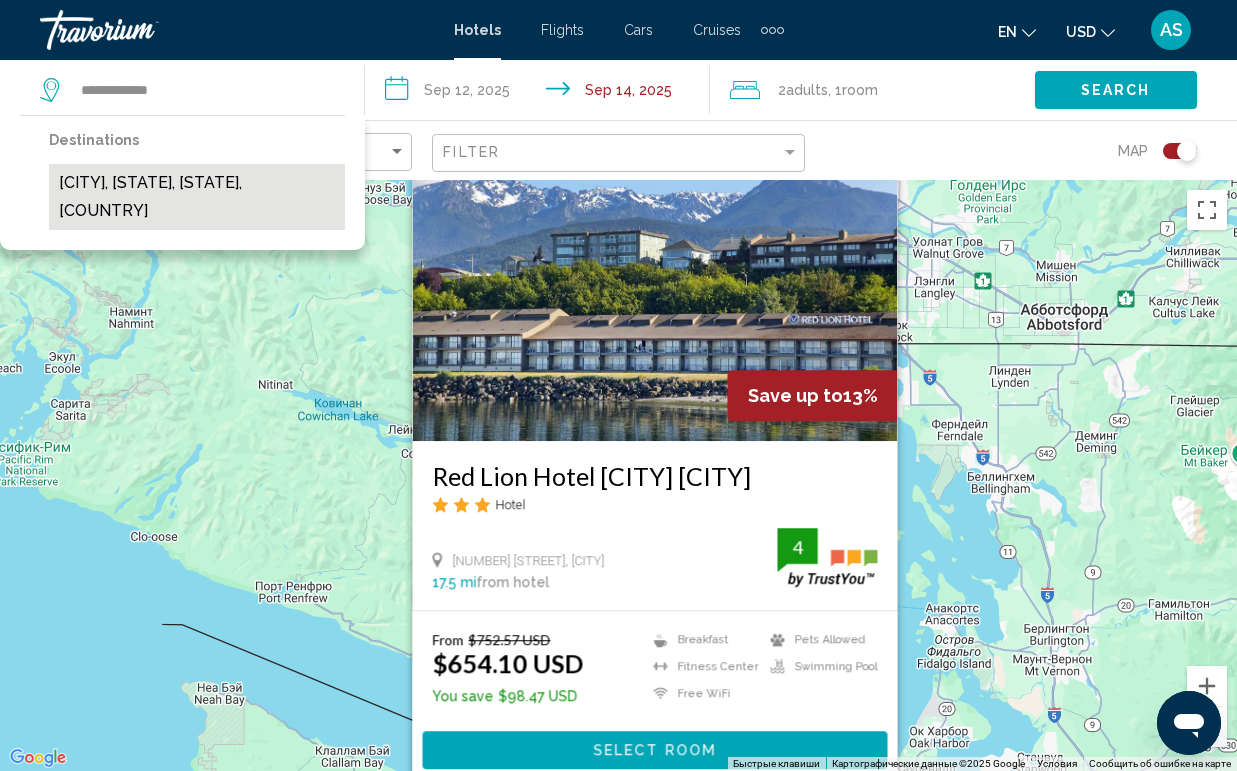 click on "[CITY] Island, [STATE], [STATE], [COUNTRY]" at bounding box center [197, 197] 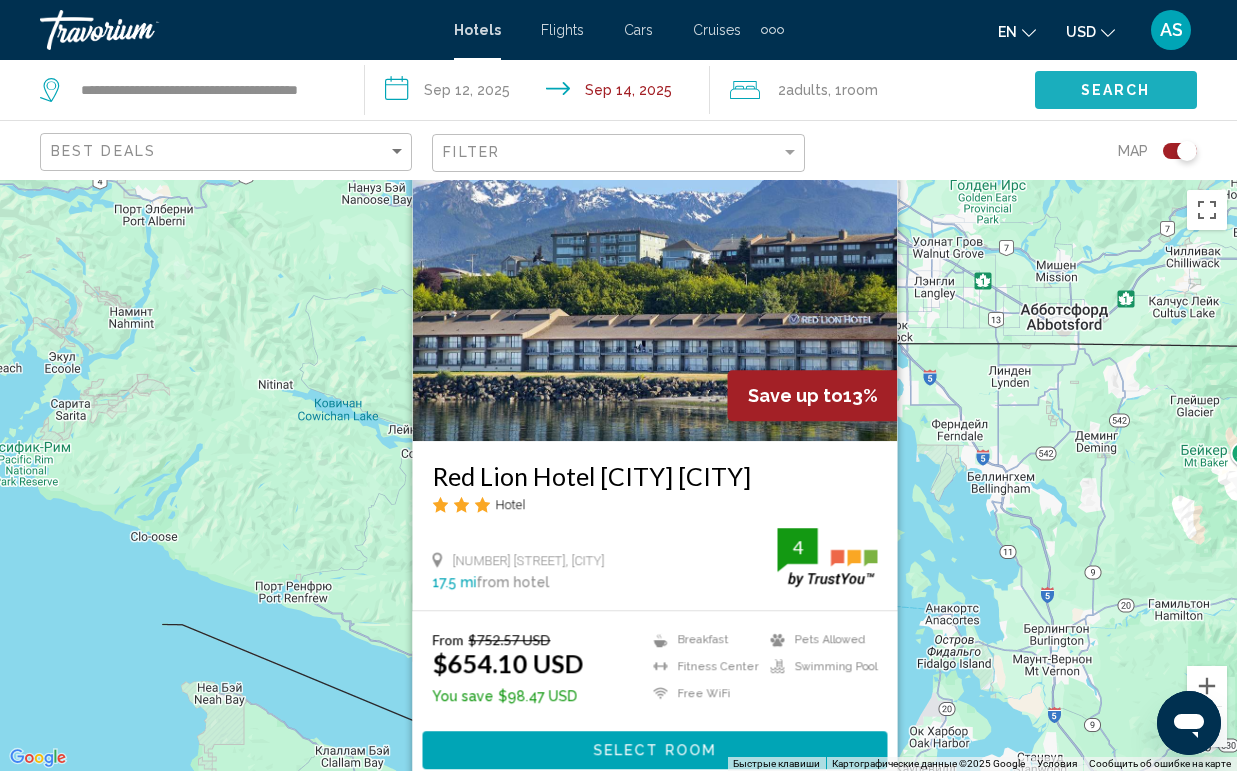 click on "Search" 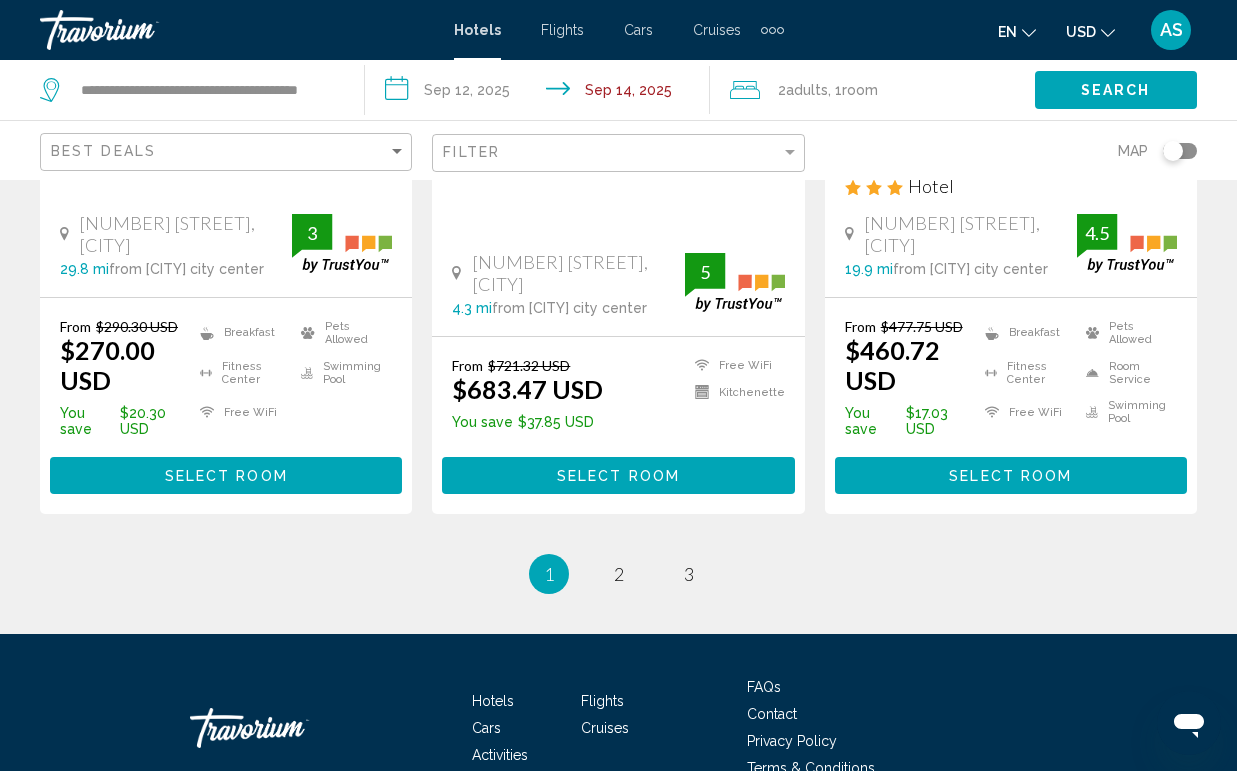 scroll, scrollTop: 2867, scrollLeft: 0, axis: vertical 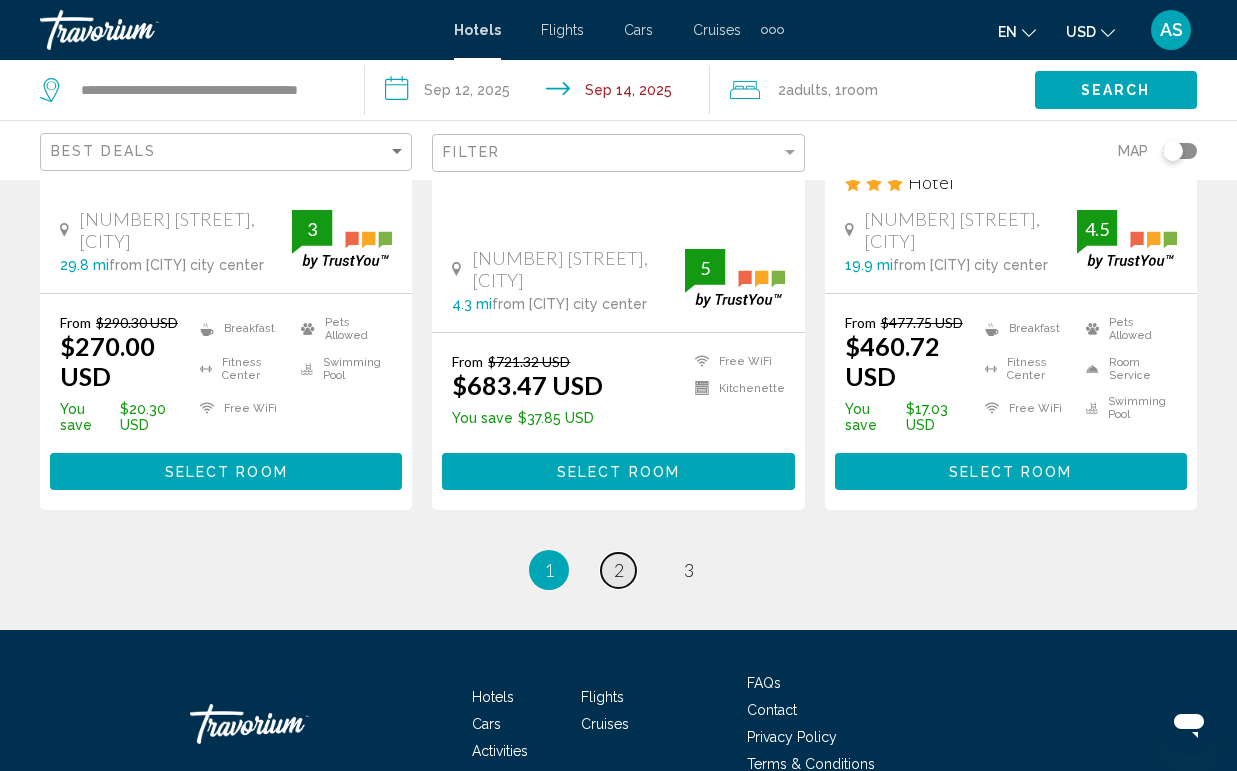 click on "2" at bounding box center (619, 570) 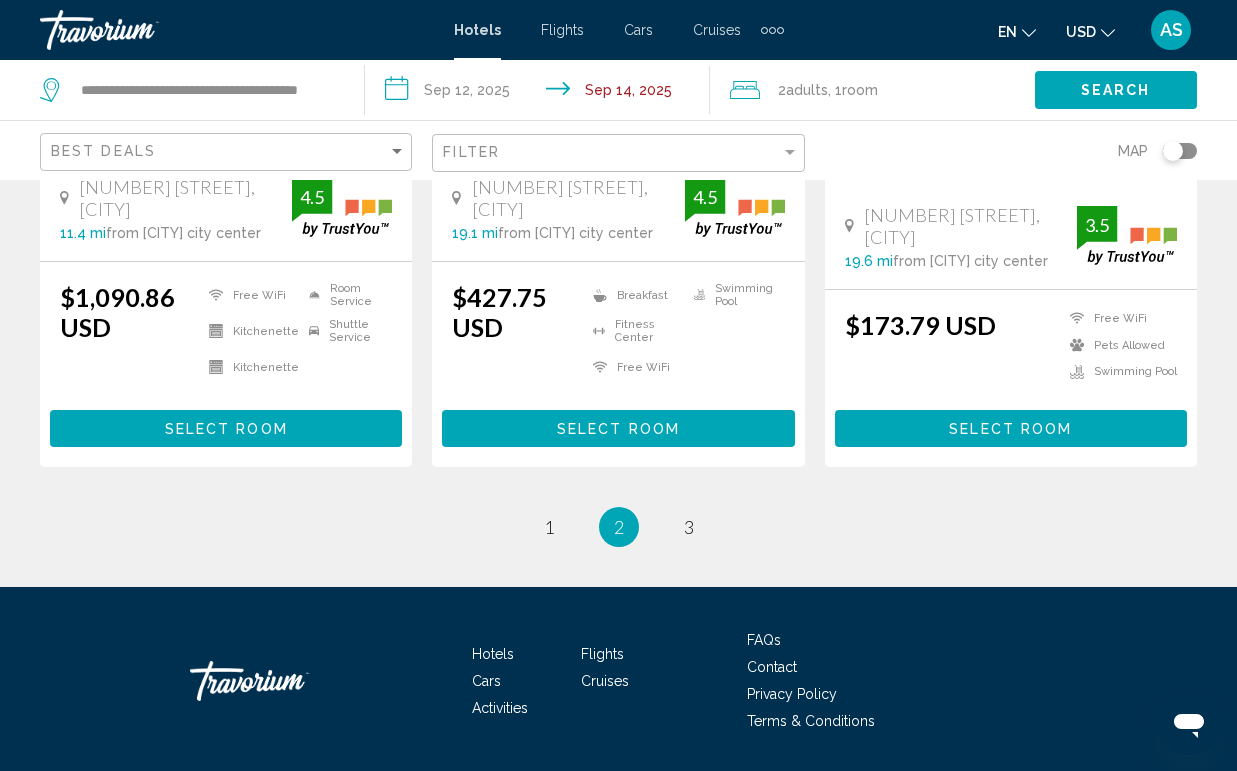 scroll, scrollTop: 2881, scrollLeft: 0, axis: vertical 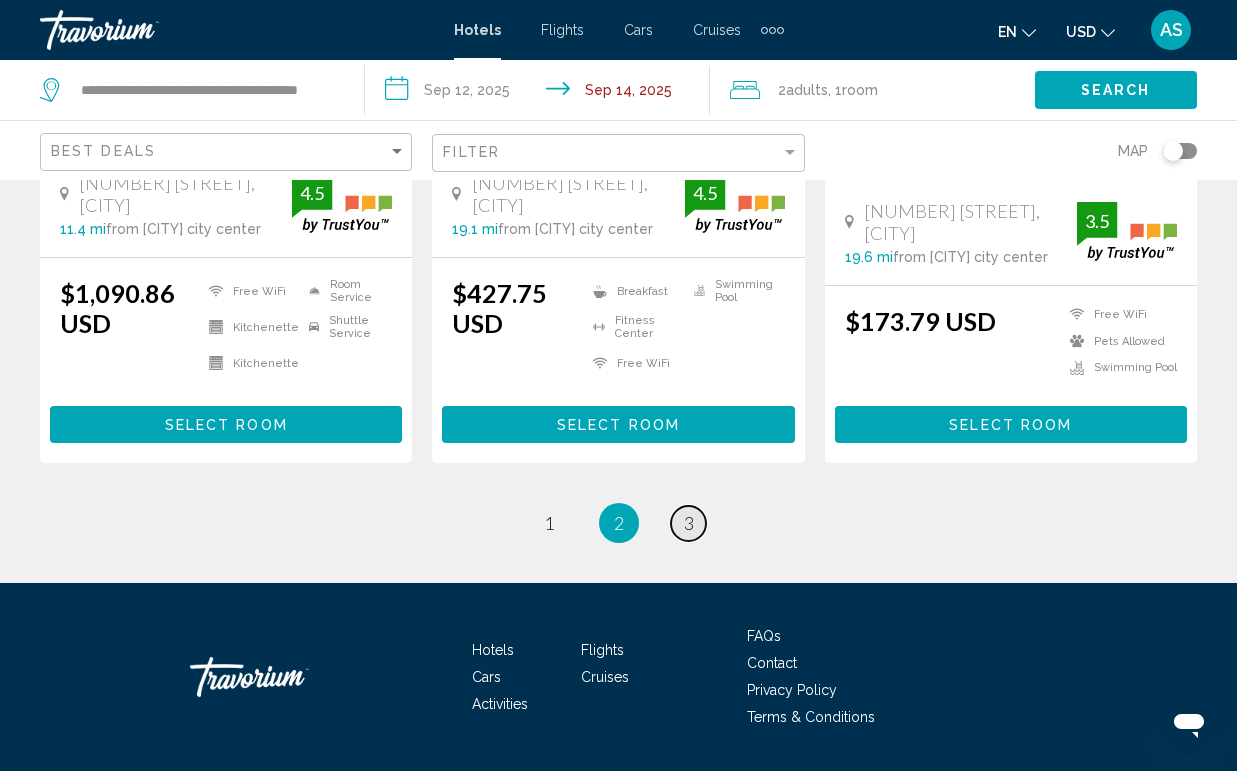 click on "3" at bounding box center [689, 523] 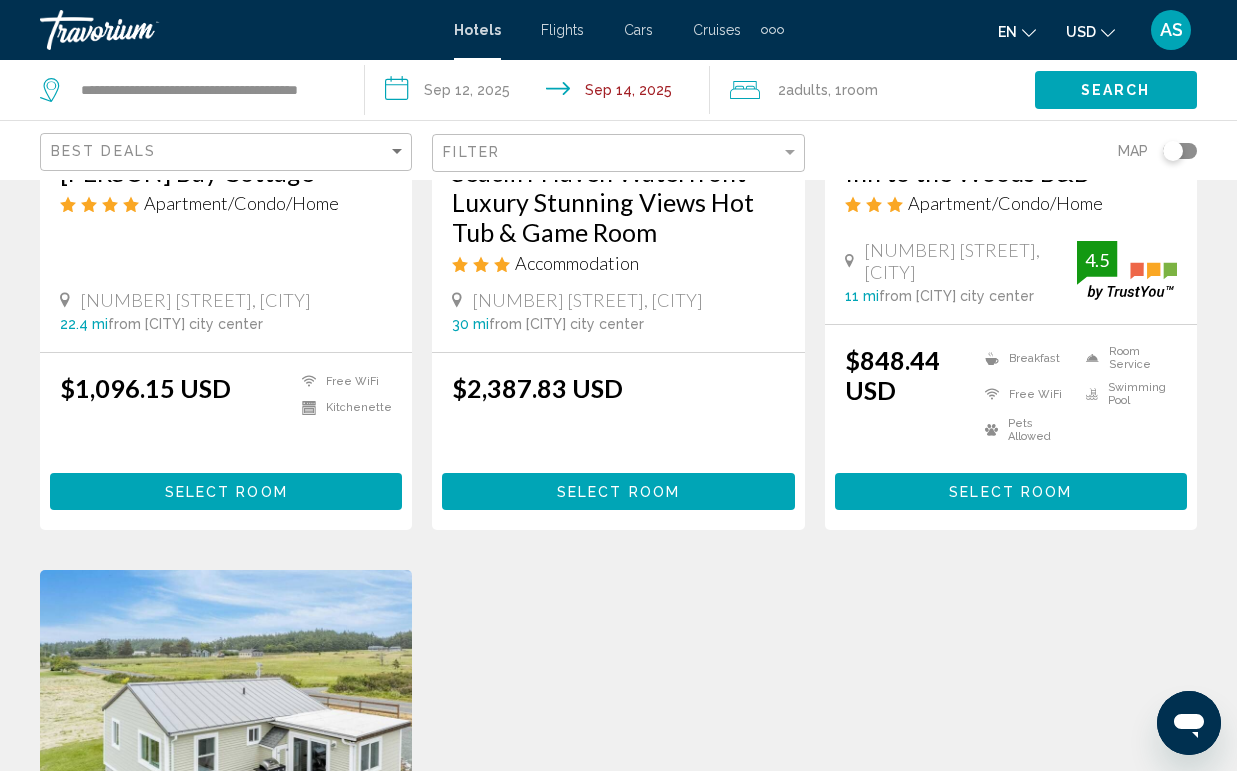 scroll, scrollTop: 0, scrollLeft: 0, axis: both 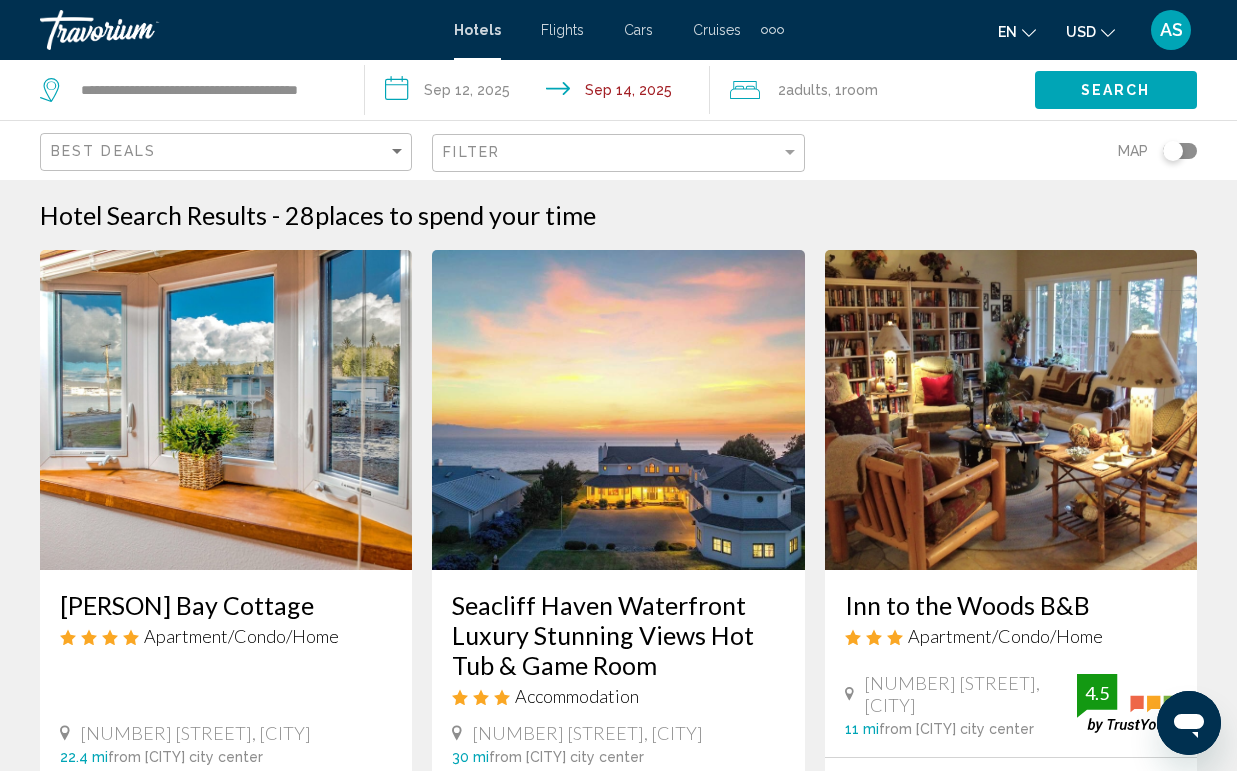 click on "**********" 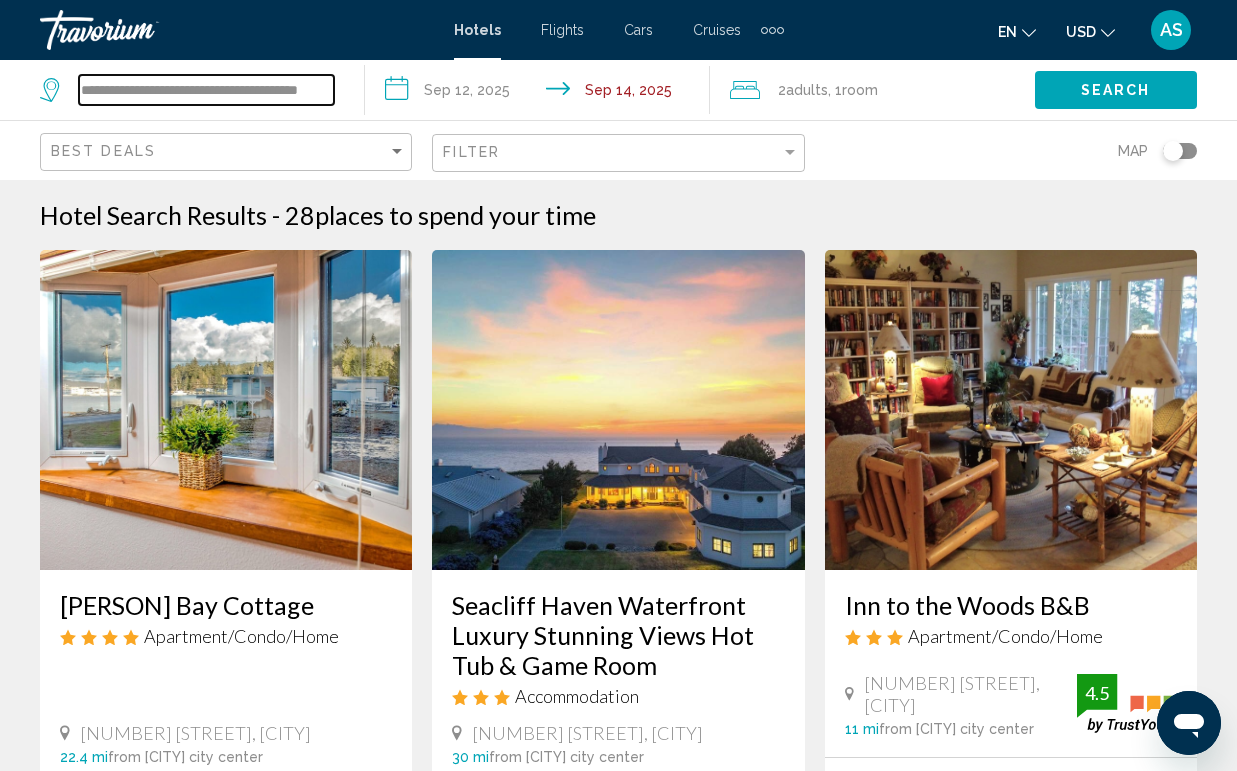 click on "**********" at bounding box center (206, 90) 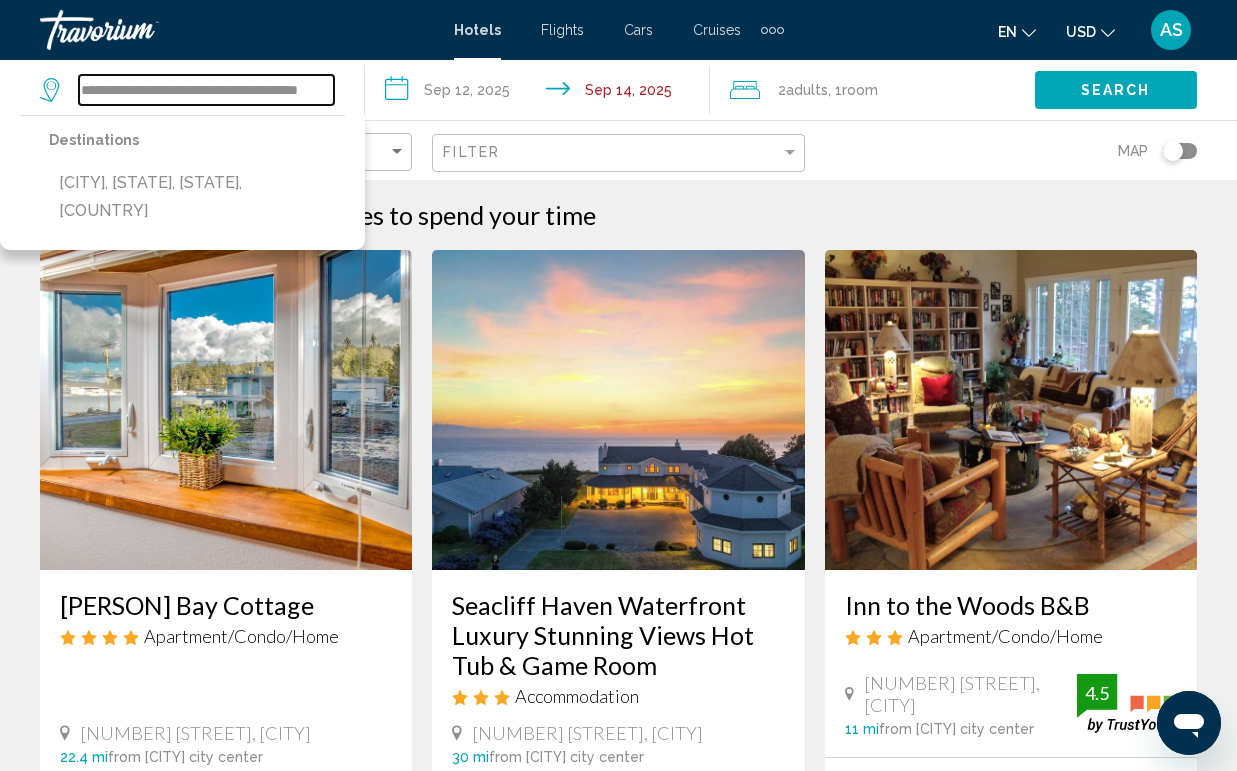 scroll, scrollTop: 0, scrollLeft: 38, axis: horizontal 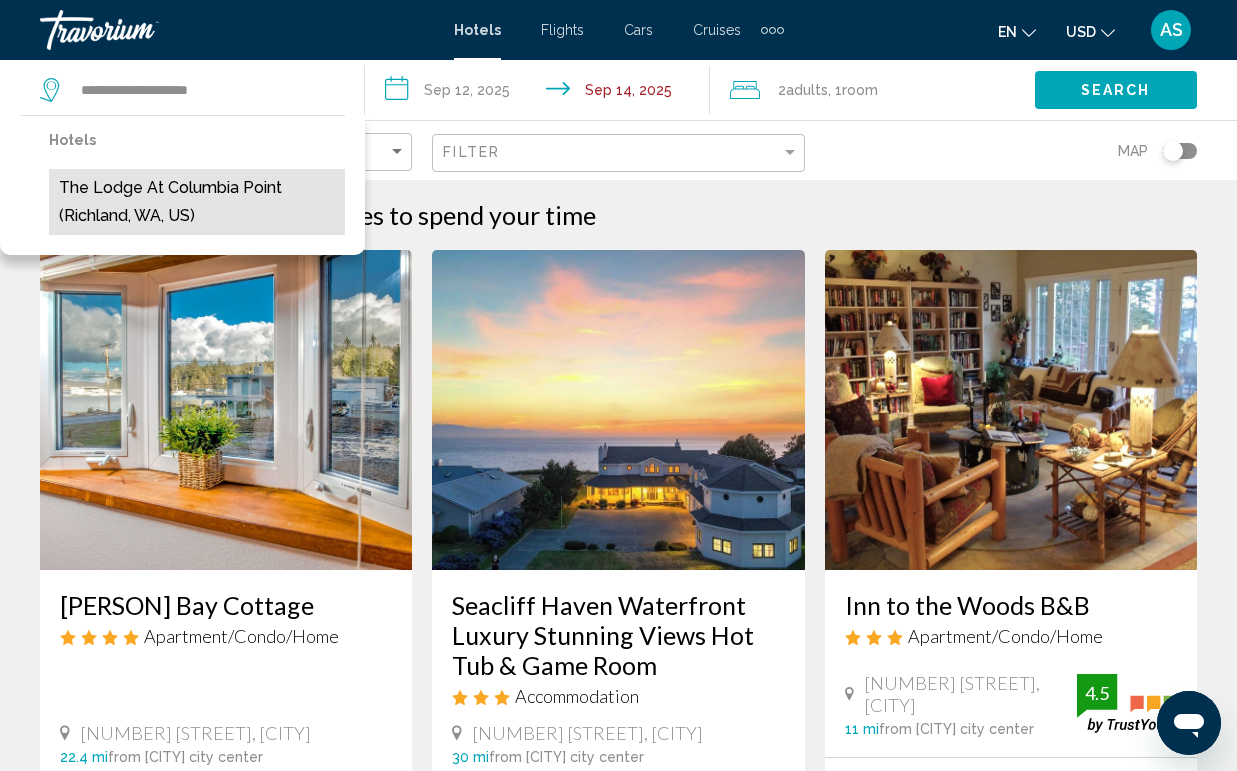 click on "The Lodge at Columbia Point (Richland, WA, US)" at bounding box center (197, 202) 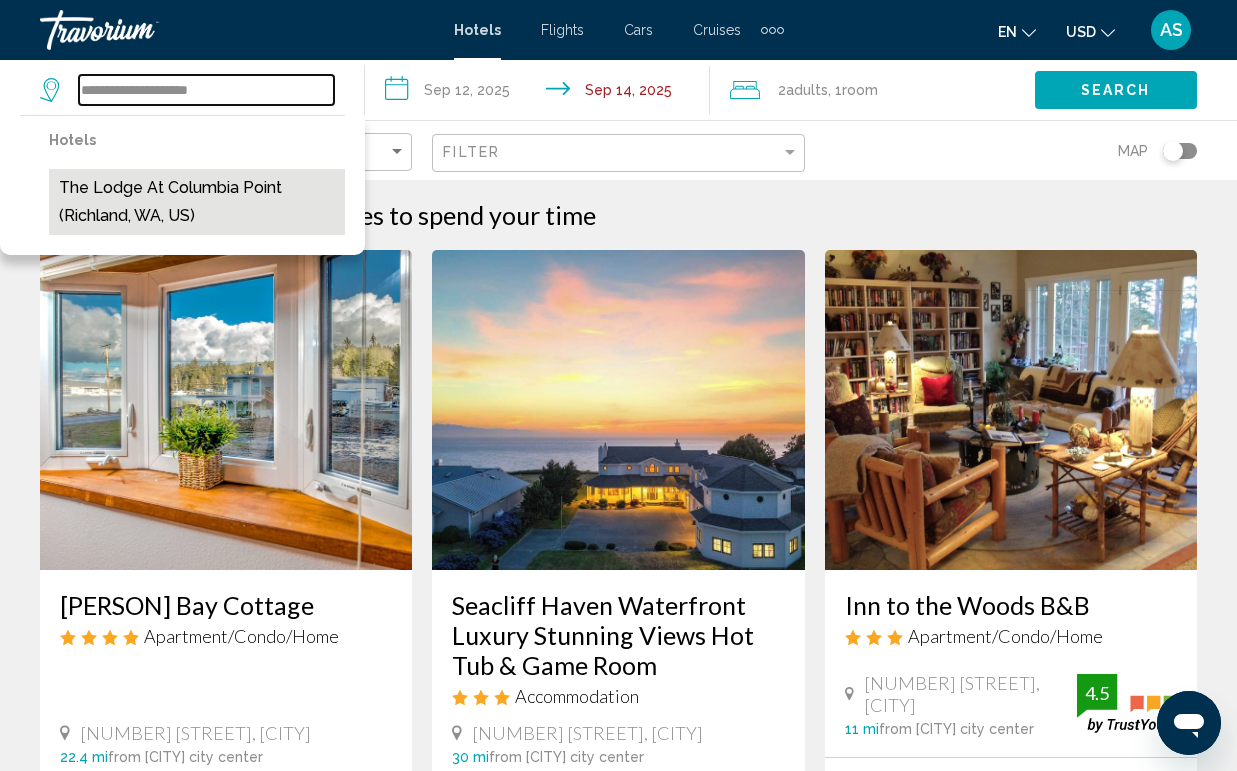 type on "**********" 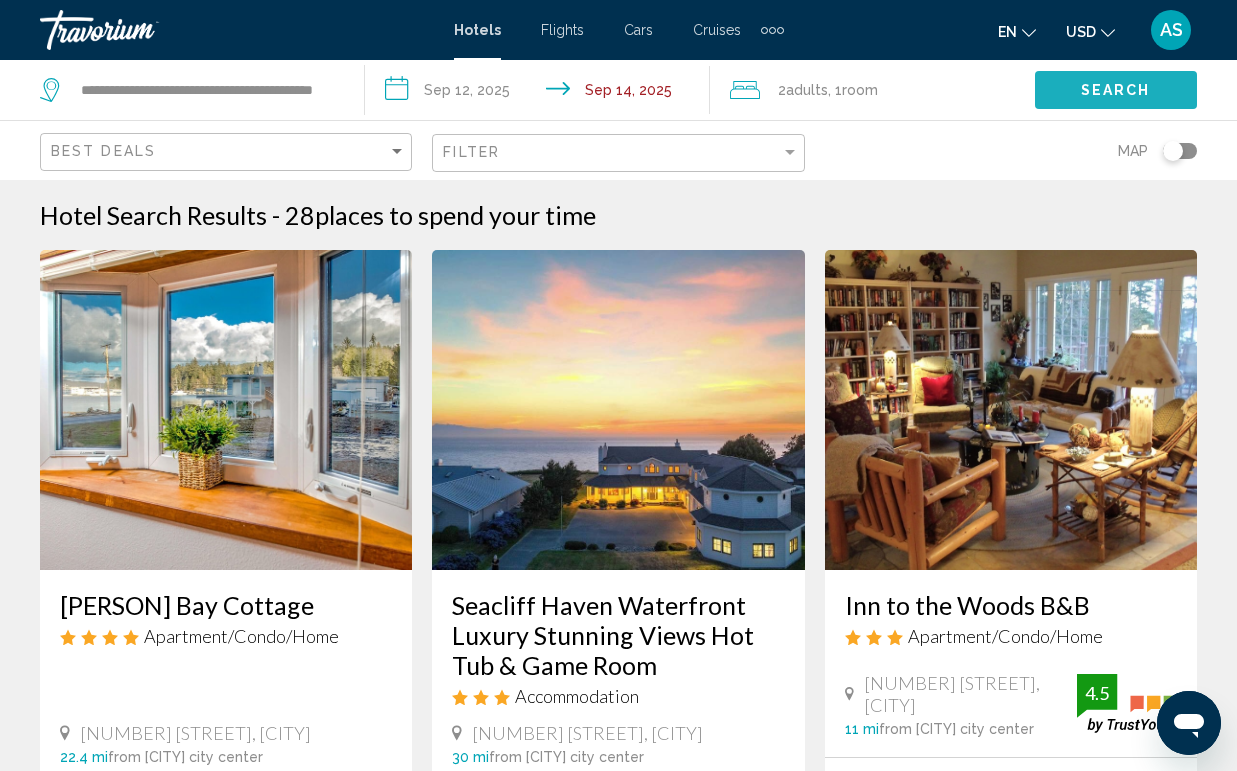 click on "Search" 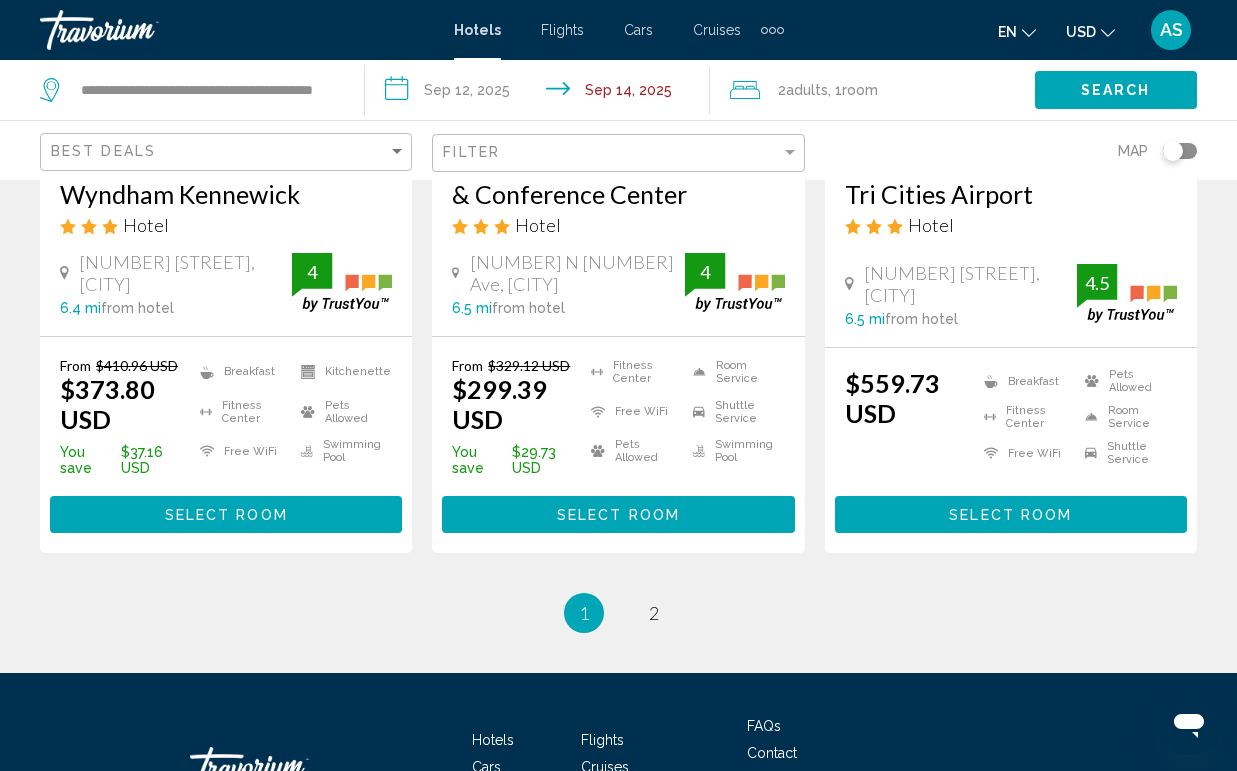 scroll, scrollTop: 2816, scrollLeft: 0, axis: vertical 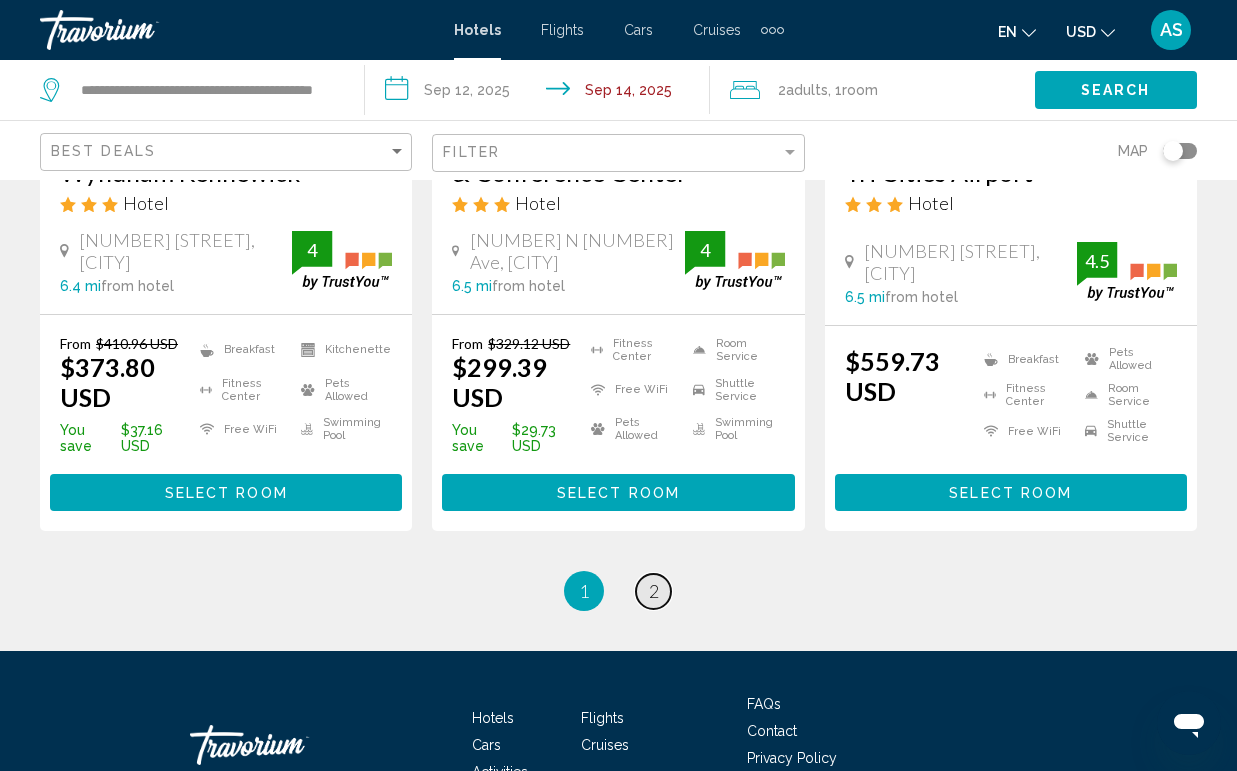 click on "2" at bounding box center [654, 591] 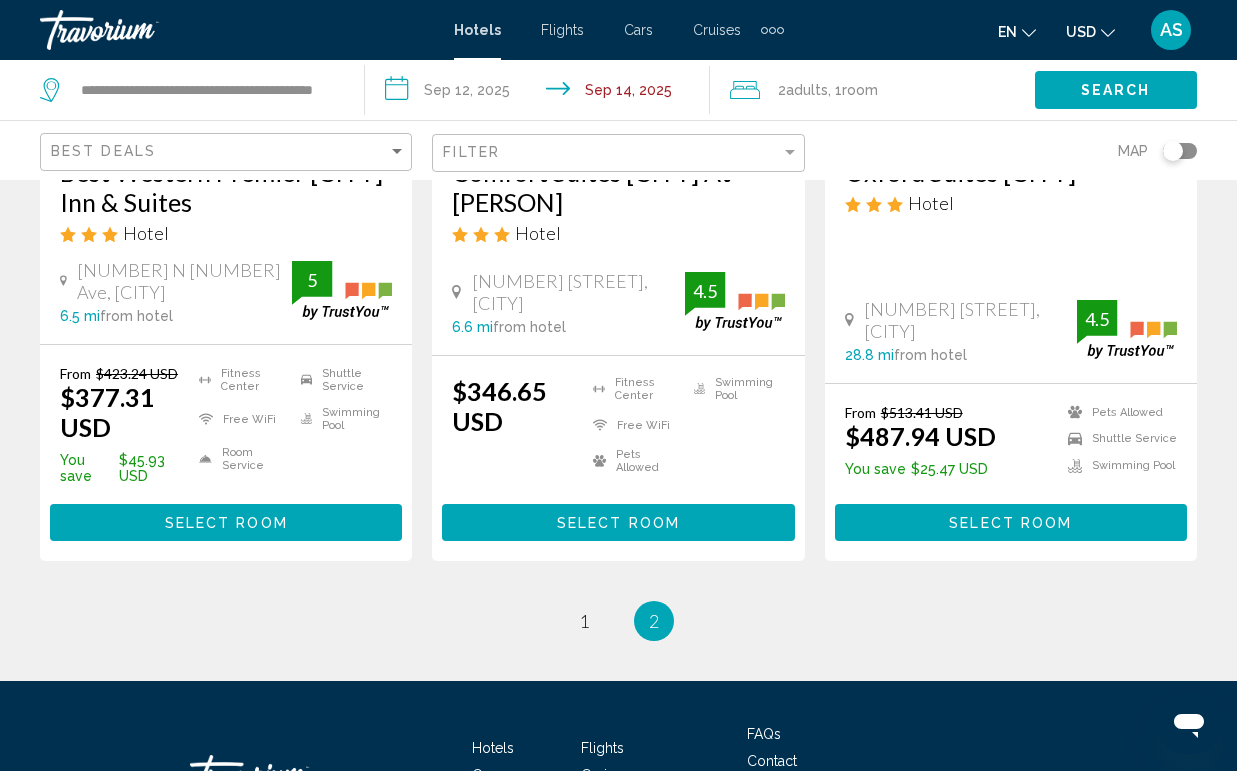 scroll, scrollTop: 437, scrollLeft: 0, axis: vertical 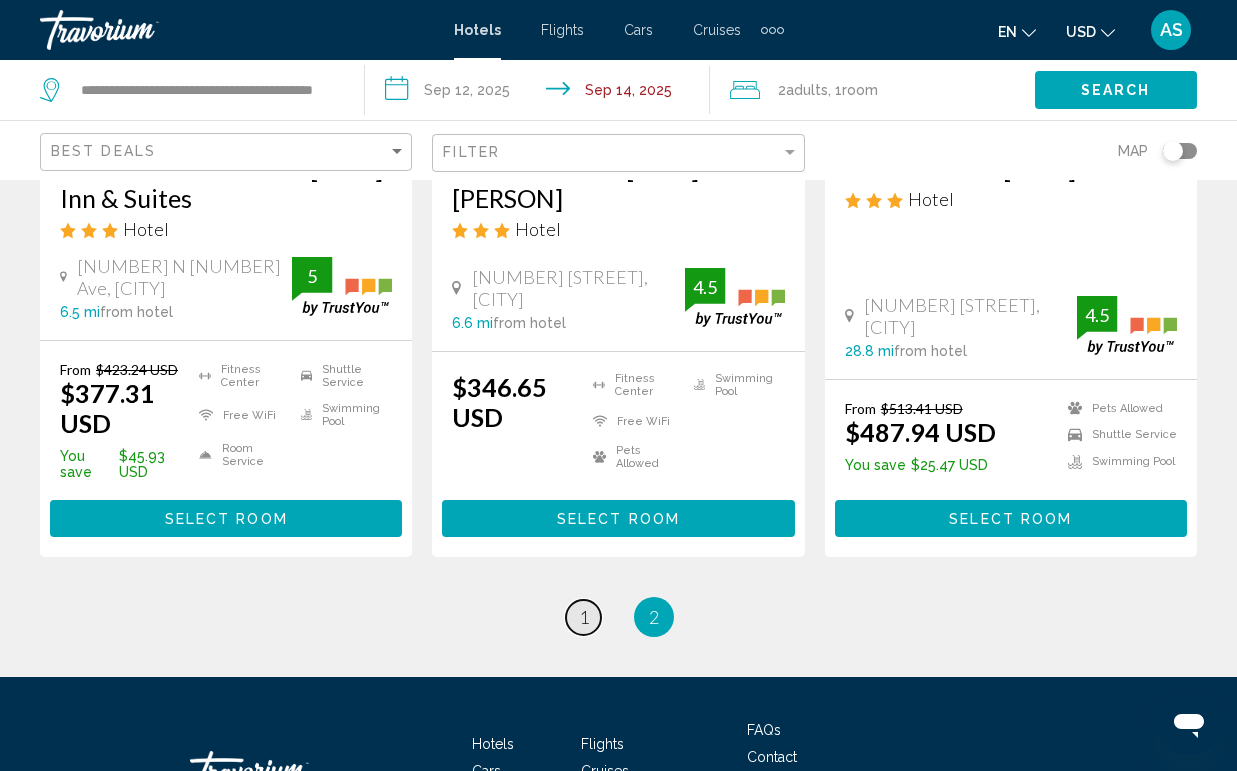click on "1" at bounding box center [584, 617] 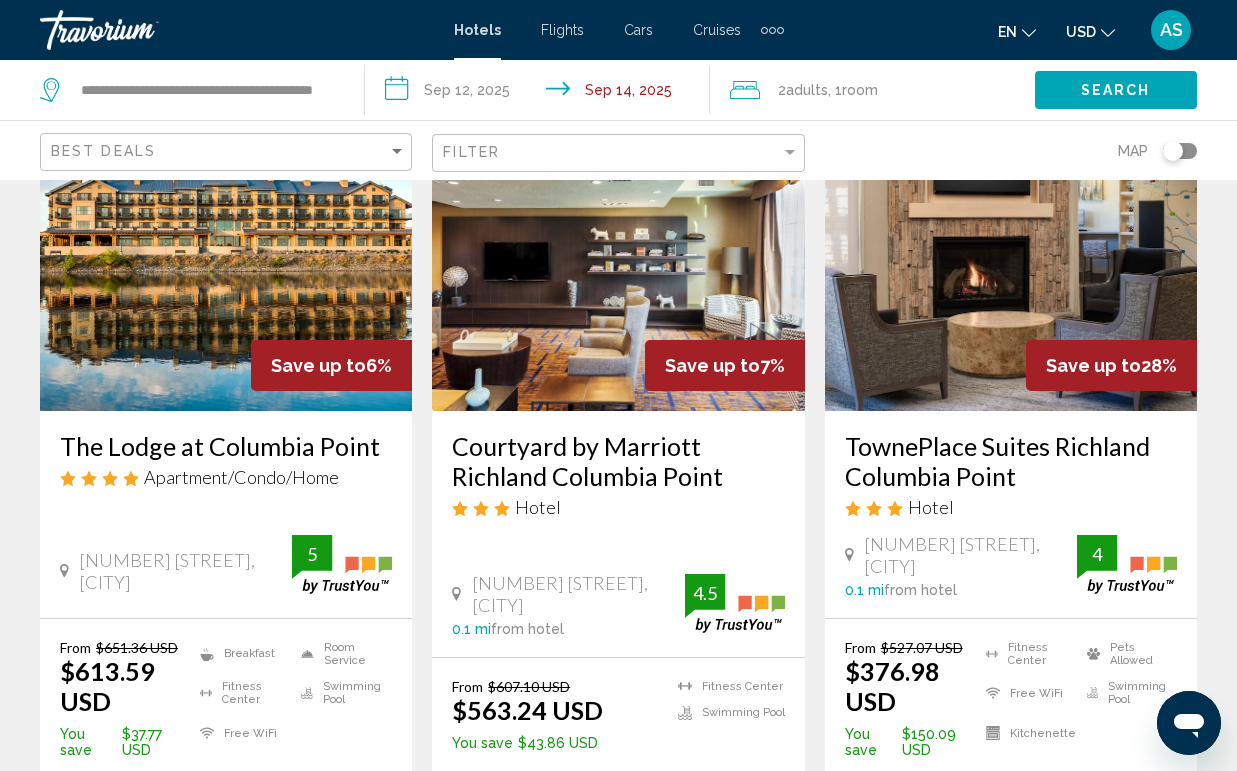 scroll, scrollTop: 168, scrollLeft: 0, axis: vertical 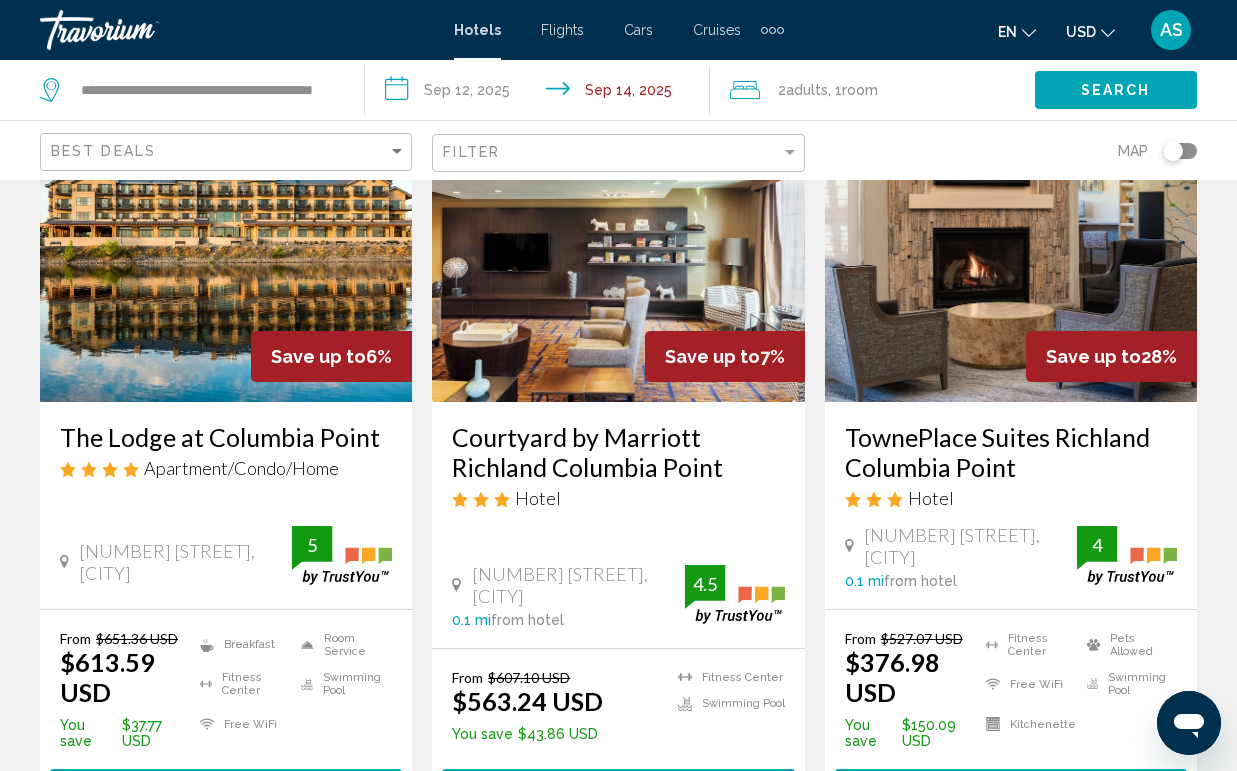 click on "TownePlace Suites Richland Columbia Point" at bounding box center [1011, 452] 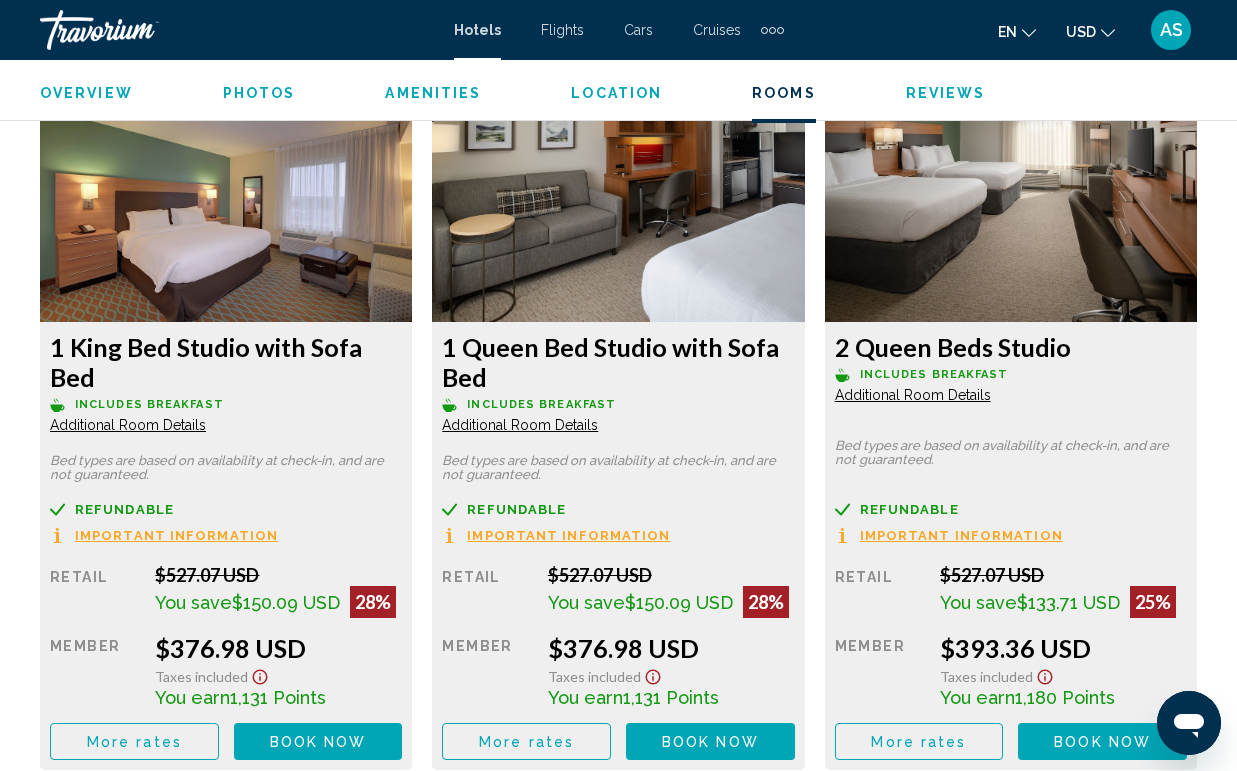 scroll, scrollTop: 3113, scrollLeft: 0, axis: vertical 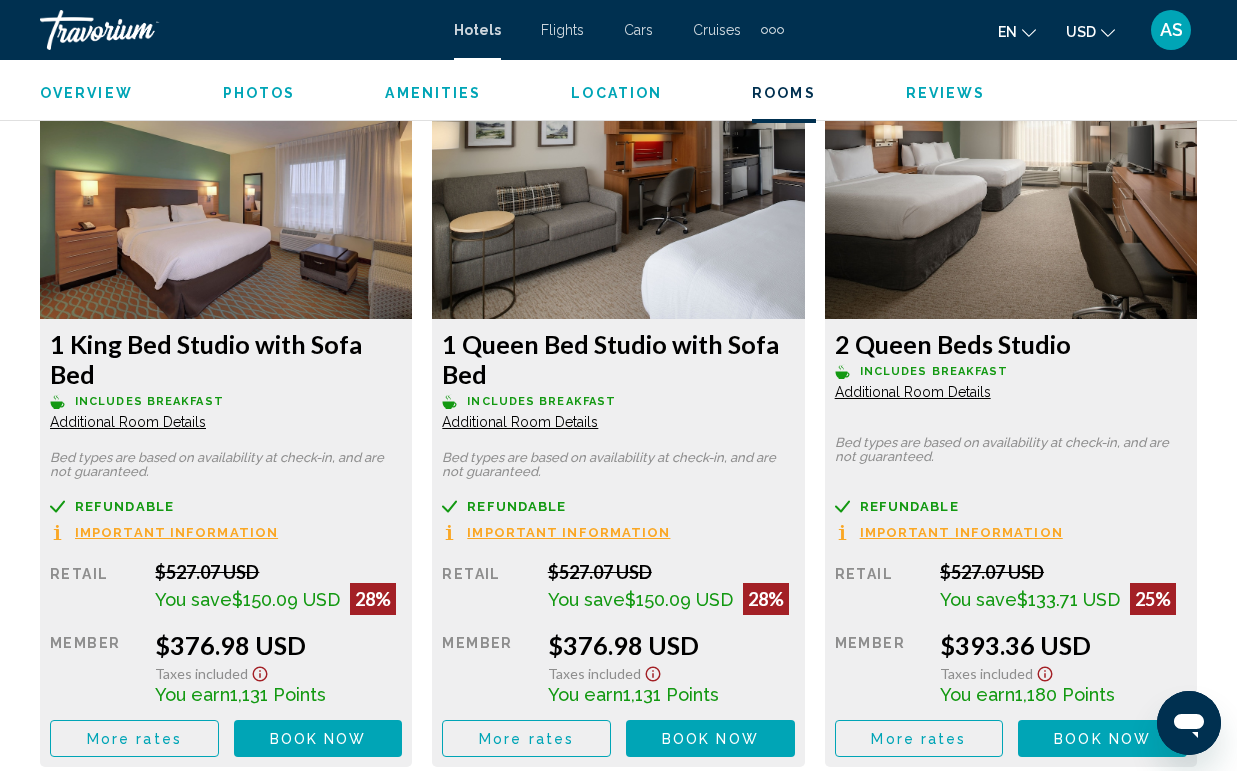 click on "Additional Room Details" at bounding box center [128, 422] 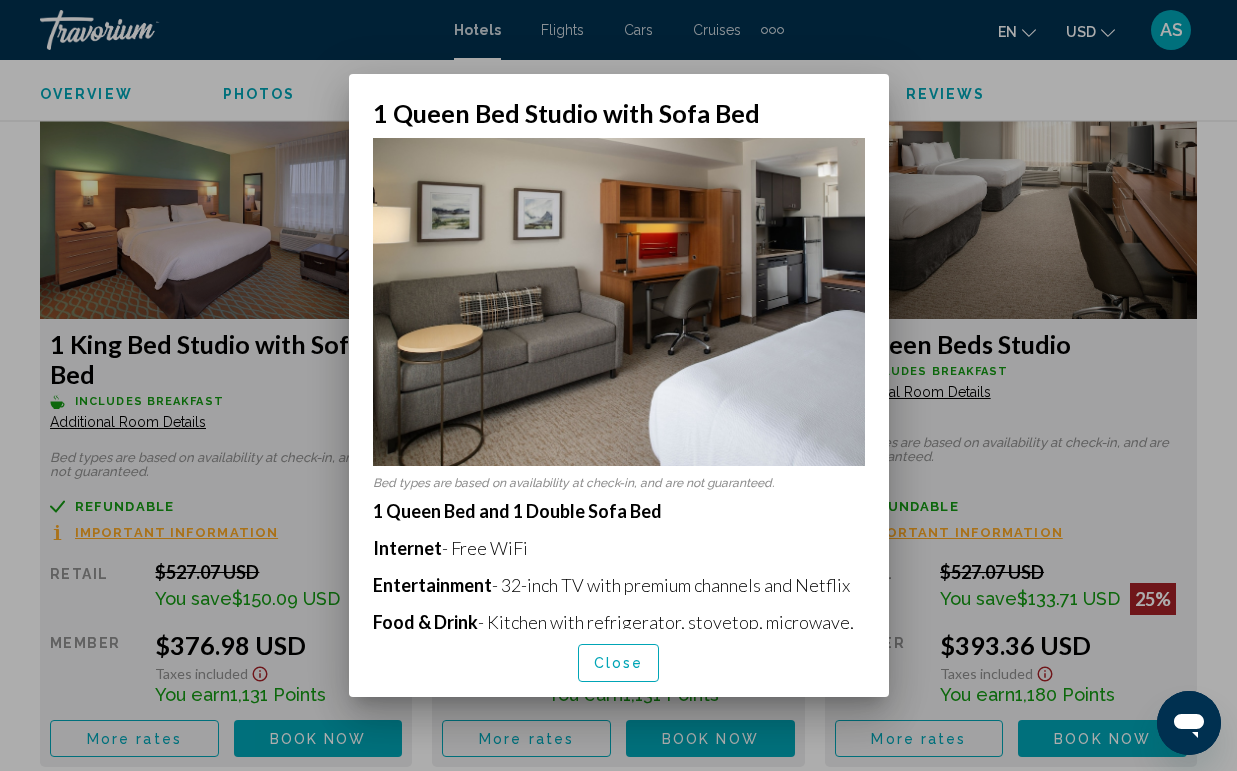 click at bounding box center (618, 385) 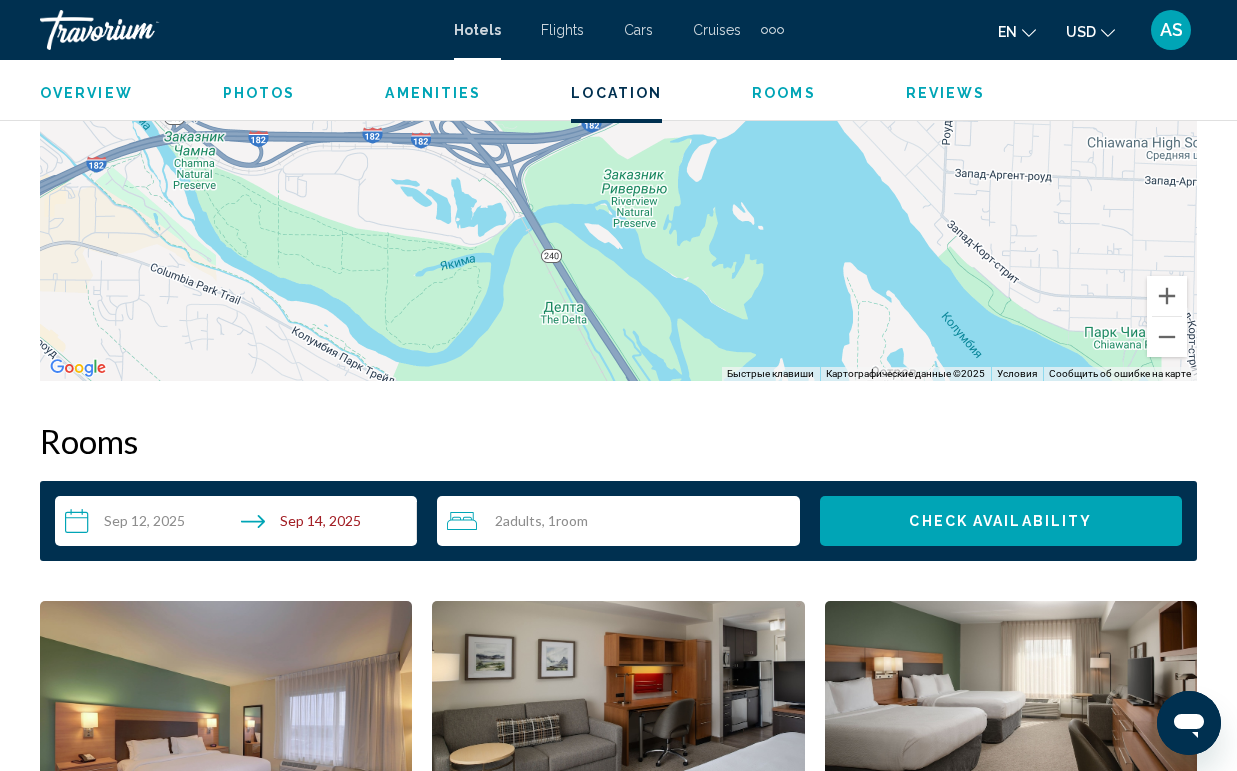 scroll, scrollTop: 2575, scrollLeft: 0, axis: vertical 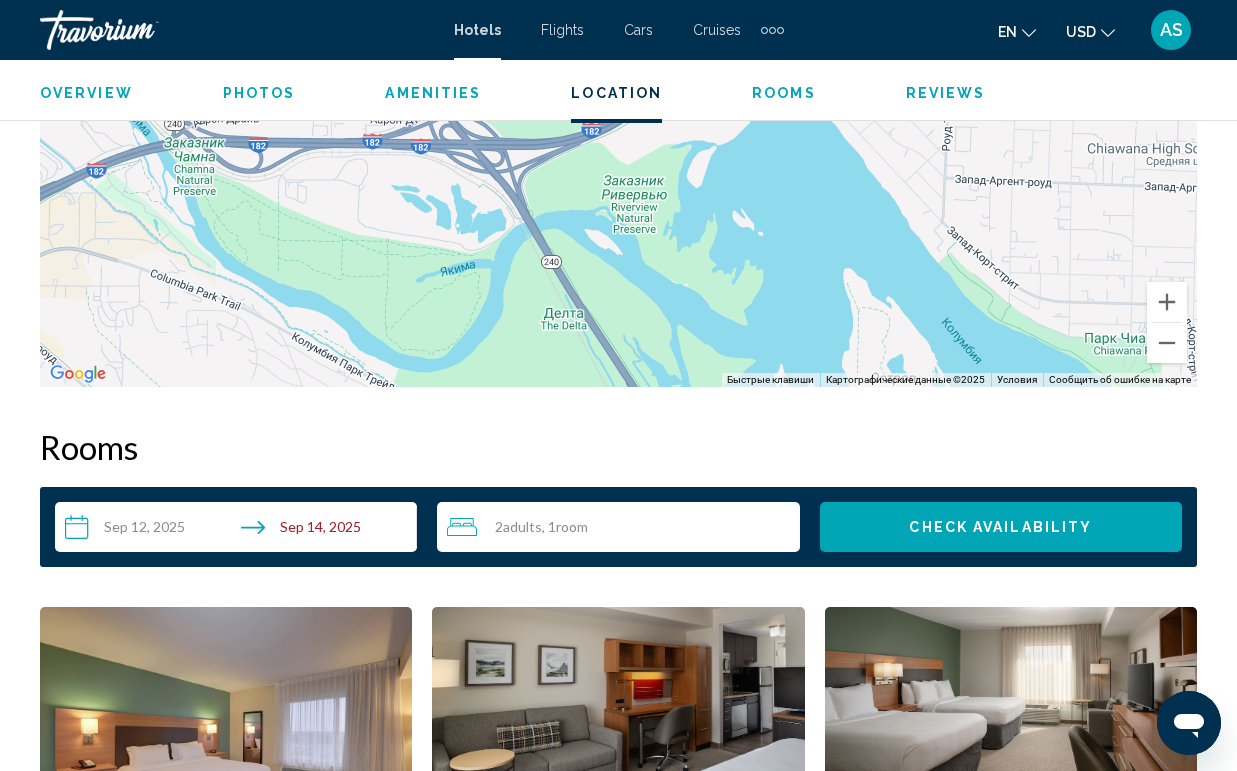click on "**********" at bounding box center [240, 530] 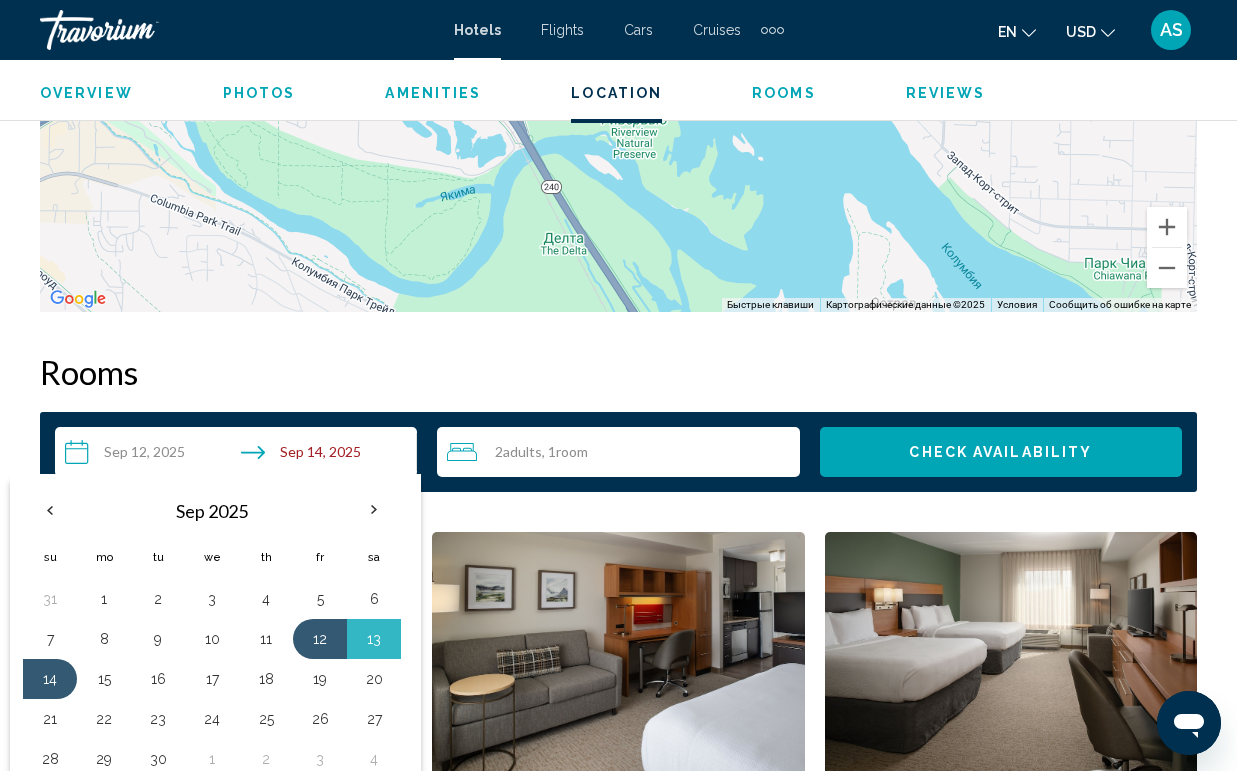 scroll, scrollTop: 2668, scrollLeft: 0, axis: vertical 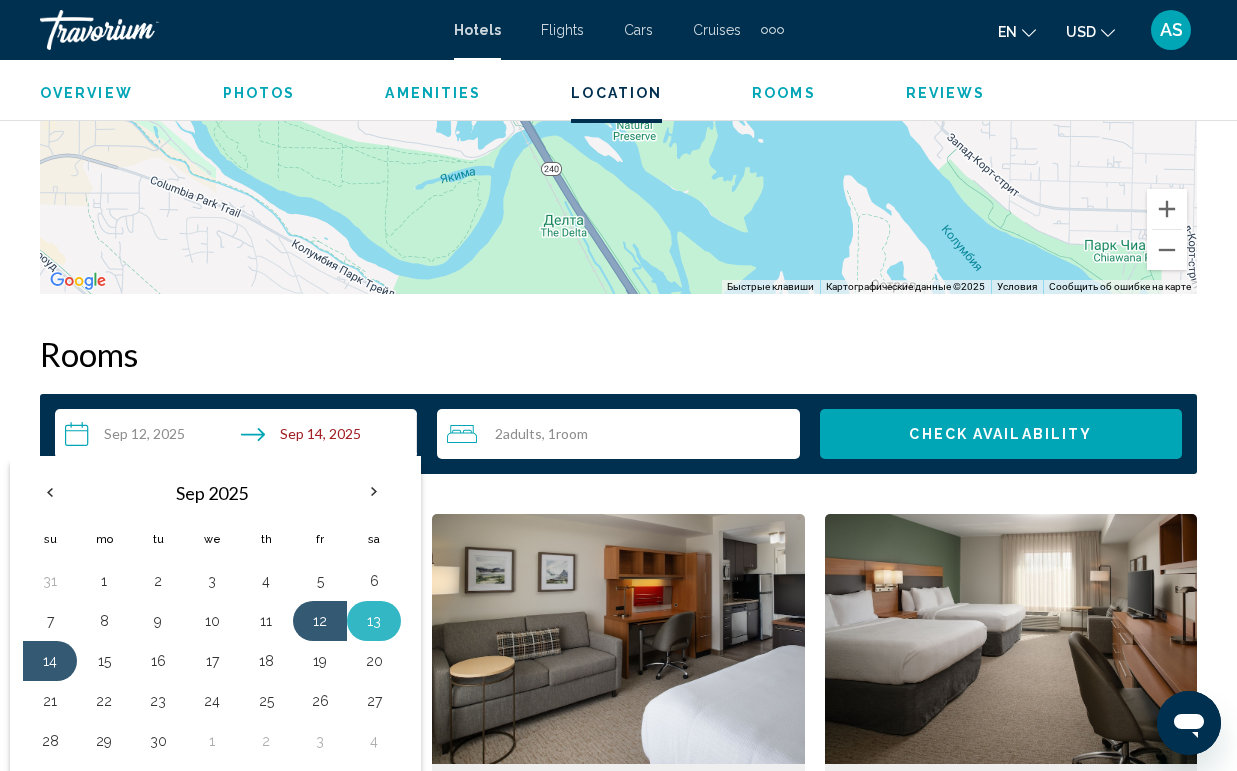 click on "13" at bounding box center [374, 621] 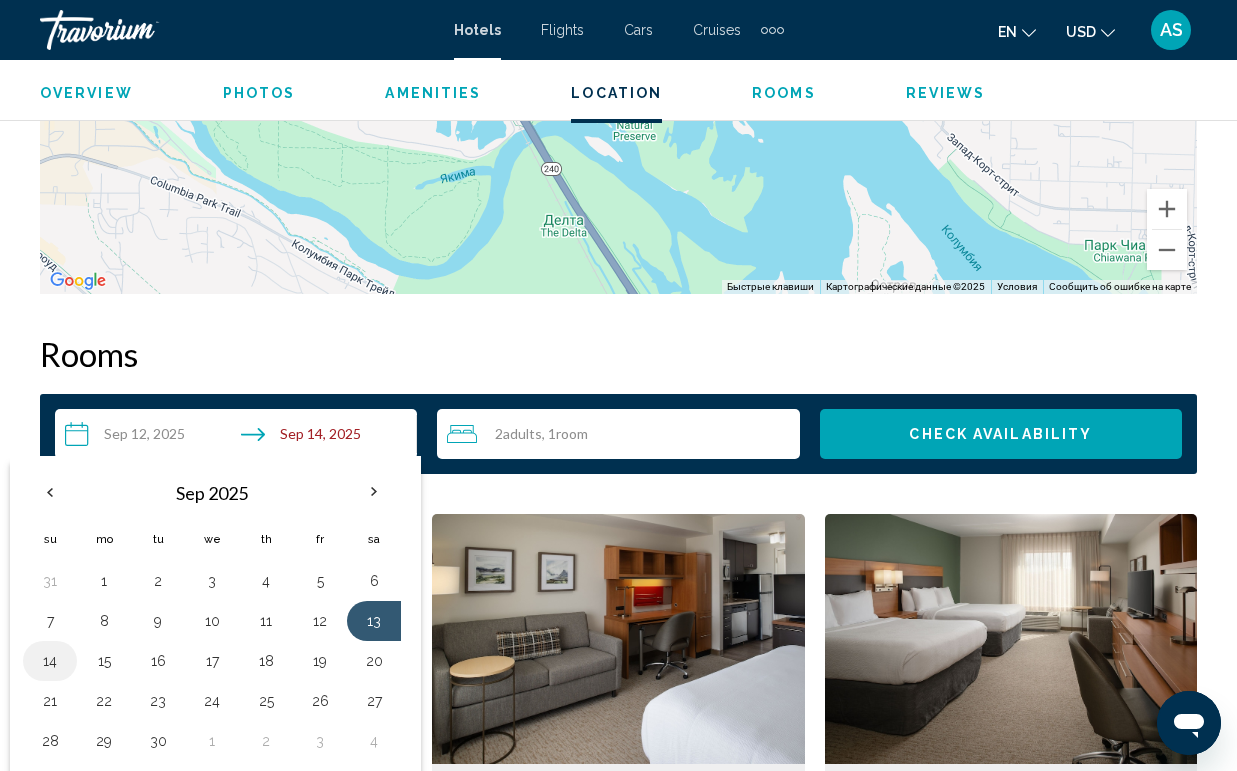 click on "14" at bounding box center [50, 661] 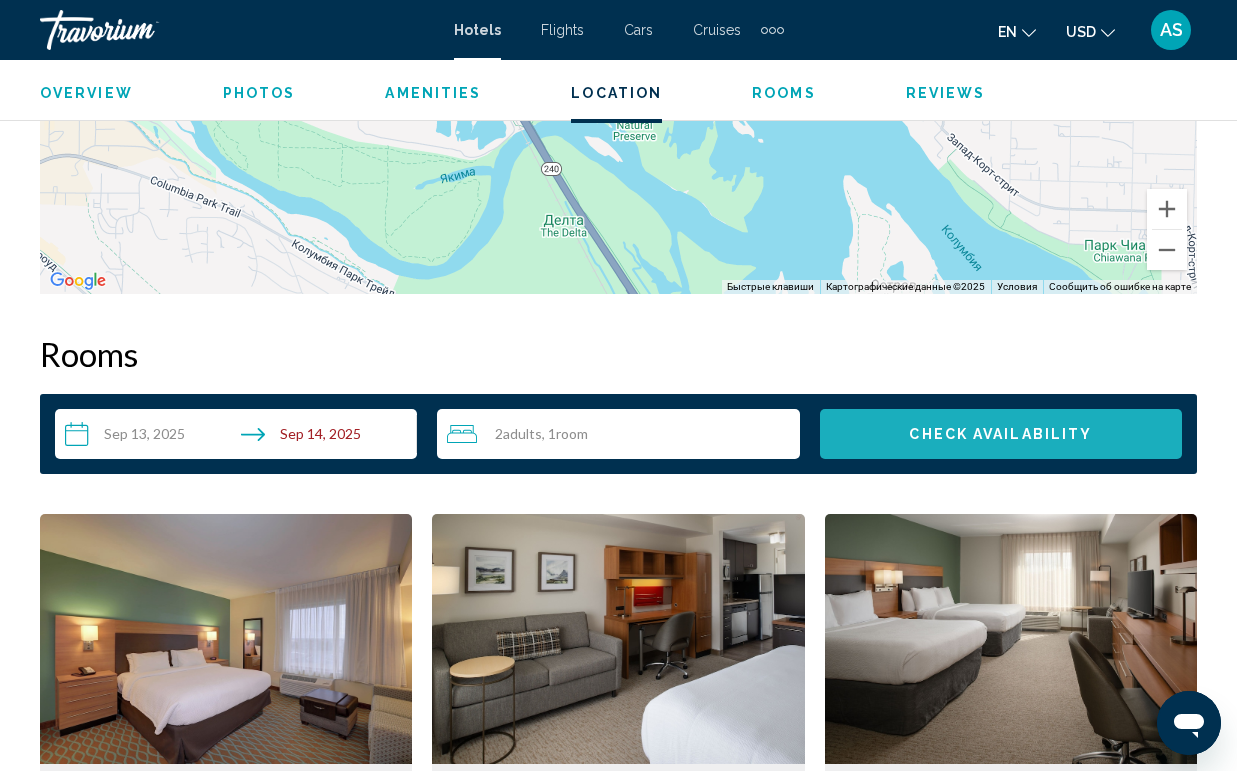 click on "Check Availability" at bounding box center [1000, 435] 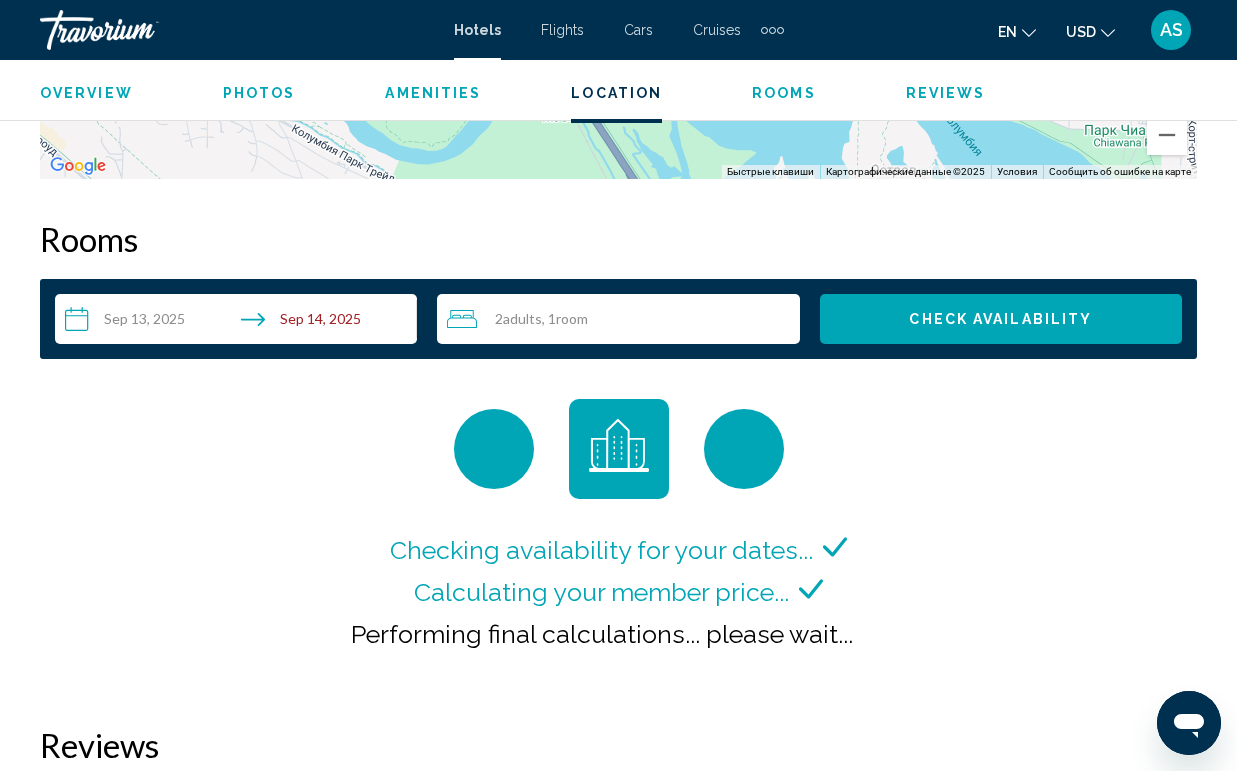scroll, scrollTop: 2769, scrollLeft: 0, axis: vertical 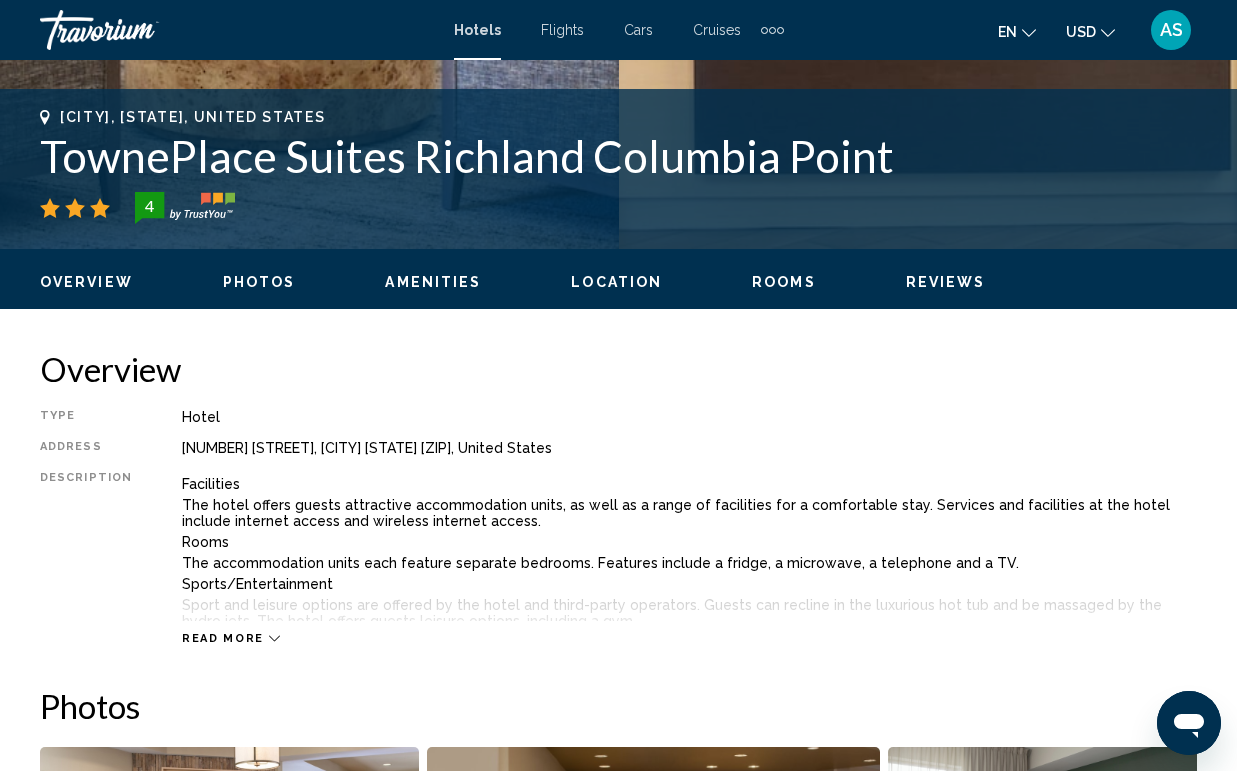 click 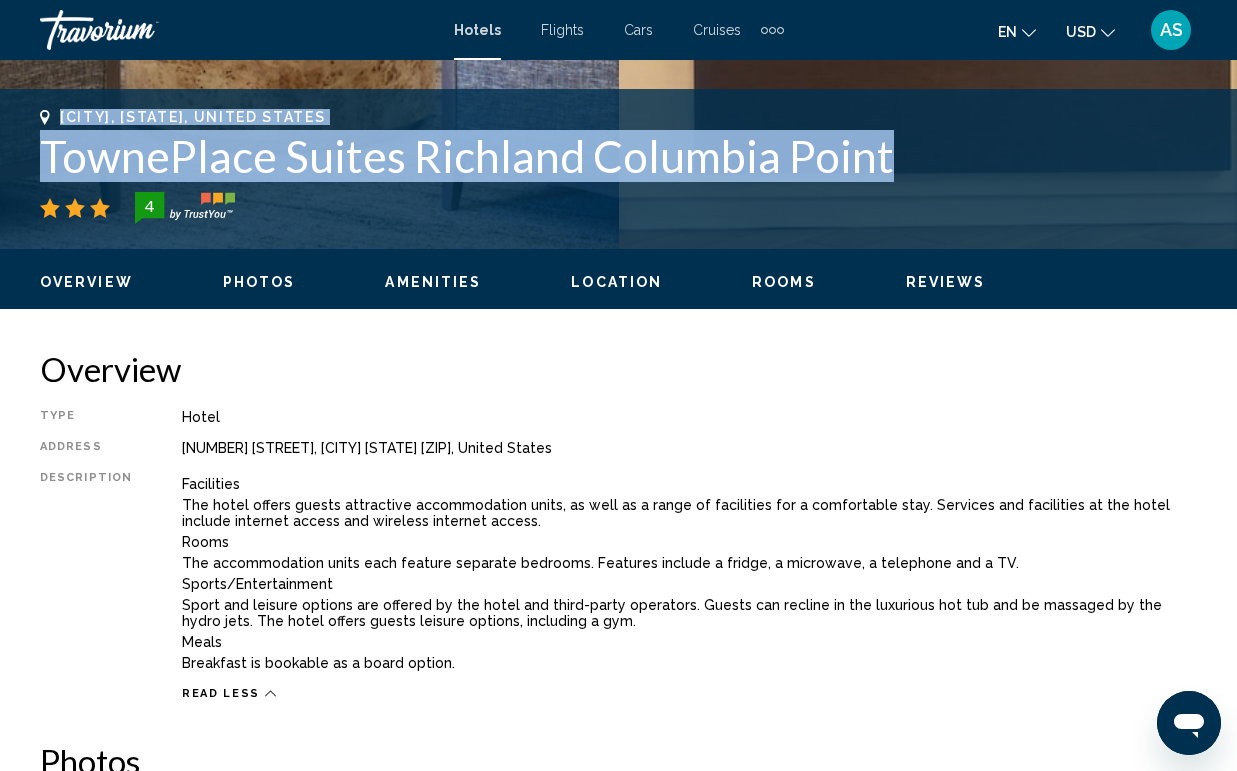 drag, startPoint x: 51, startPoint y: 110, endPoint x: 877, endPoint y: 157, distance: 827.33606 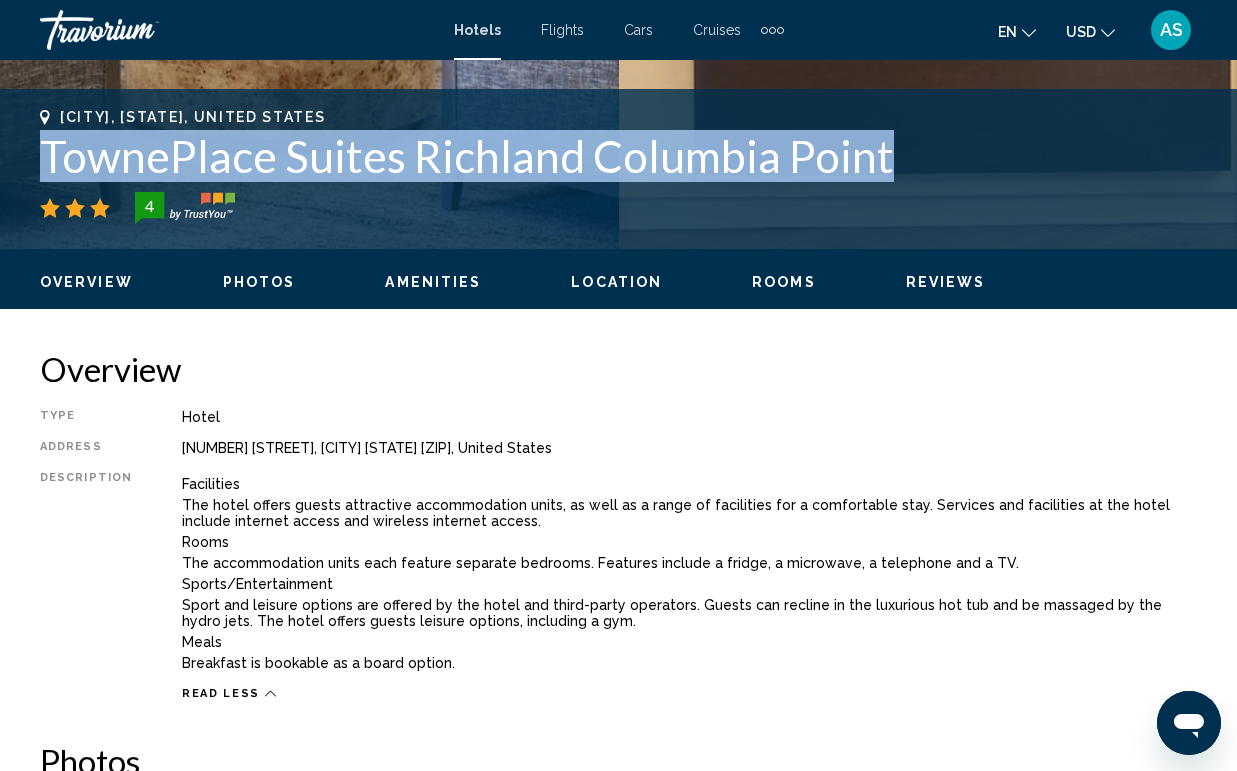 drag, startPoint x: 37, startPoint y: 166, endPoint x: 901, endPoint y: 171, distance: 864.01447 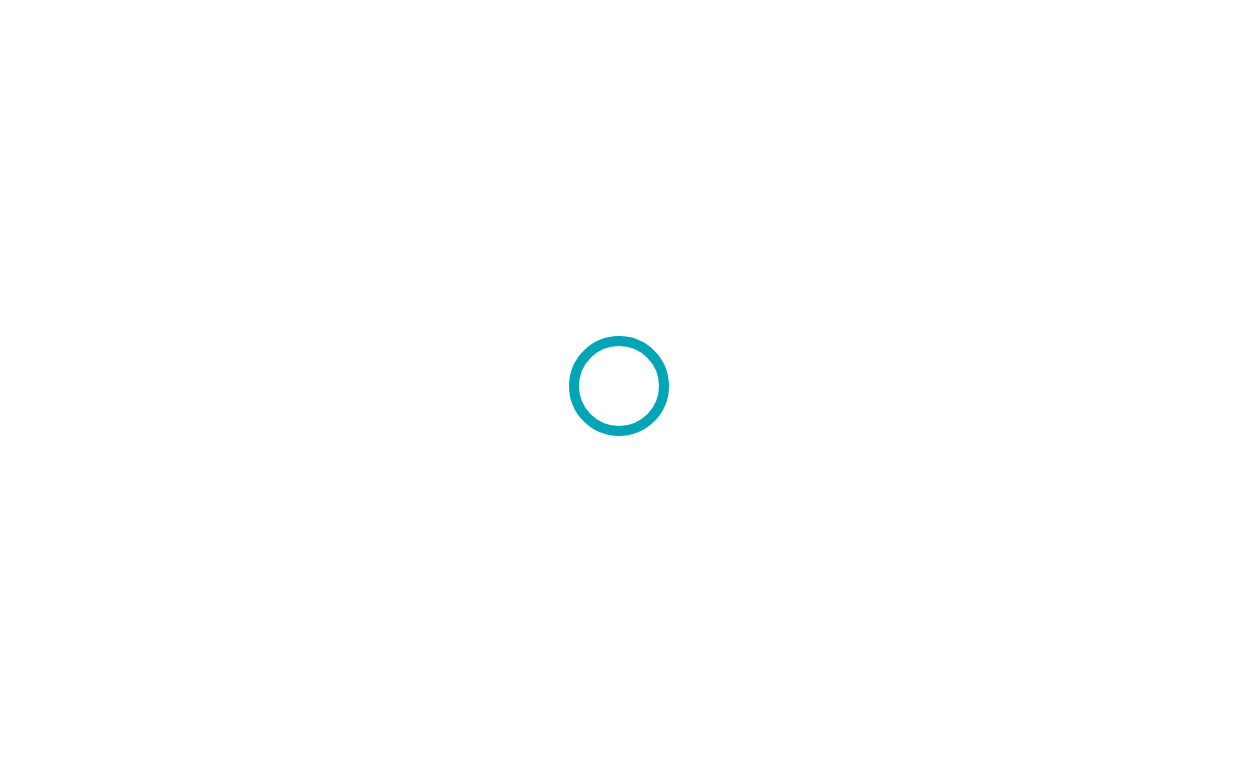 scroll, scrollTop: 0, scrollLeft: 0, axis: both 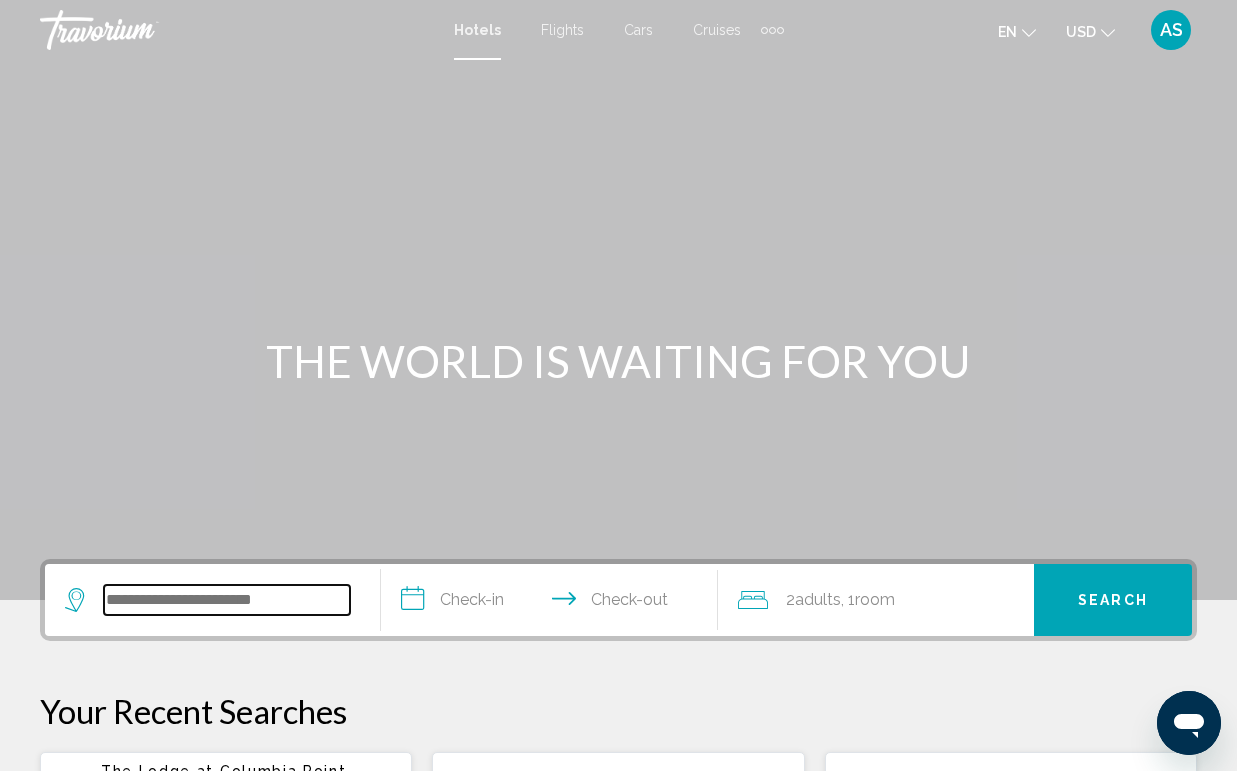click at bounding box center [227, 600] 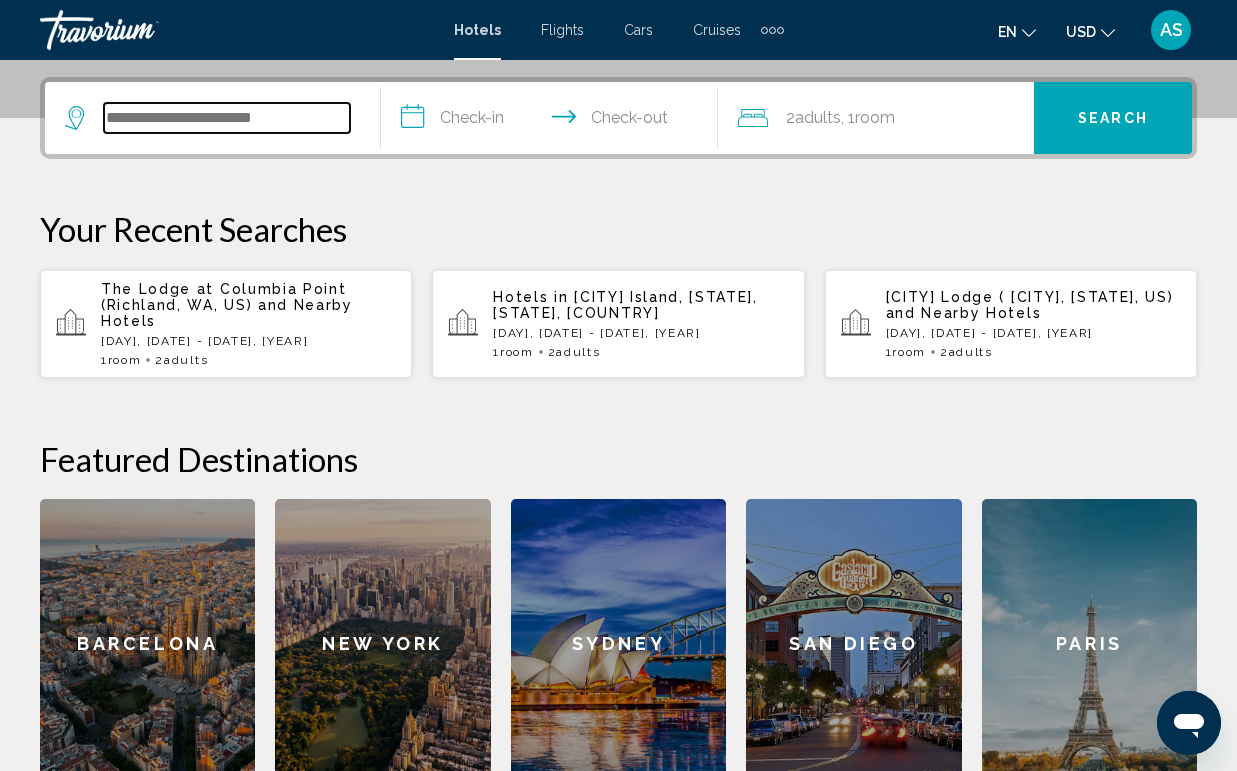 scroll, scrollTop: 494, scrollLeft: 0, axis: vertical 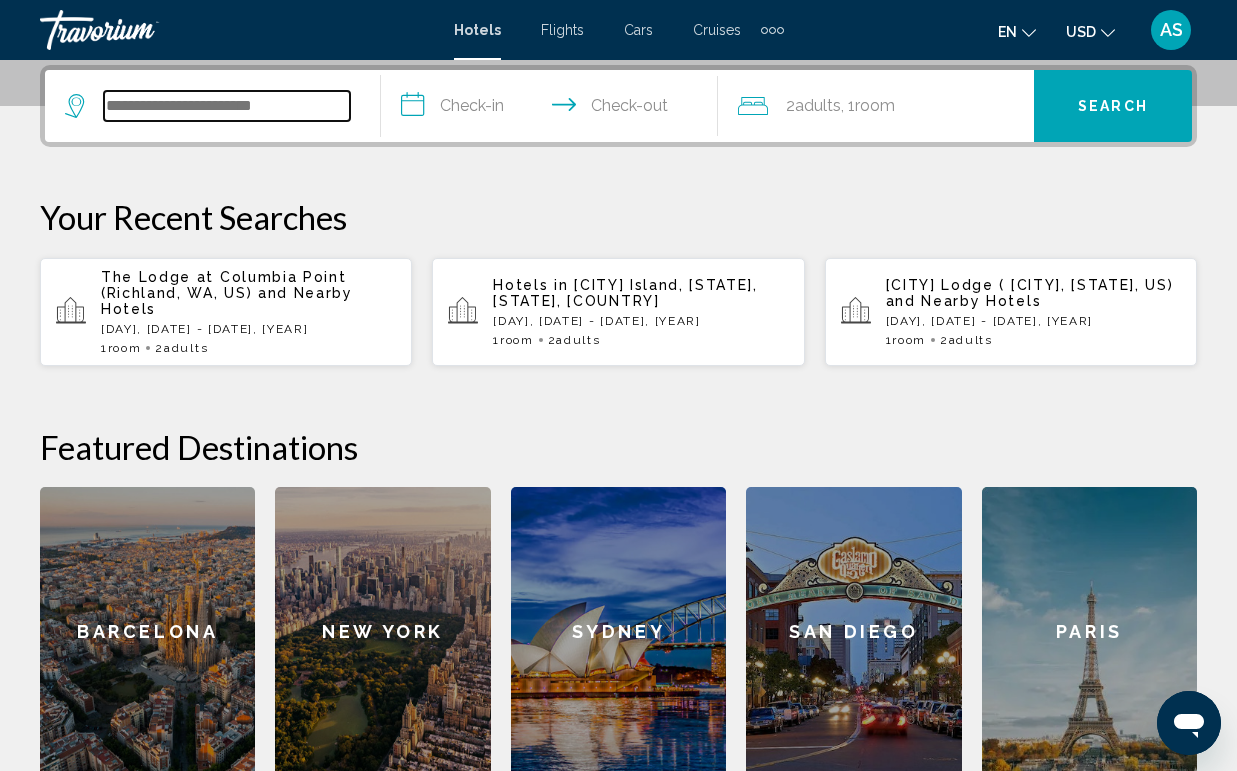 paste on "**********" 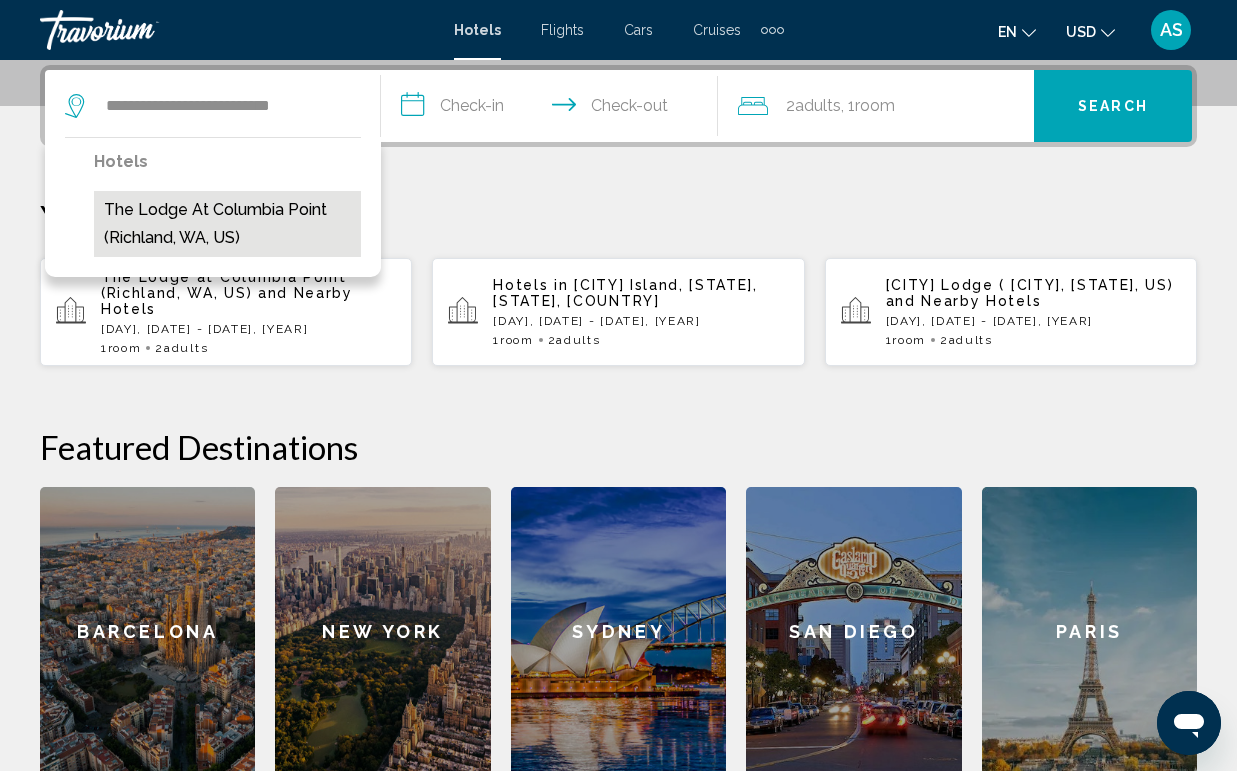 click on "The Lodge at Columbia Point (Richland, WA, US)" at bounding box center [227, 224] 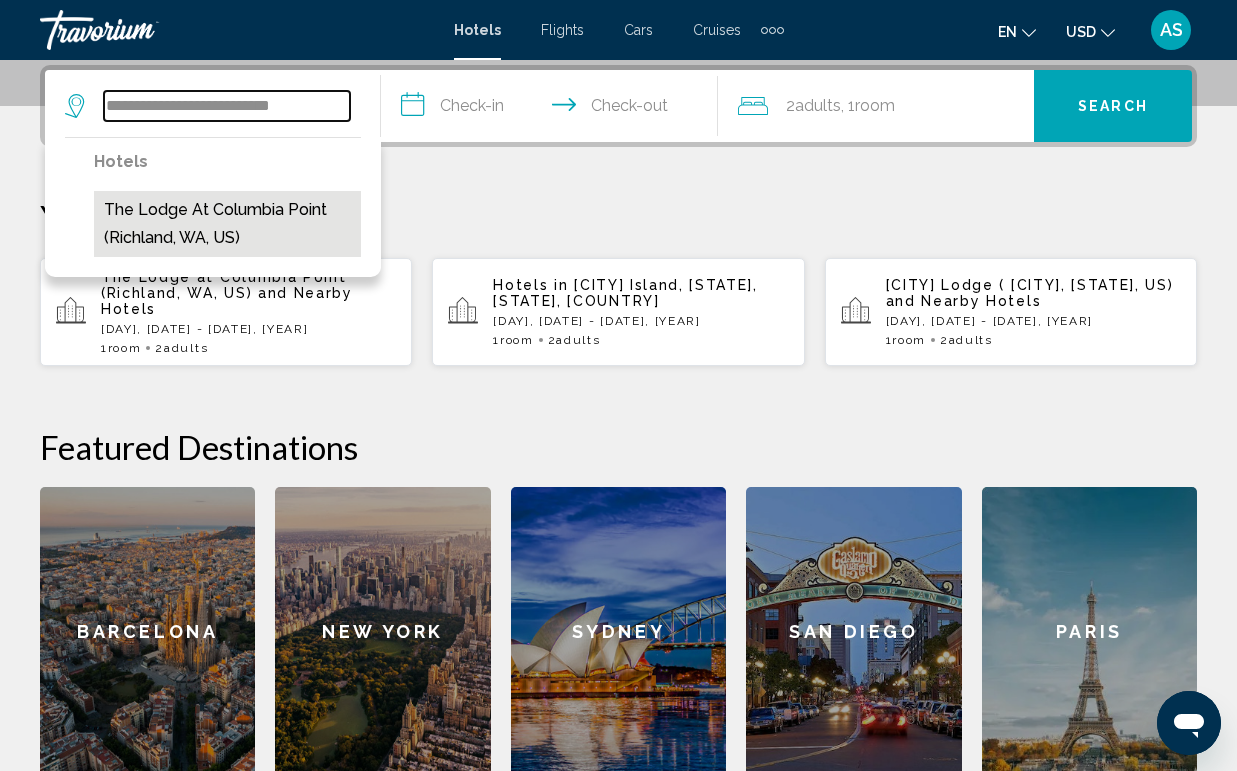 type on "**********" 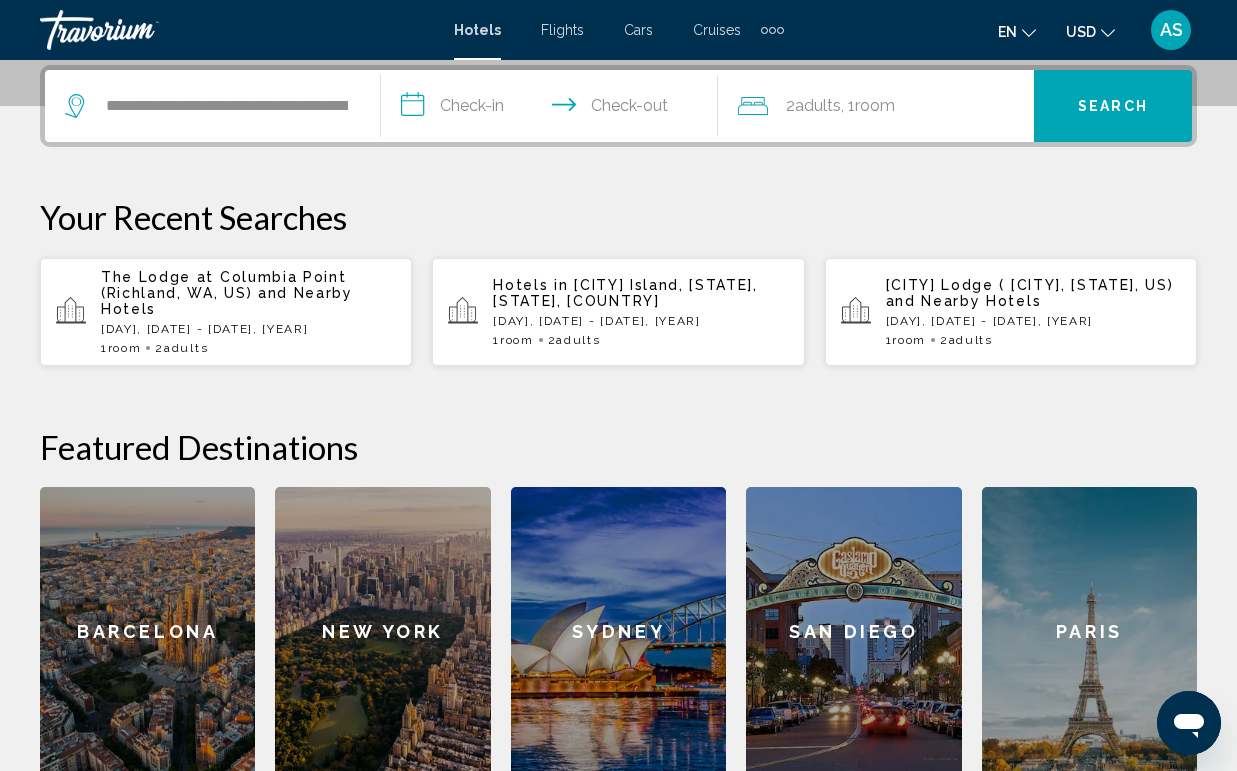 click on "**********" at bounding box center [553, 109] 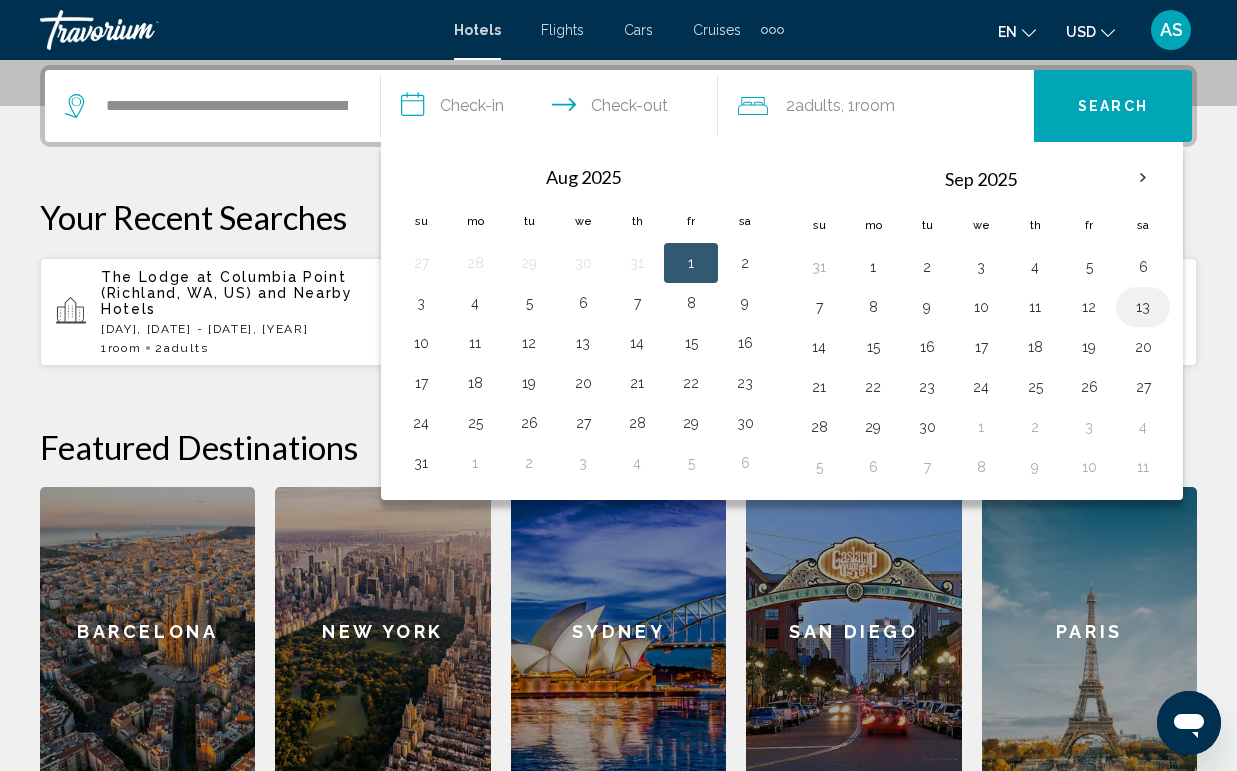 click on "13" at bounding box center (1143, 307) 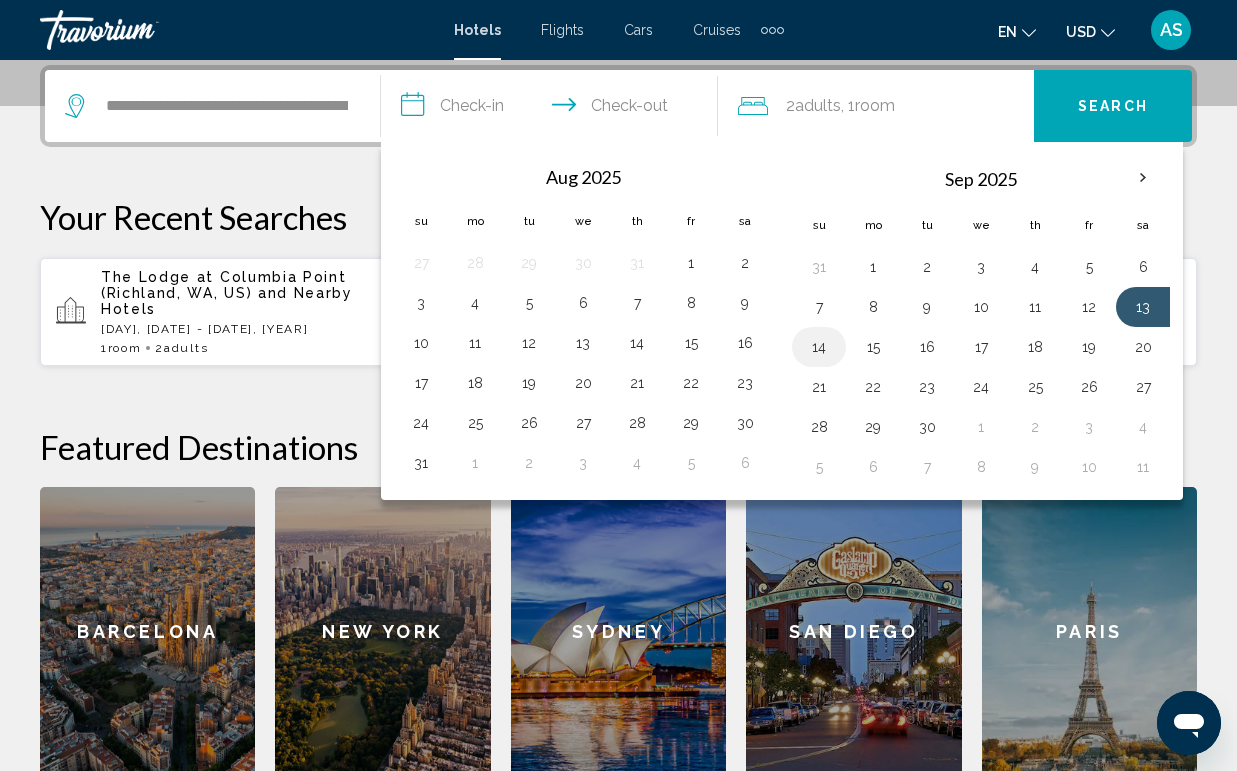 click on "14" at bounding box center (819, 347) 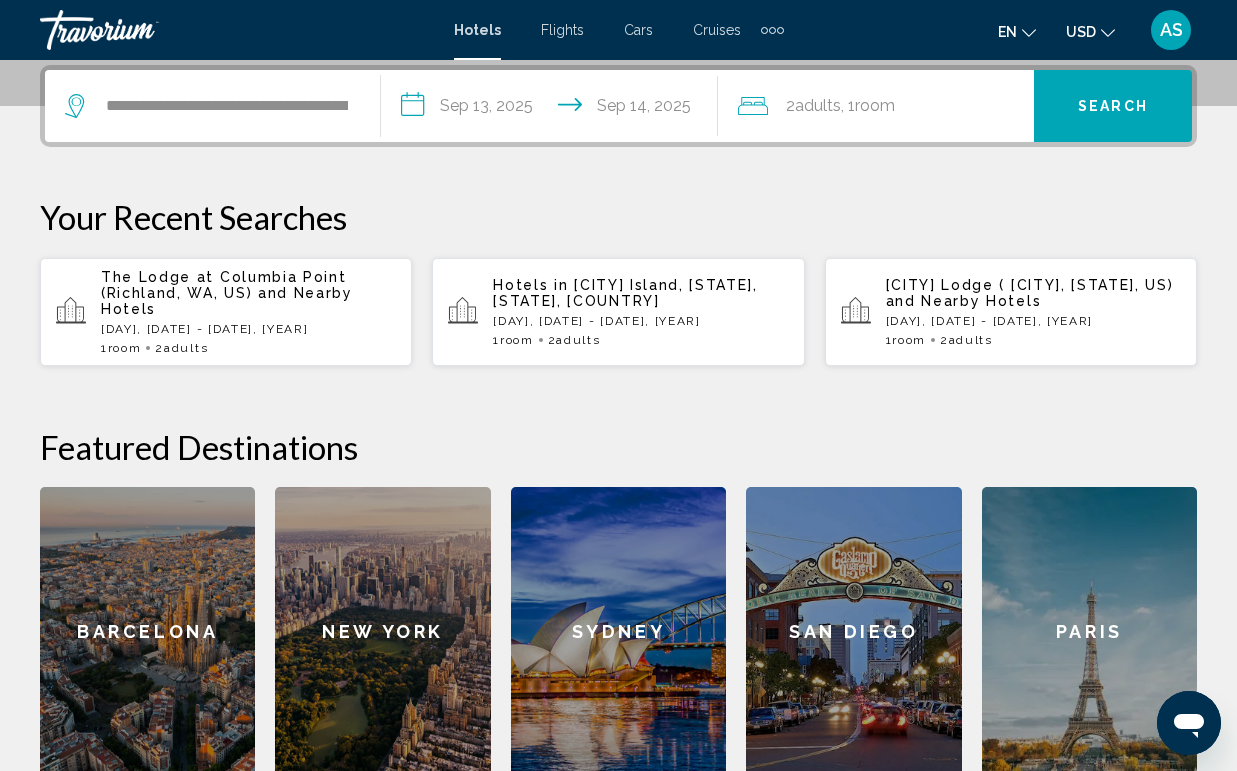 click on "Search" at bounding box center (1113, 107) 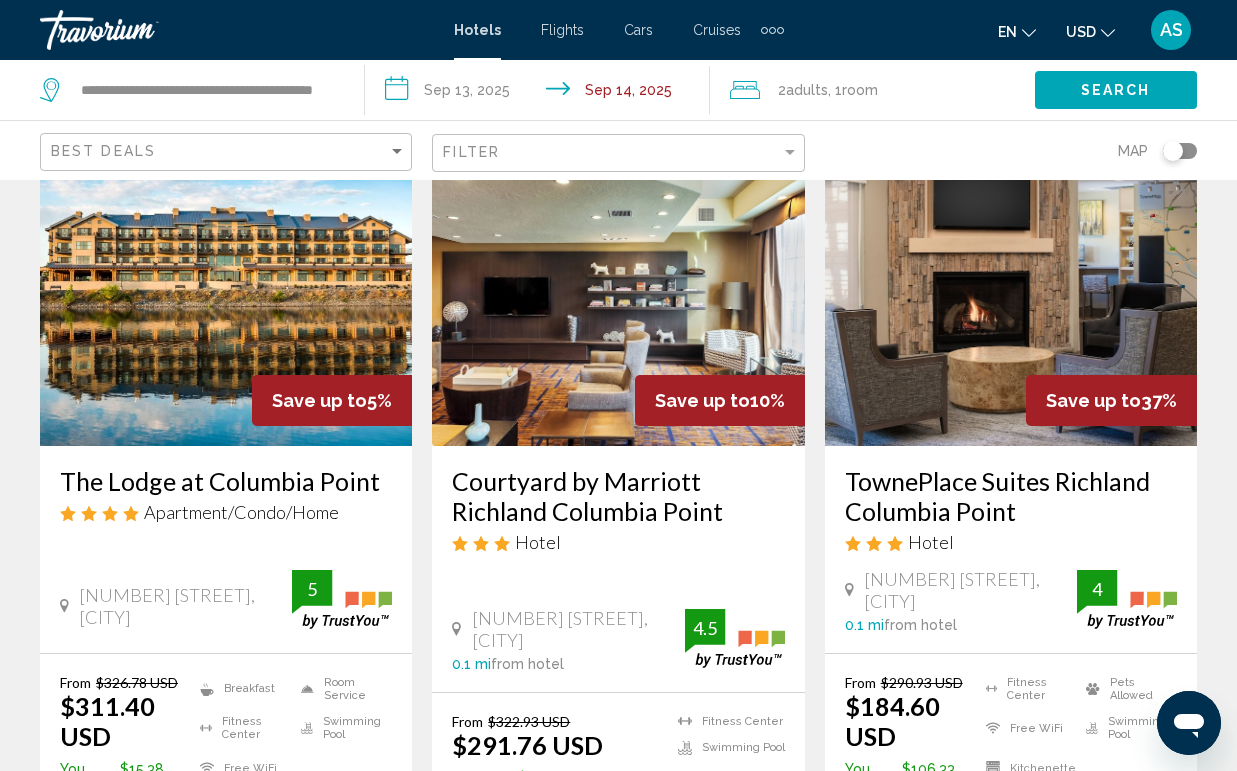 scroll, scrollTop: 139, scrollLeft: 0, axis: vertical 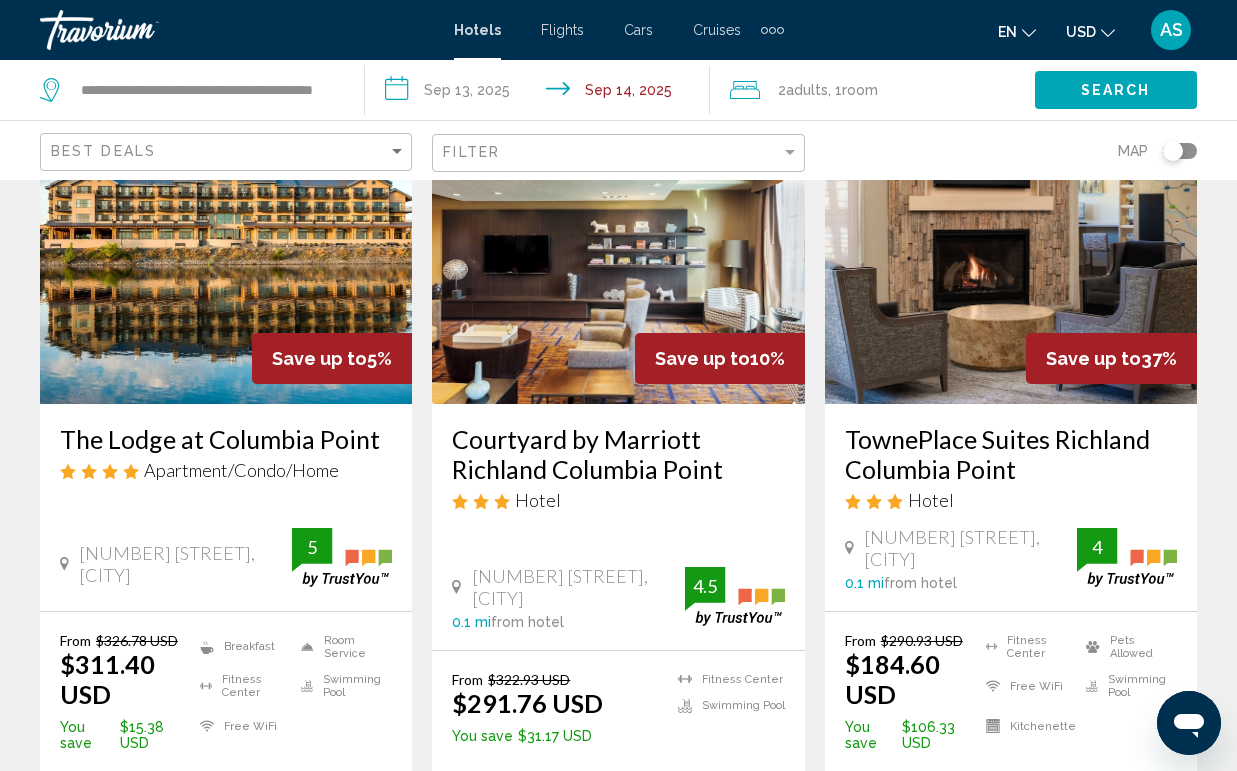 click on "**********" at bounding box center [541, 93] 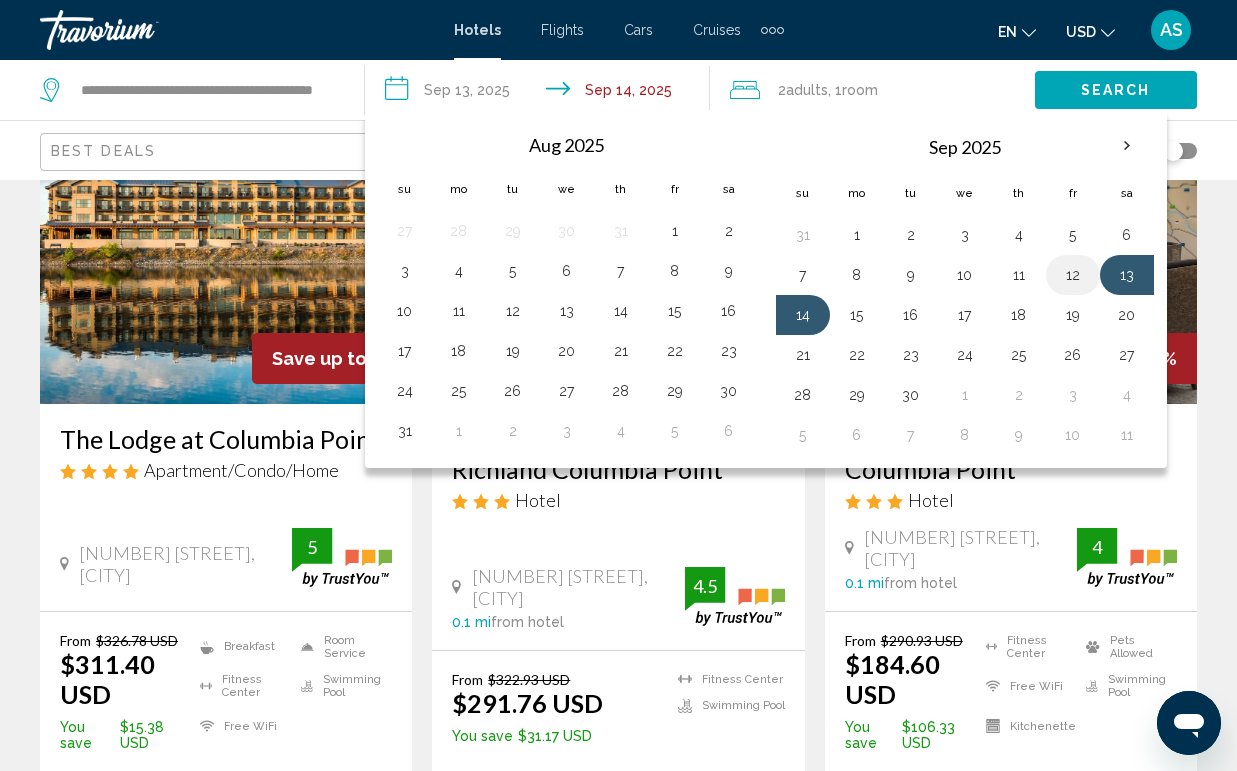 click on "12" at bounding box center (1073, 275) 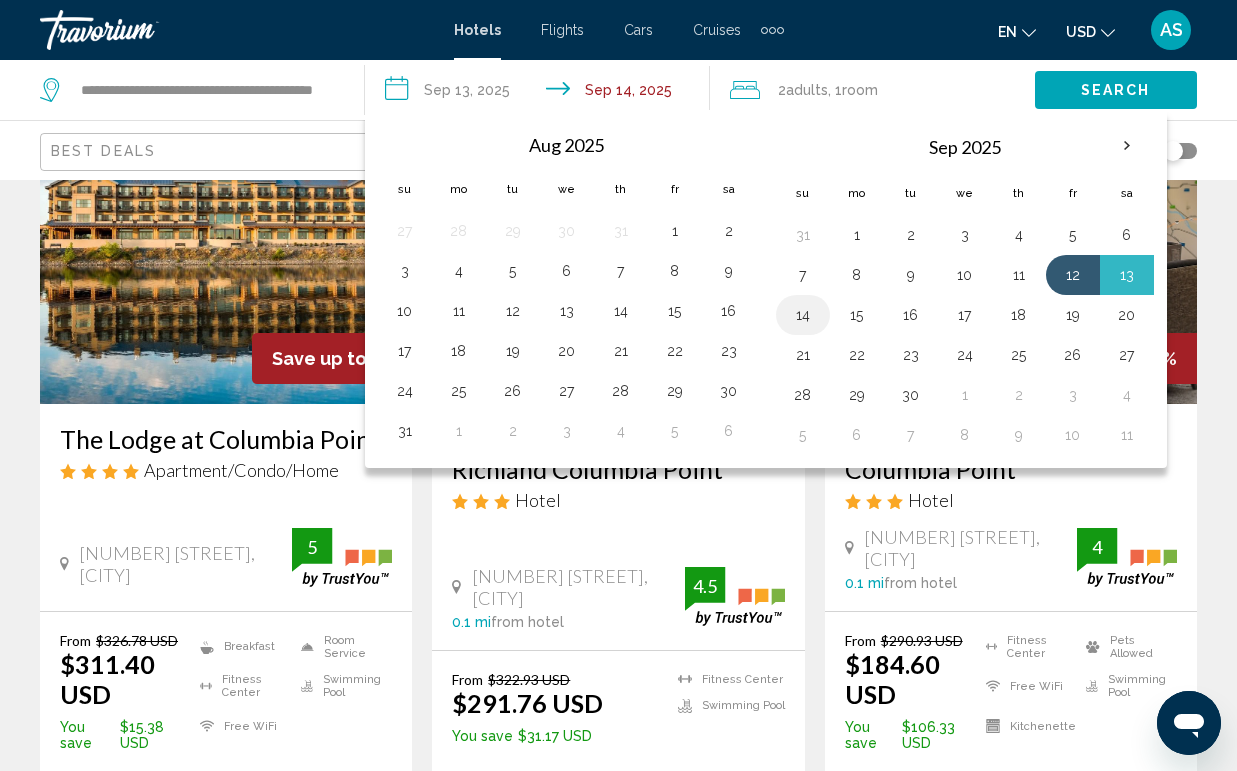 click on "14" at bounding box center (803, 315) 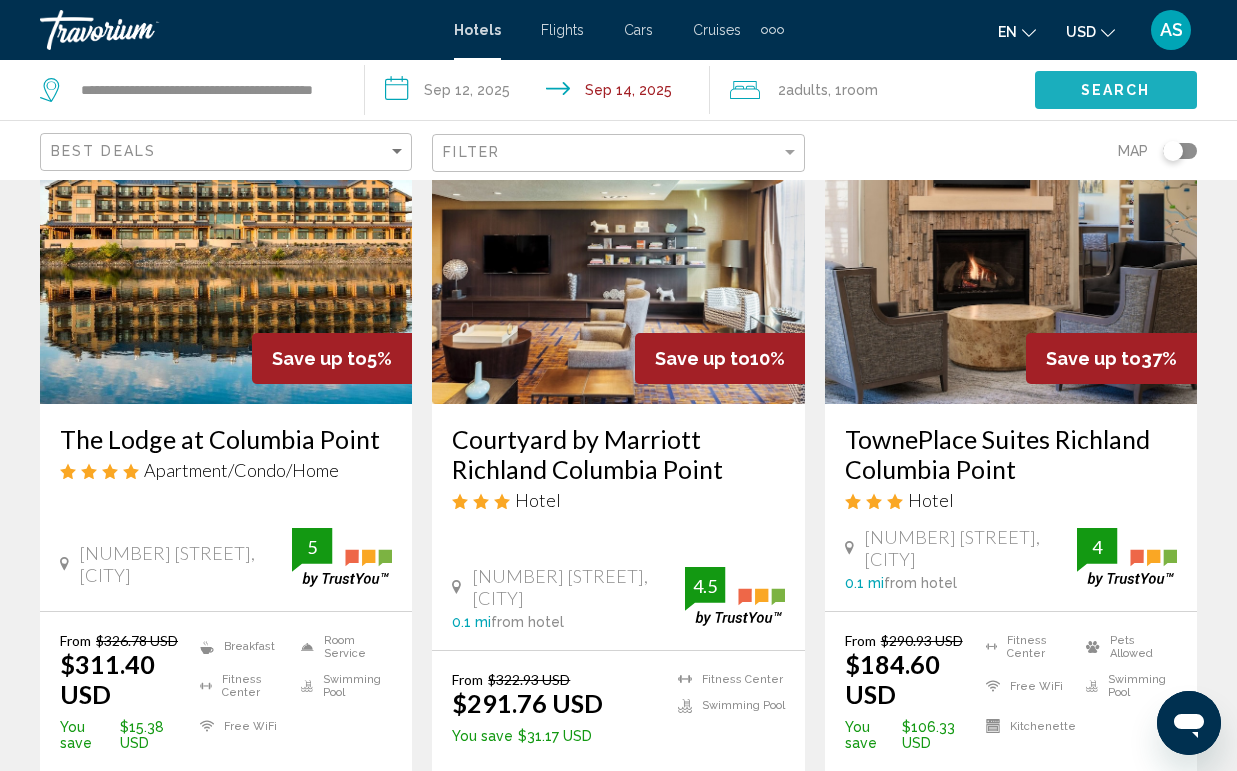 click on "Search" 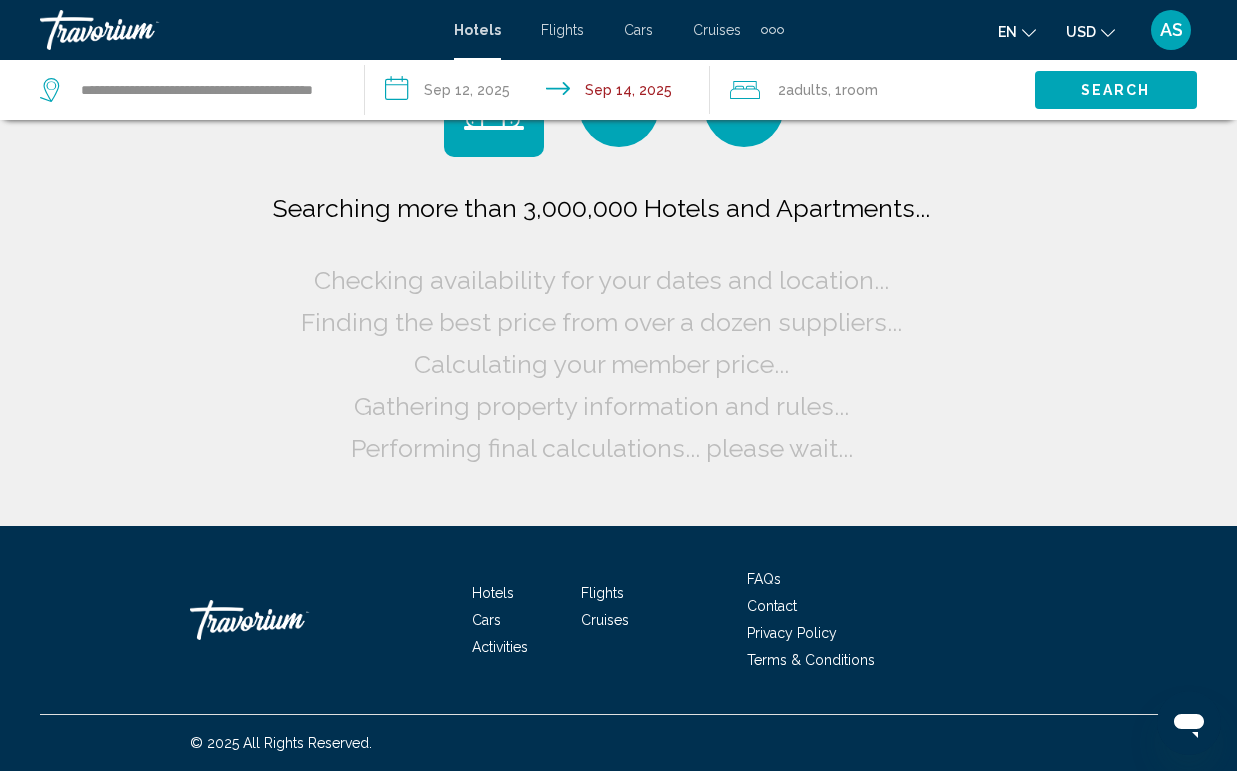 scroll, scrollTop: 0, scrollLeft: 0, axis: both 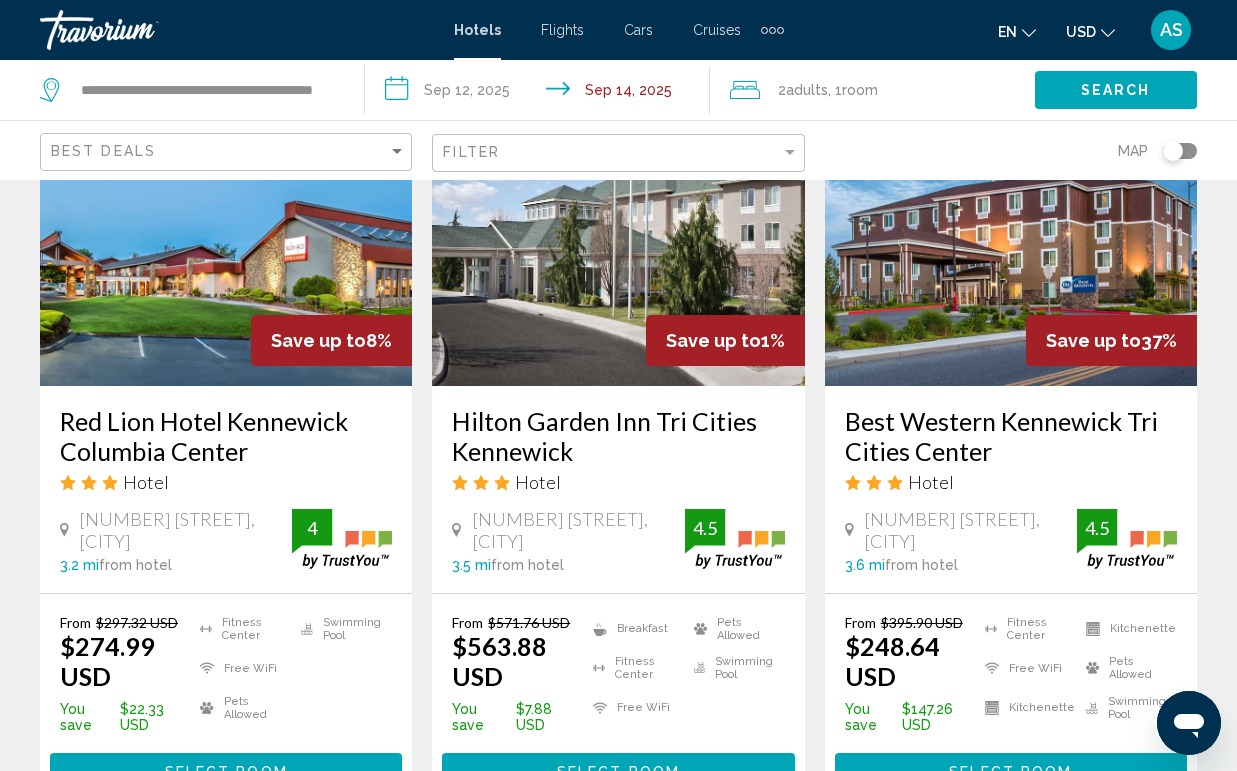 drag, startPoint x: 840, startPoint y: 414, endPoint x: 1003, endPoint y: 453, distance: 167.60072 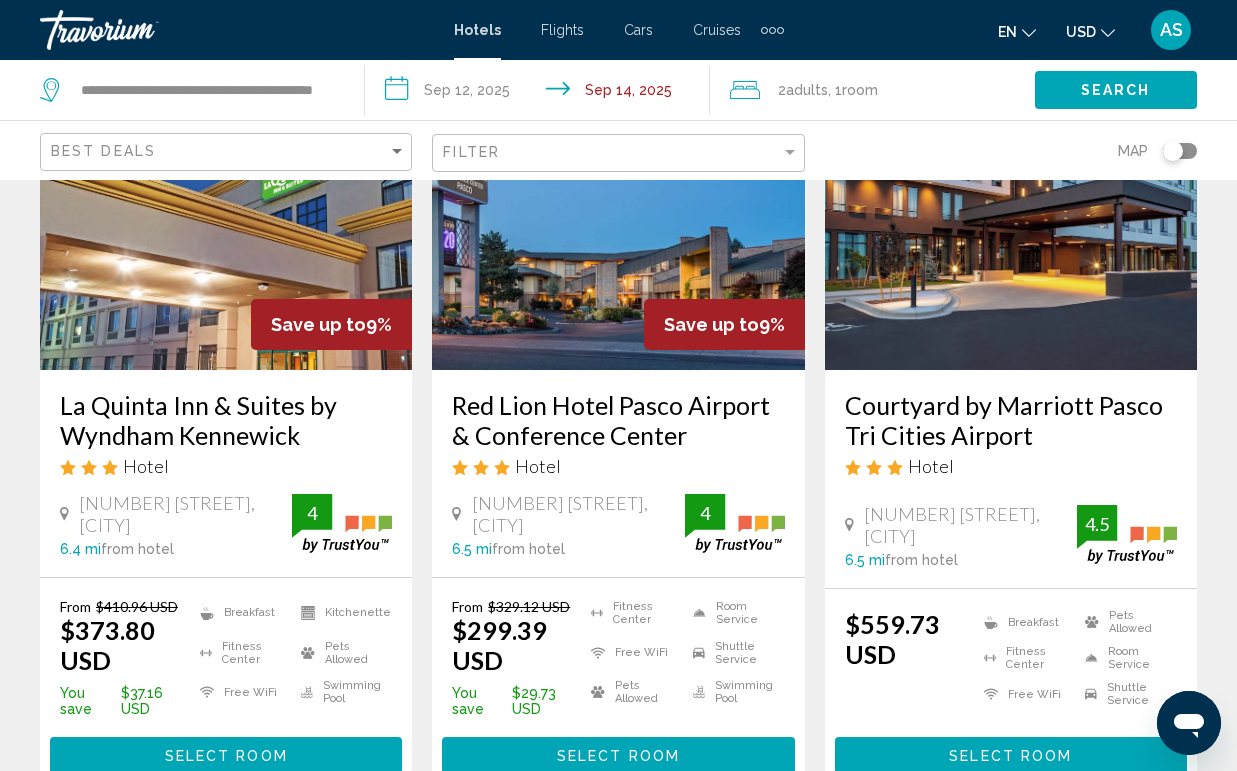 scroll, scrollTop: 2533, scrollLeft: 0, axis: vertical 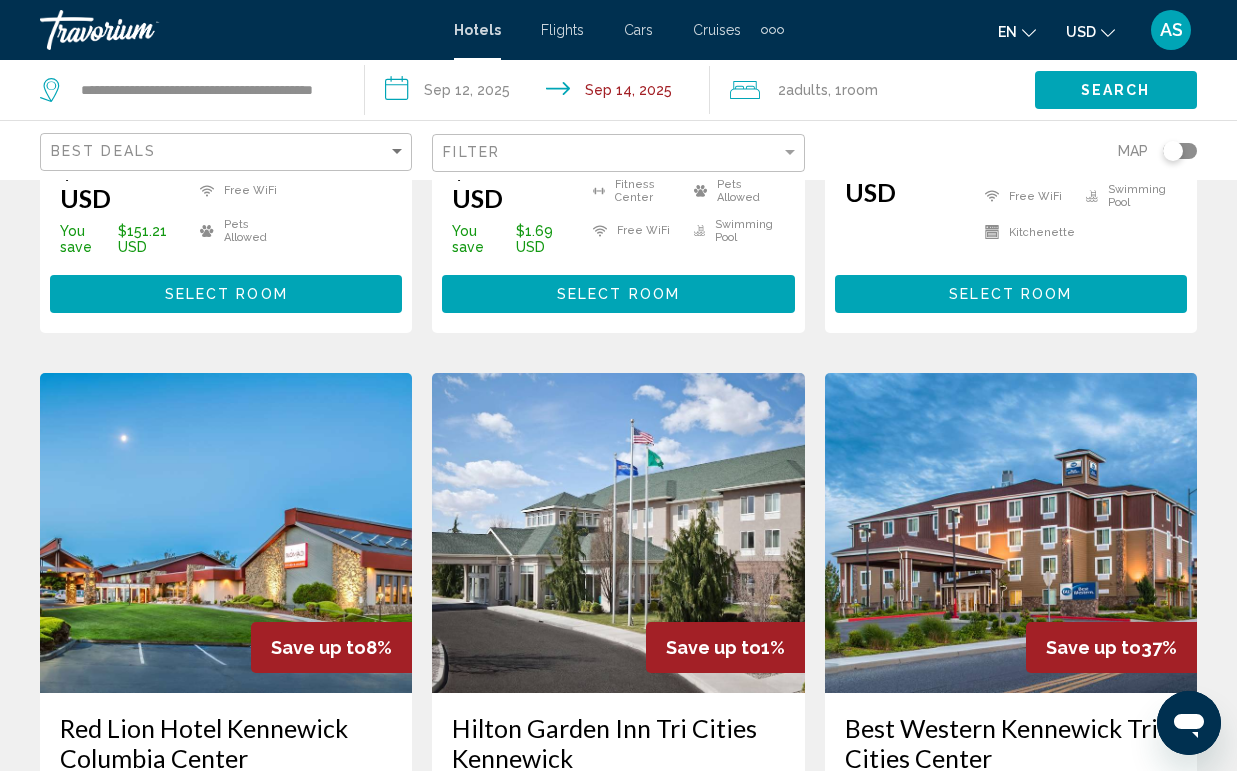 click at bounding box center (1011, 533) 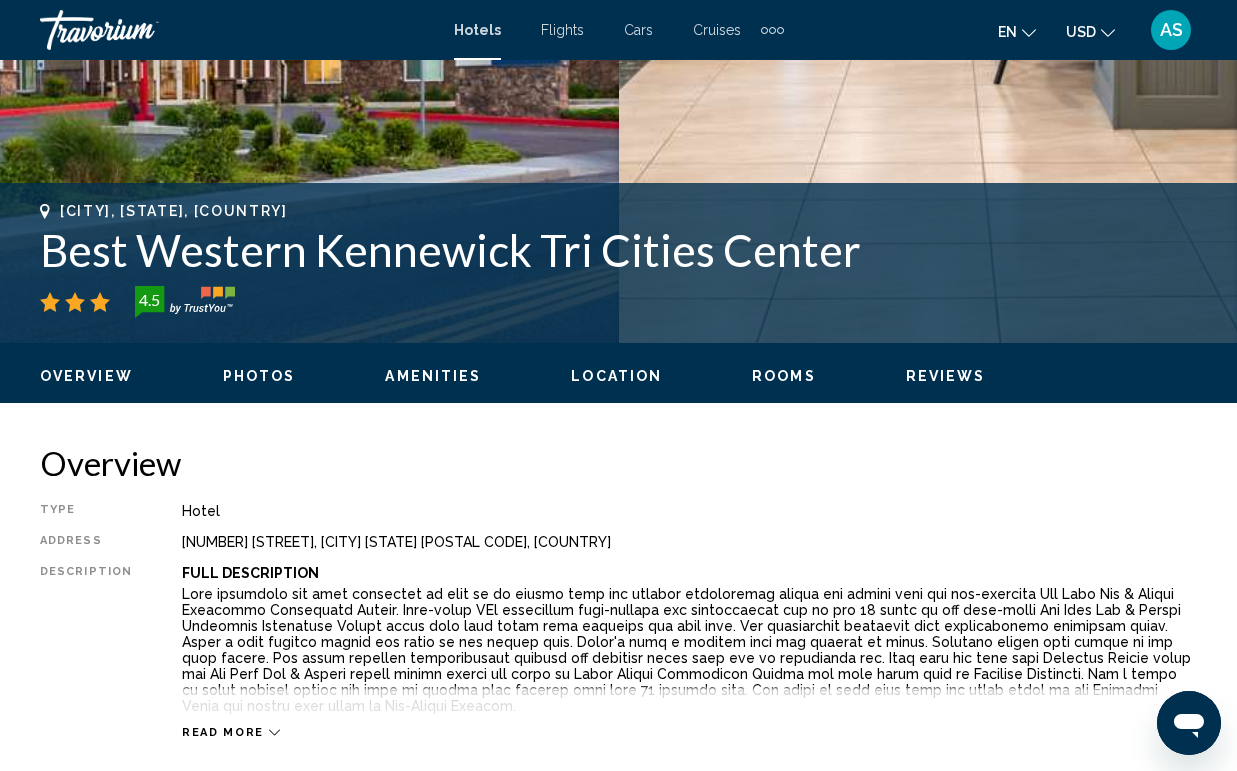 scroll, scrollTop: 684, scrollLeft: 0, axis: vertical 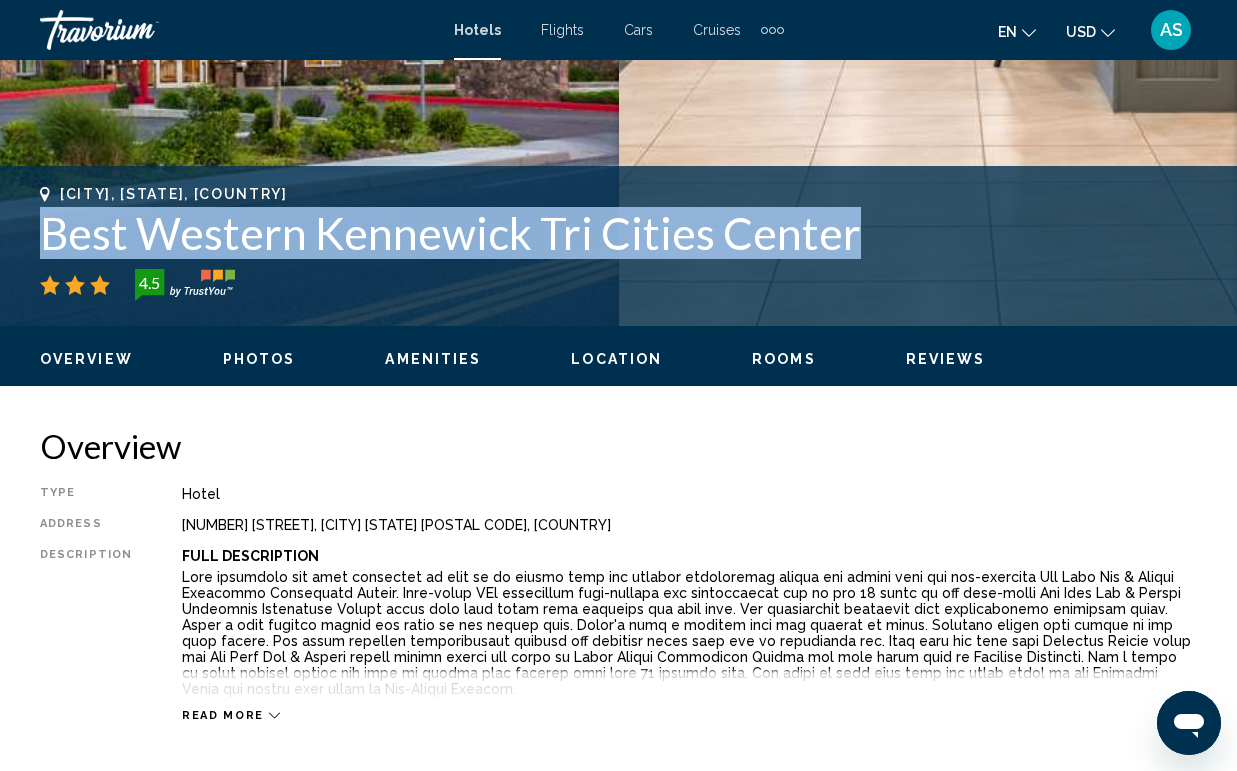 drag, startPoint x: 36, startPoint y: 237, endPoint x: 847, endPoint y: 267, distance: 811.5547 